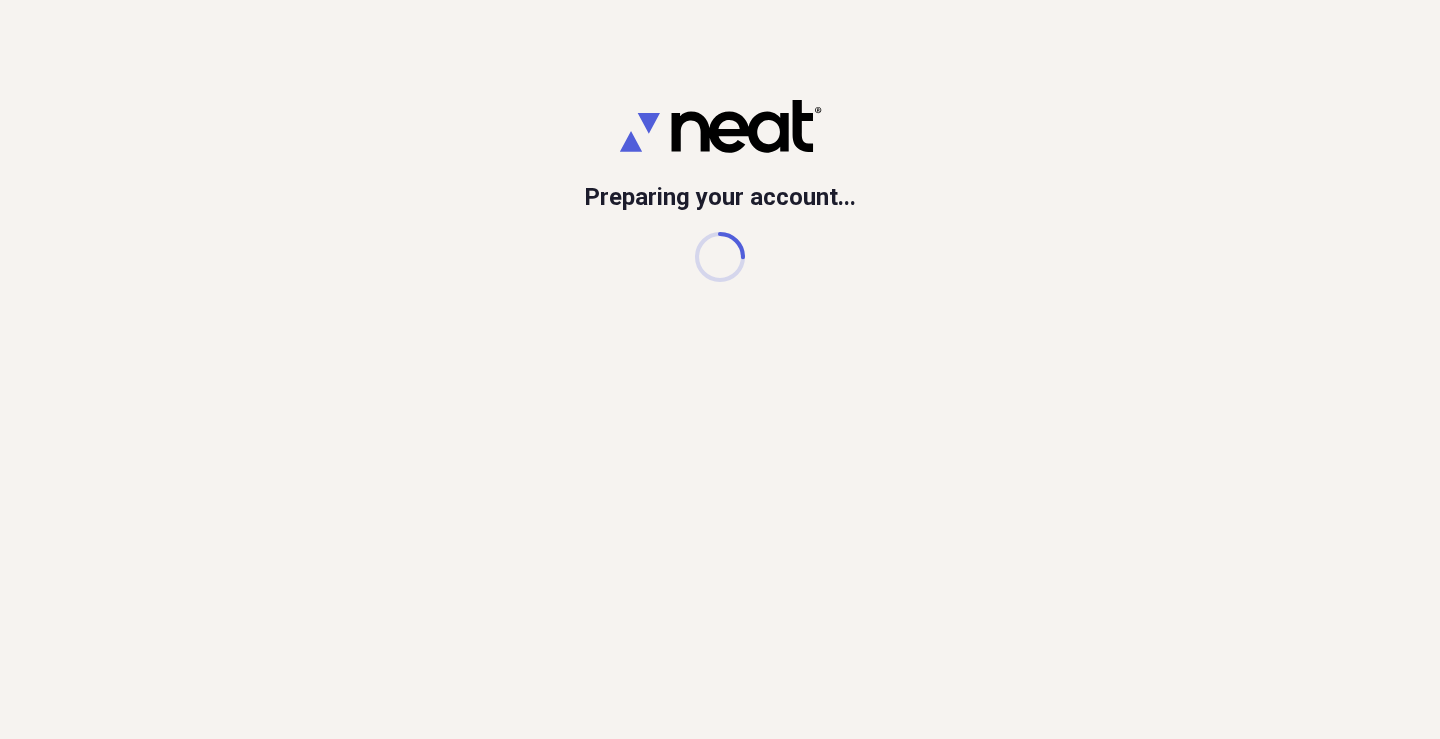 scroll, scrollTop: 0, scrollLeft: 0, axis: both 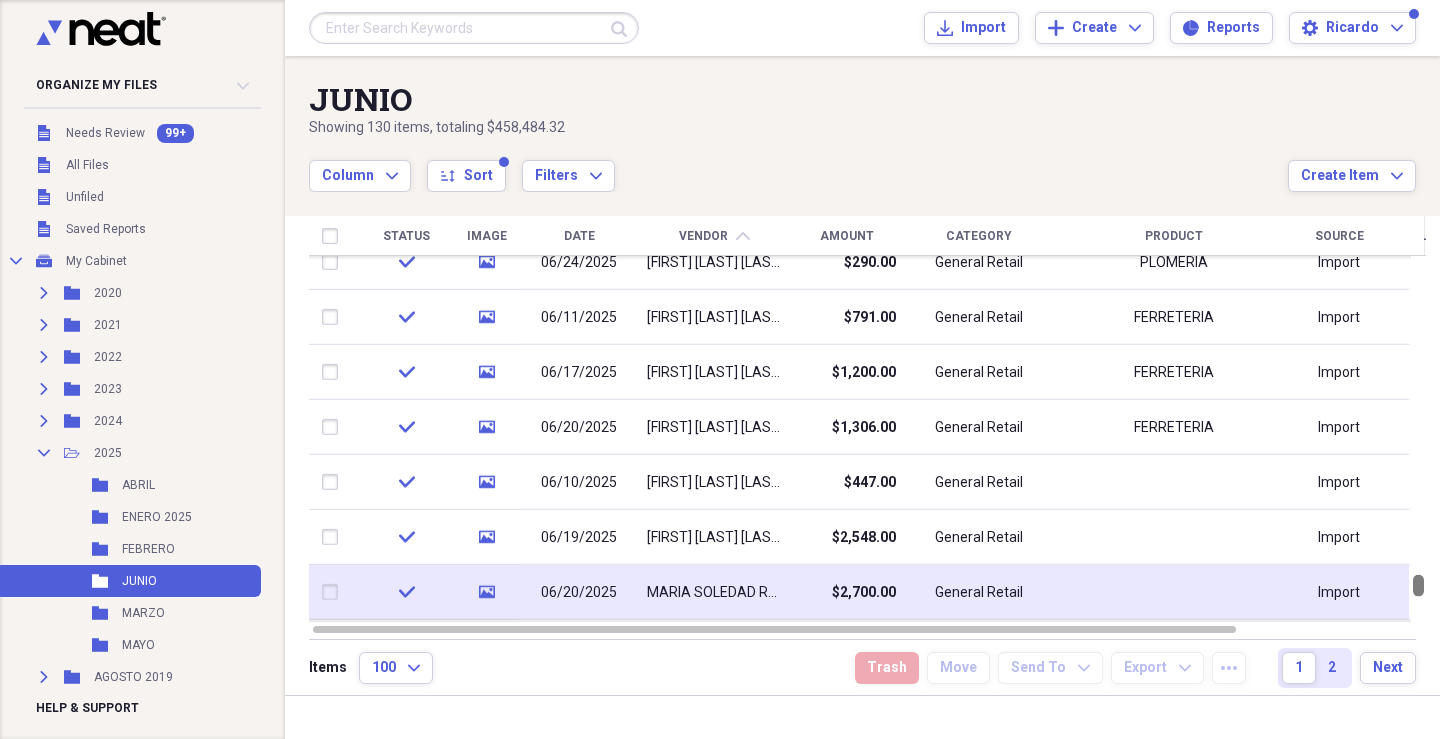 drag, startPoint x: 1433, startPoint y: 282, endPoint x: 1321, endPoint y: 592, distance: 329.6119 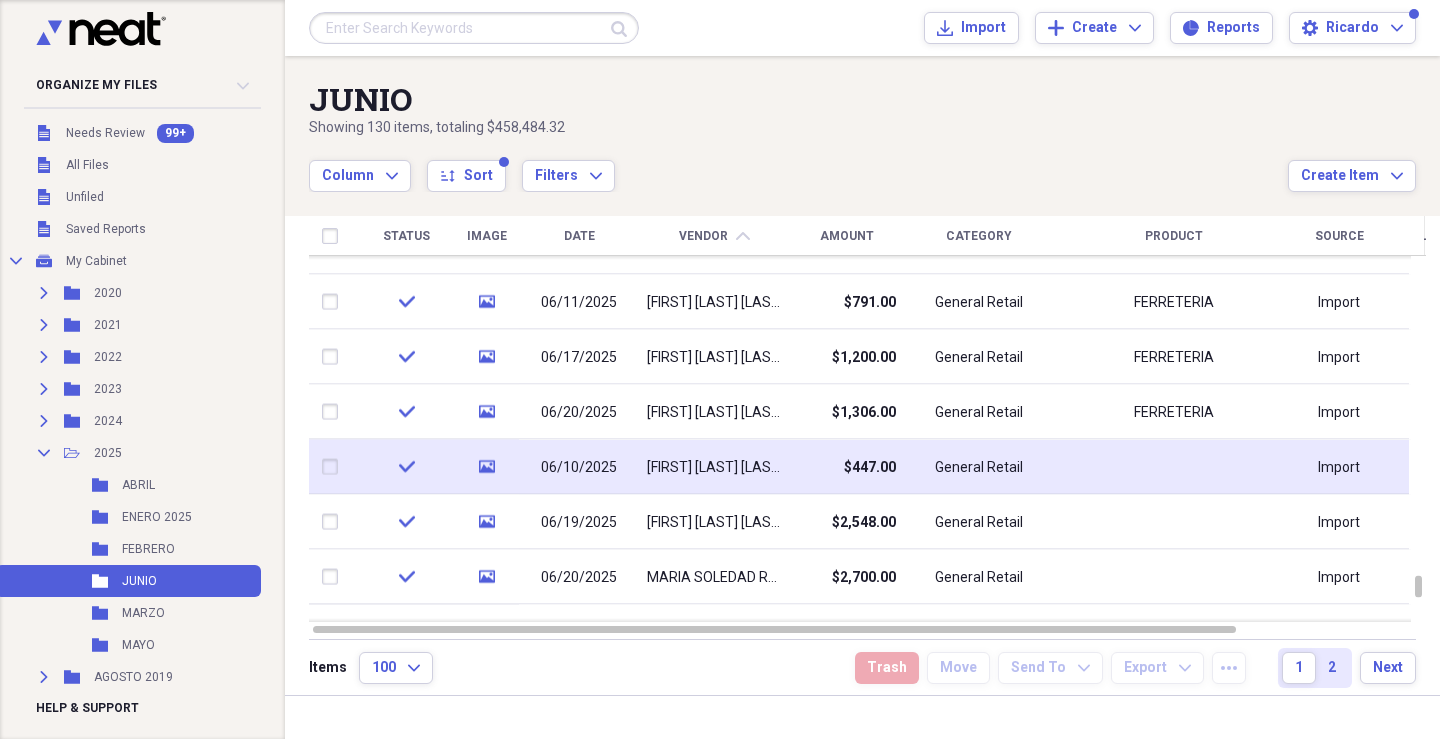 click on "[FIRST] [LAST] [LAST]" at bounding box center [714, 467] 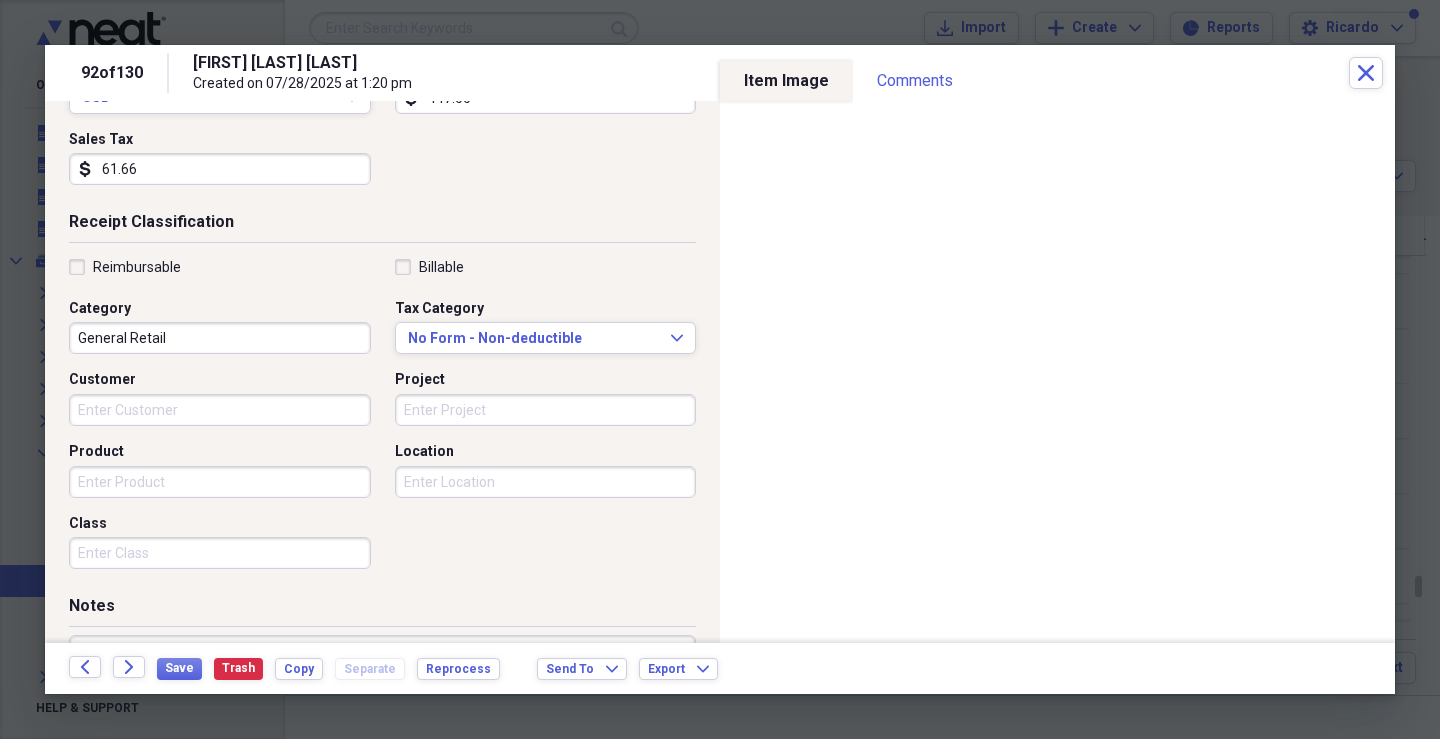 scroll, scrollTop: 342, scrollLeft: 0, axis: vertical 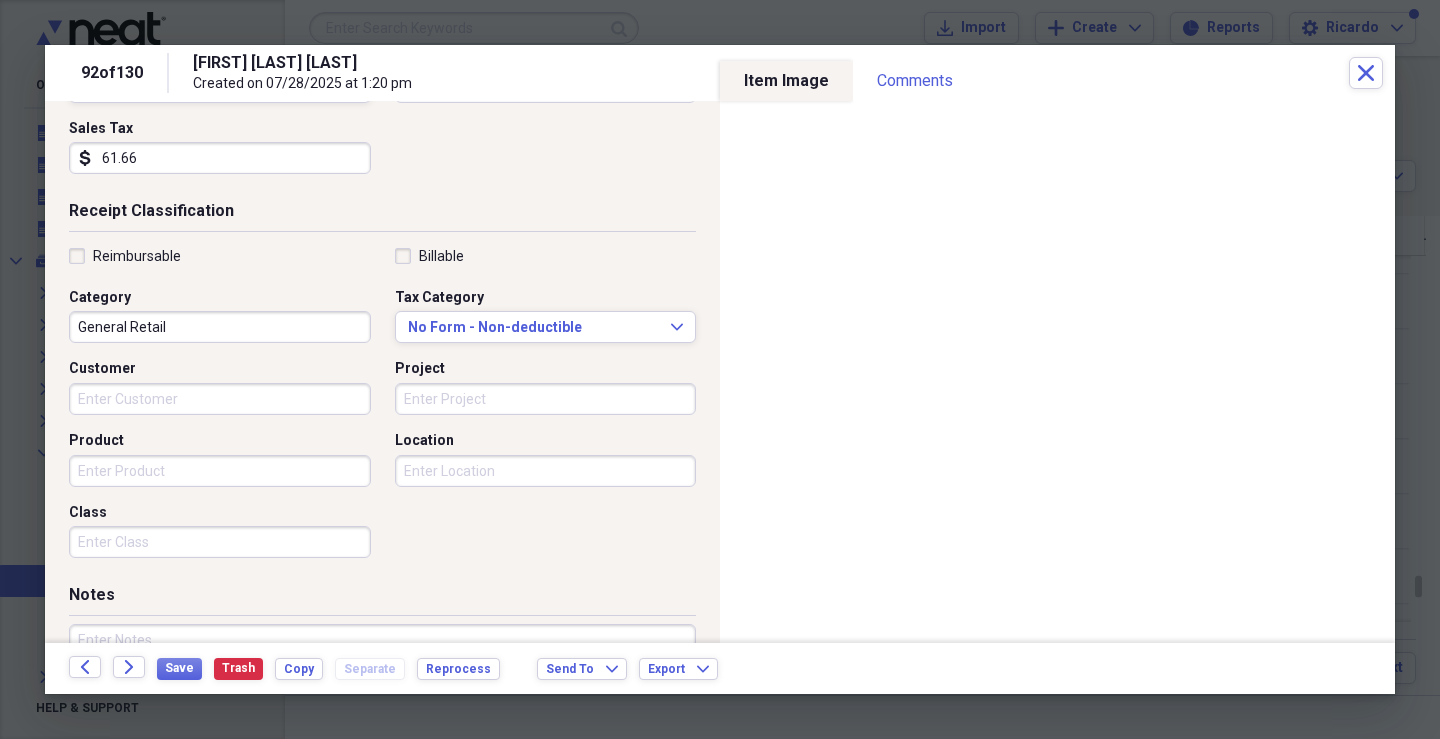 click on "Customer" at bounding box center (220, 399) 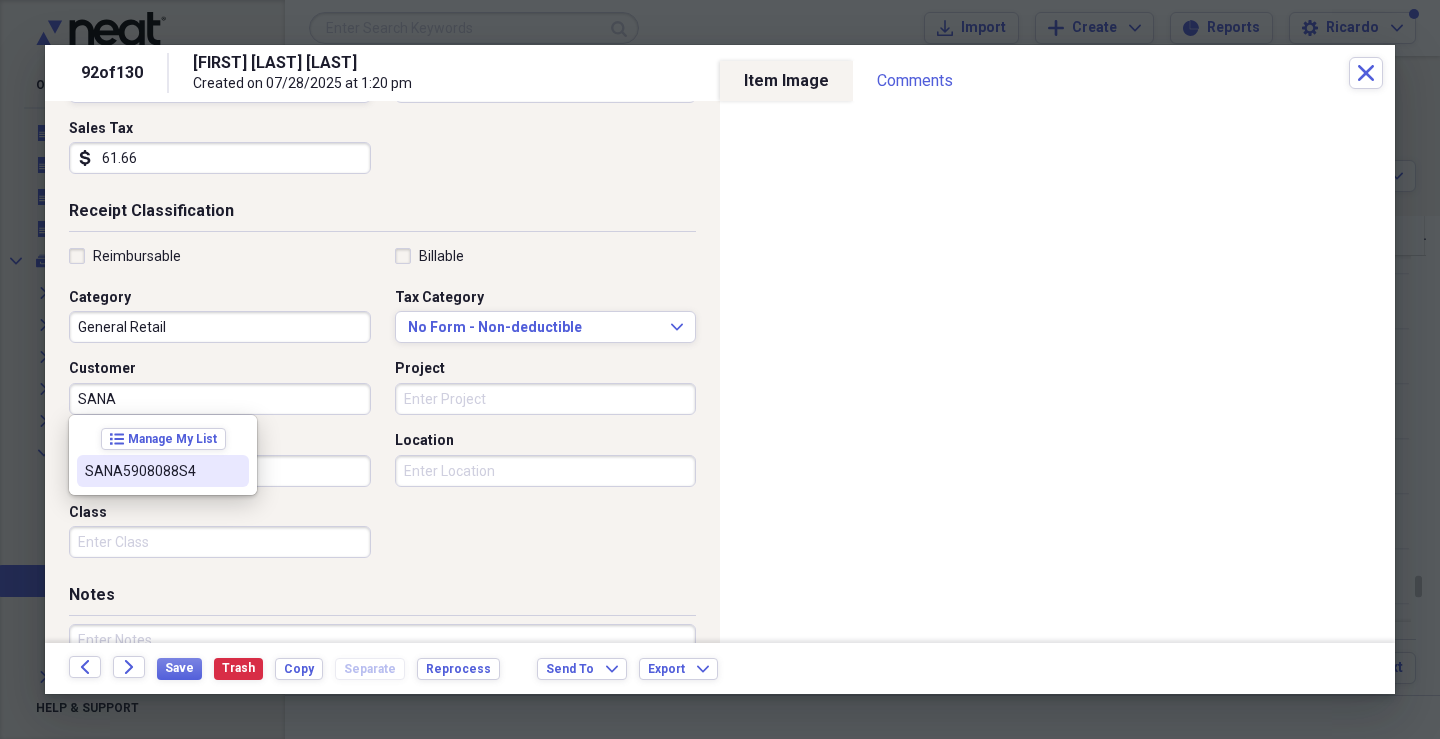 drag, startPoint x: 124, startPoint y: 470, endPoint x: 320, endPoint y: 450, distance: 197.01776 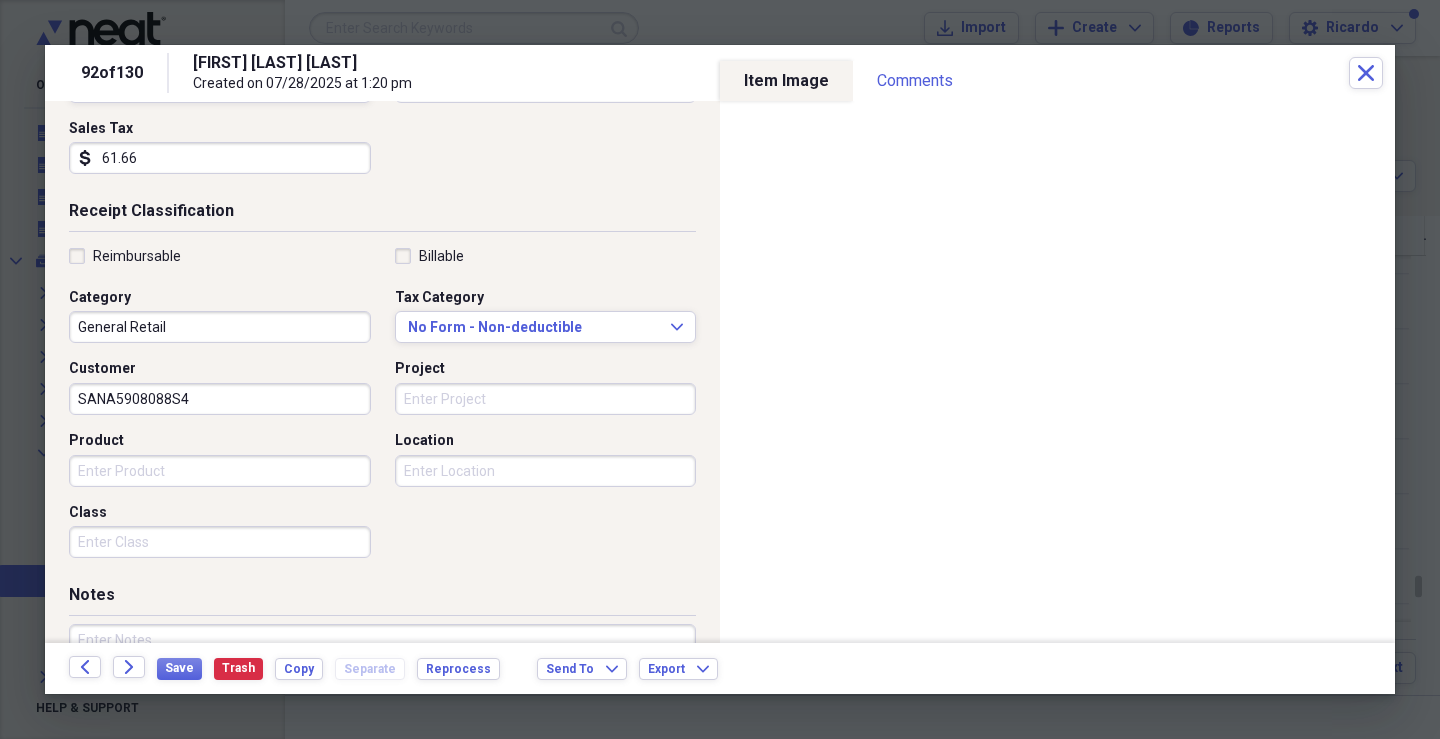 click on "Project" at bounding box center (546, 399) 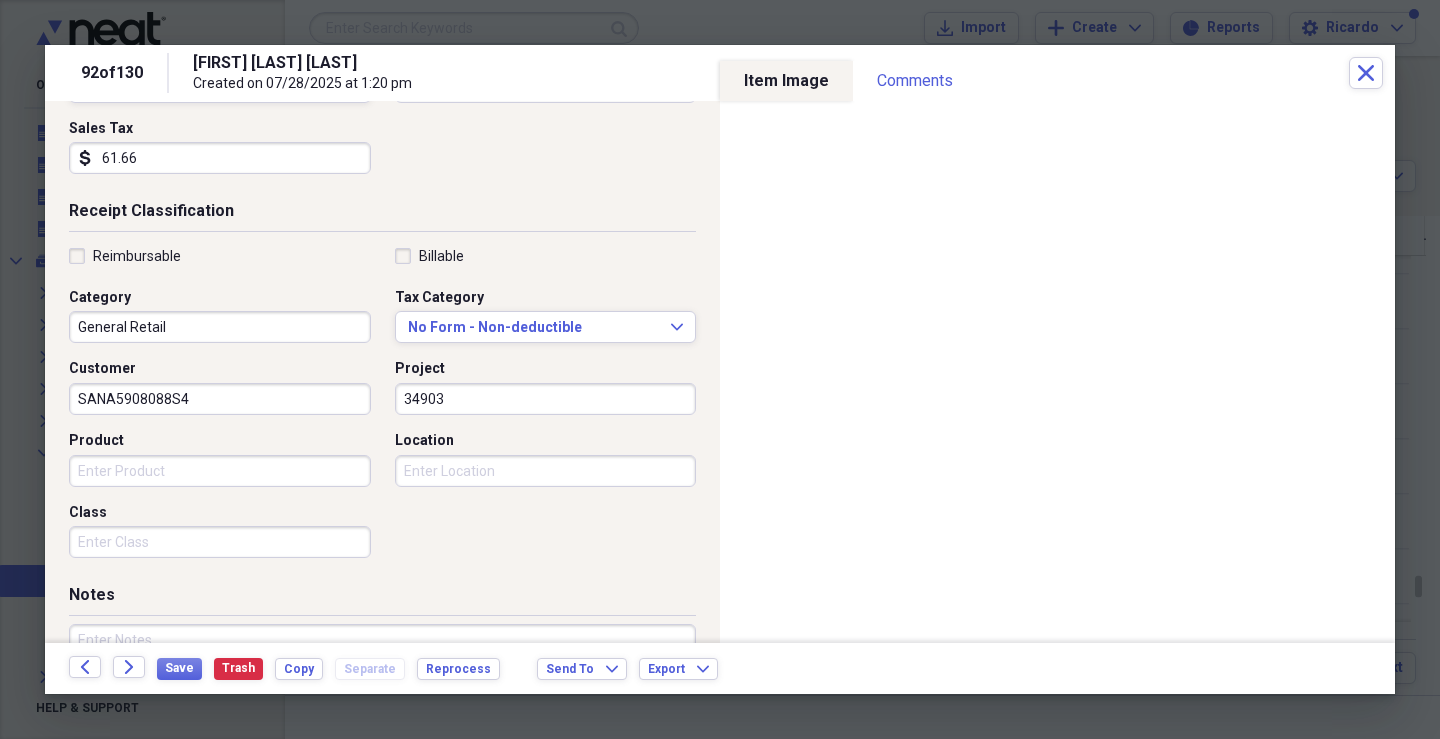 type on "34903" 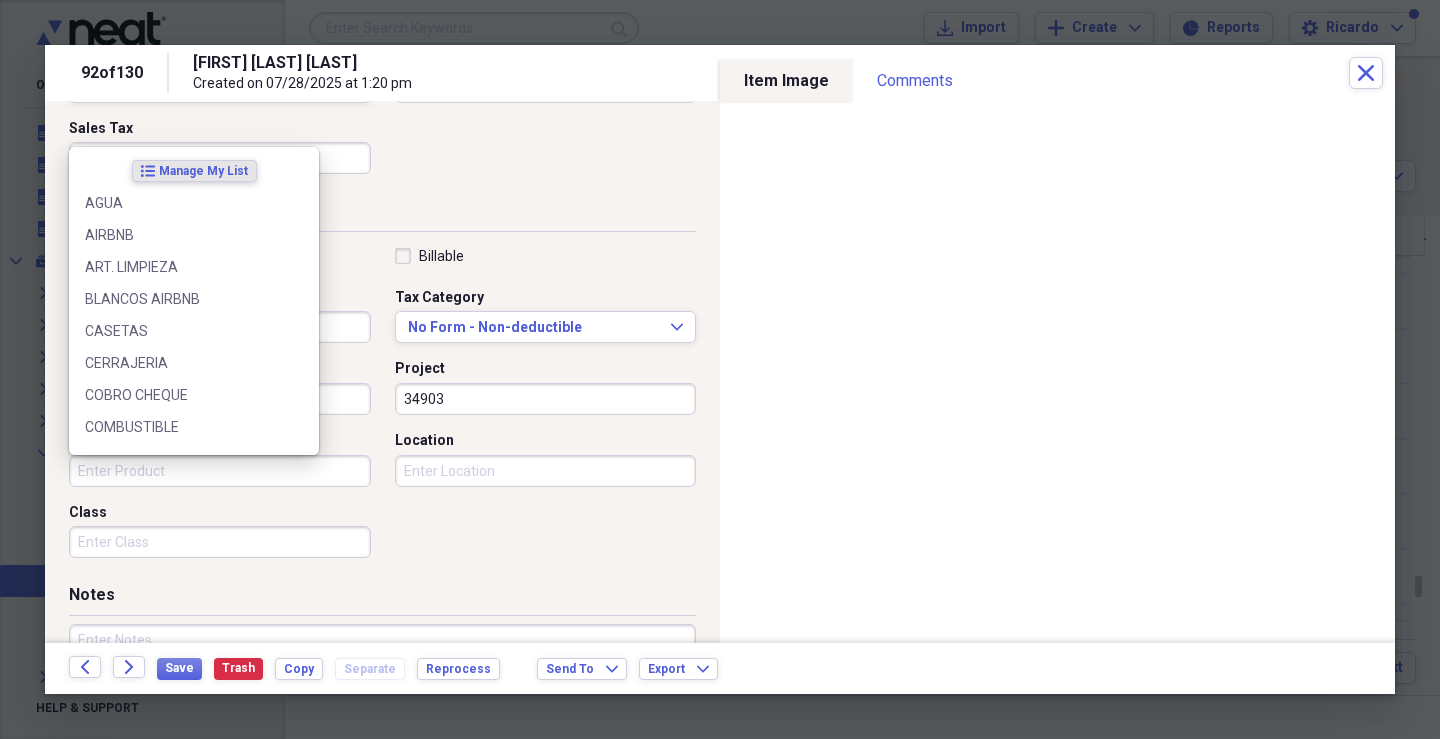 click on "Product" at bounding box center [220, 471] 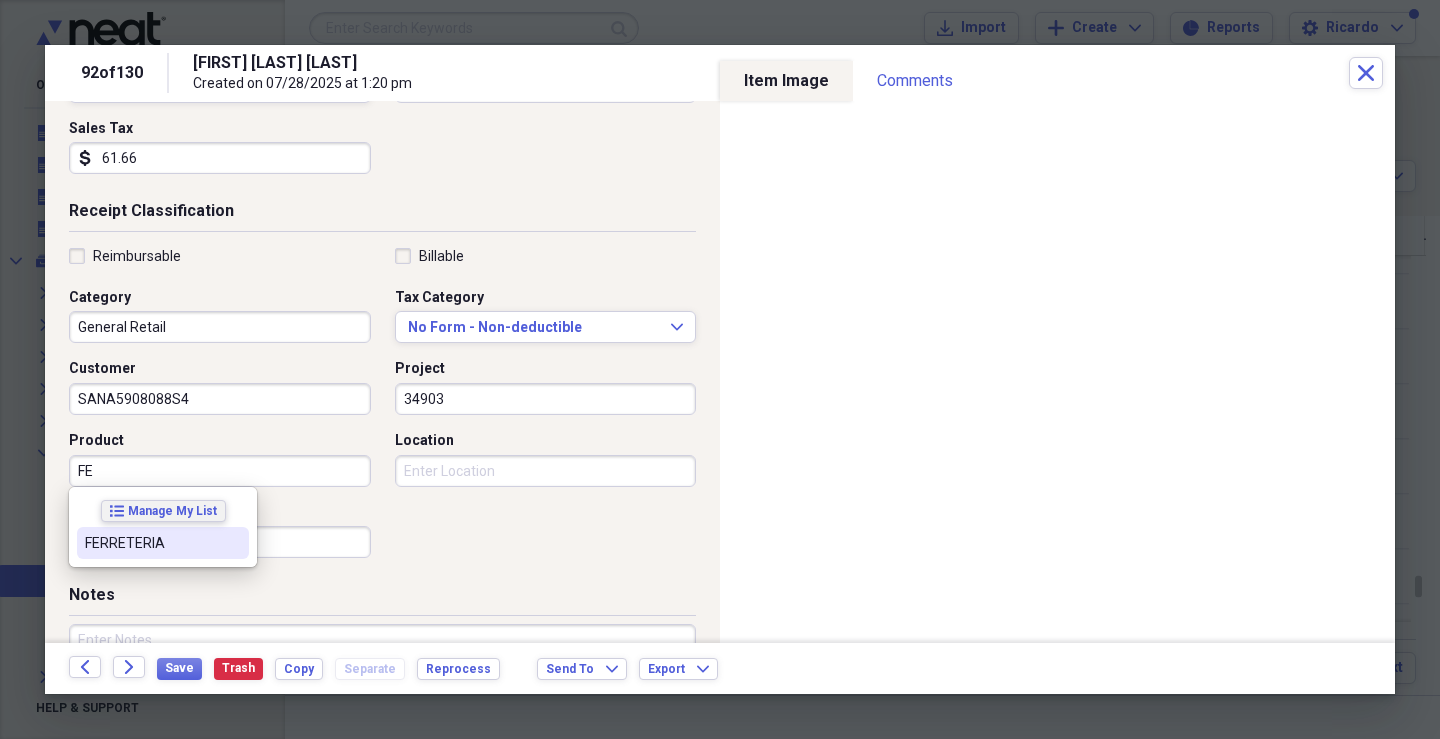 drag, startPoint x: 168, startPoint y: 537, endPoint x: 203, endPoint y: 520, distance: 38.910152 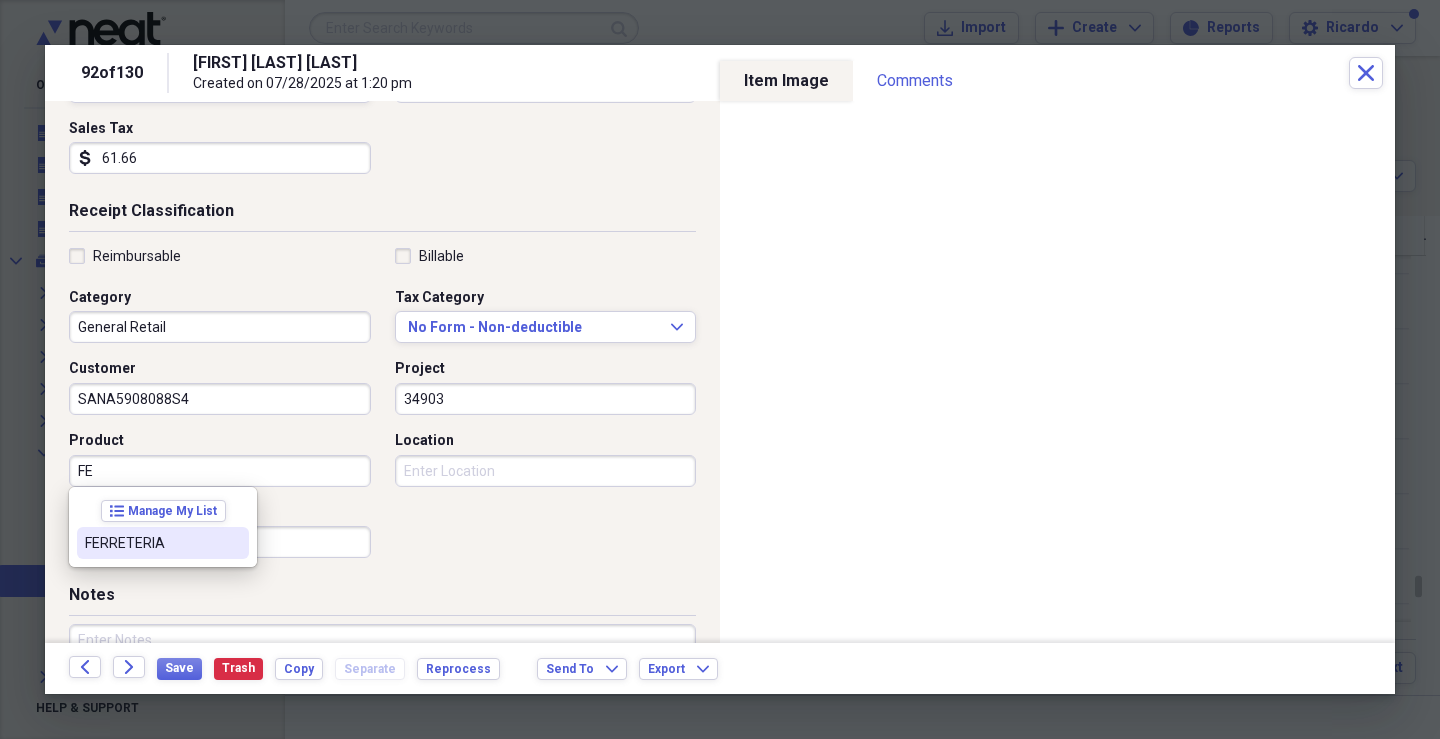 type on "FERRETERIA" 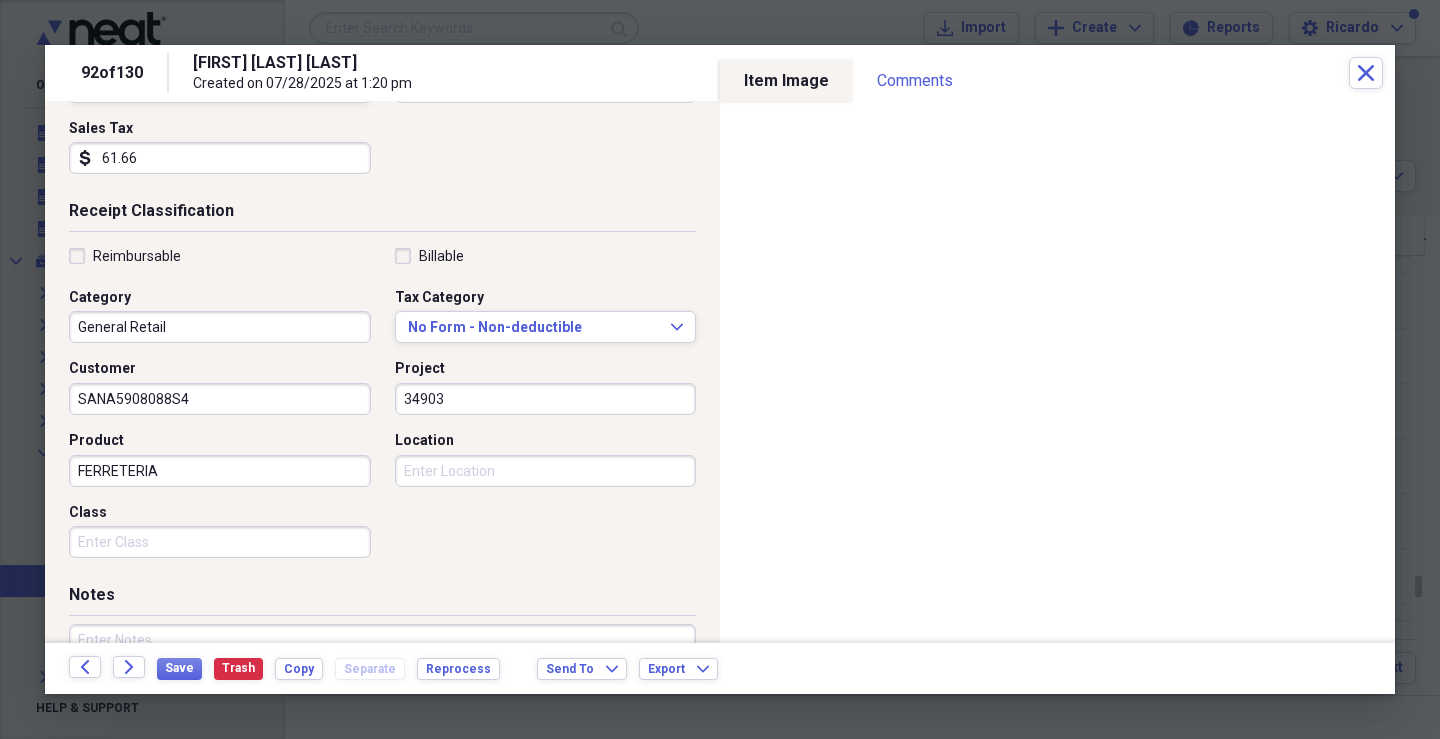 click on "Class" at bounding box center (220, 542) 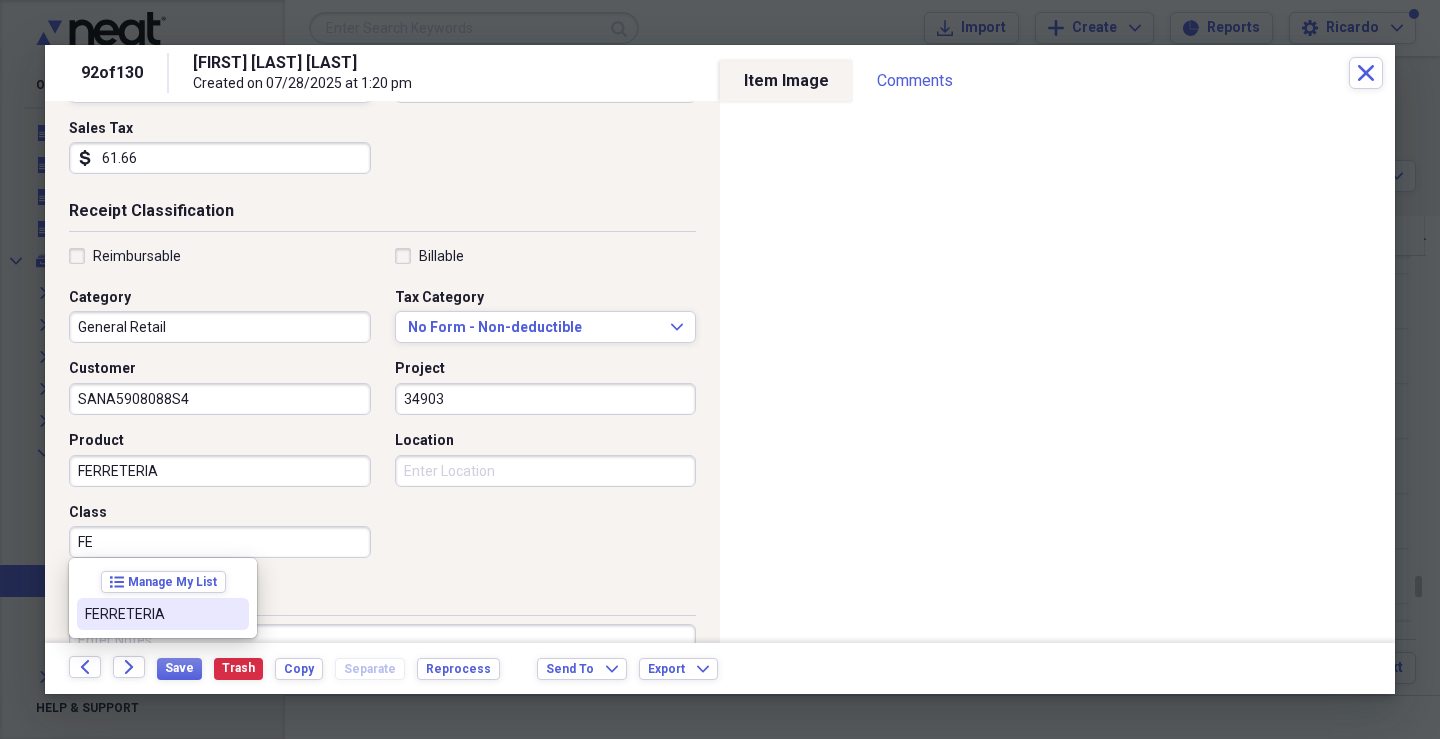drag, startPoint x: 183, startPoint y: 616, endPoint x: 385, endPoint y: 541, distance: 215.47389 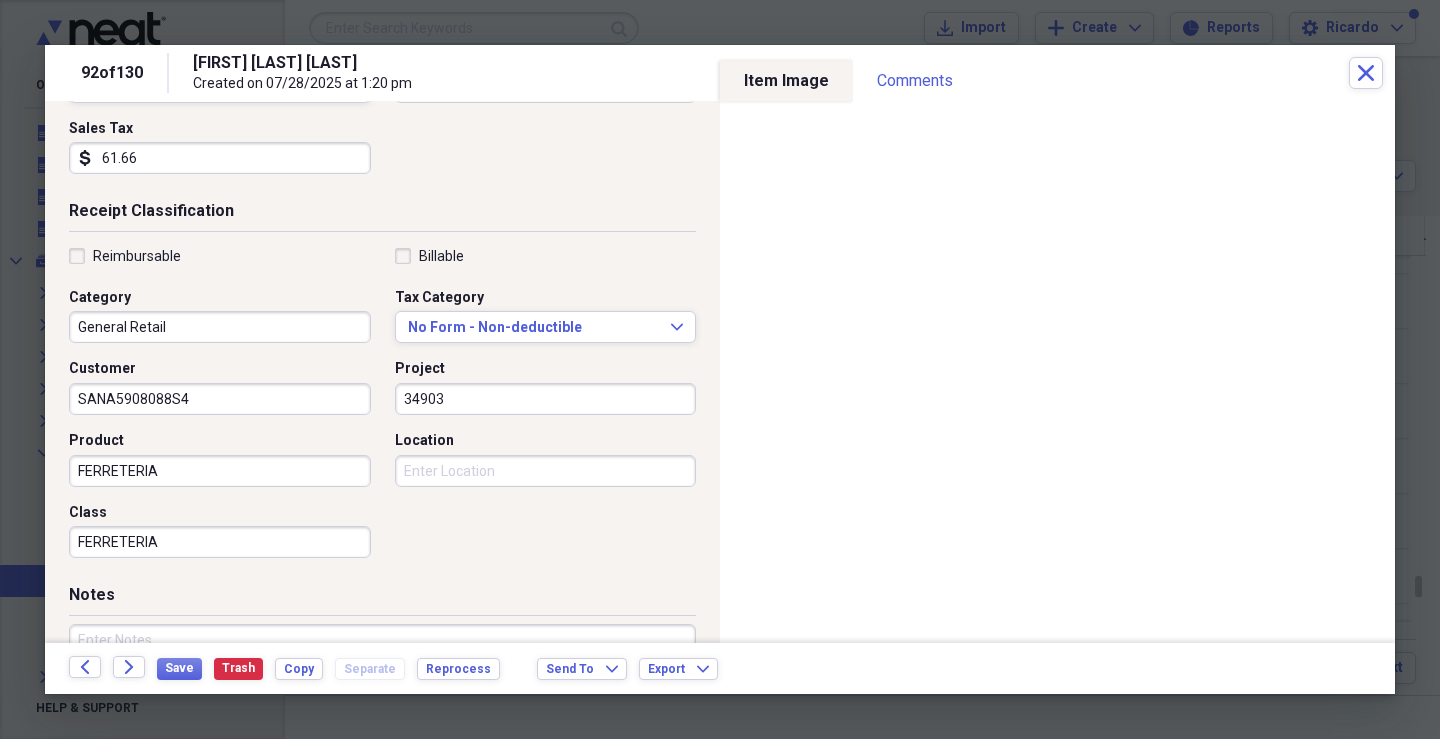 click on "Location" at bounding box center (546, 471) 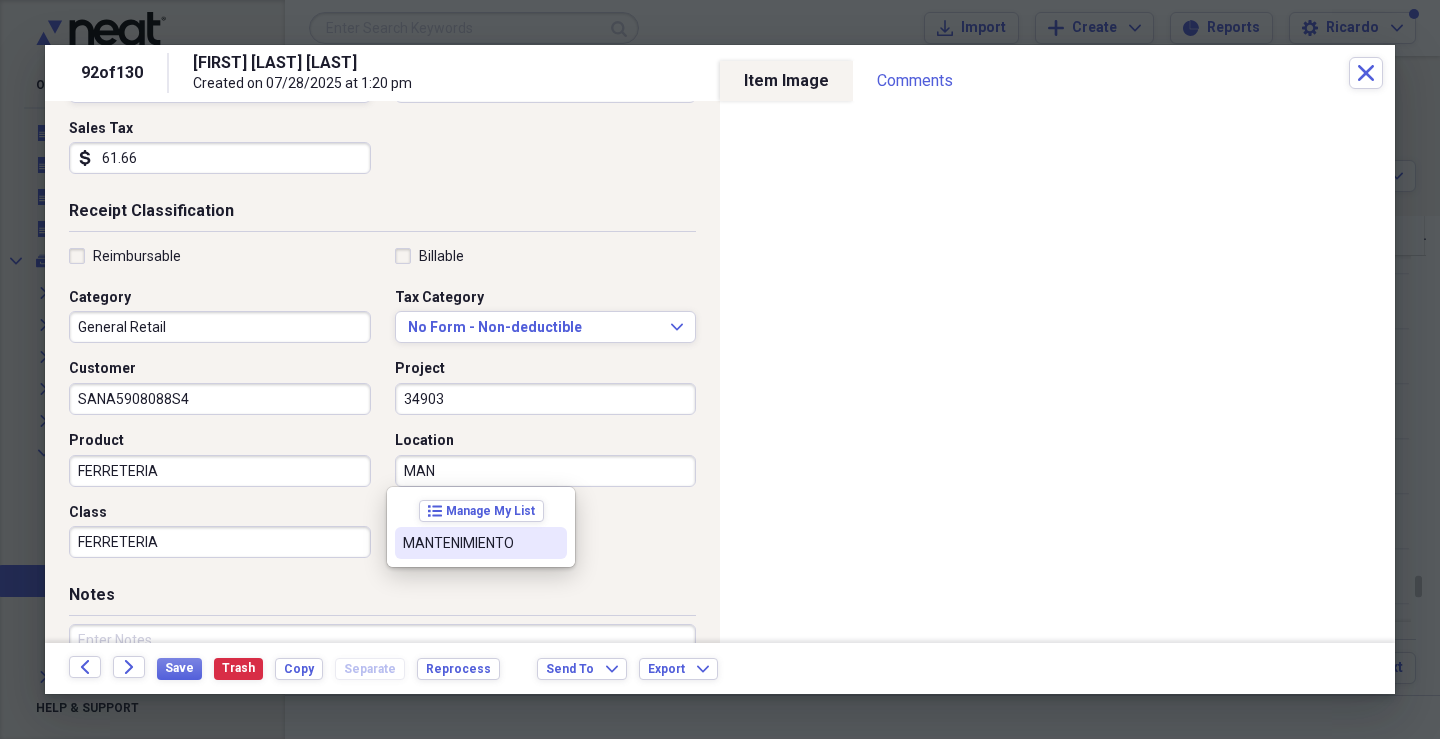 click on "MANTENIMIENTO" at bounding box center [481, 543] 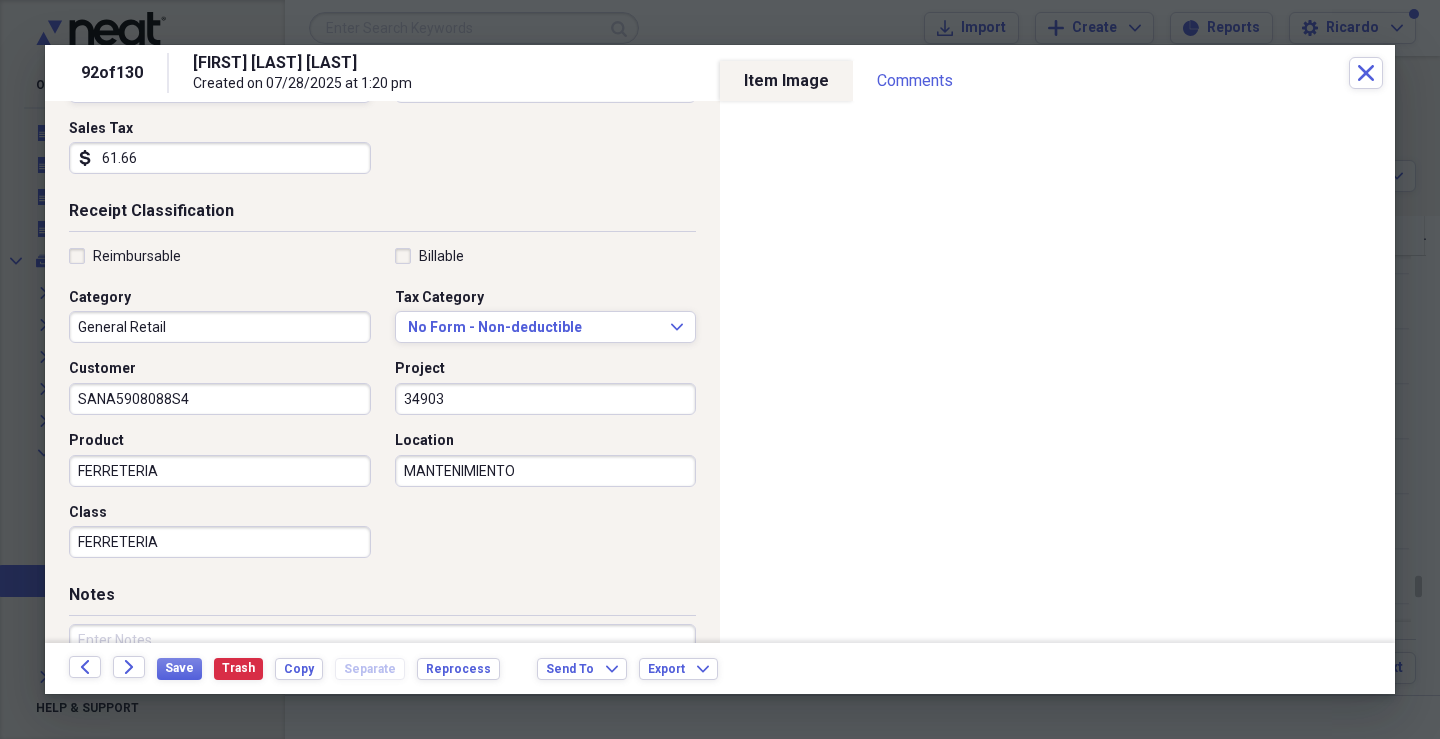 scroll, scrollTop: 479, scrollLeft: 0, axis: vertical 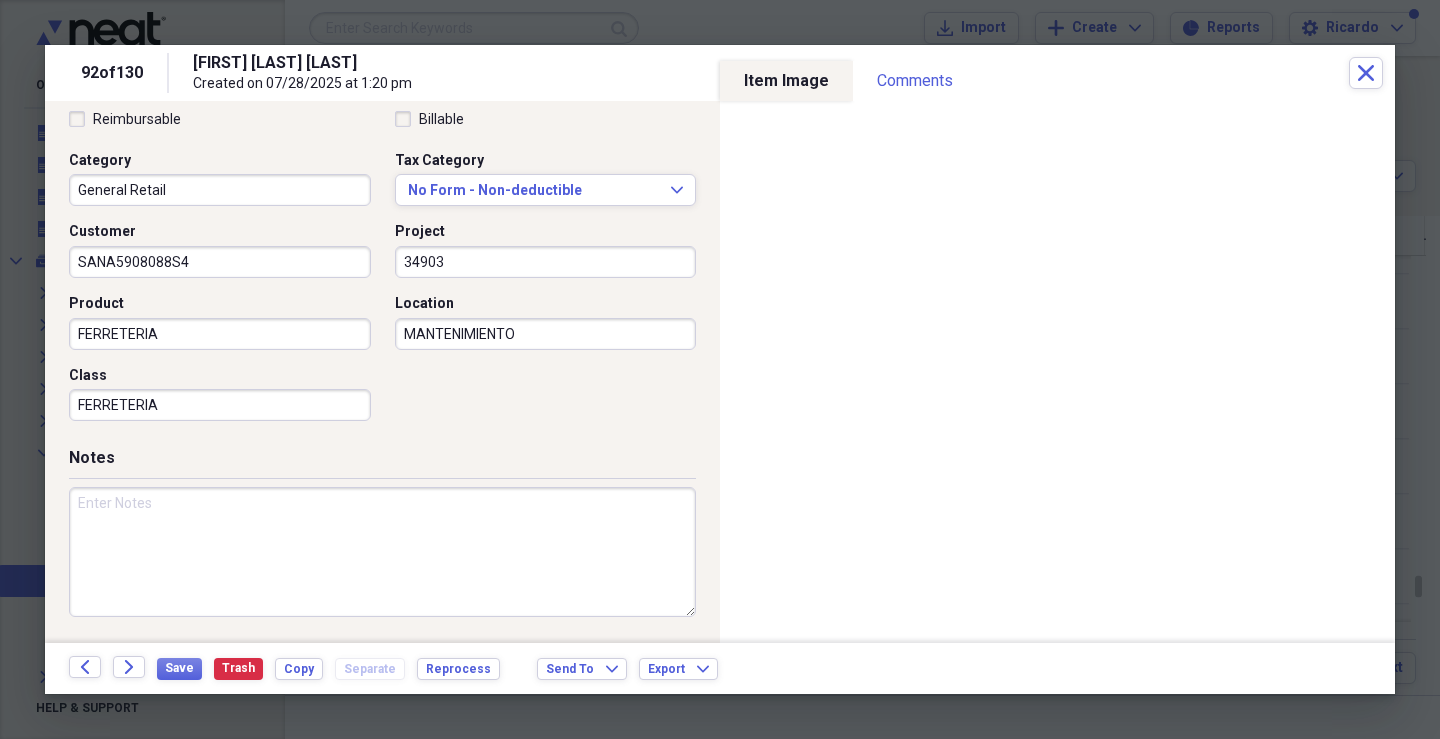 click at bounding box center (382, 552) 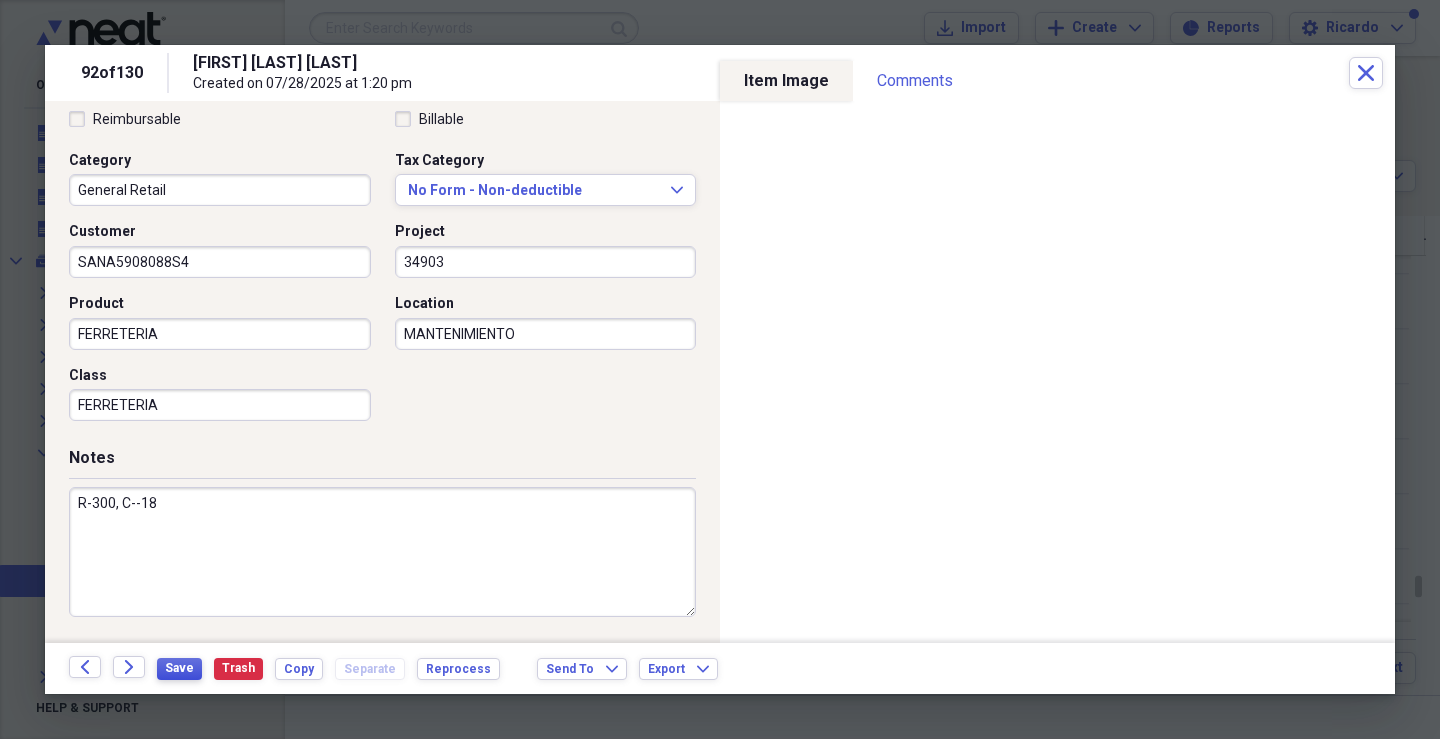 type on "R-300, C--18" 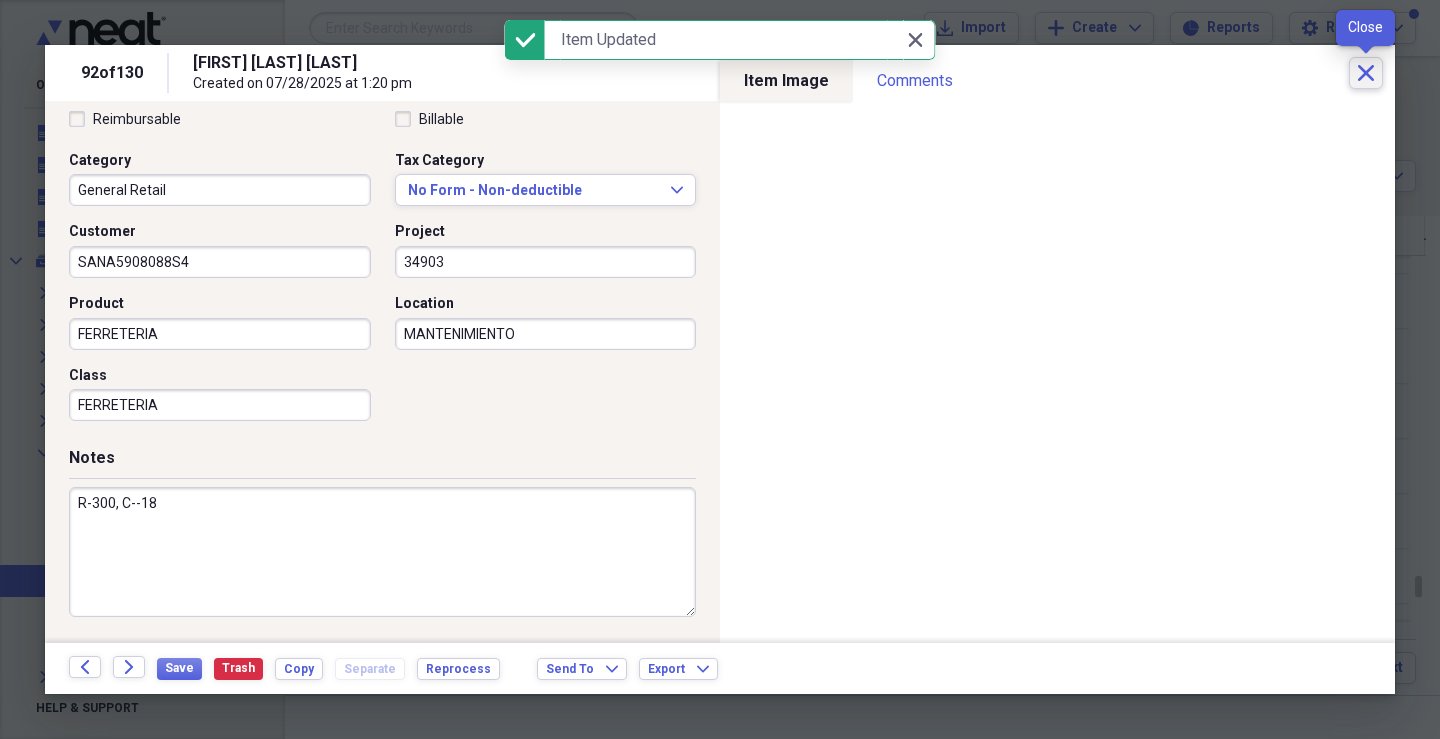 click on "Close" at bounding box center (1366, 73) 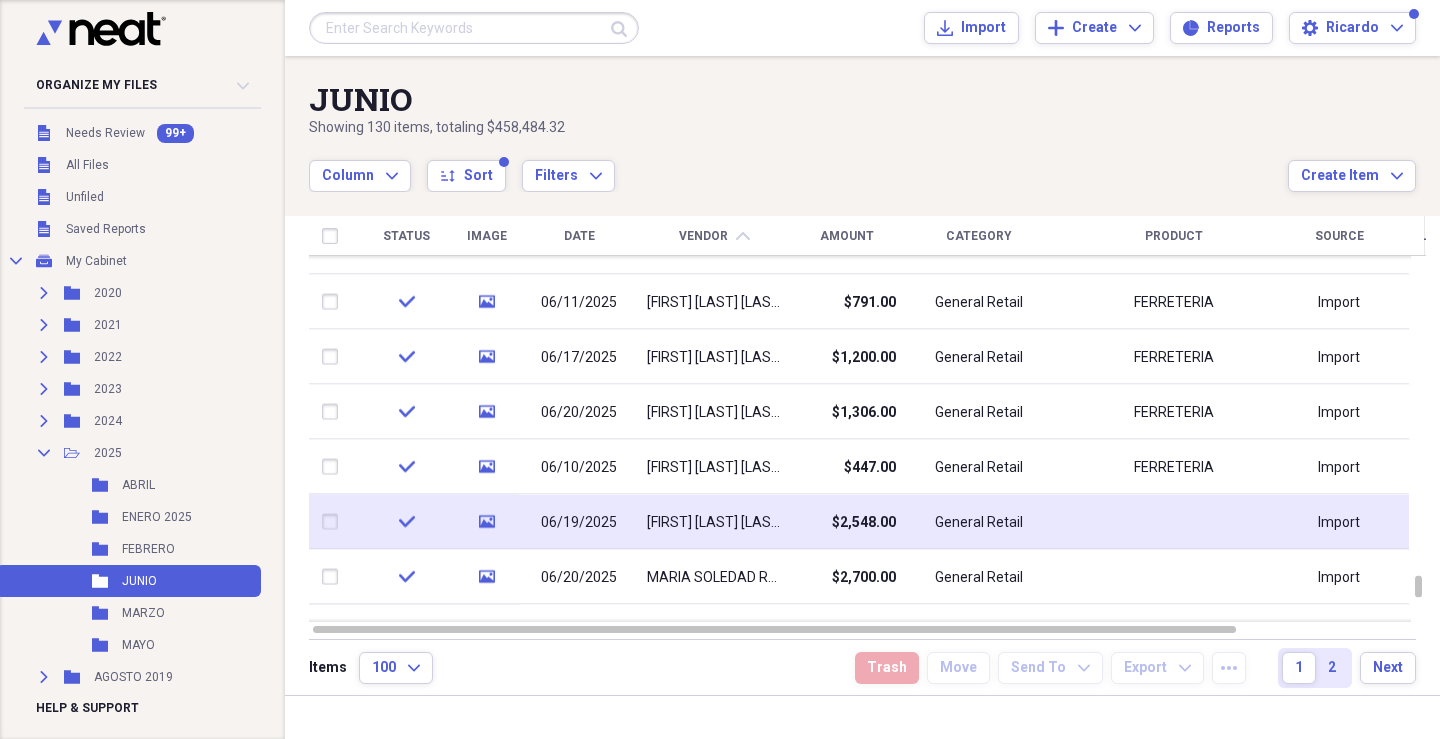 click on "[FIRST] [LAST] [LAST]" at bounding box center [714, 522] 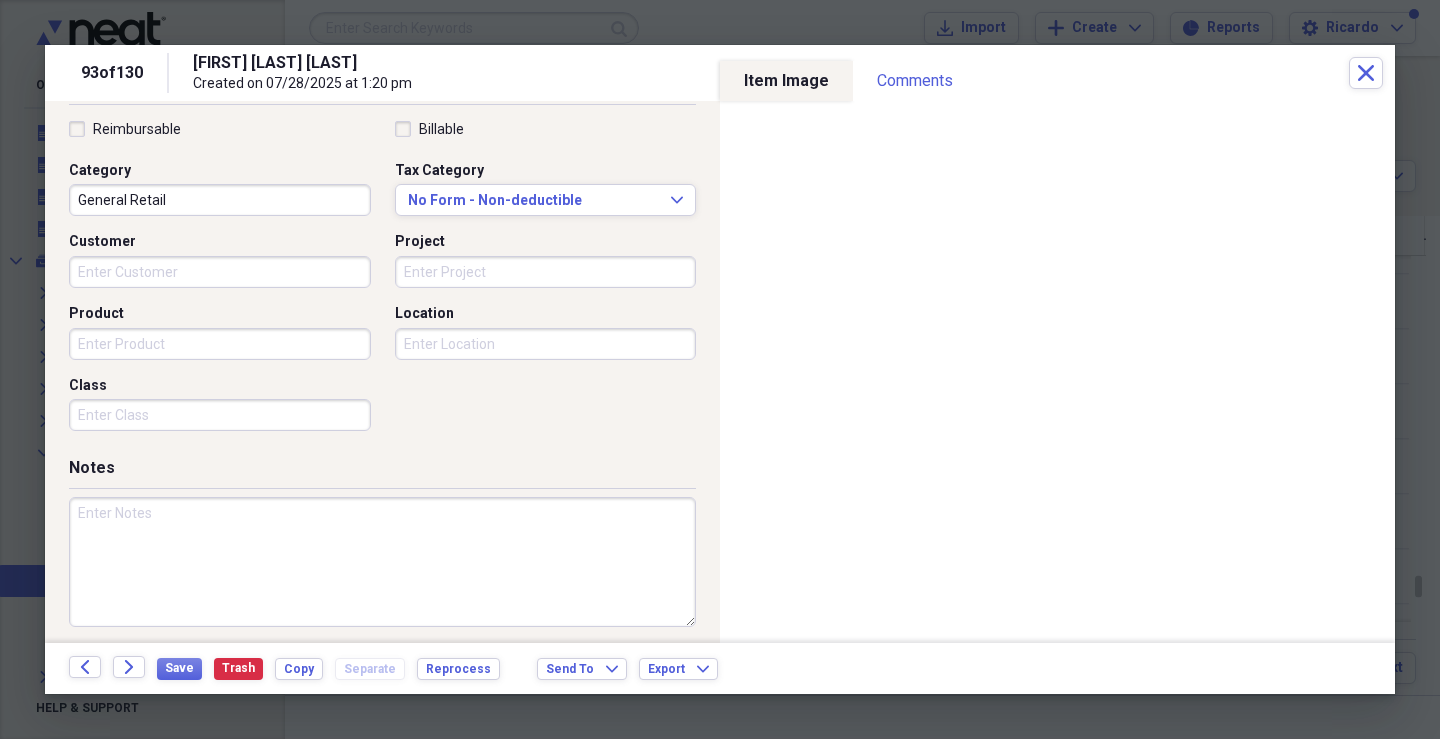 scroll, scrollTop: 479, scrollLeft: 0, axis: vertical 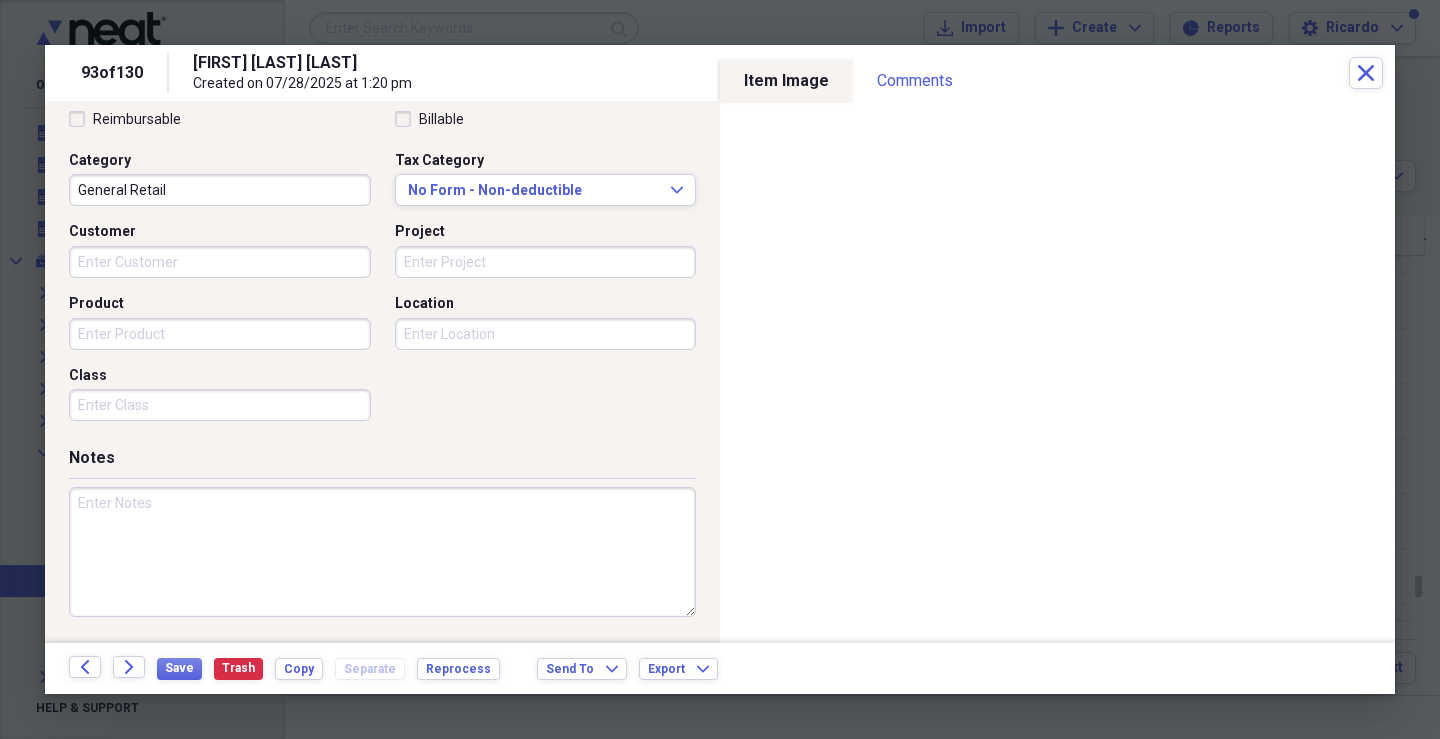 click on "Customer" at bounding box center (220, 262) 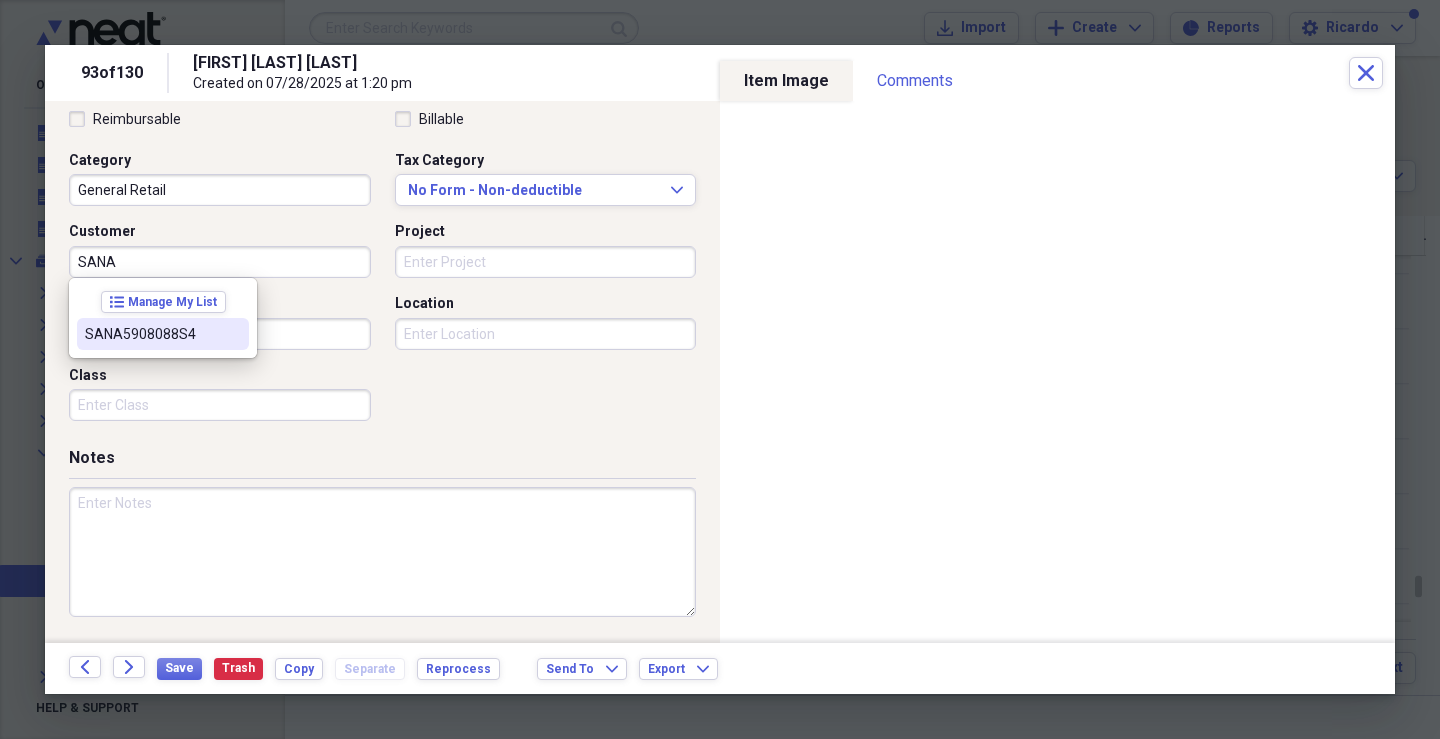 click on "SANA5908088S4" at bounding box center (151, 334) 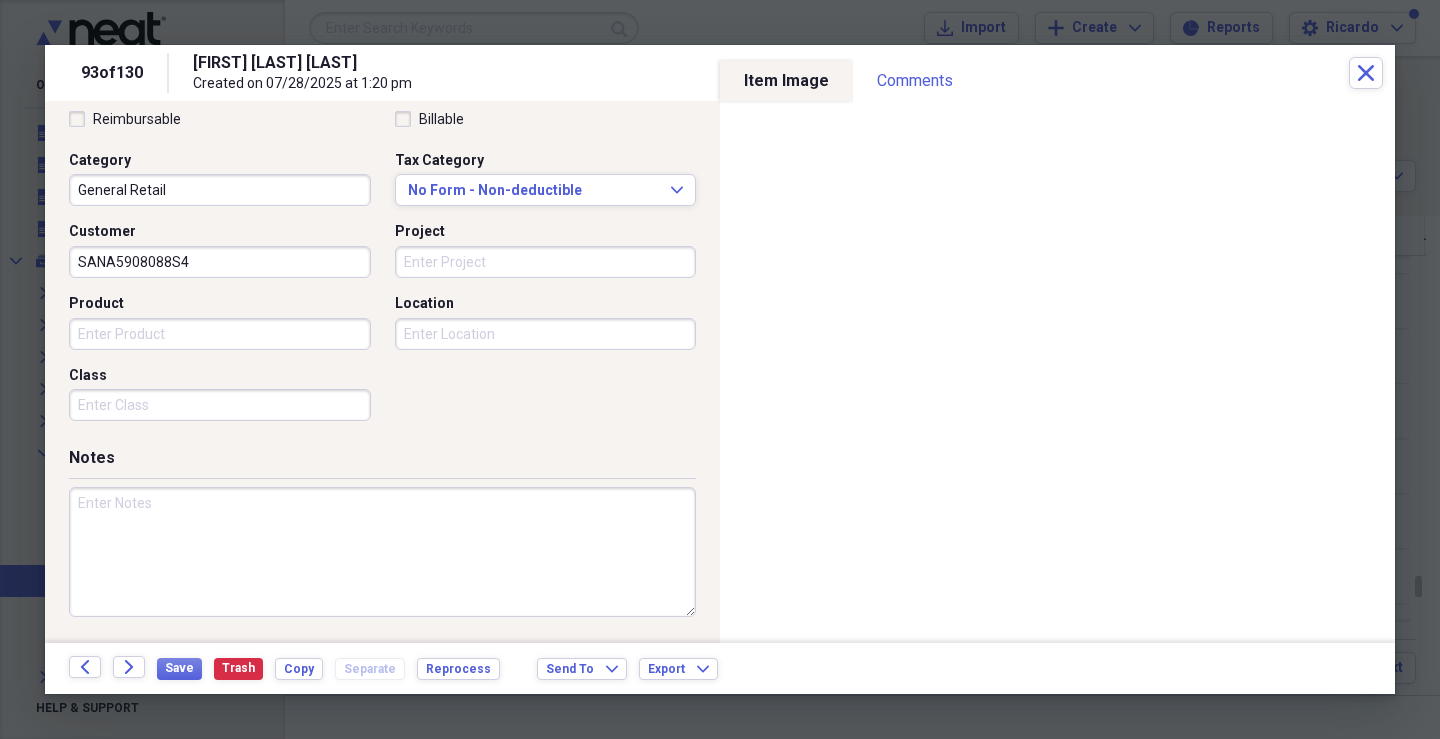 click on "Project" at bounding box center (546, 262) 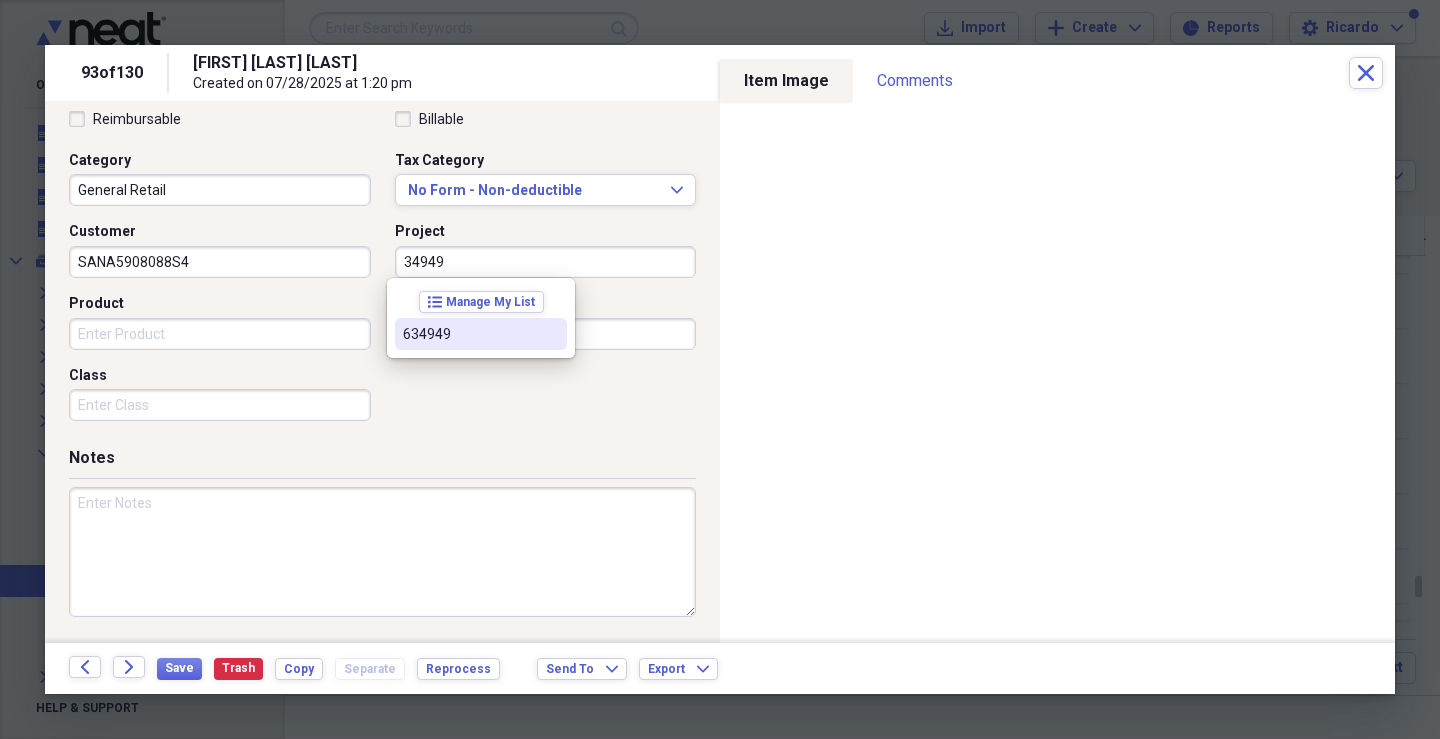 type on "34949" 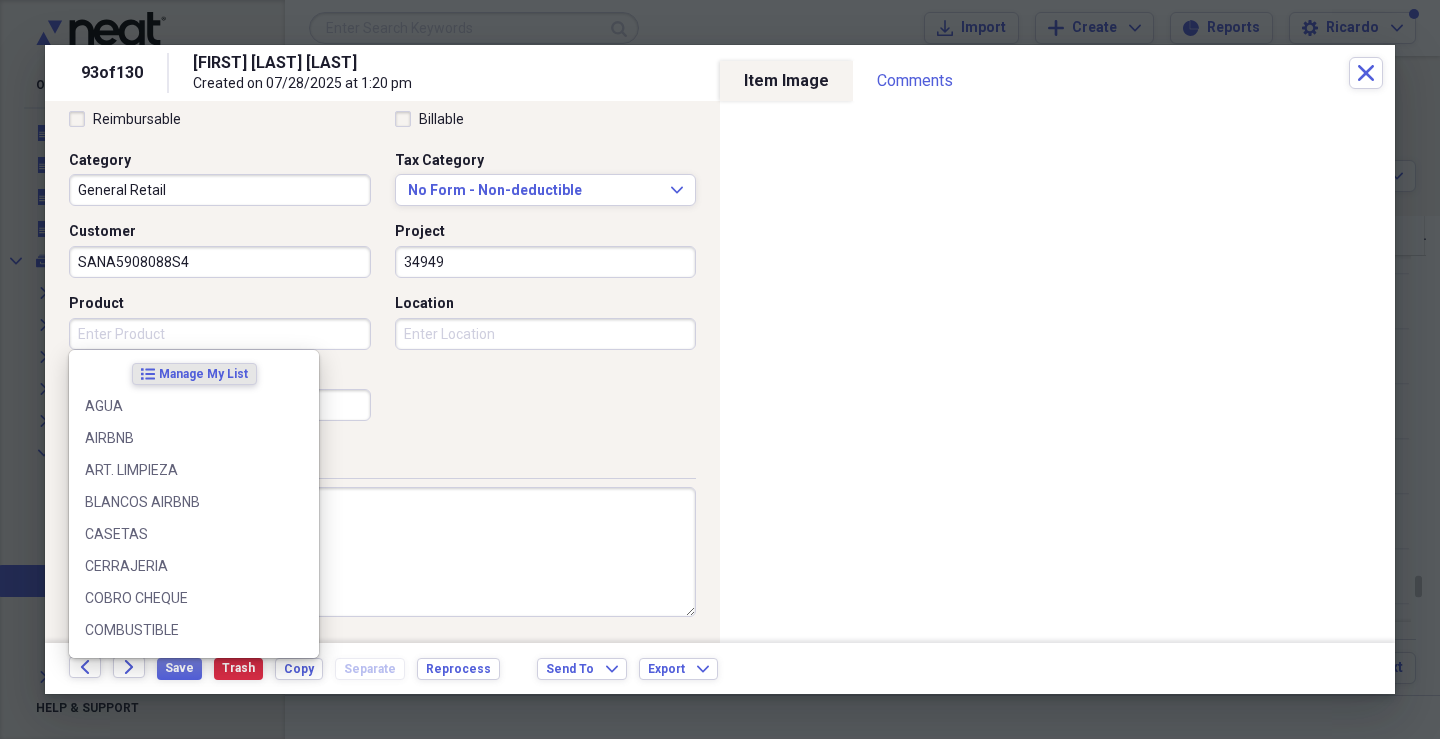 click on "Product" at bounding box center (220, 334) 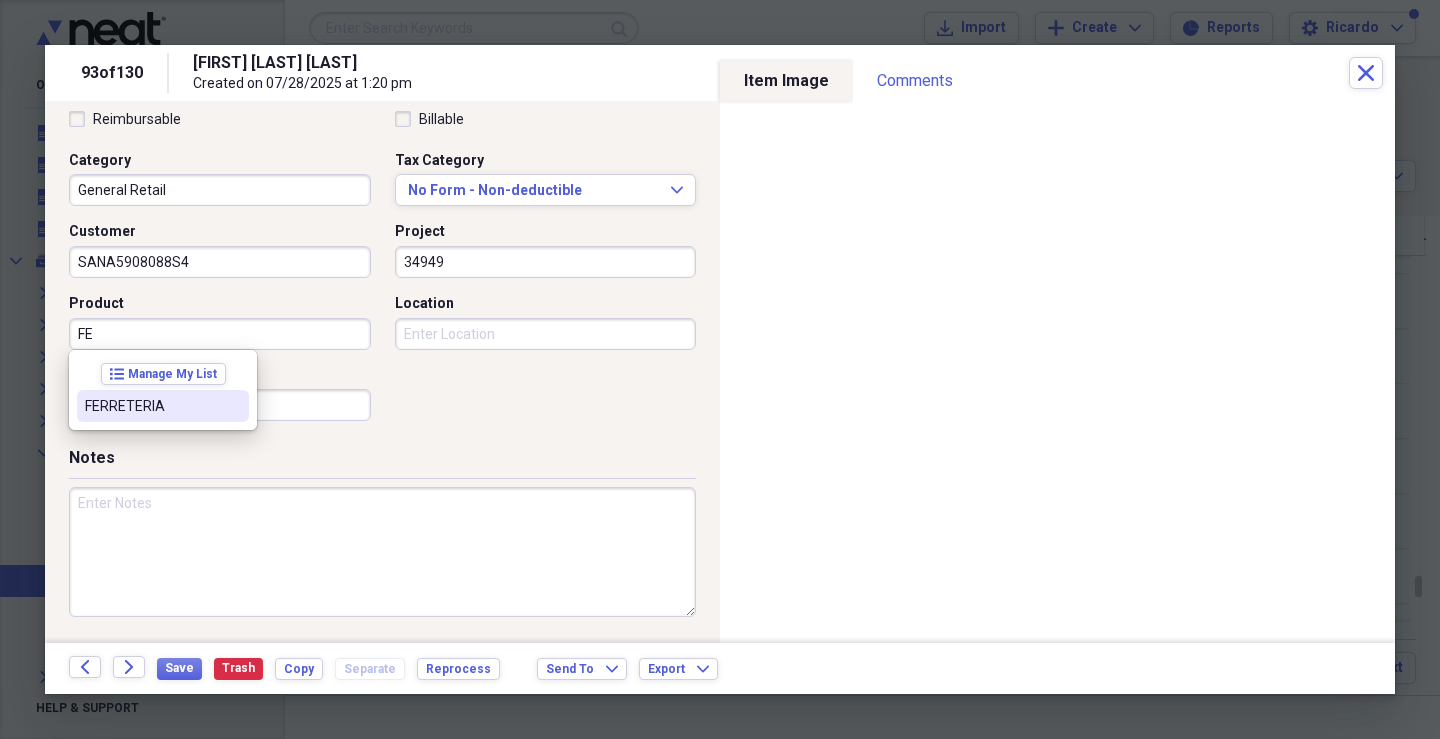 click on "FERRETERIA" at bounding box center (151, 406) 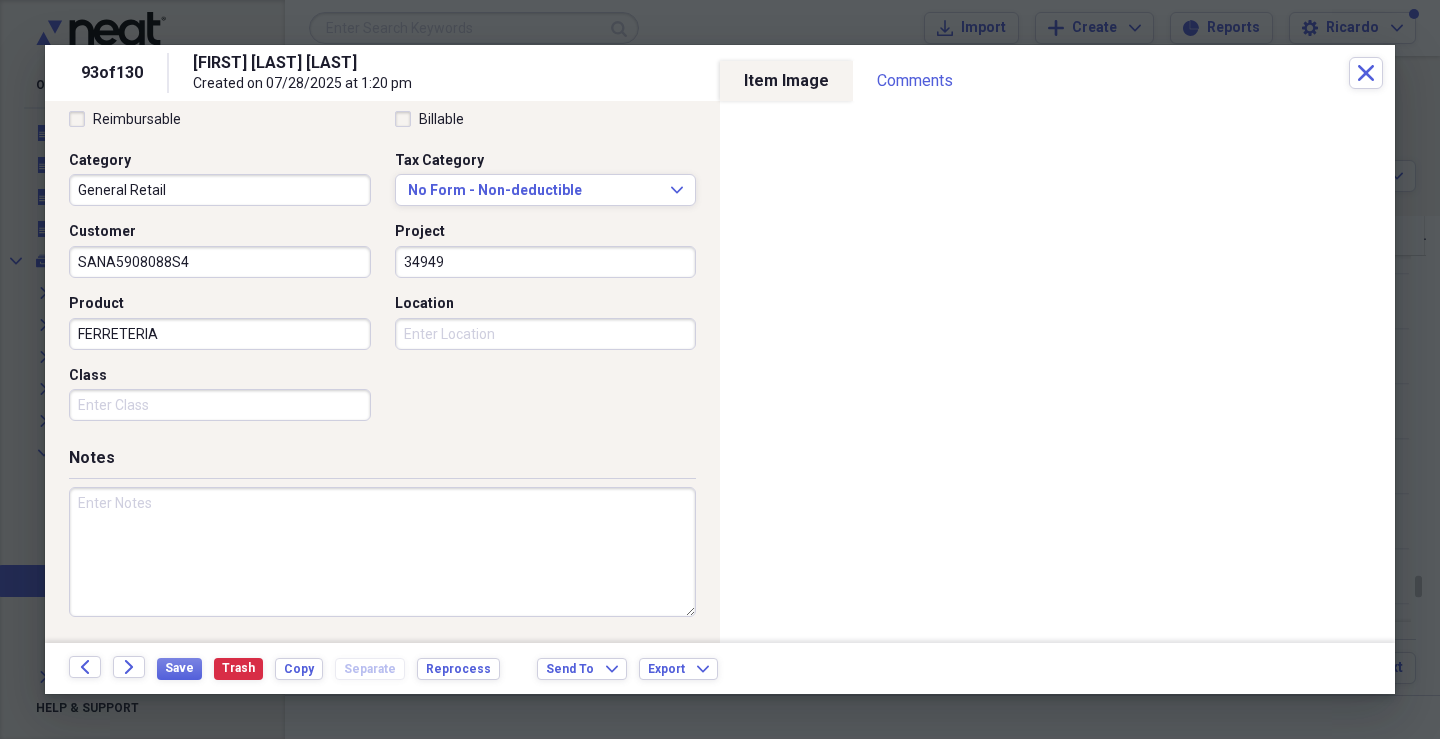 click on "Class" at bounding box center [220, 405] 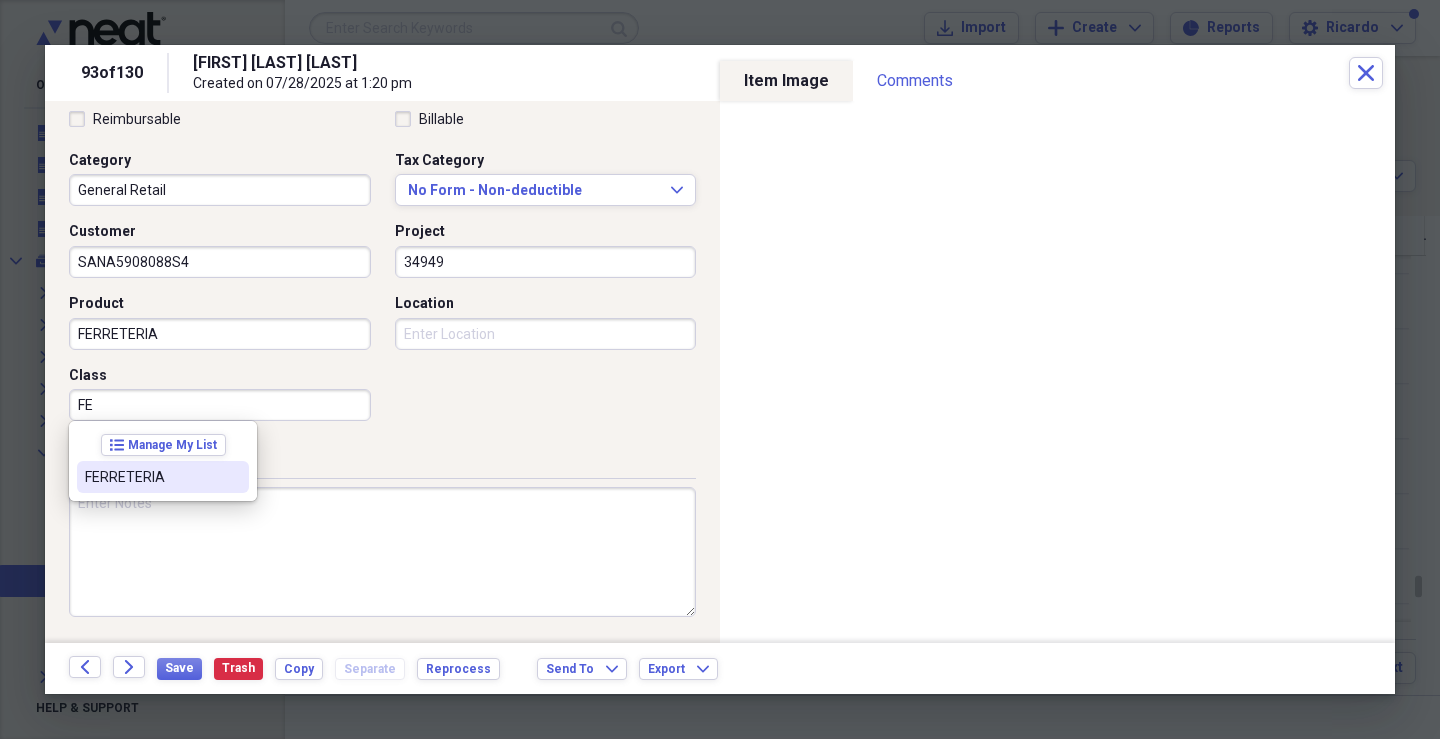 click on "FERRETERIA" at bounding box center [163, 477] 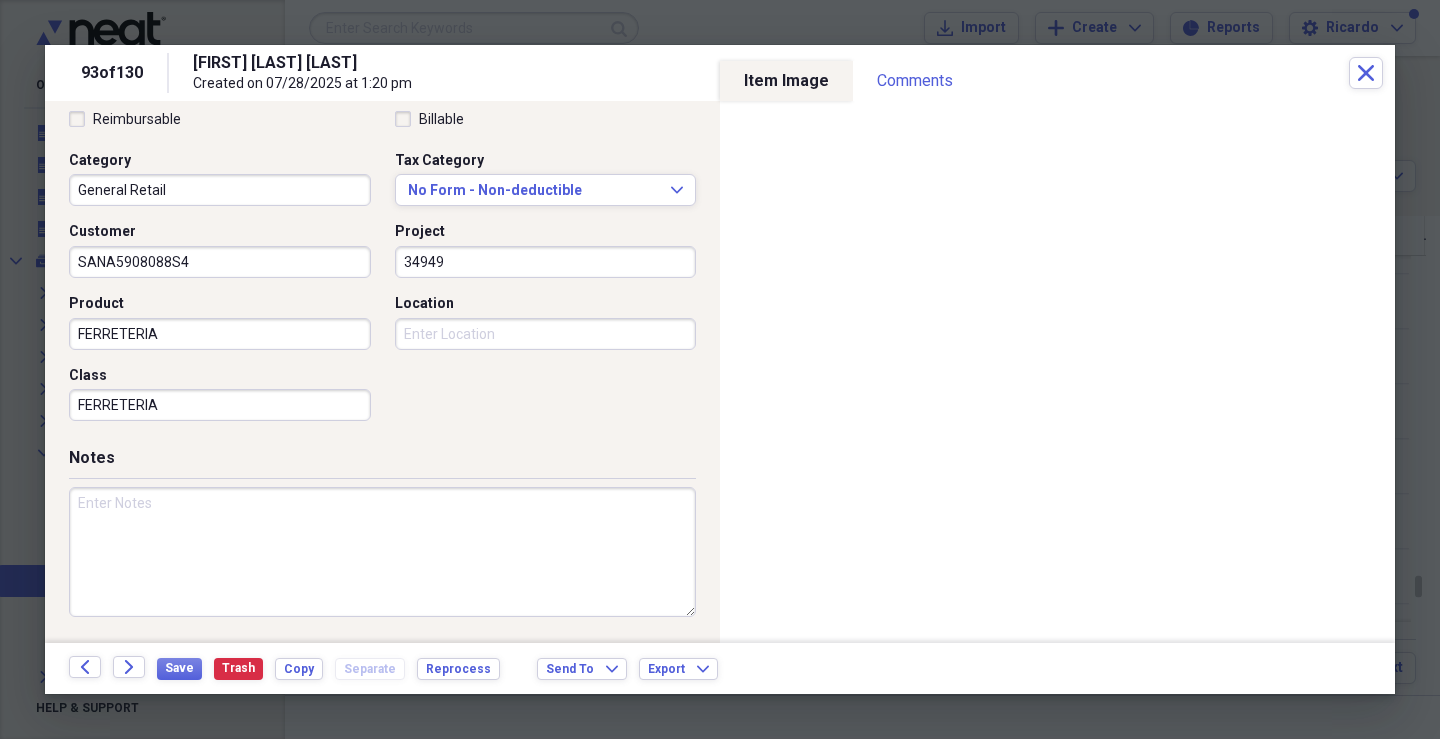 click on "Location" at bounding box center [546, 334] 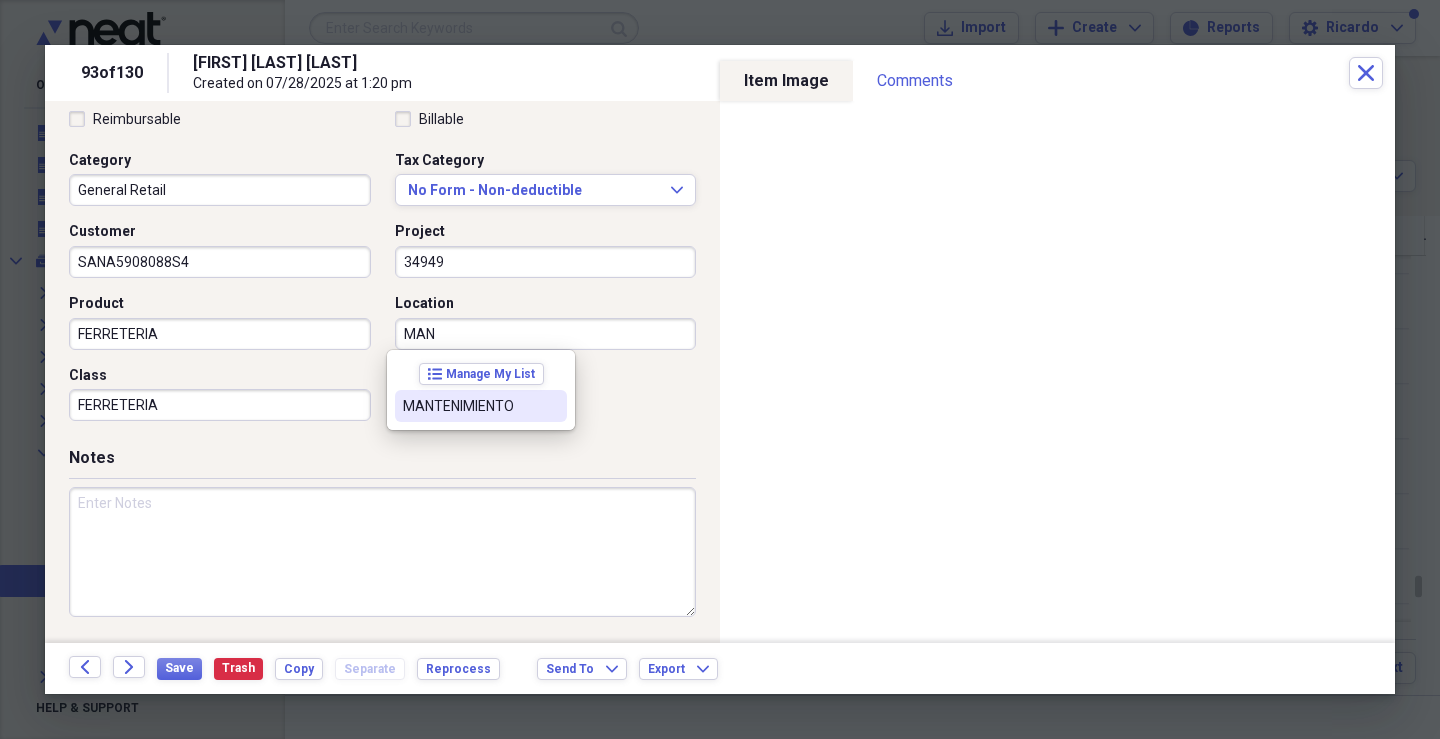click on "MANTENIMIENTO" at bounding box center (469, 406) 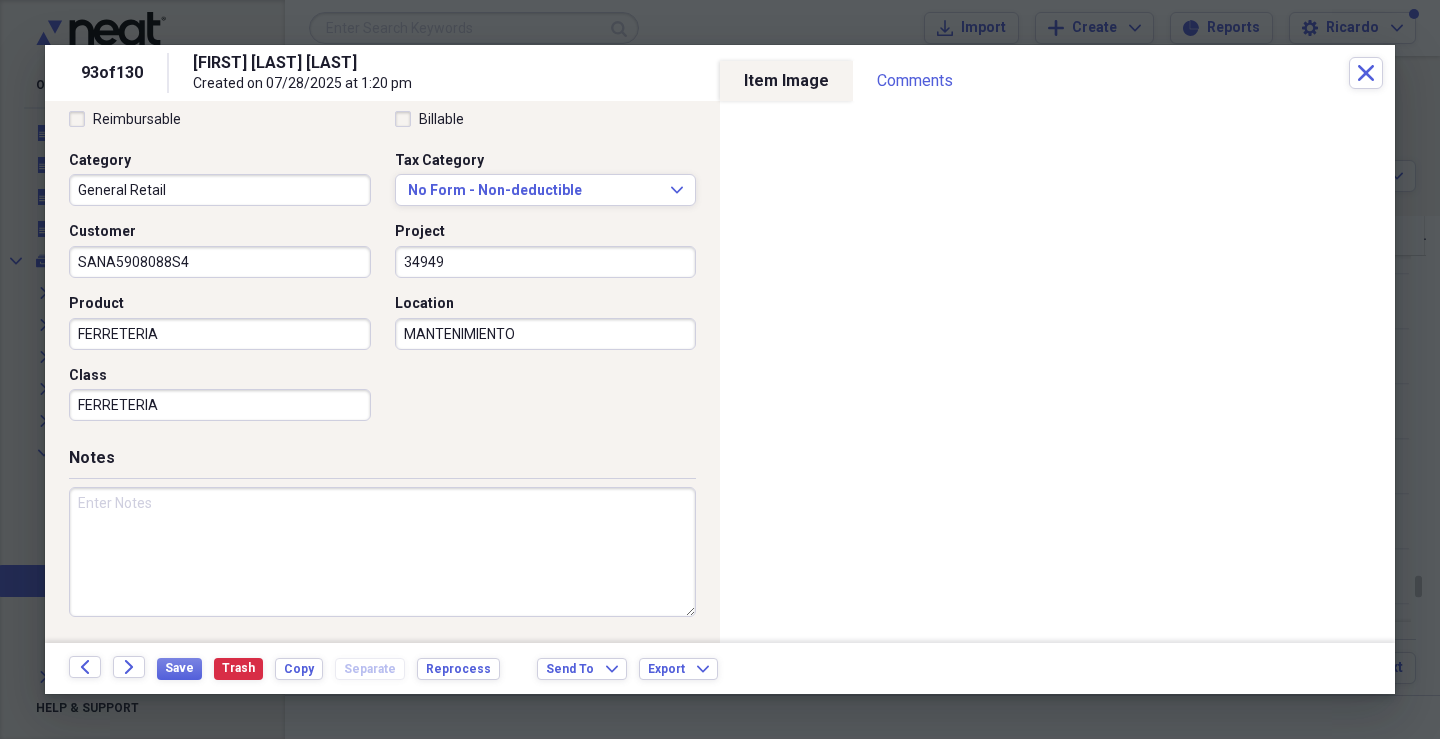 click at bounding box center [382, 552] 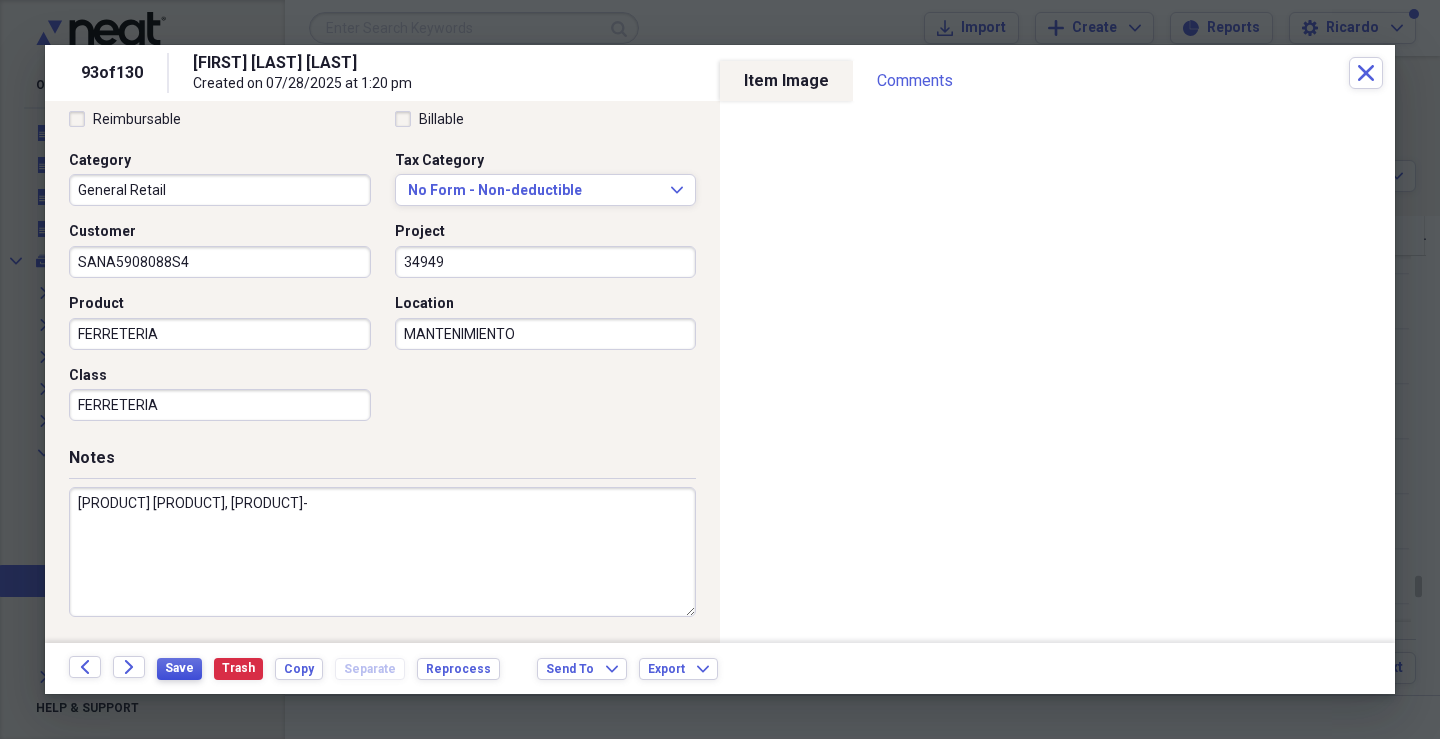 type on "[PRODUCT] [PRODUCT], [PRODUCT]-" 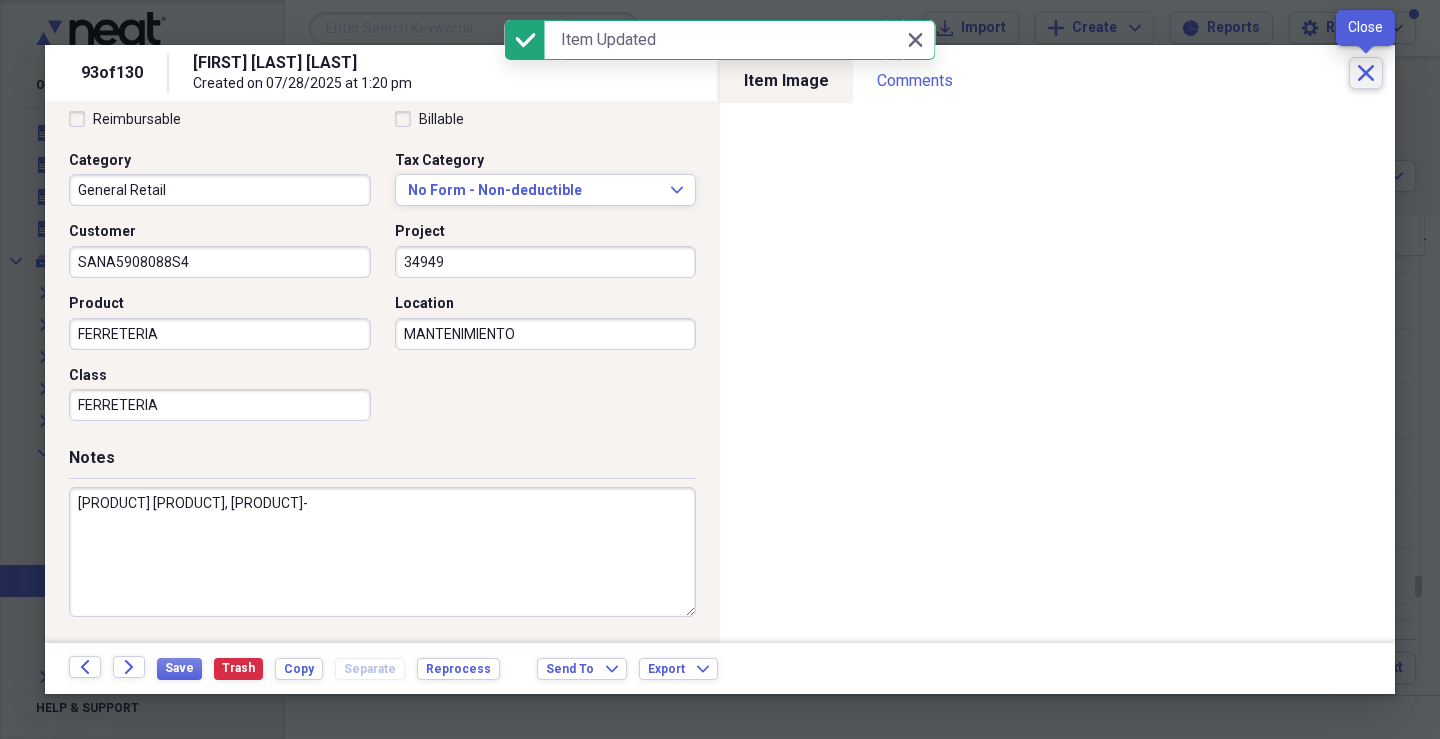 click on "Close" at bounding box center (1366, 73) 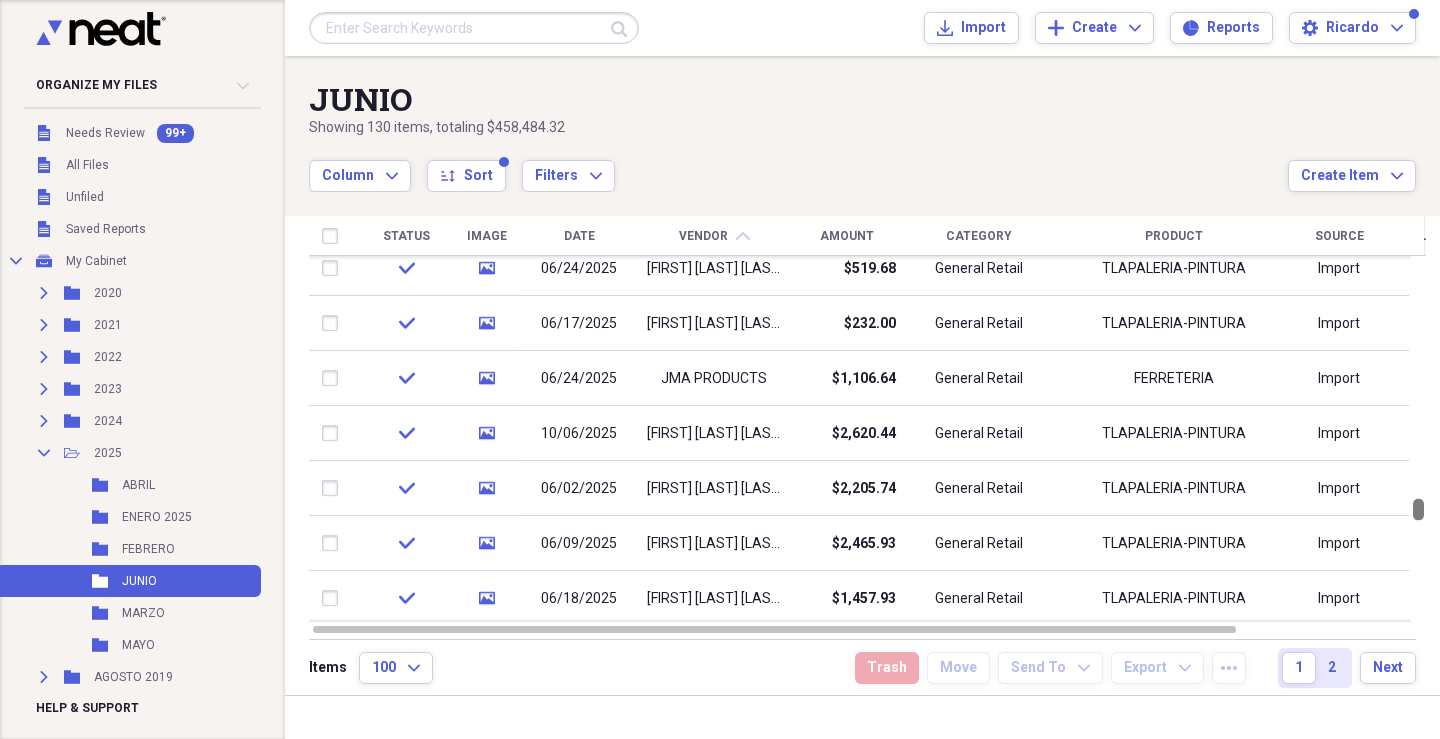 drag, startPoint x: 1434, startPoint y: 590, endPoint x: 1434, endPoint y: 513, distance: 77 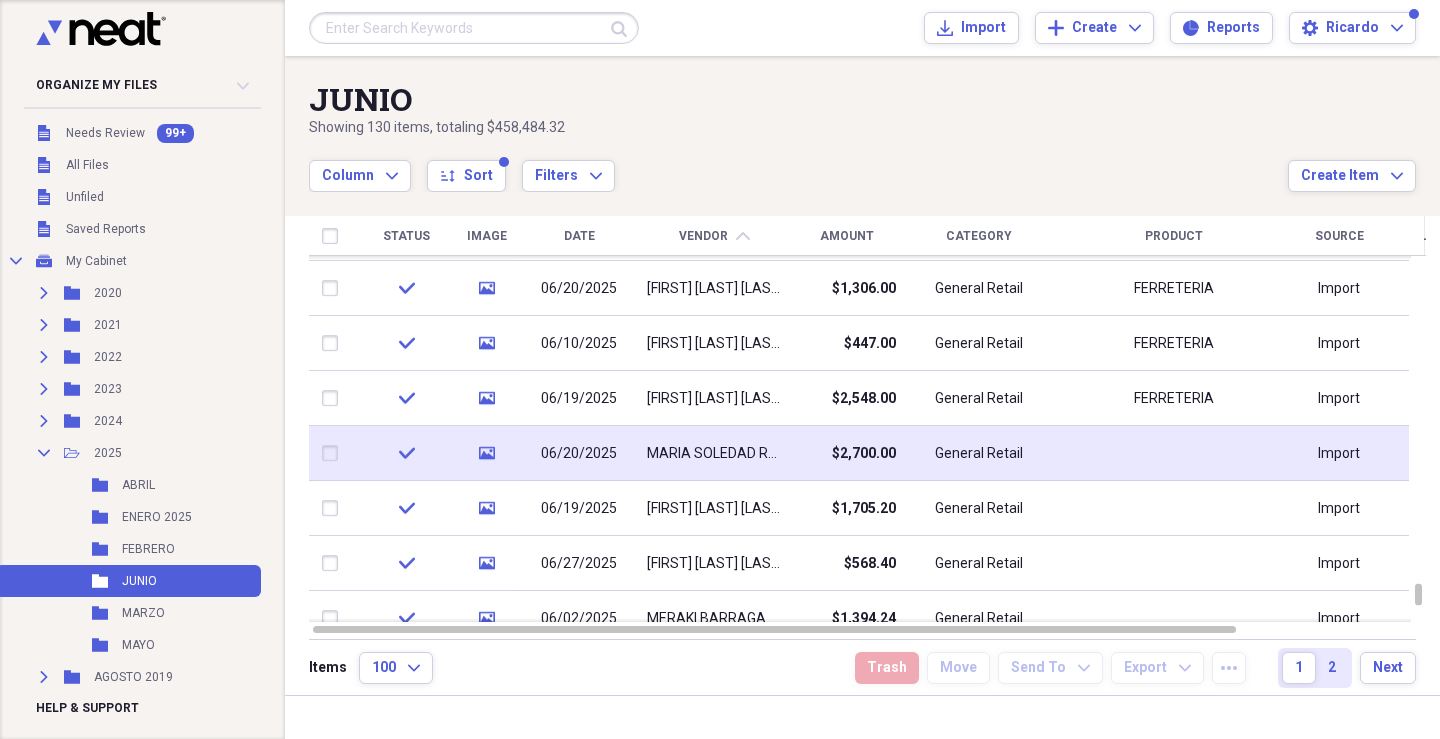 click on "MARIA SOLEDAD RAMIREZ VAZQUEZ" at bounding box center (714, 454) 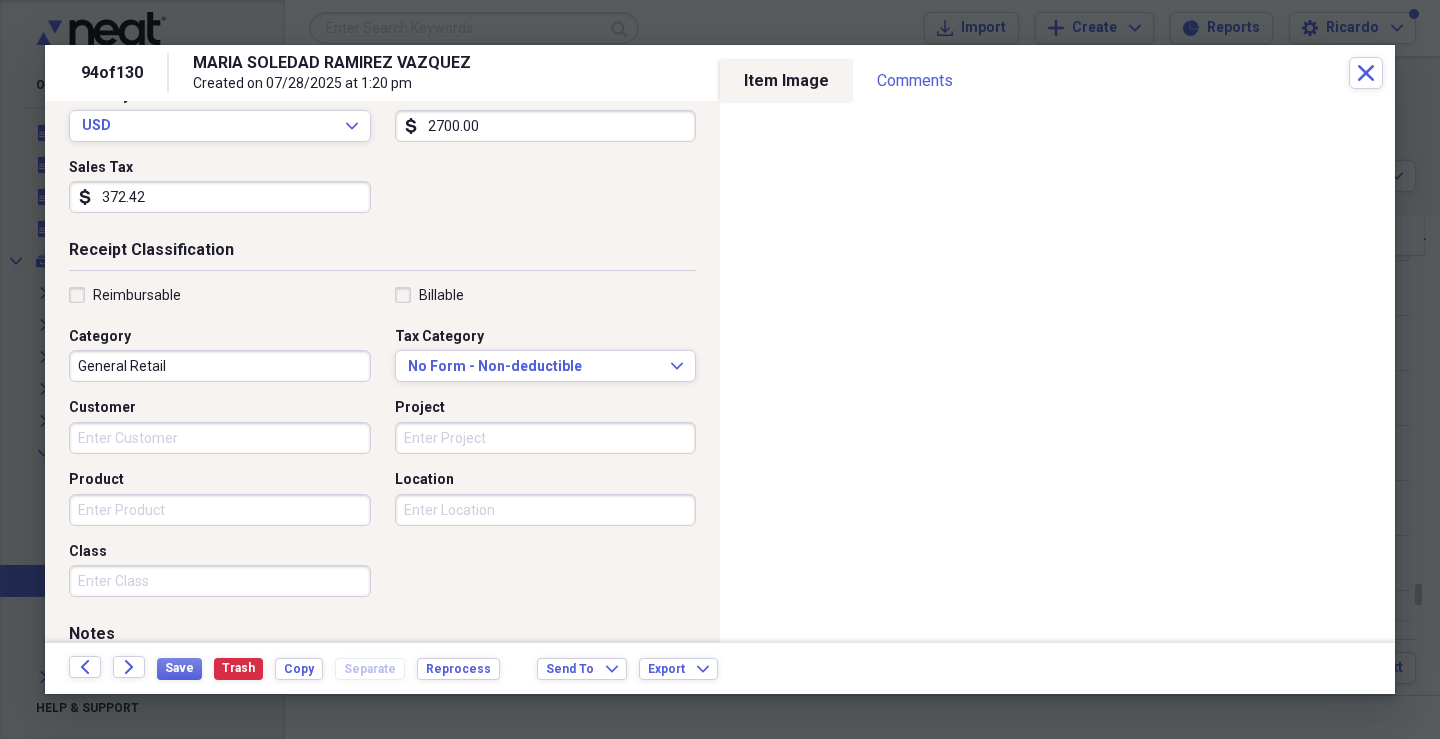 scroll, scrollTop: 333, scrollLeft: 0, axis: vertical 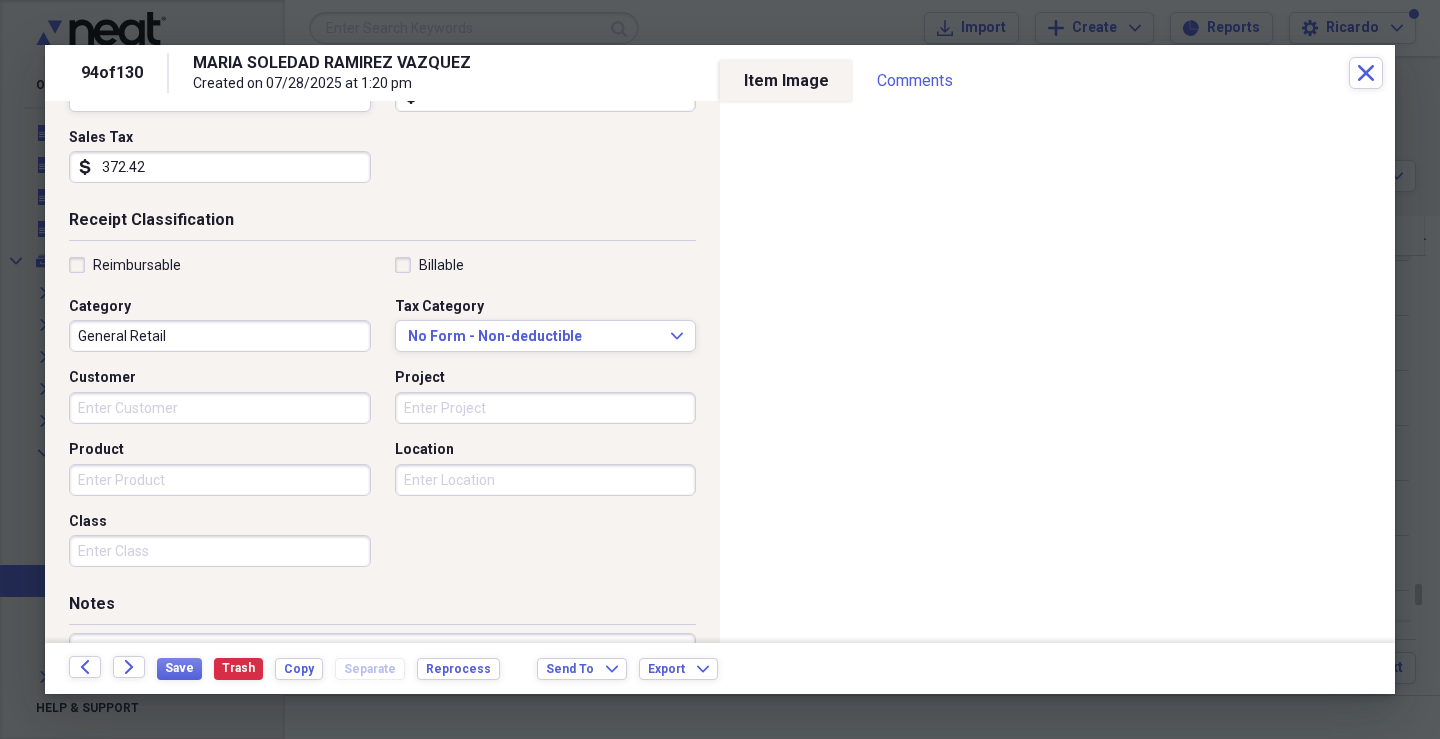click on "Customer" at bounding box center (220, 408) 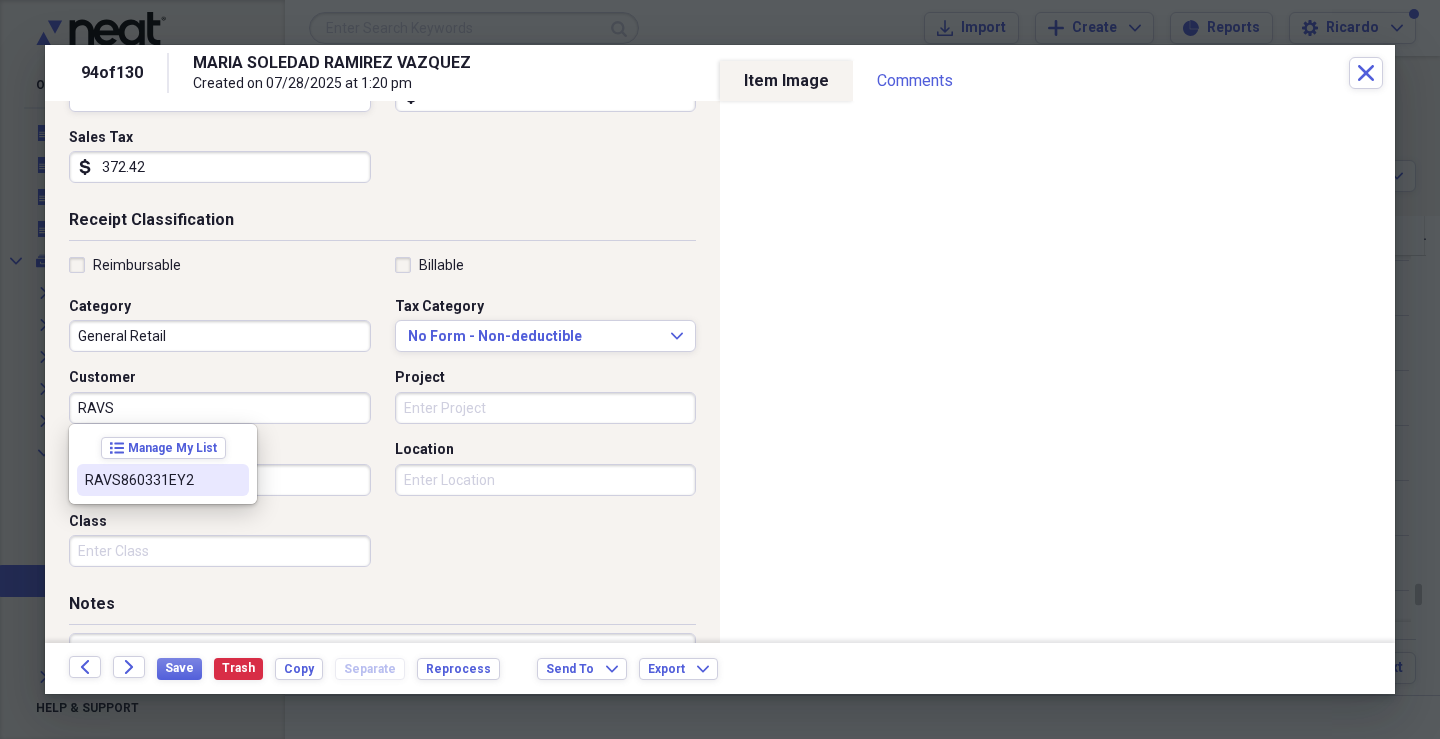 drag, startPoint x: 154, startPoint y: 480, endPoint x: 486, endPoint y: 473, distance: 332.0738 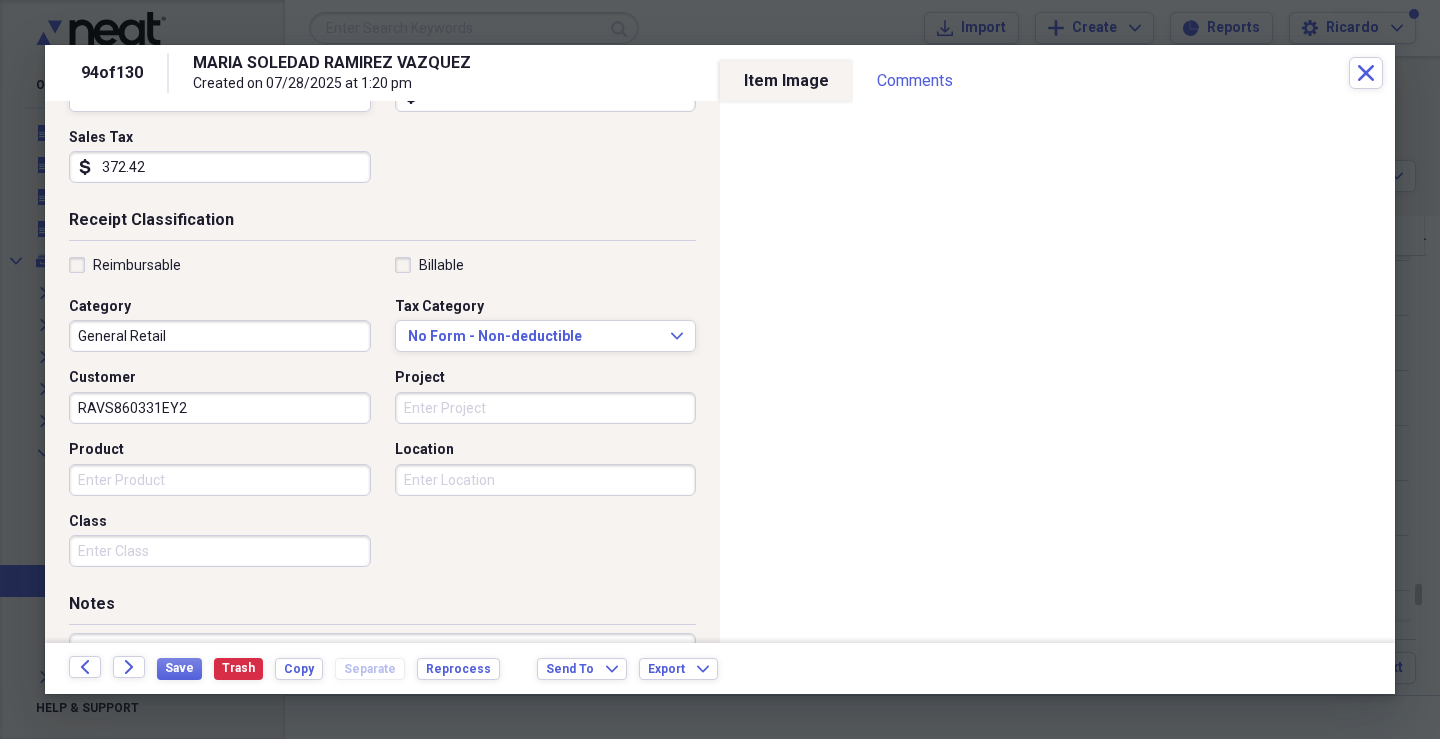 click on "Project" at bounding box center (546, 408) 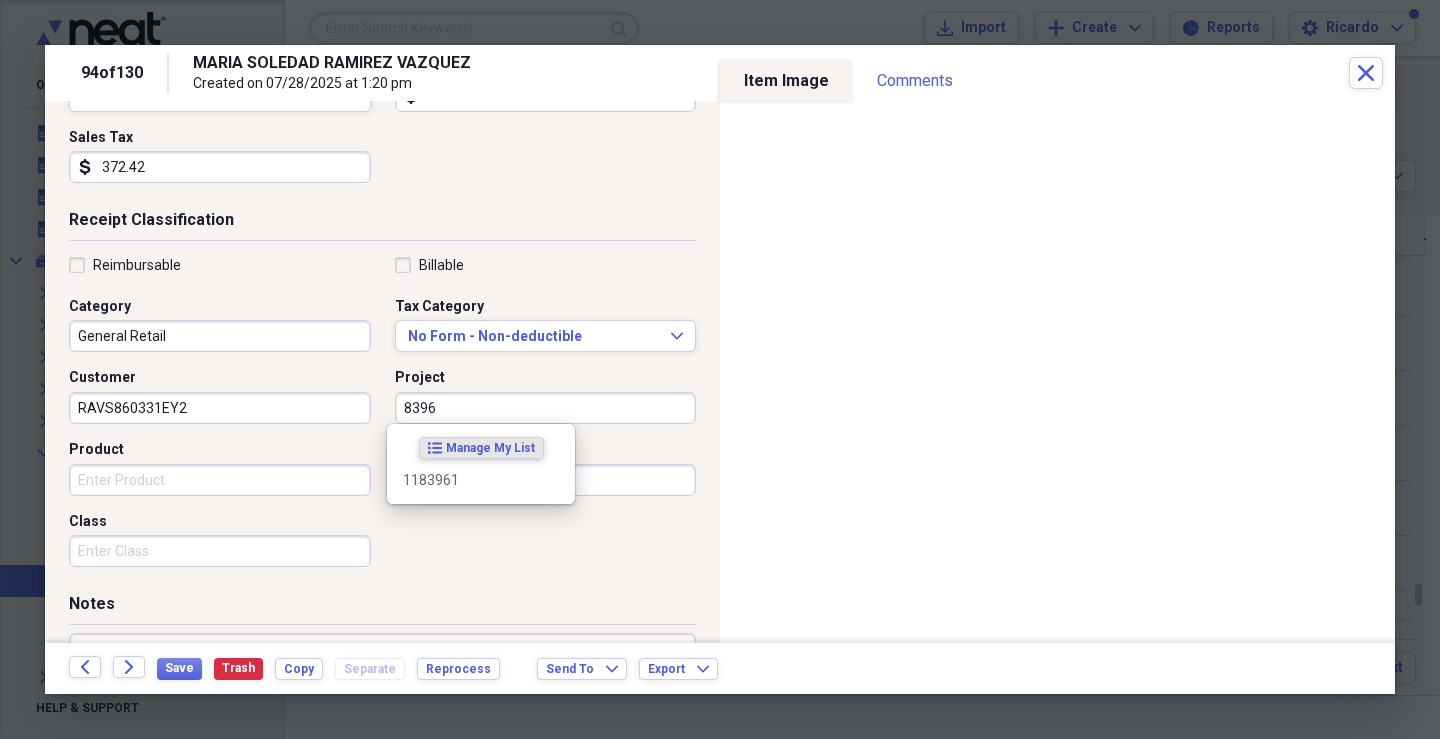 type on "8396" 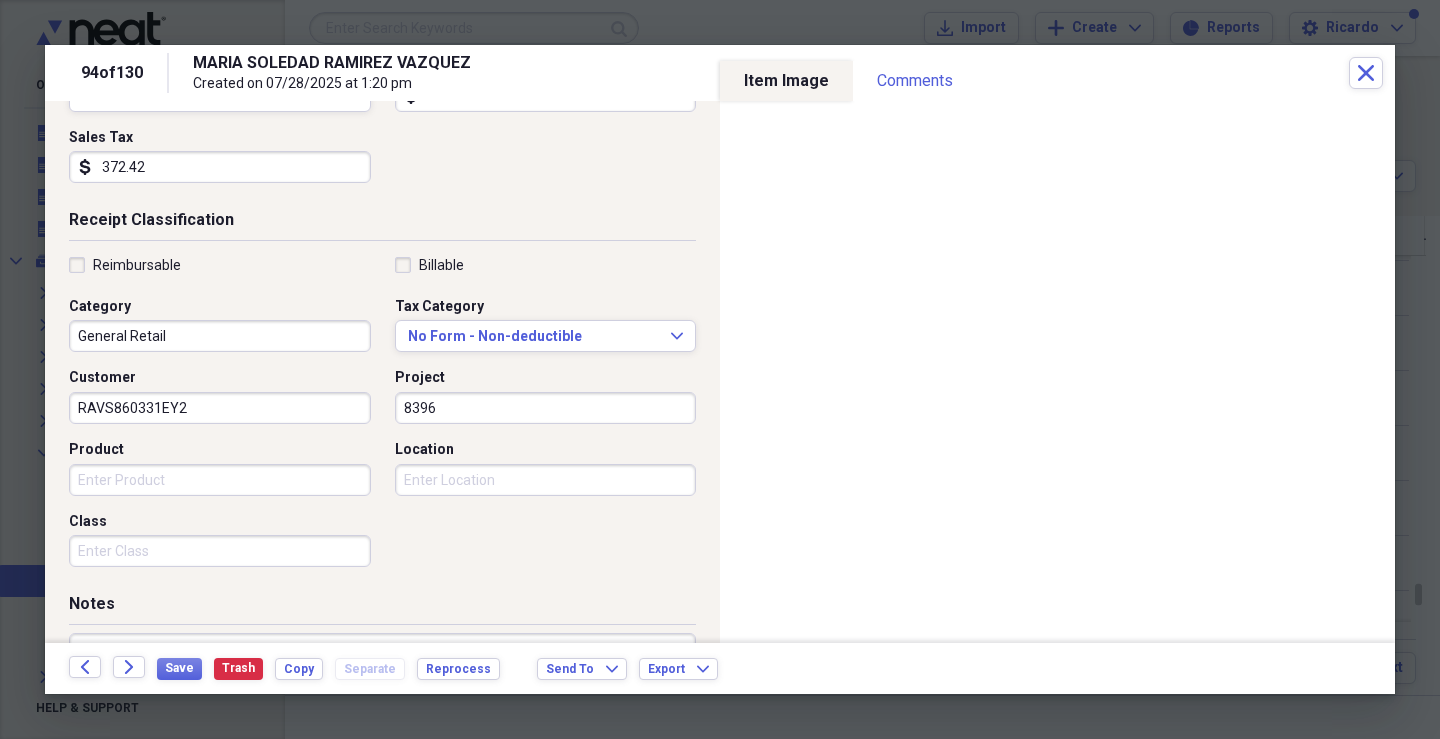 click on "Product" at bounding box center (220, 480) 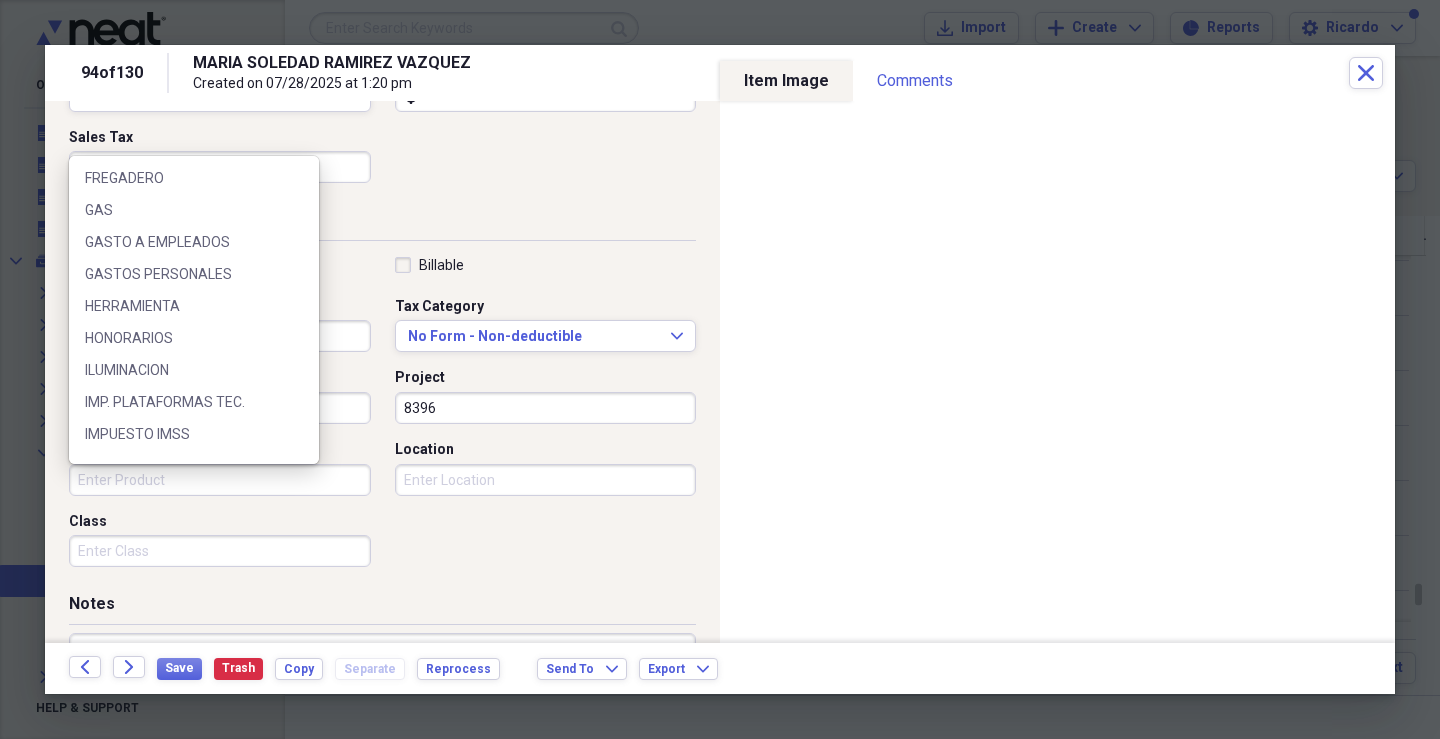 scroll, scrollTop: 650, scrollLeft: 0, axis: vertical 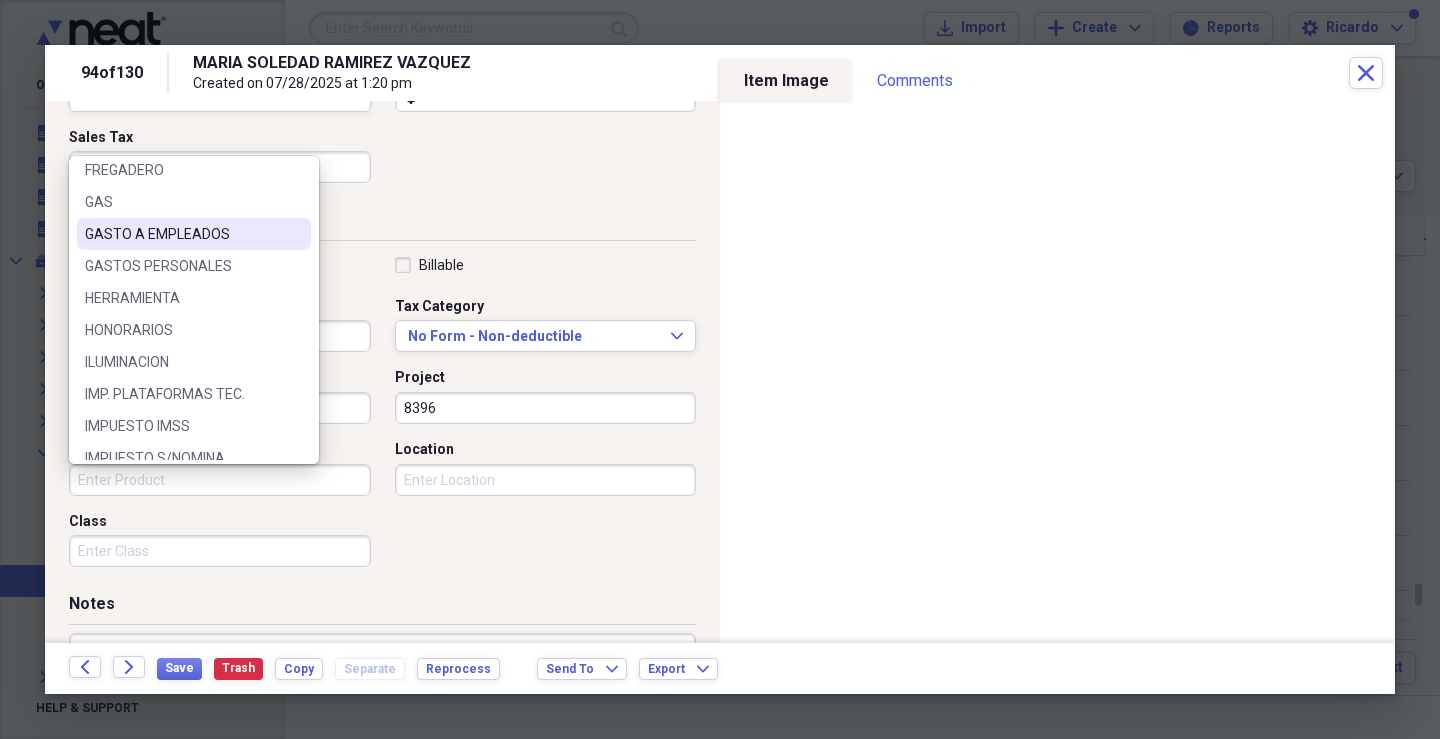 click on "GASTO A EMPLEADOS" at bounding box center (194, 234) 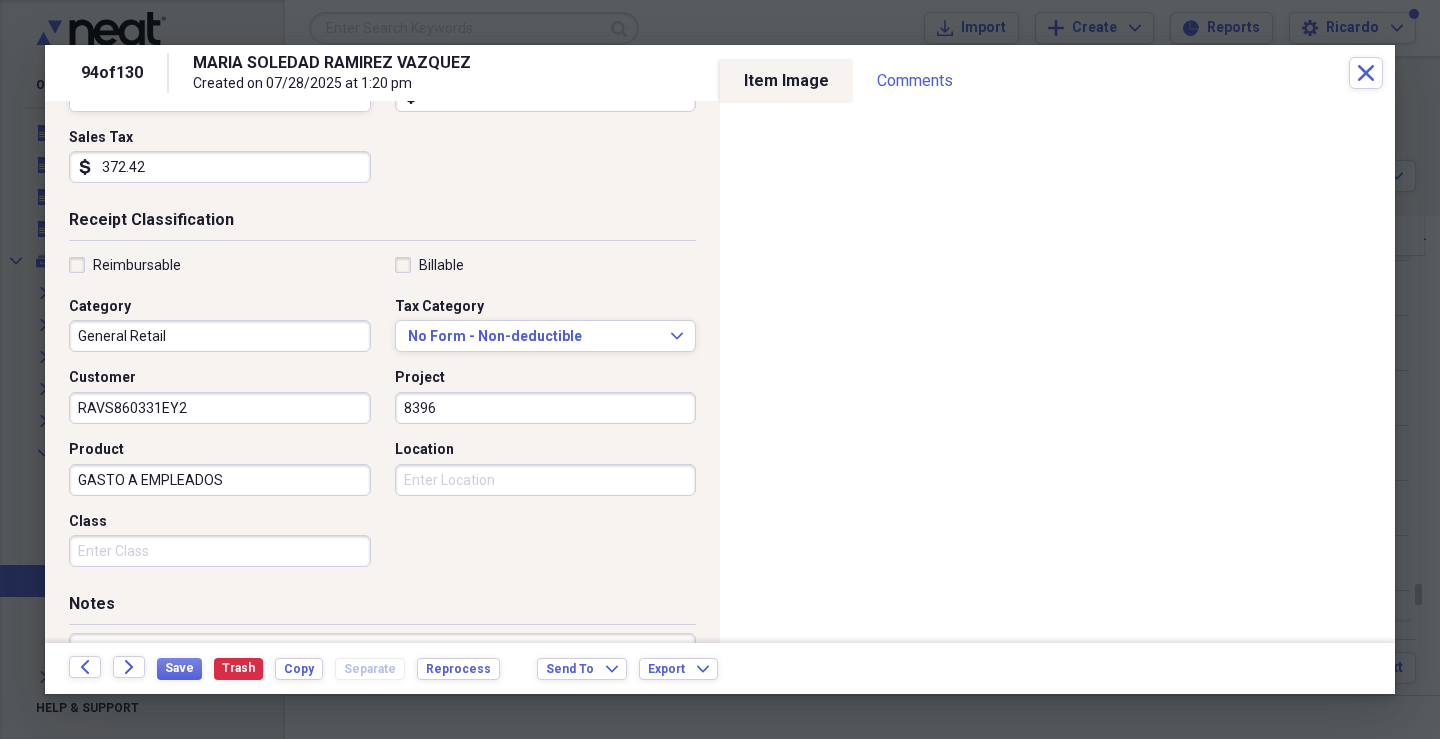 click on "Class" at bounding box center [220, 551] 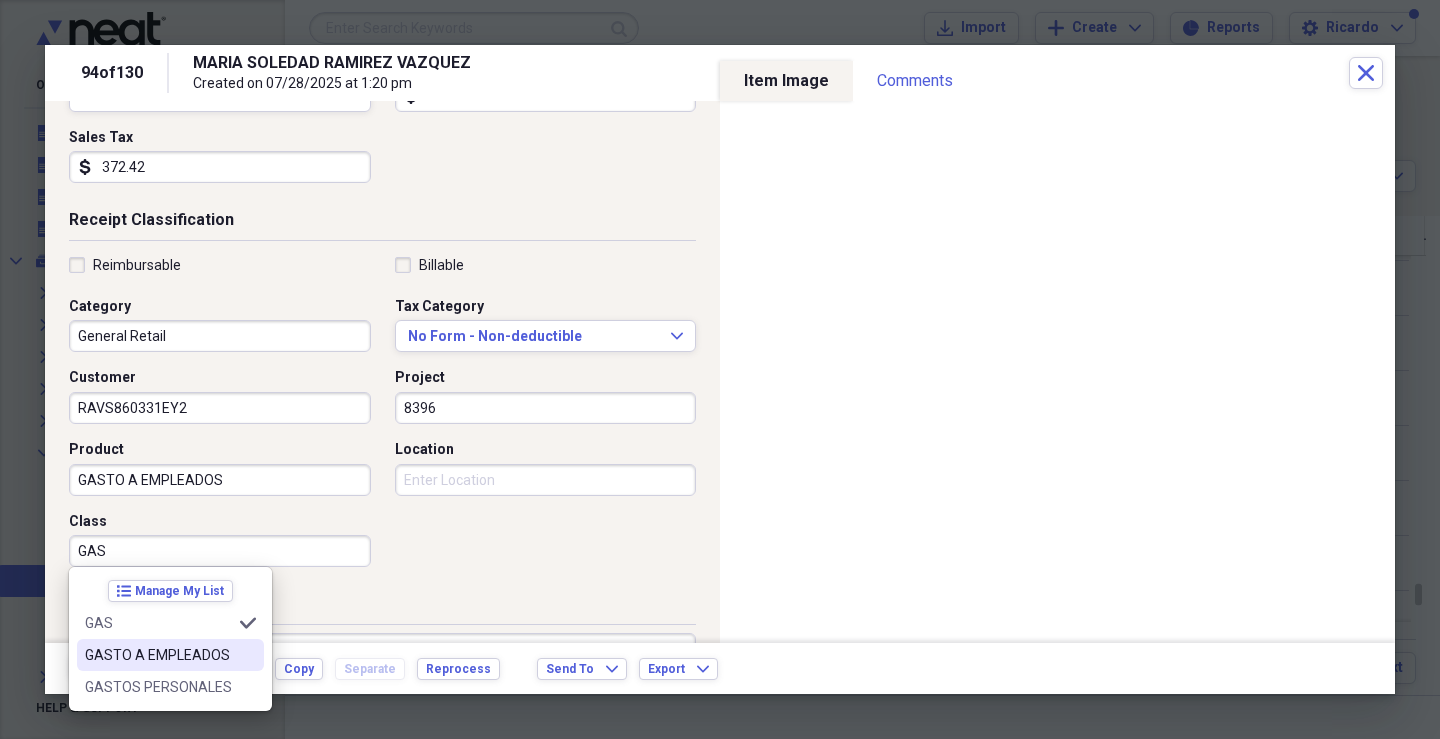 click on "GASTO A EMPLEADOS" at bounding box center [158, 655] 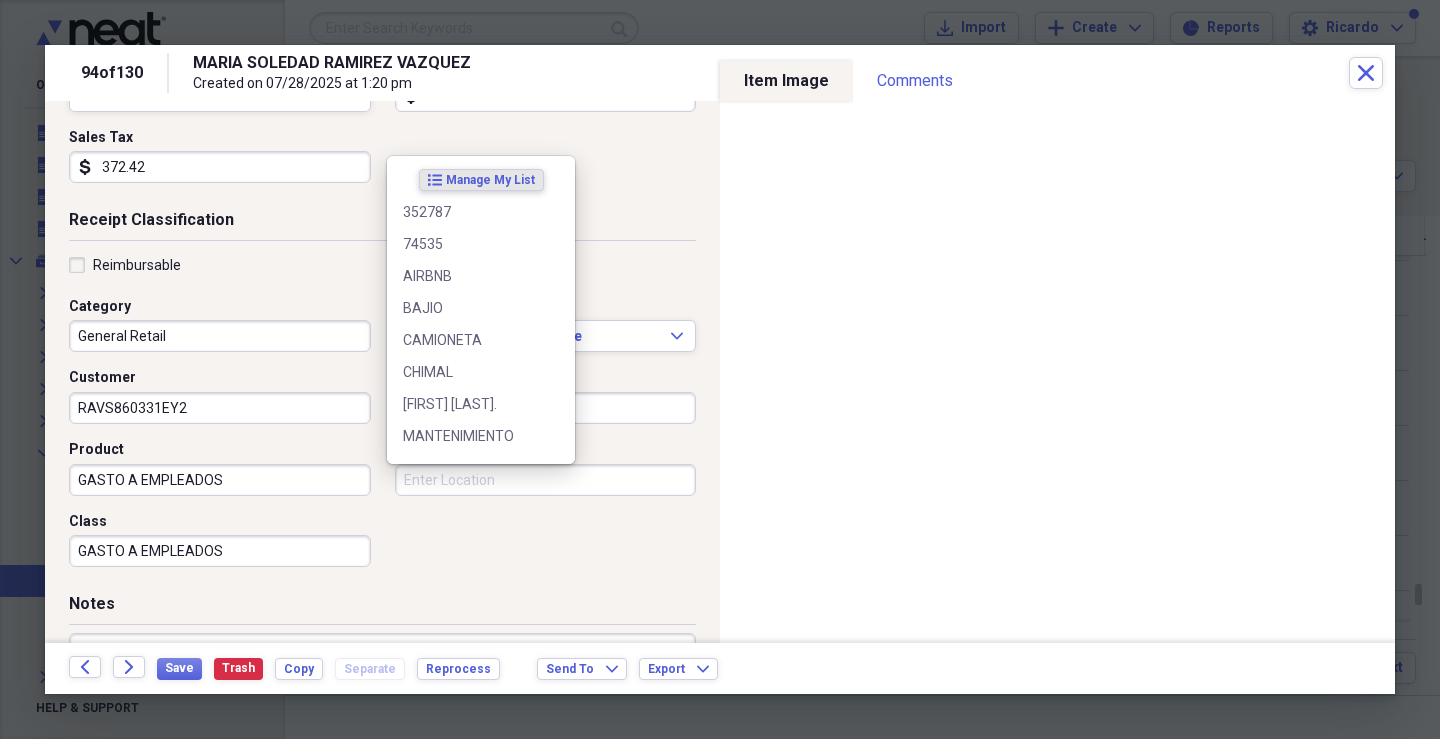 click on "Location" at bounding box center (546, 480) 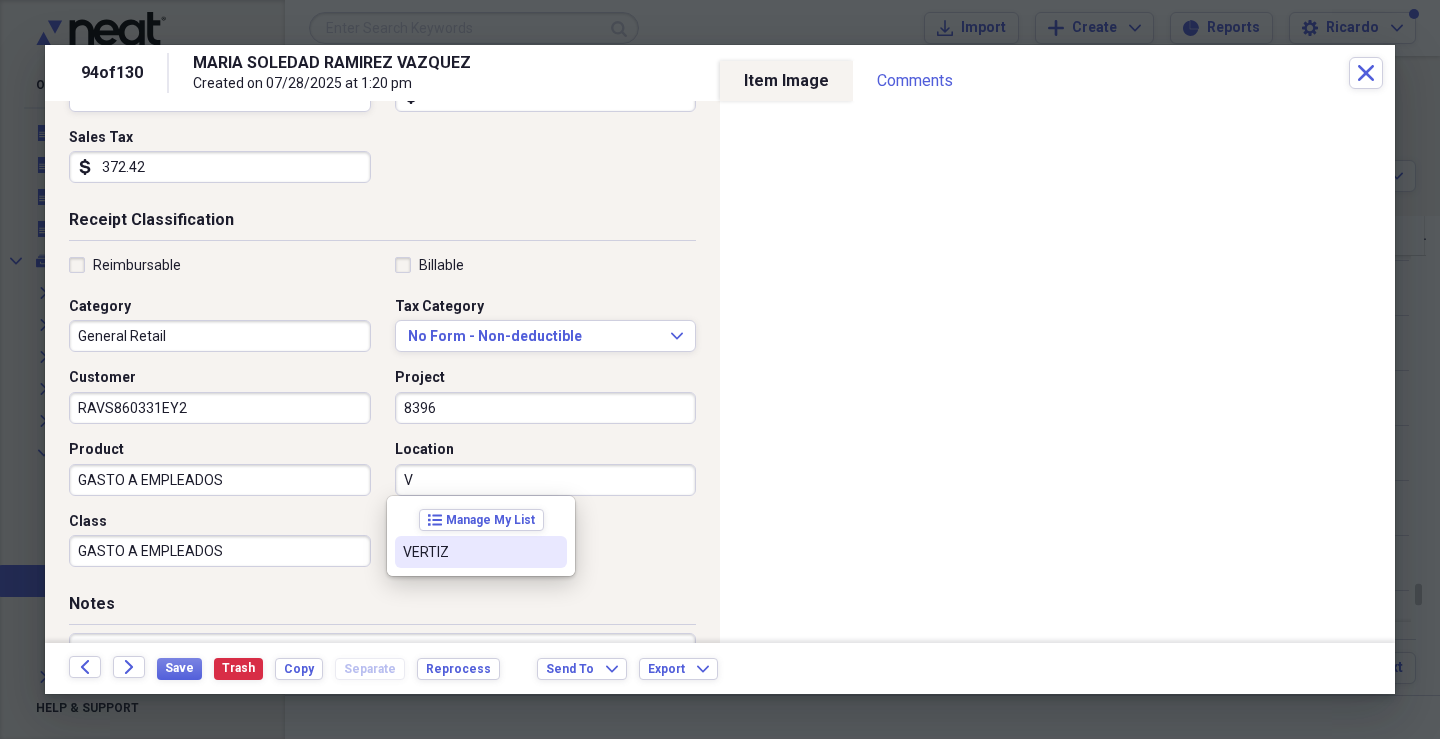 click on "VERTIZ" at bounding box center [469, 552] 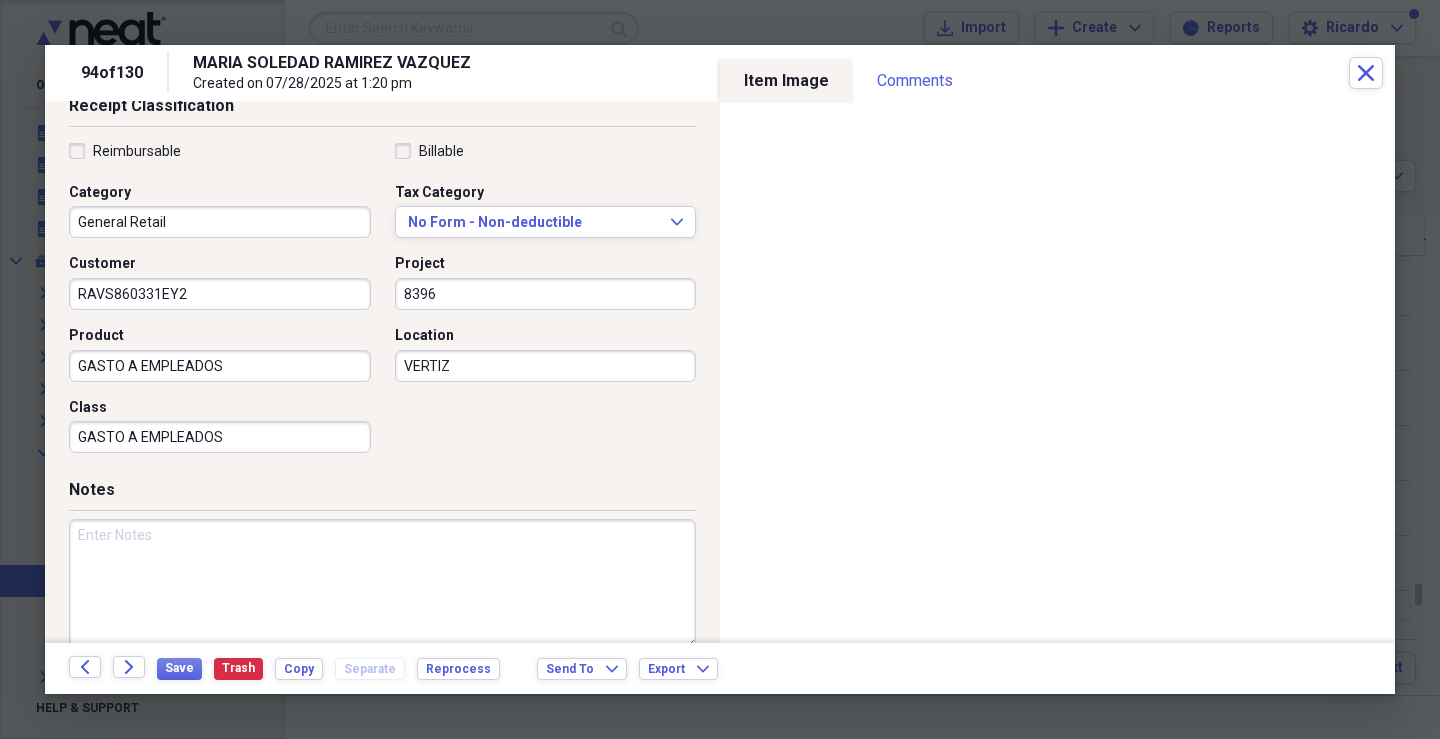 scroll, scrollTop: 479, scrollLeft: 0, axis: vertical 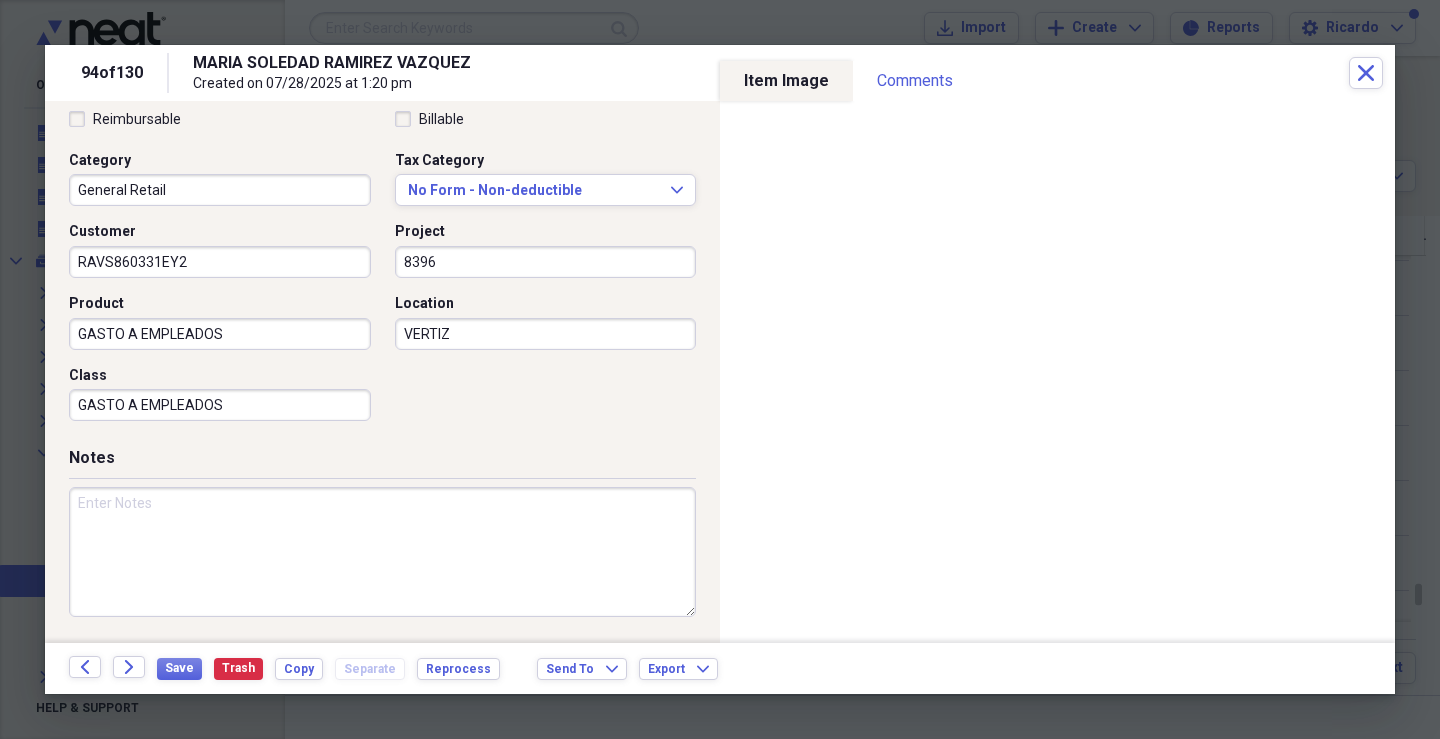 click at bounding box center (382, 552) 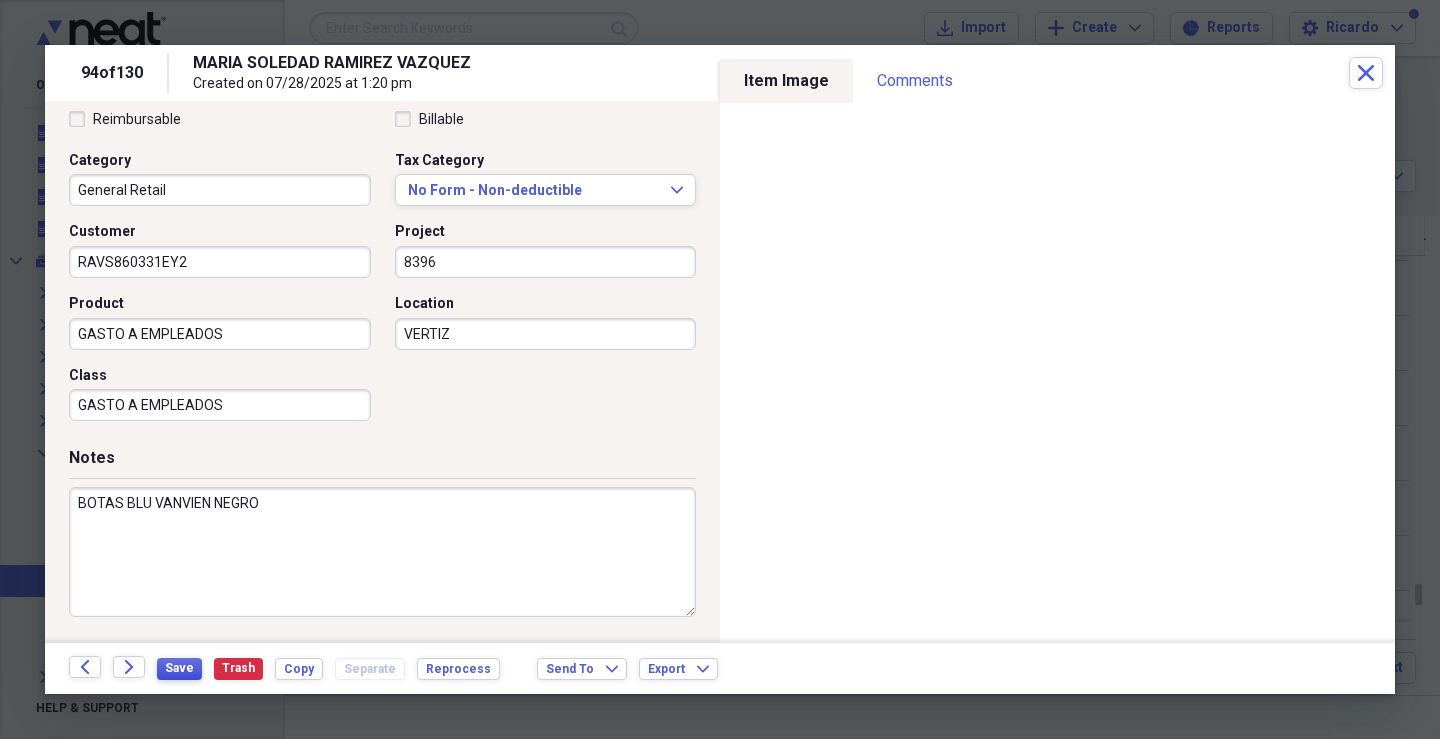 type on "BOTAS BLU VANVIEN NEGRO" 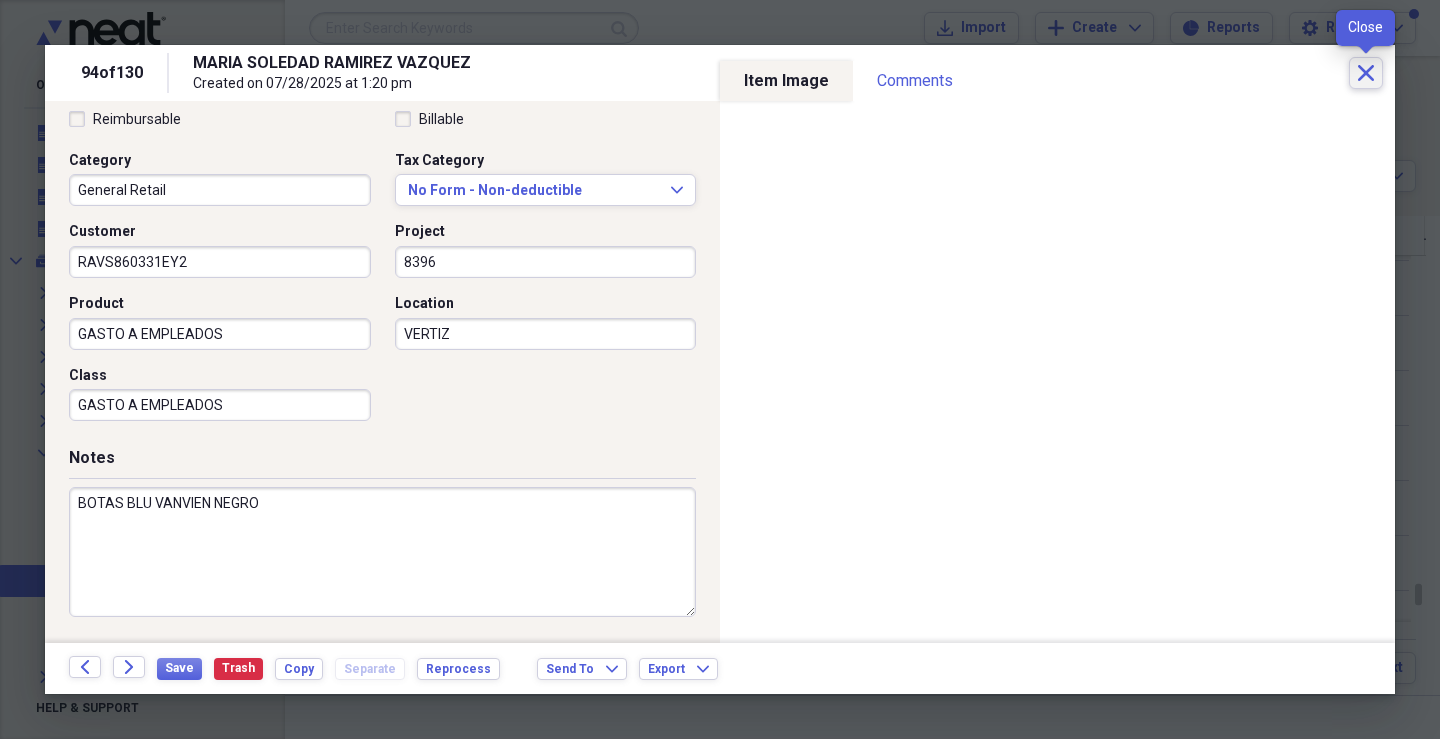 click 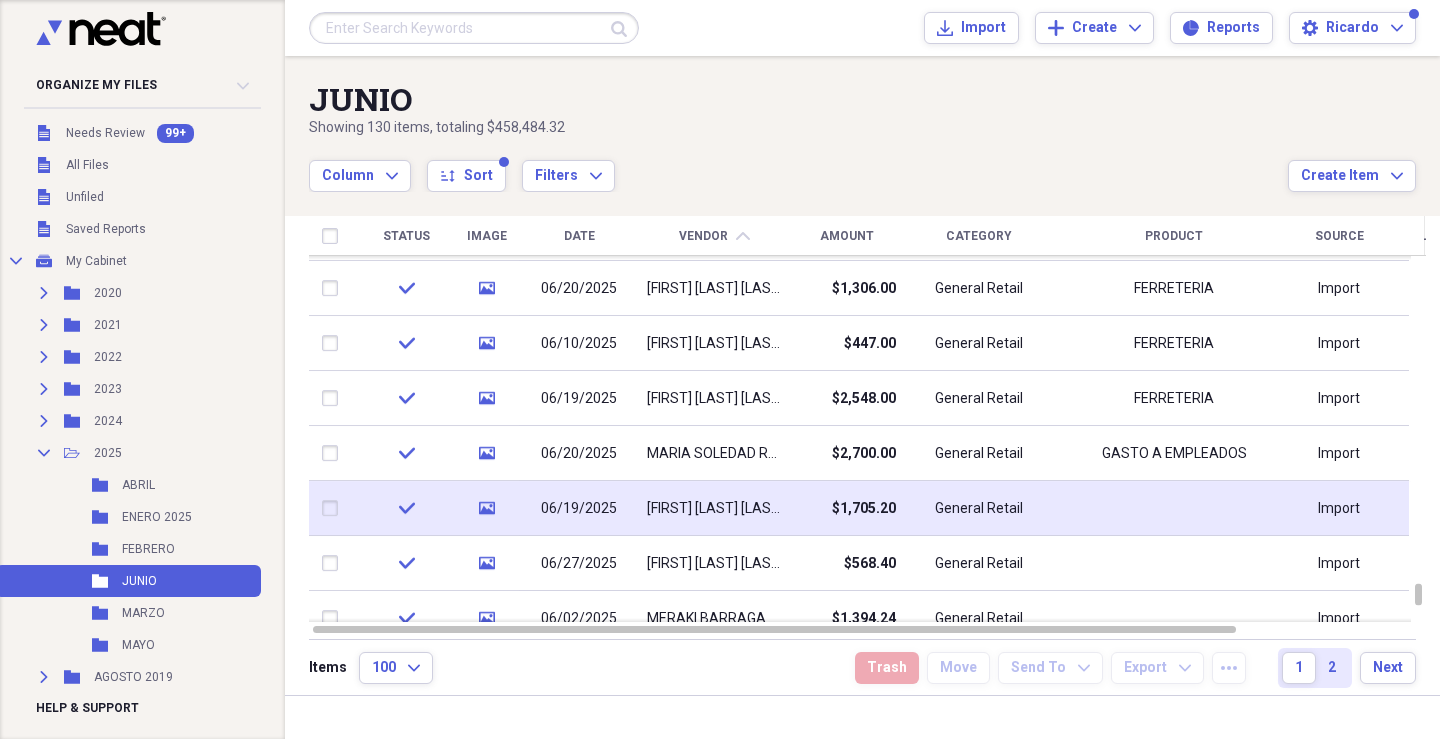 click on "[FIRST] [LAST] [LAST]" at bounding box center (714, 509) 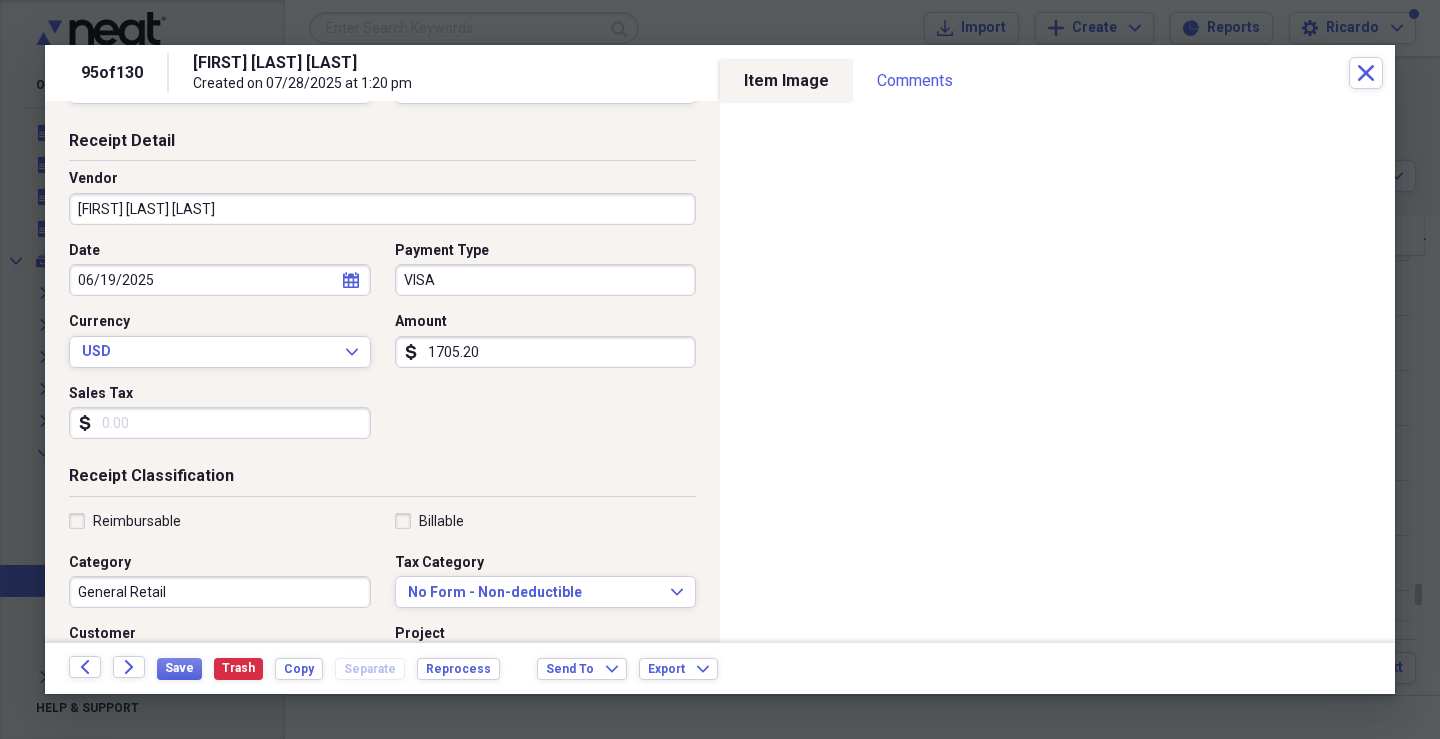 scroll, scrollTop: 166, scrollLeft: 0, axis: vertical 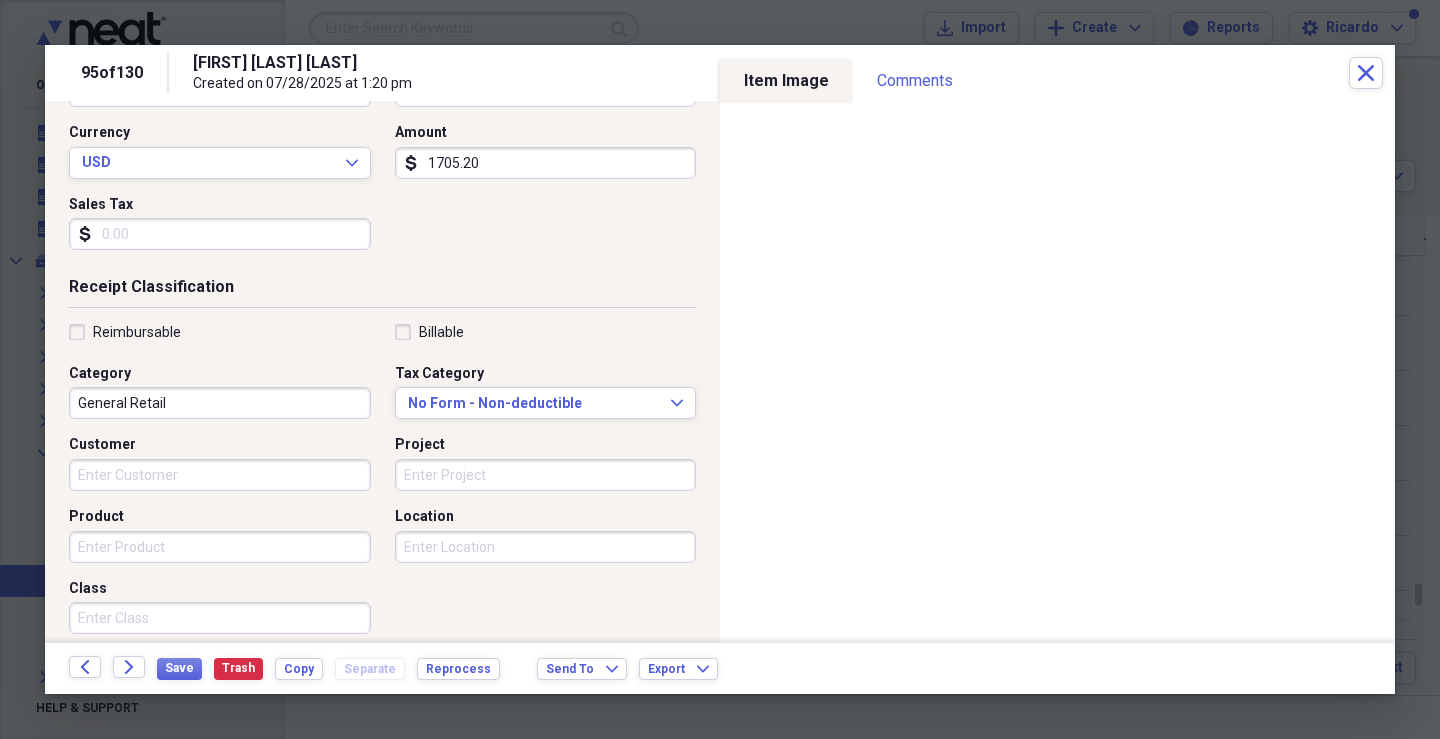 click on "Customer" at bounding box center [220, 475] 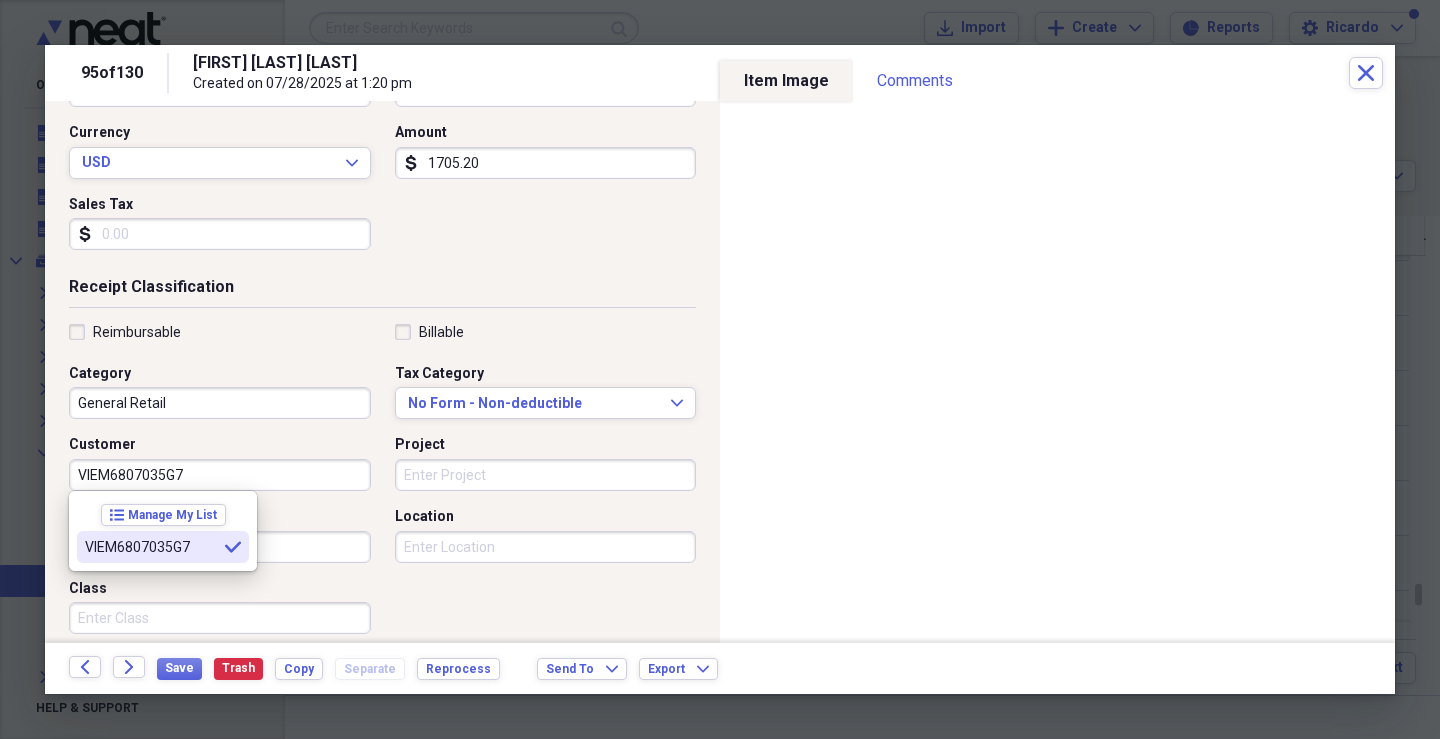 type on "VIEM6807035G7" 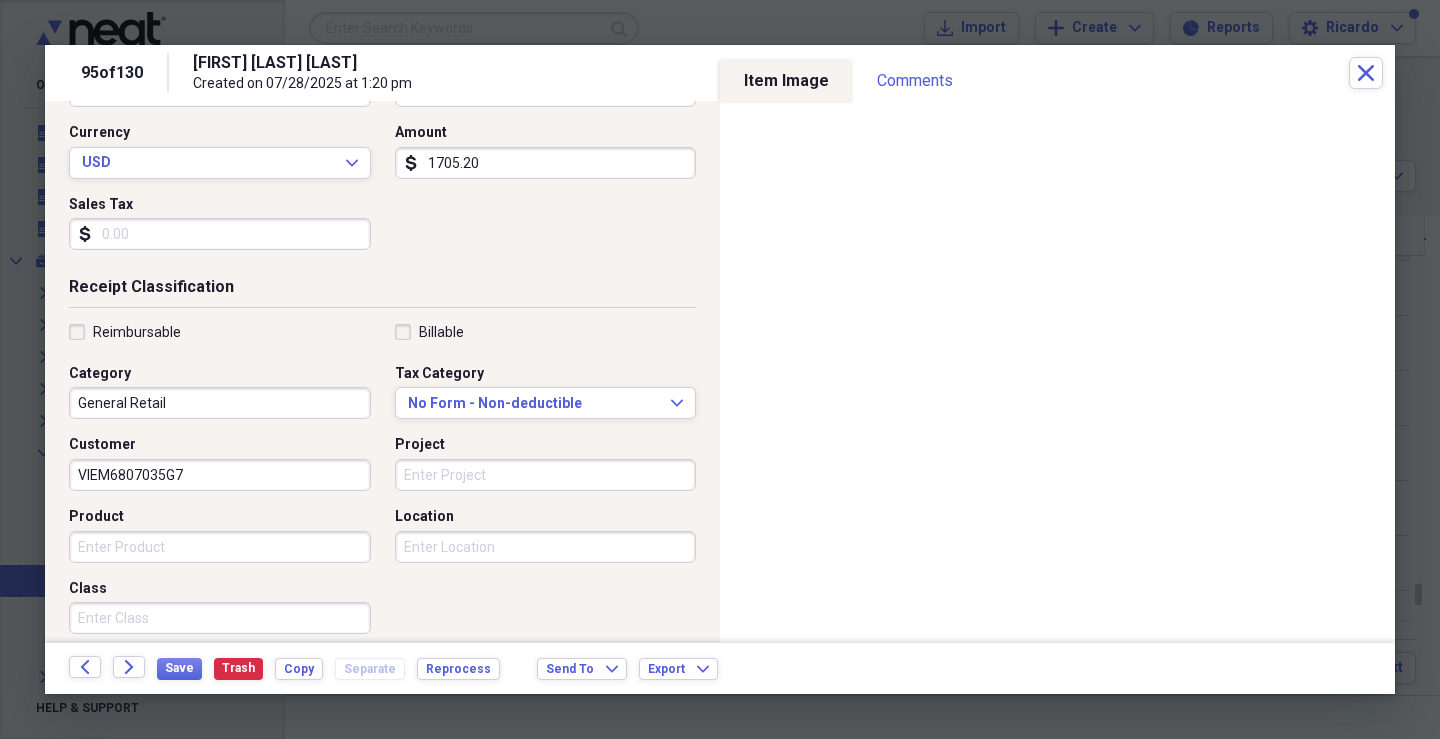 click on "Project" at bounding box center (546, 475) 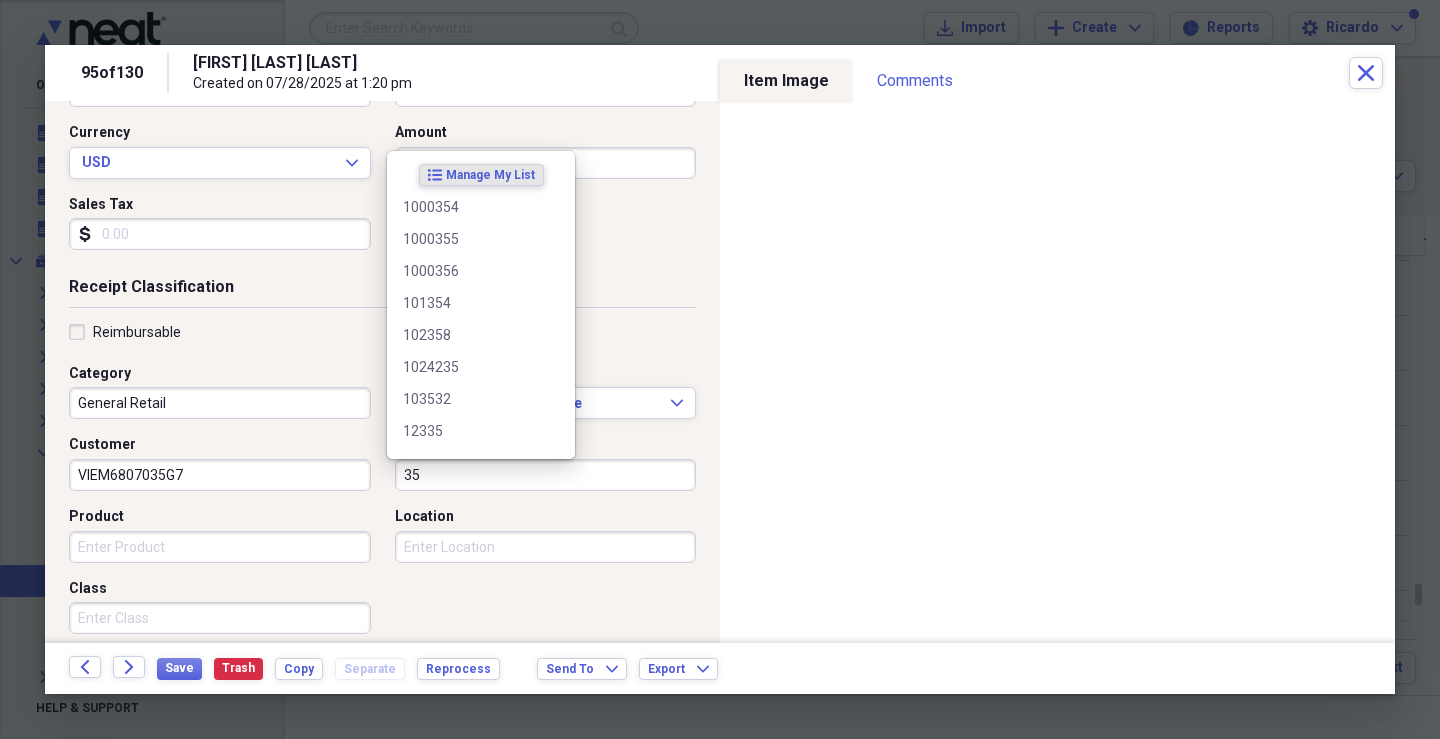 type on "35" 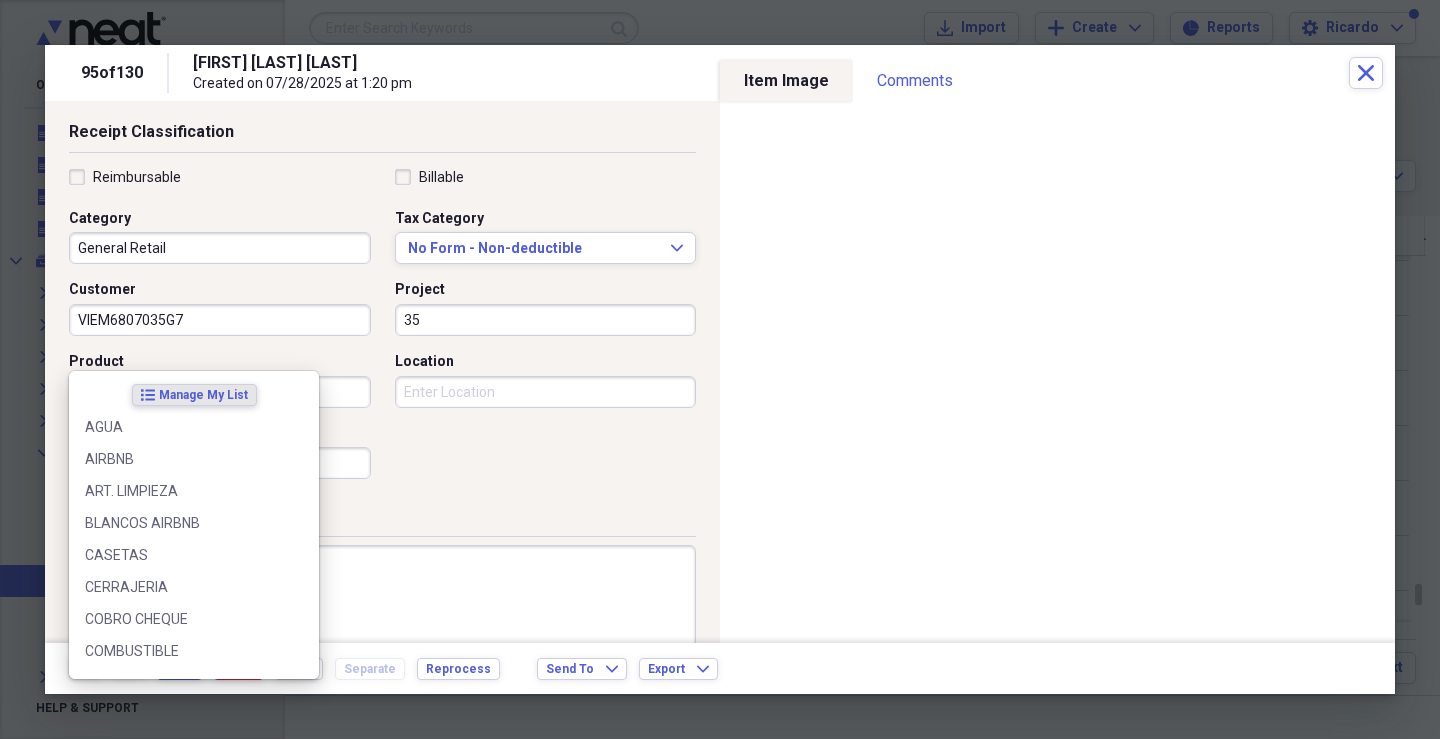 scroll, scrollTop: 466, scrollLeft: 0, axis: vertical 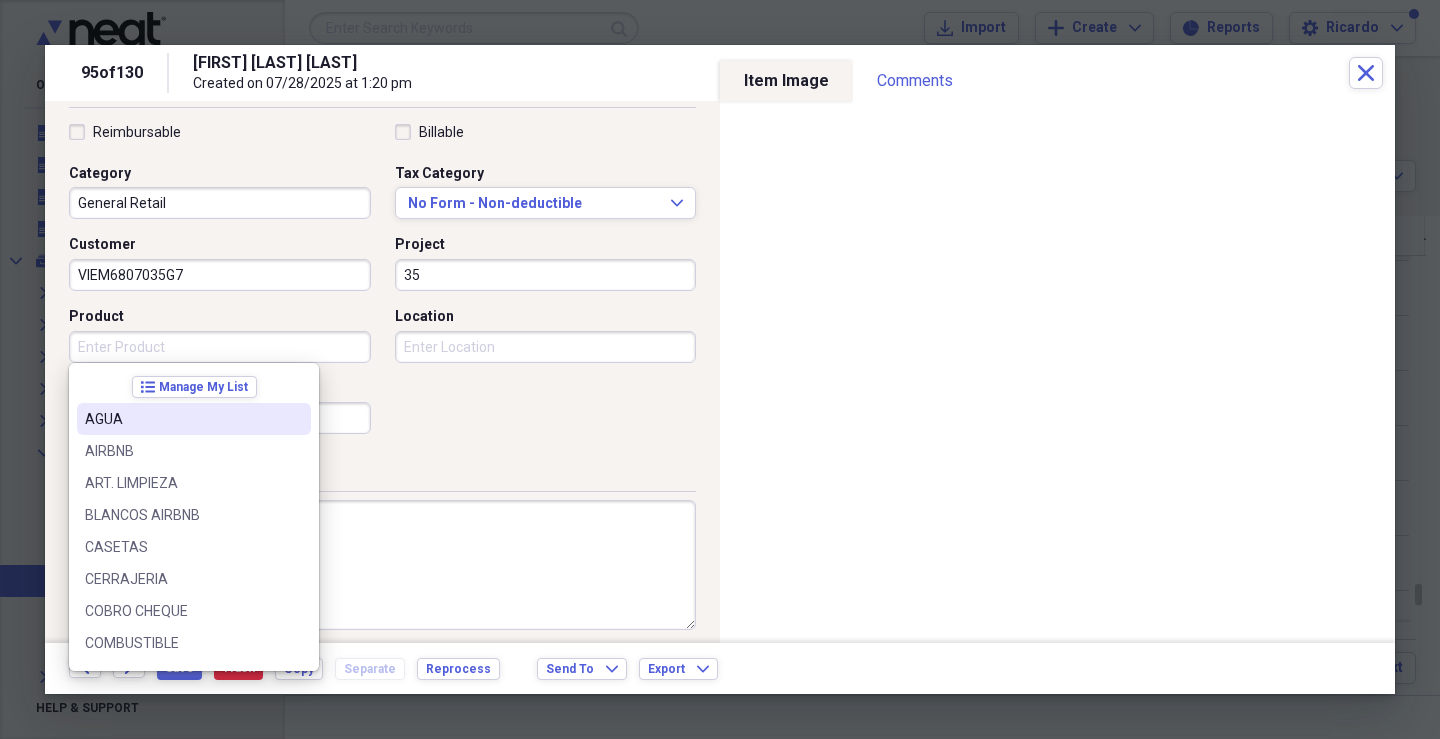 click on "Product" at bounding box center [220, 347] 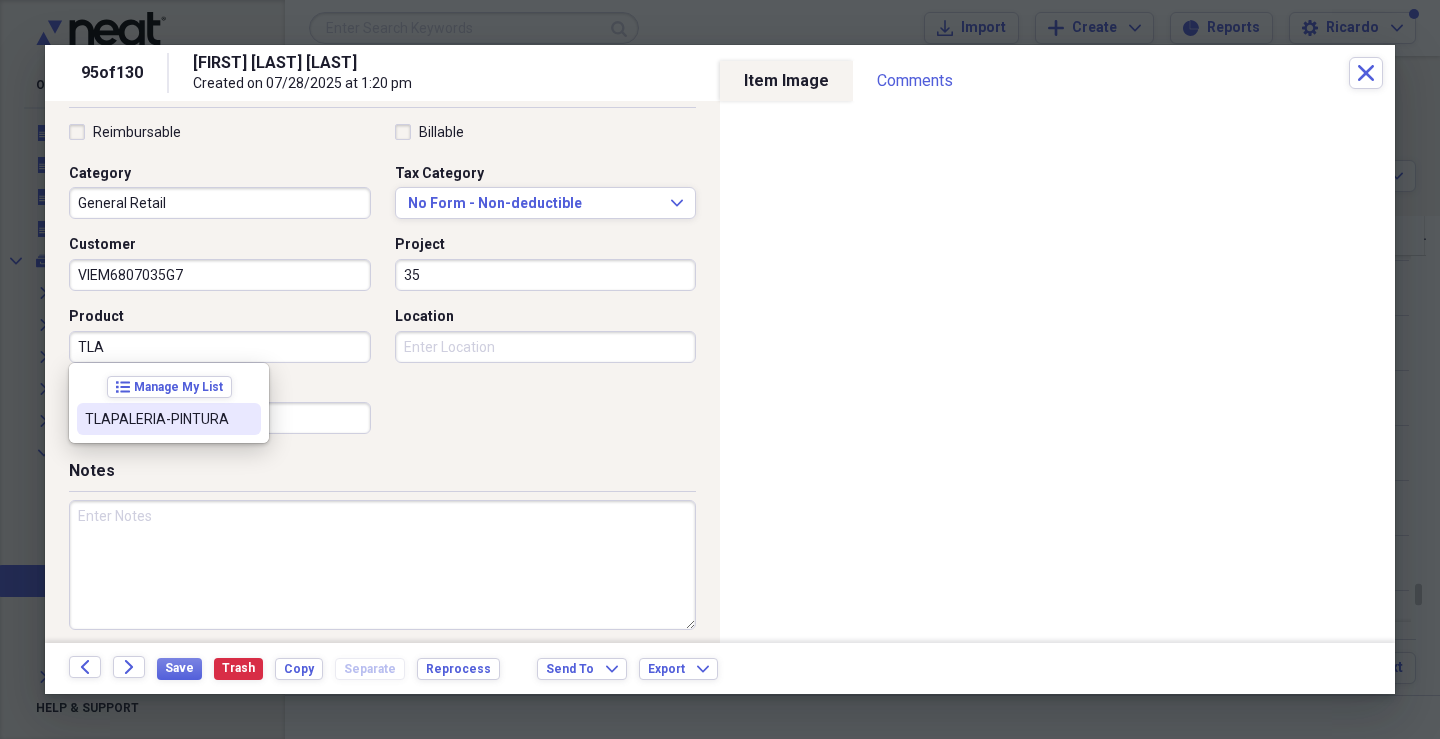 click on "TLAPALERIA-PINTURA" at bounding box center [157, 419] 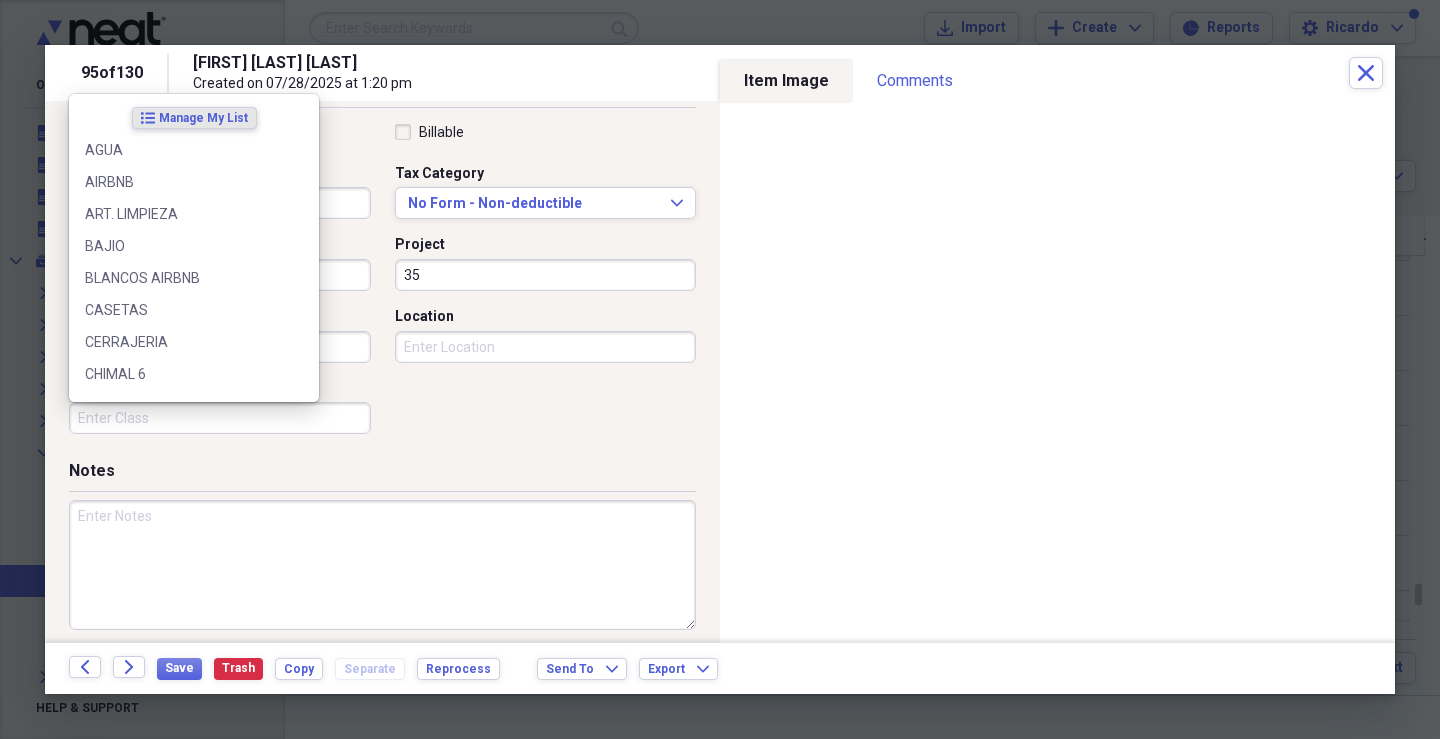 click on "Class" at bounding box center (220, 418) 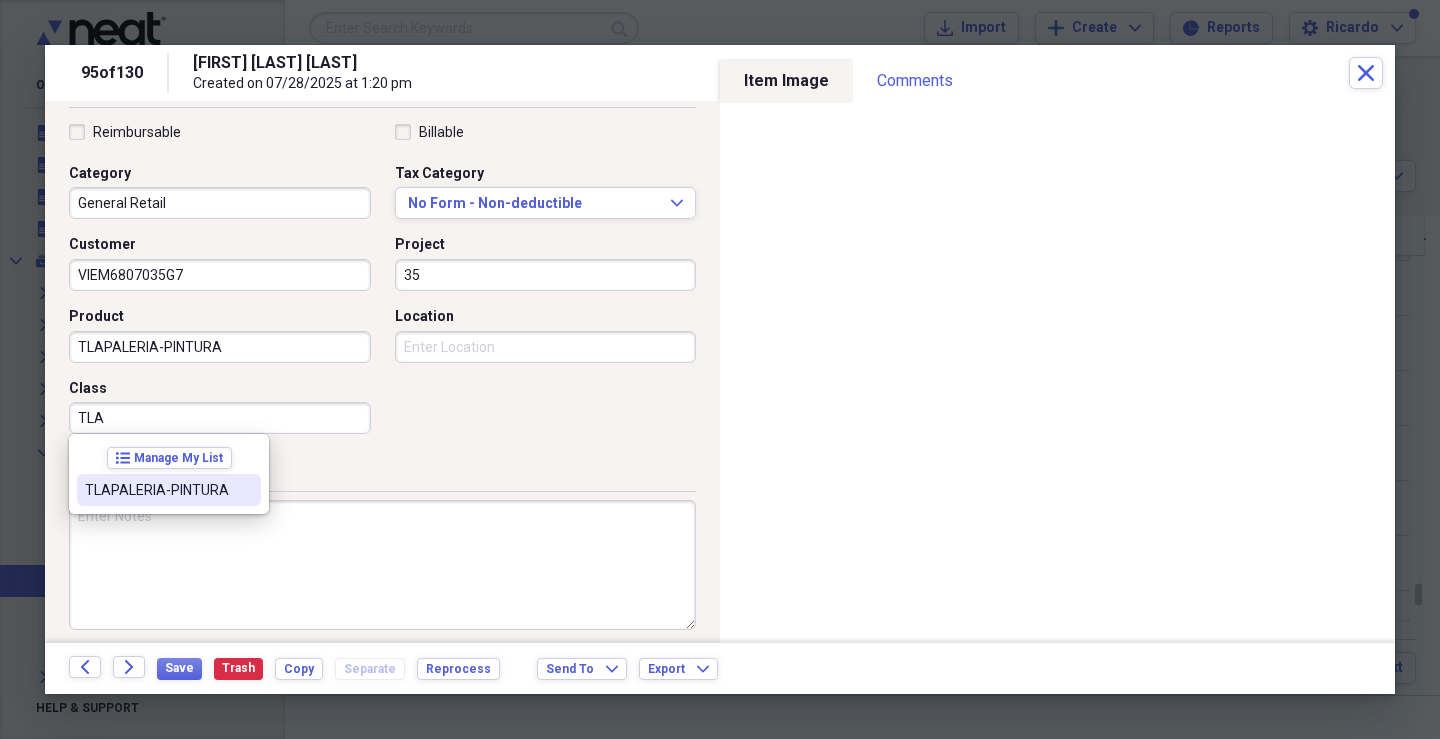 click on "TLAPALERIA-PINTURA" at bounding box center [157, 490] 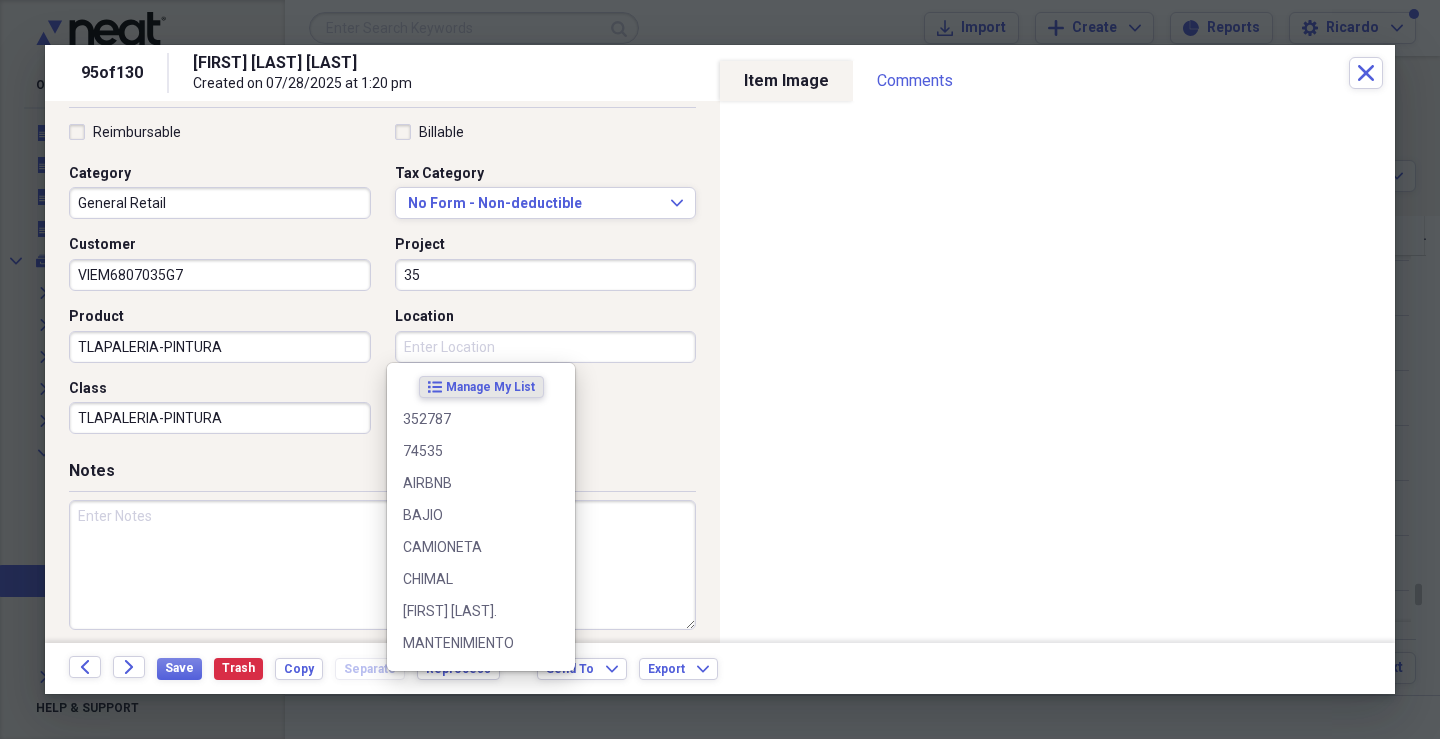 click on "Location" at bounding box center (546, 347) 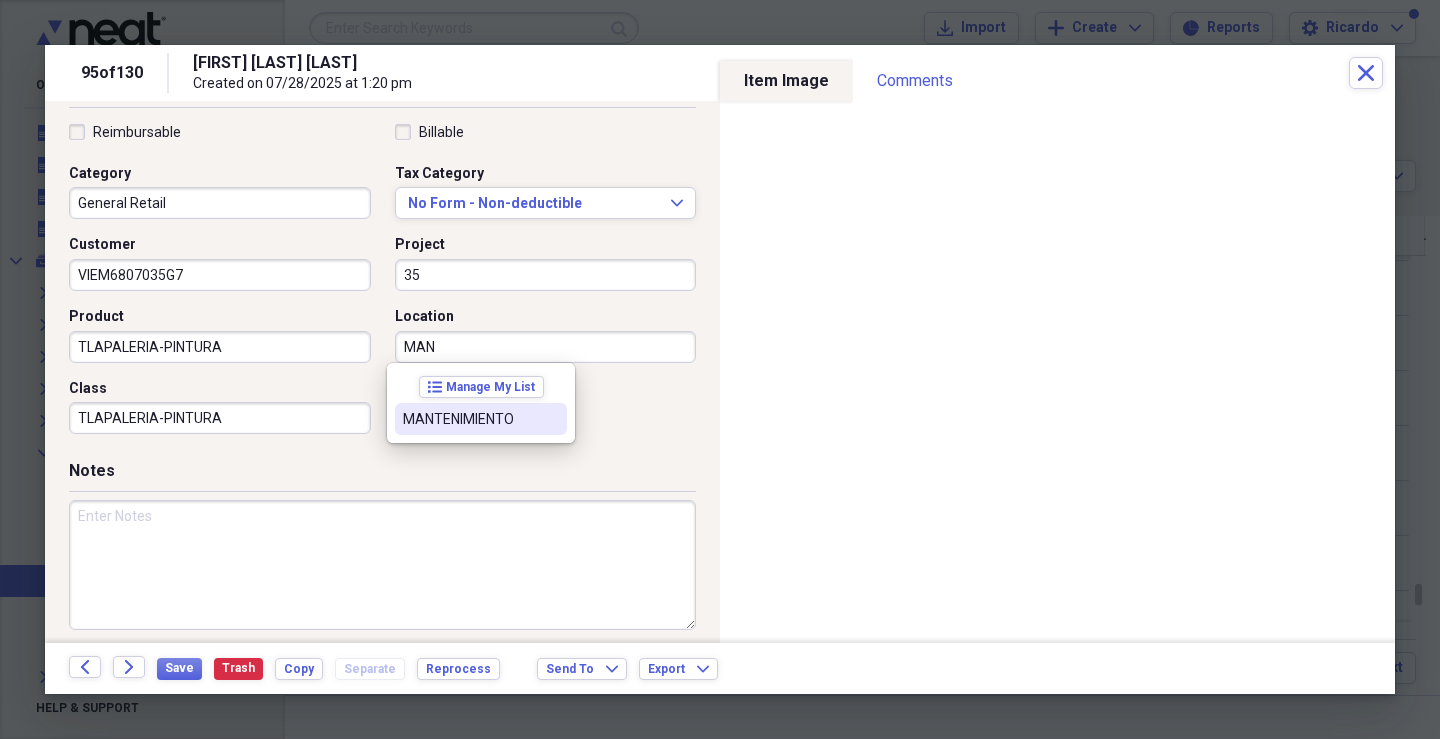 click on "MANTENIMIENTO" at bounding box center [469, 419] 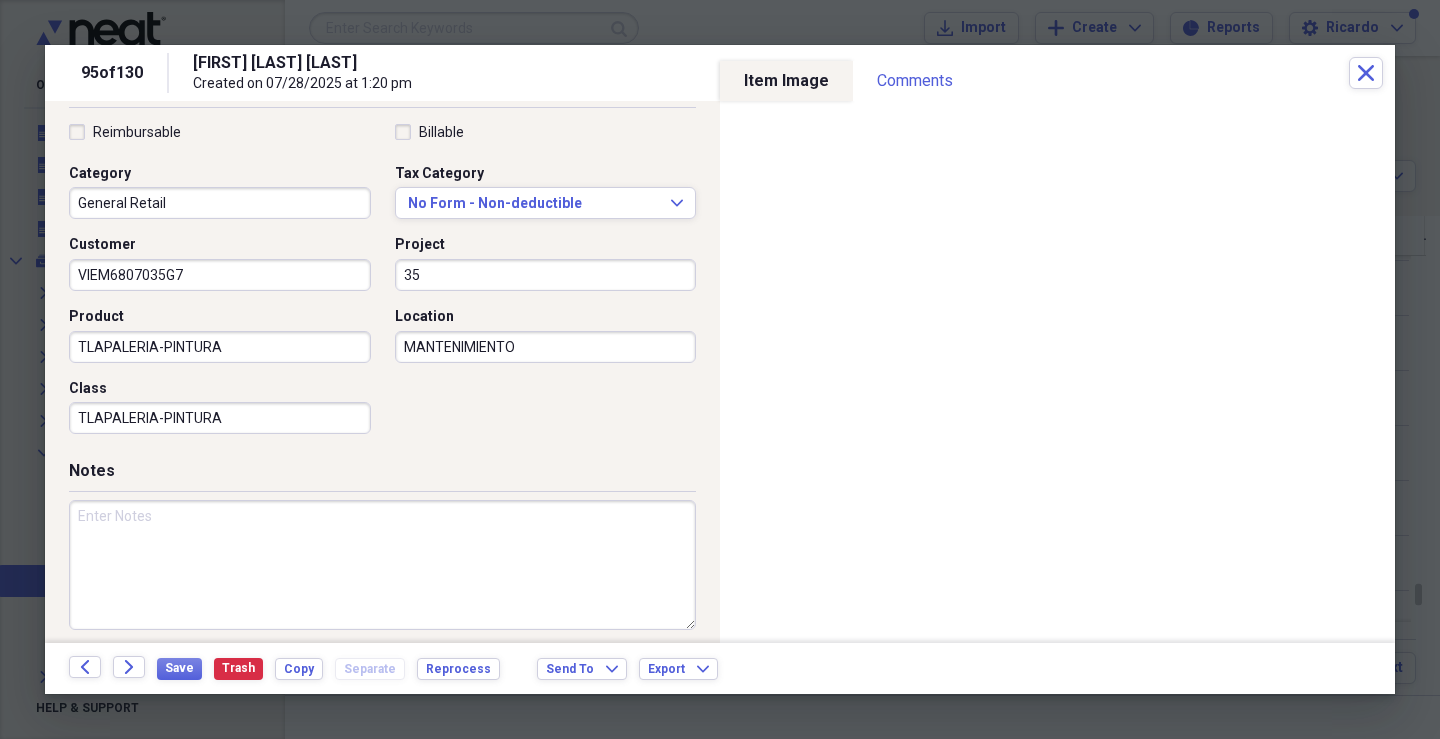 click at bounding box center (382, 565) 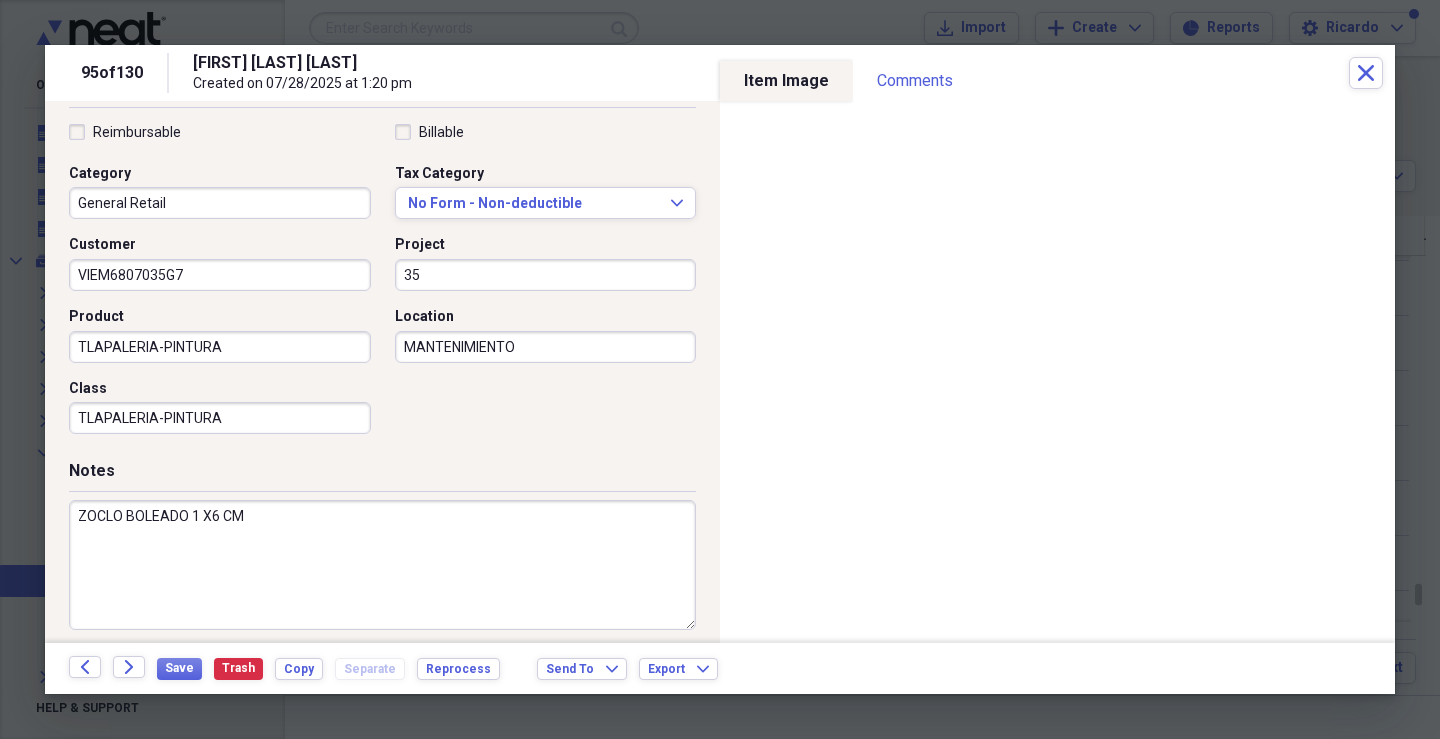 click on "ZOCLO BOLEADO 1 X6 CM" at bounding box center (382, 565) 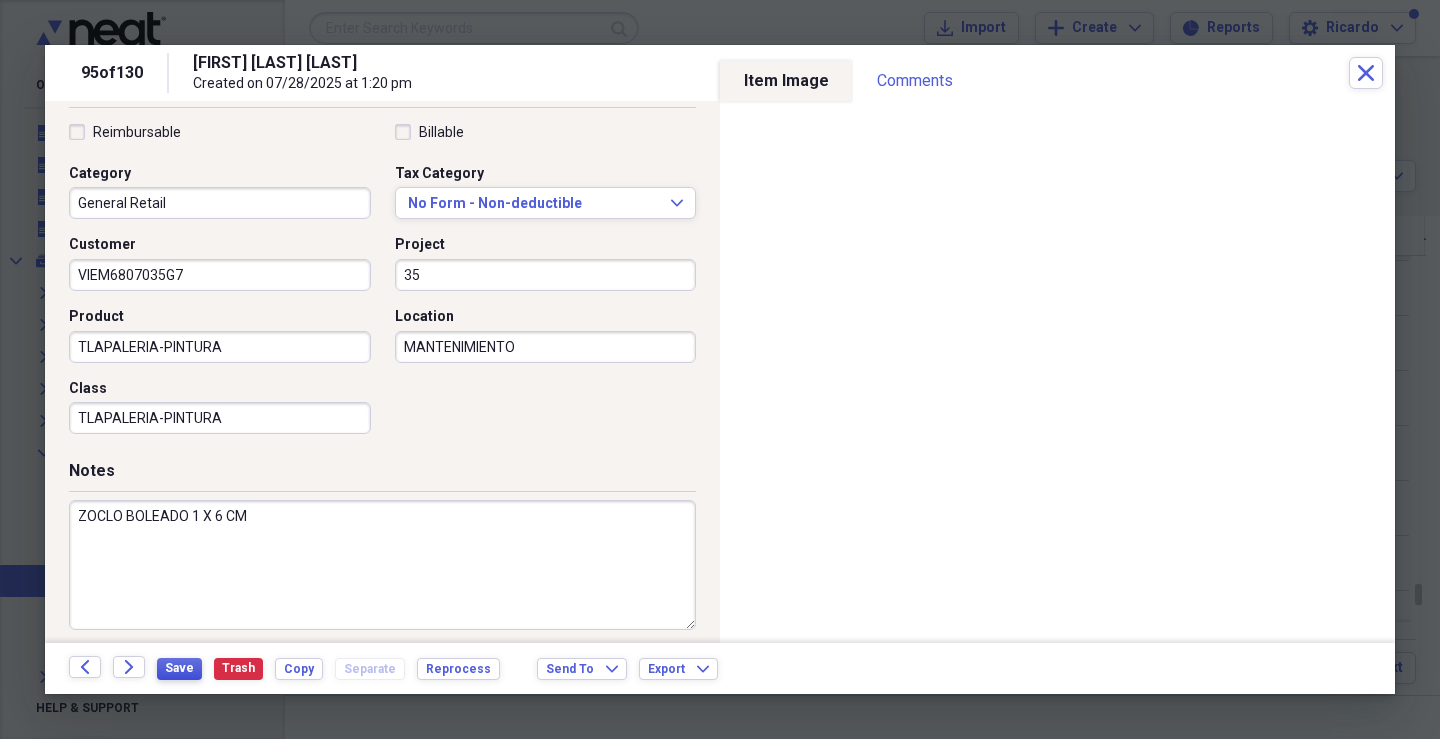 type on "ZOCLO BOLEADO 1 X 6 CM" 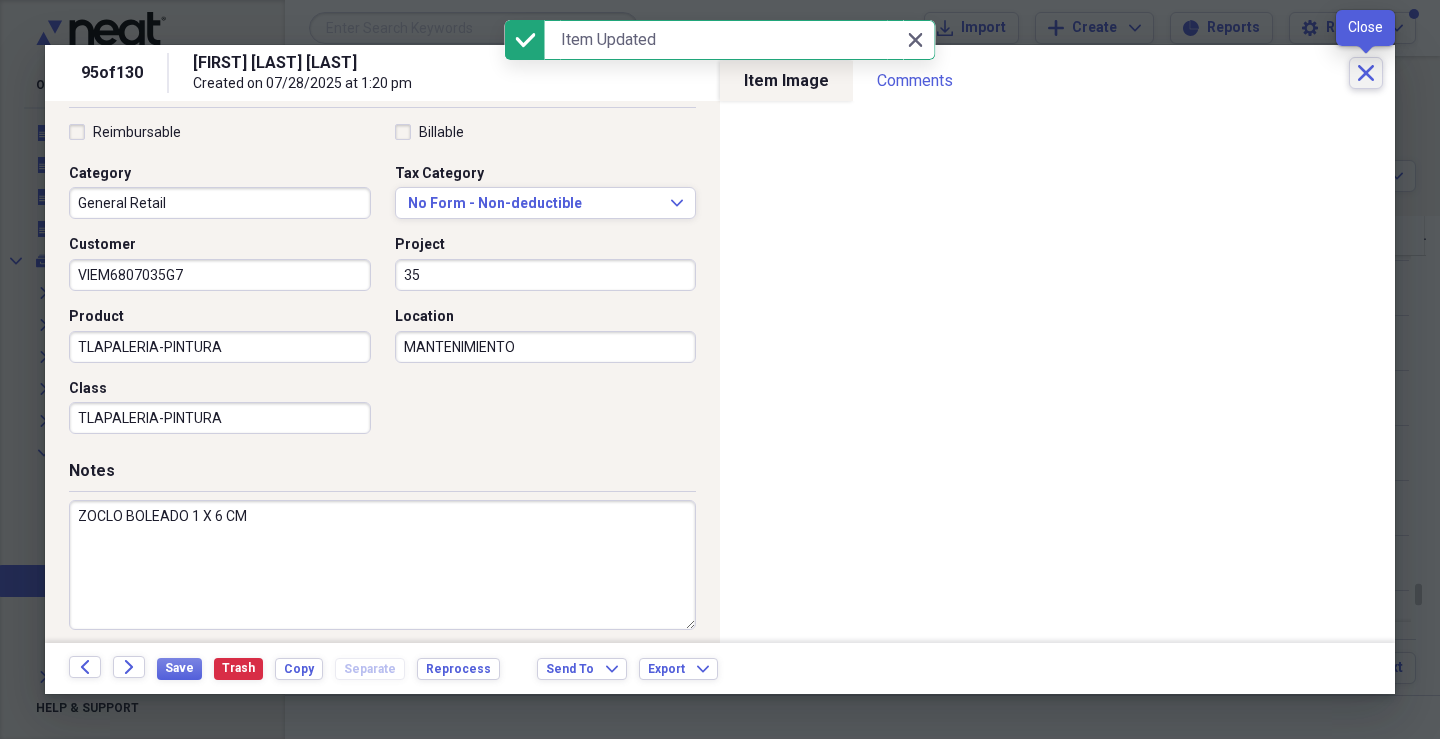 click 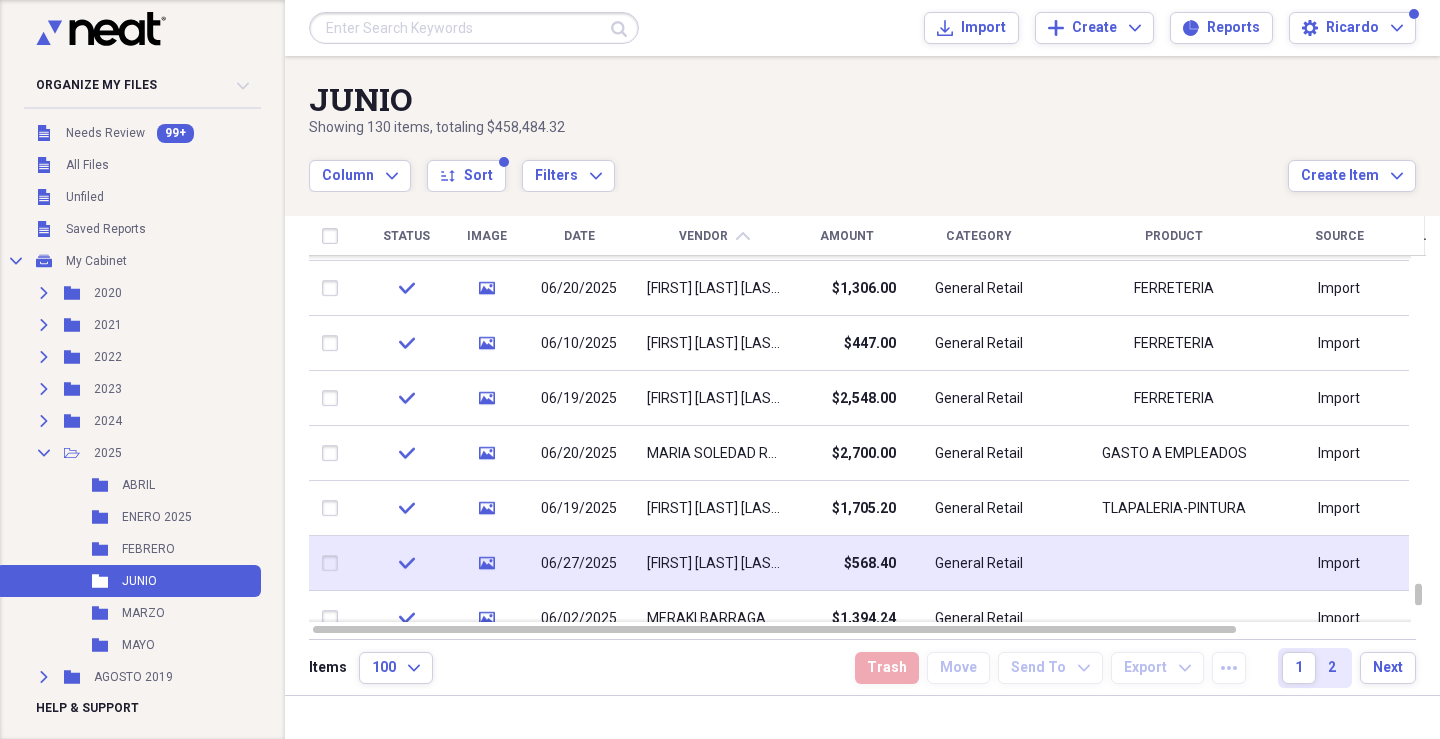 click on "[FIRST] [LAST] [LAST]" at bounding box center (714, 564) 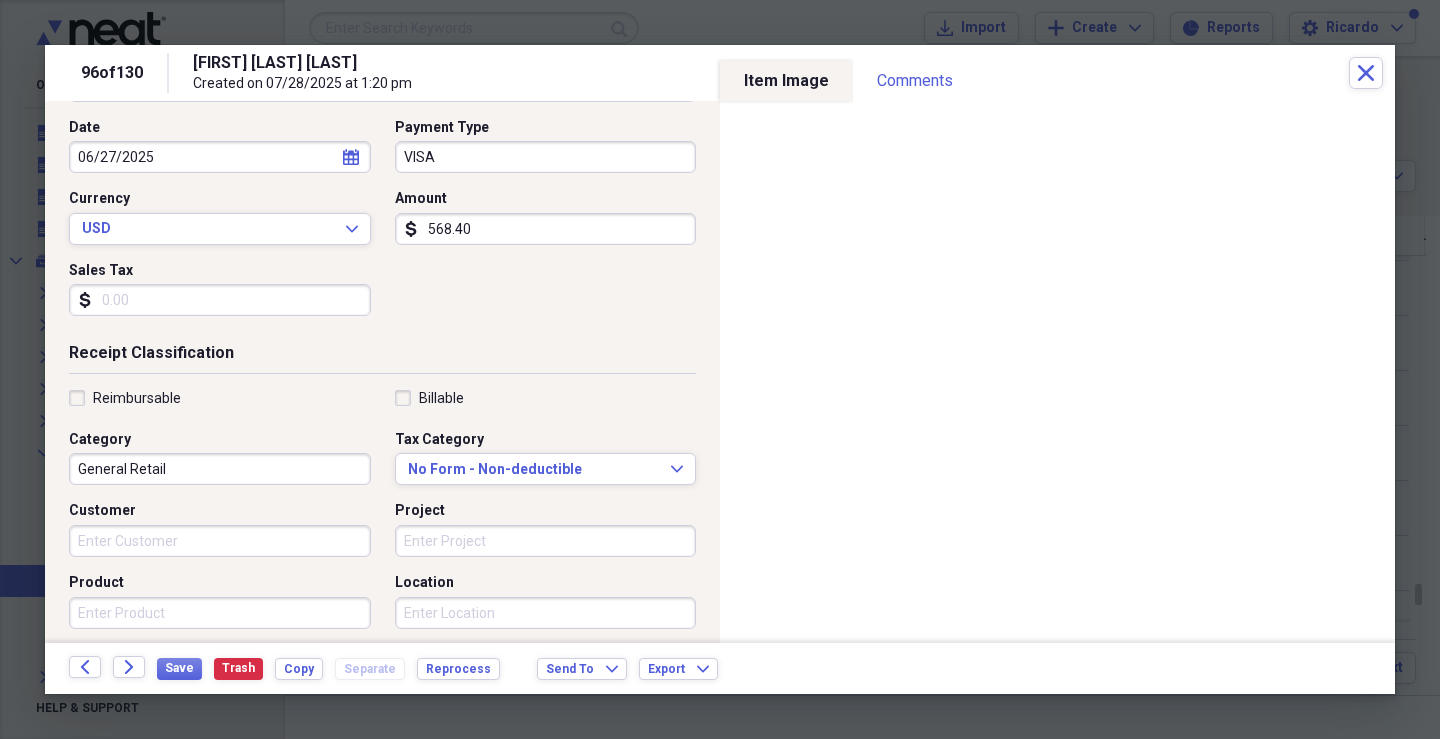 scroll, scrollTop: 300, scrollLeft: 0, axis: vertical 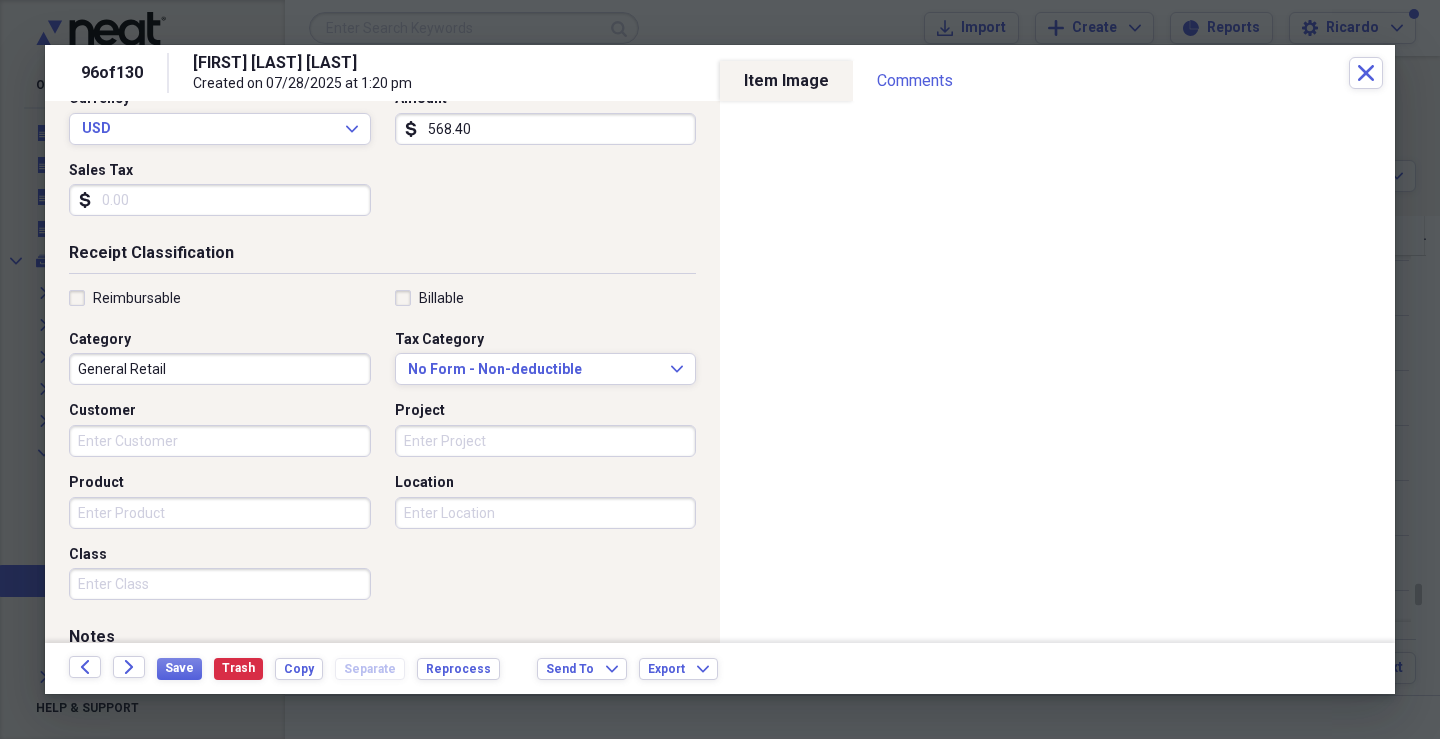 click on "Customer" at bounding box center [220, 441] 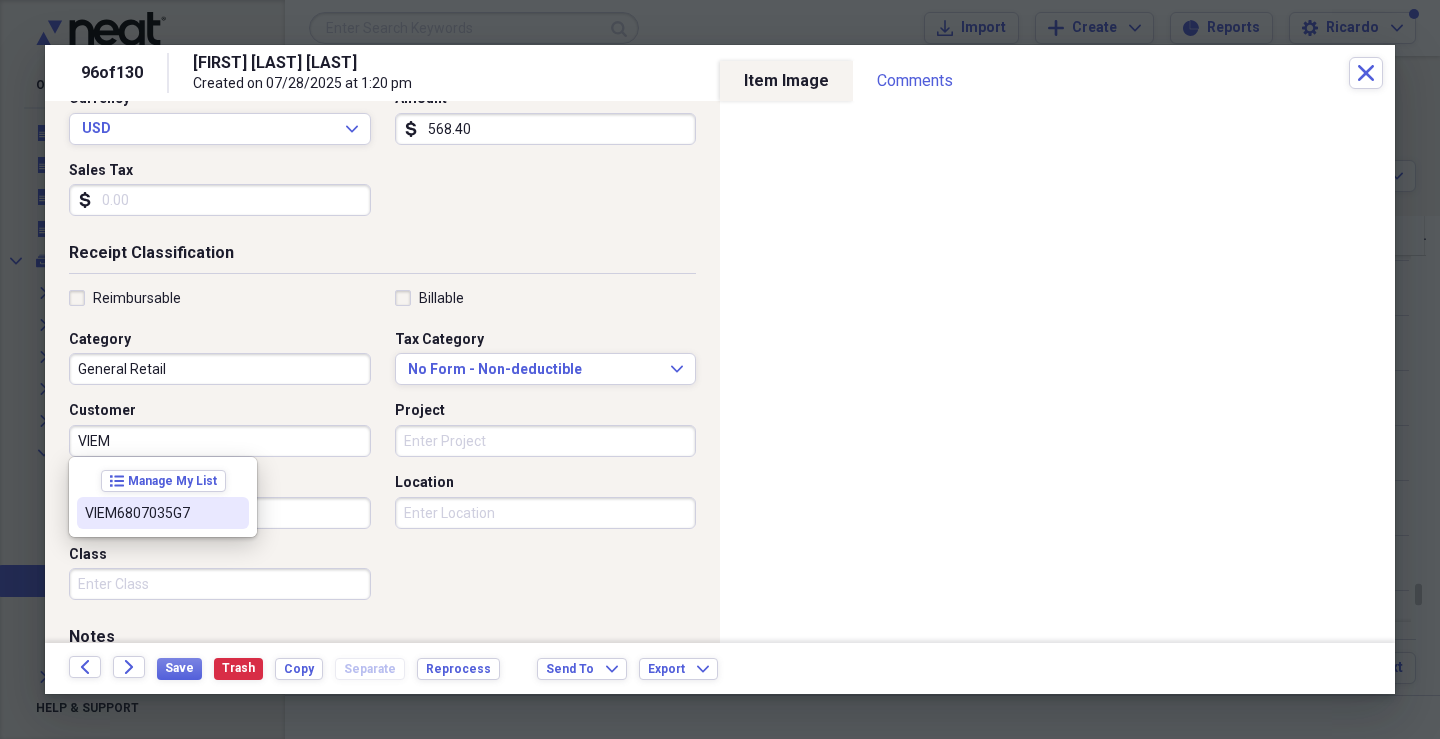 drag, startPoint x: 142, startPoint y: 524, endPoint x: 161, endPoint y: 520, distance: 19.416489 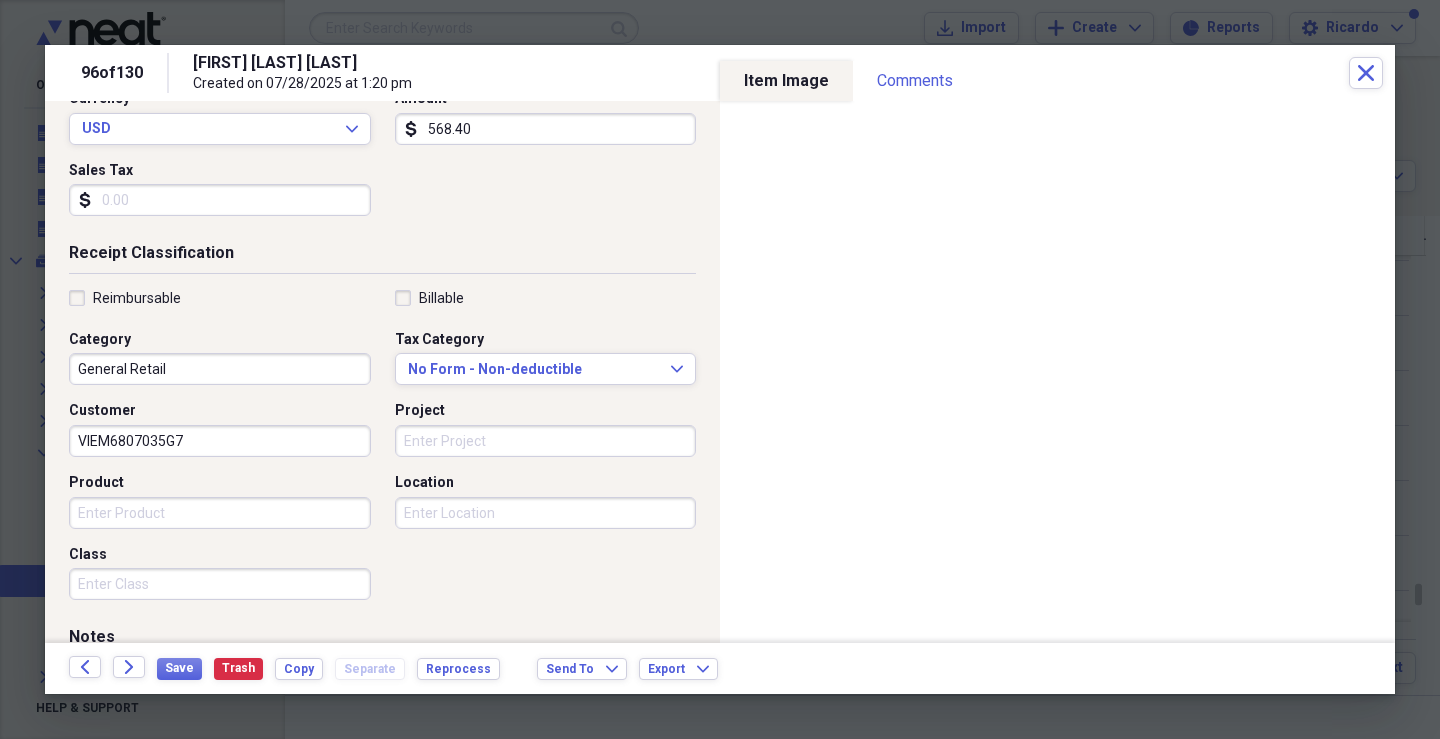 click on "Project" at bounding box center (546, 441) 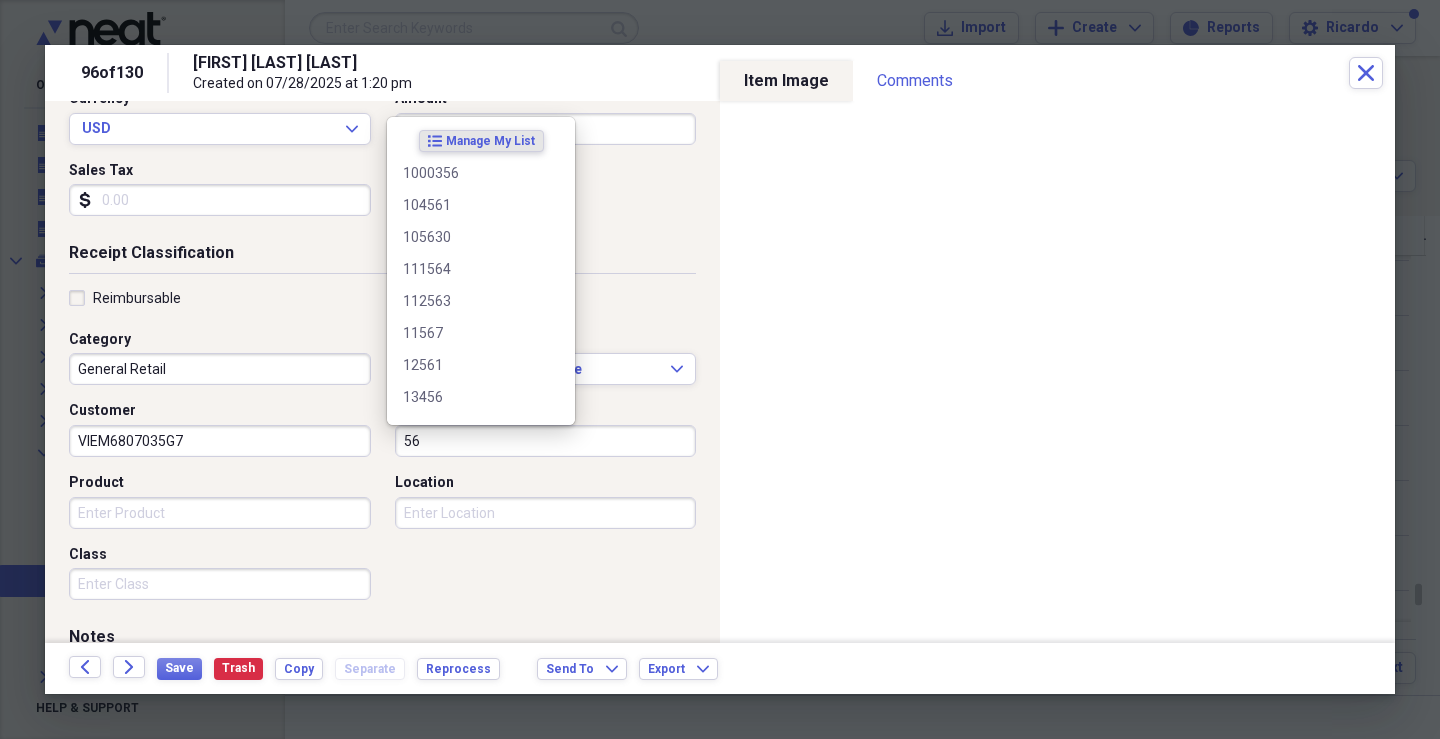 type on "56" 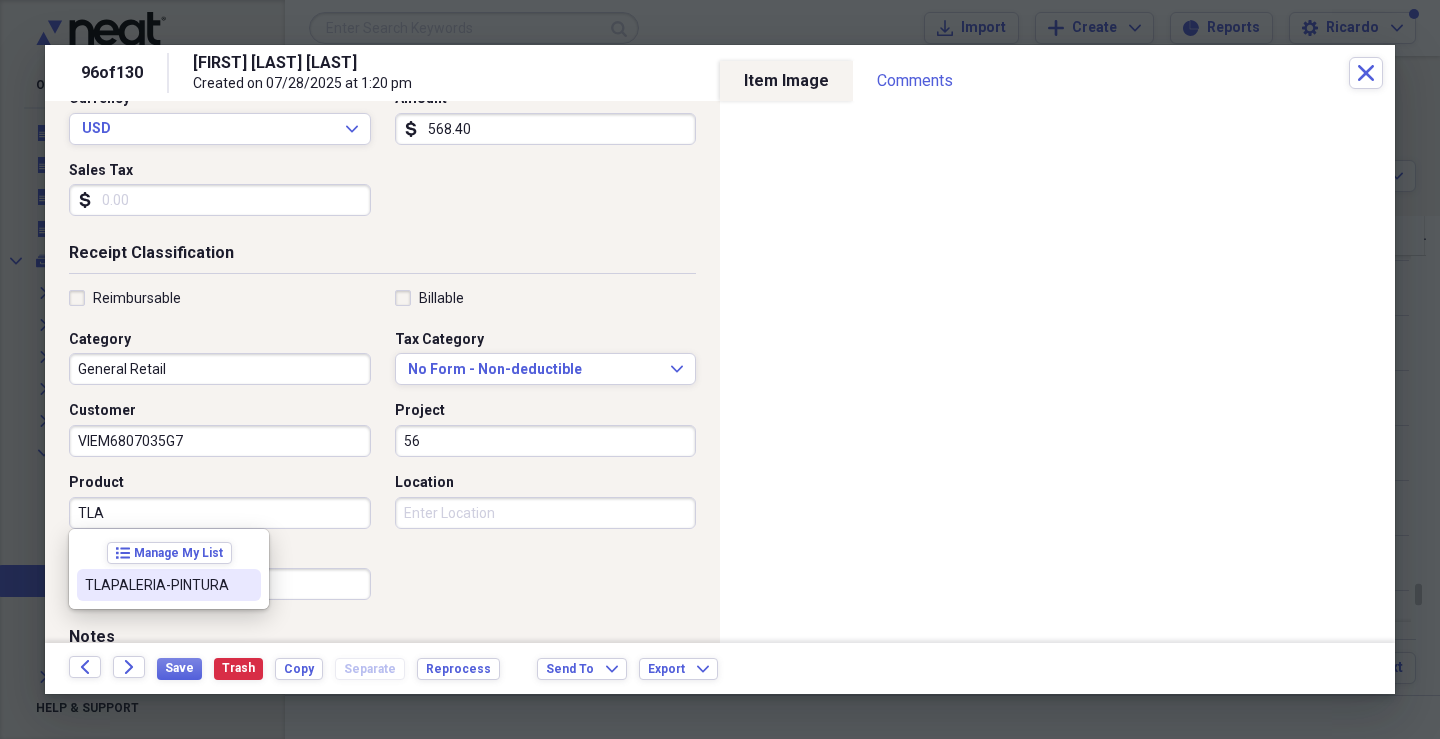 click on "TLAPALERIA-PINTURA" at bounding box center [169, 585] 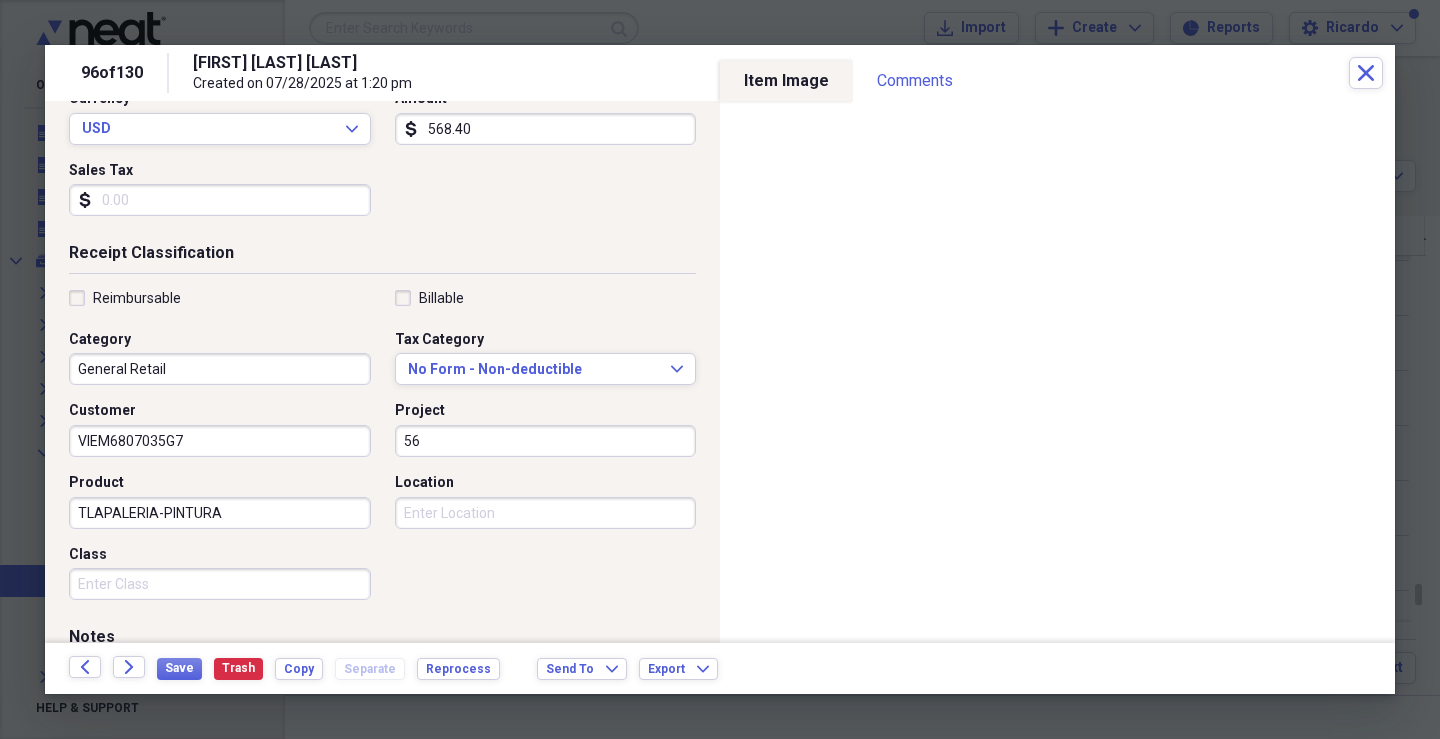 click on "Class" at bounding box center (220, 584) 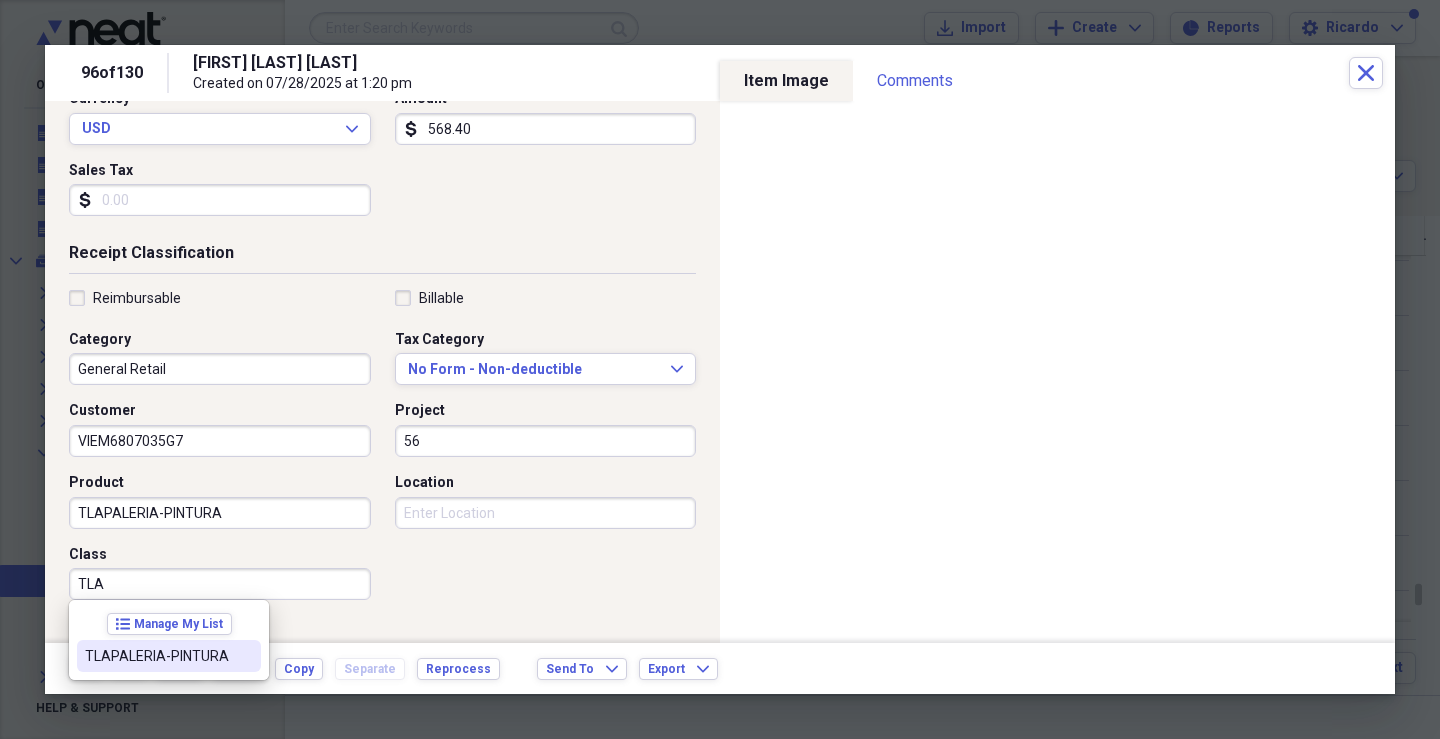 drag, startPoint x: 188, startPoint y: 660, endPoint x: 266, endPoint y: 628, distance: 84.30895 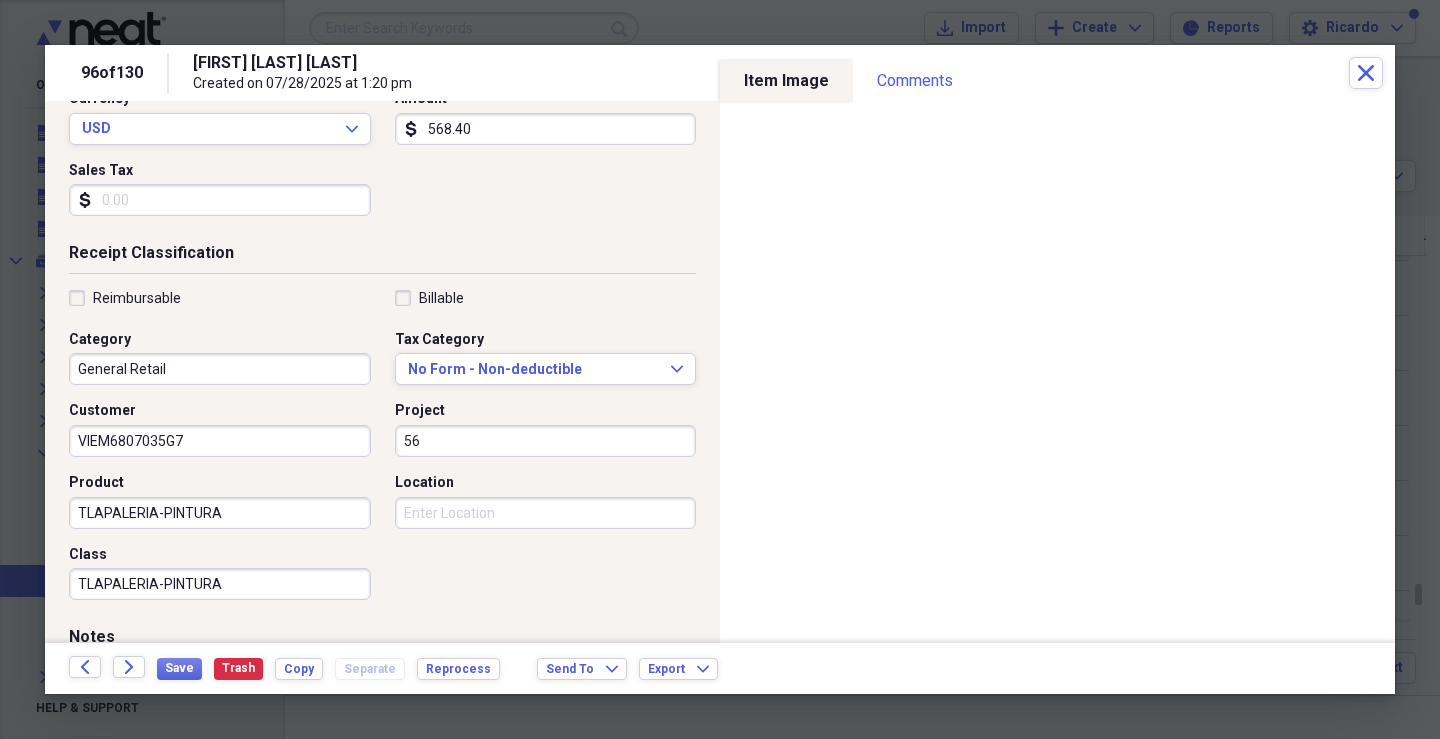click on "Location" at bounding box center [546, 513] 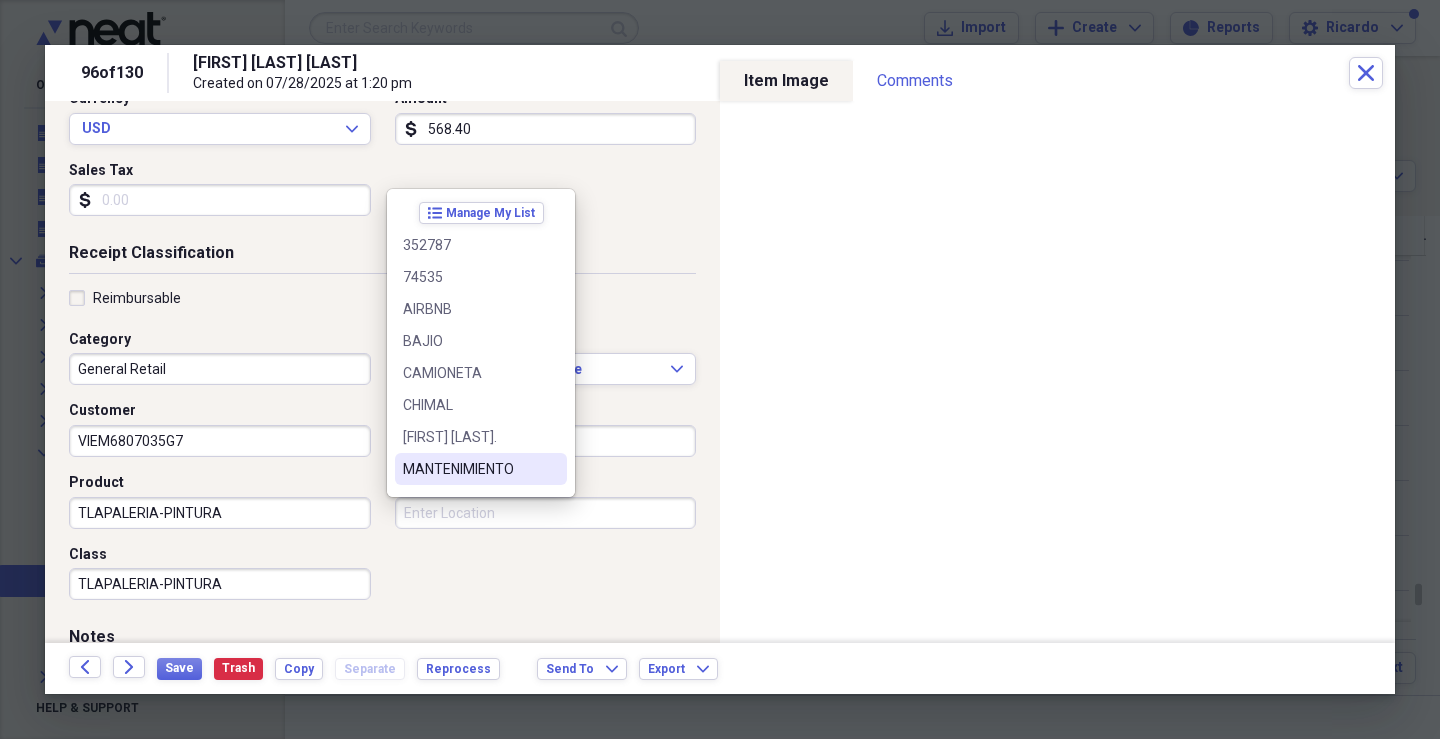 click on "MANTENIMIENTO" at bounding box center [469, 469] 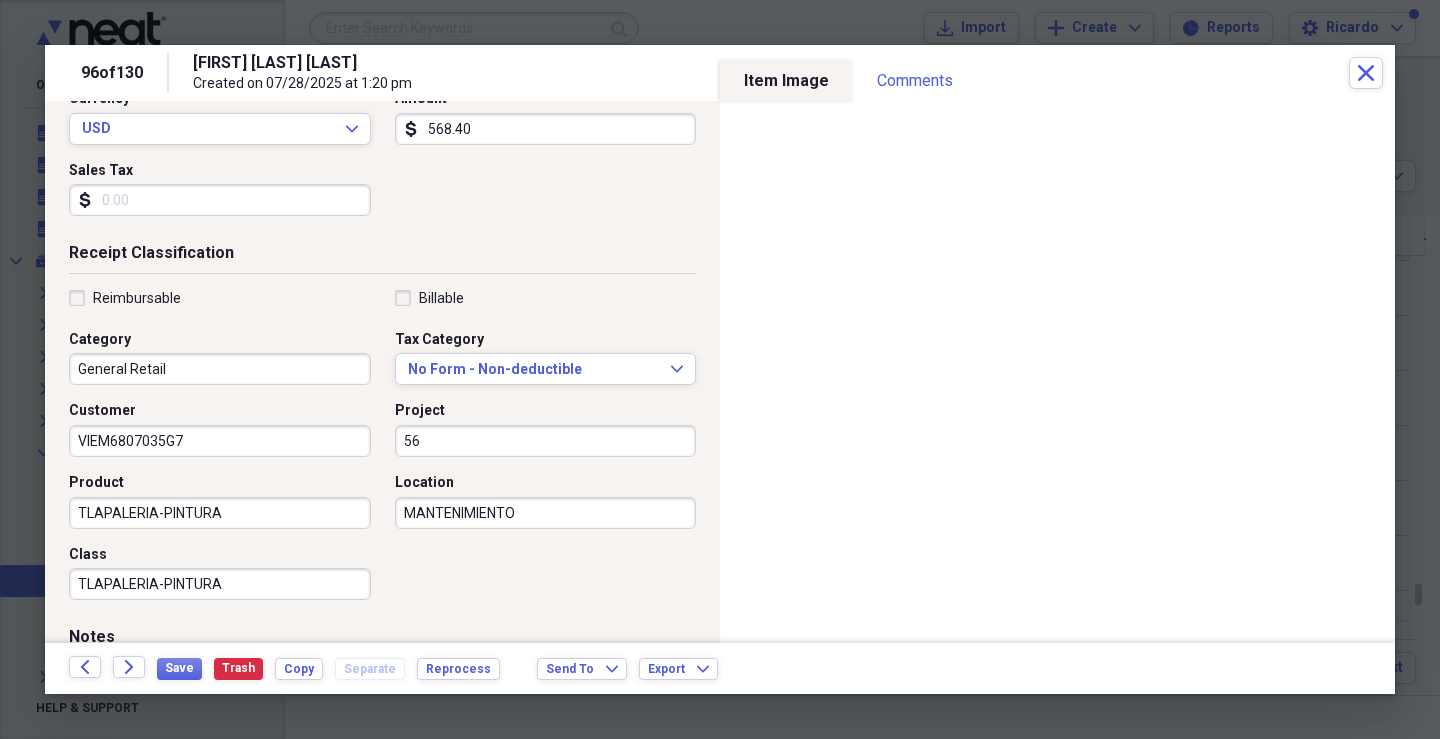 scroll, scrollTop: 479, scrollLeft: 0, axis: vertical 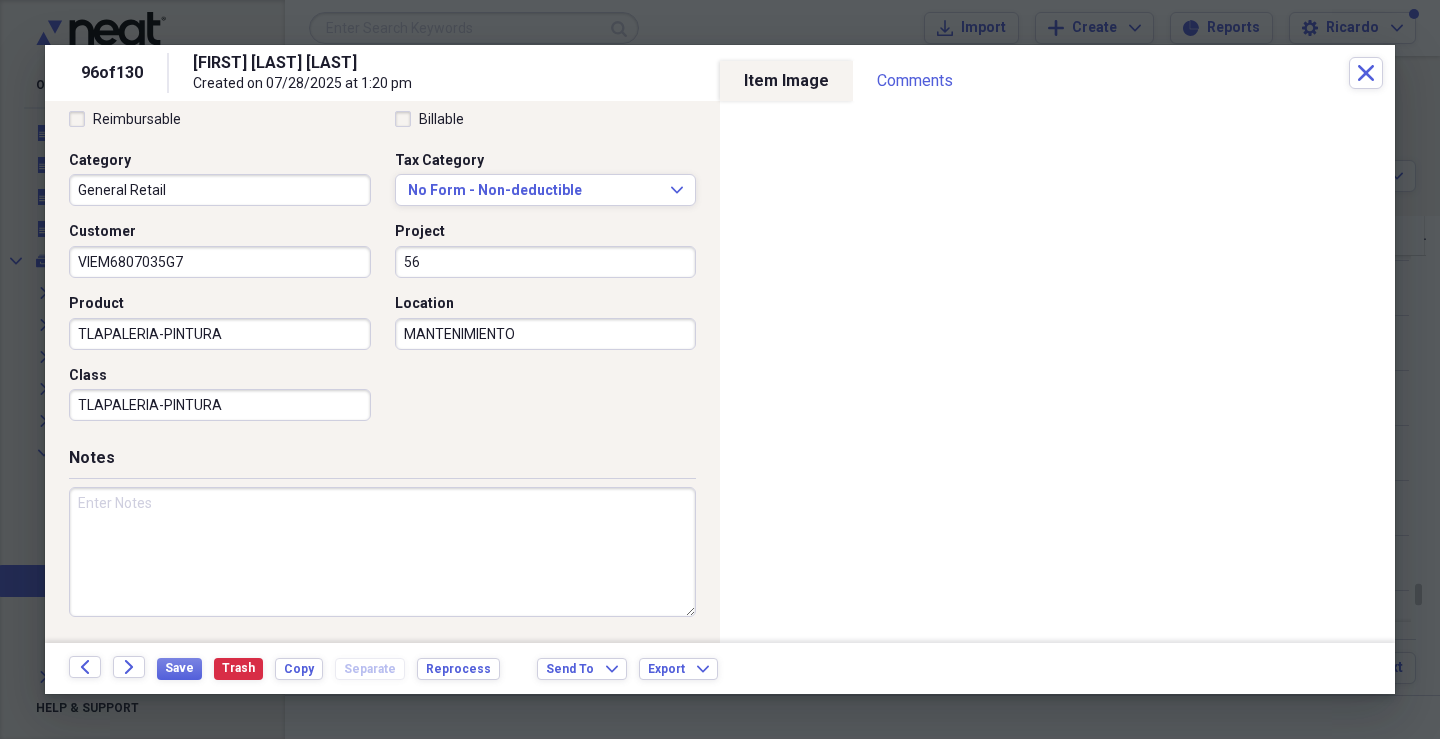 click at bounding box center [382, 552] 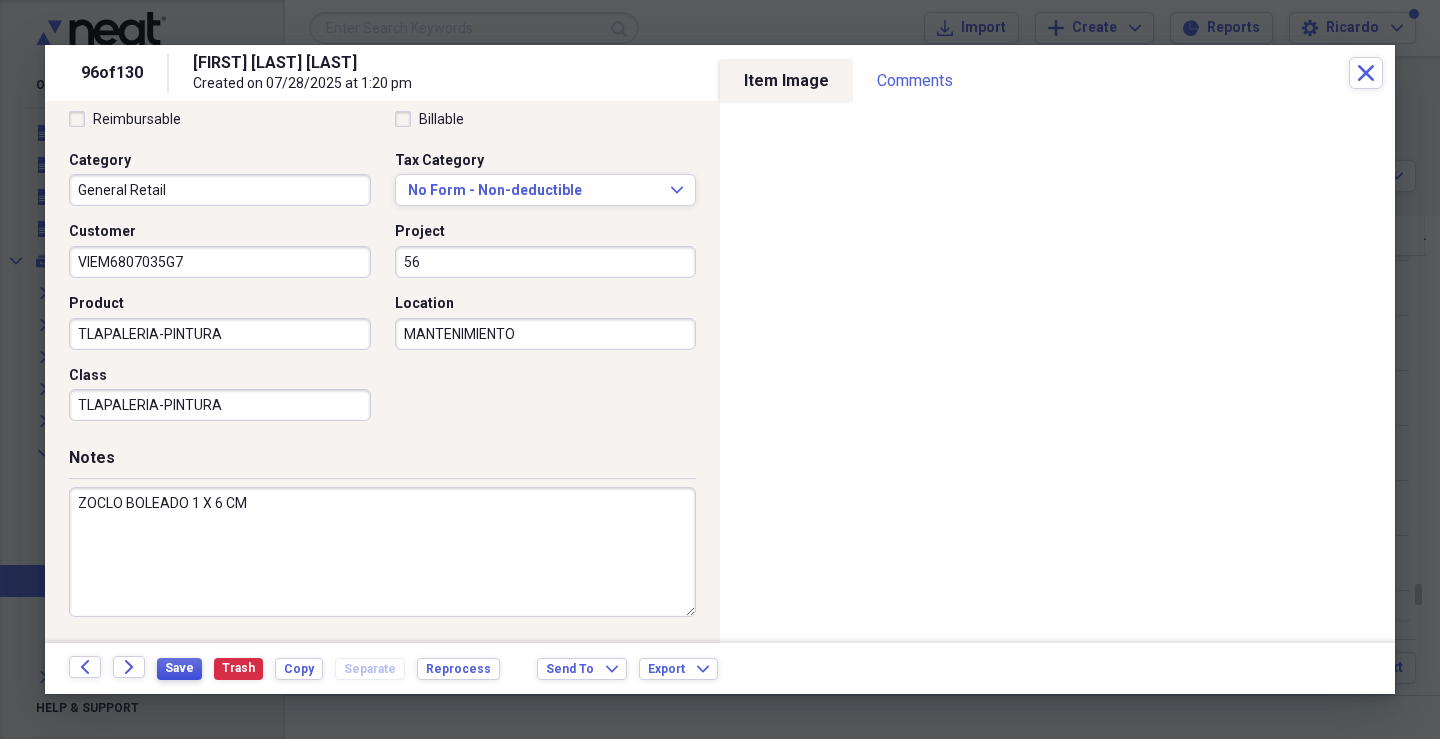 type on "ZOCLO BOLEADO 1 X 6 CM" 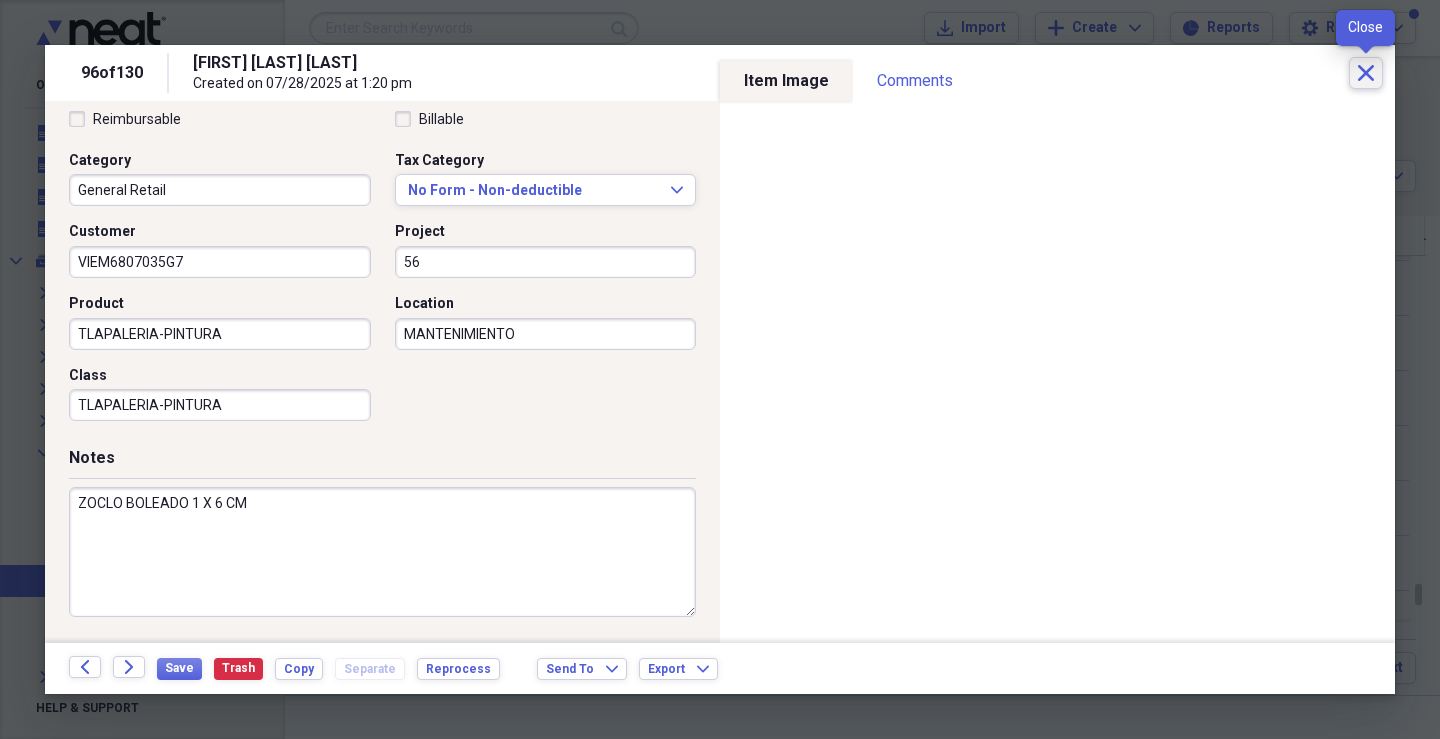 click on "Close" at bounding box center (1366, 73) 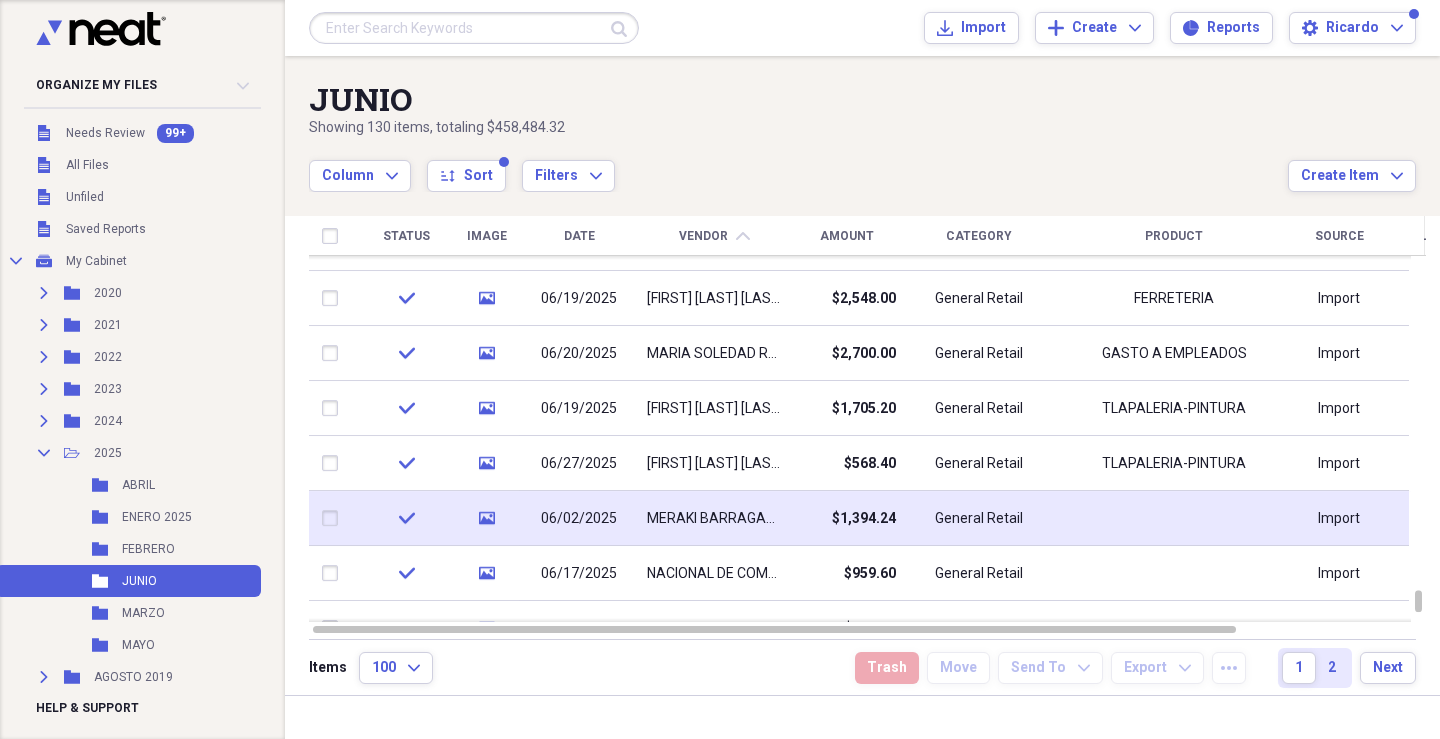 click on "MERAKI BARRAGAN DISTRIBUIDORES SA DE CV" at bounding box center (714, 519) 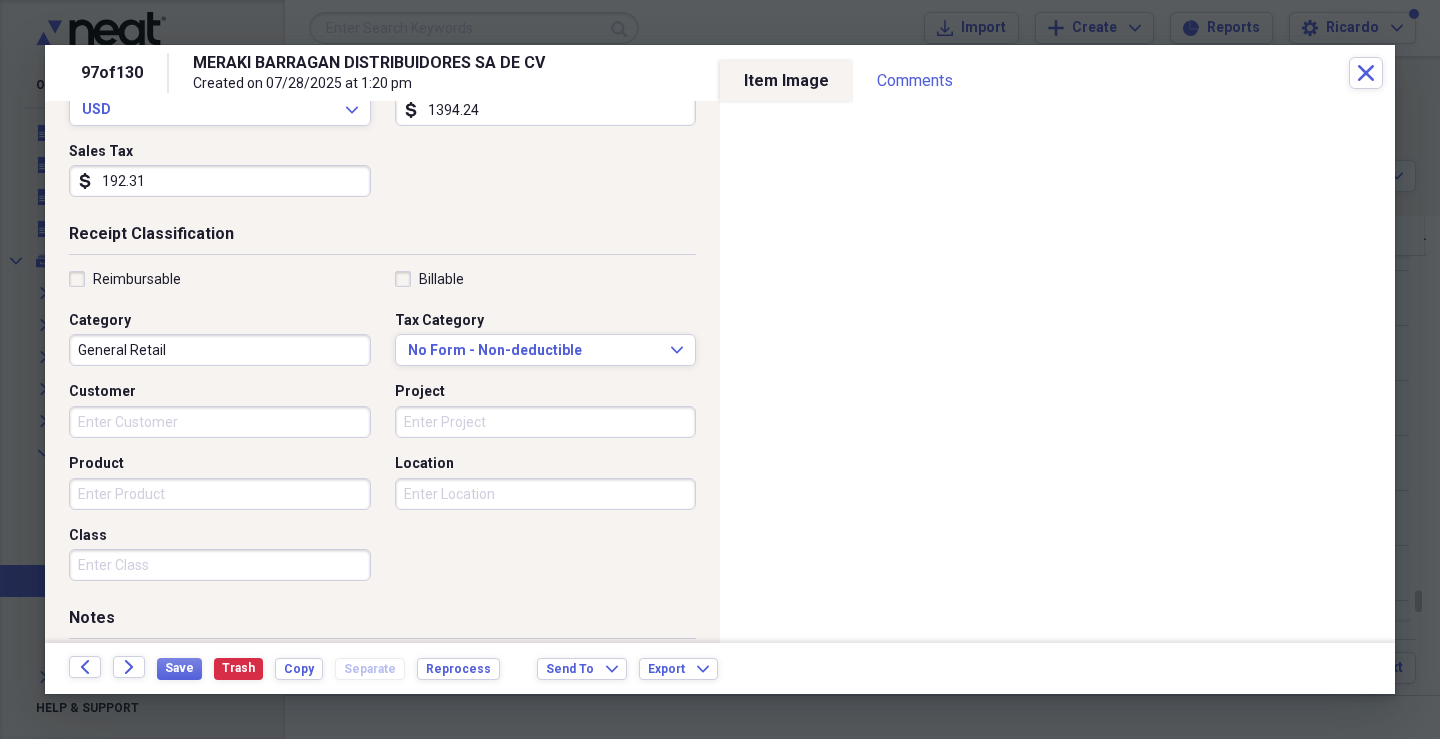scroll, scrollTop: 400, scrollLeft: 0, axis: vertical 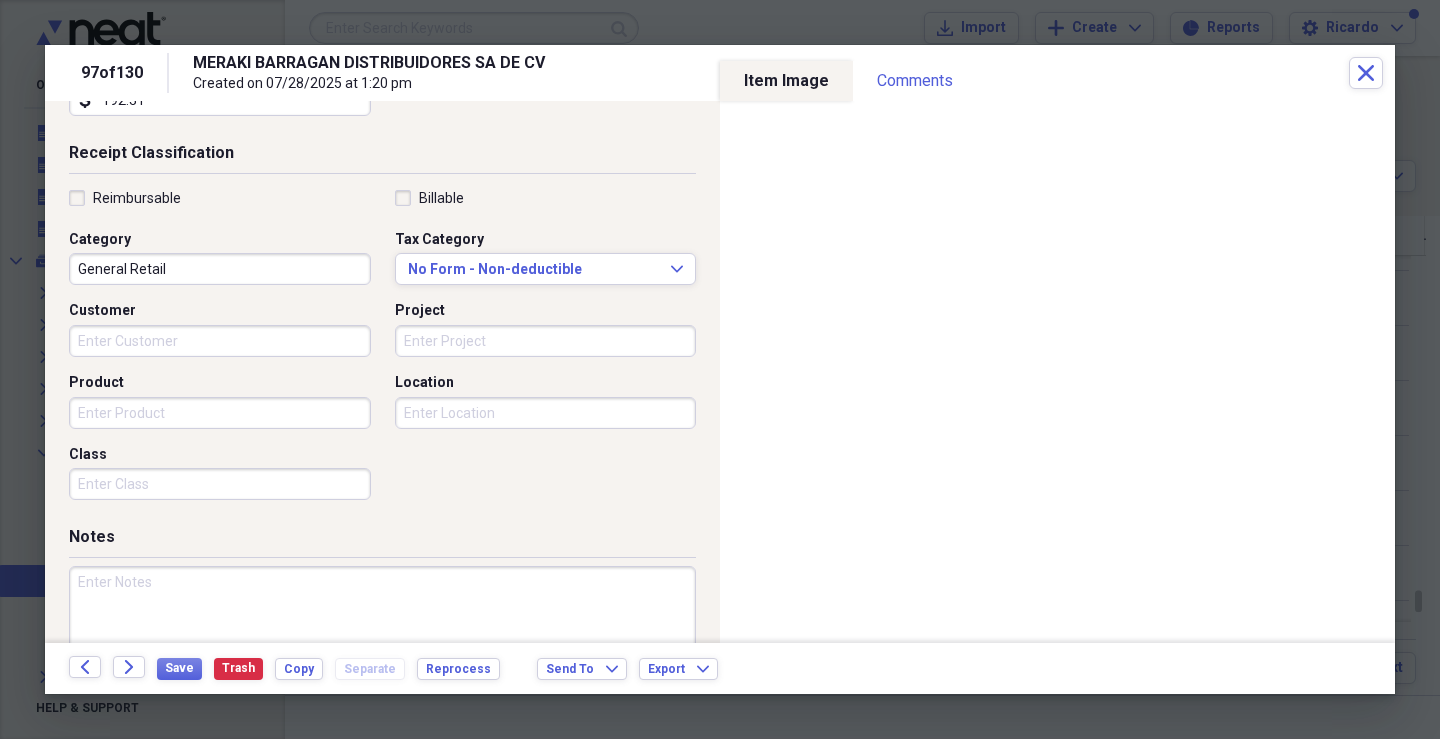 click on "Customer" at bounding box center [220, 341] 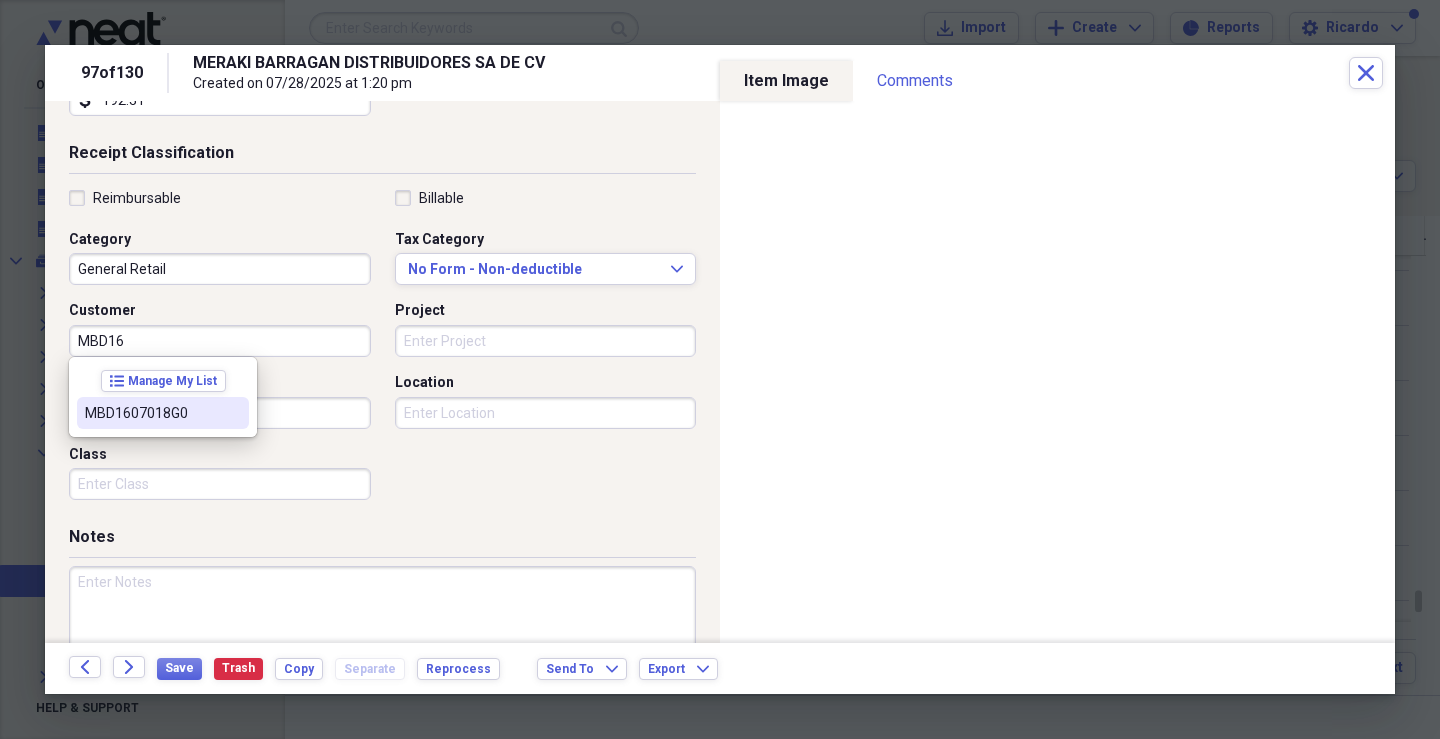 click on "MBD1607018G0" at bounding box center [163, 413] 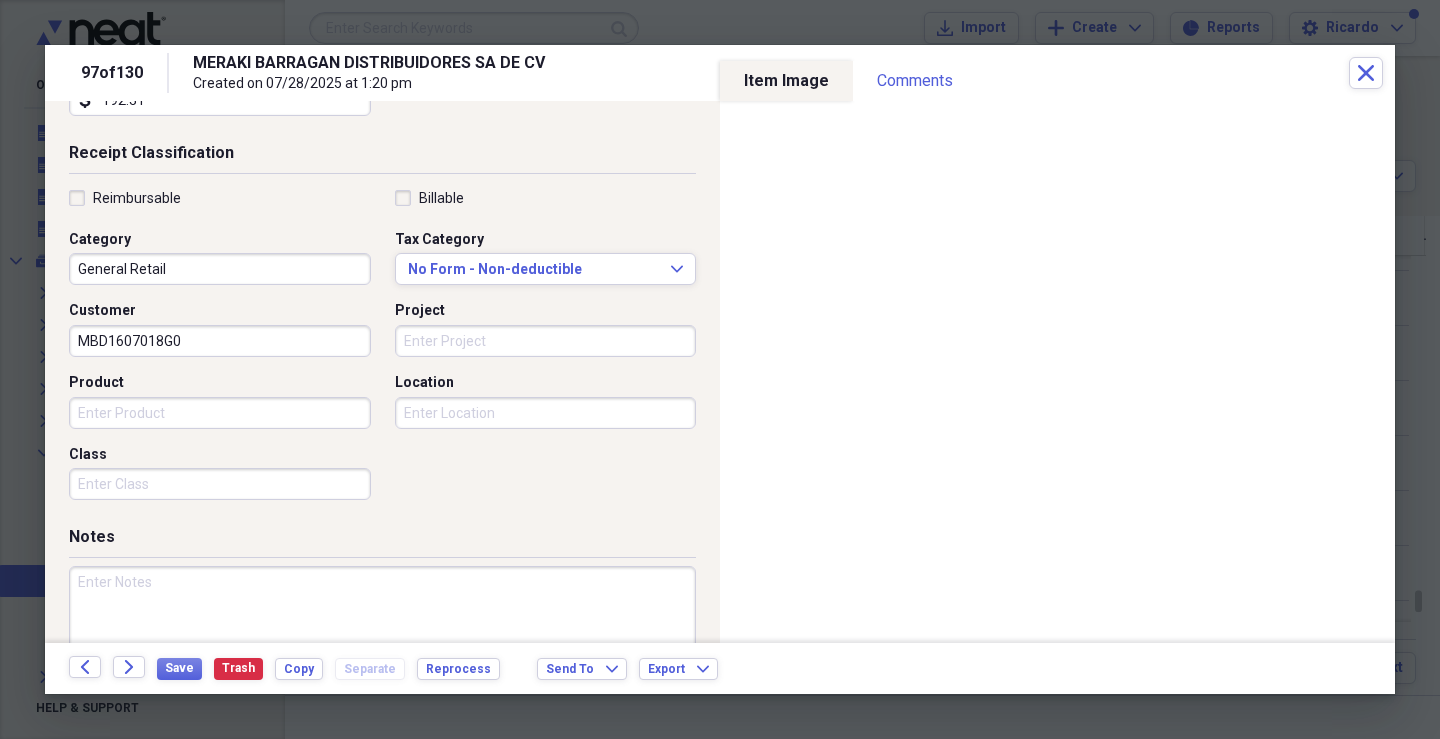 click on "Project" at bounding box center [546, 341] 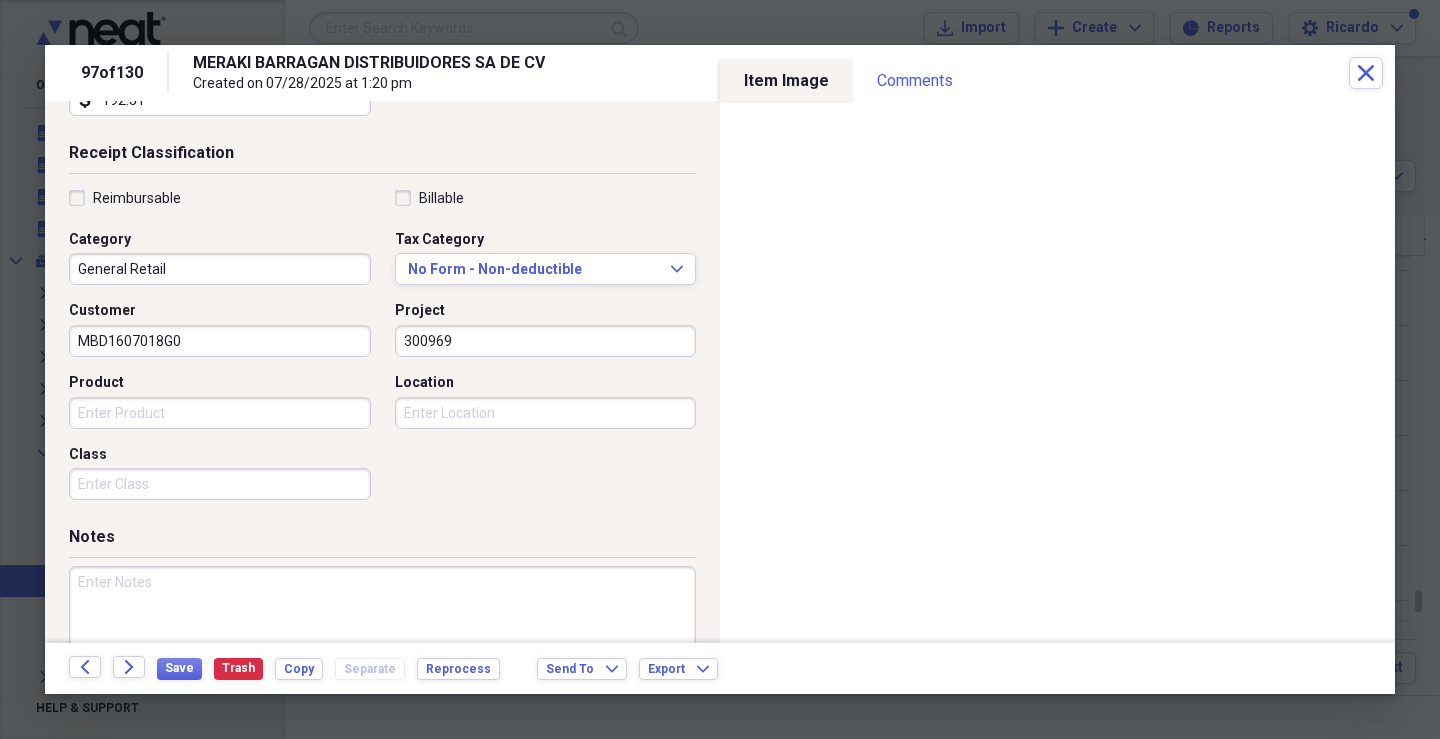 type on "300969" 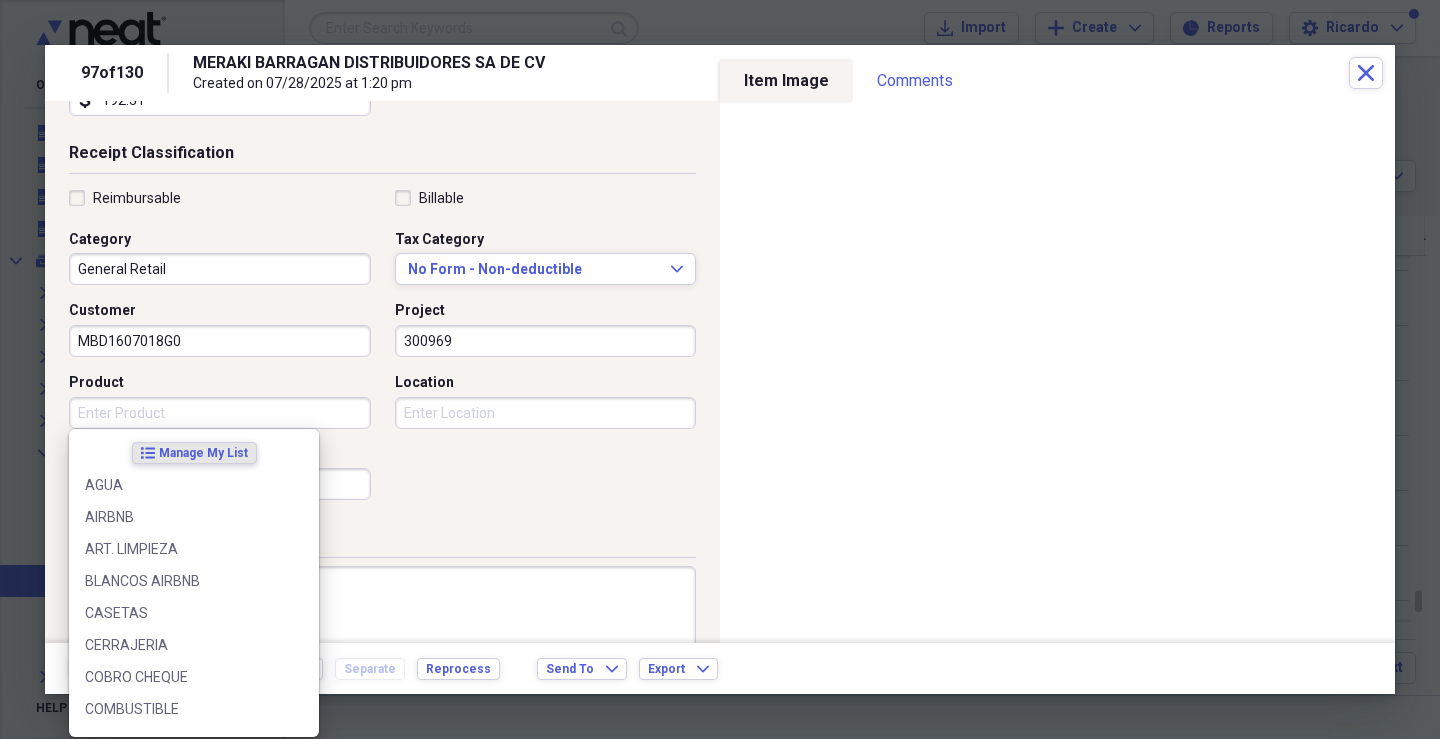 click on "Product" at bounding box center (220, 413) 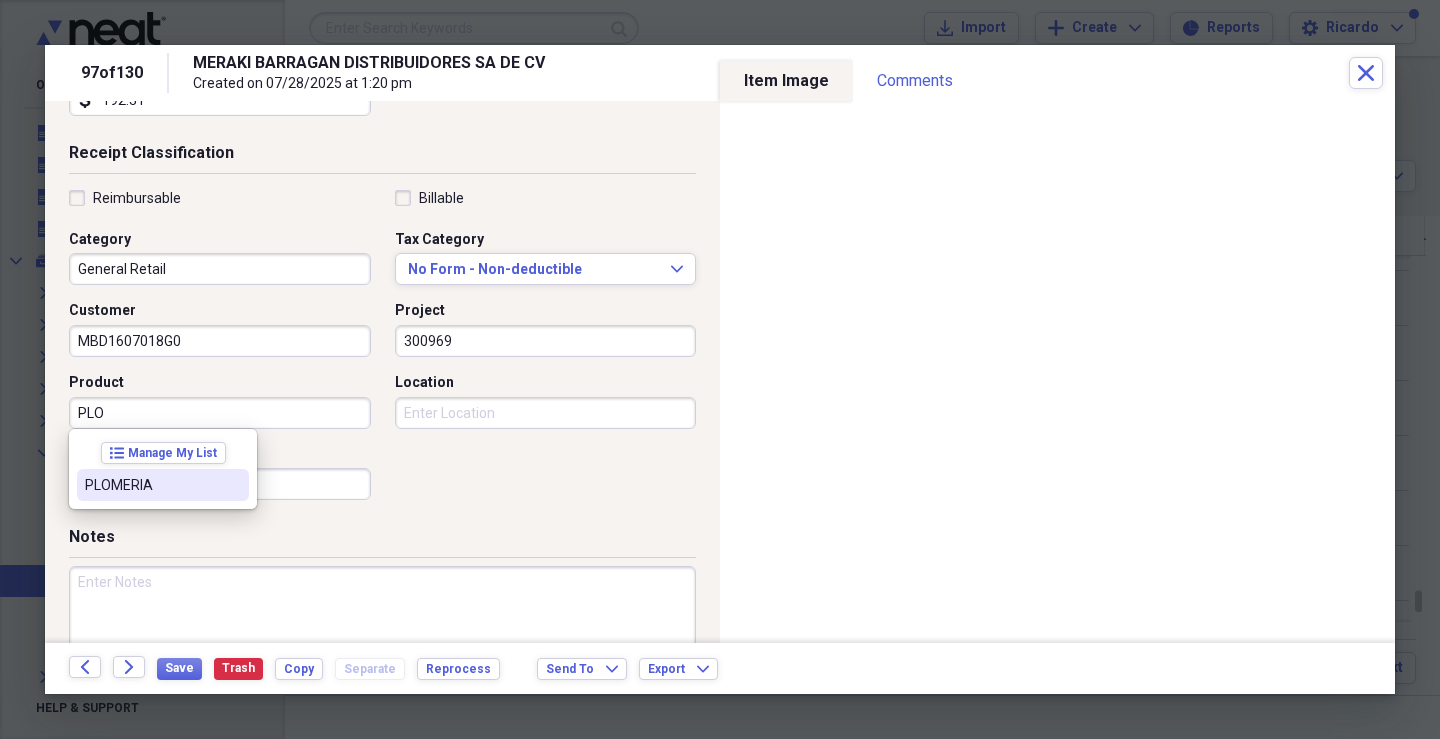 click on "PLOMERIA" at bounding box center [151, 485] 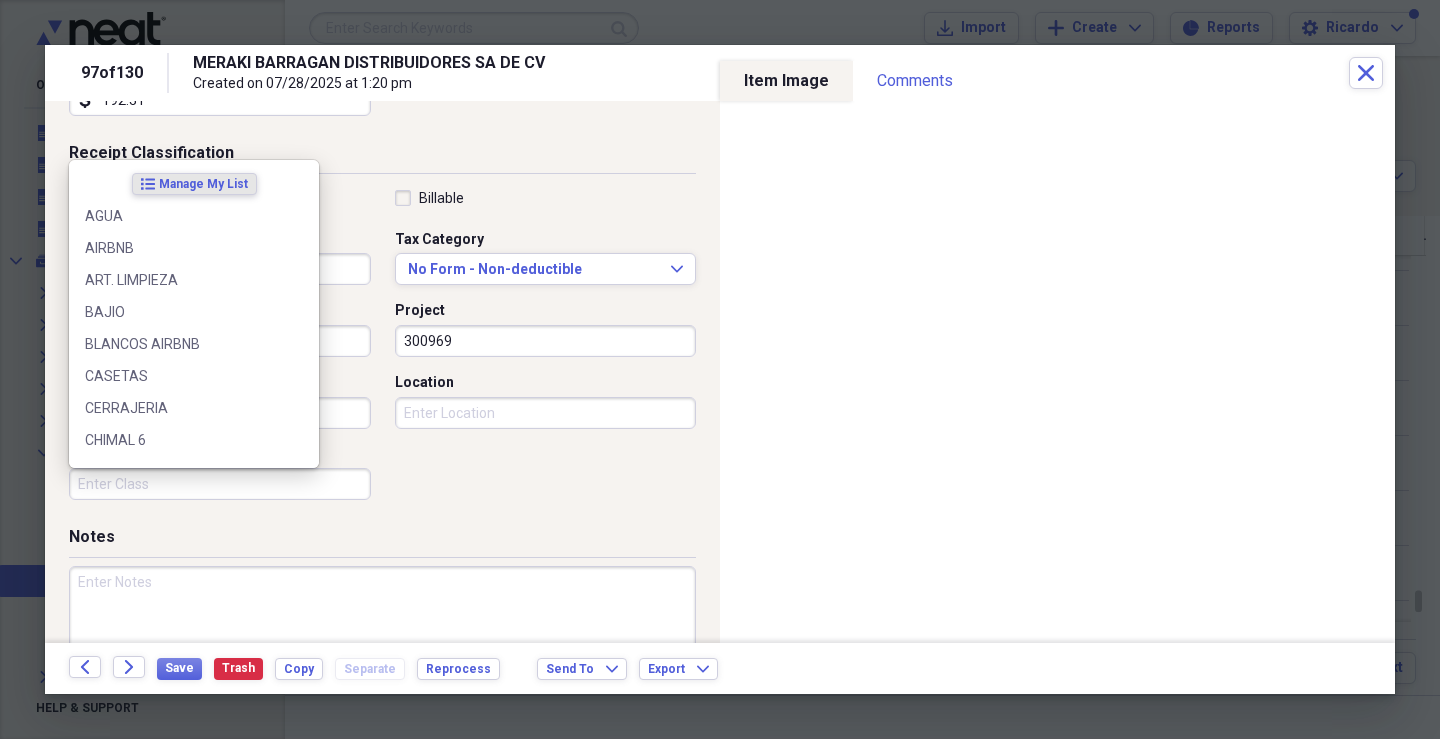 click on "Class" at bounding box center (220, 484) 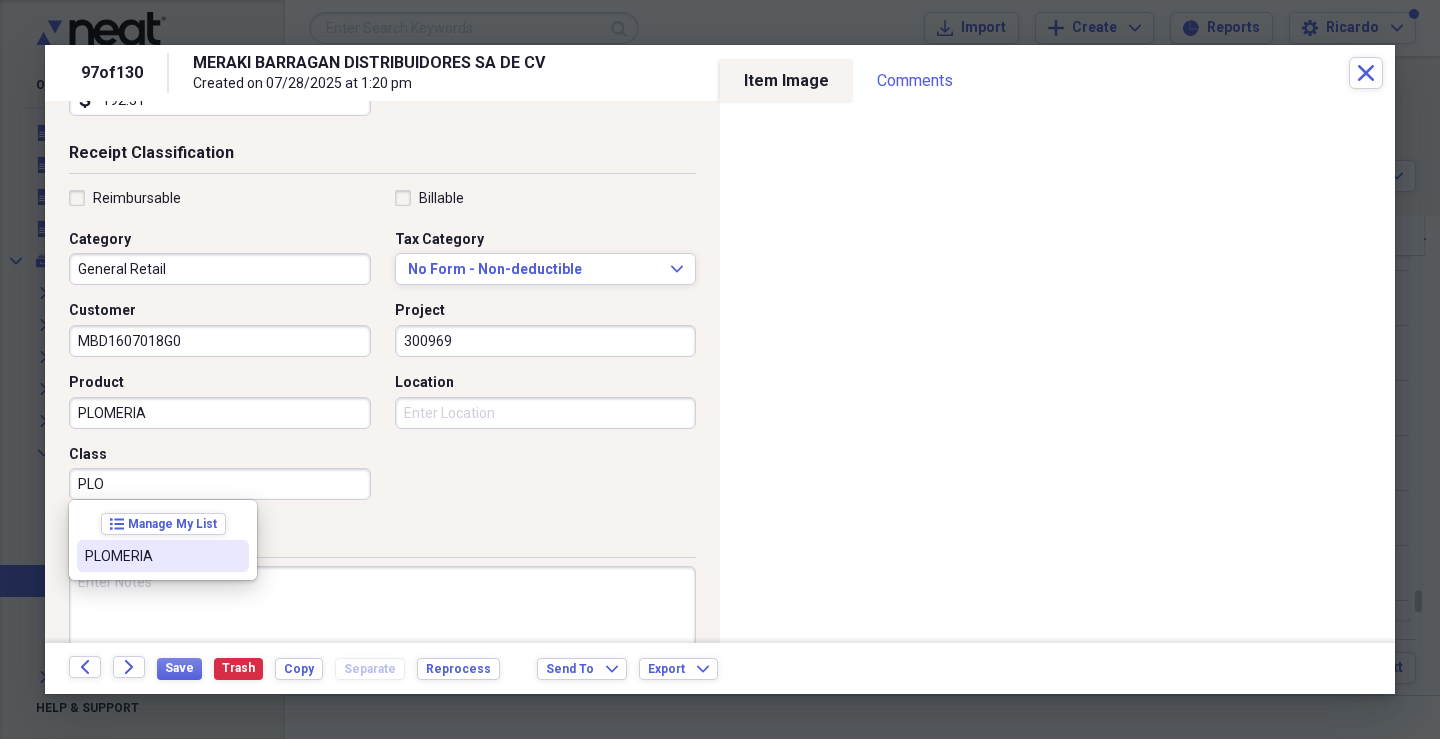 click on "PLOMERIA" at bounding box center [151, 556] 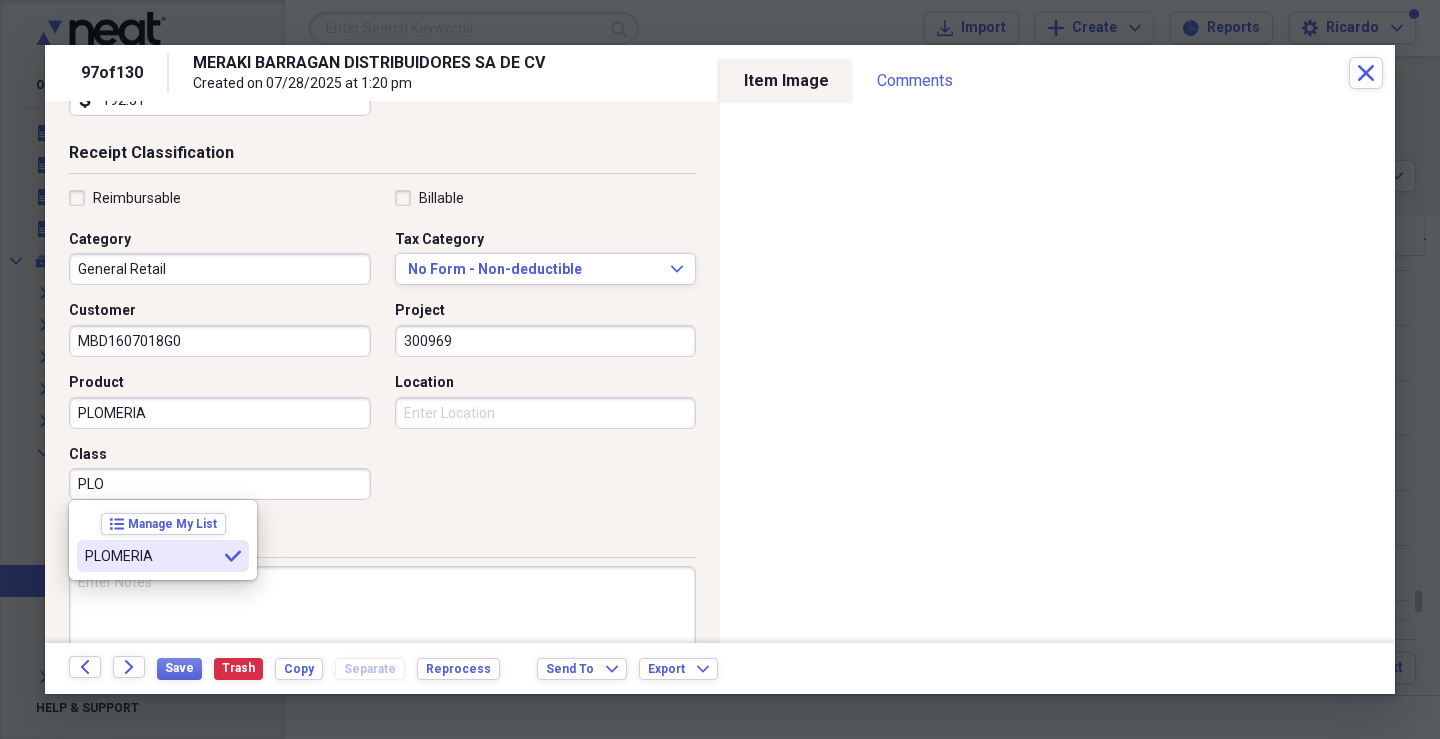 type on "PLOMERIA" 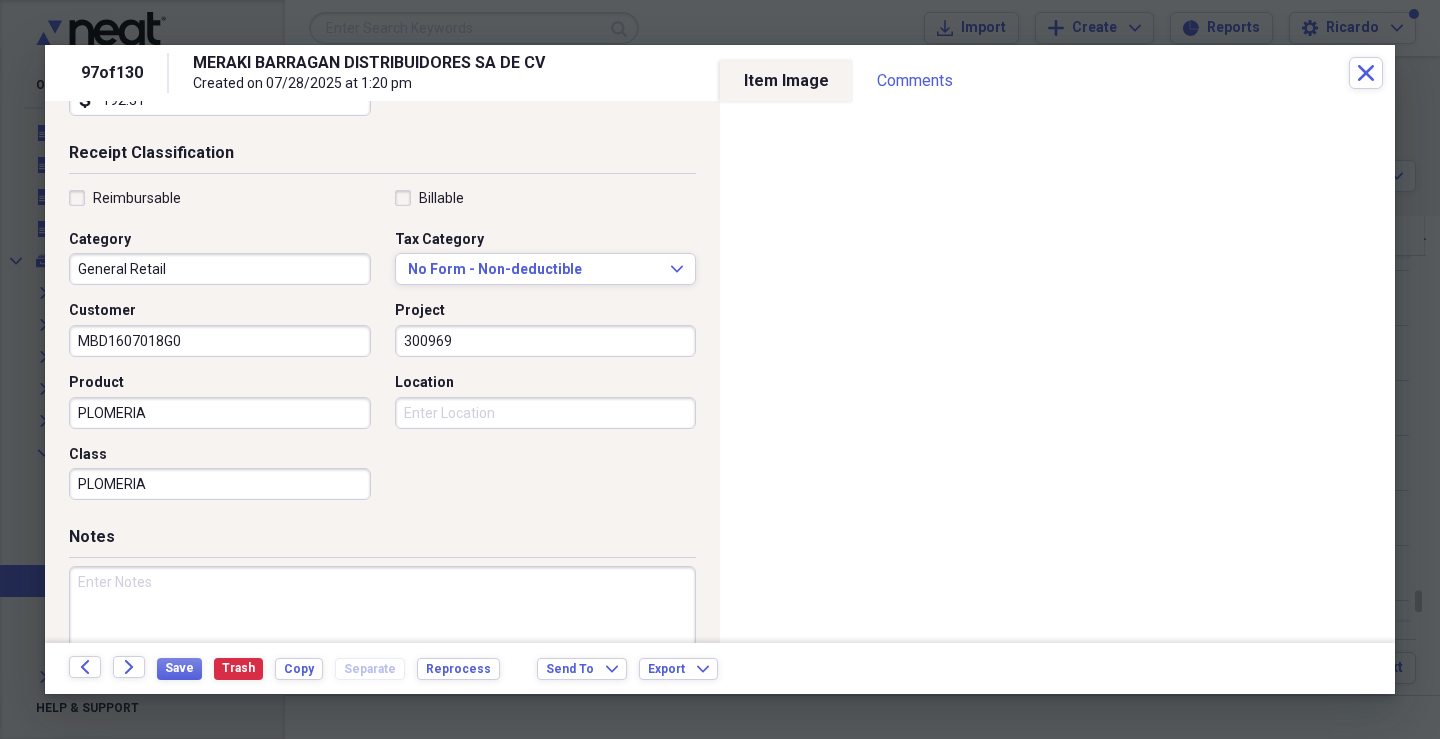 click on "Location" at bounding box center (546, 413) 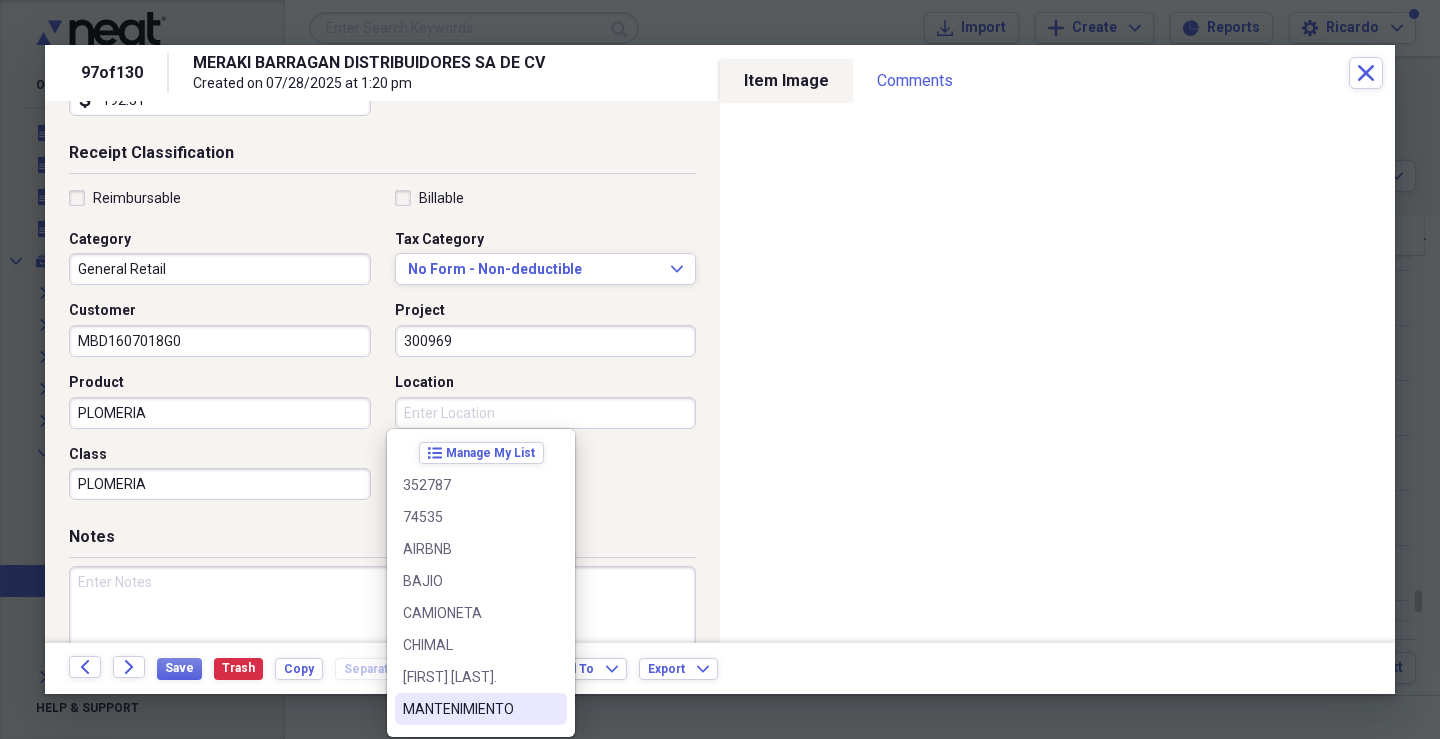 drag, startPoint x: 461, startPoint y: 710, endPoint x: 379, endPoint y: 705, distance: 82.1523 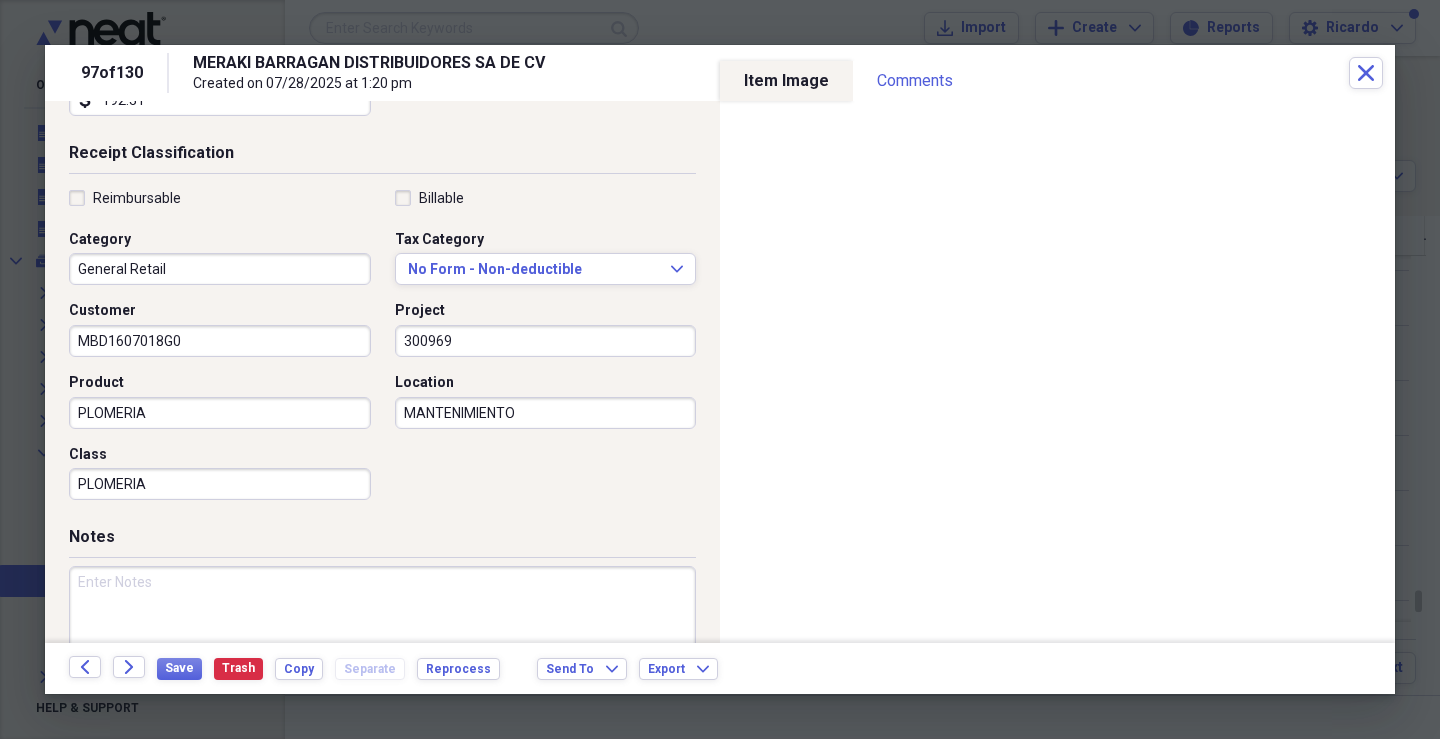 drag, startPoint x: 159, startPoint y: 610, endPoint x: 157, endPoint y: 591, distance: 19.104973 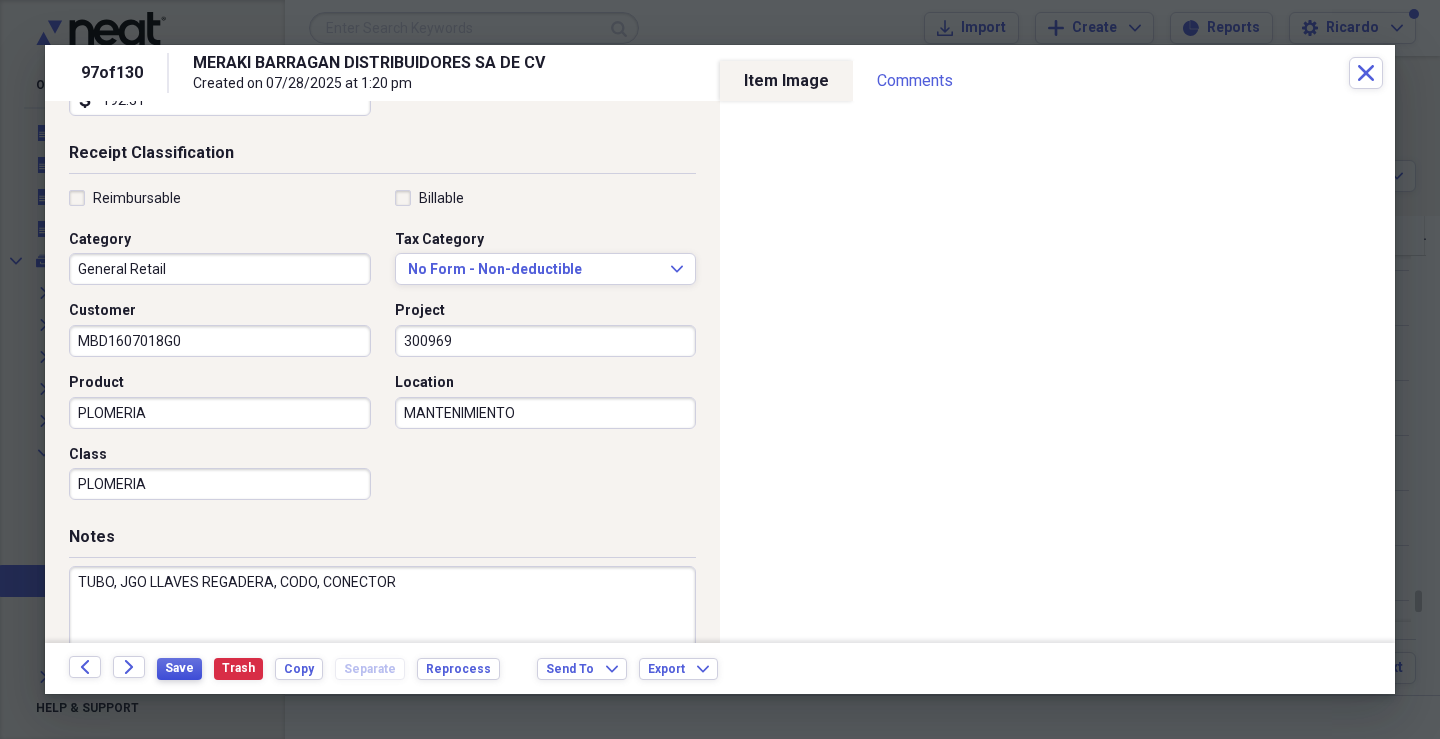 type on "TUBO, JGO LLAVES REGADERA, CODO, CONECTOR" 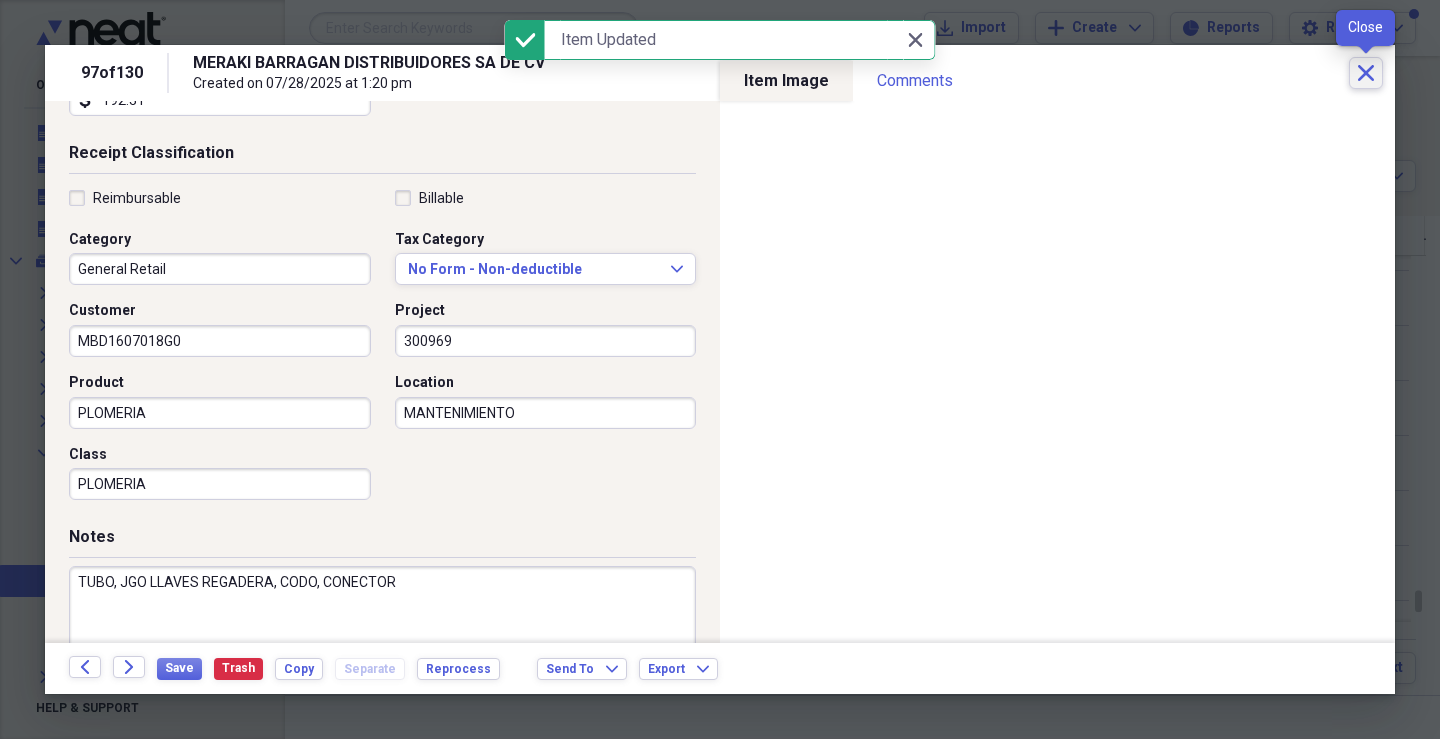 click 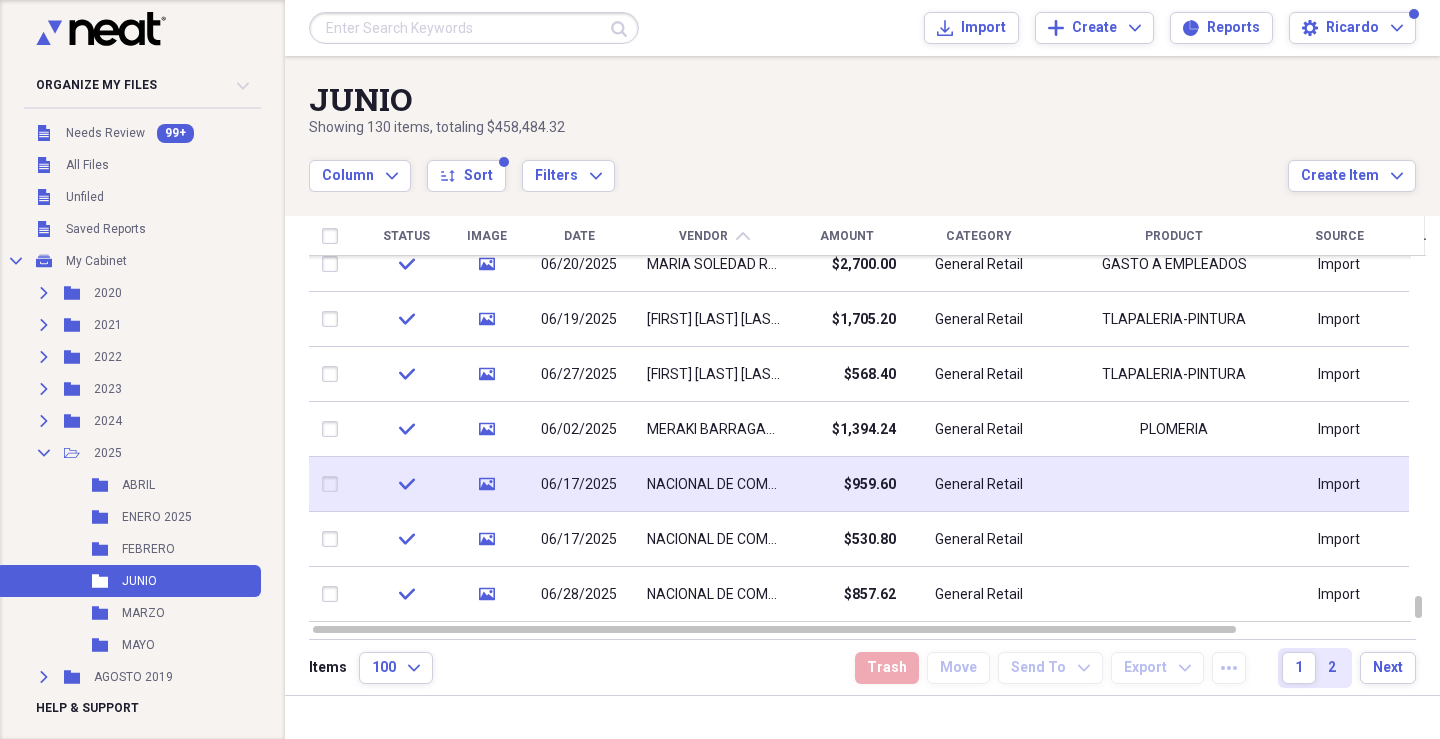 click on "NACIONAL DE COMBUSTIBLES Y LUBRICANTES SA DE CV" at bounding box center [714, 485] 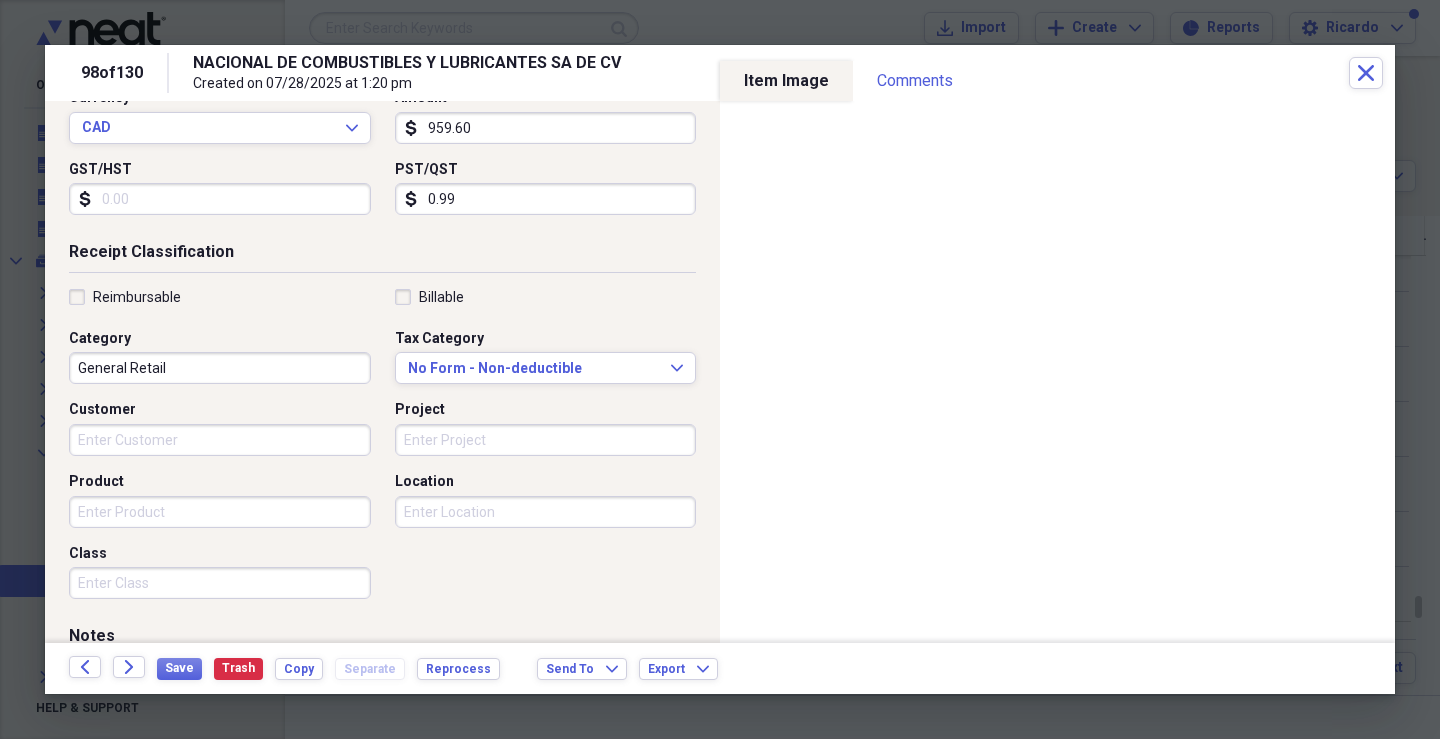 scroll, scrollTop: 370, scrollLeft: 0, axis: vertical 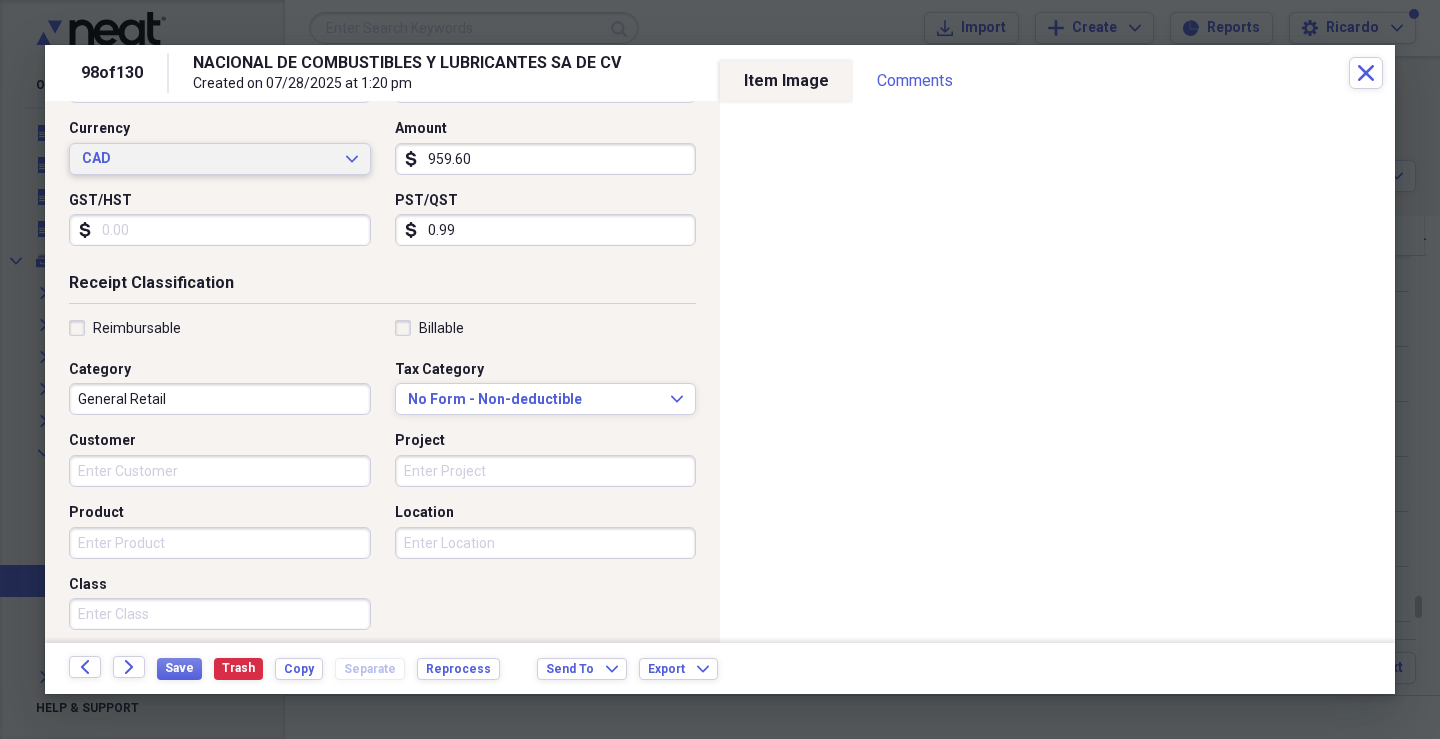 click on "CAD" at bounding box center [208, 159] 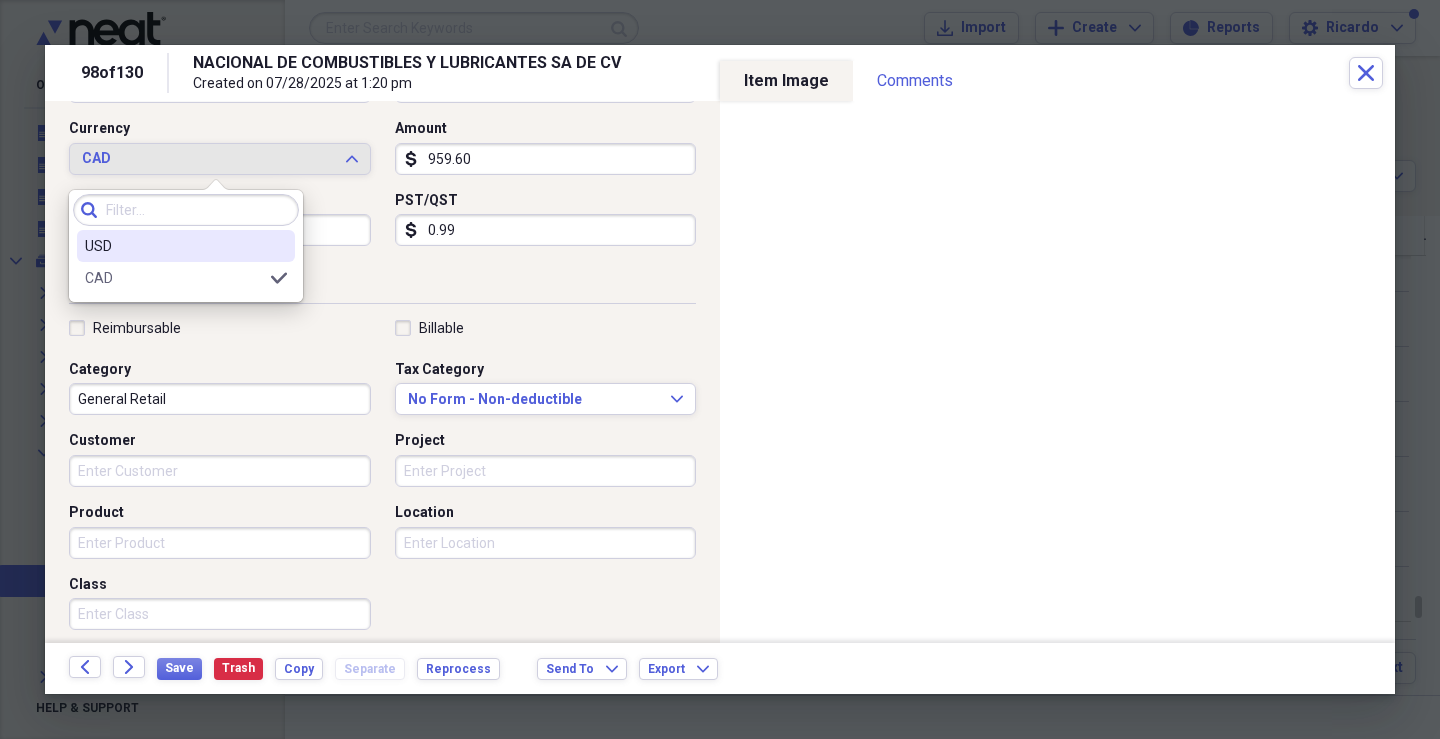 drag, startPoint x: 146, startPoint y: 250, endPoint x: 145, endPoint y: 240, distance: 10.049875 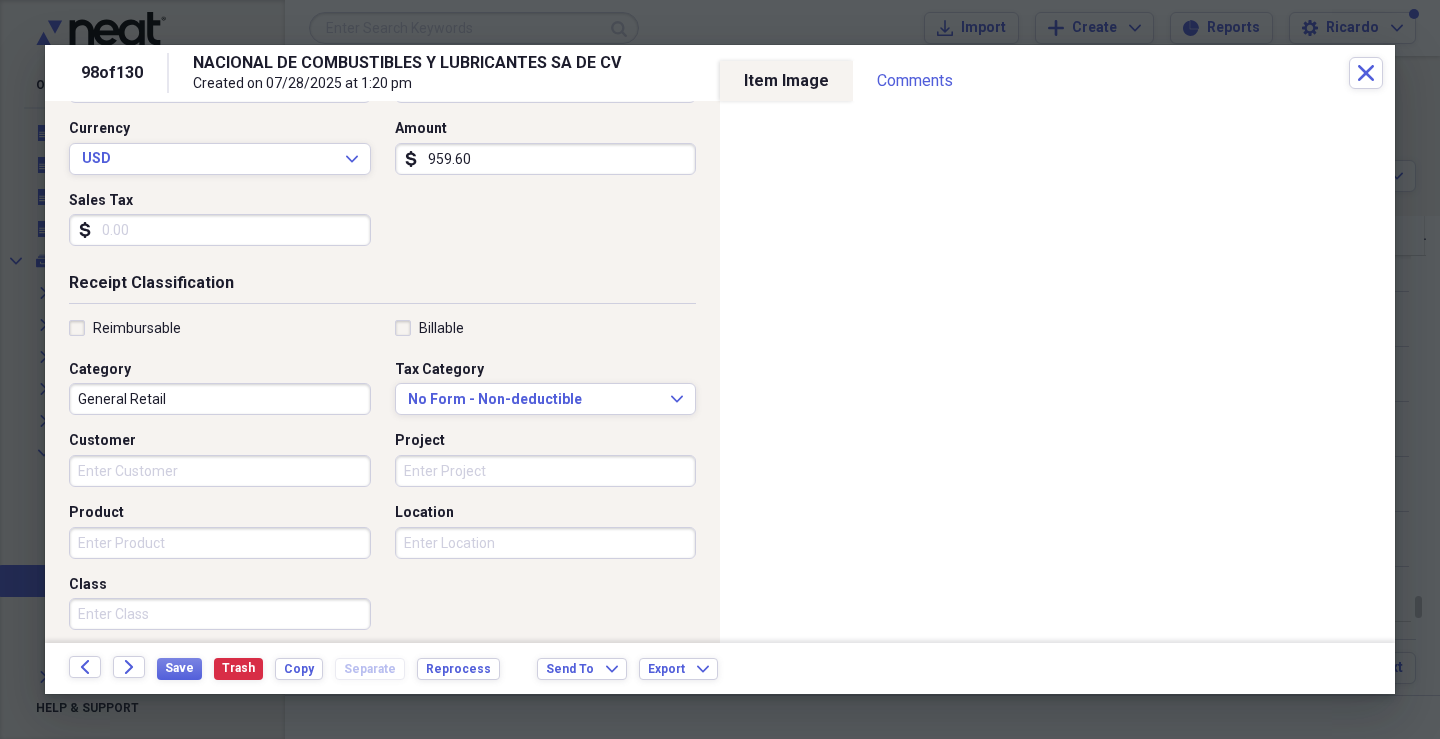 click on "Sales Tax" at bounding box center (220, 230) 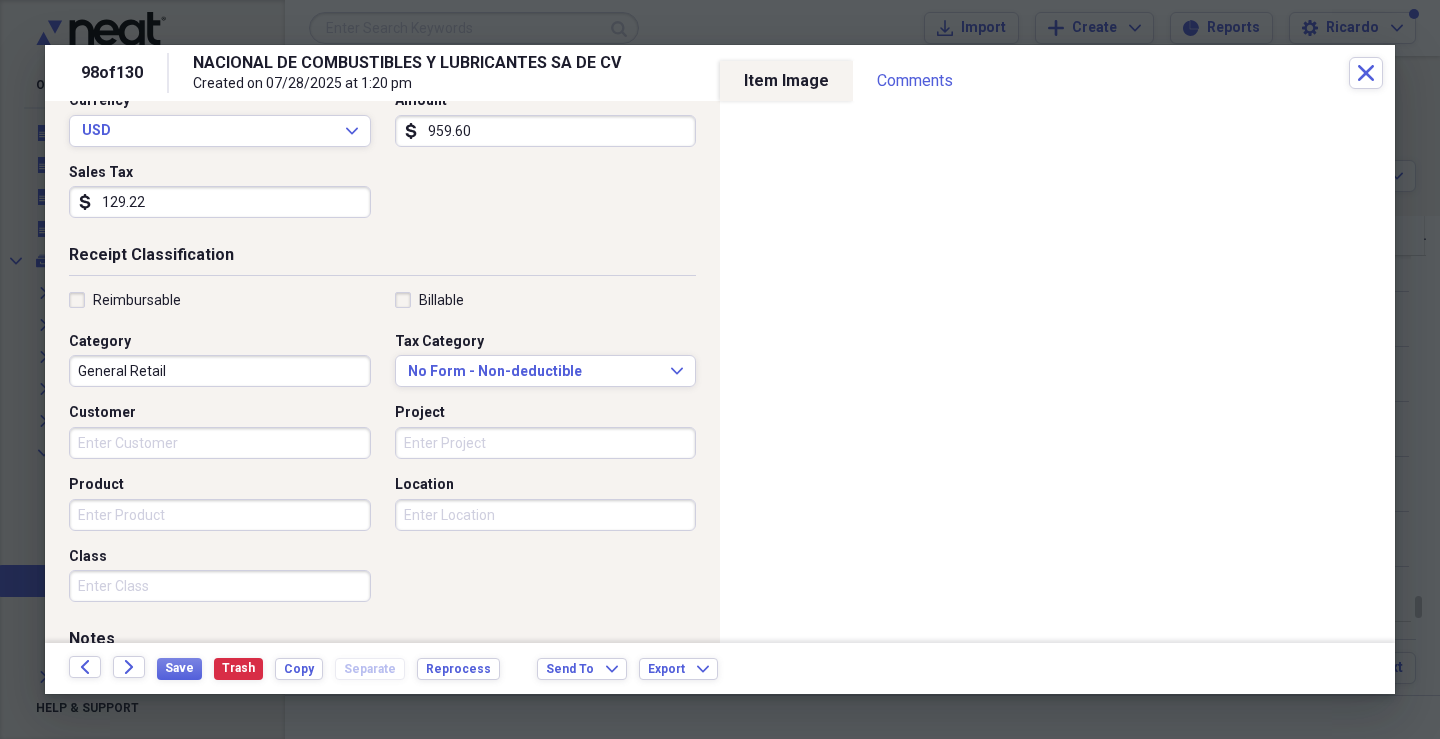scroll, scrollTop: 300, scrollLeft: 0, axis: vertical 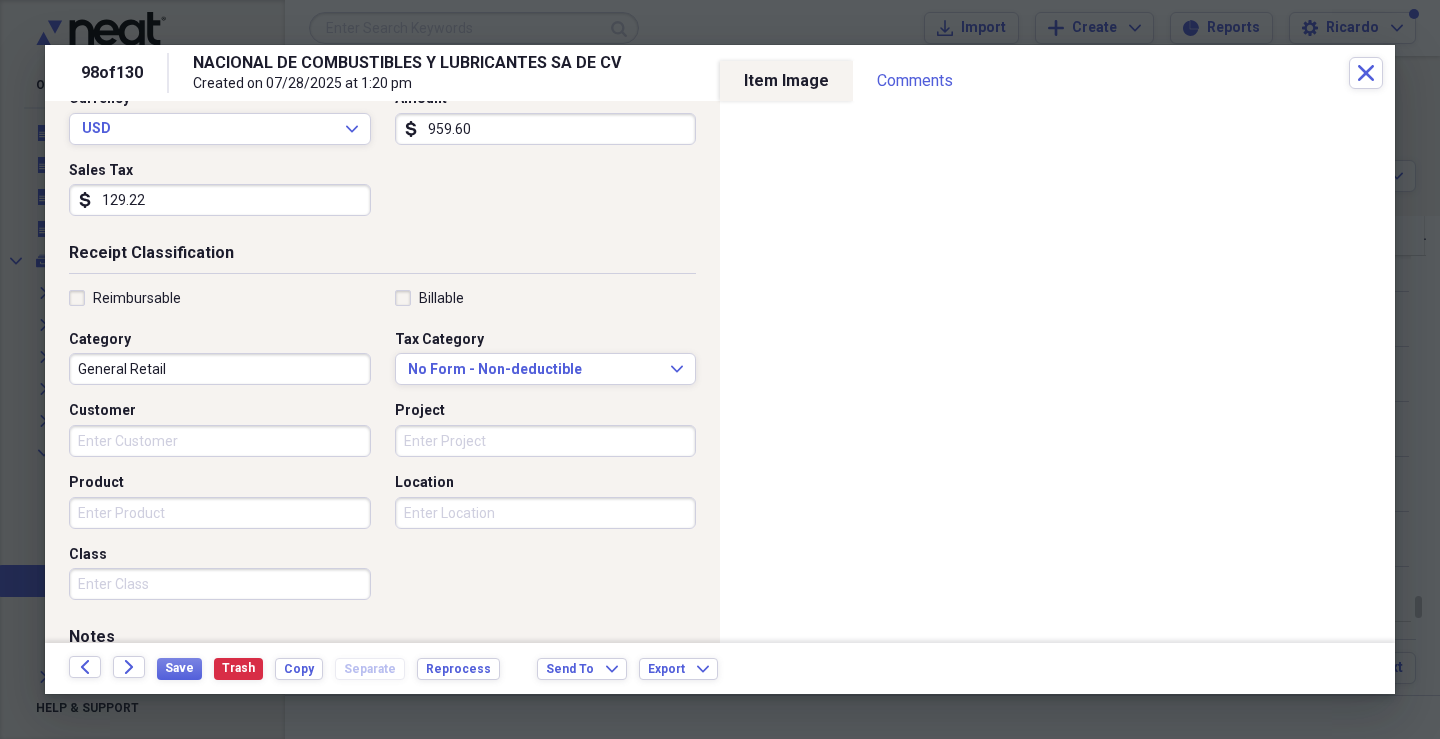 type on "129.22" 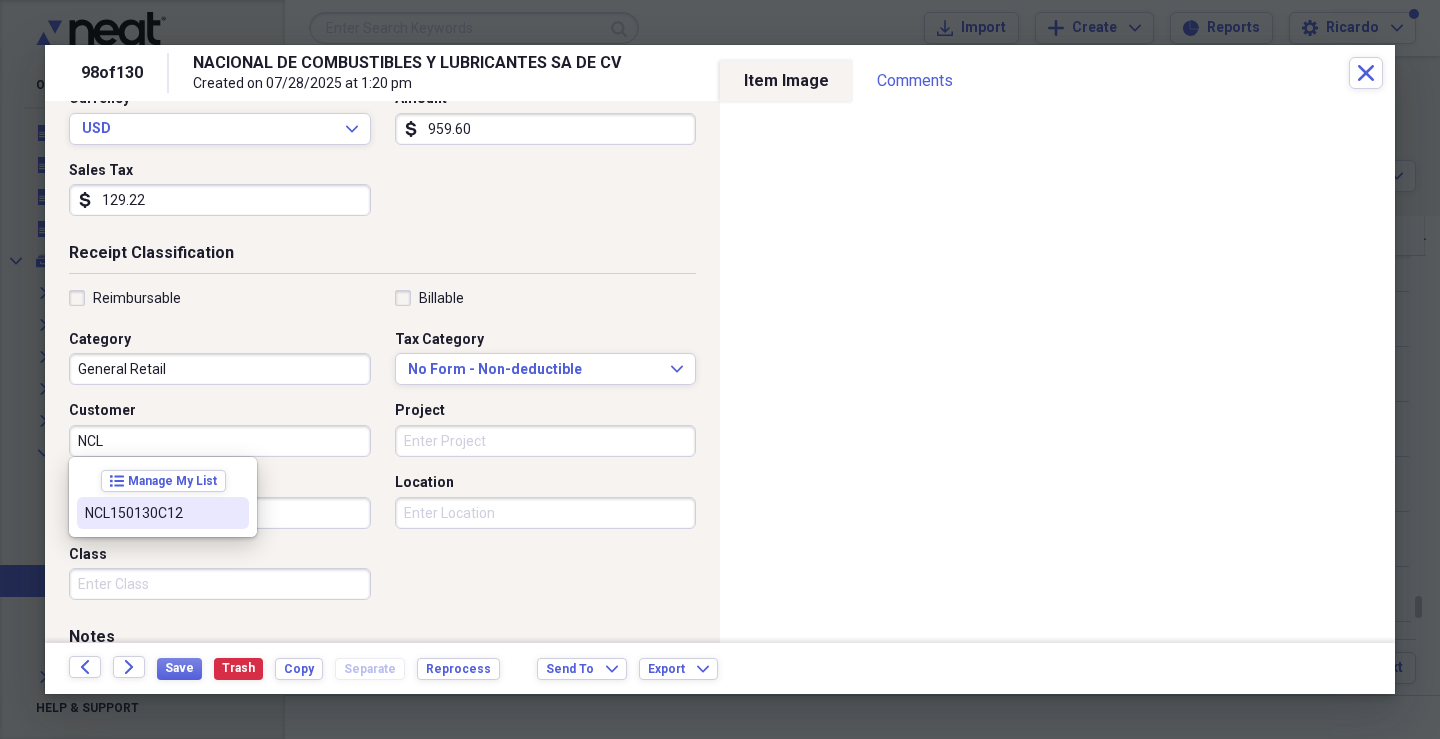 click on "NCL150130C12" at bounding box center (163, 513) 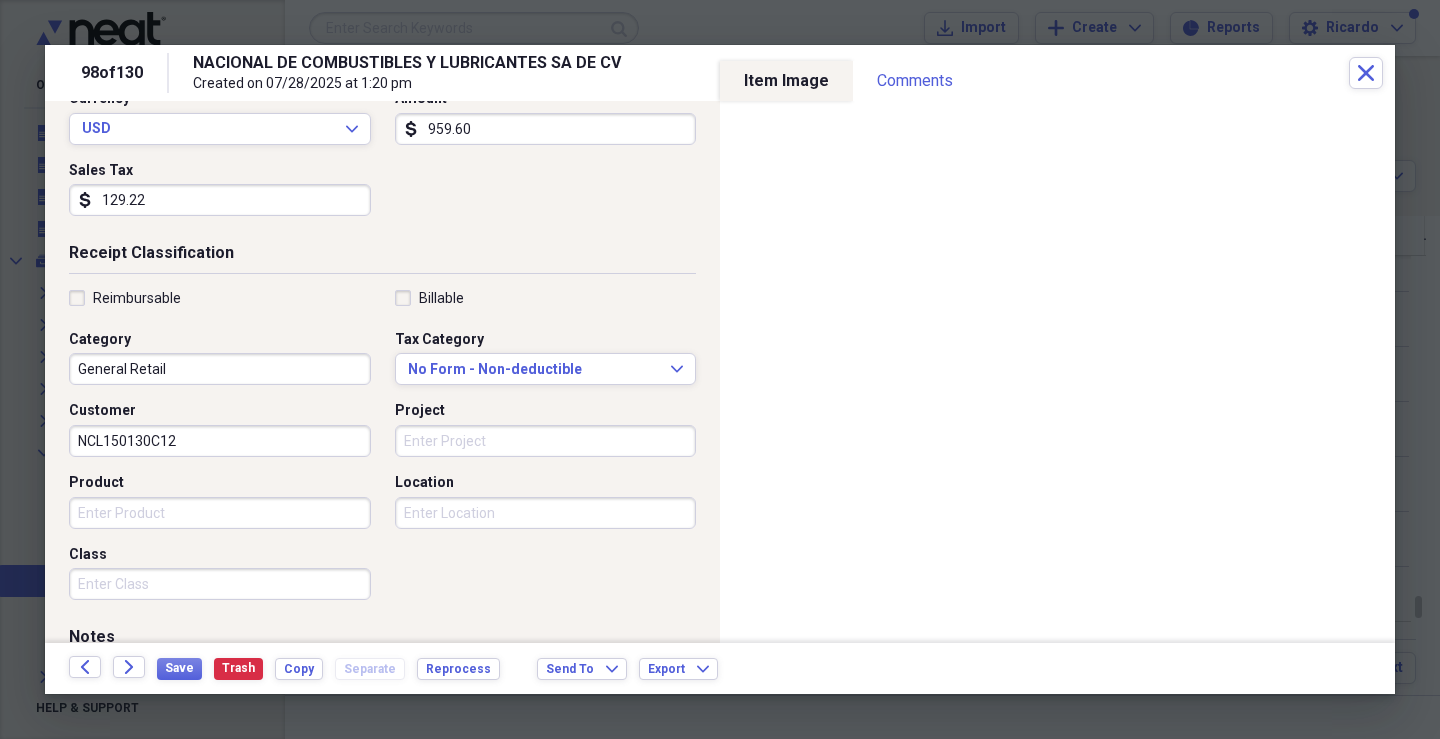 click on "Project" at bounding box center [546, 441] 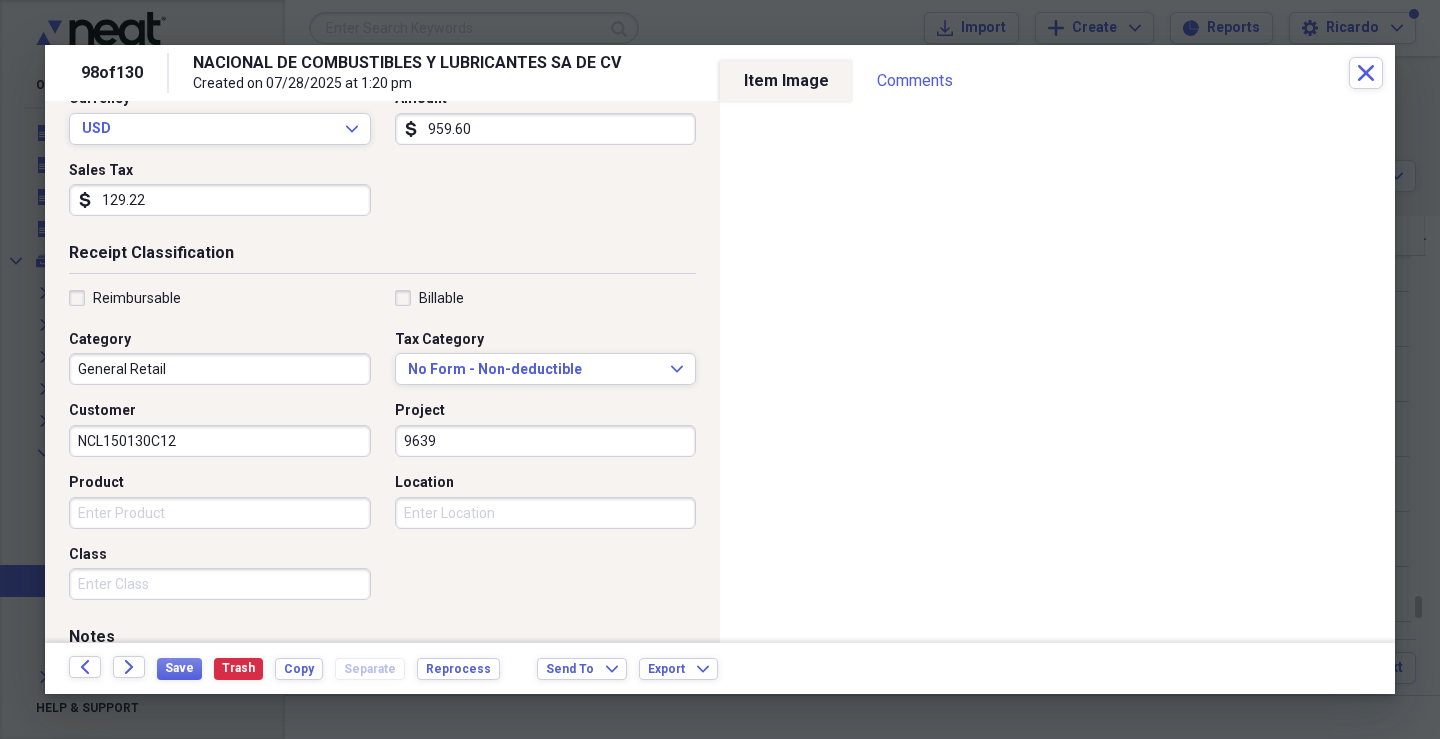 type on "9639" 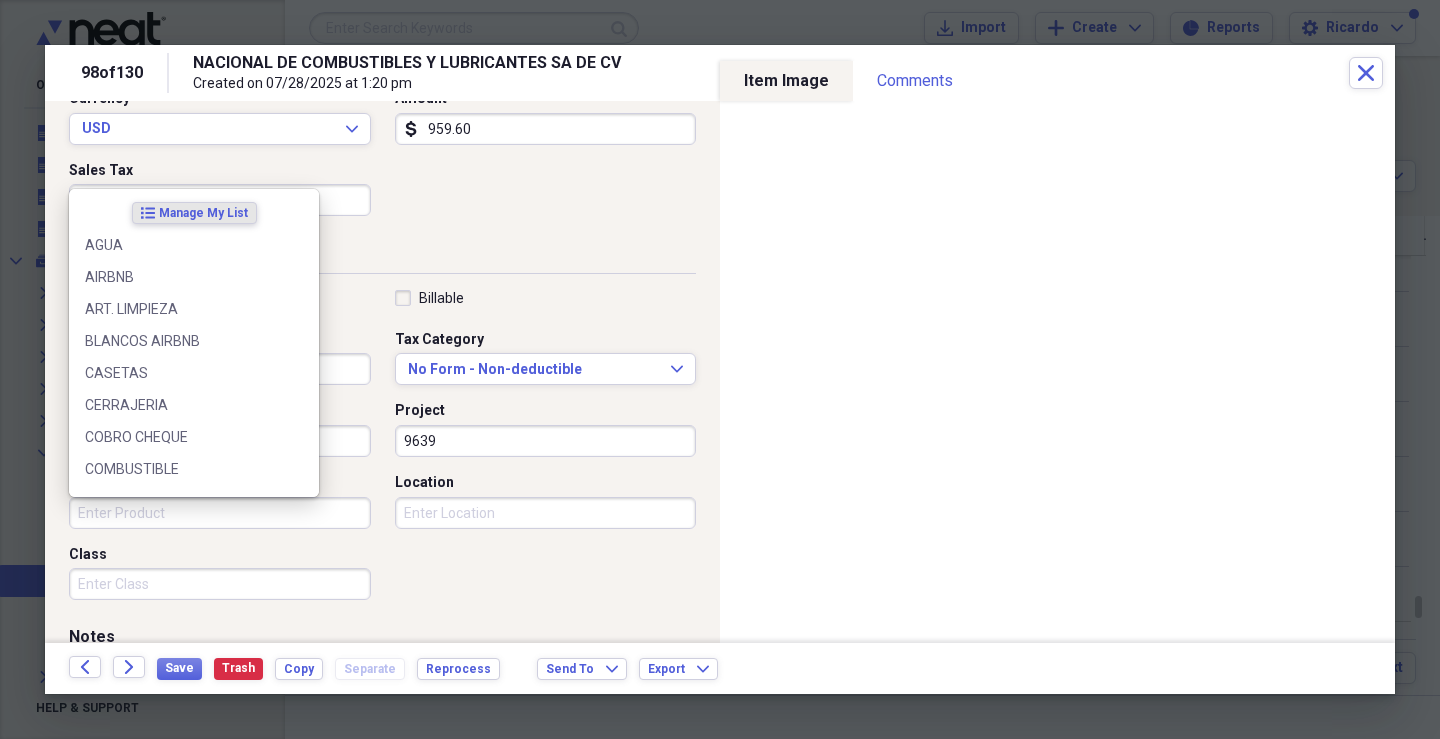 click on "Product" at bounding box center (220, 513) 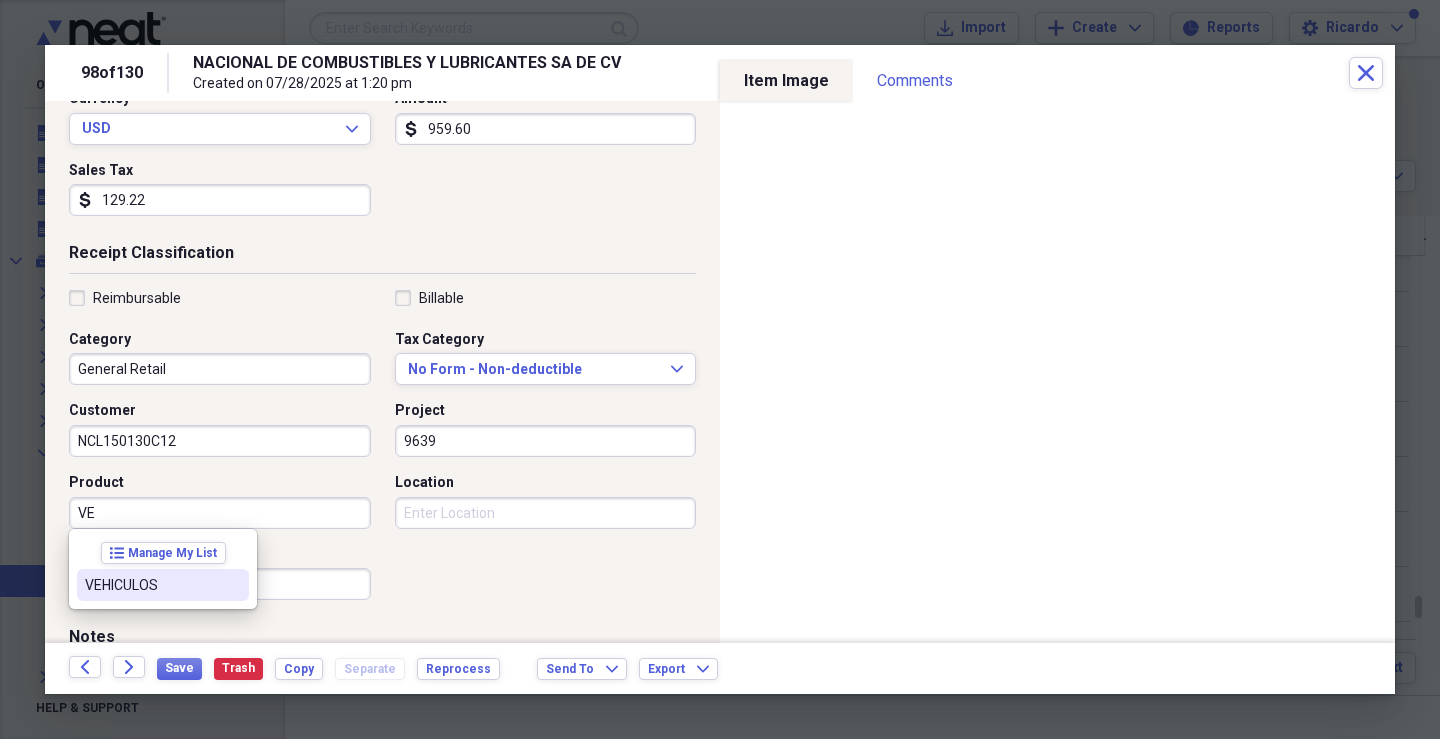 click on "VEHICULOS" at bounding box center (151, 585) 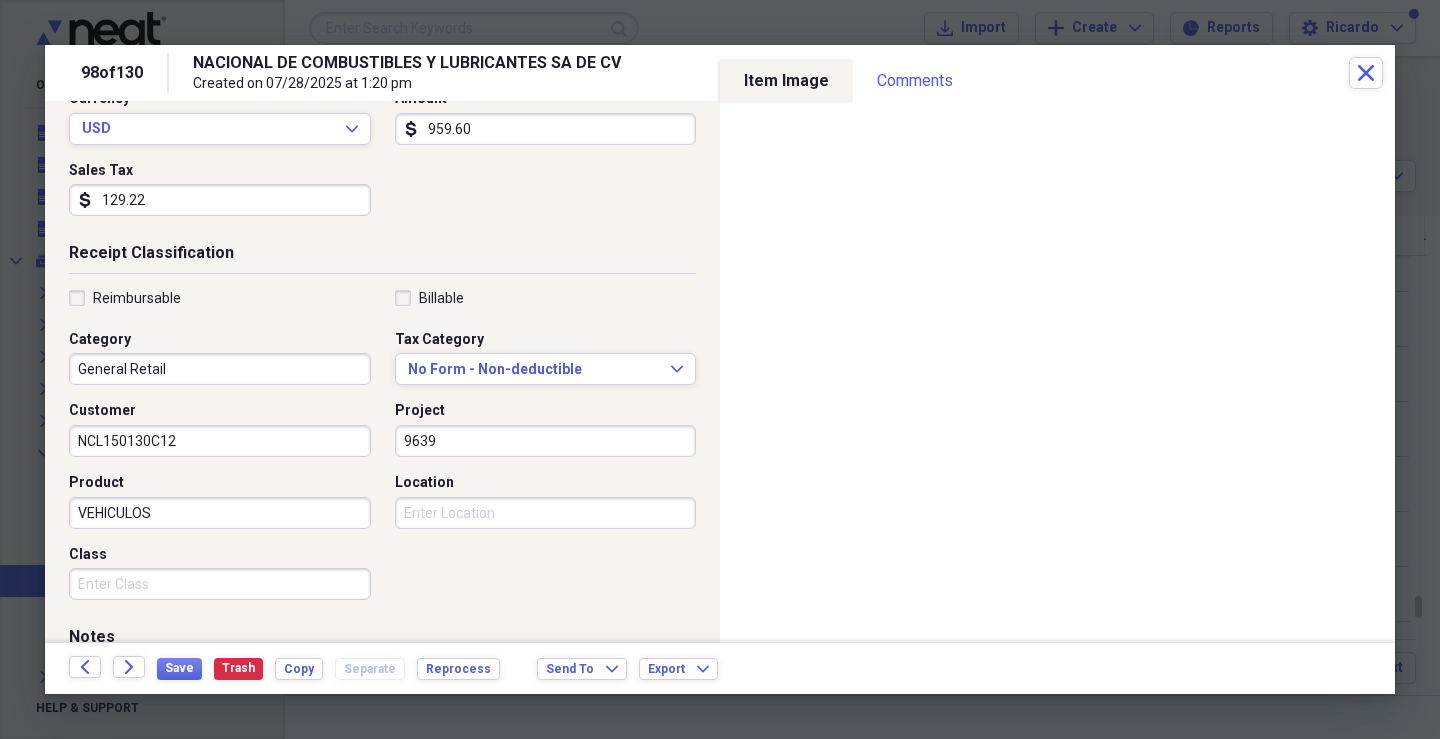 click on "Class" at bounding box center (220, 584) 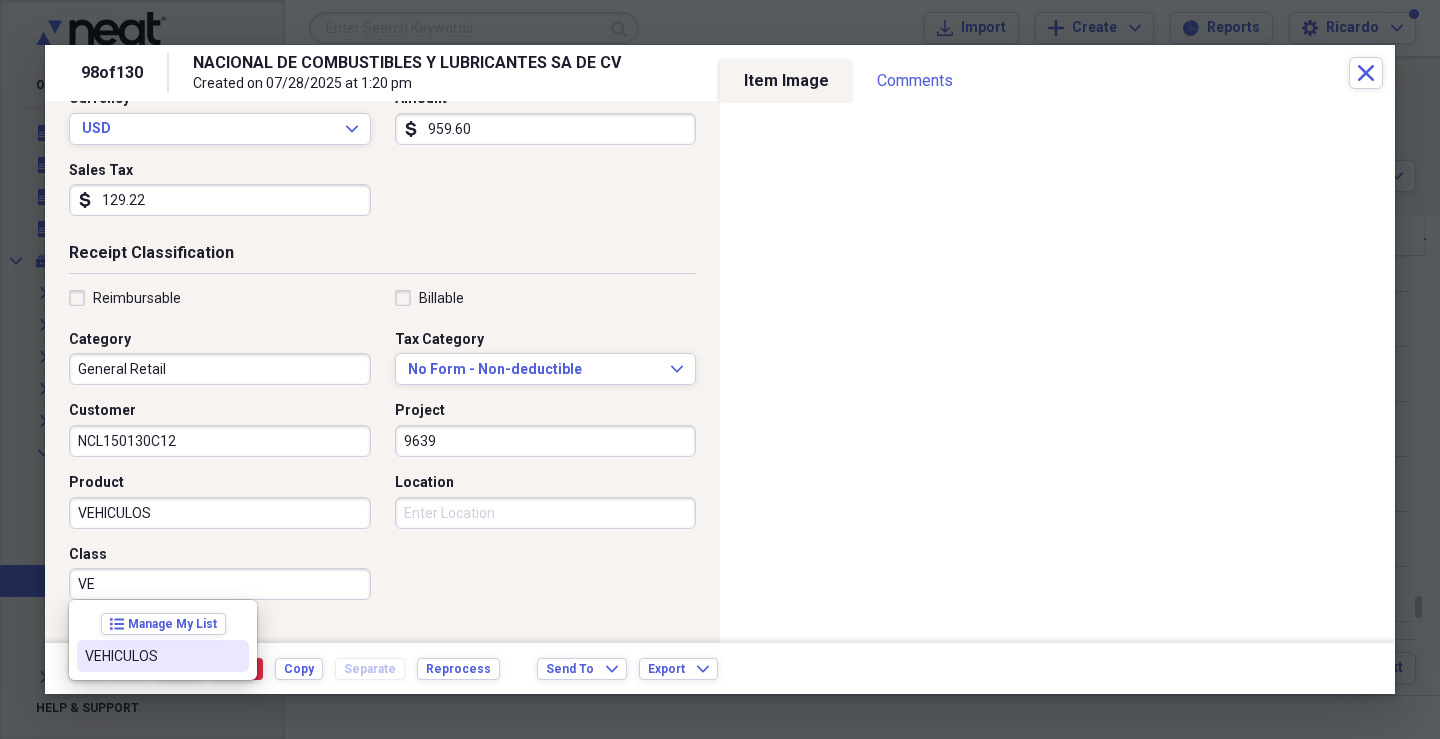 drag, startPoint x: 145, startPoint y: 660, endPoint x: 255, endPoint y: 640, distance: 111.8034 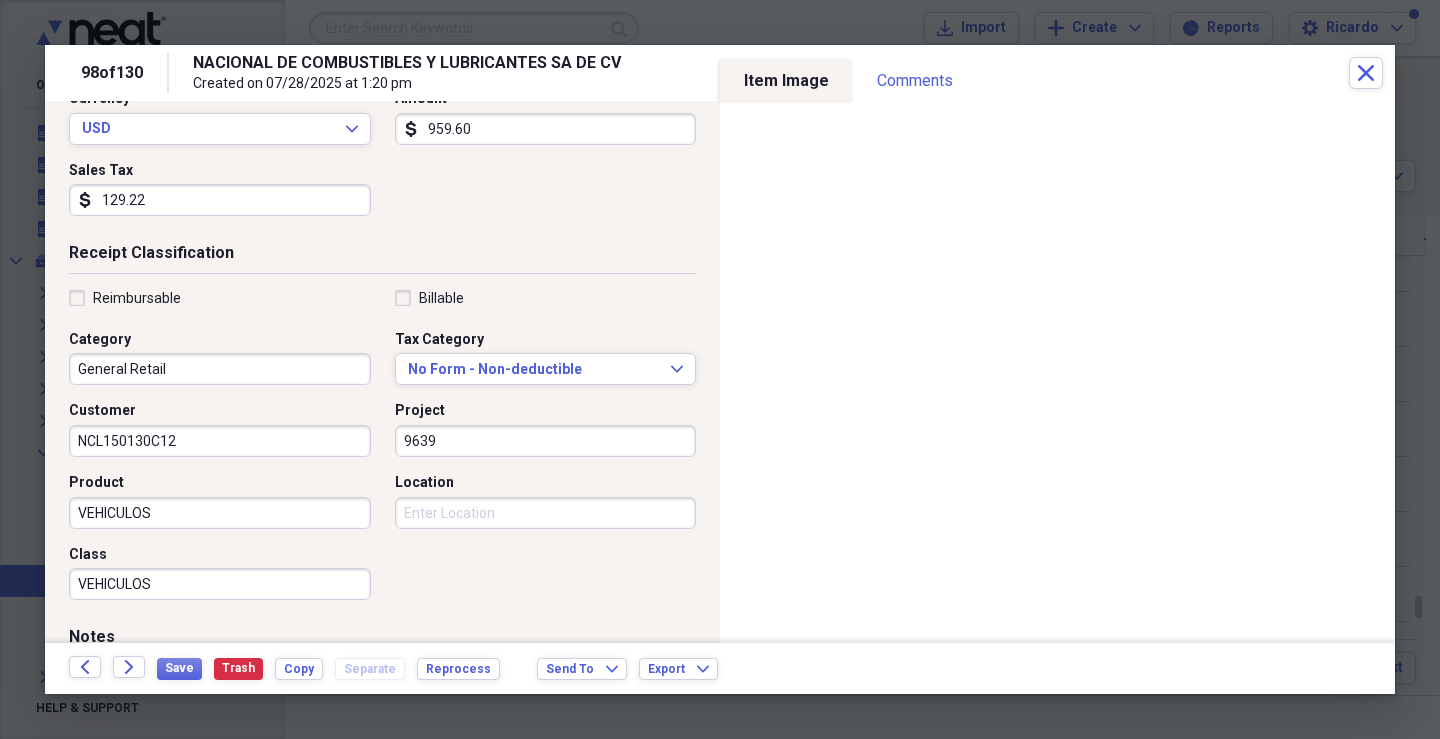 click on "Location" at bounding box center [546, 513] 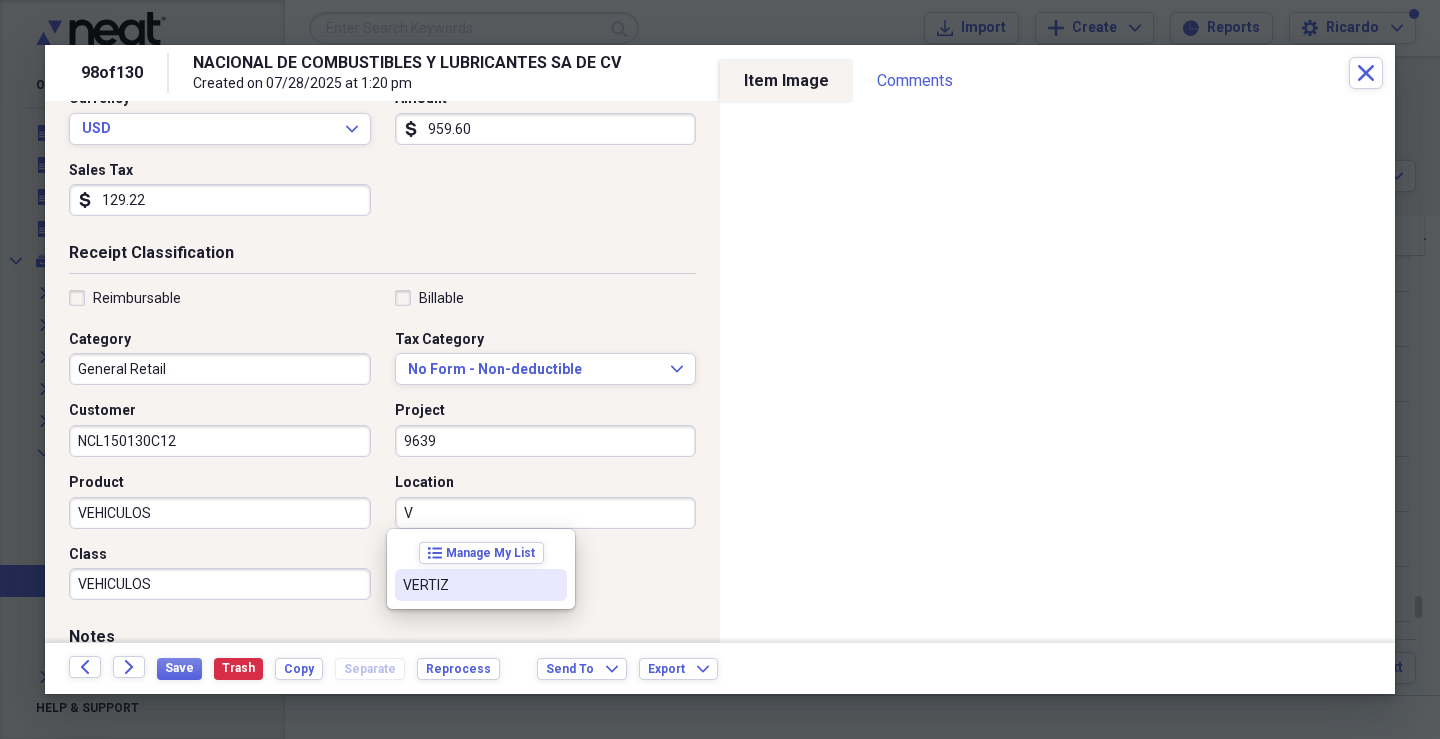 click on "VERTIZ" at bounding box center (469, 585) 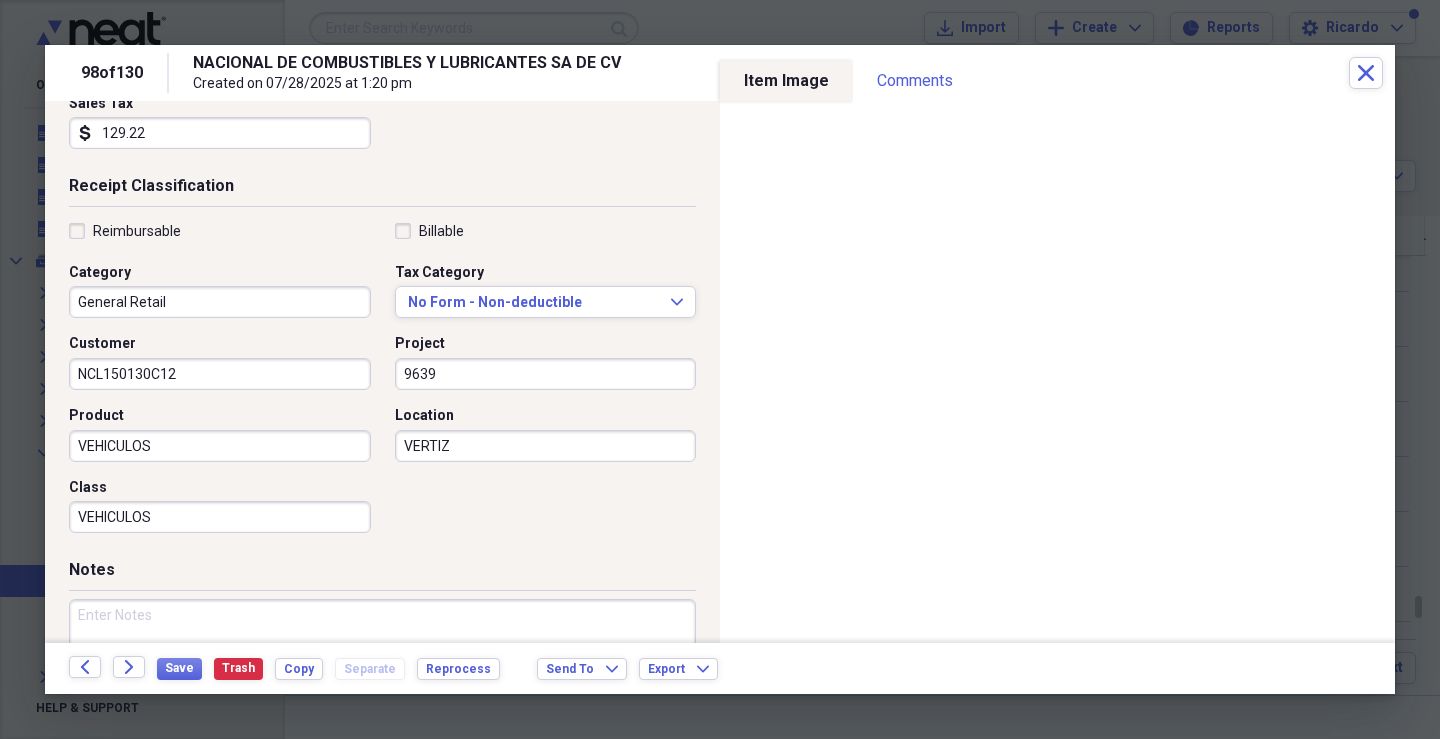 scroll, scrollTop: 479, scrollLeft: 0, axis: vertical 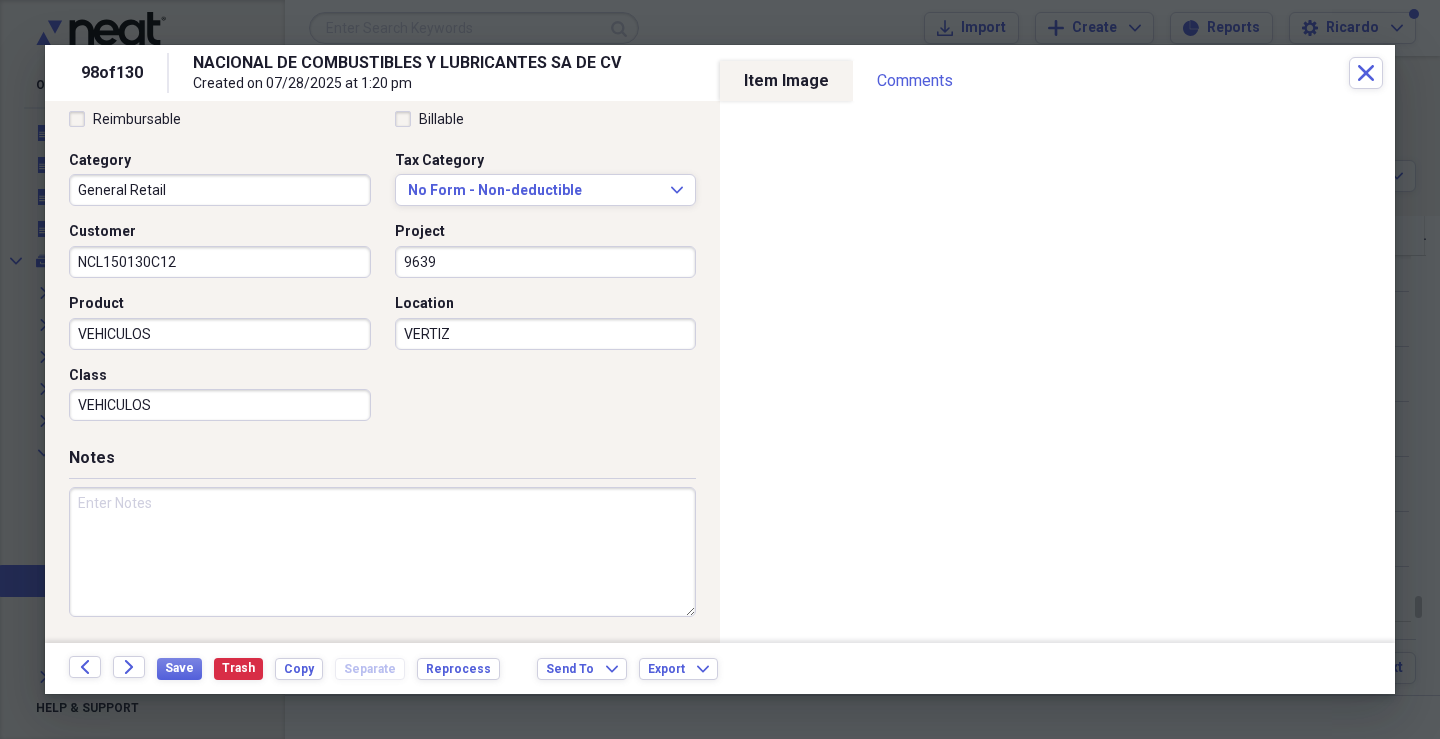 click at bounding box center (382, 552) 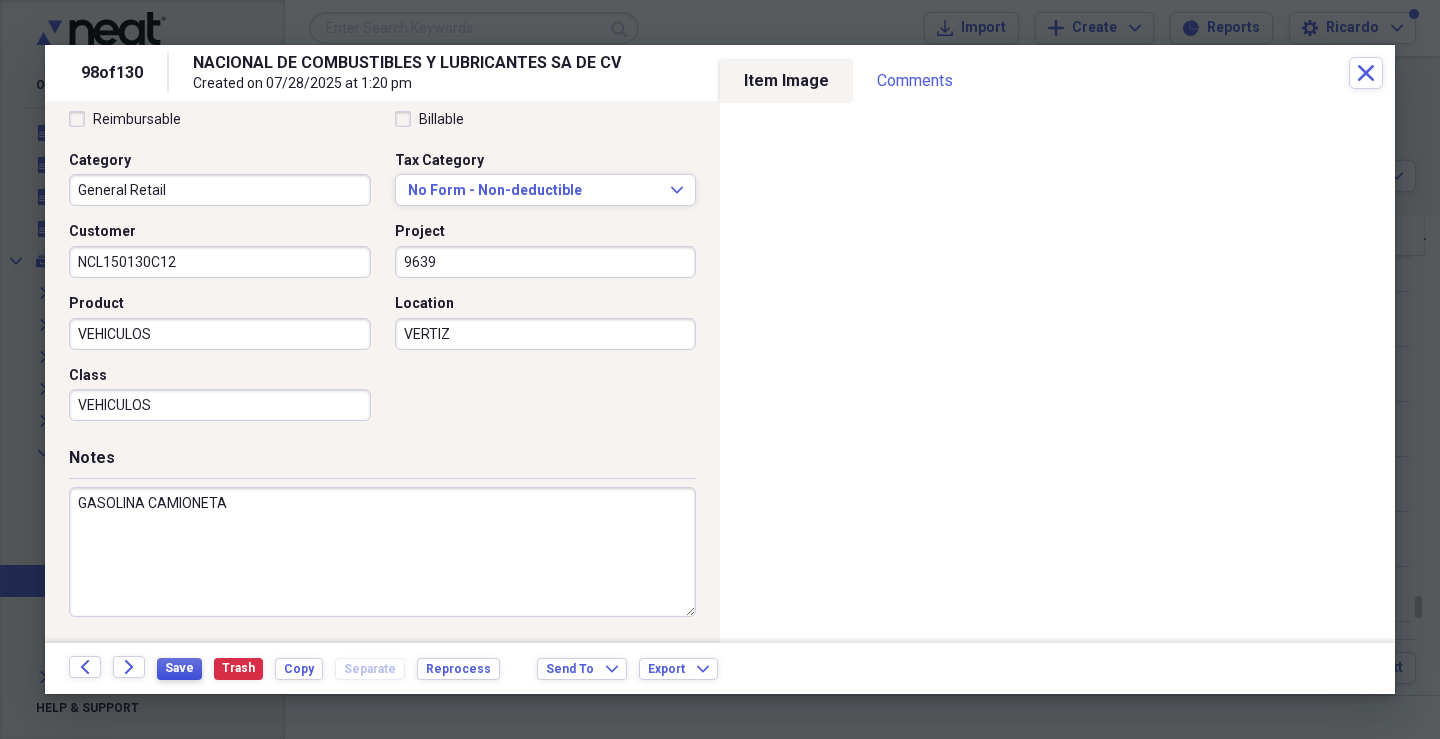 type on "GASOLINA CAMIONETA" 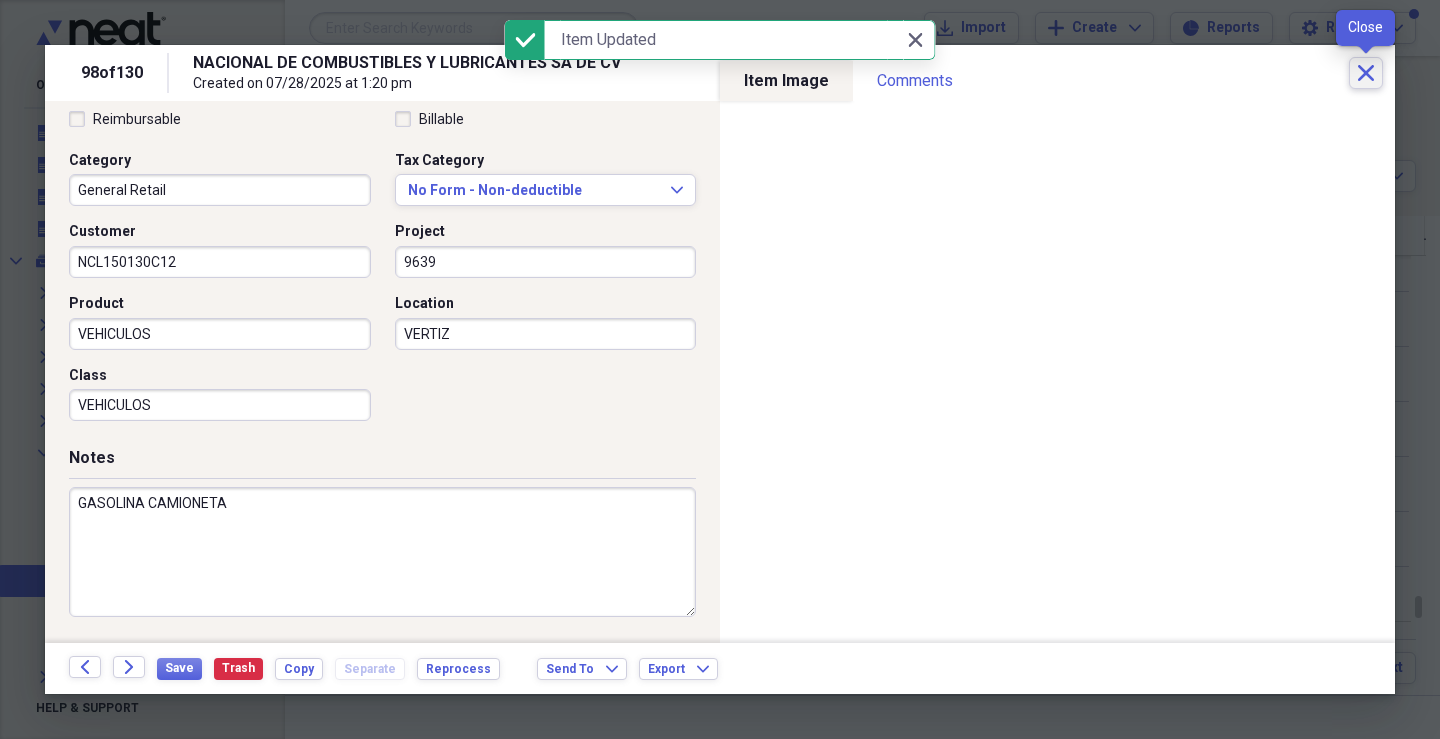 click 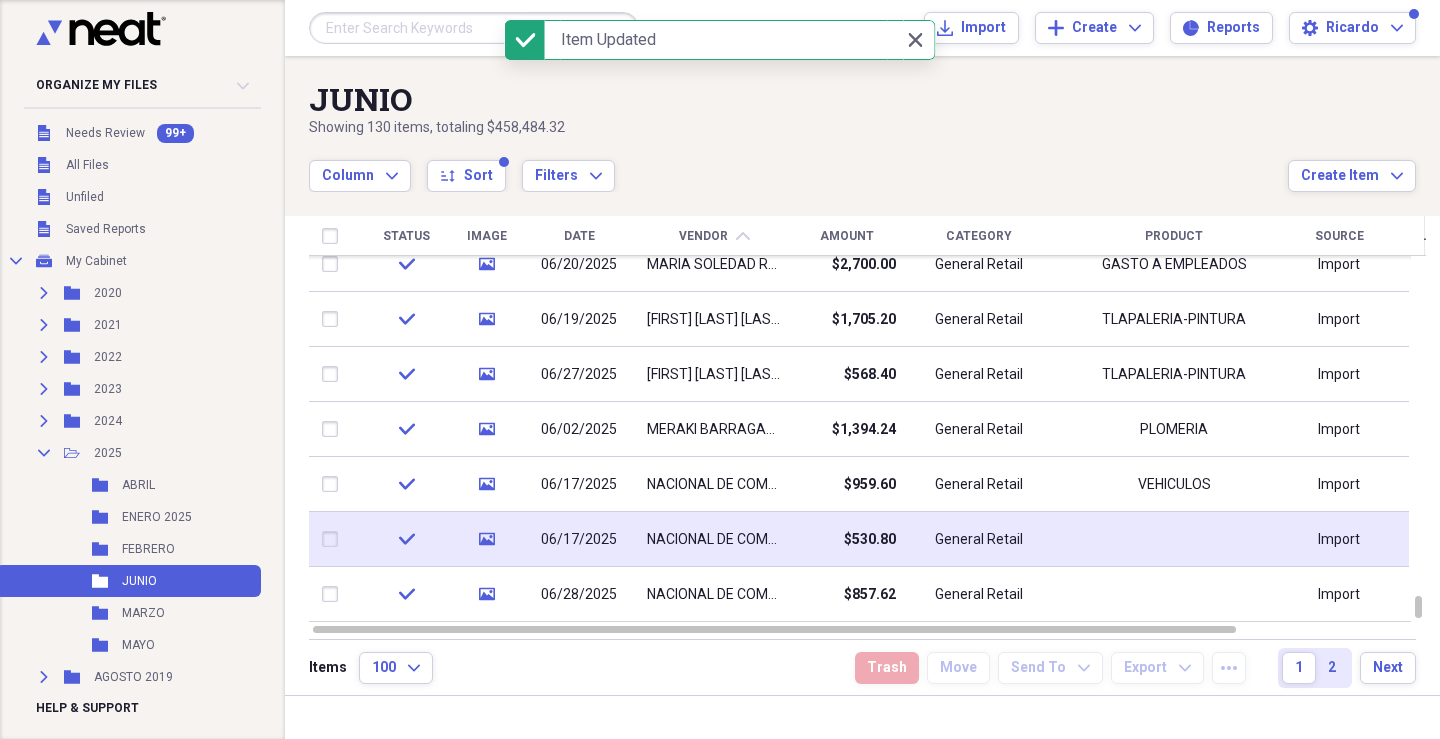 click on "General Retail" at bounding box center [979, 539] 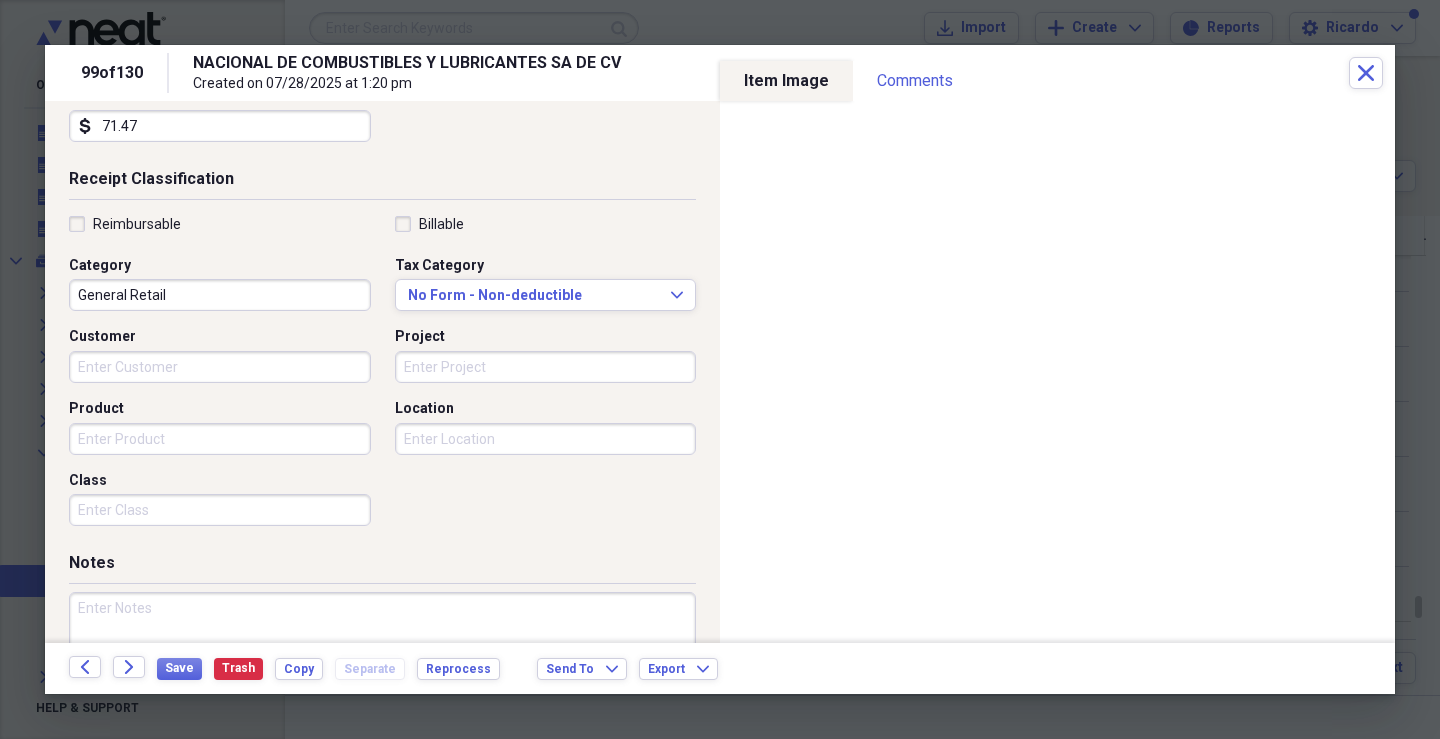 scroll, scrollTop: 376, scrollLeft: 0, axis: vertical 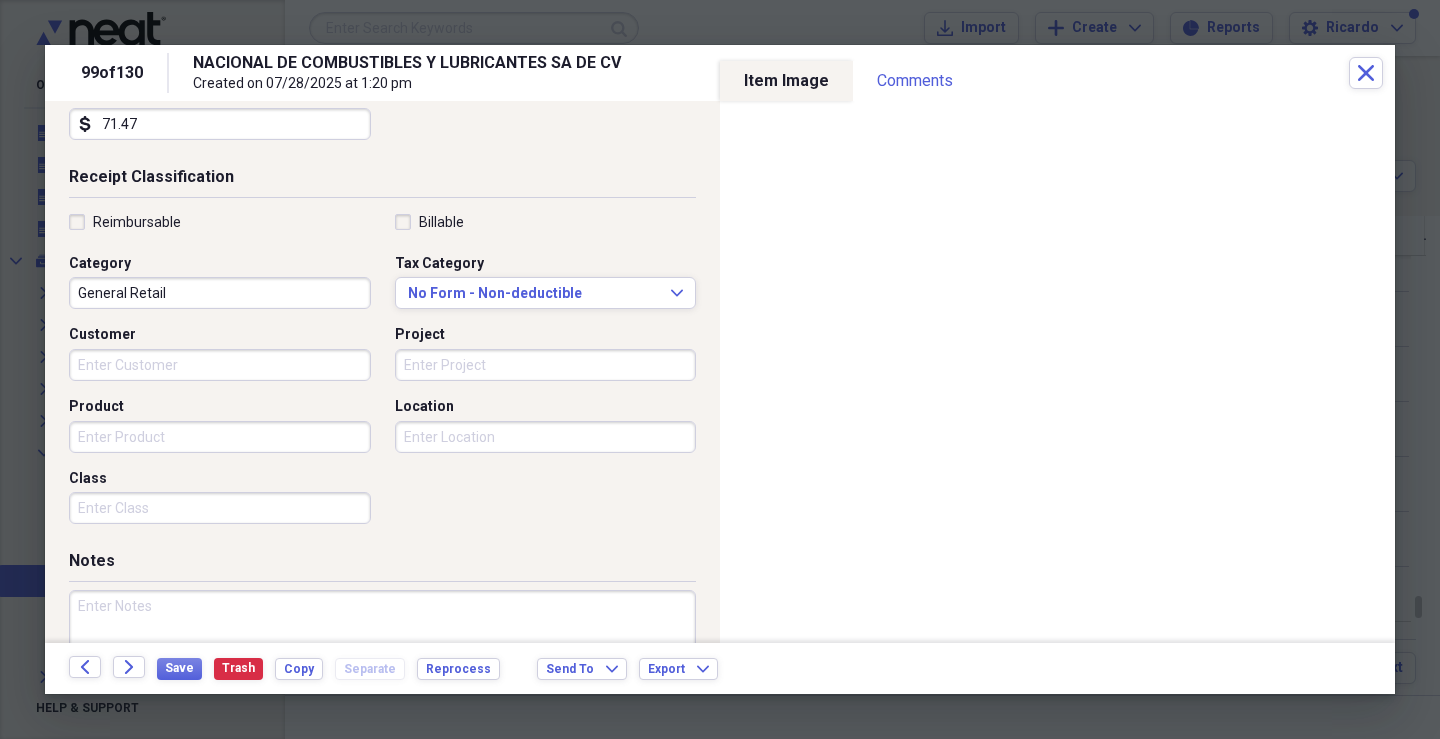 click on "Customer" at bounding box center (220, 365) 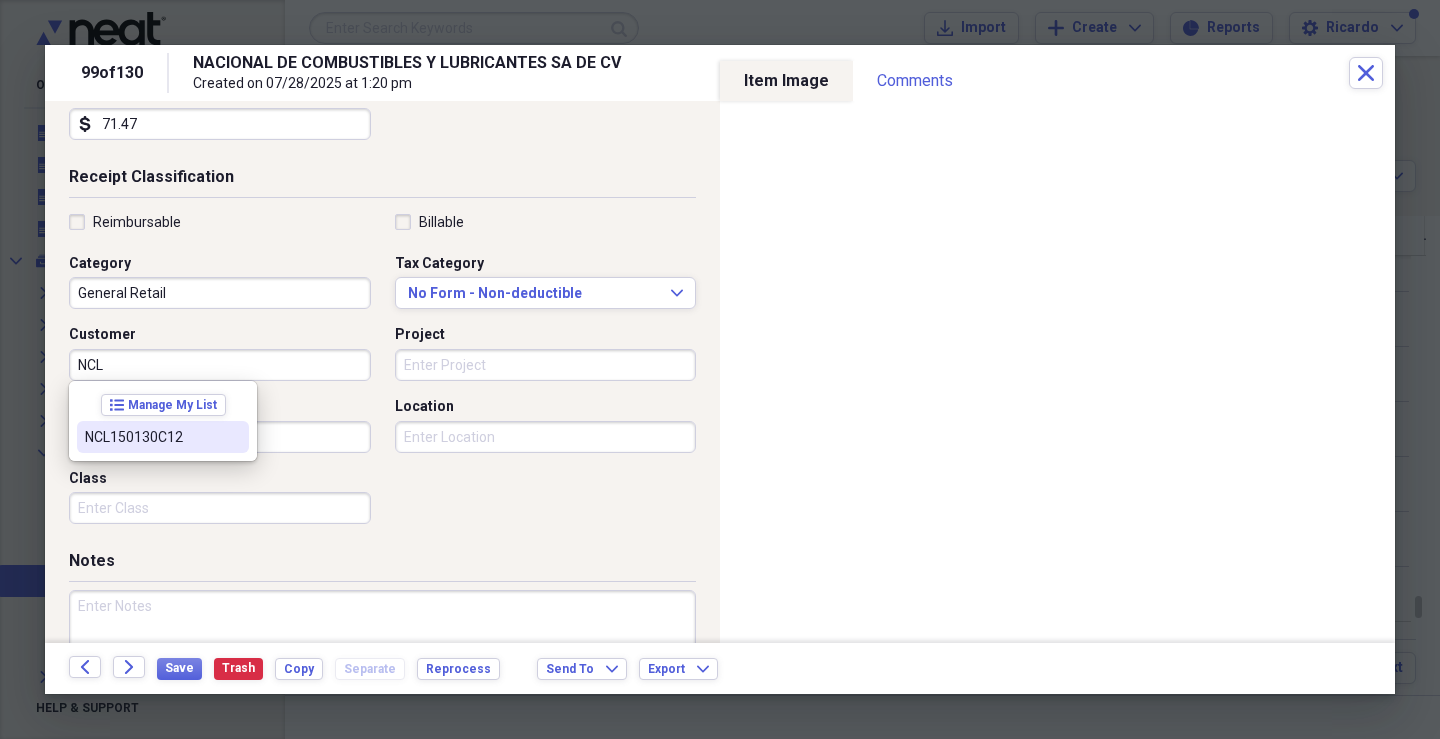 drag, startPoint x: 109, startPoint y: 434, endPoint x: 382, endPoint y: 412, distance: 273.885 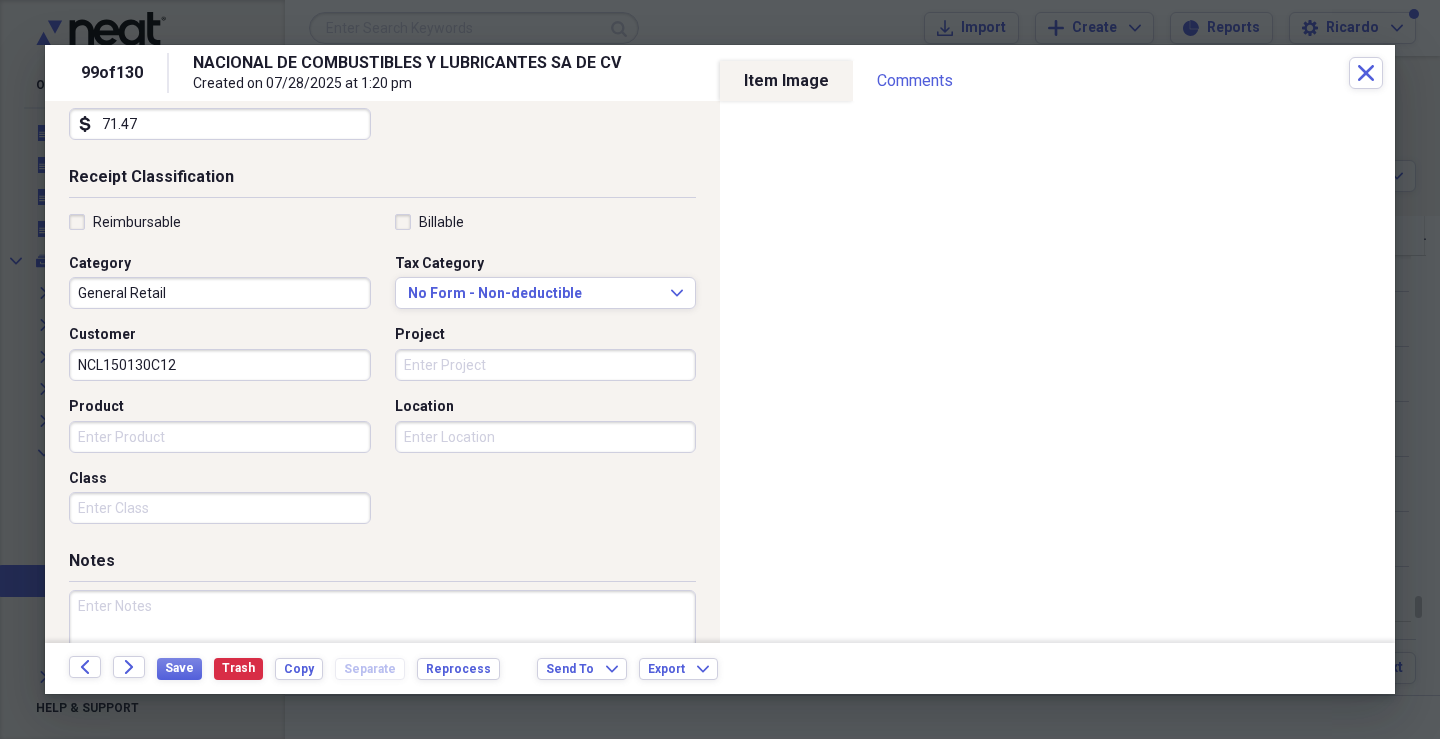 click on "Project" at bounding box center [546, 365] 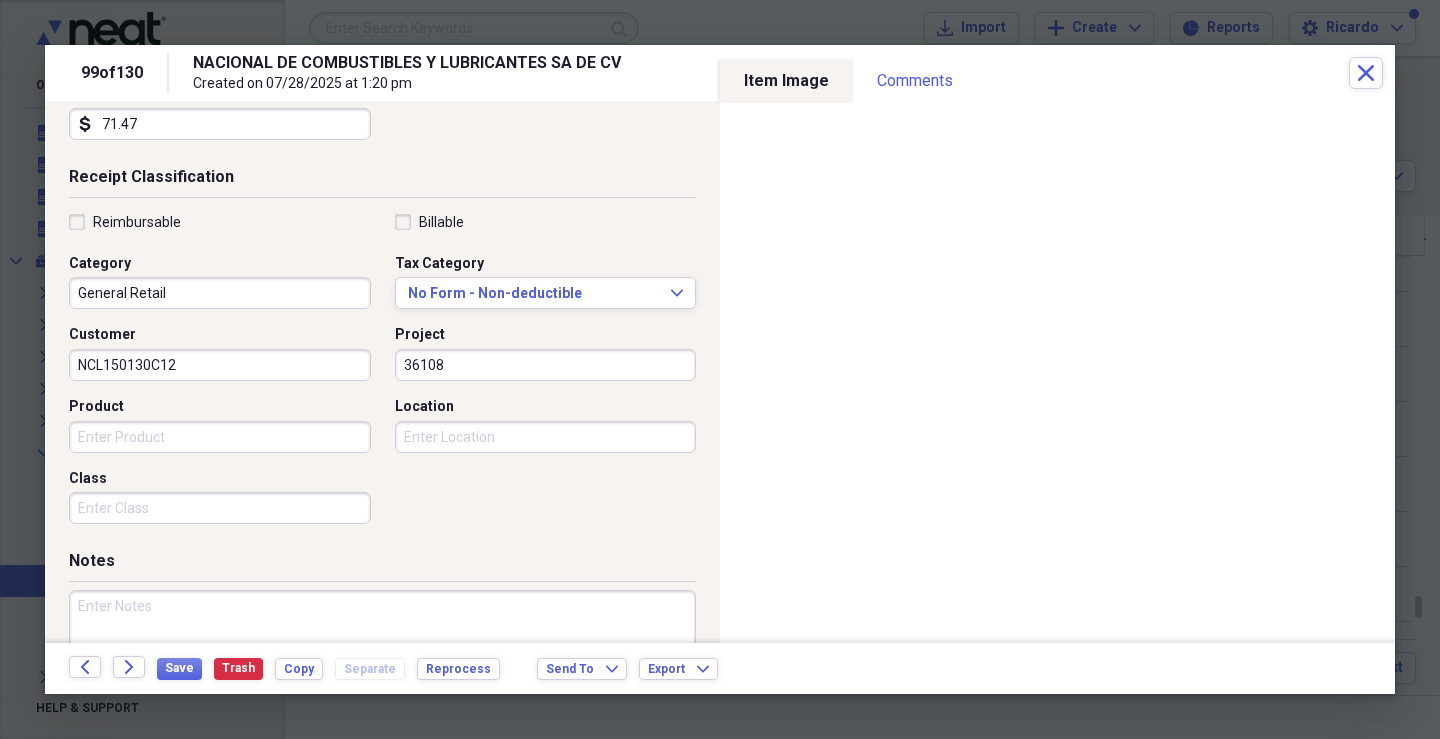 type on "36108" 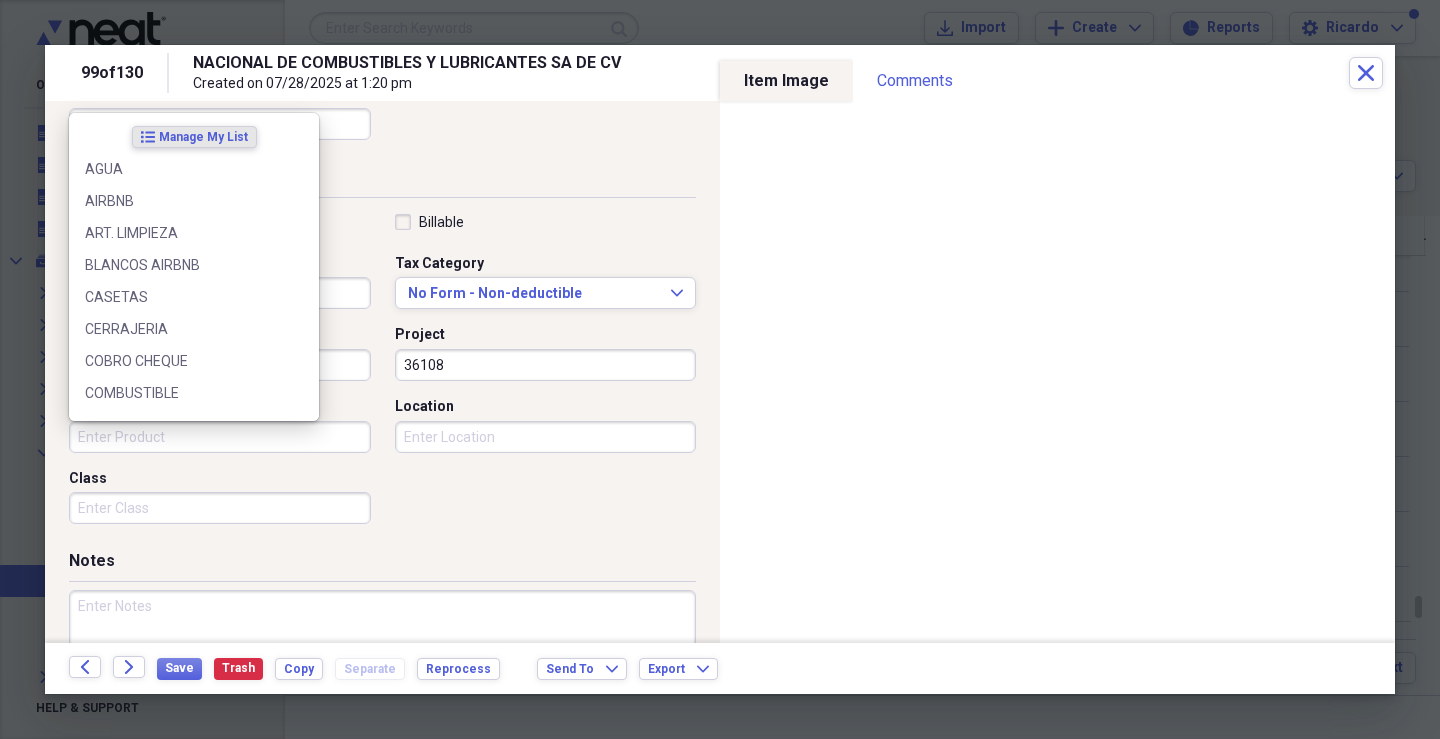 click on "Product" at bounding box center (220, 437) 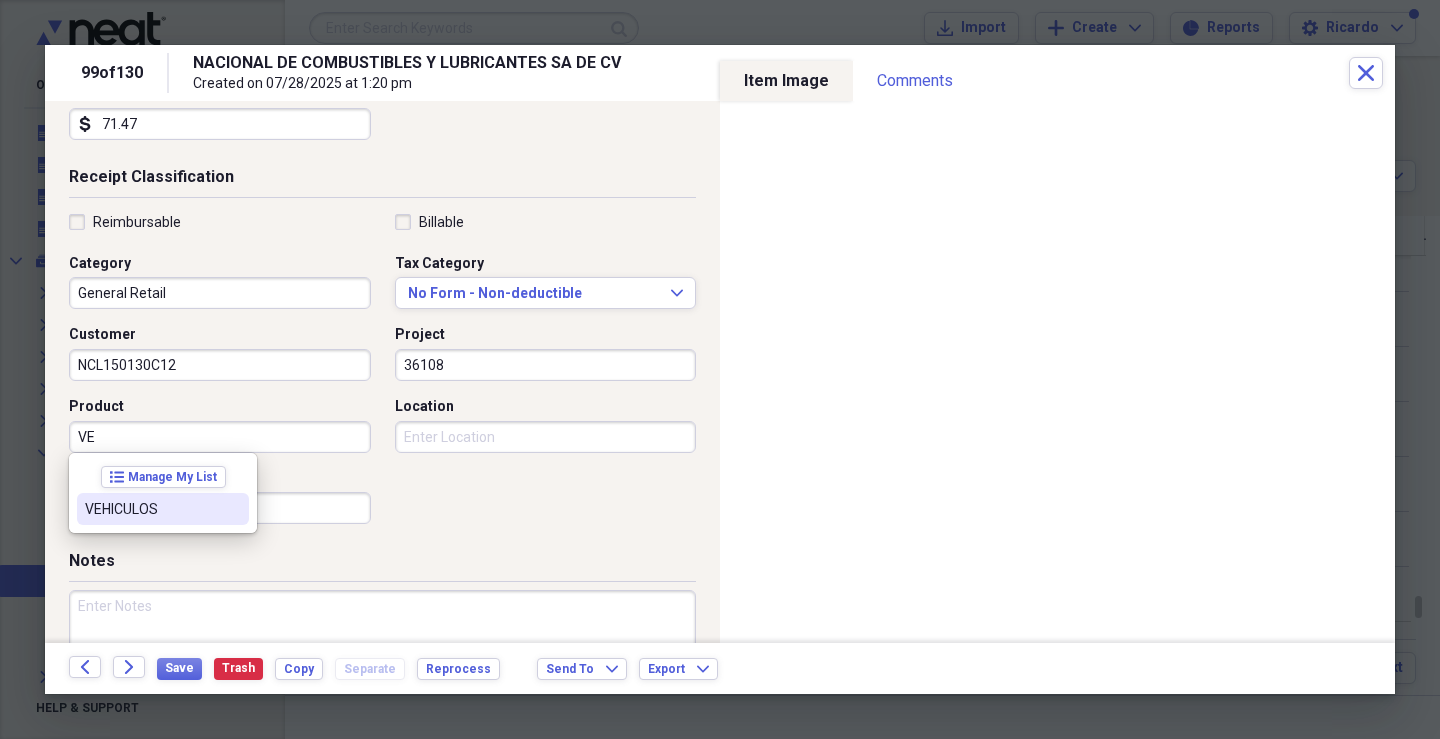 click on "VEHICULOS" at bounding box center (151, 509) 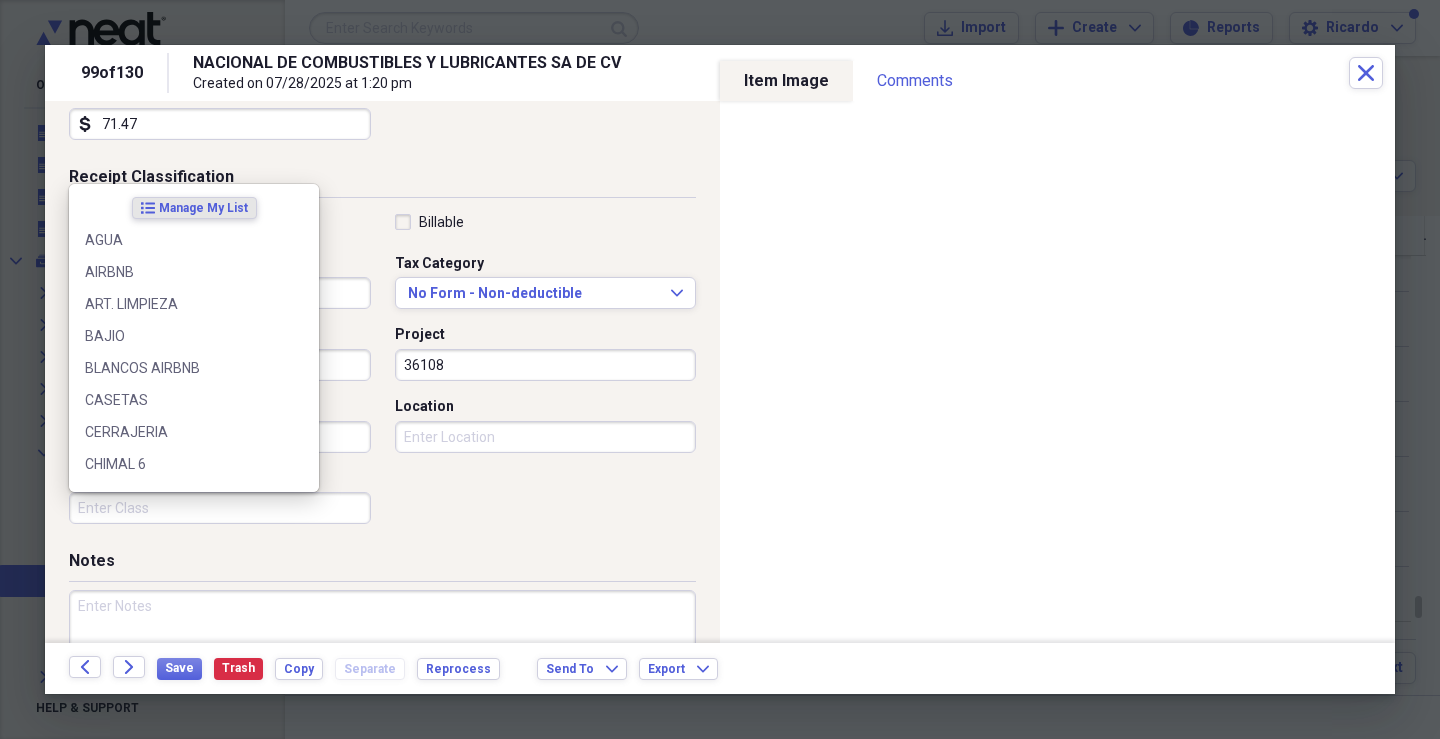 click on "Class" at bounding box center [220, 508] 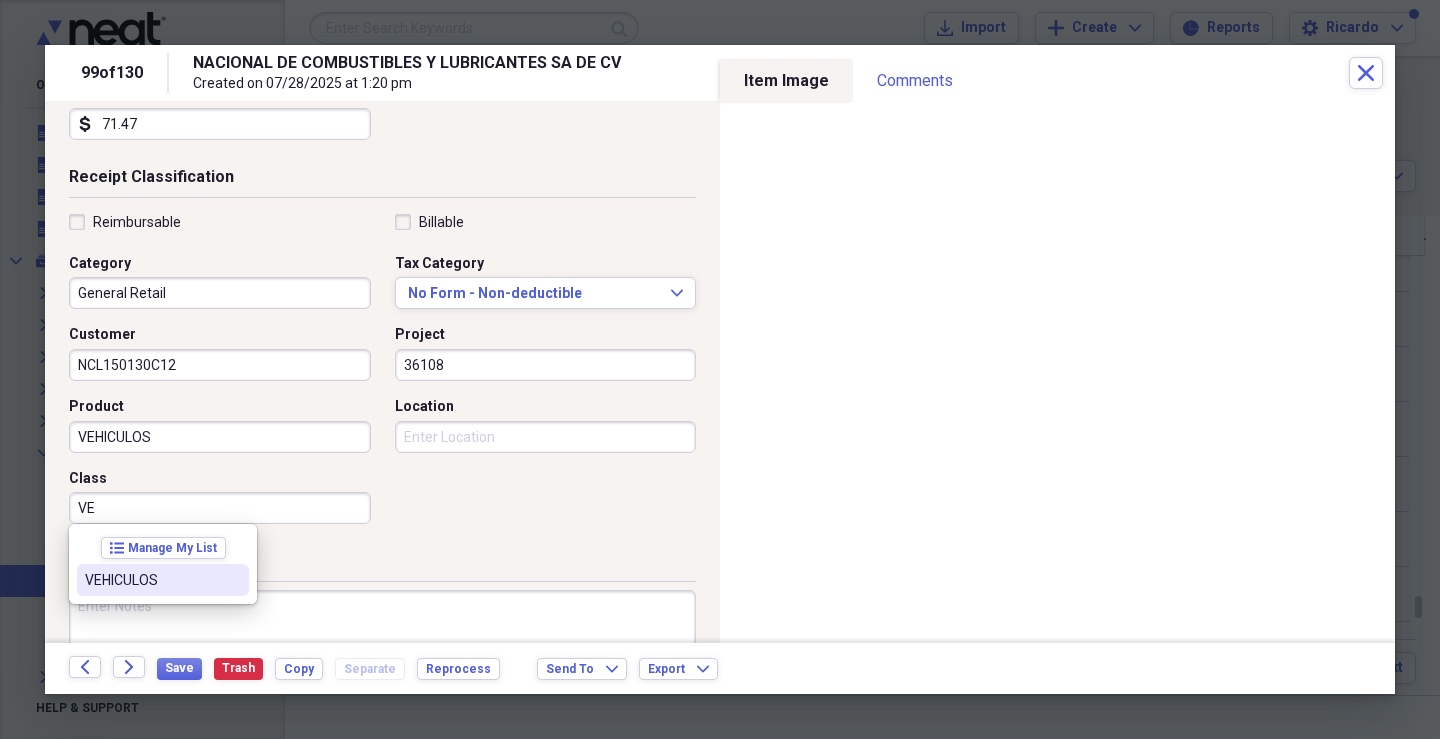 drag, startPoint x: 152, startPoint y: 586, endPoint x: 163, endPoint y: 581, distance: 12.083046 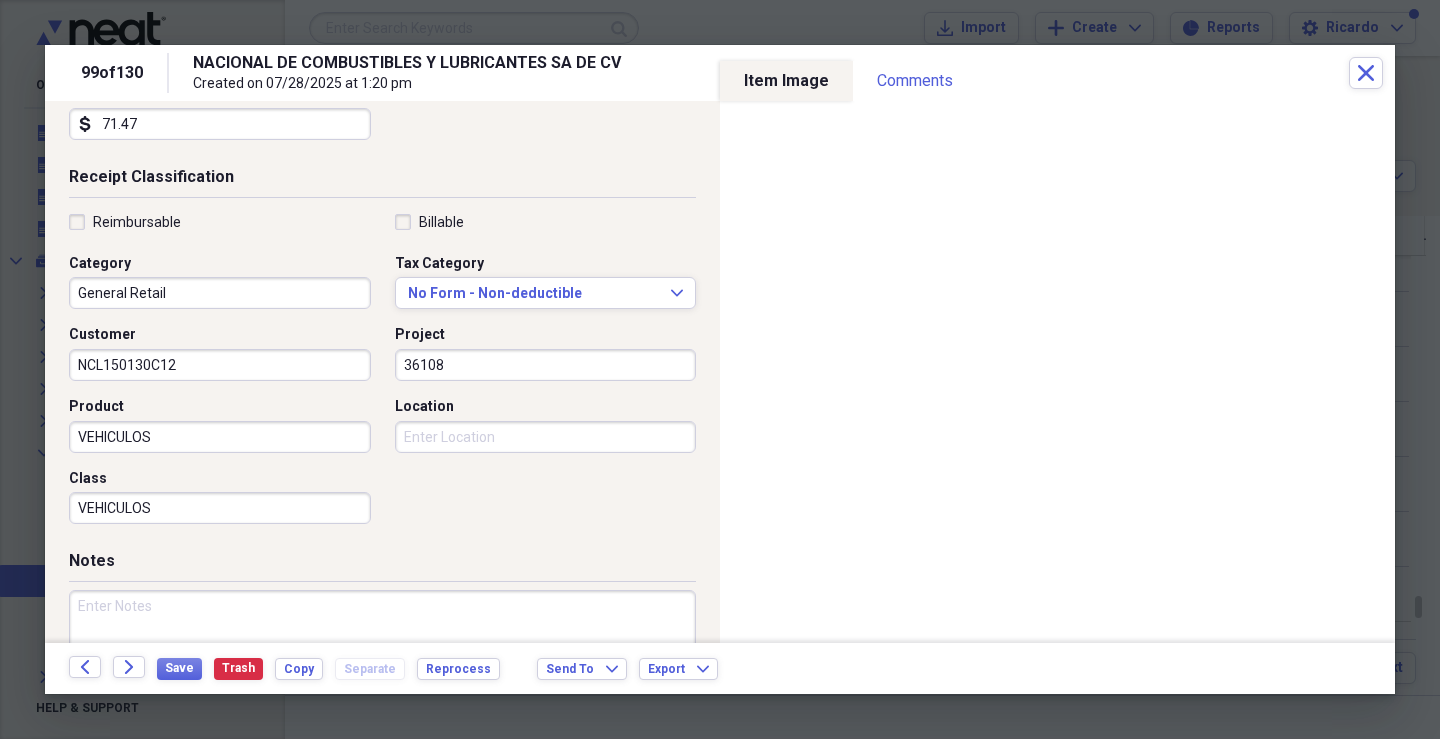 click on "Location" at bounding box center [546, 437] 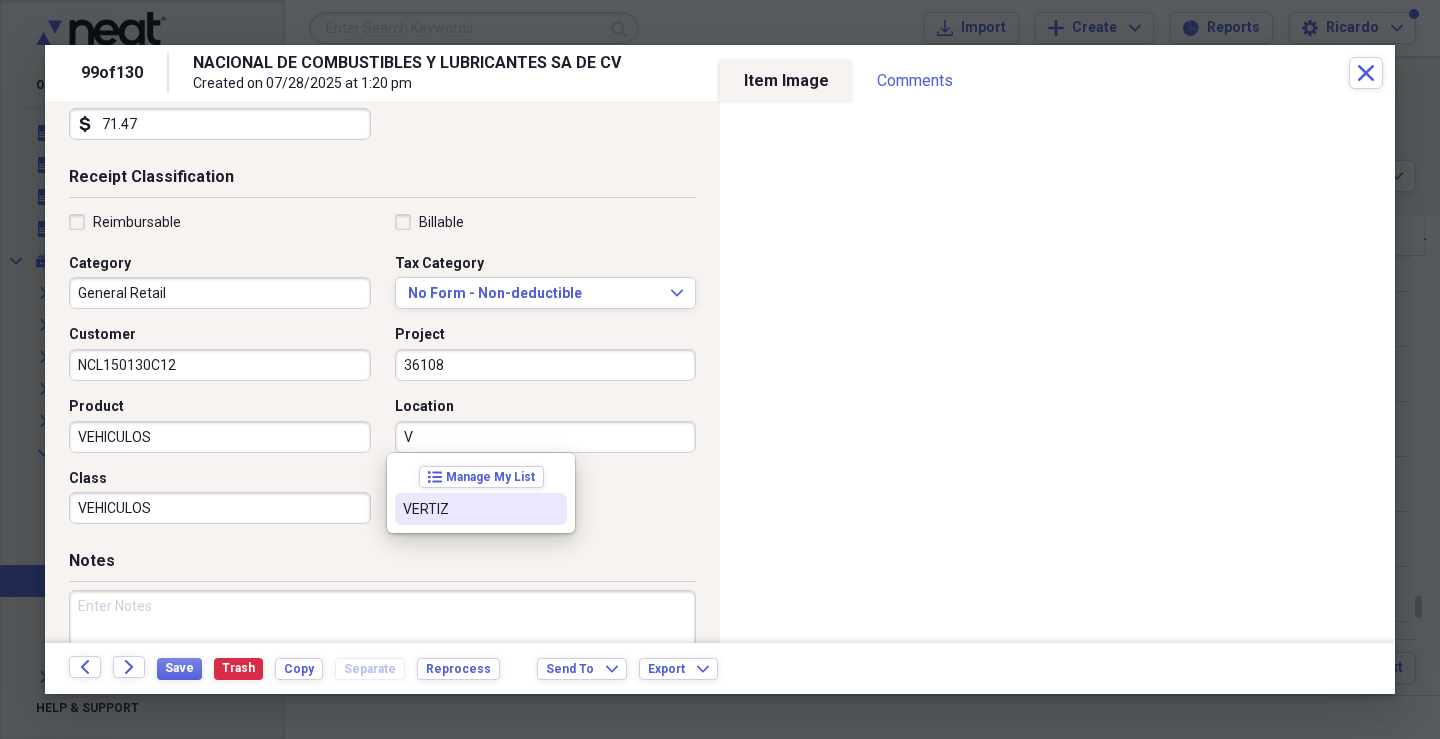 drag, startPoint x: 416, startPoint y: 509, endPoint x: 351, endPoint y: 576, distance: 93.34881 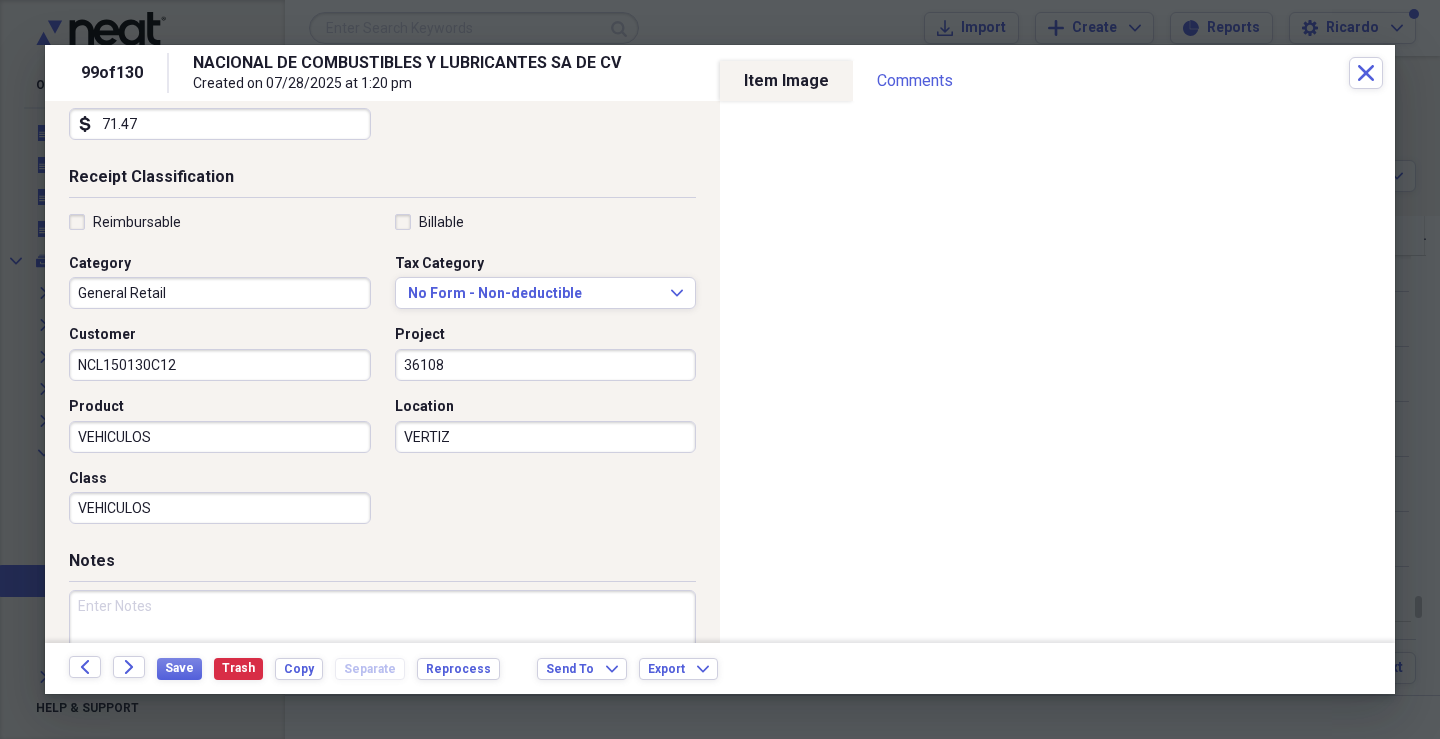 click at bounding box center (382, 655) 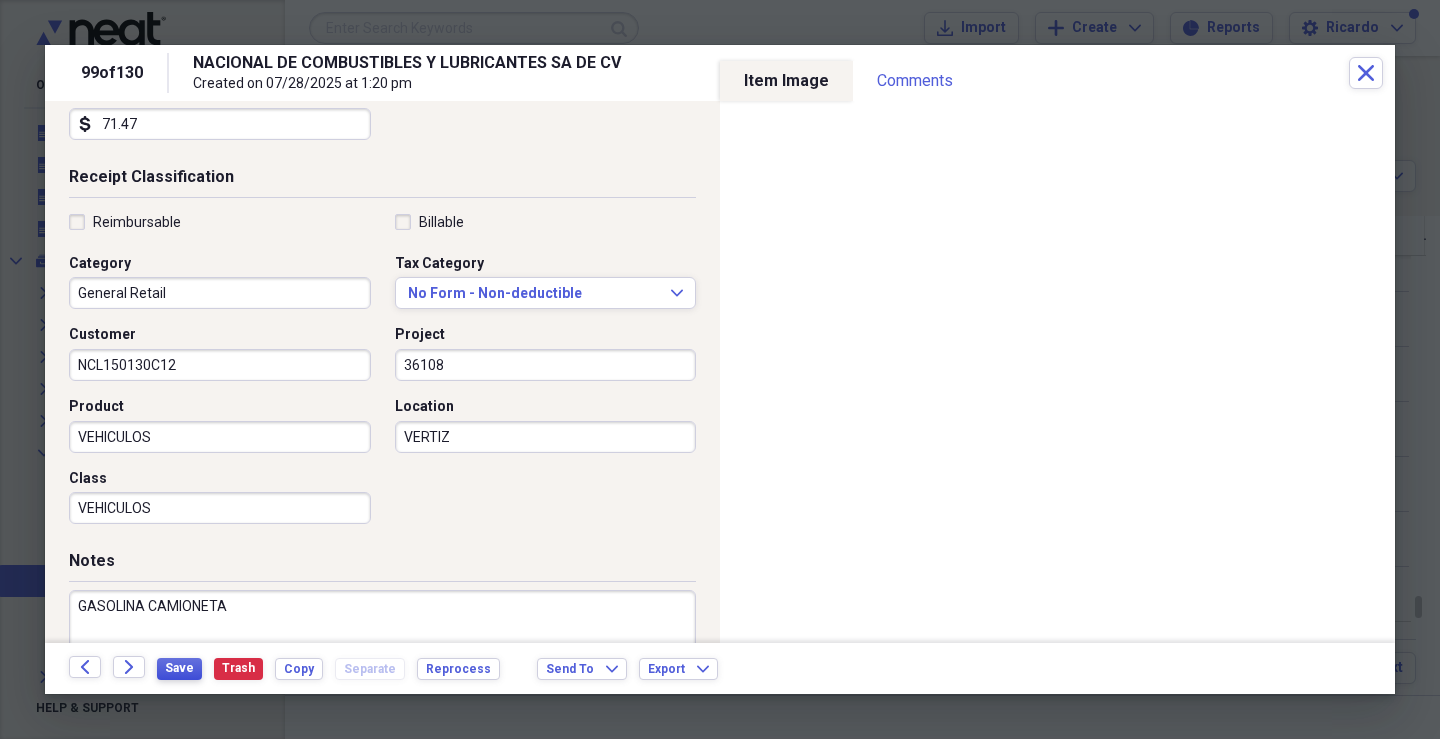 type on "GASOLINA CAMIONETA" 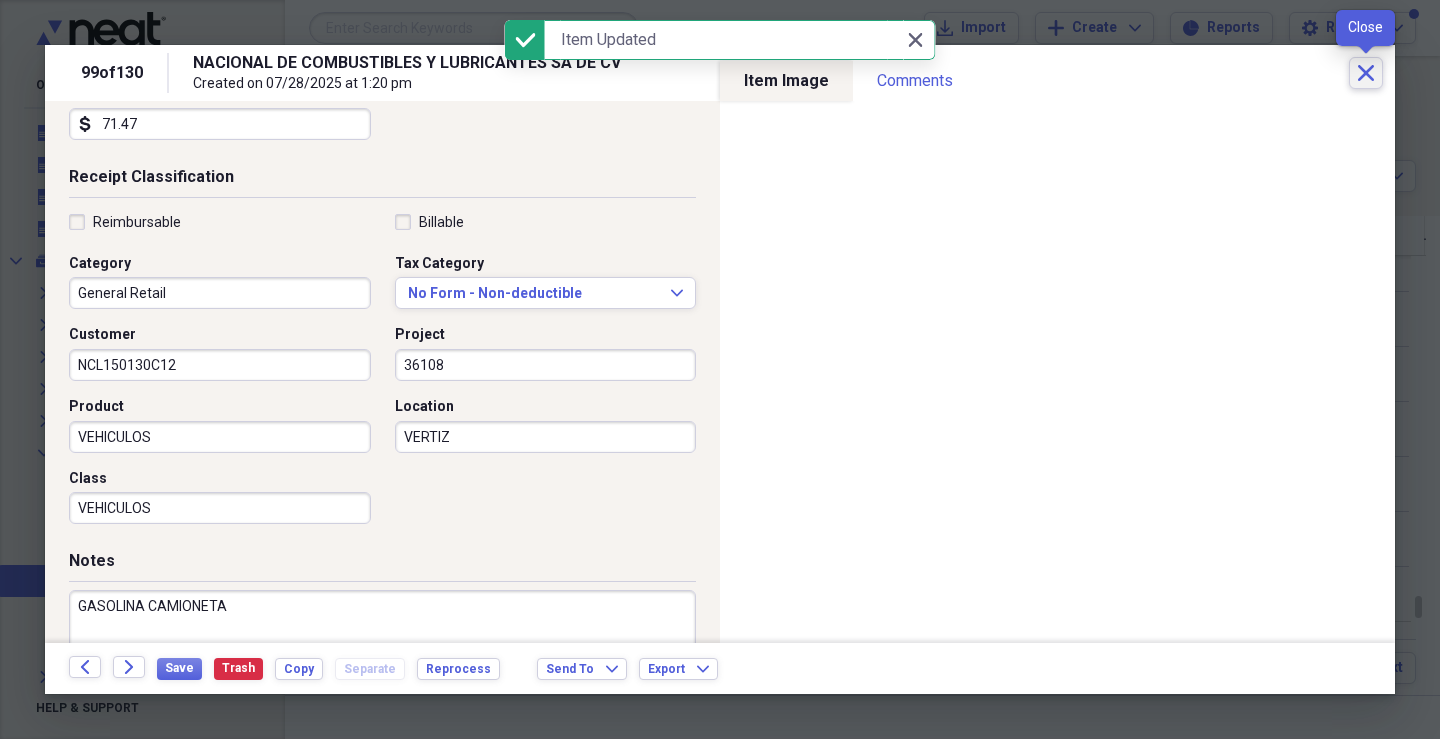 click on "Close" 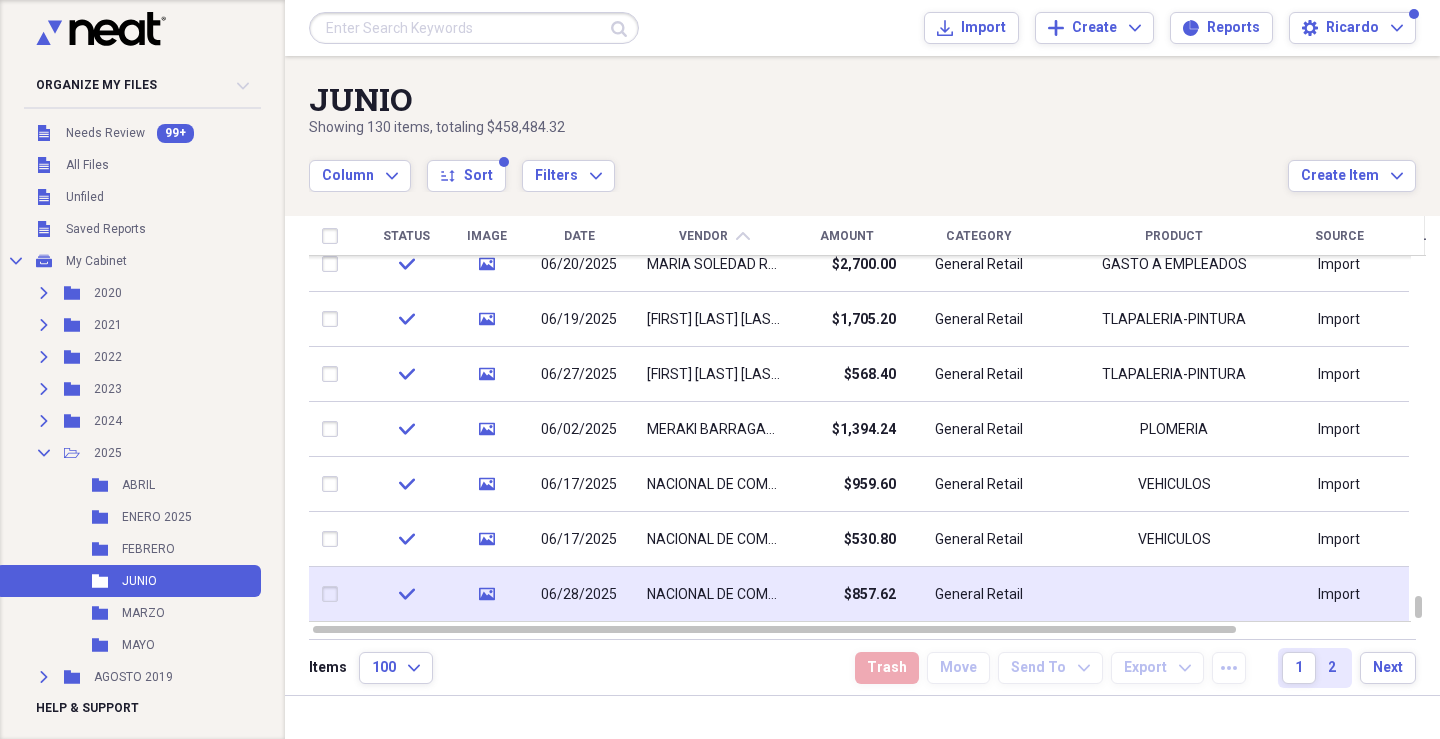click on "General Retail" at bounding box center (979, 595) 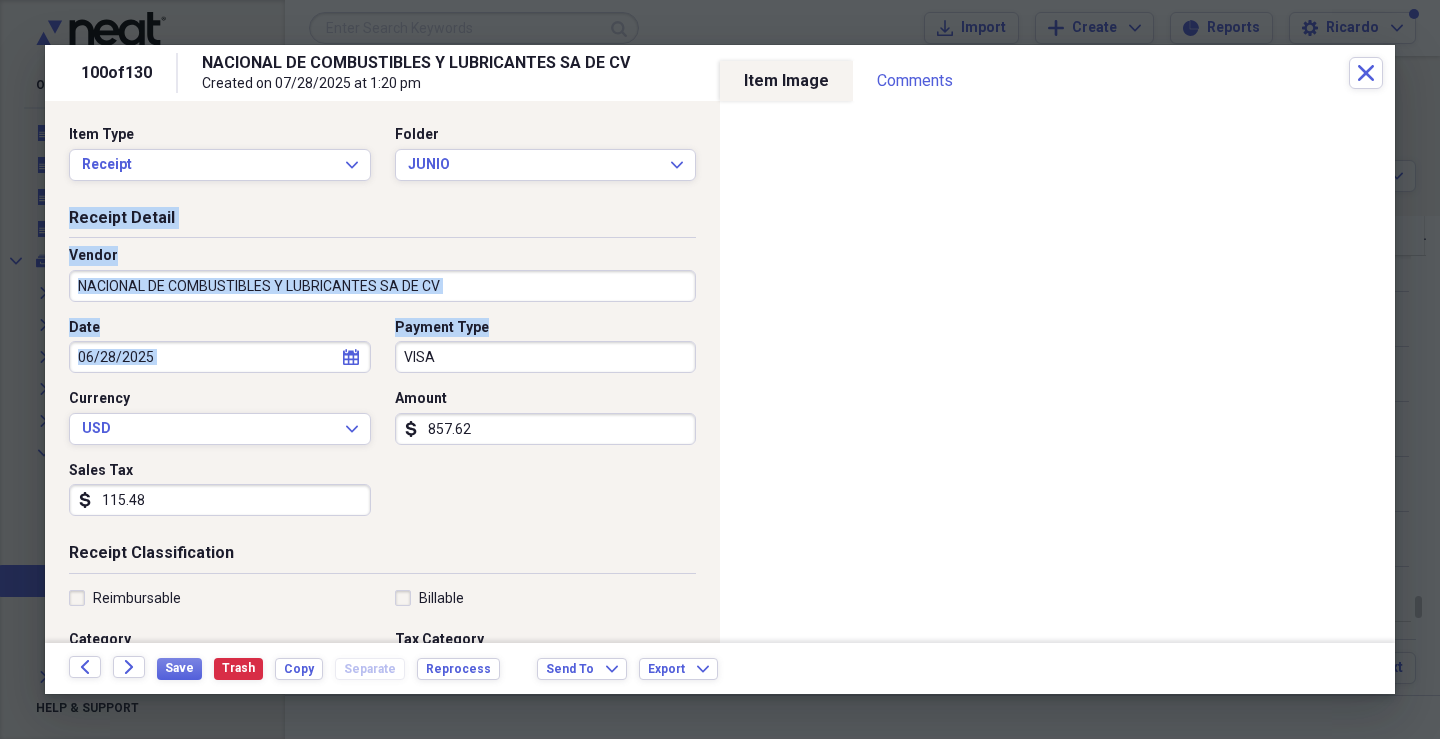 drag, startPoint x: 705, startPoint y: 228, endPoint x: 706, endPoint y: 350, distance: 122.0041 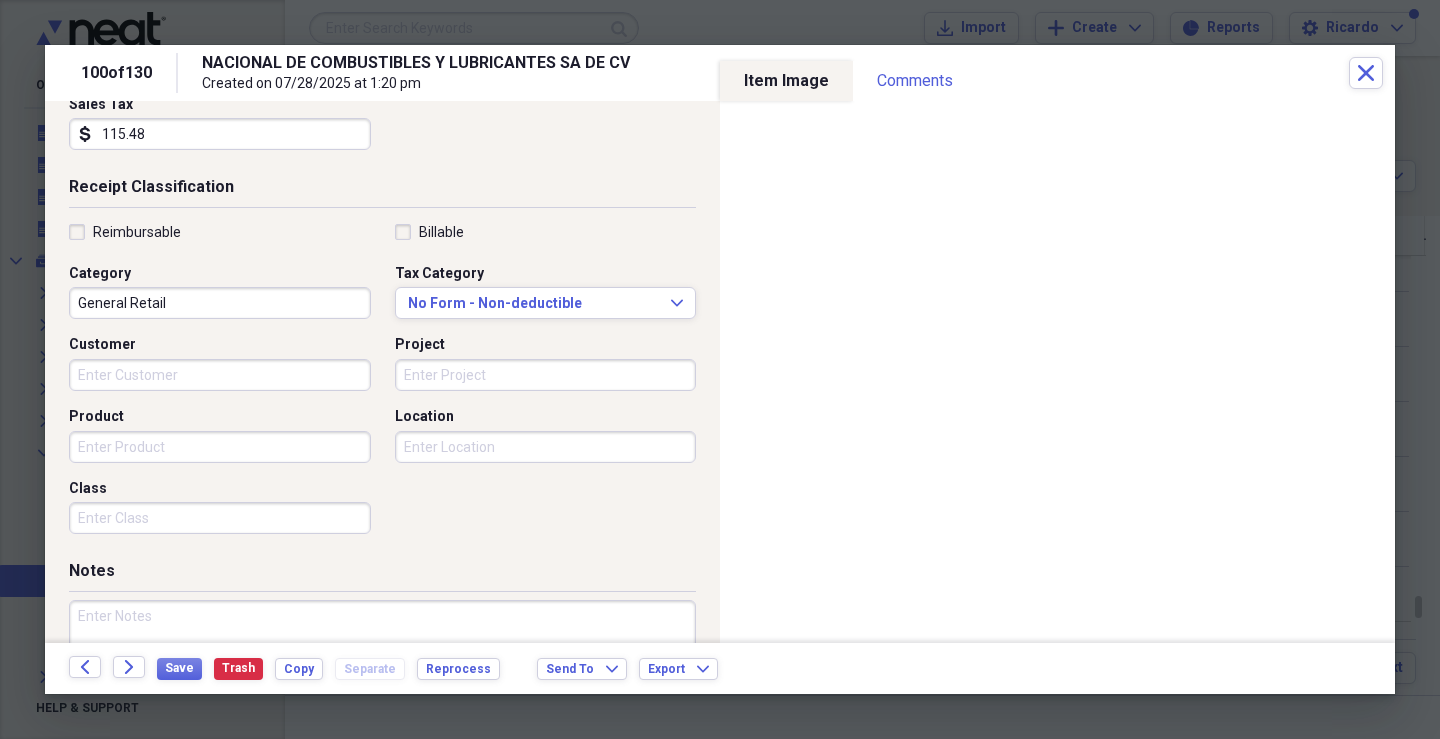 scroll, scrollTop: 376, scrollLeft: 0, axis: vertical 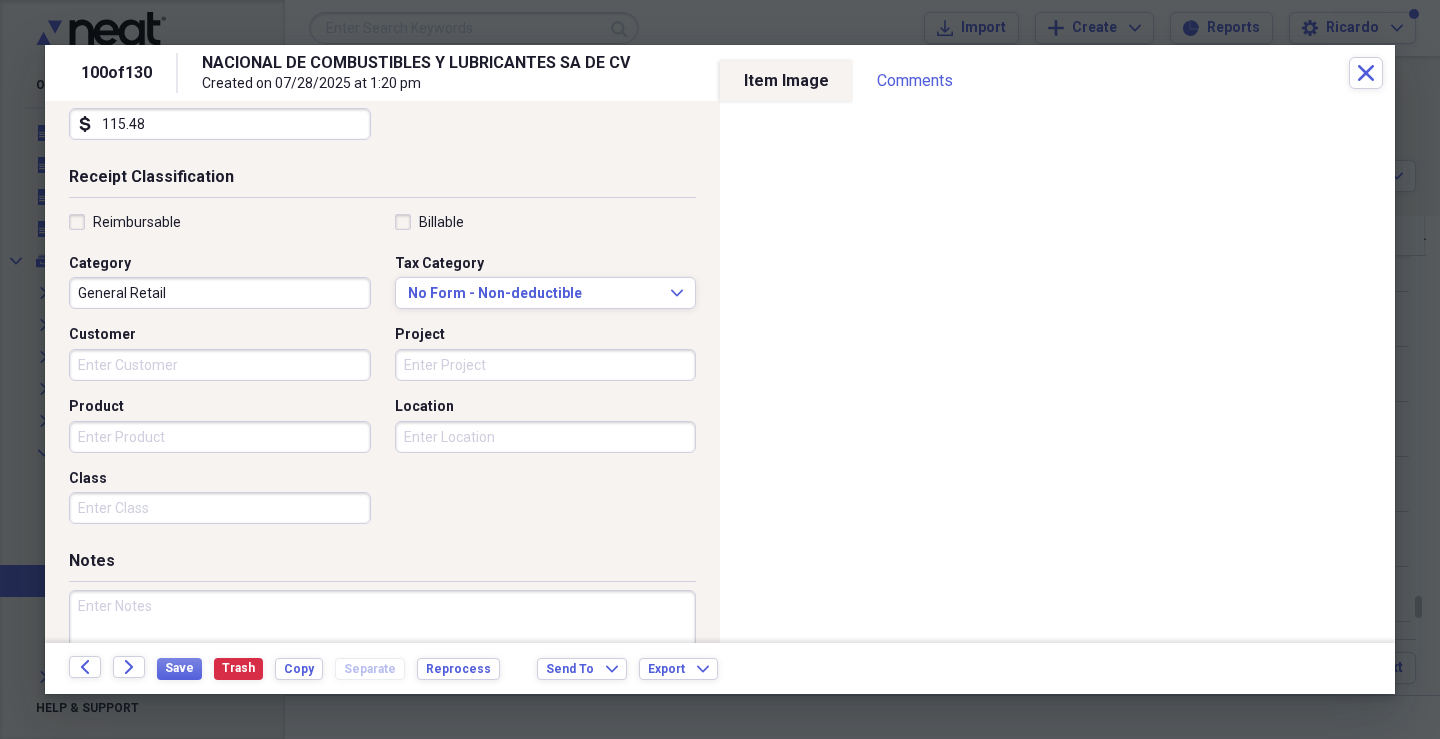 click on "Customer" at bounding box center (220, 365) 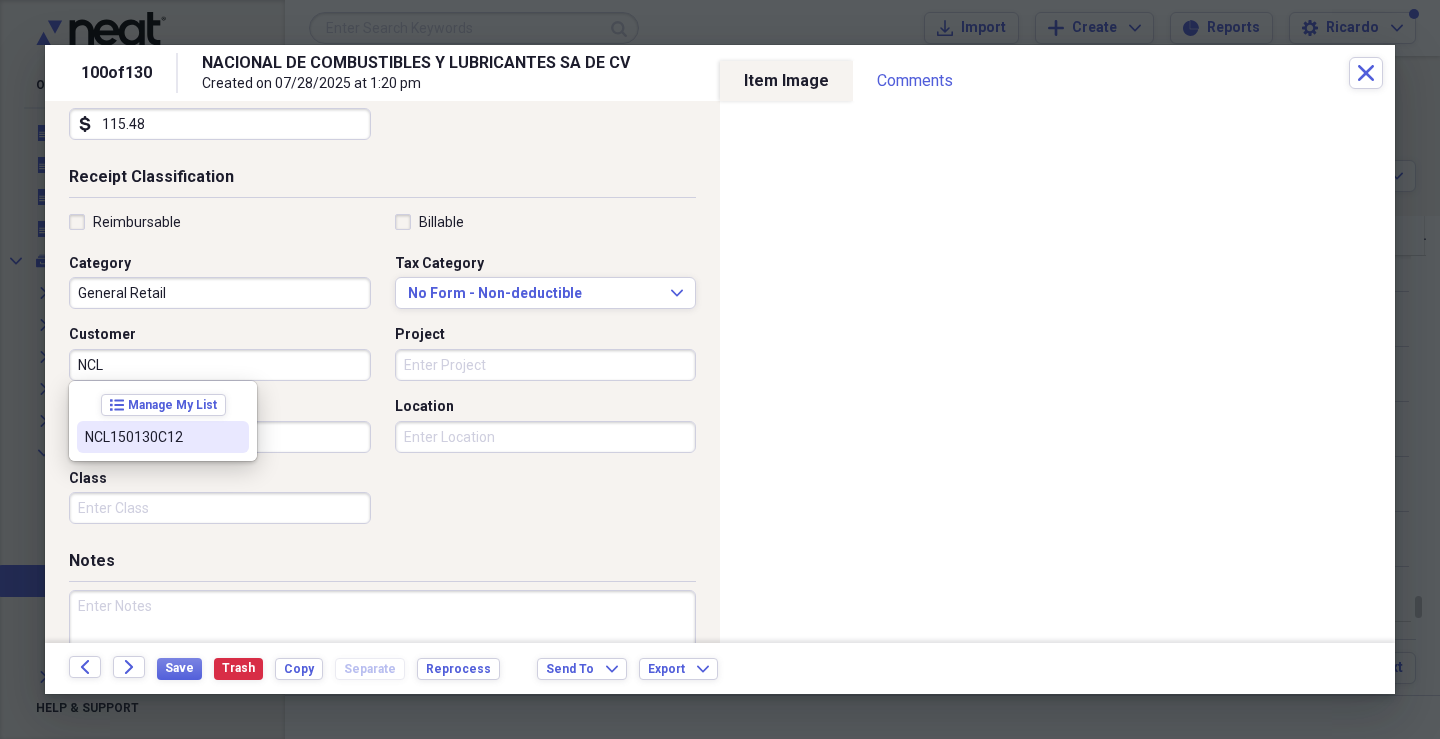click on "NCL150130C12" at bounding box center (151, 437) 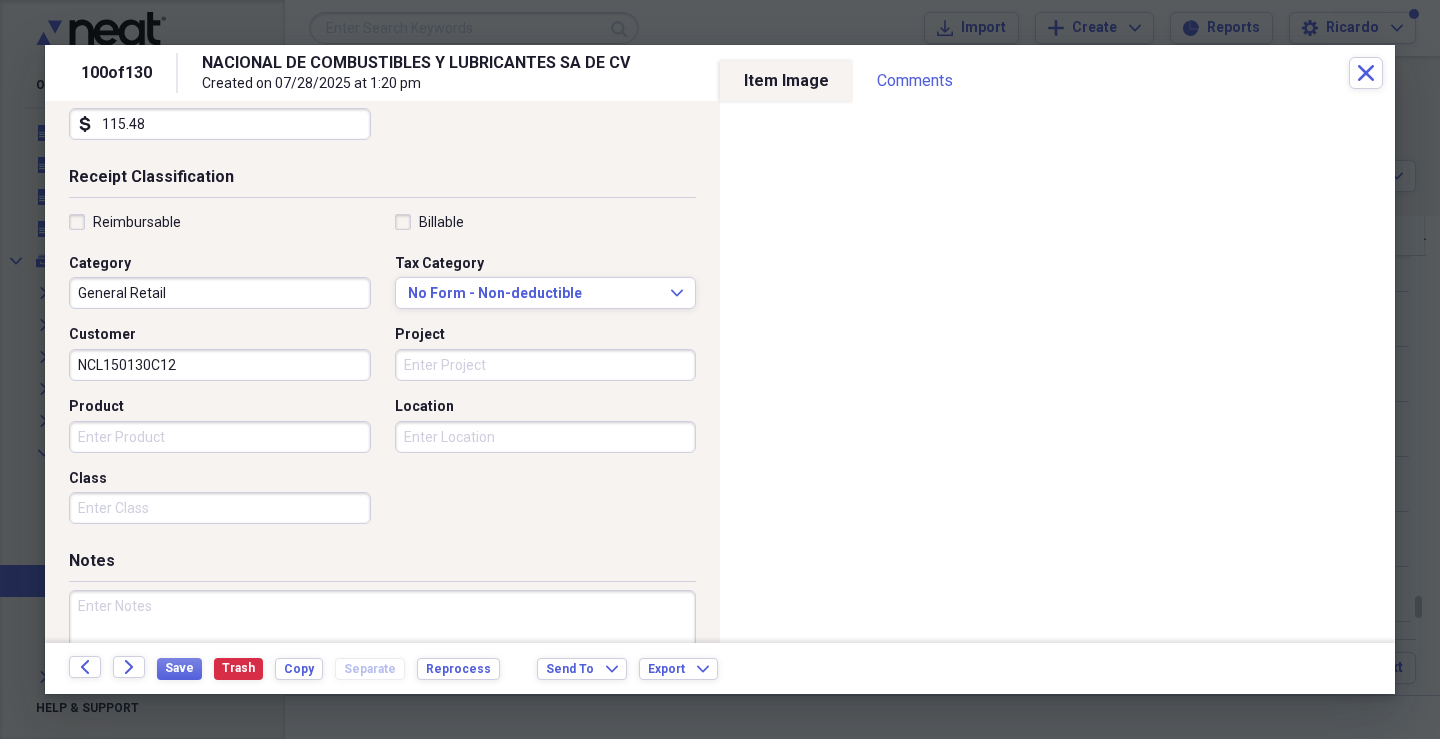 click on "Project" at bounding box center [546, 365] 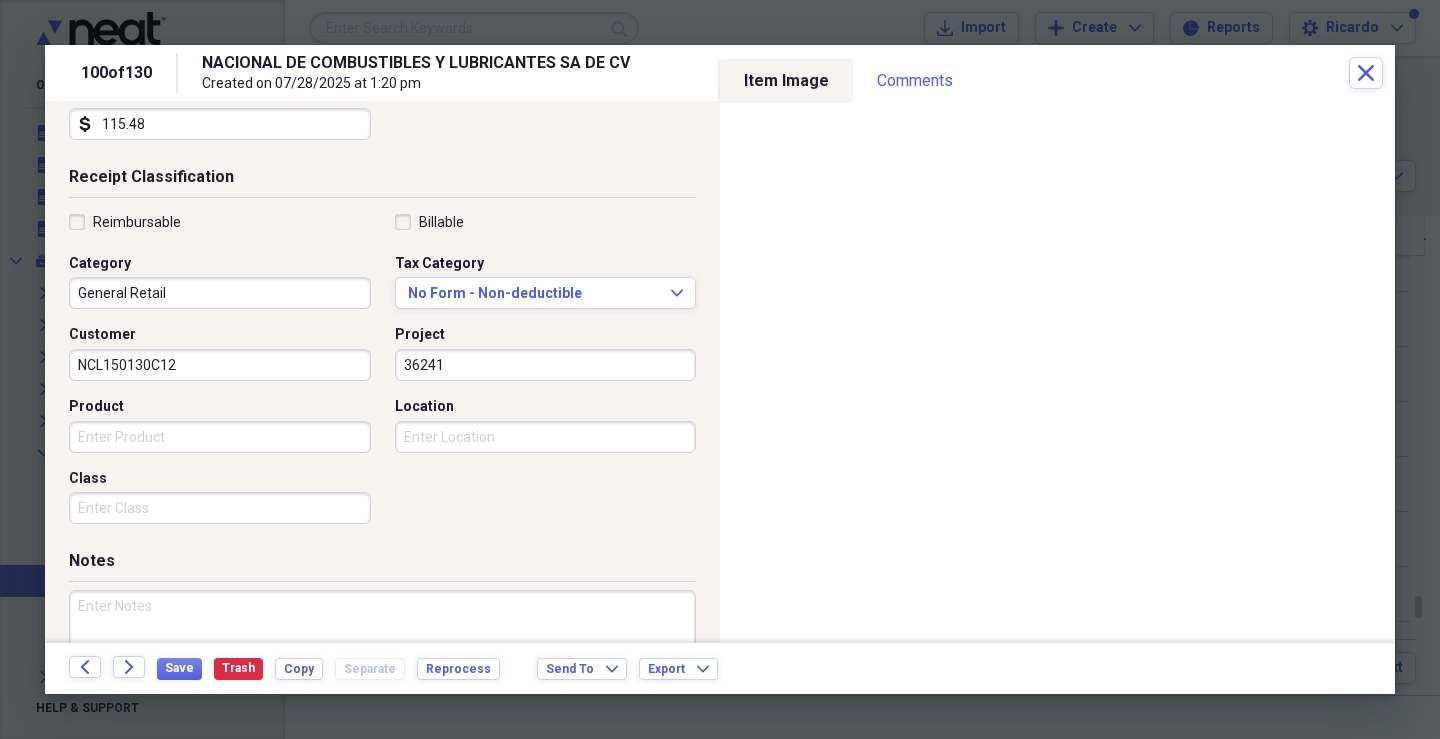 type on "36241" 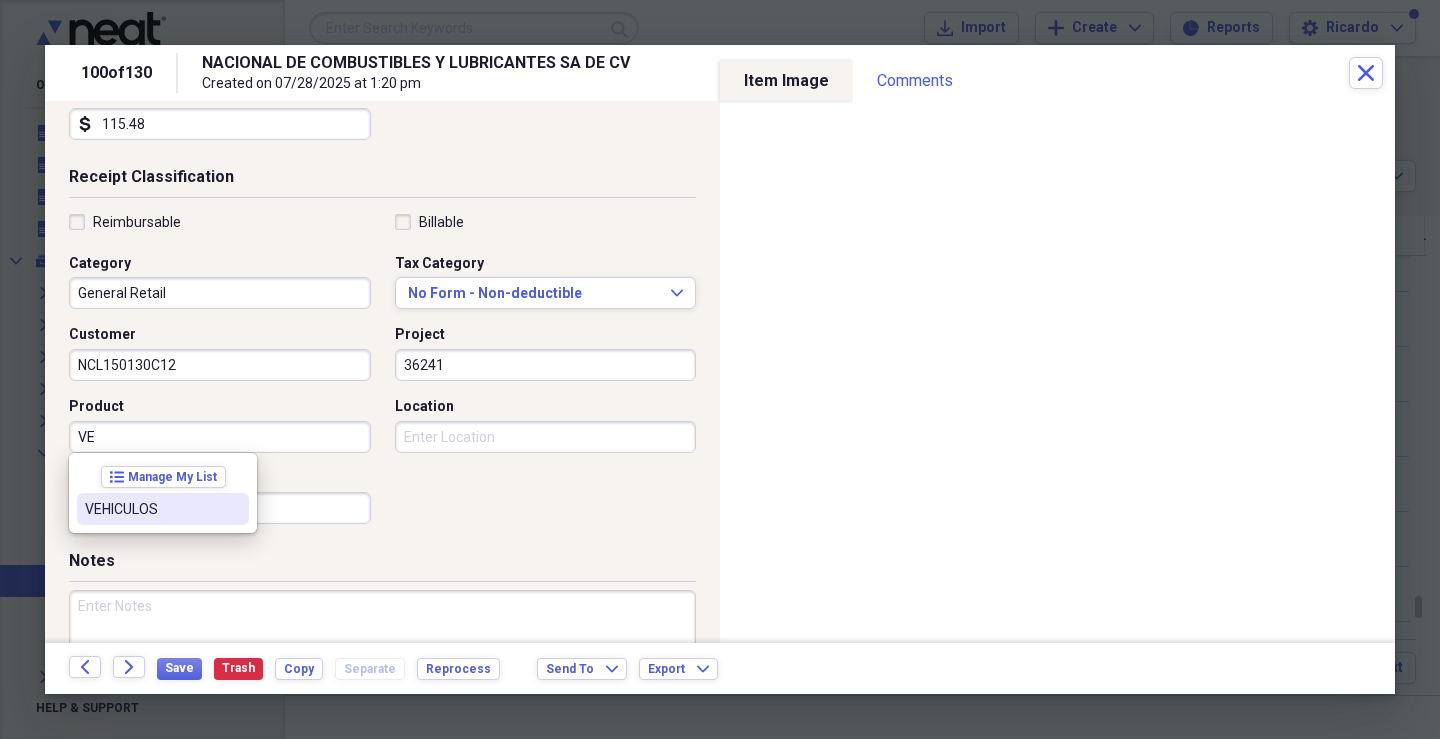 click on "VEHICULOS" at bounding box center [151, 509] 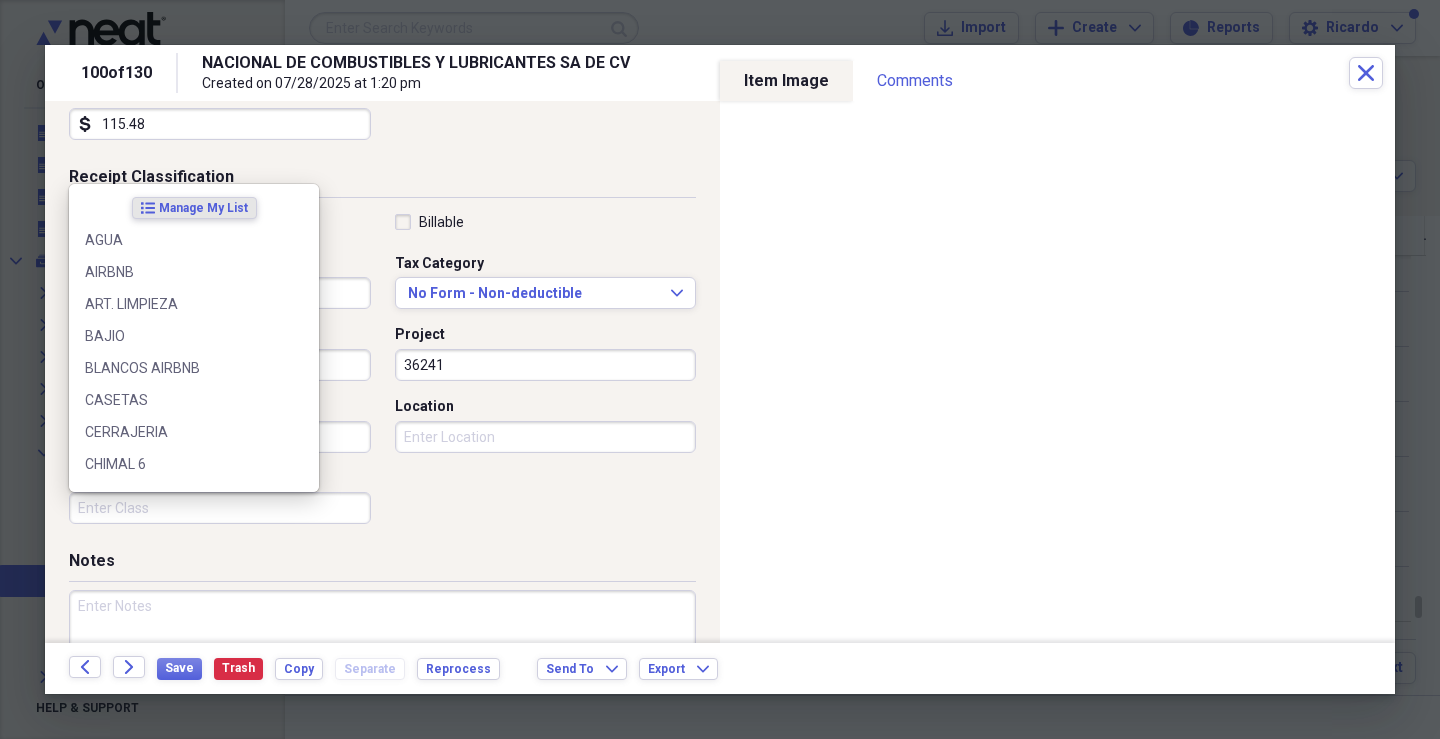 click on "Class" at bounding box center [220, 508] 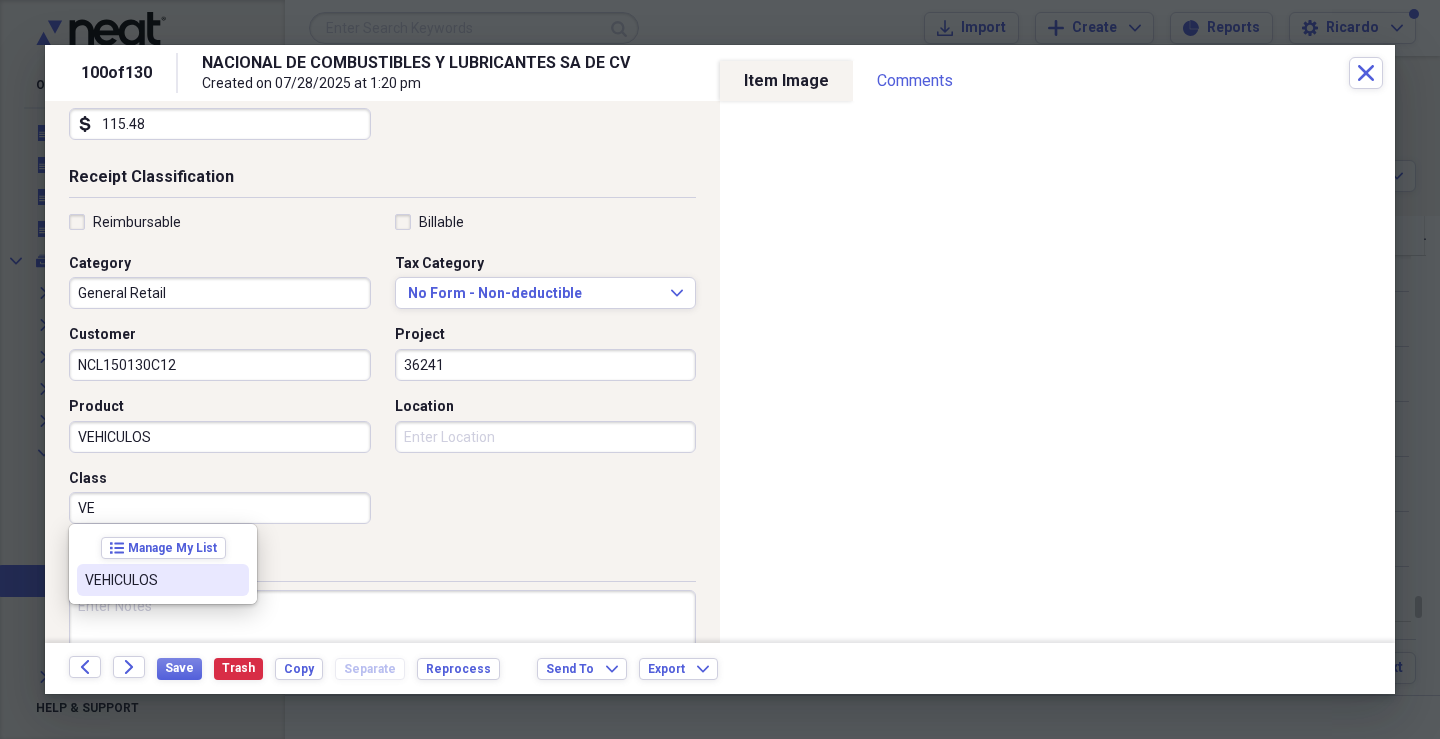 drag, startPoint x: 151, startPoint y: 593, endPoint x: 297, endPoint y: 545, distance: 153.68799 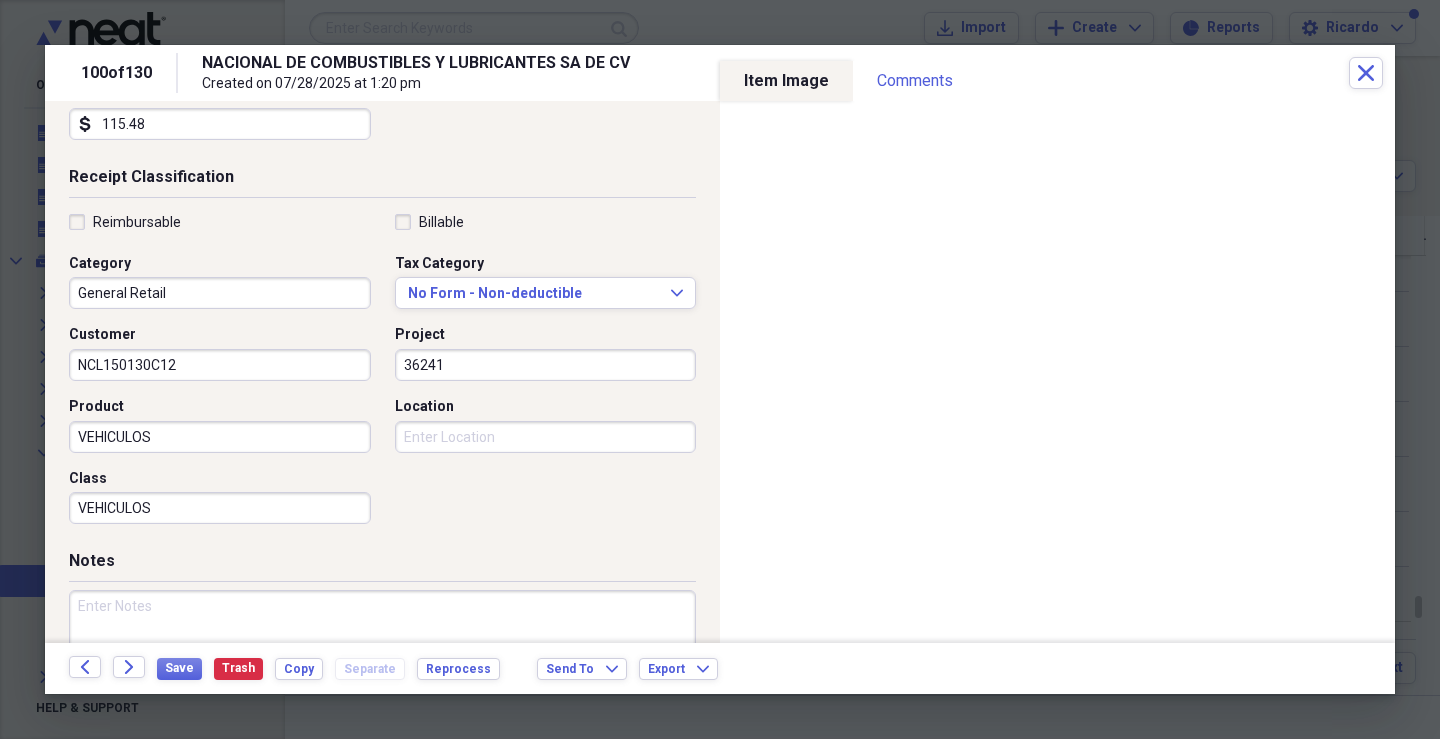 click on "Location" at bounding box center (546, 437) 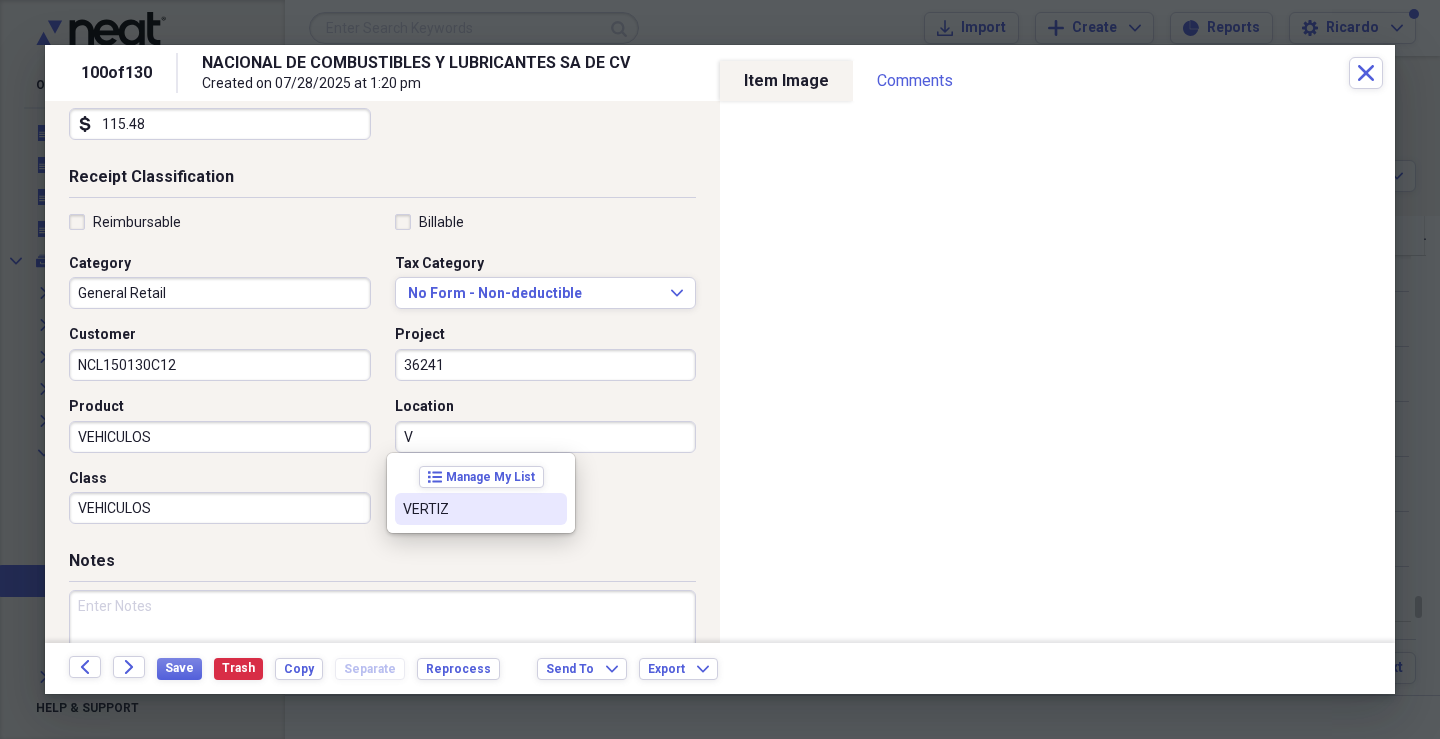 click on "VERTIZ" at bounding box center (469, 509) 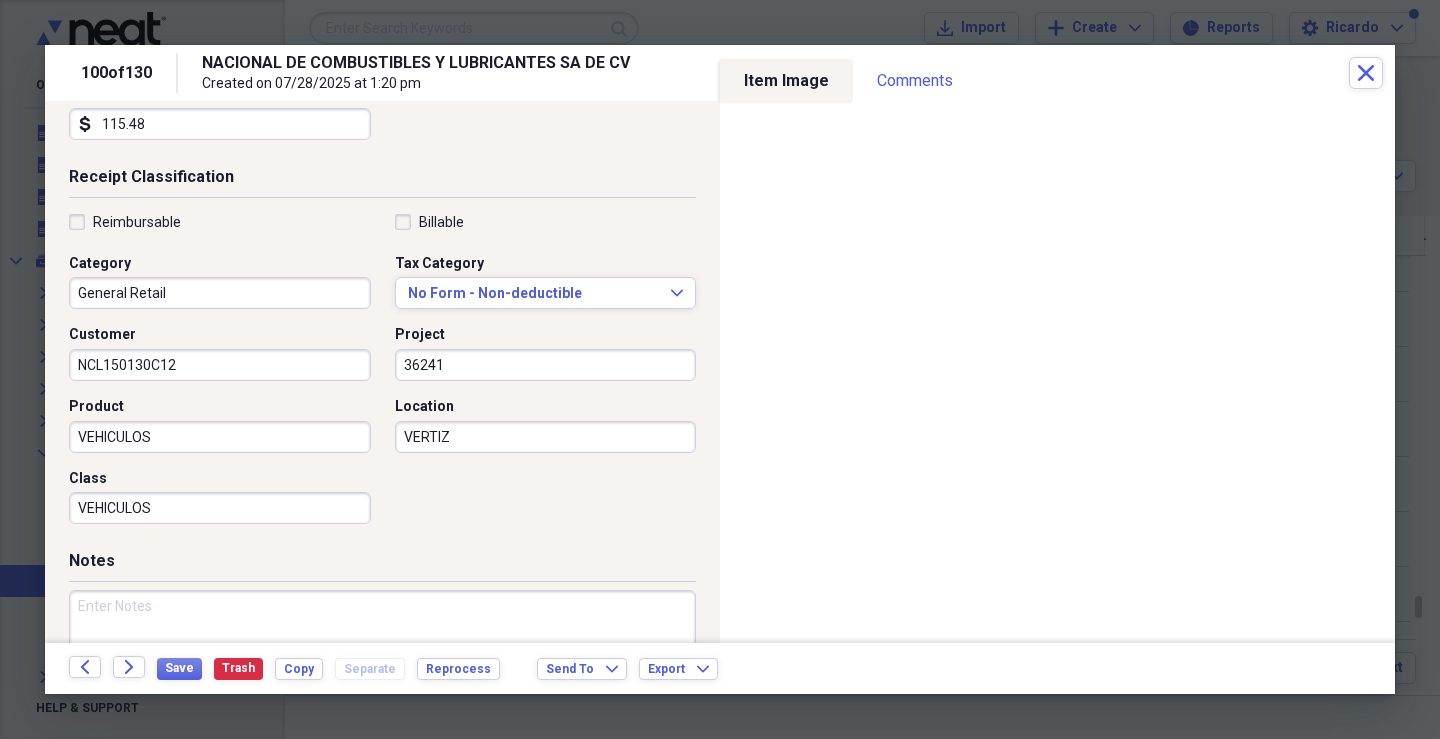 drag, startPoint x: 345, startPoint y: 633, endPoint x: 346, endPoint y: 603, distance: 30.016663 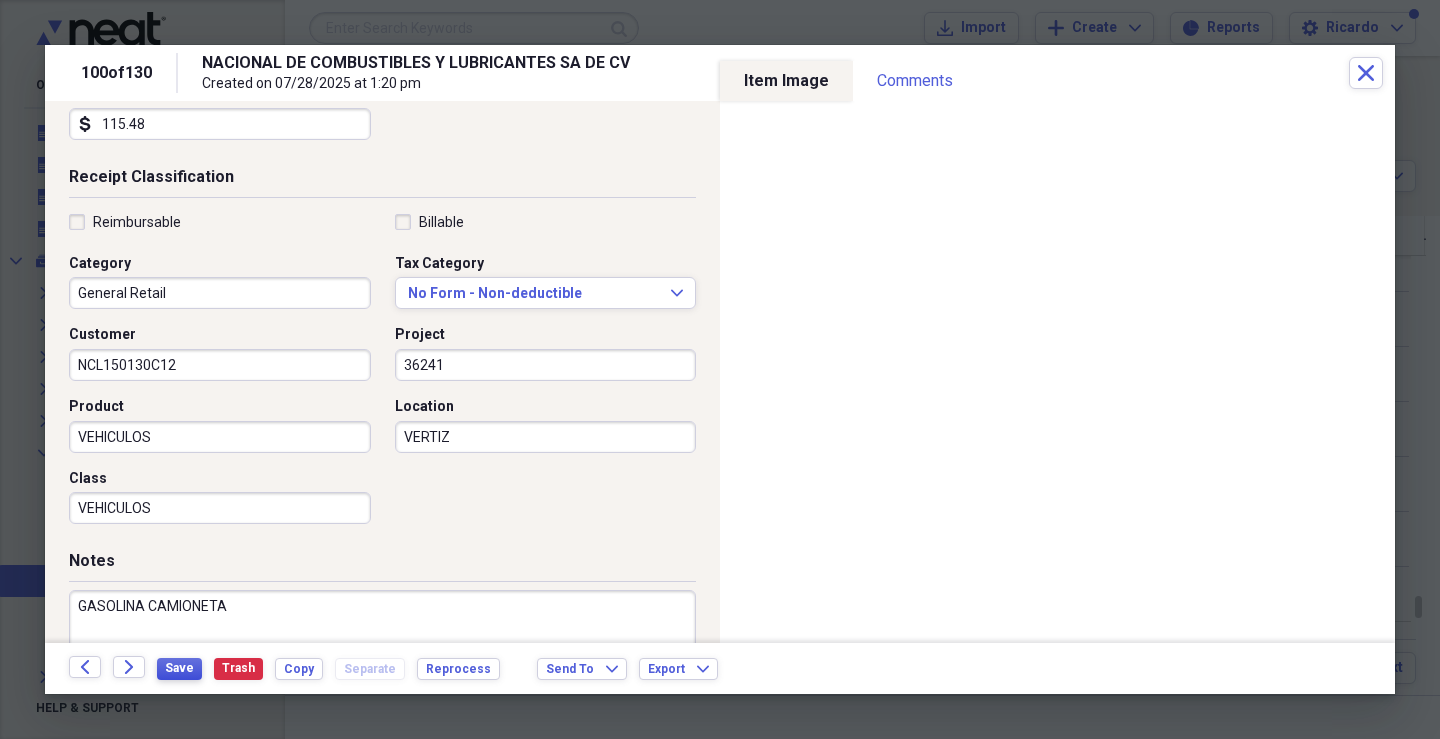 type on "GASOLINA CAMIONETA" 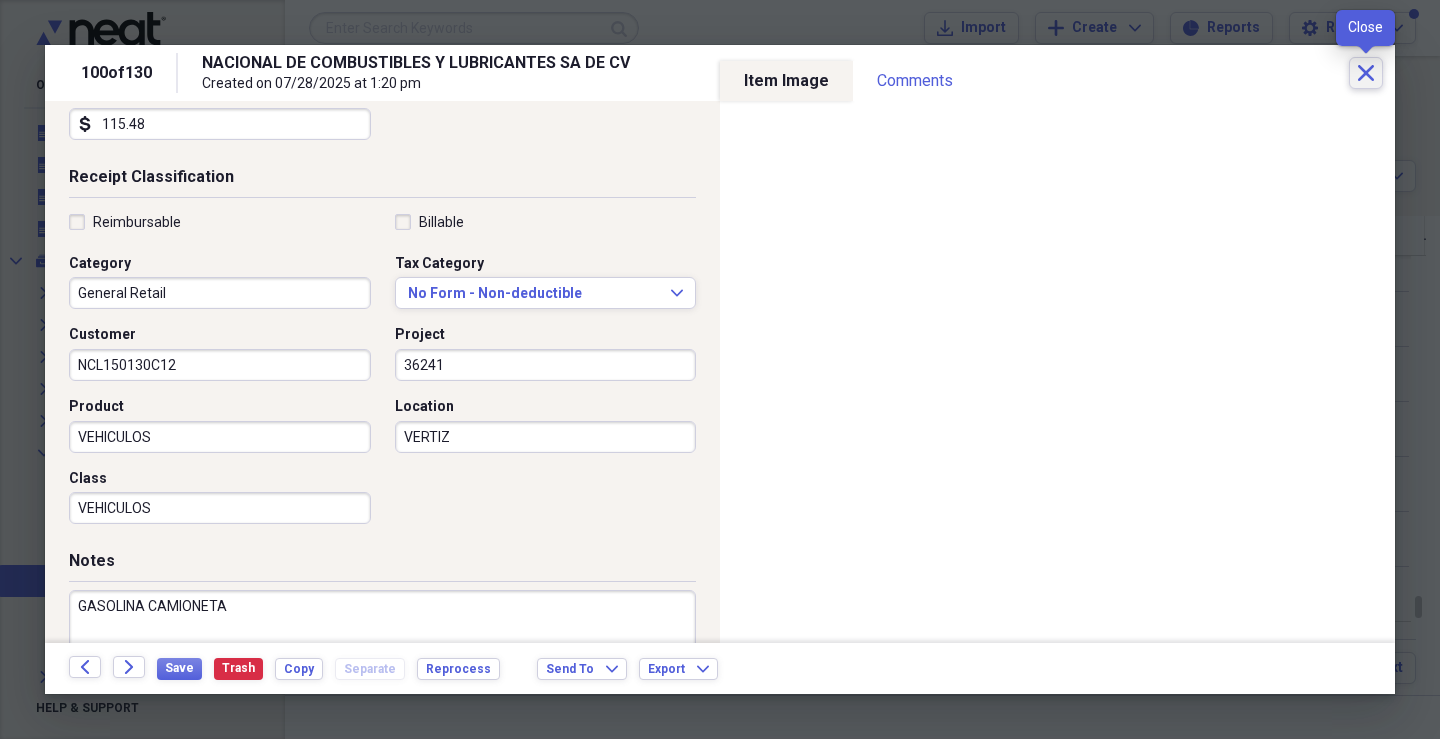 click on "Close" 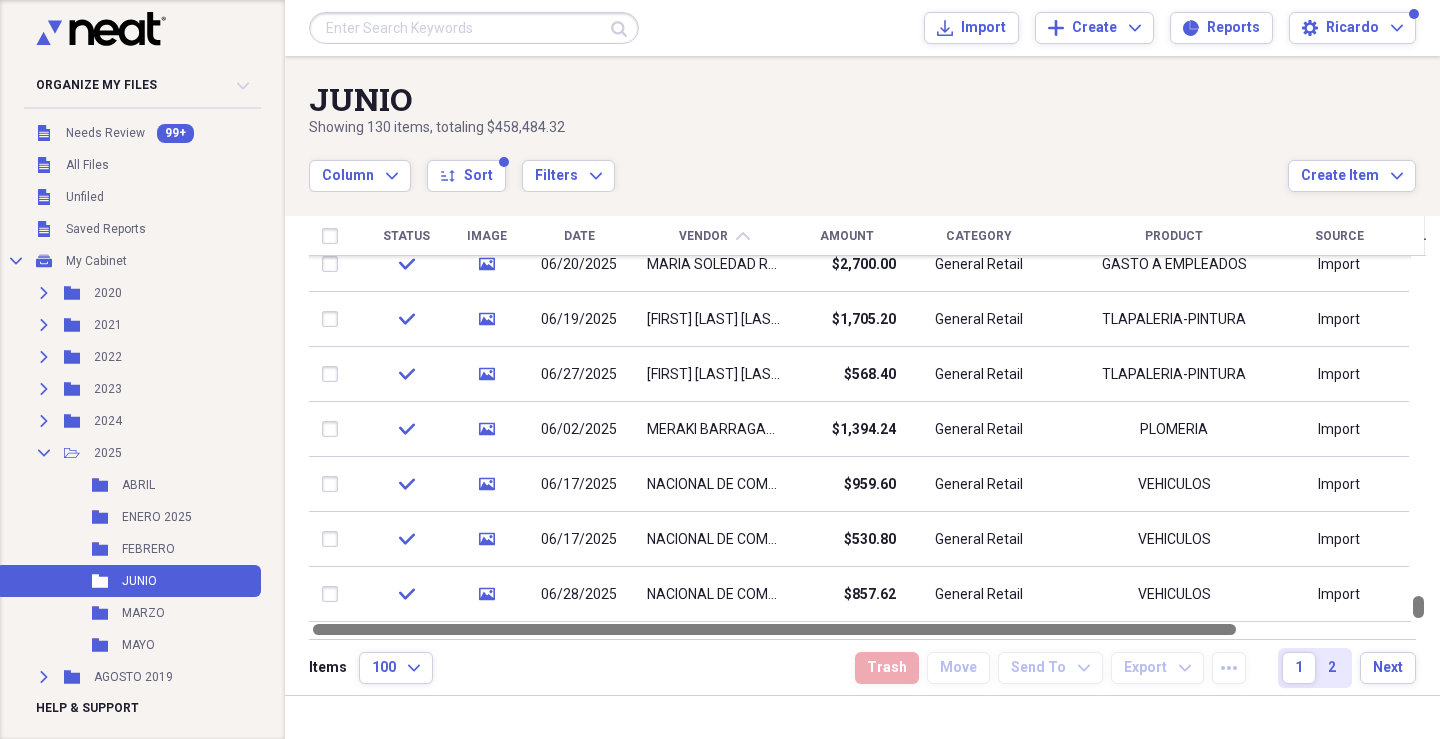 drag, startPoint x: 1437, startPoint y: 608, endPoint x: 1436, endPoint y: 624, distance: 16.03122 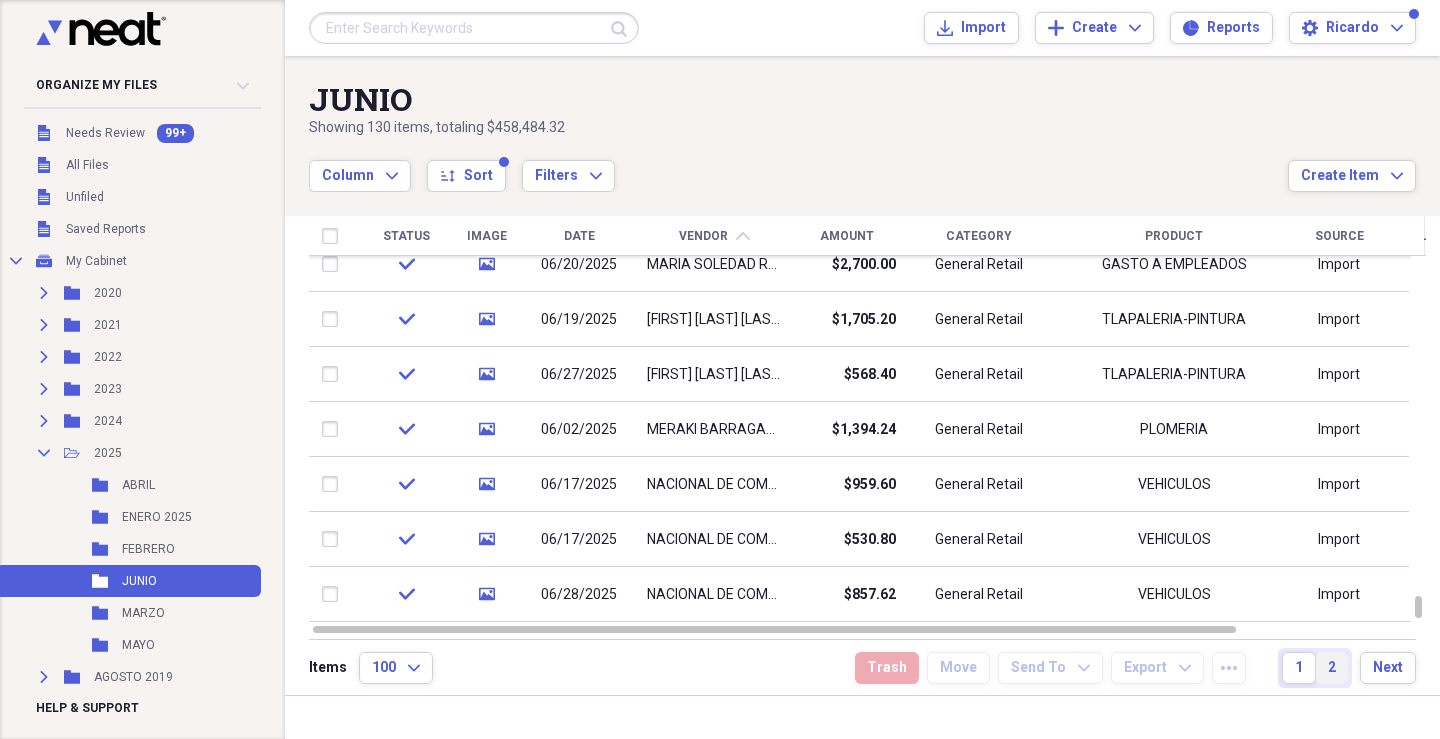 click on "2" at bounding box center (1332, 668) 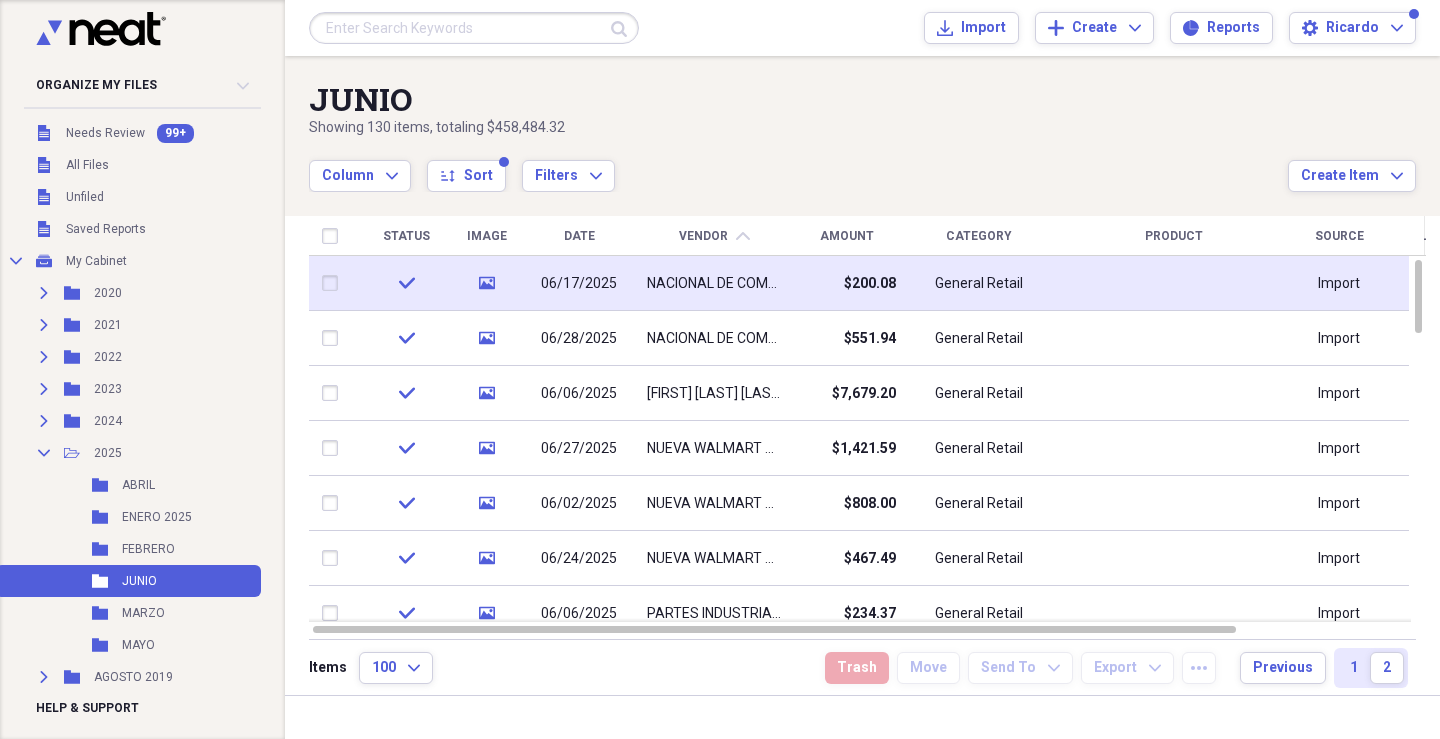 click on "NACIONAL DE COMBUSTIBLES Y LUBRICANTES SA DE CV" at bounding box center (714, 284) 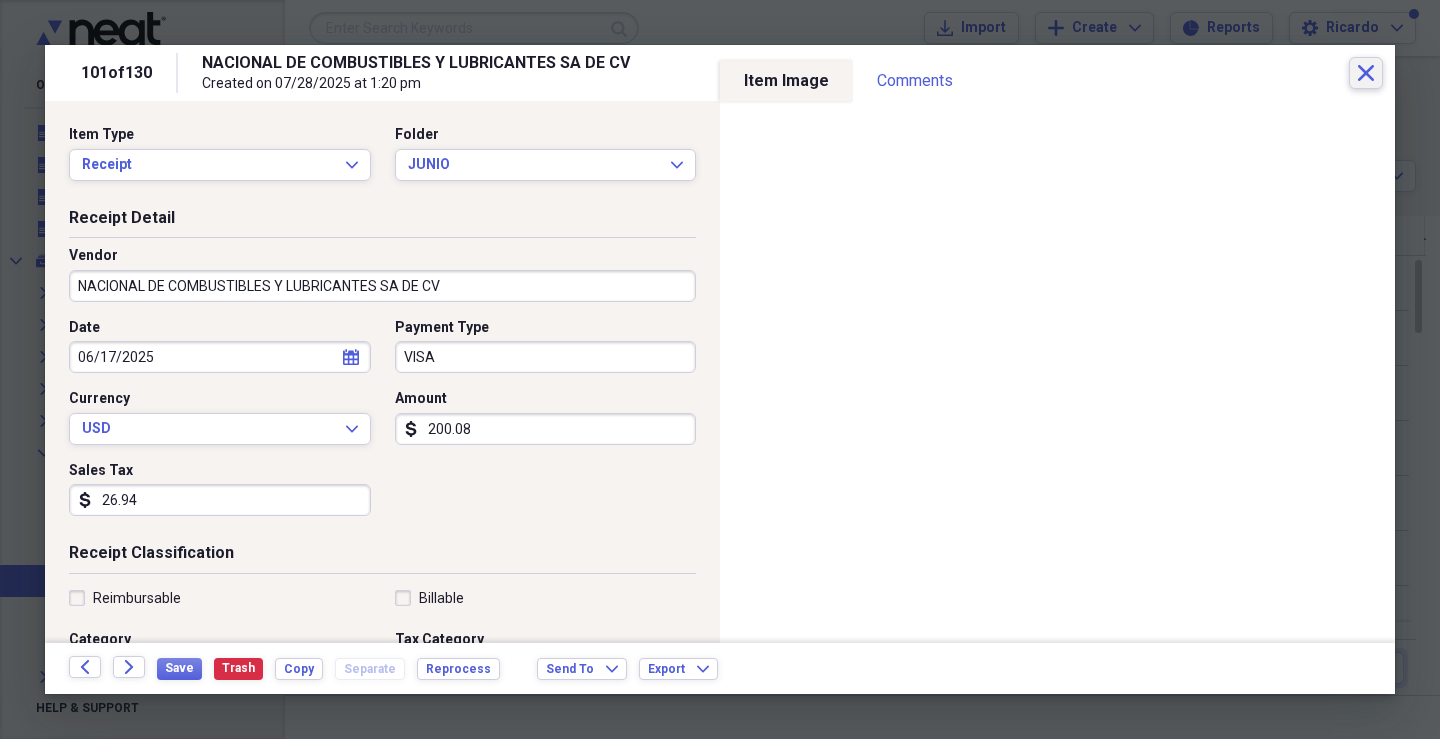 click 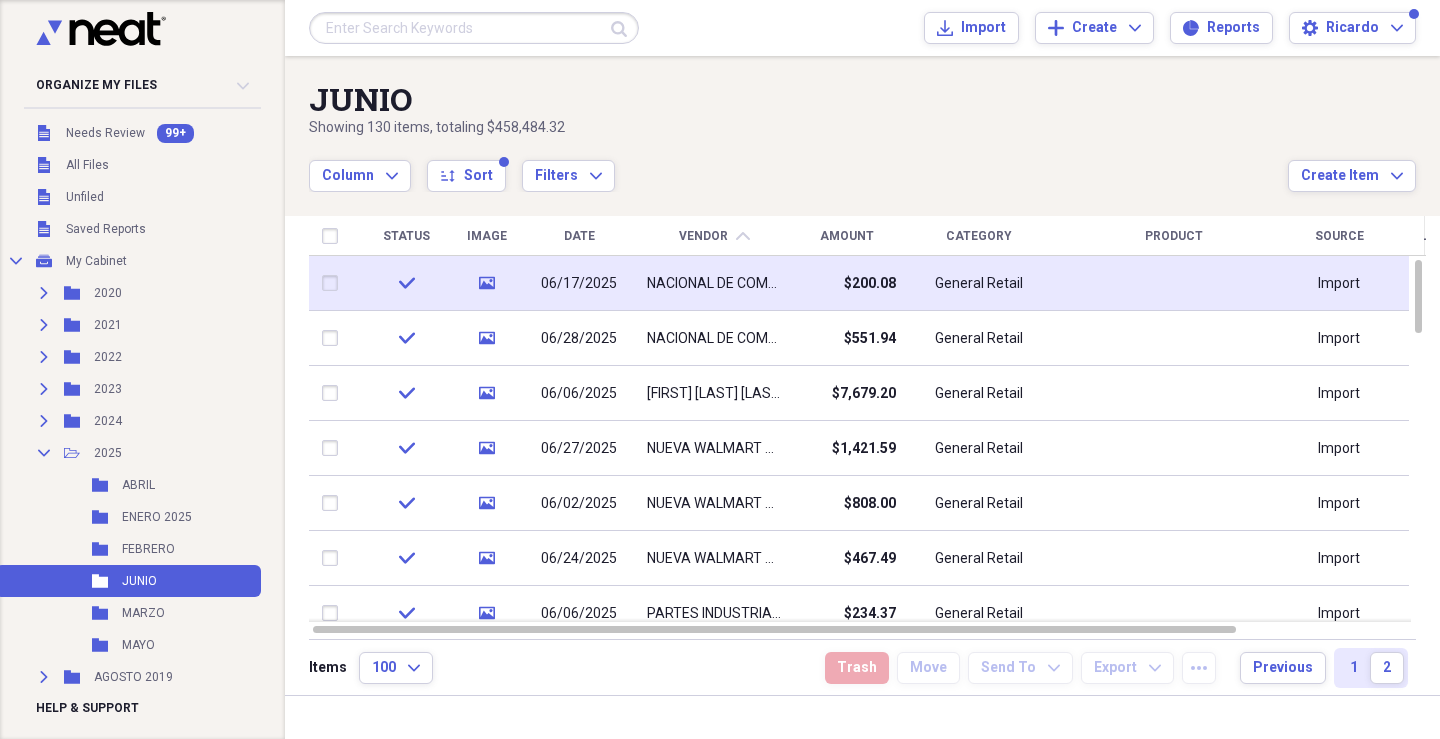click at bounding box center (334, 283) 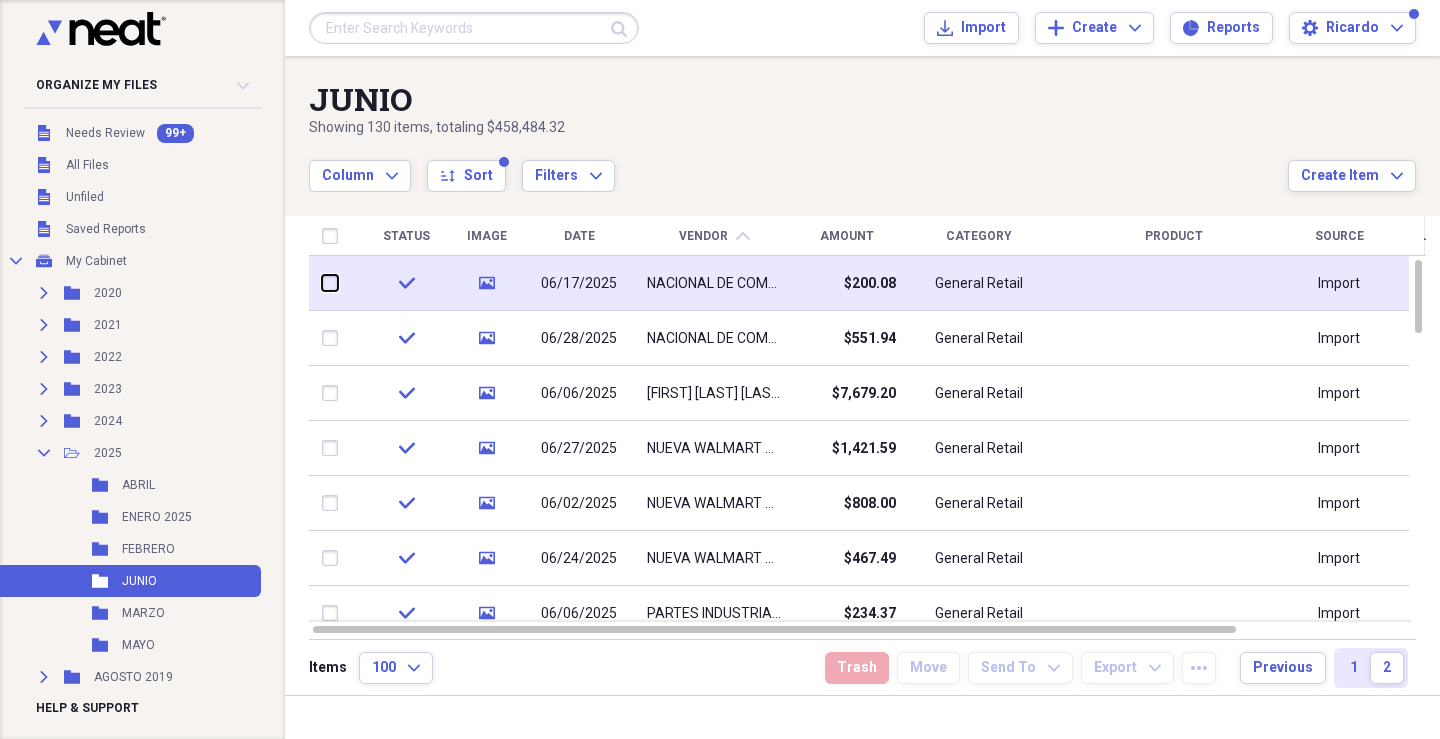 click at bounding box center [322, 283] 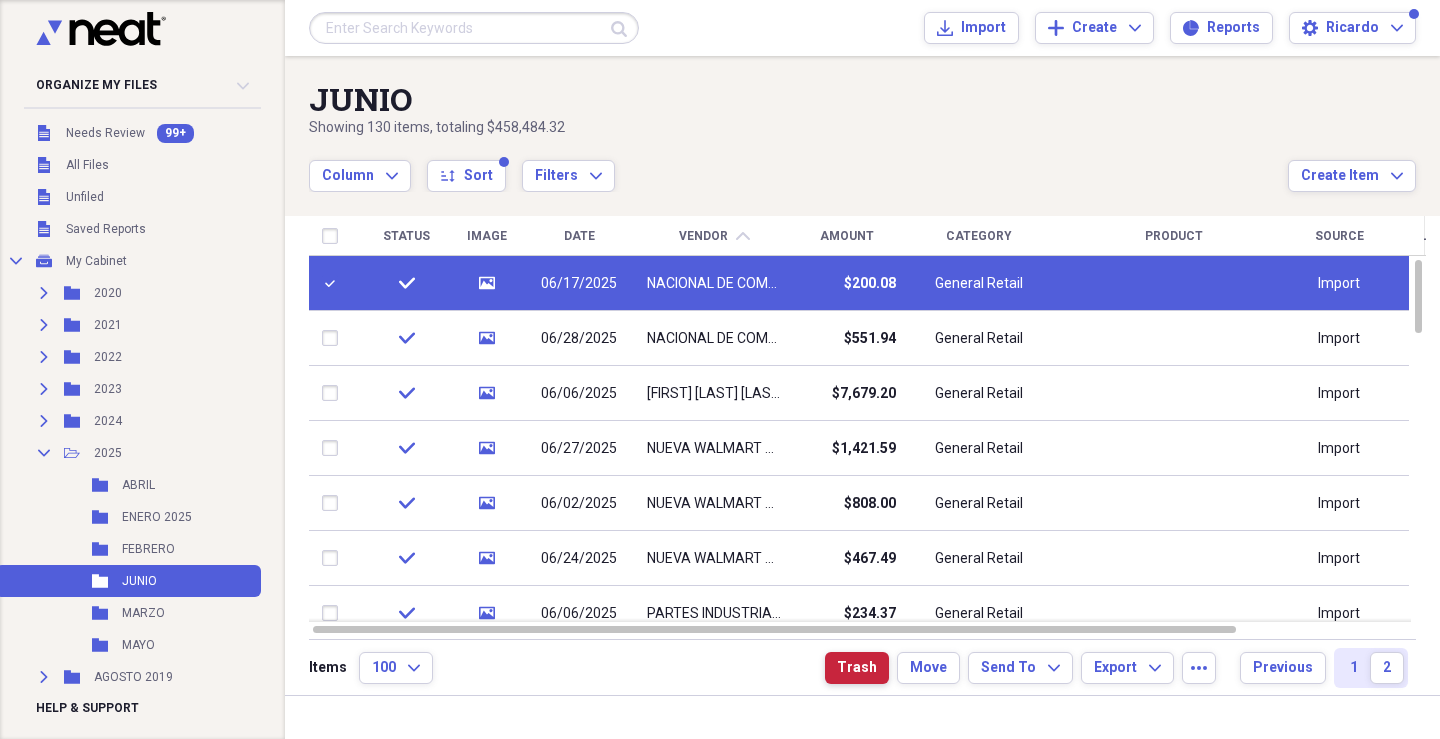click on "Trash" at bounding box center [857, 668] 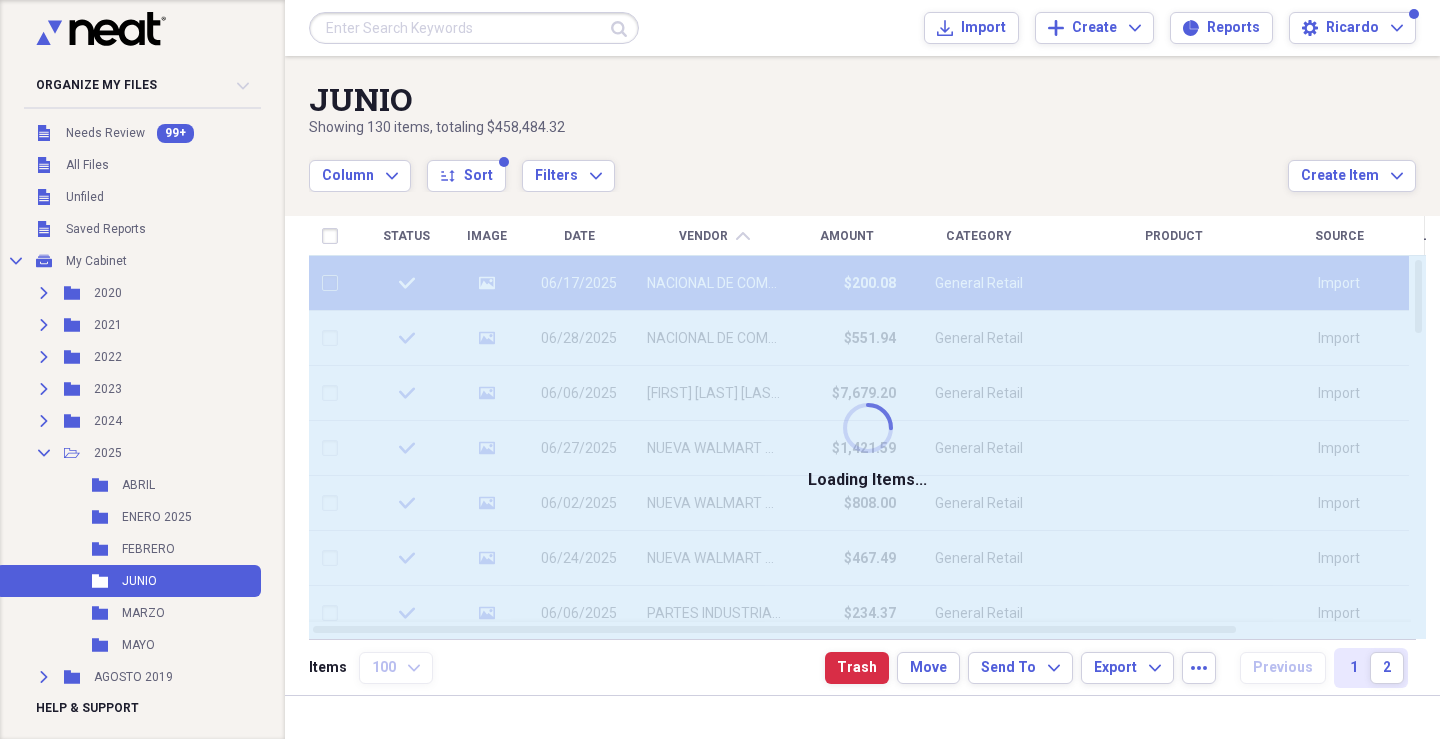 checkbox on "false" 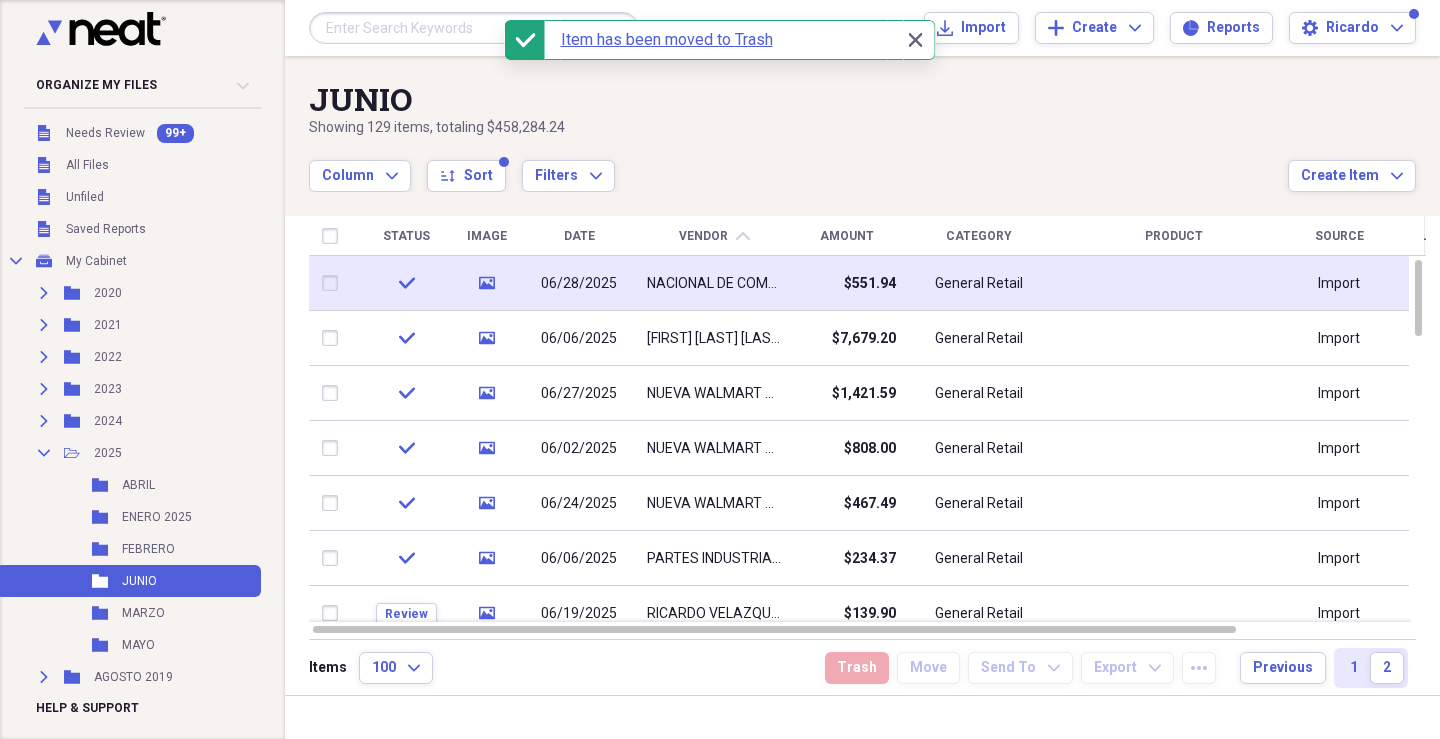 click on "$551.94" at bounding box center (870, 284) 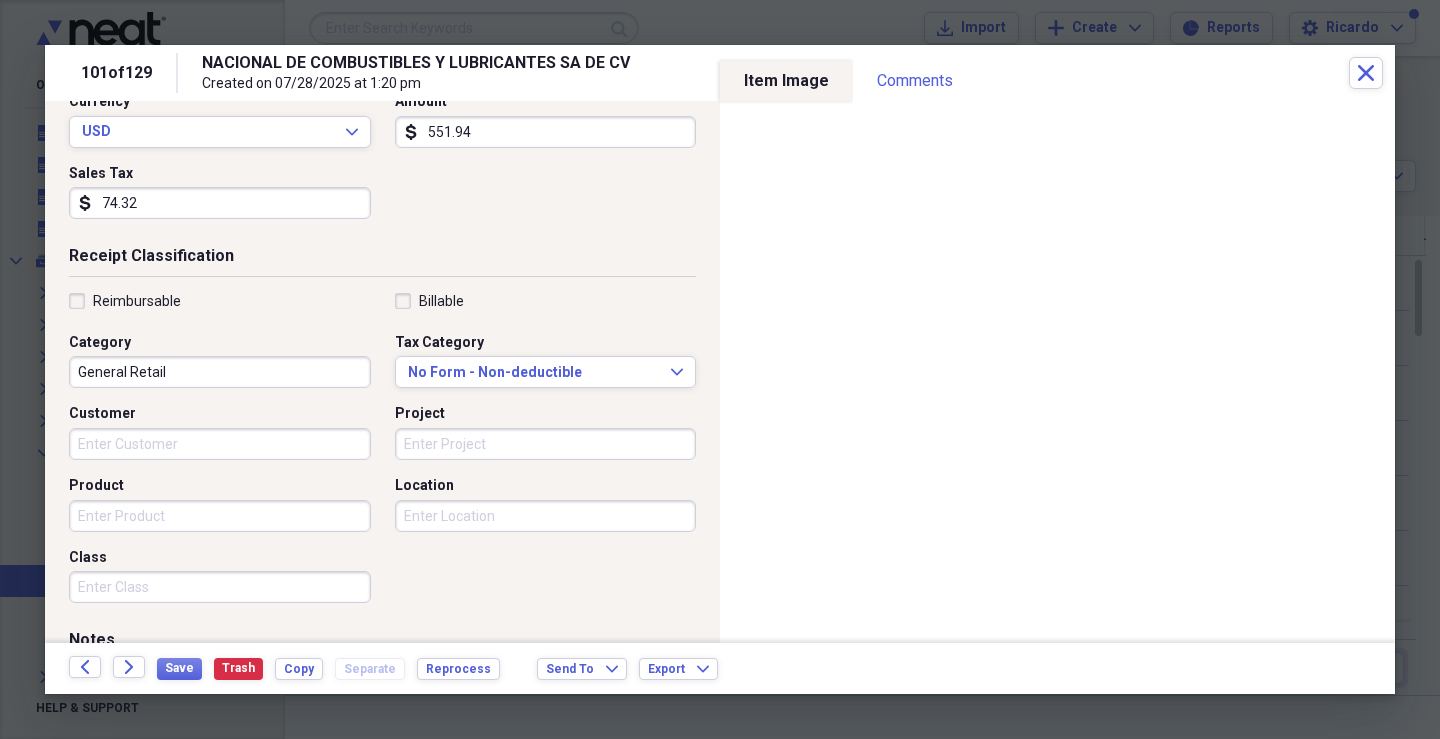 scroll, scrollTop: 303, scrollLeft: 0, axis: vertical 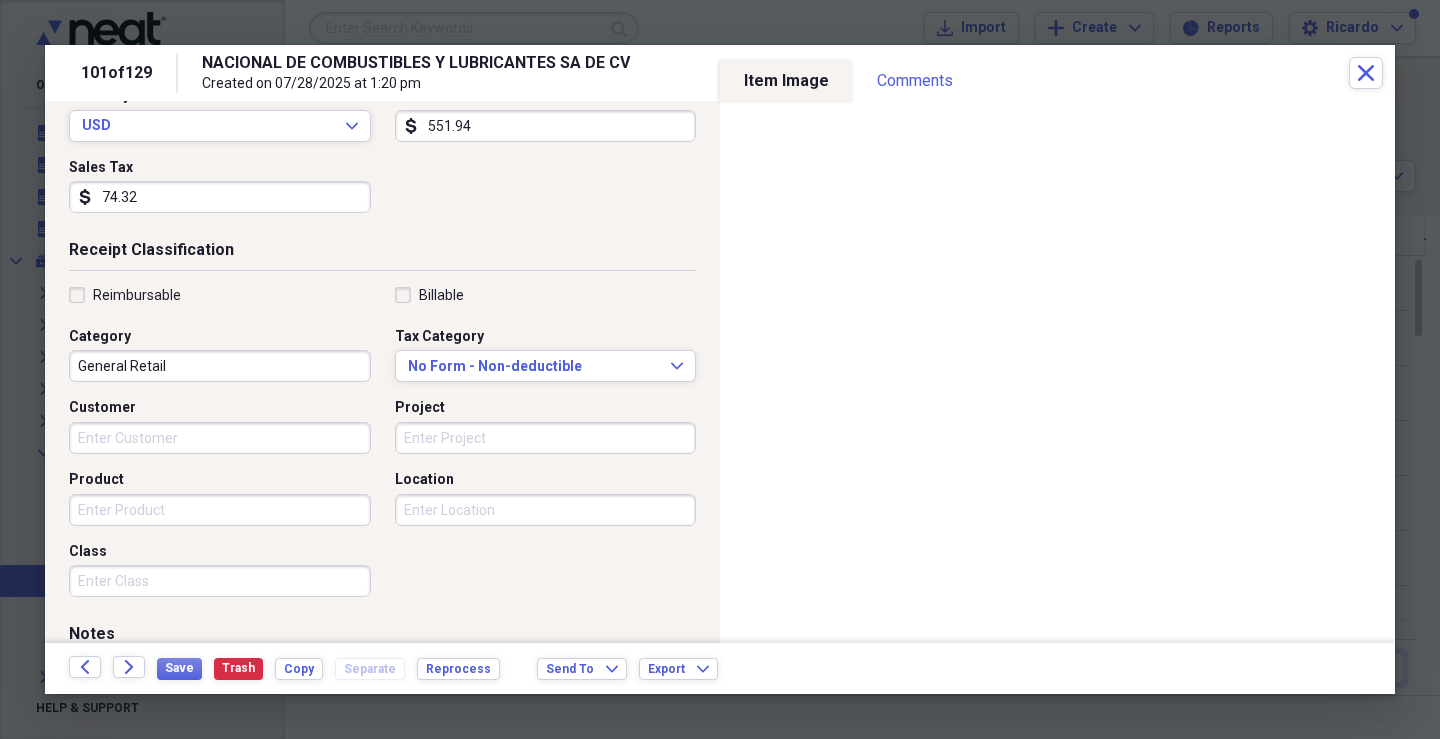 click on "Customer" at bounding box center [220, 438] 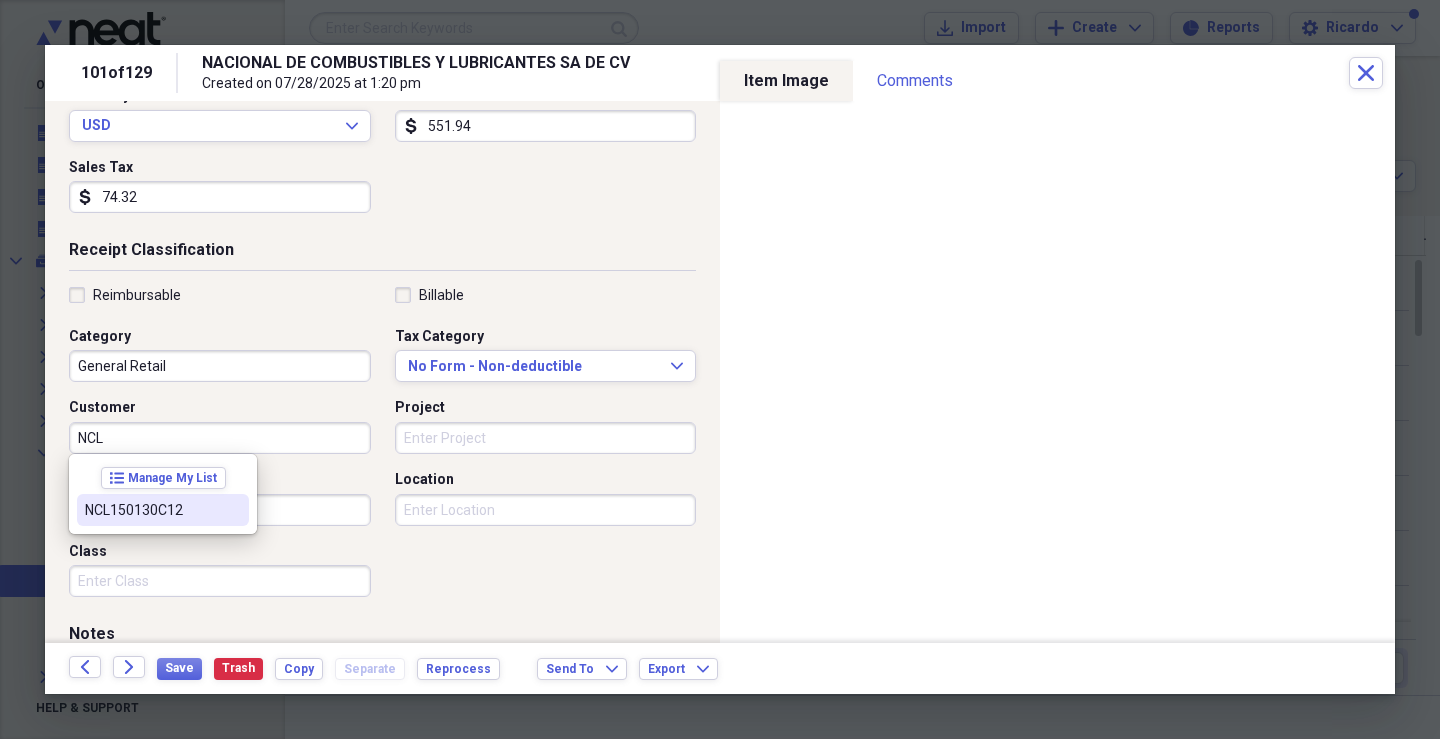 click on "NCL150130C12" at bounding box center [151, 510] 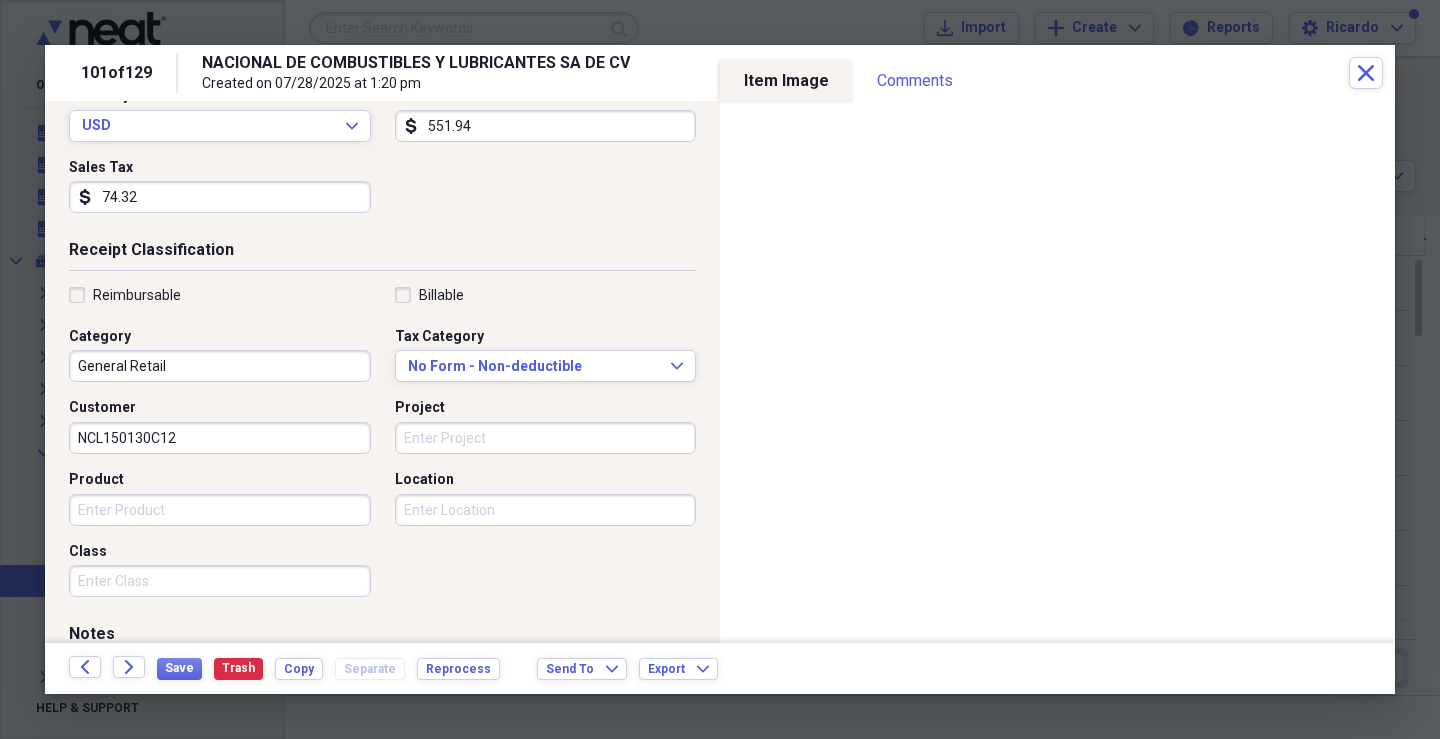 click on "Project" at bounding box center [546, 438] 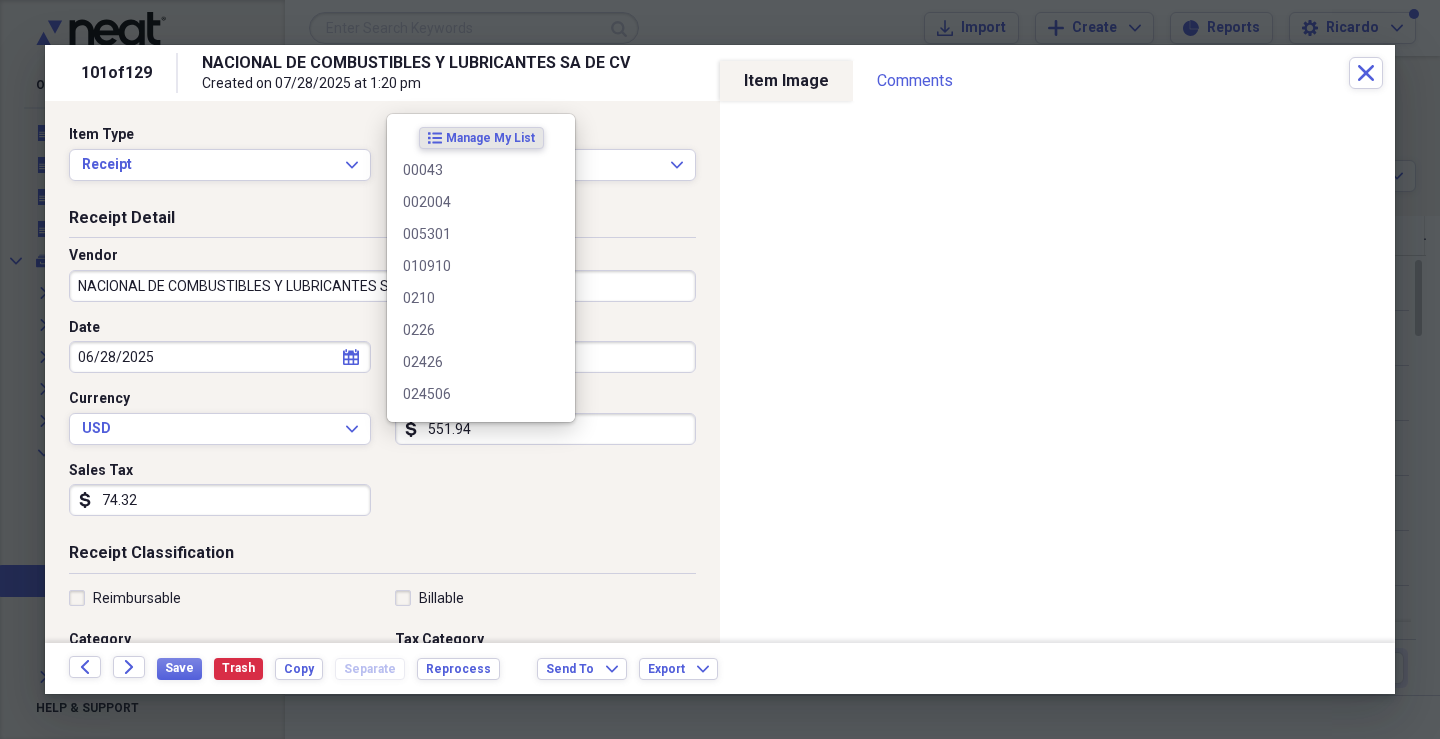 scroll, scrollTop: 0, scrollLeft: 0, axis: both 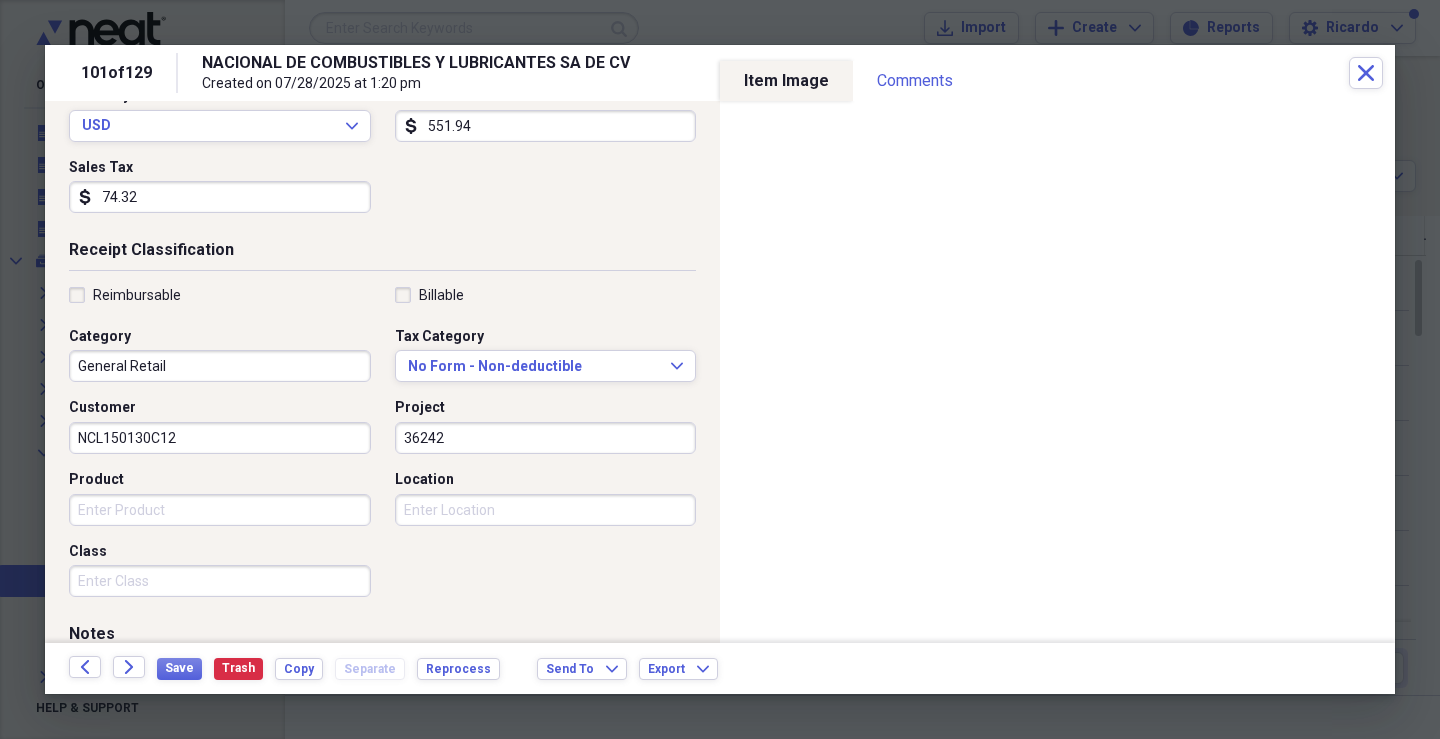 type on "36242" 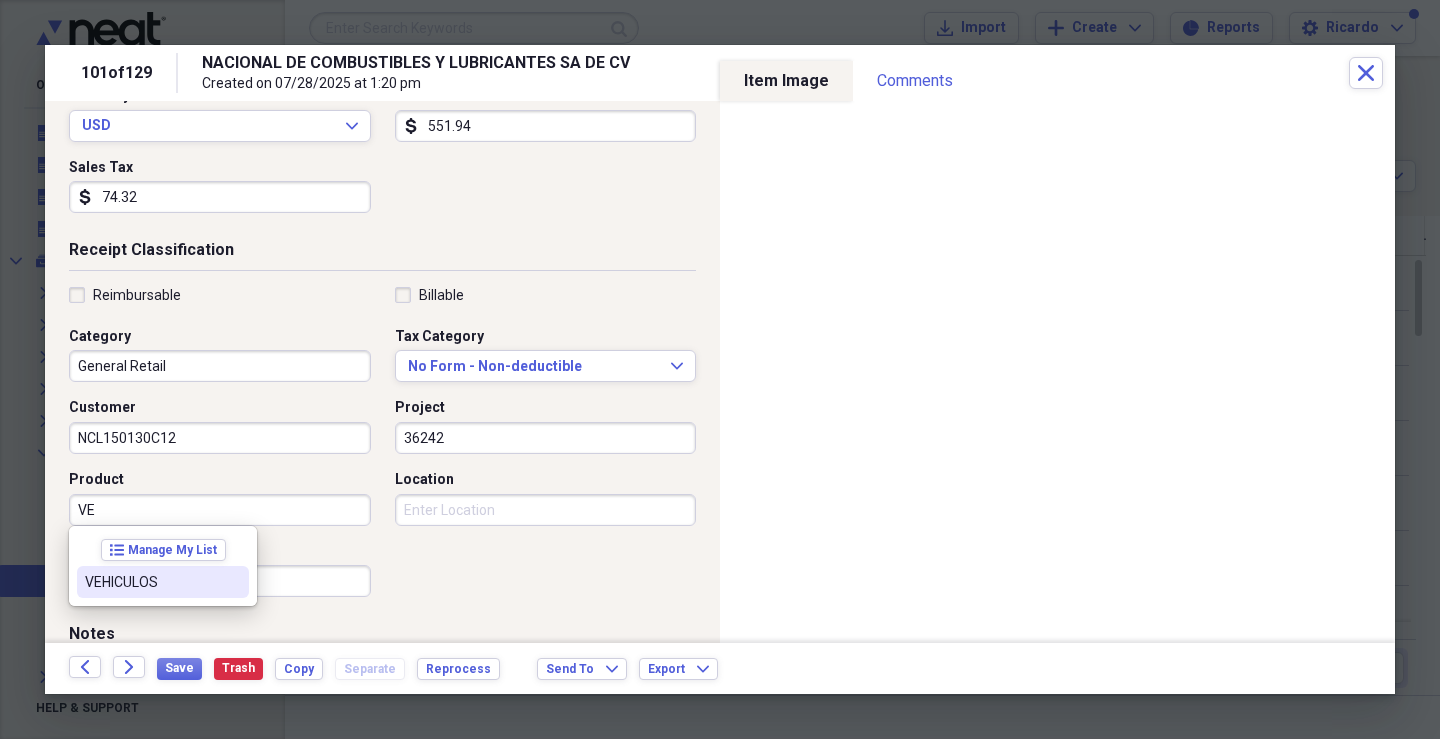click on "VEHICULOS" at bounding box center [151, 582] 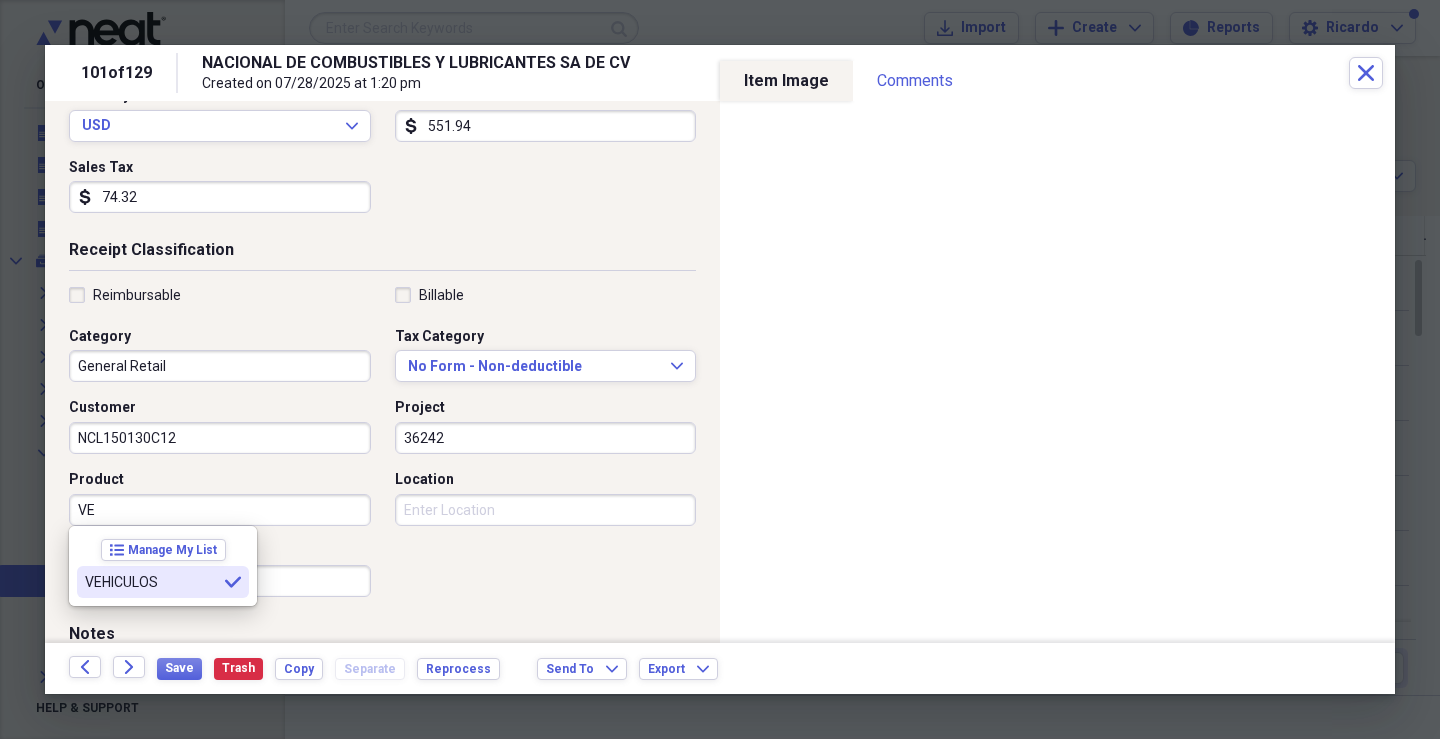 type on "VEHICULOS" 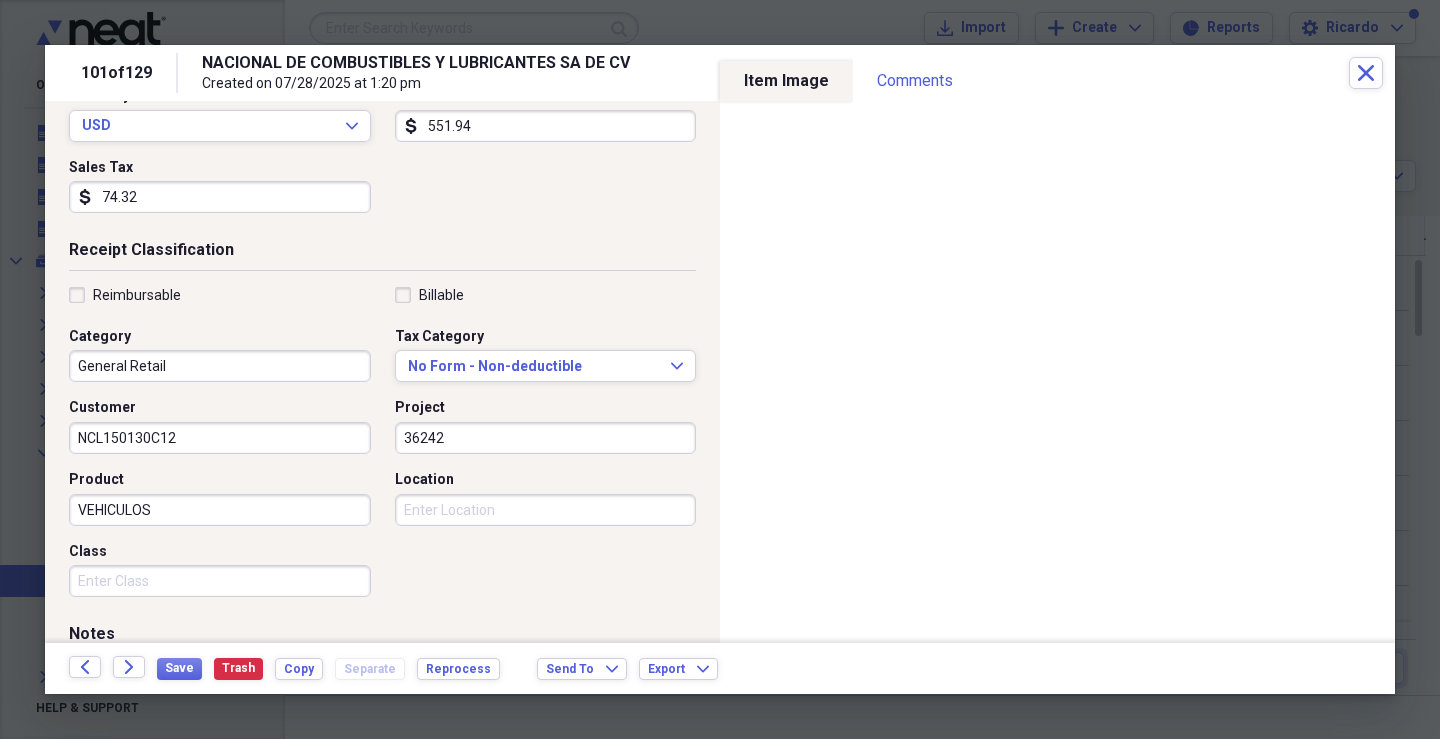 click on "Class" at bounding box center (220, 581) 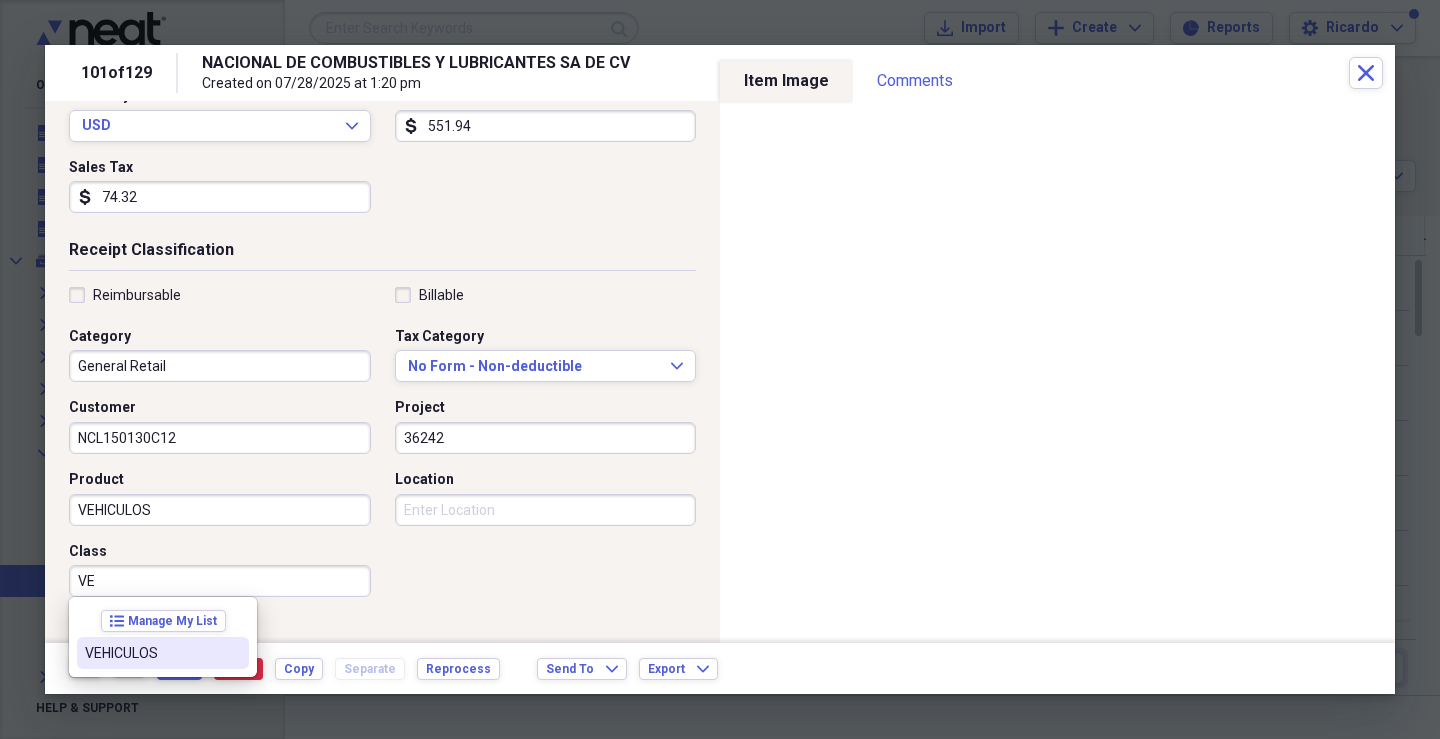 drag, startPoint x: 160, startPoint y: 647, endPoint x: 244, endPoint y: 604, distance: 94.36631 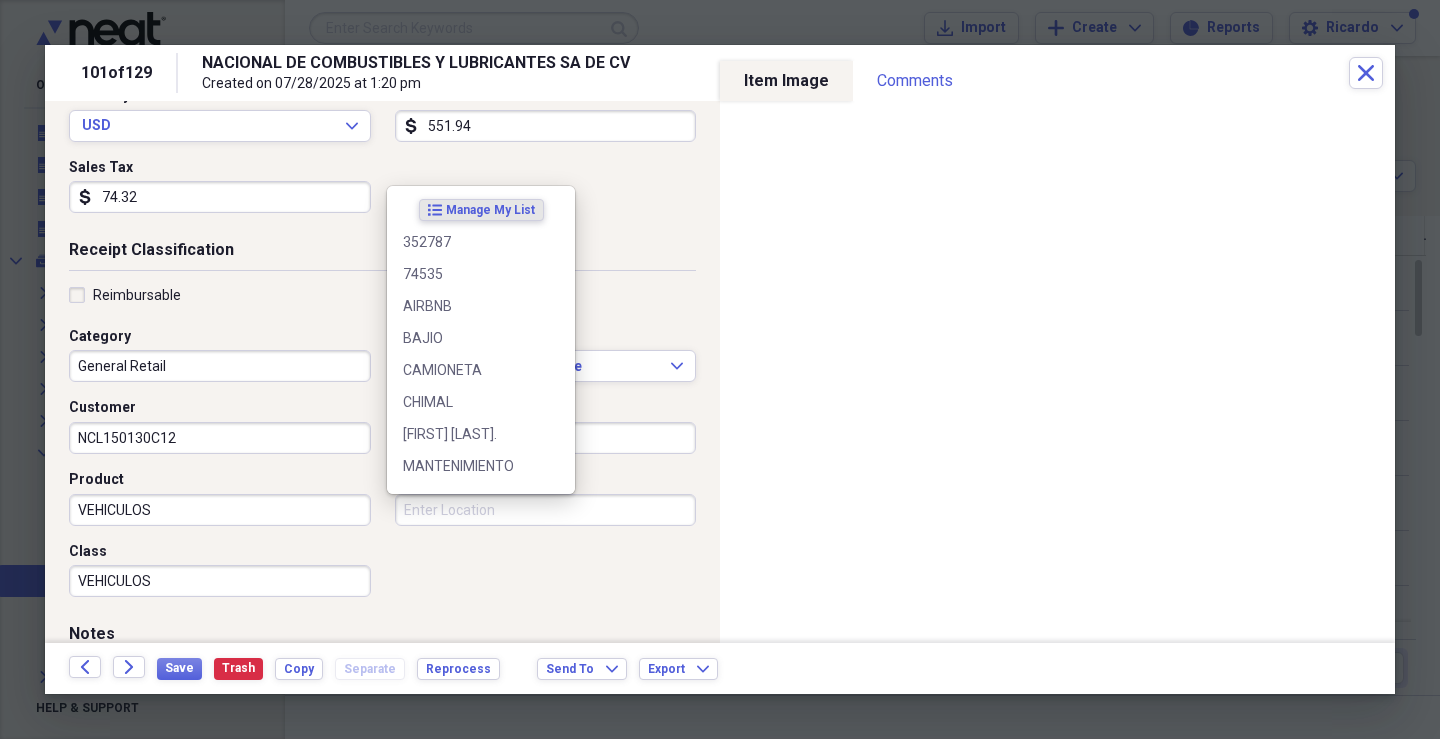 click on "Location" at bounding box center (546, 510) 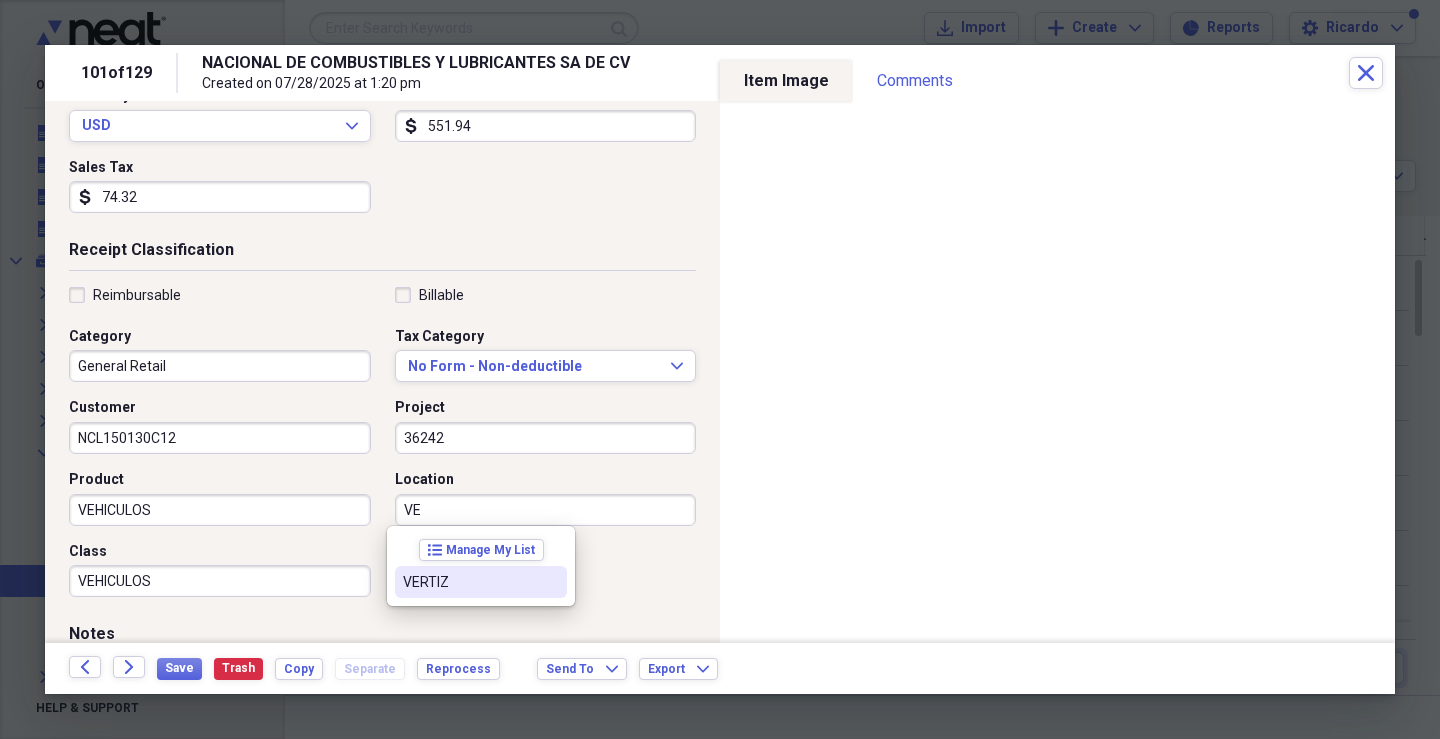click on "VERTIZ" at bounding box center [469, 582] 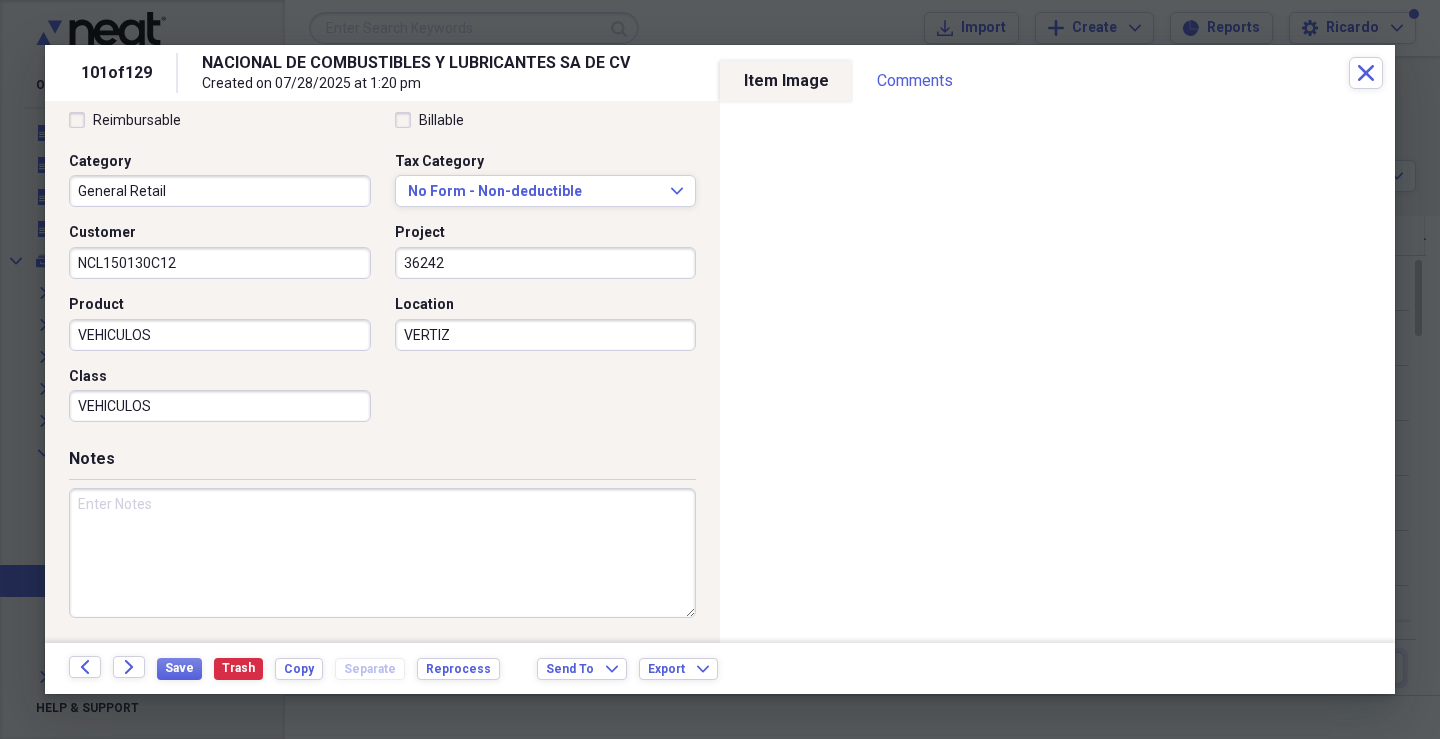 scroll, scrollTop: 479, scrollLeft: 0, axis: vertical 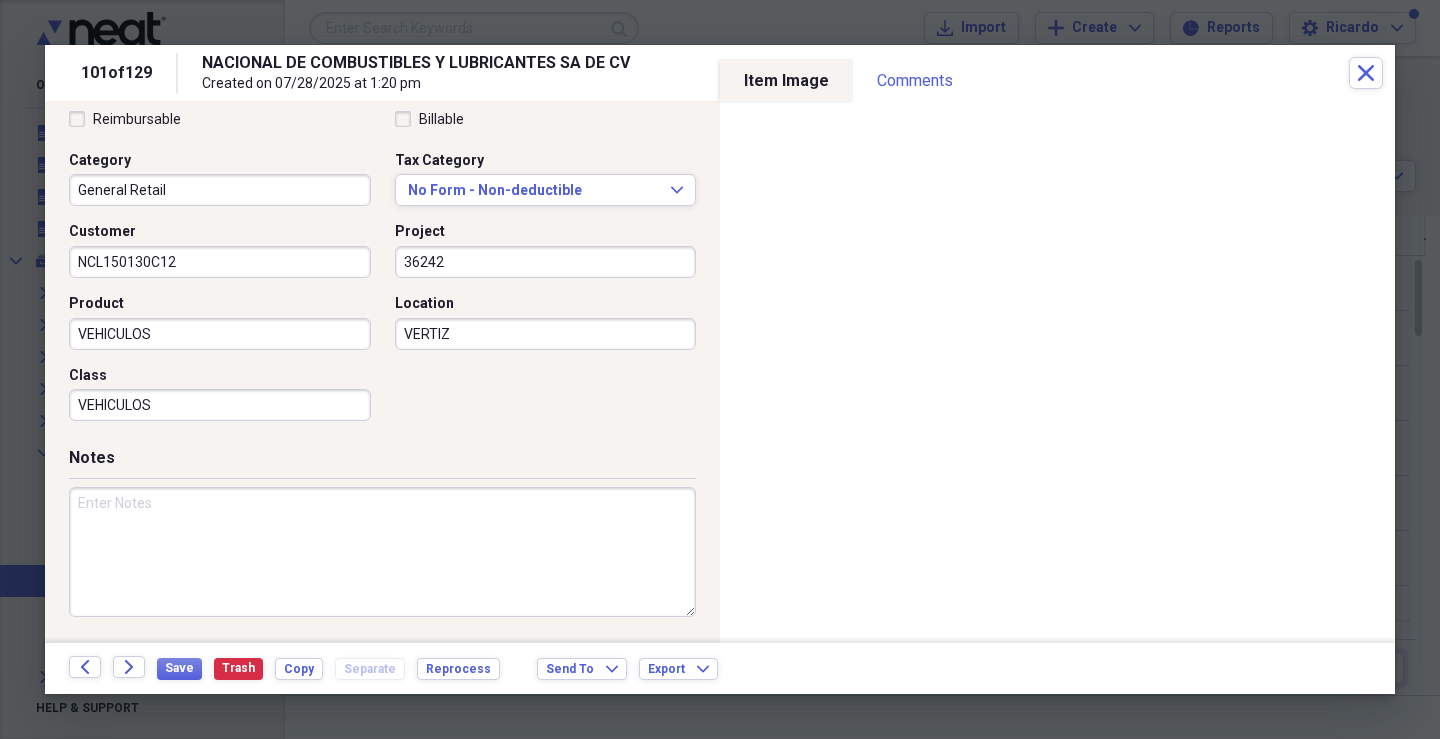 click at bounding box center (382, 552) 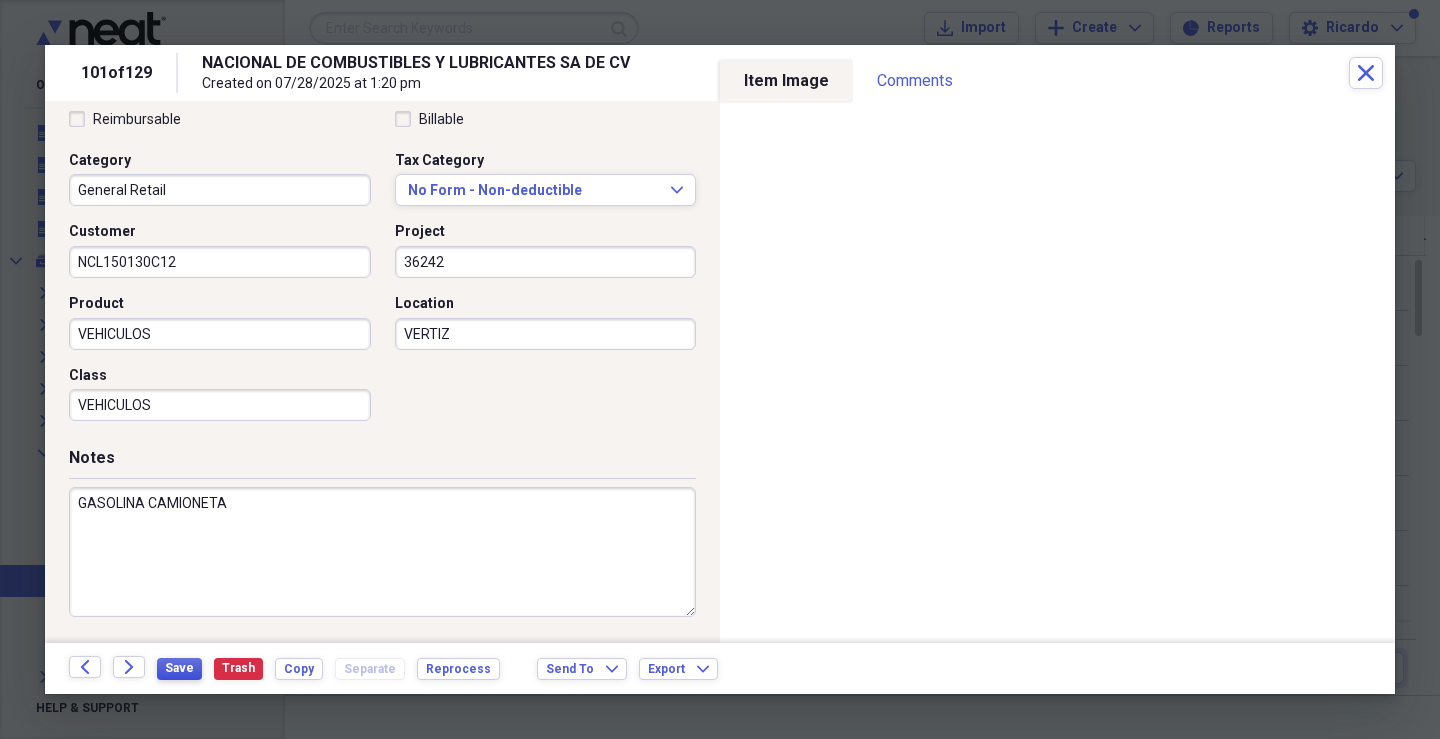 type on "GASOLINA CAMIONETA" 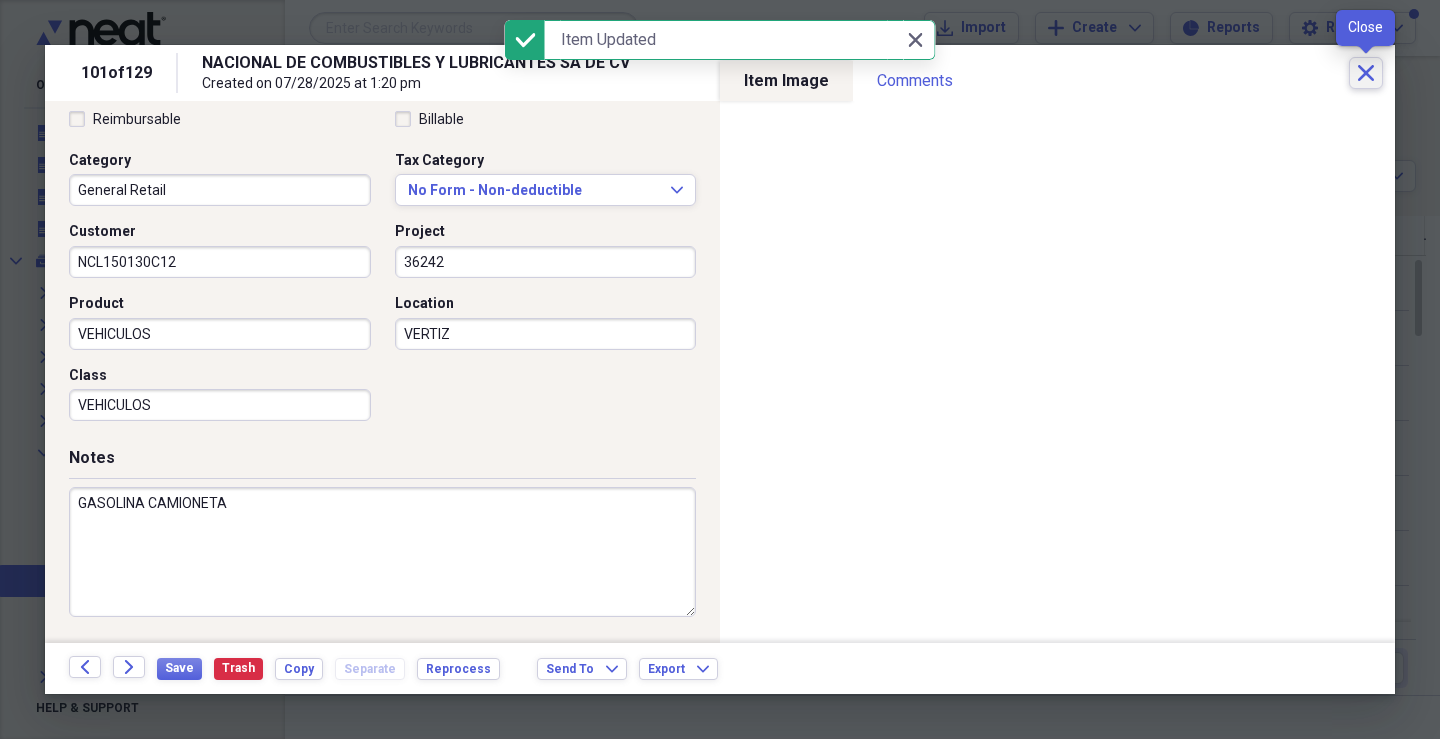 click on "Close" 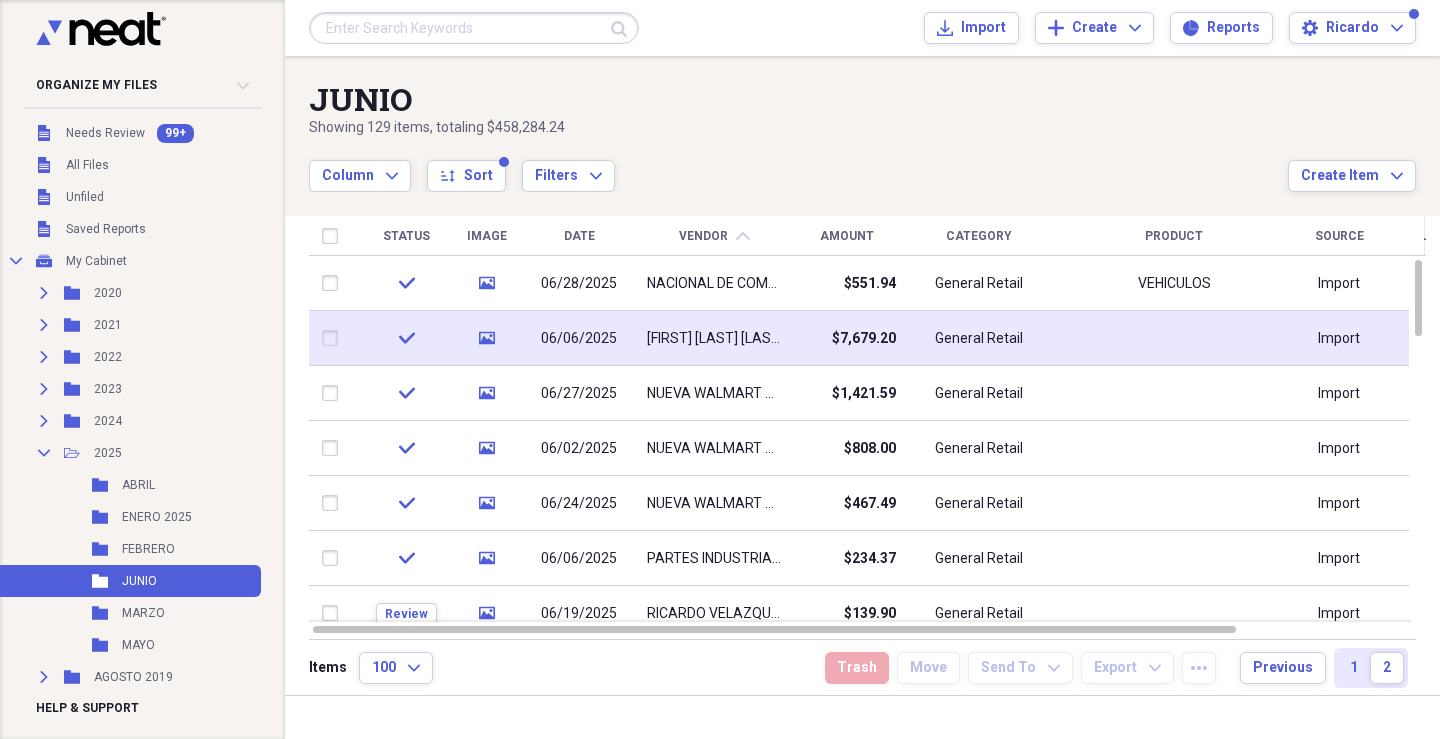 click on "[FIRST] [LAST] [LAST]" at bounding box center (714, 339) 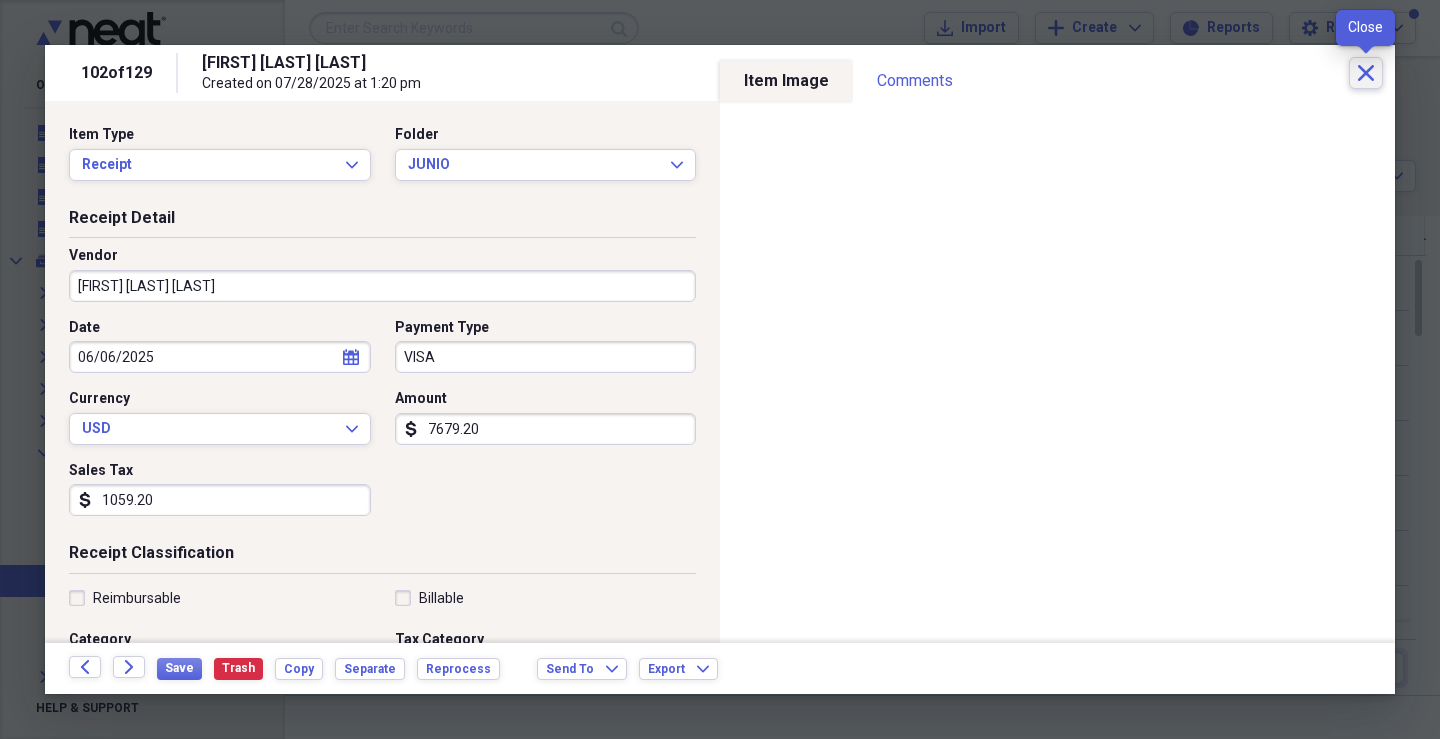 click on "Close" at bounding box center (1366, 73) 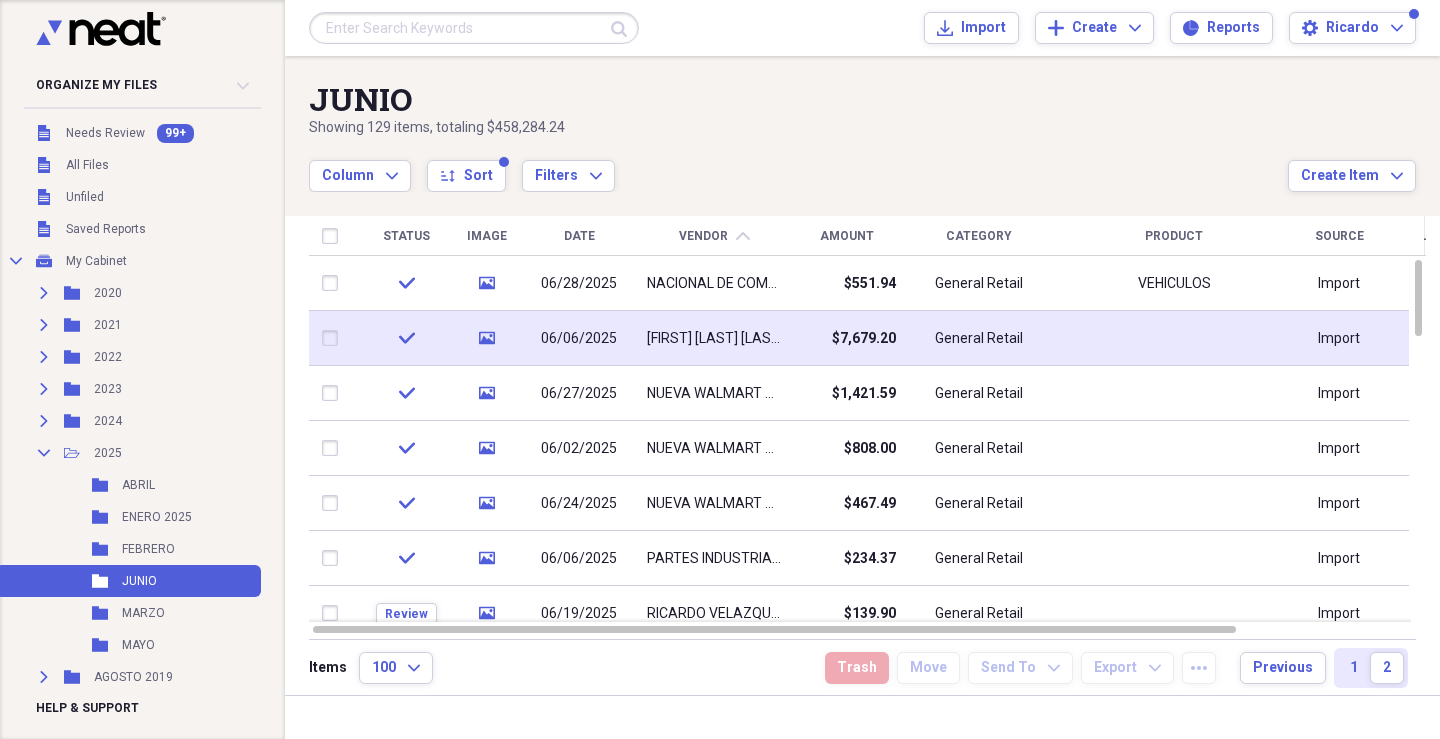 click at bounding box center [334, 338] 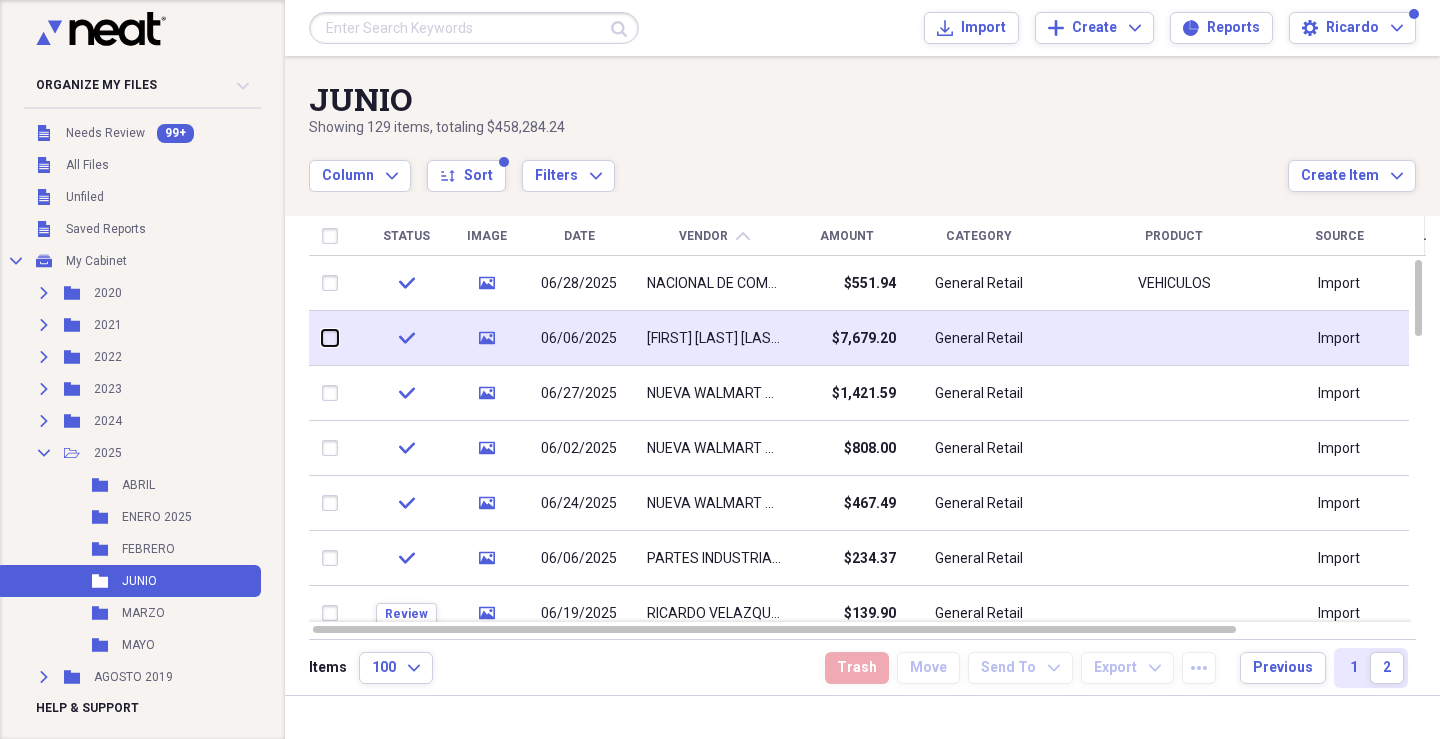 click at bounding box center [322, 338] 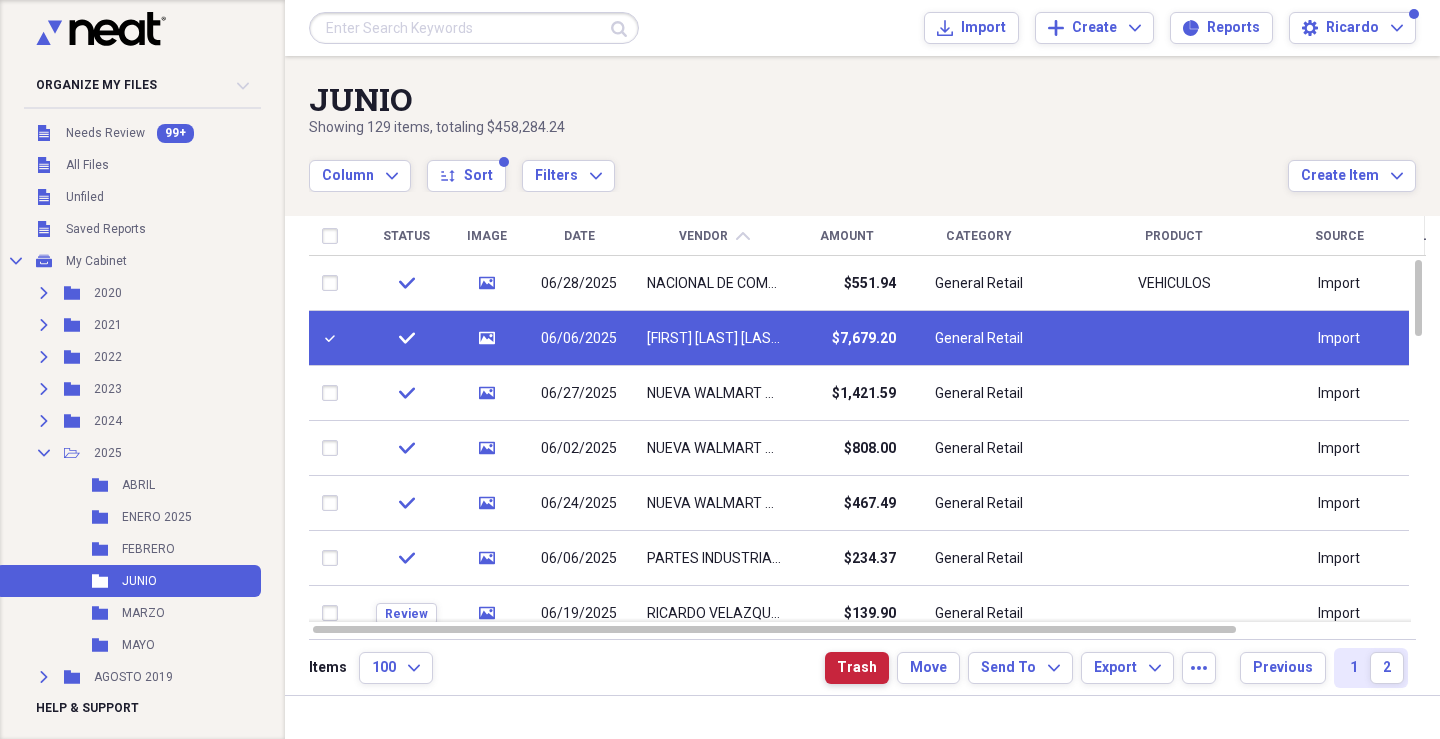 click on "Trash" at bounding box center (857, 668) 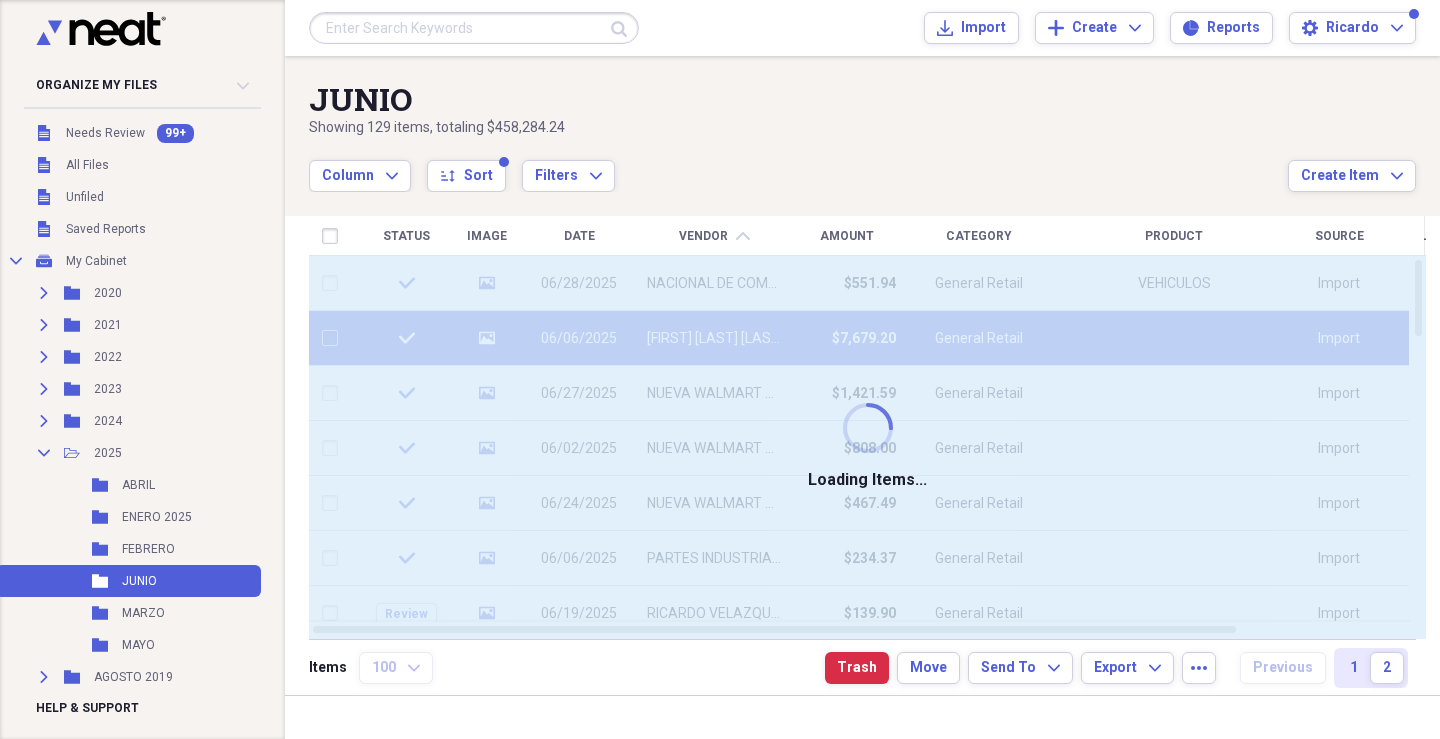 checkbox on "false" 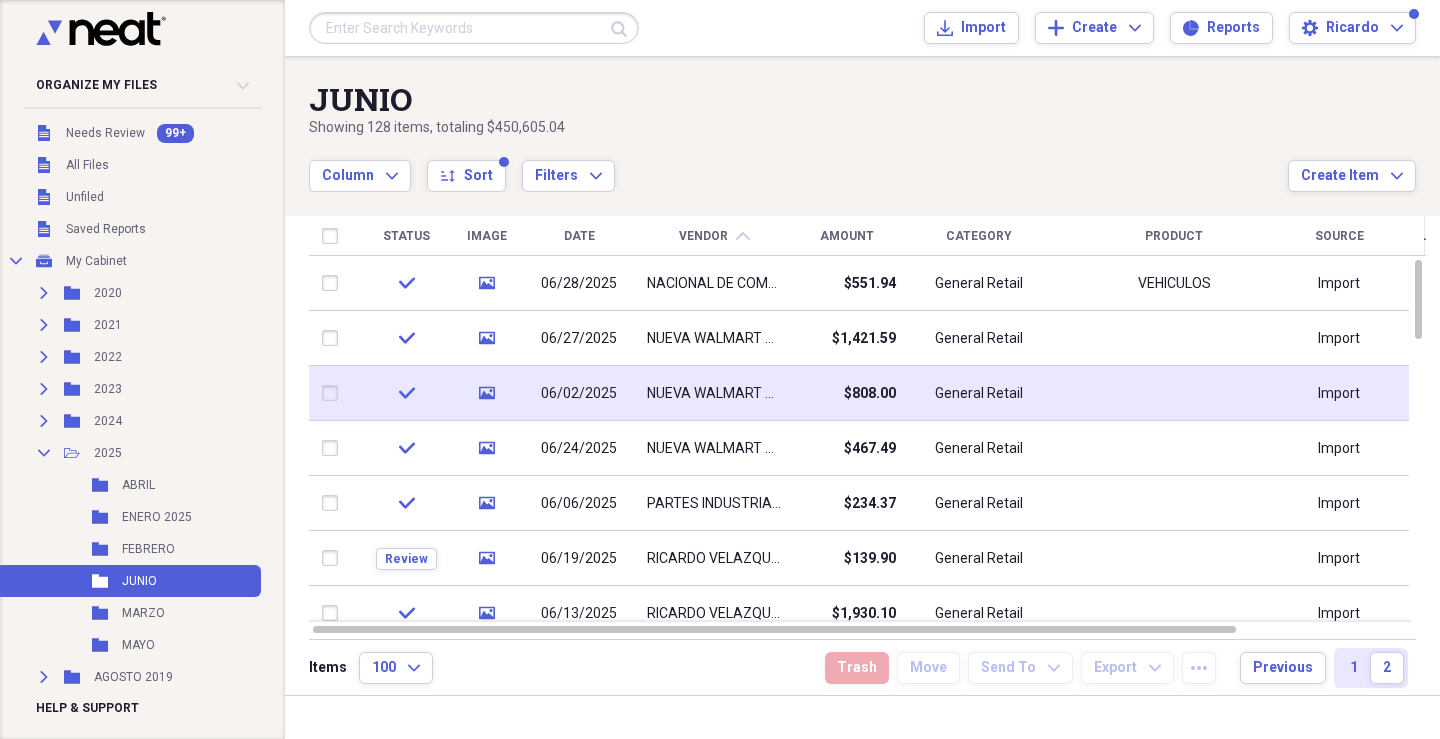 click on "$808.00" at bounding box center [846, 393] 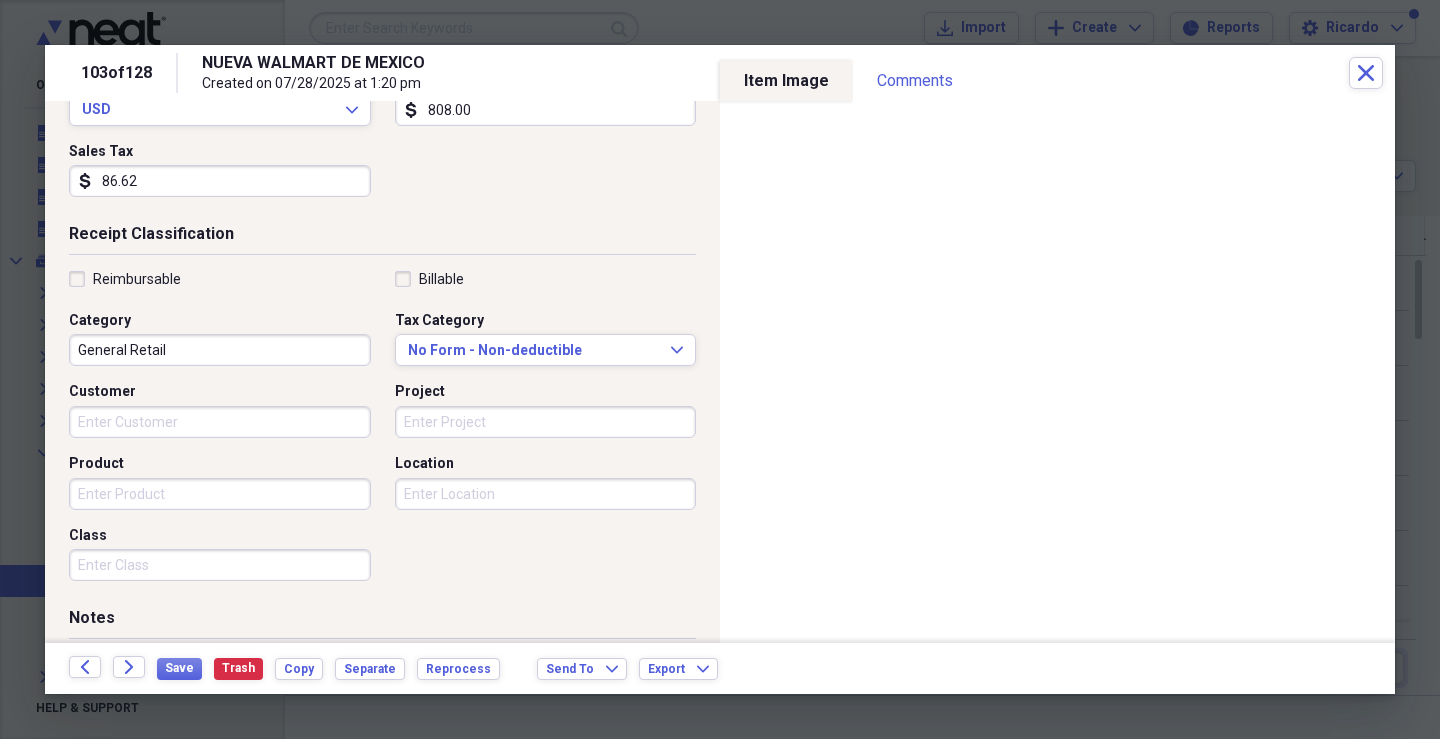 scroll, scrollTop: 479, scrollLeft: 0, axis: vertical 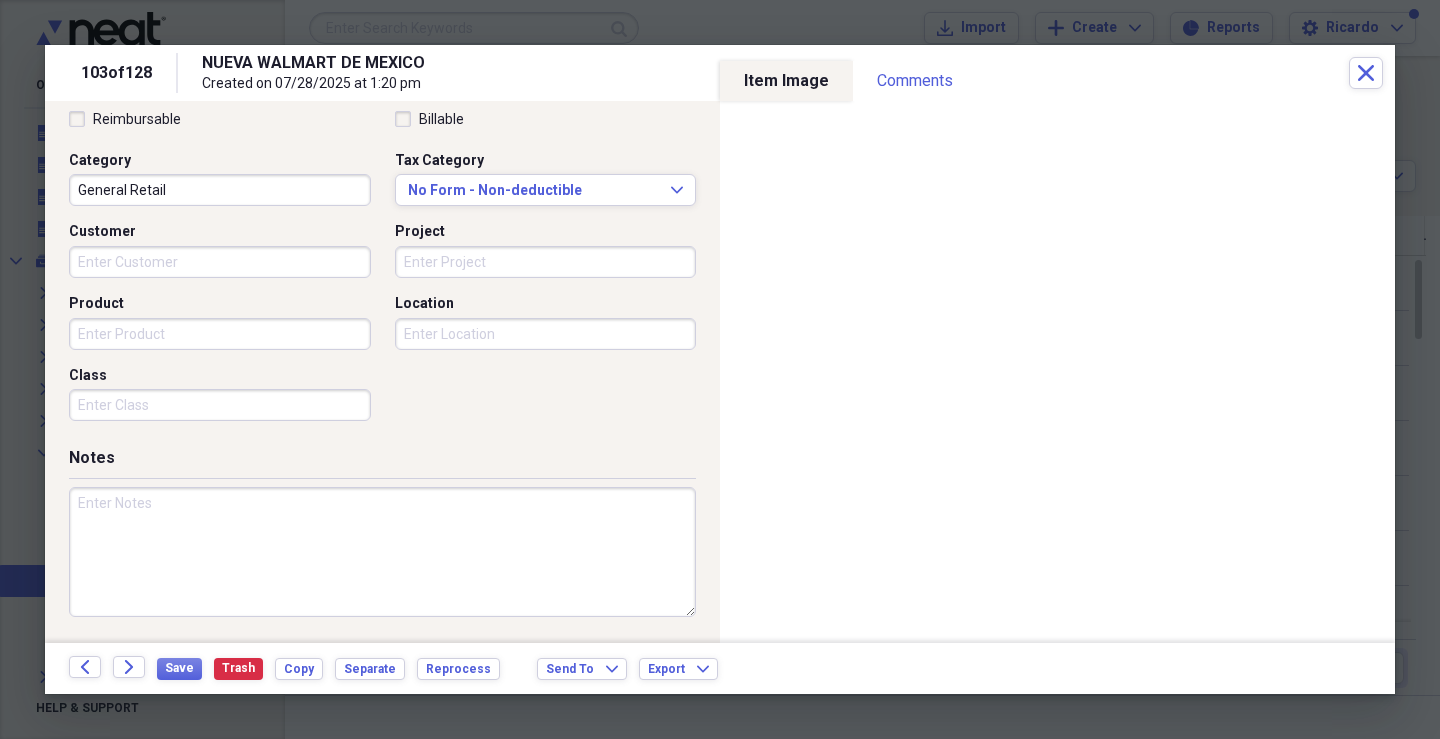 click on "Customer" at bounding box center (220, 262) 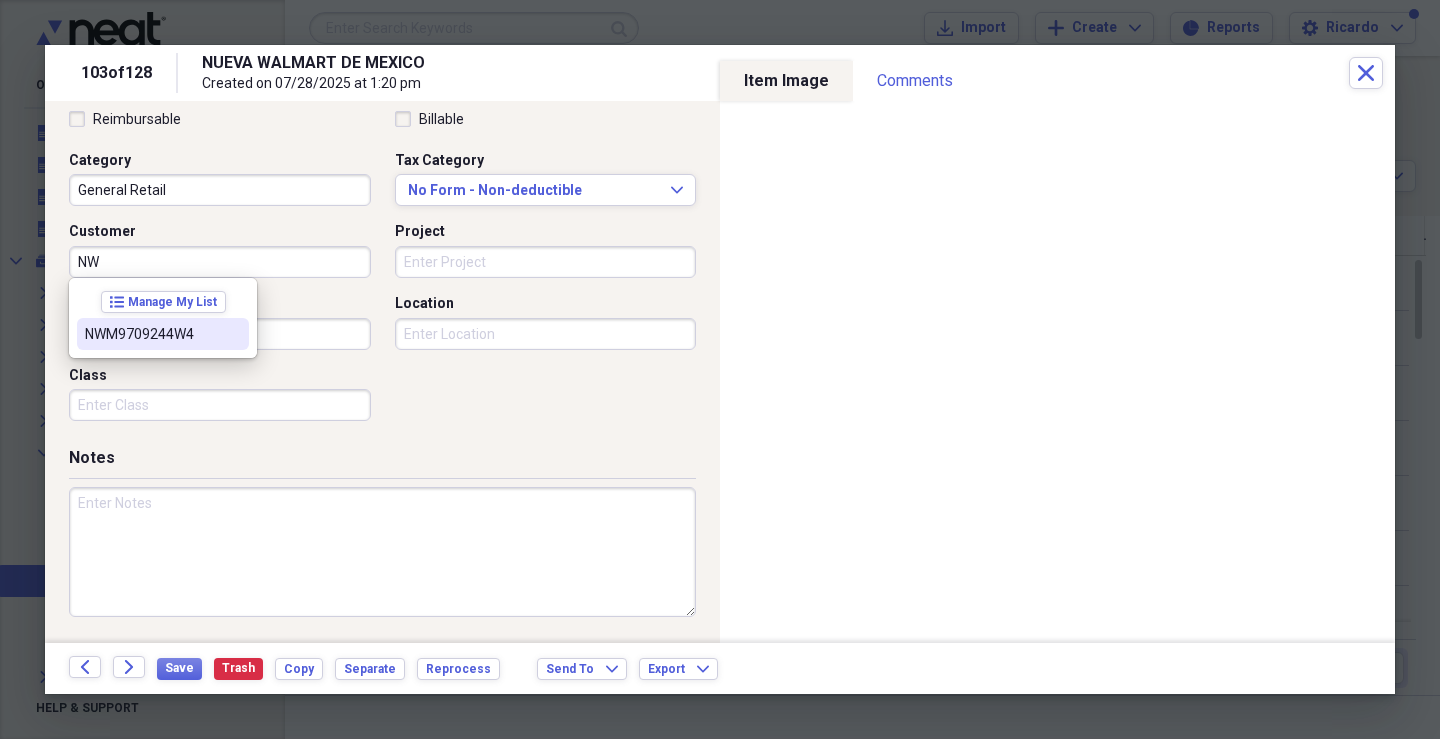 drag, startPoint x: 211, startPoint y: 338, endPoint x: 261, endPoint y: 322, distance: 52.49762 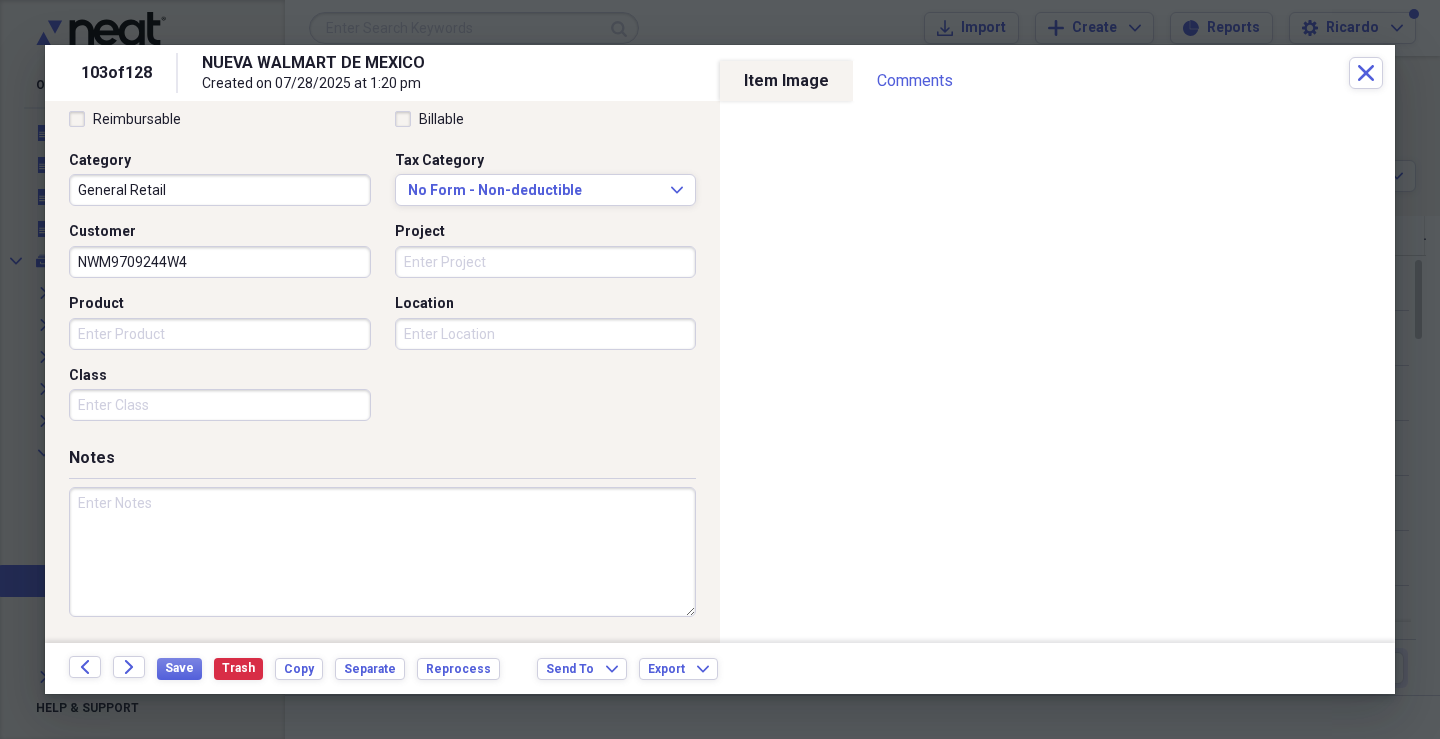click on "Project" at bounding box center (546, 262) 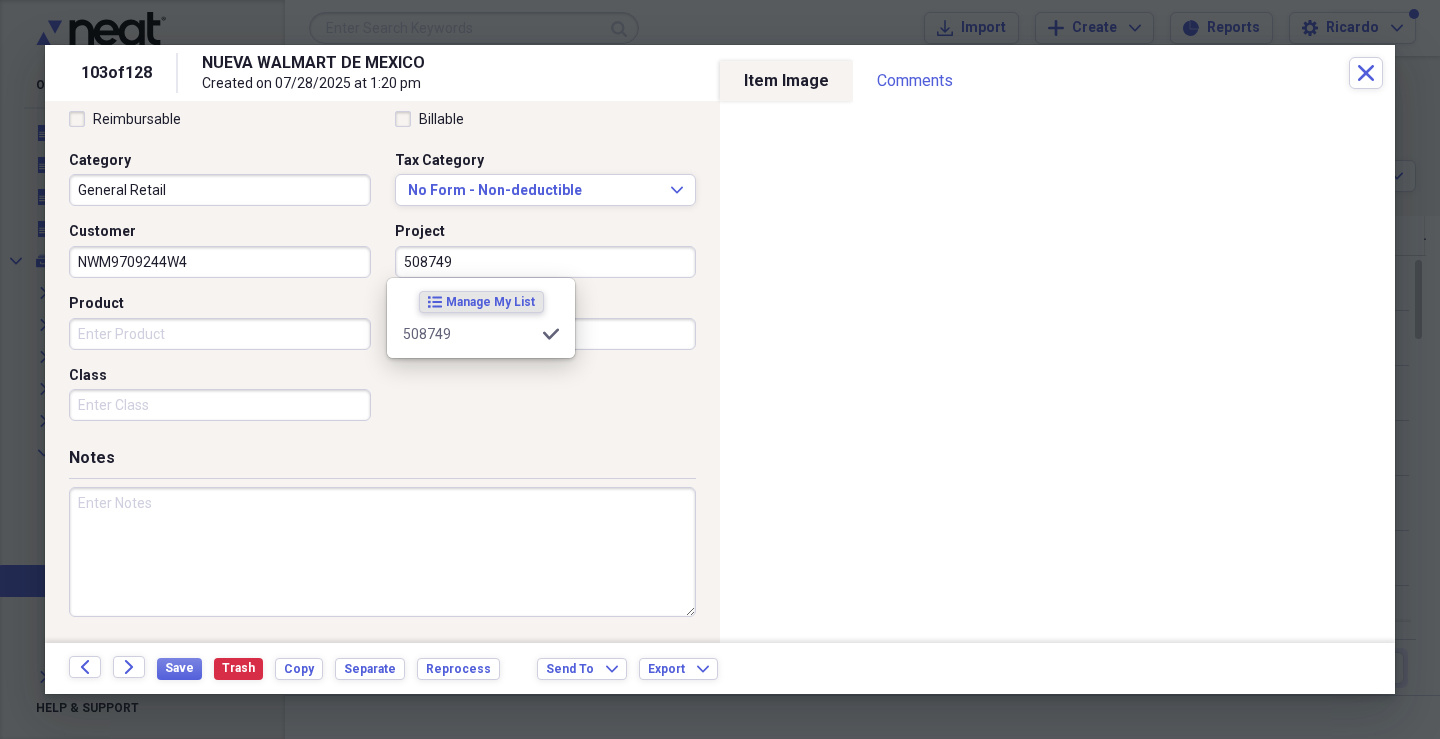 type on "508749" 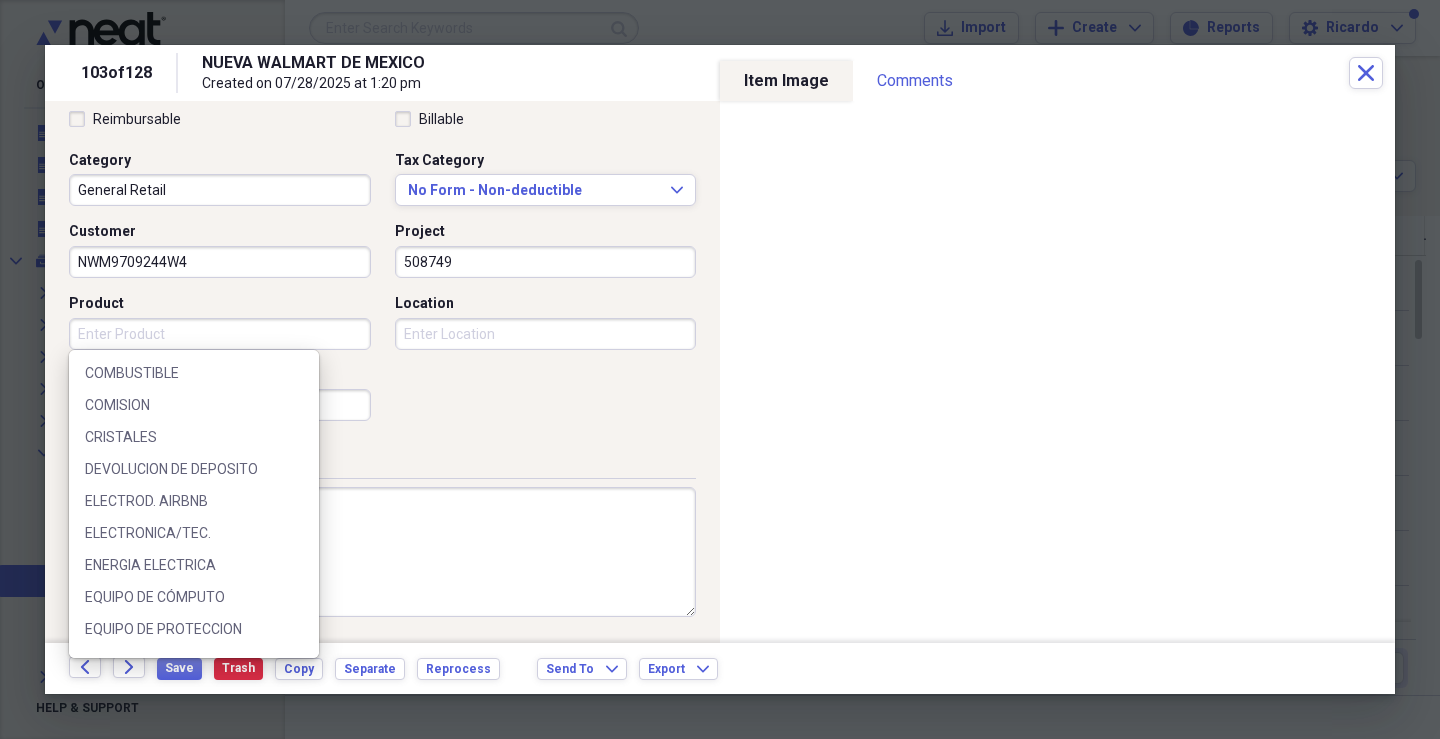 scroll, scrollTop: 279, scrollLeft: 0, axis: vertical 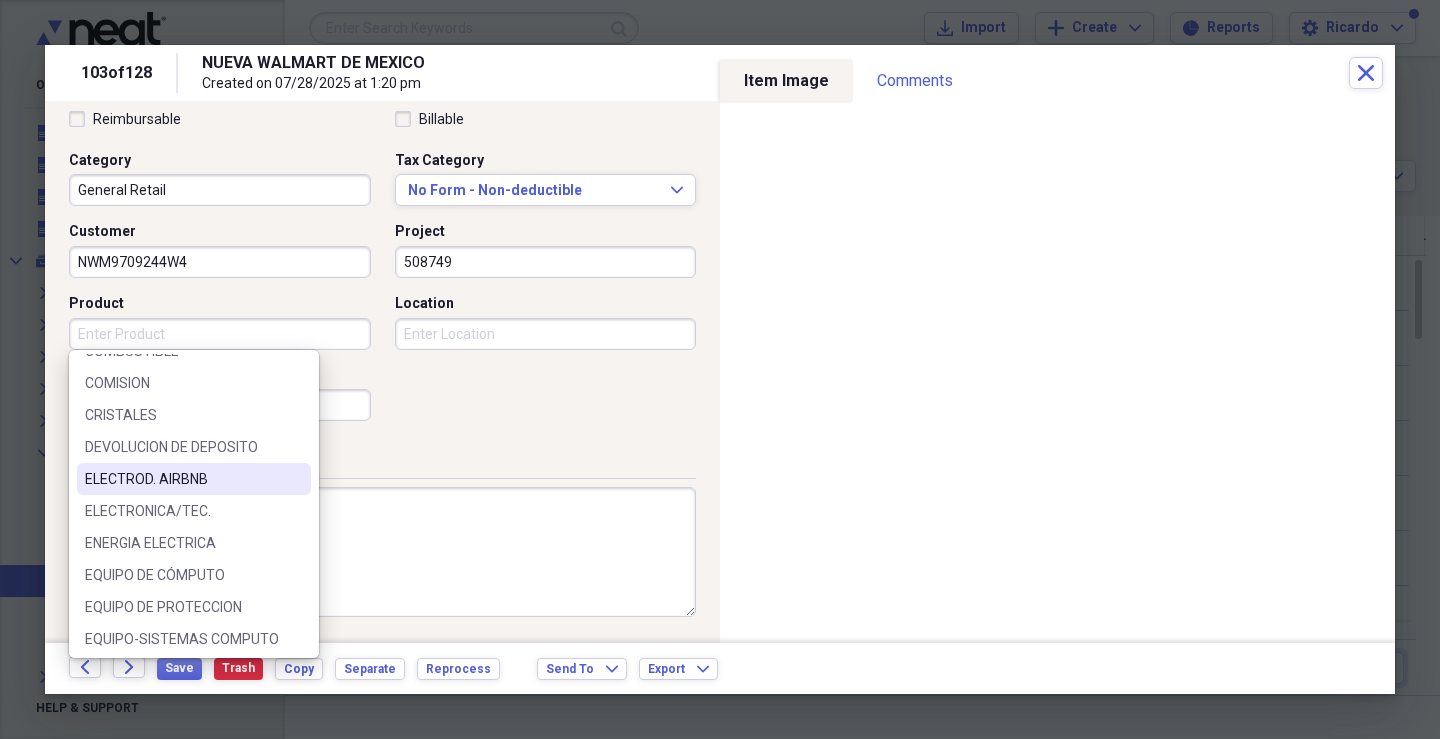 click on "ELECTROD. AIRBNB" at bounding box center [194, 479] 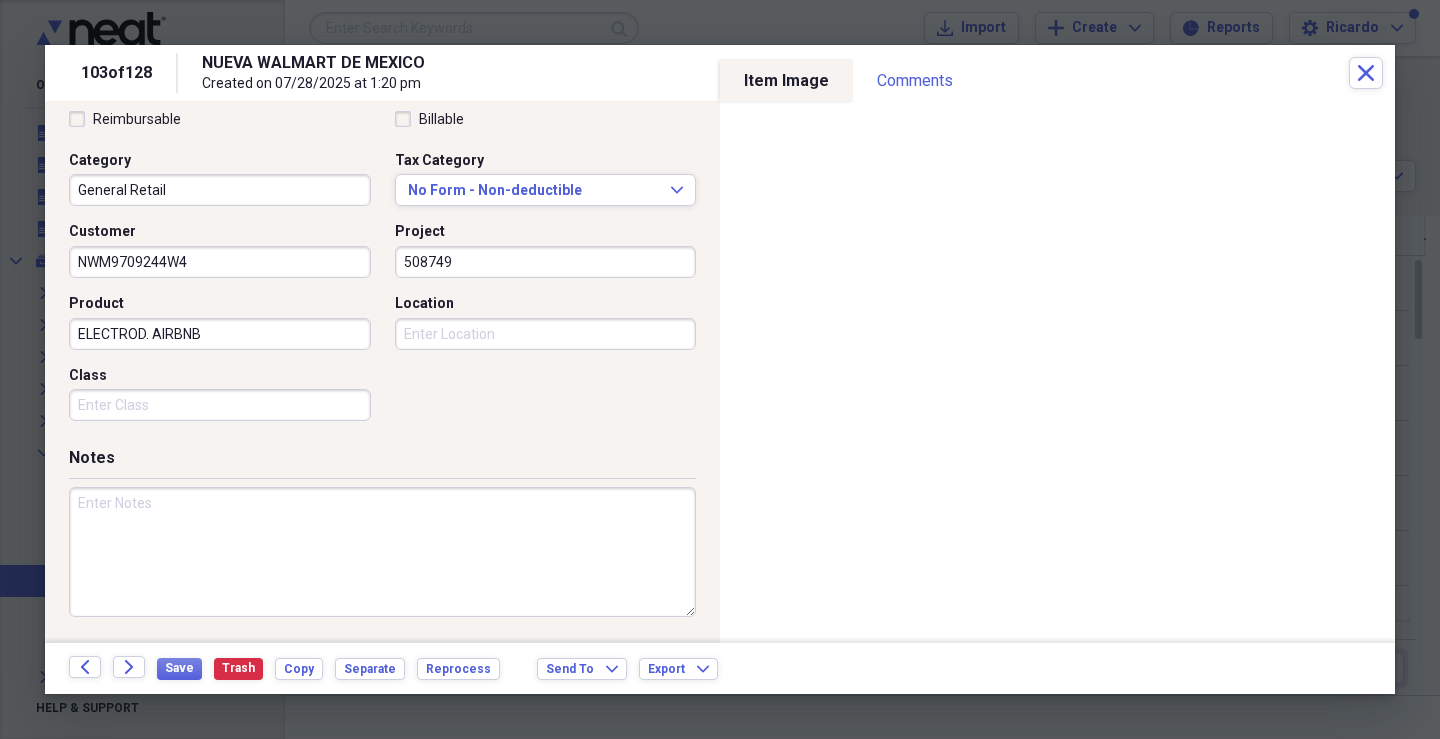 click on "Class" at bounding box center (220, 405) 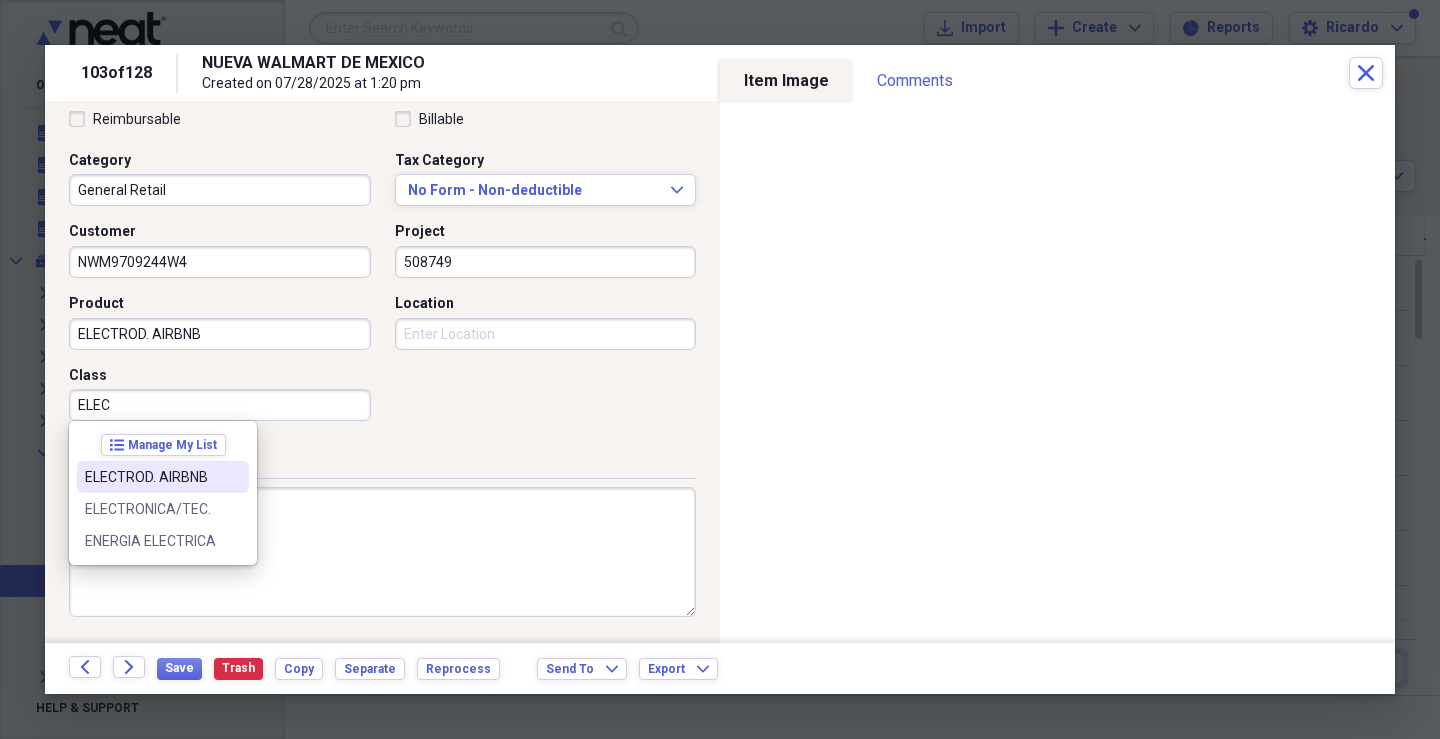 click on "ELECTROD. AIRBNB" at bounding box center (151, 477) 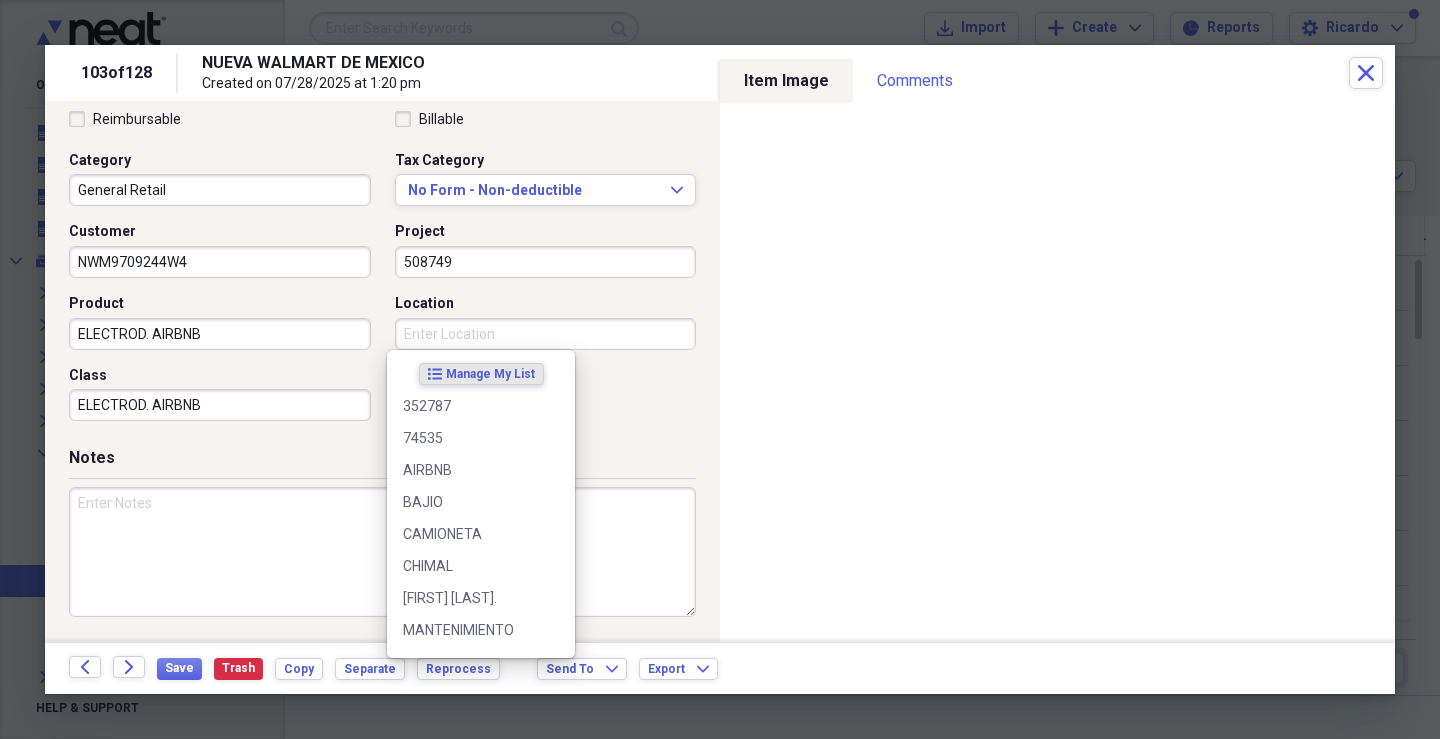 click on "Location" at bounding box center (546, 334) 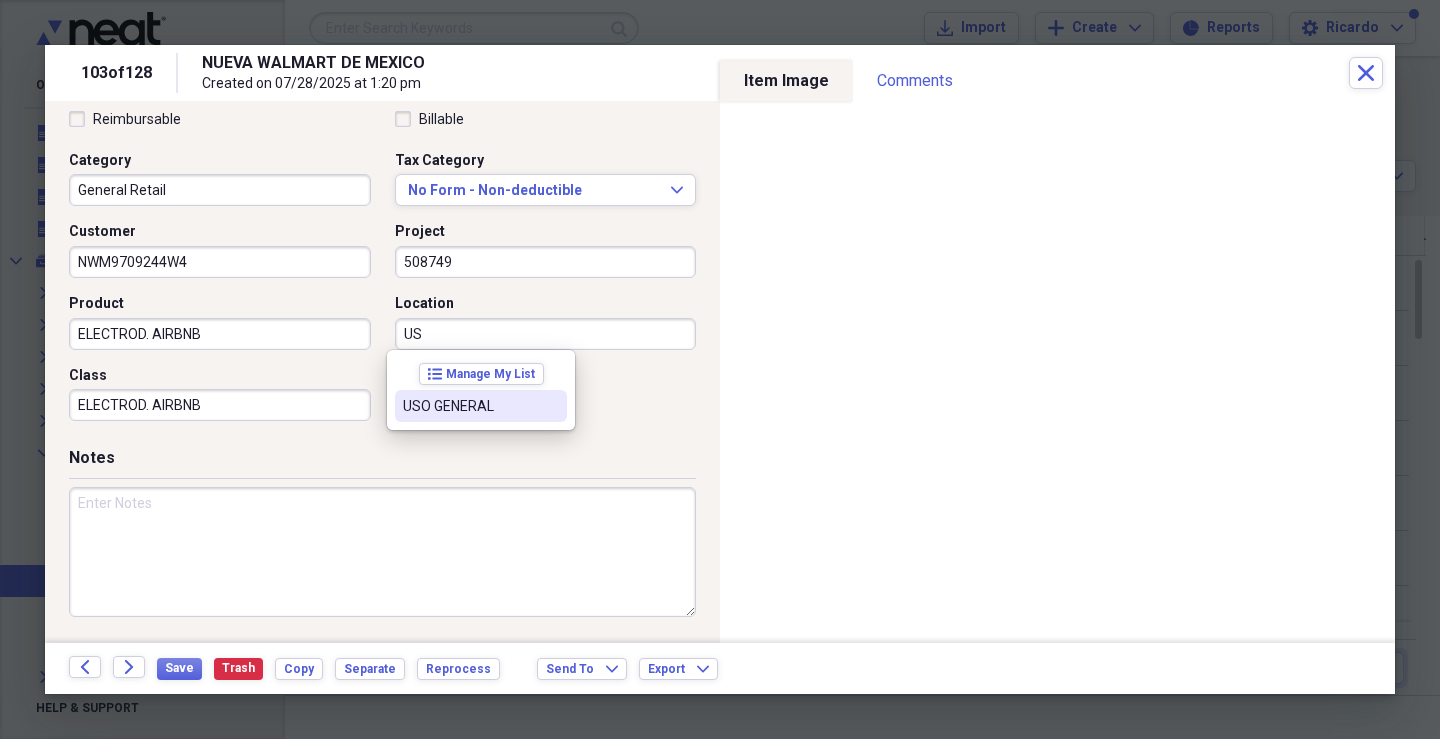 click on "USO GENERAL" at bounding box center [469, 406] 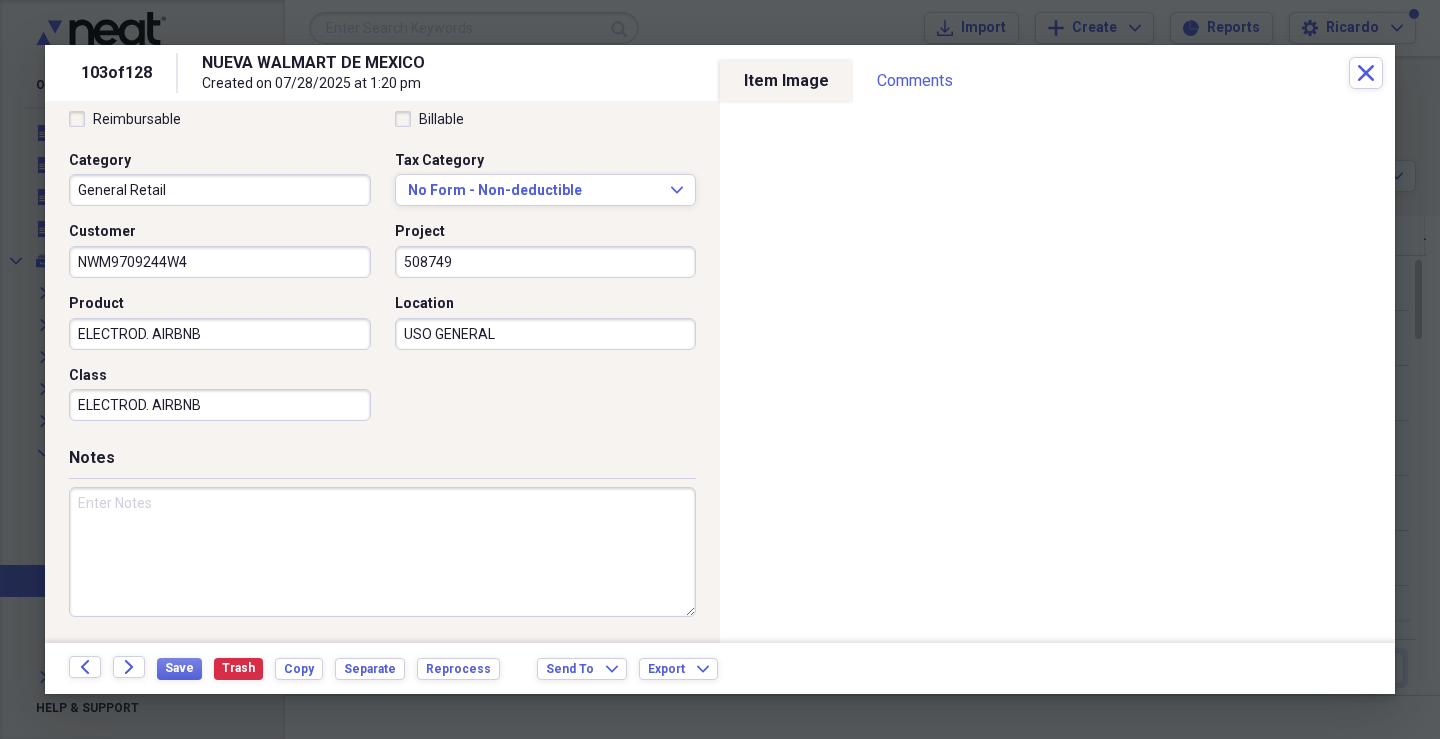 click at bounding box center [382, 552] 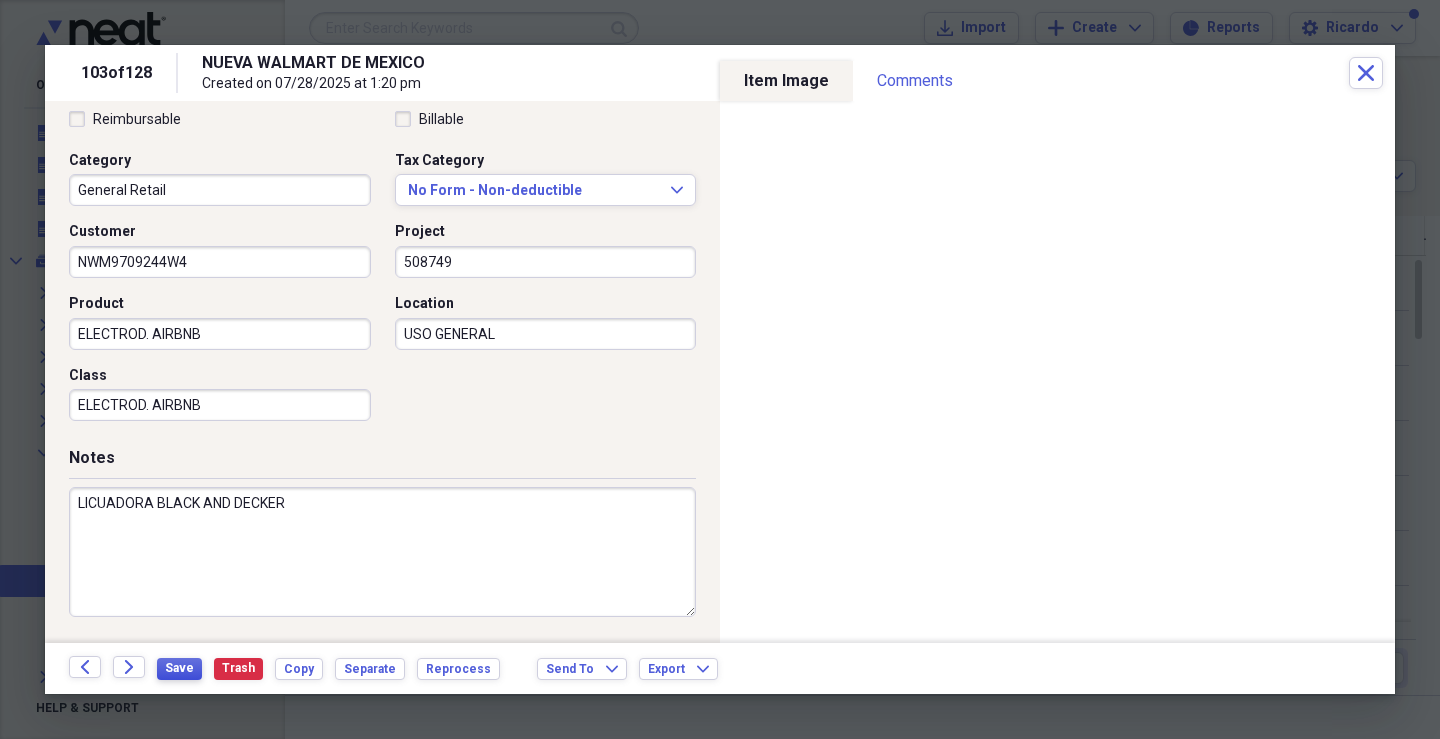 type on "LICUADORA BLACK AND DECKER" 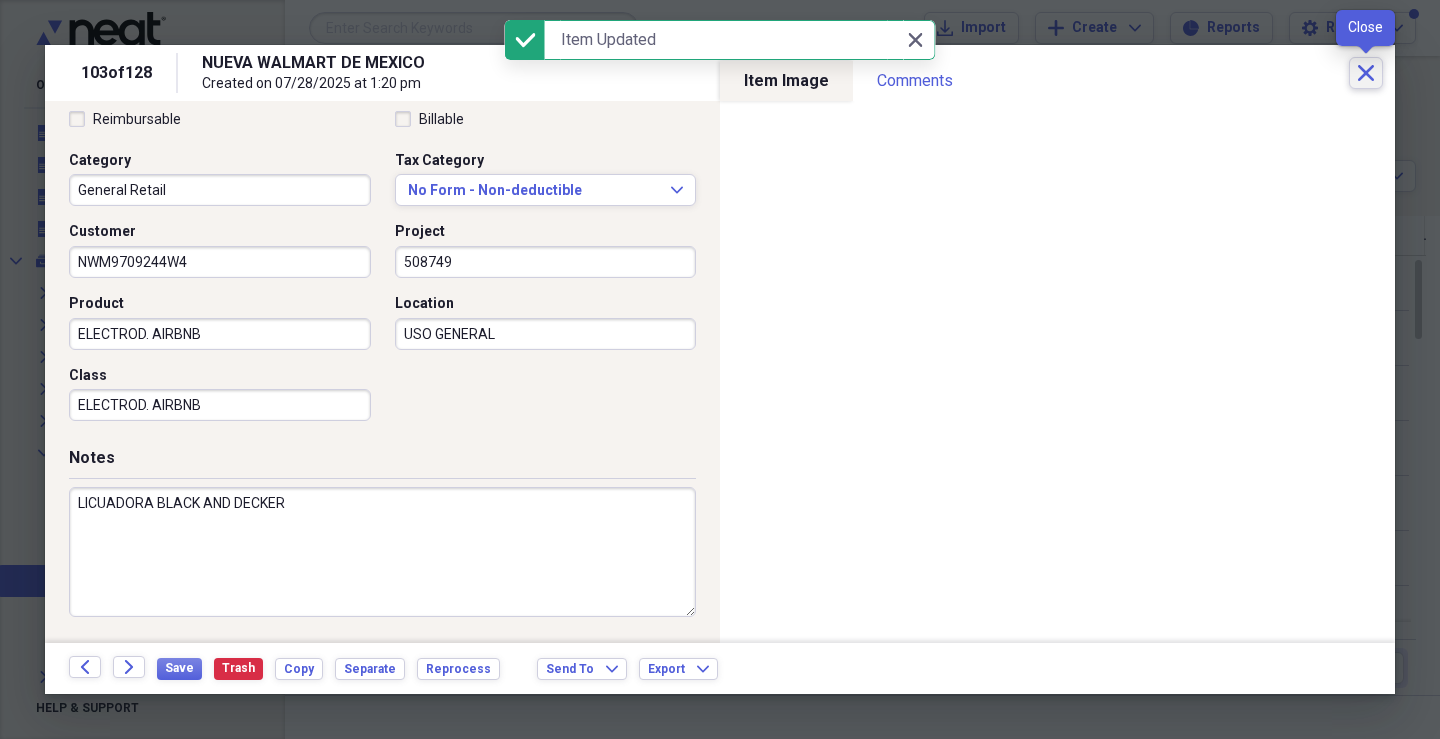 click on "Close" at bounding box center (1366, 73) 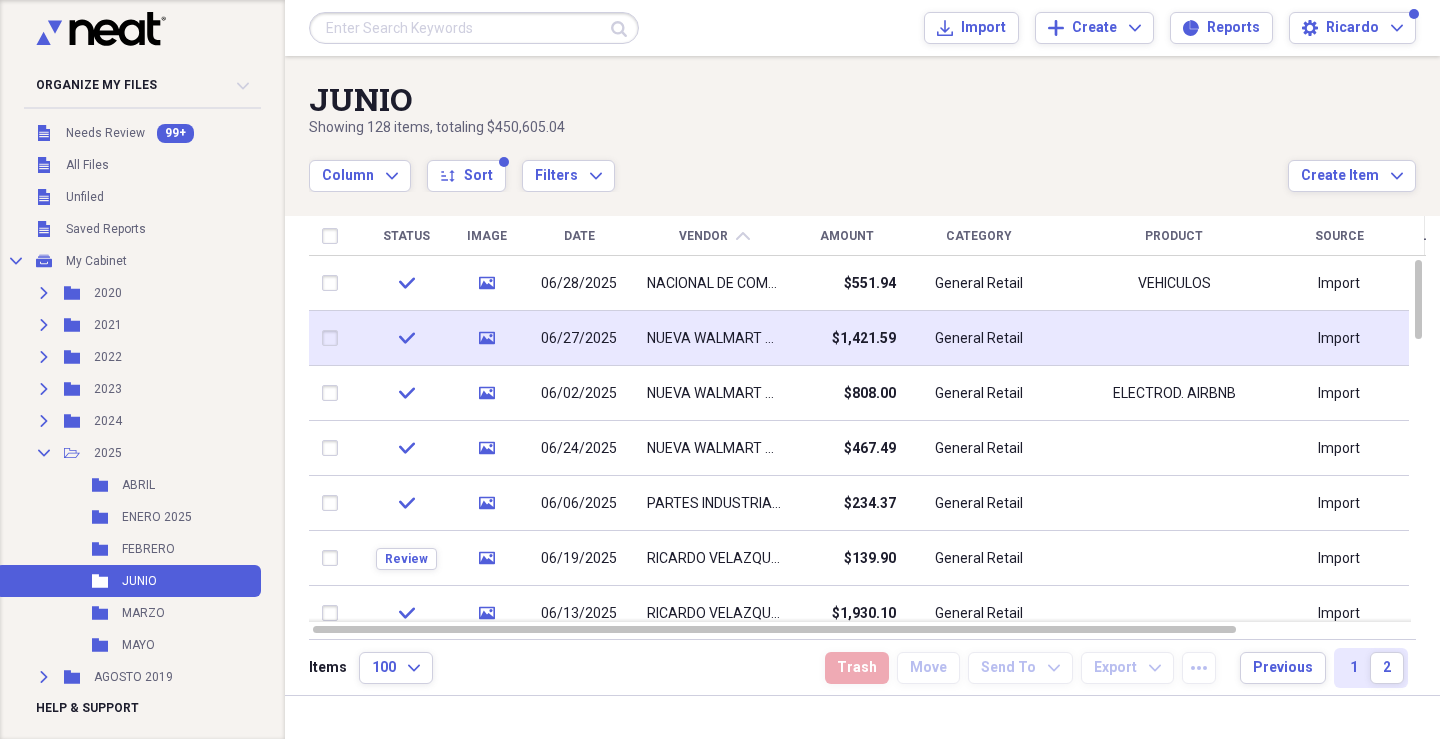 click on "NUEVA WALMART DE MEXICO" at bounding box center [714, 338] 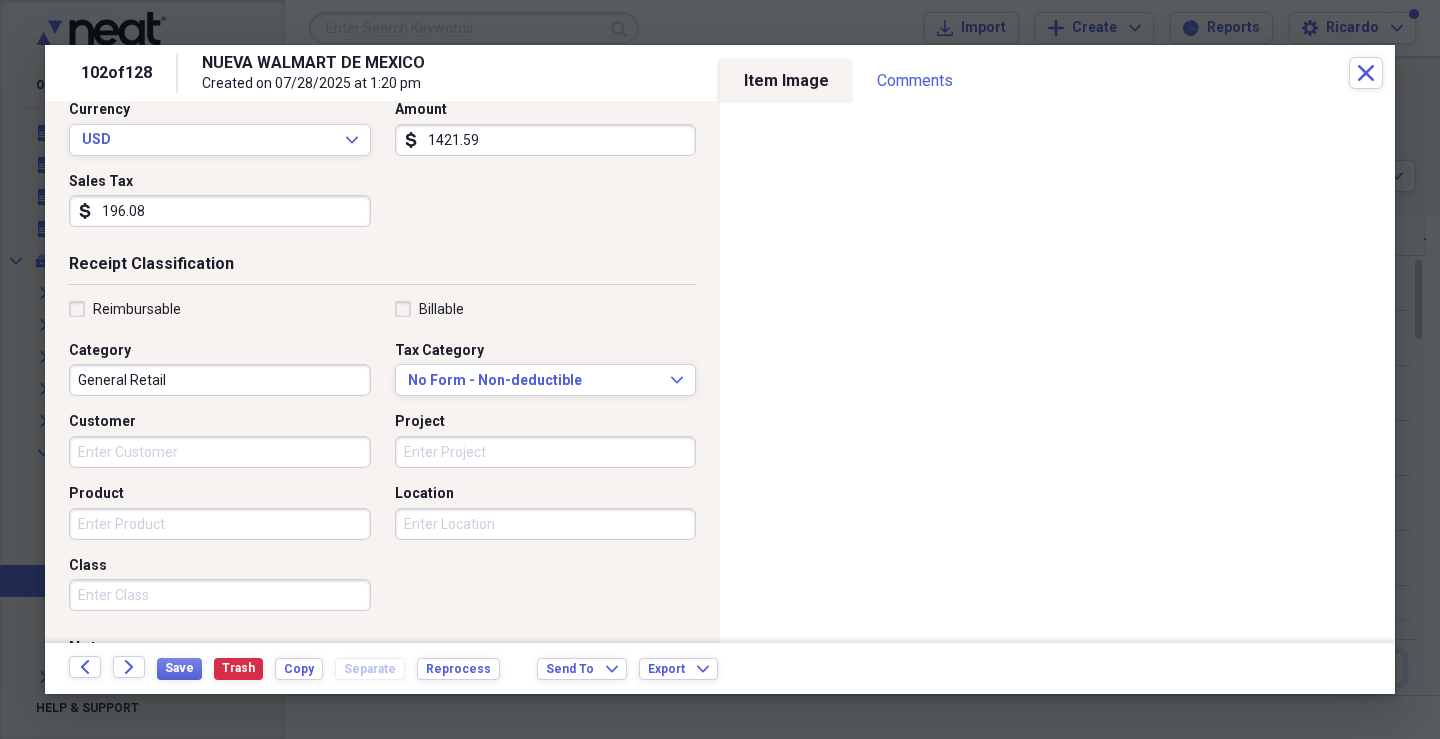 scroll, scrollTop: 300, scrollLeft: 0, axis: vertical 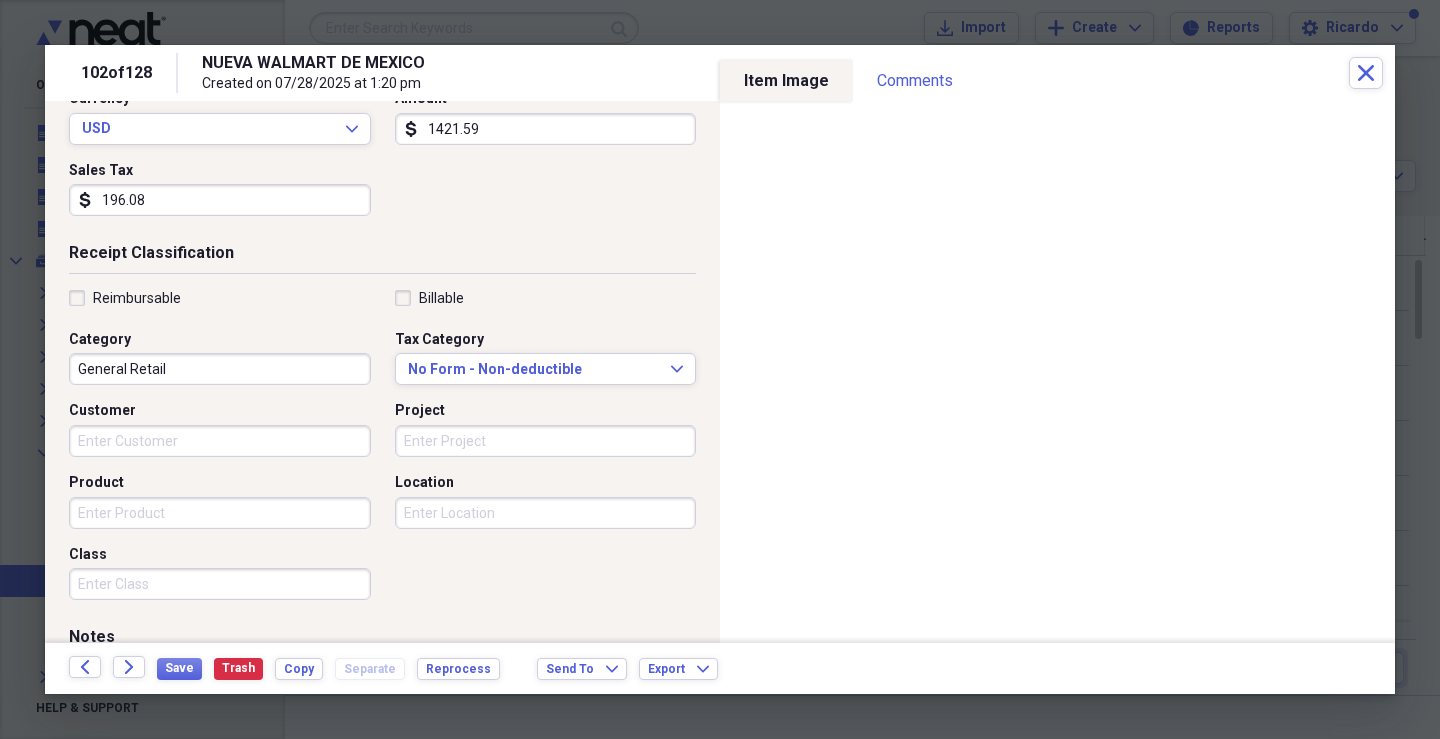 click on "Customer" at bounding box center [220, 441] 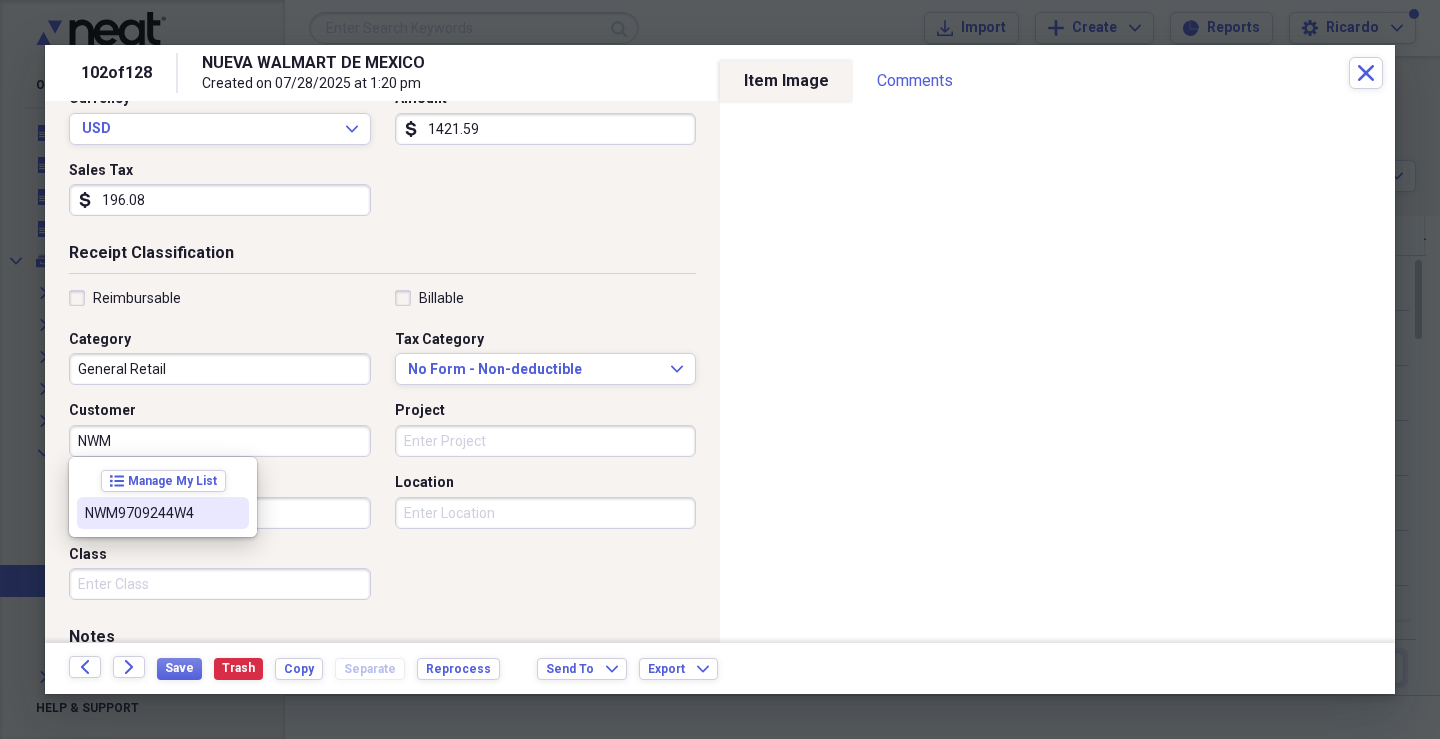 click on "NWM9709244W4" at bounding box center [151, 513] 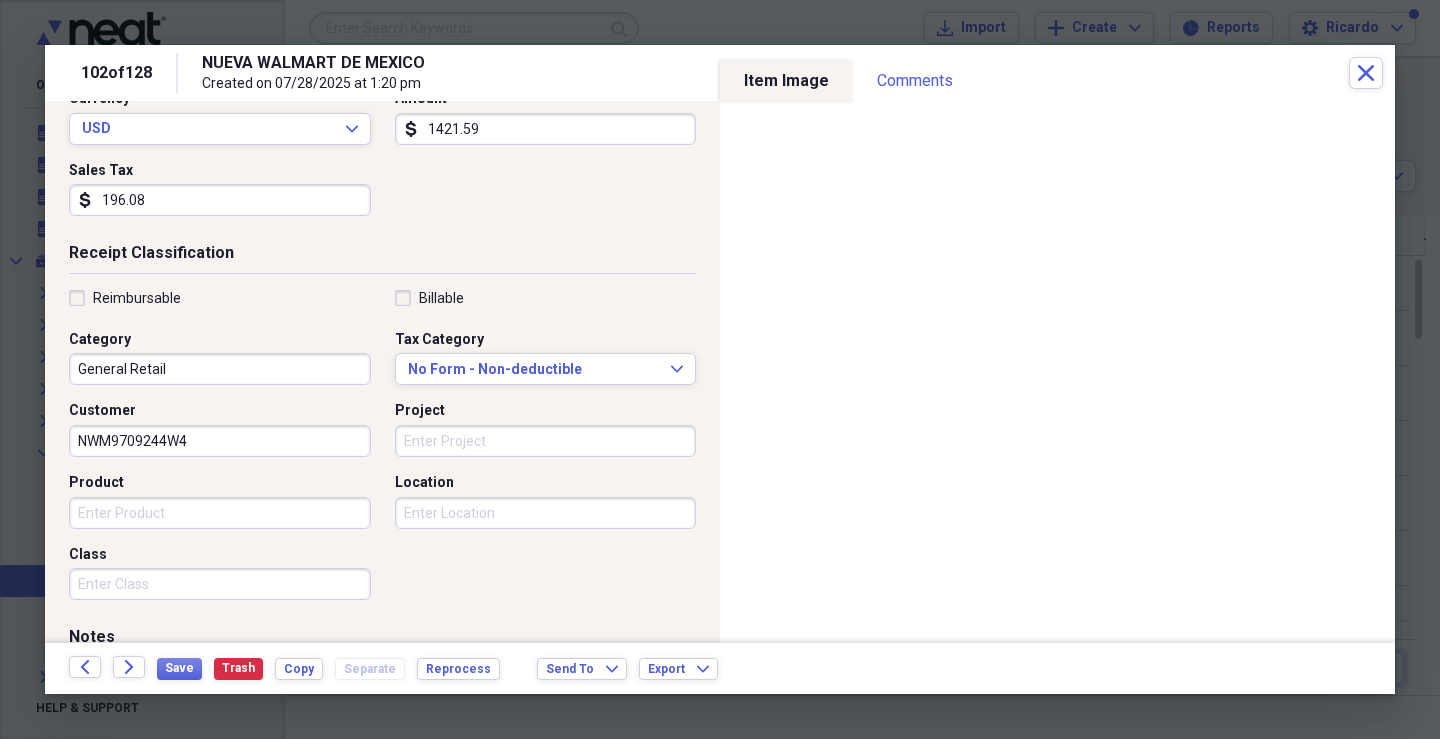 click on "Project" at bounding box center [546, 441] 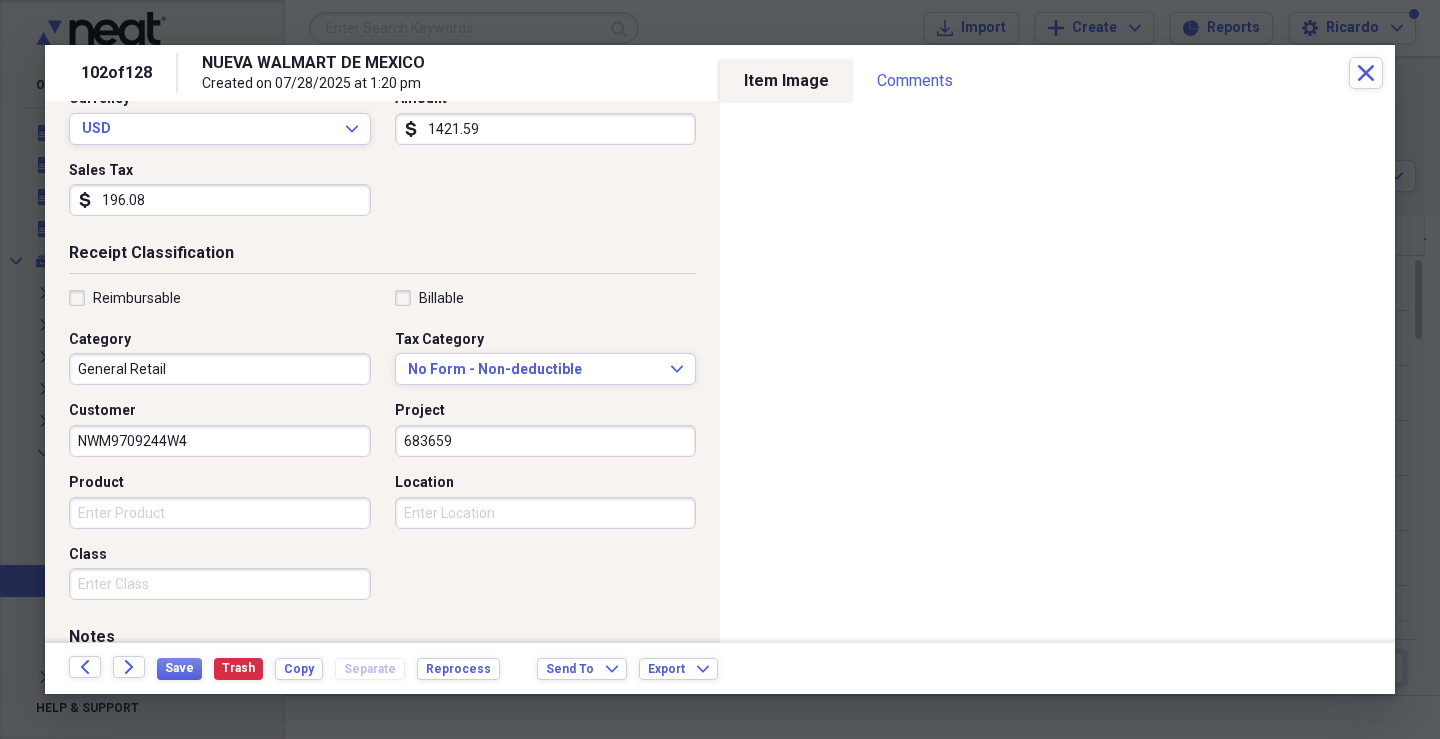 type on "683659" 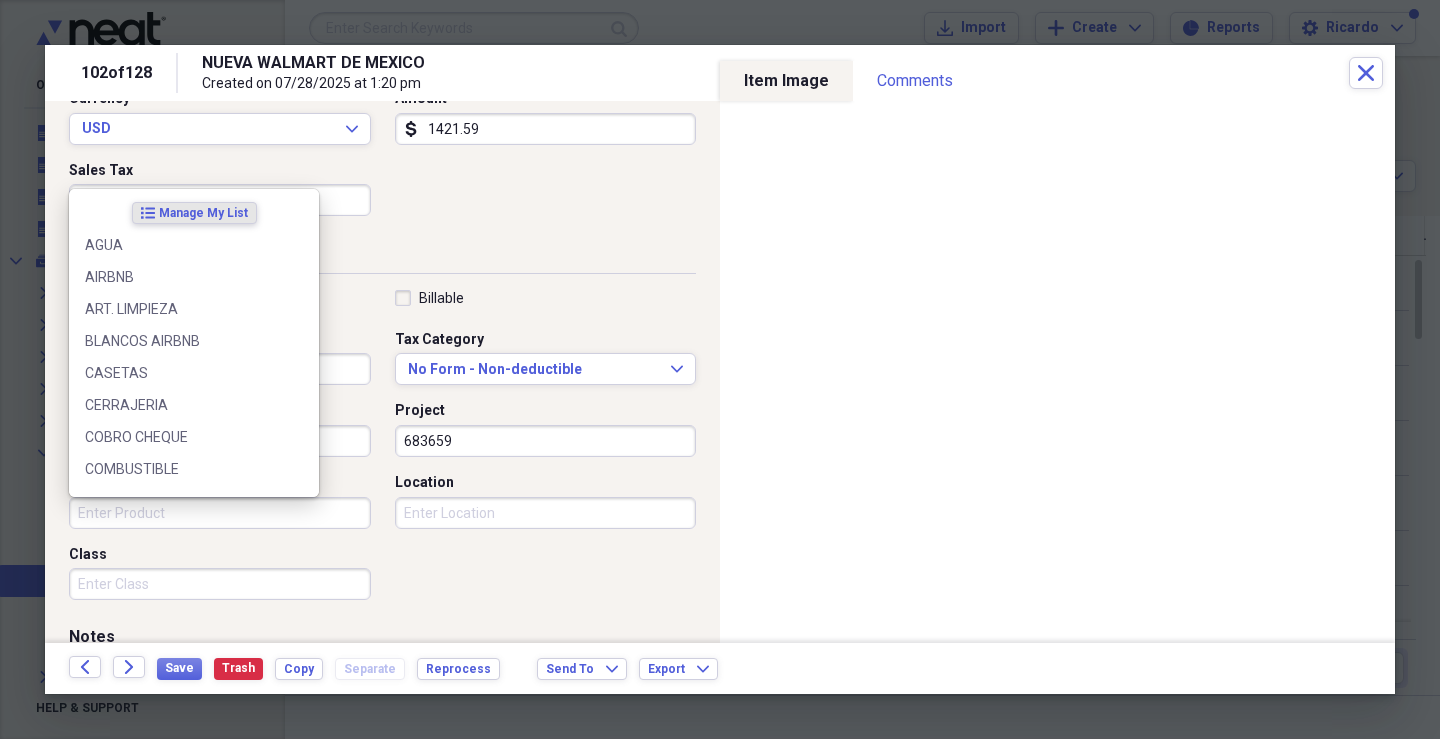 click on "Product" at bounding box center (220, 513) 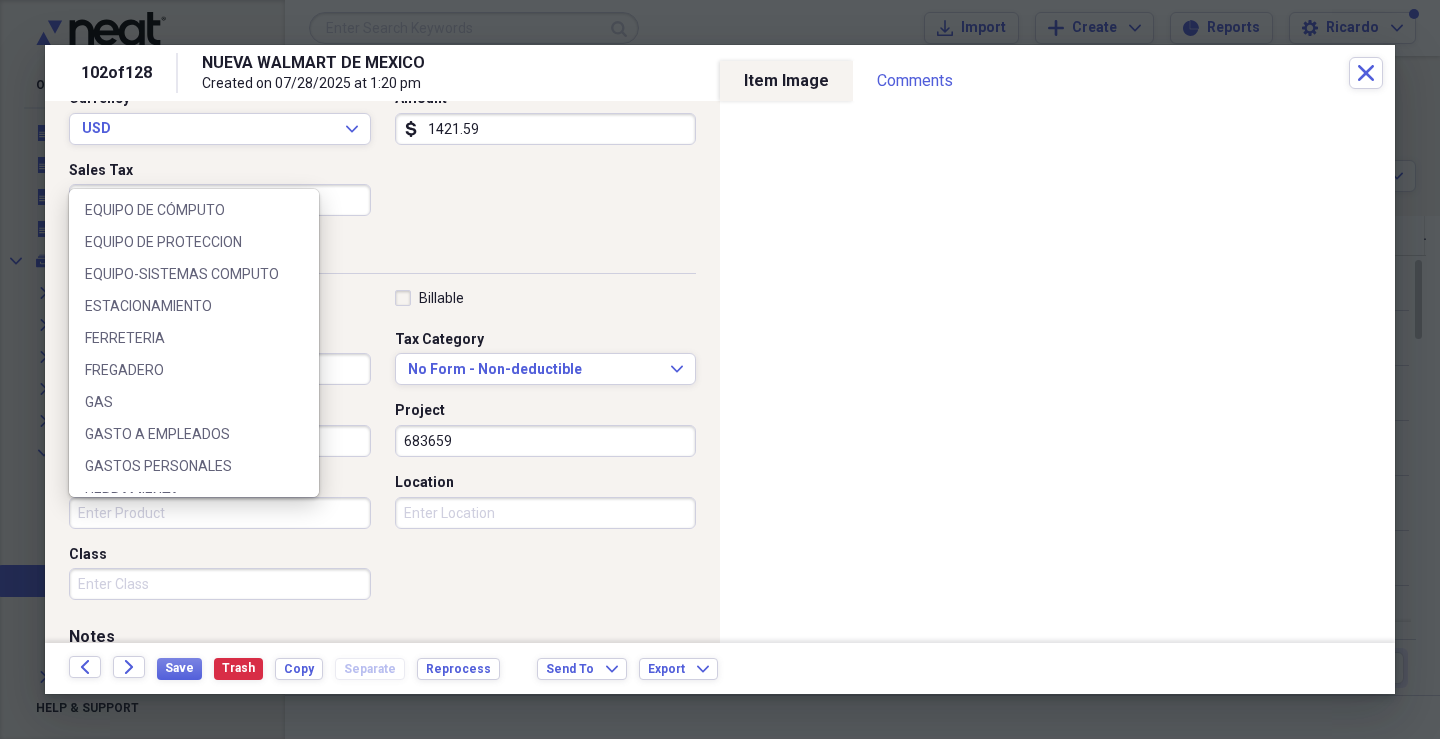 scroll, scrollTop: 491, scrollLeft: 0, axis: vertical 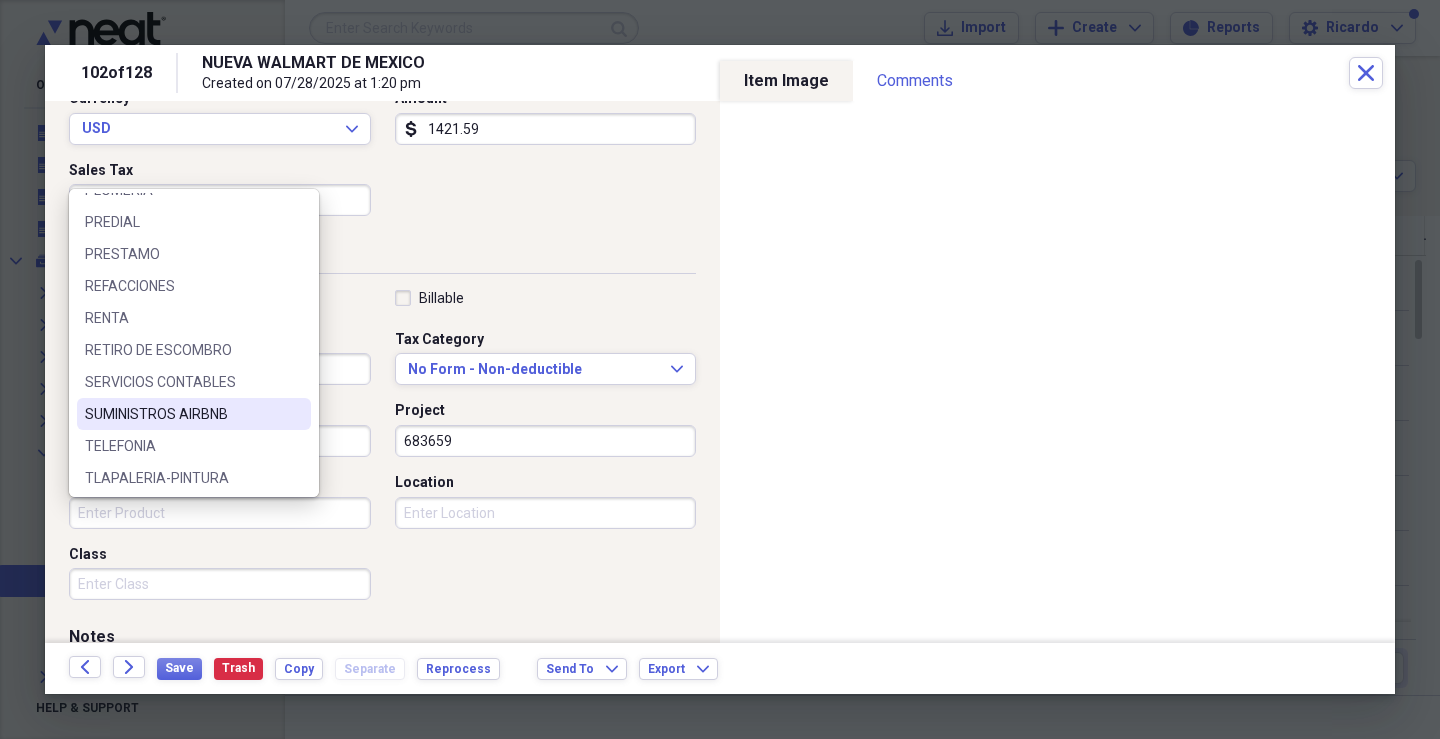 click on "SUMINISTROS AIRBNB" at bounding box center [182, 414] 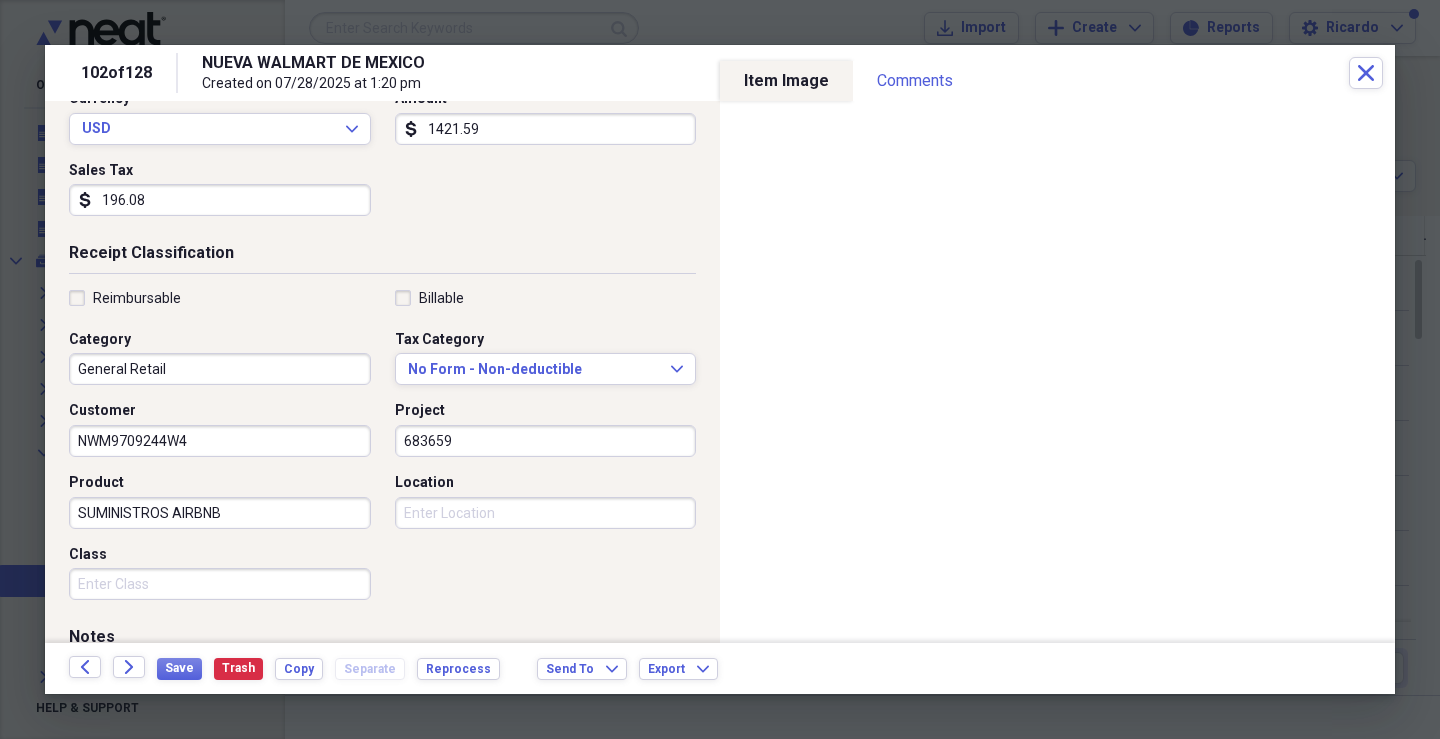 click on "Class" at bounding box center (220, 584) 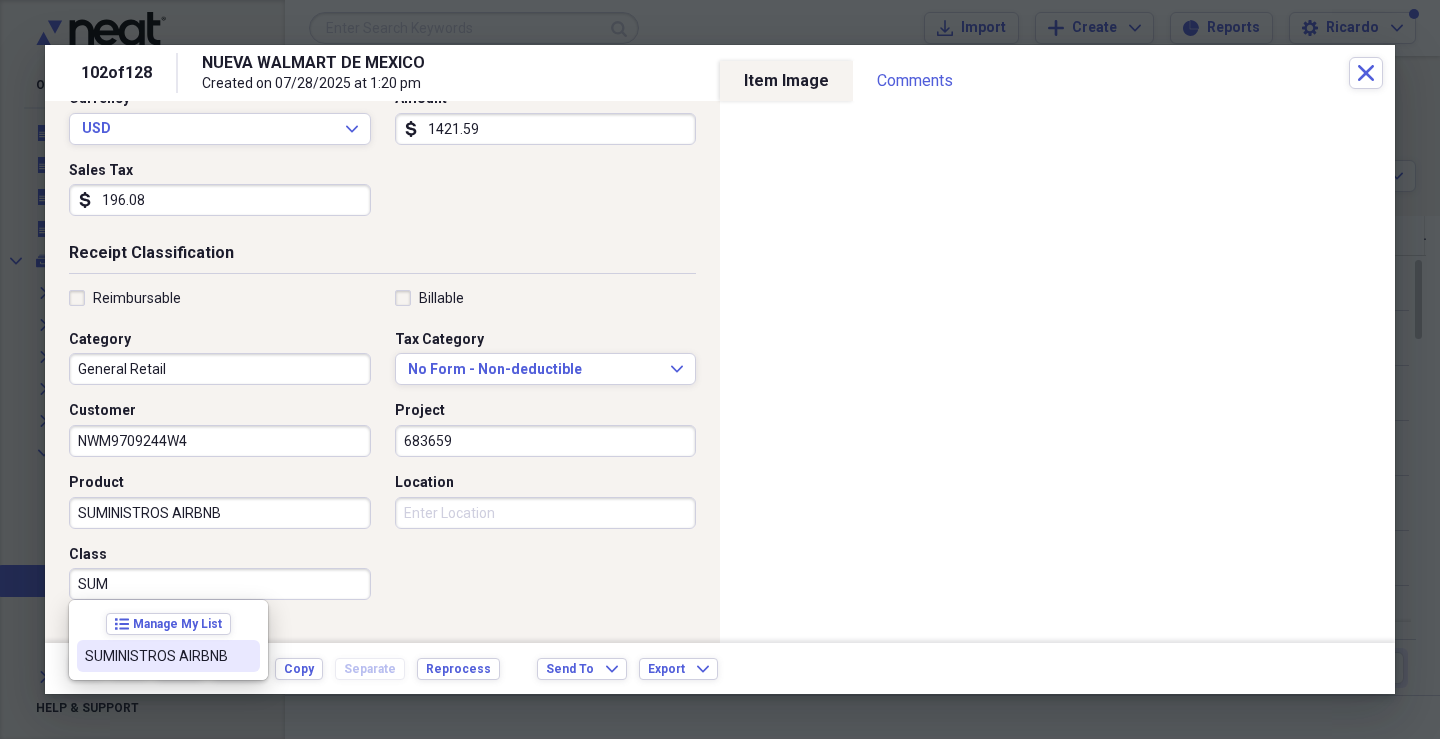 drag, startPoint x: 195, startPoint y: 660, endPoint x: 212, endPoint y: 637, distance: 28.600698 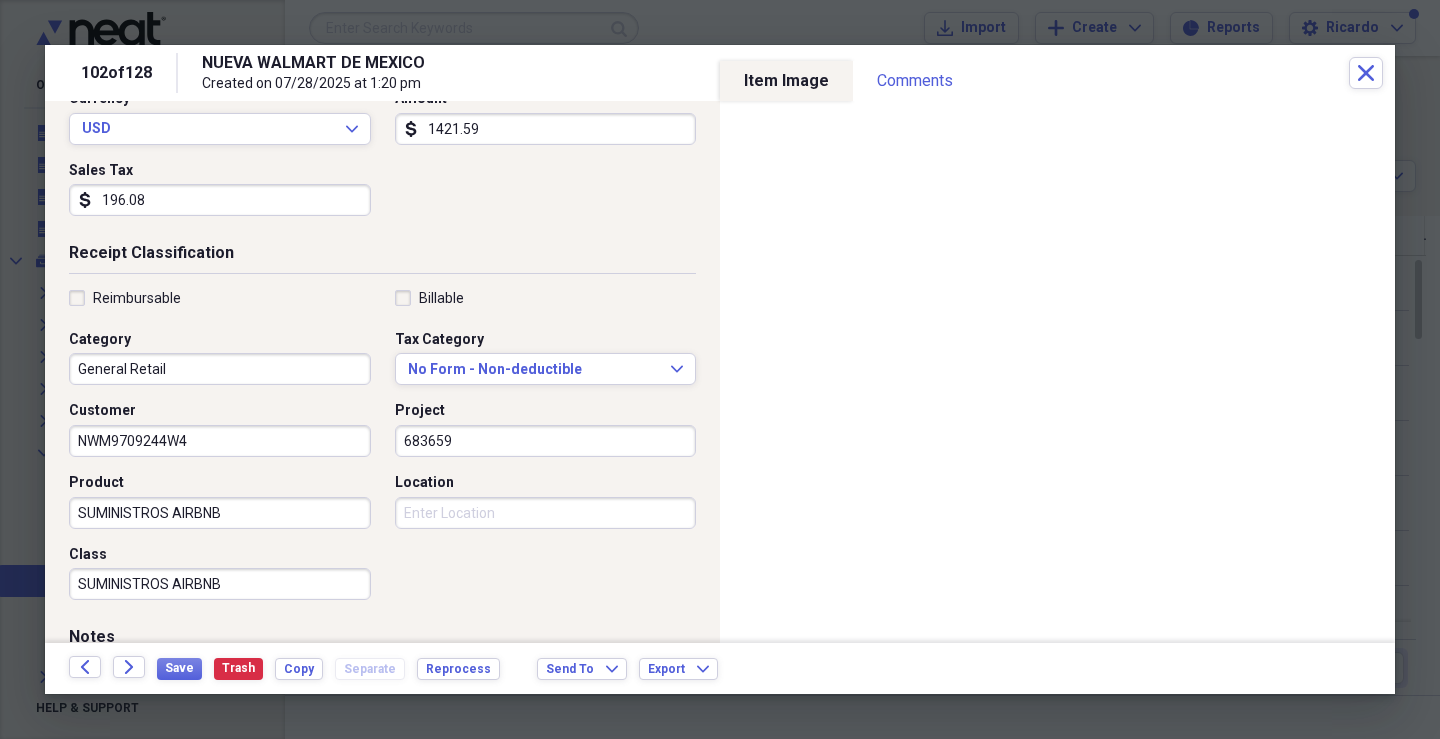 click on "Location" at bounding box center [546, 513] 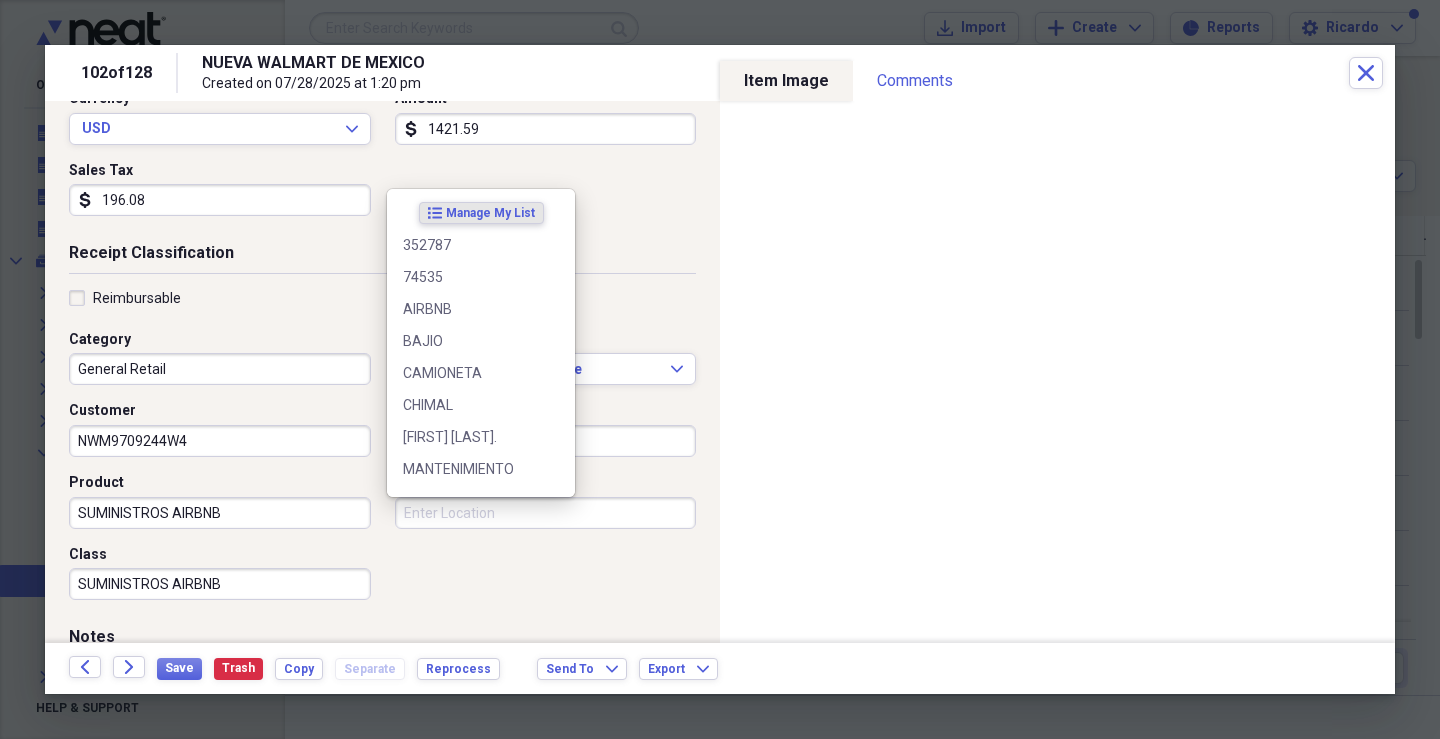 click on "Location" at bounding box center (546, 513) 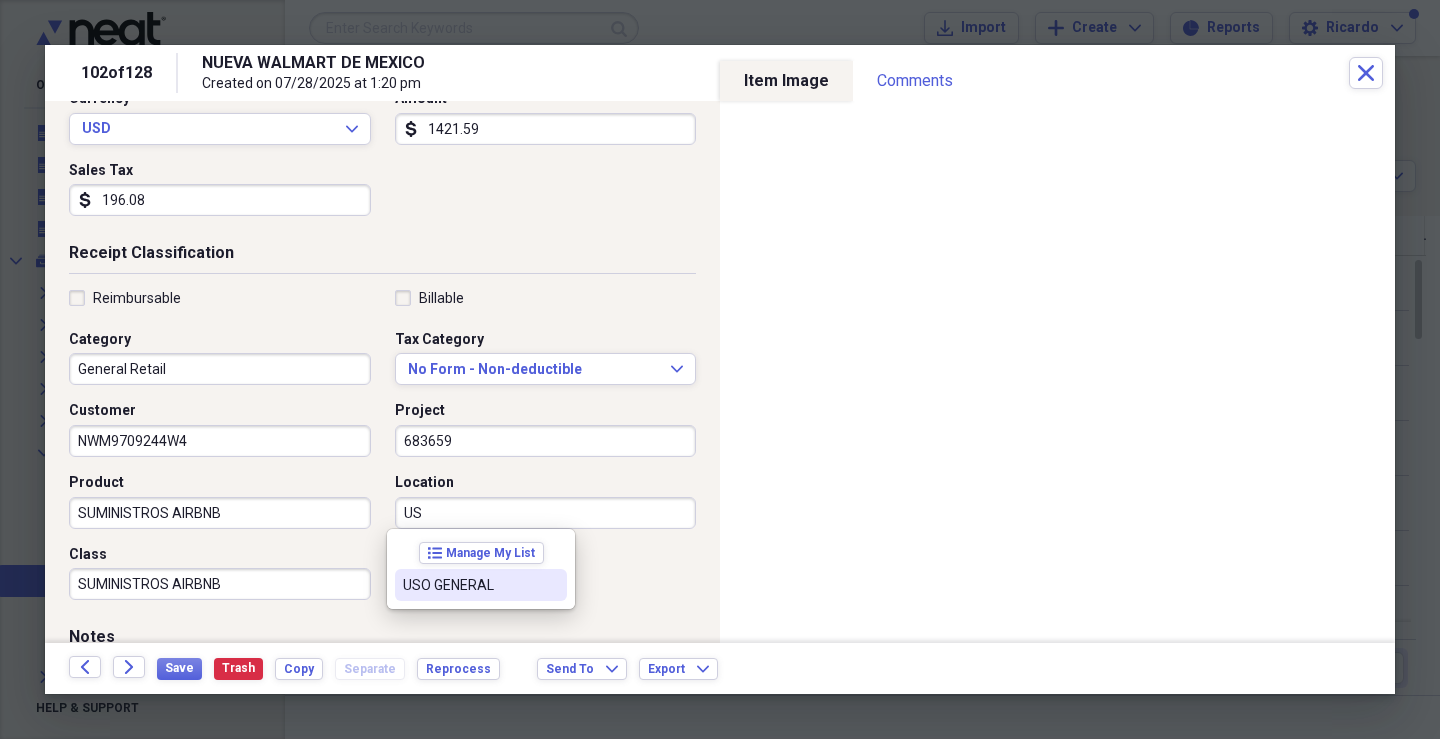 click on "USO GENERAL" at bounding box center (469, 585) 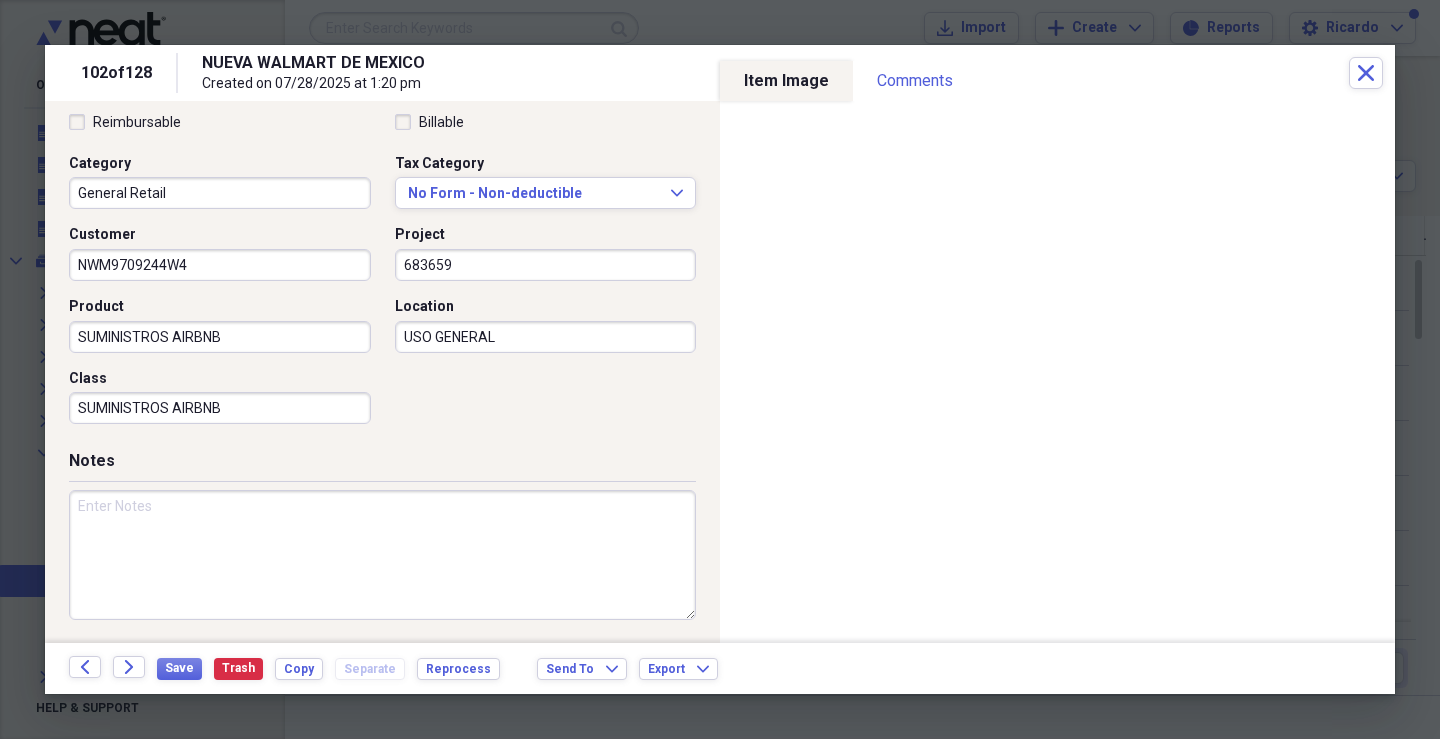 scroll, scrollTop: 479, scrollLeft: 0, axis: vertical 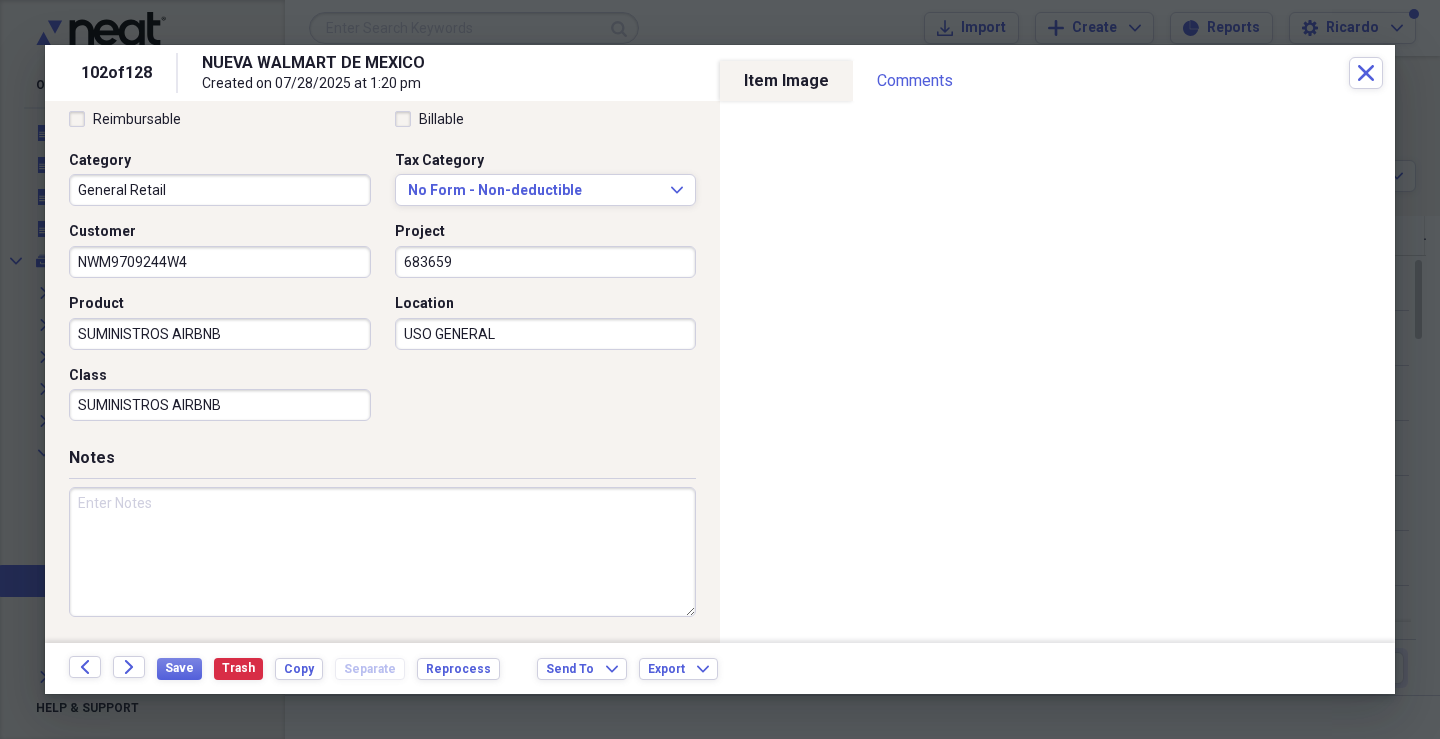 drag, startPoint x: 255, startPoint y: 564, endPoint x: 253, endPoint y: 540, distance: 24.083189 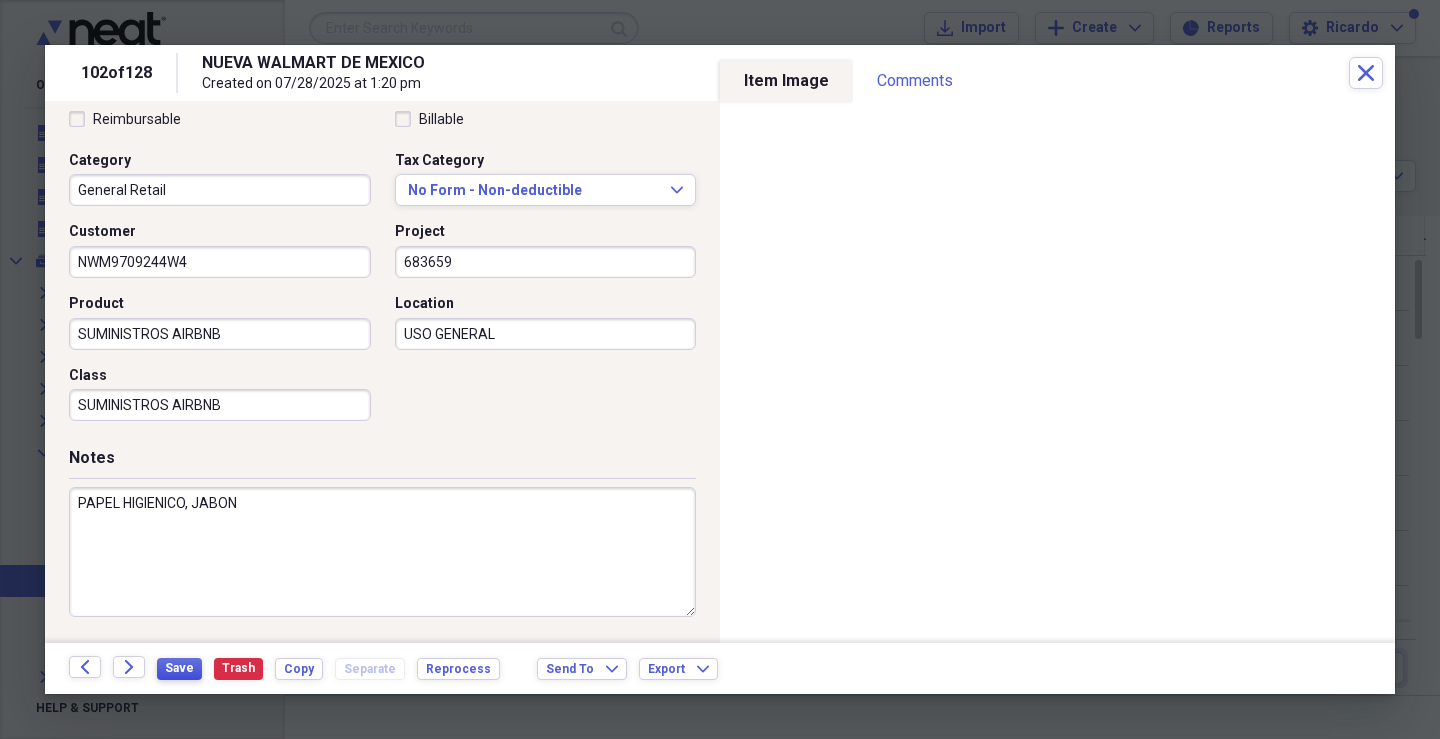 type on "PAPEL HIGIENICO, JABON" 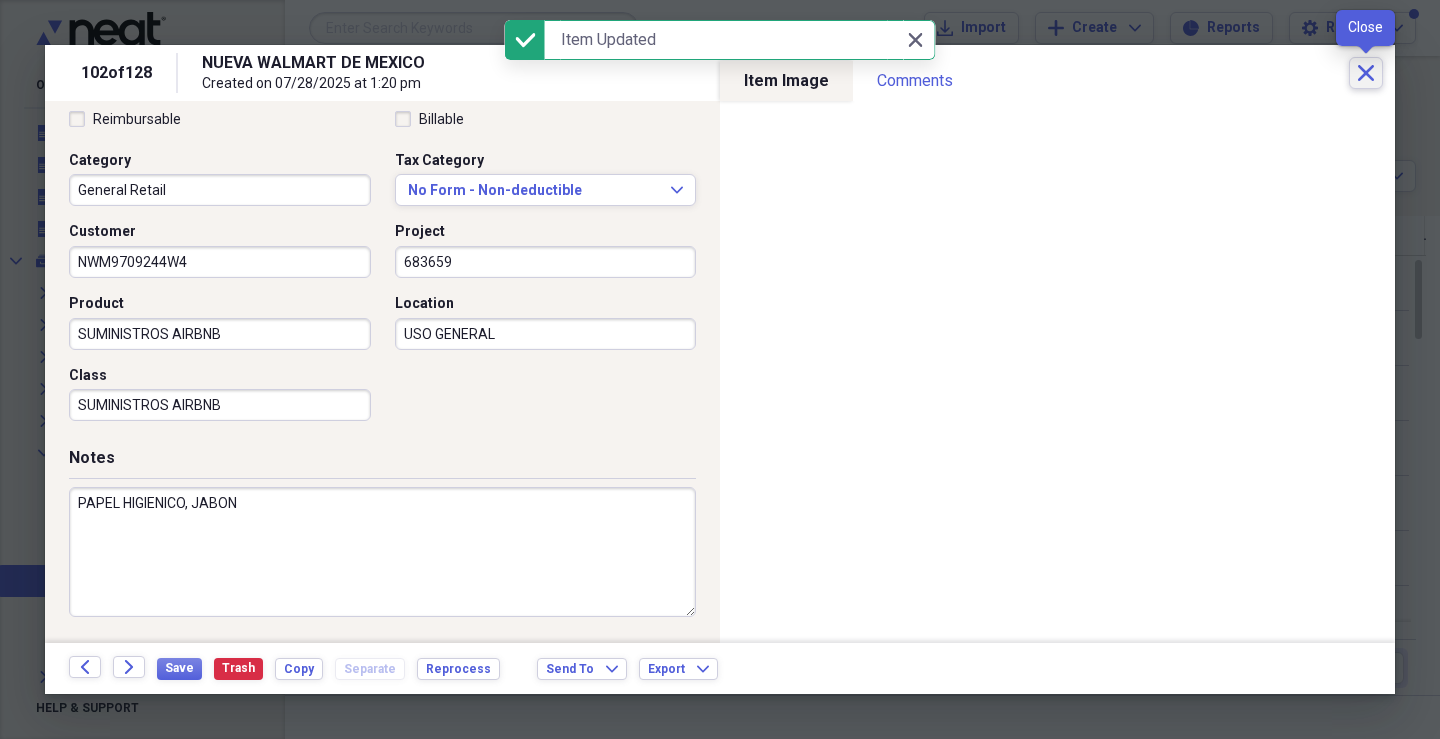 click on "Close" 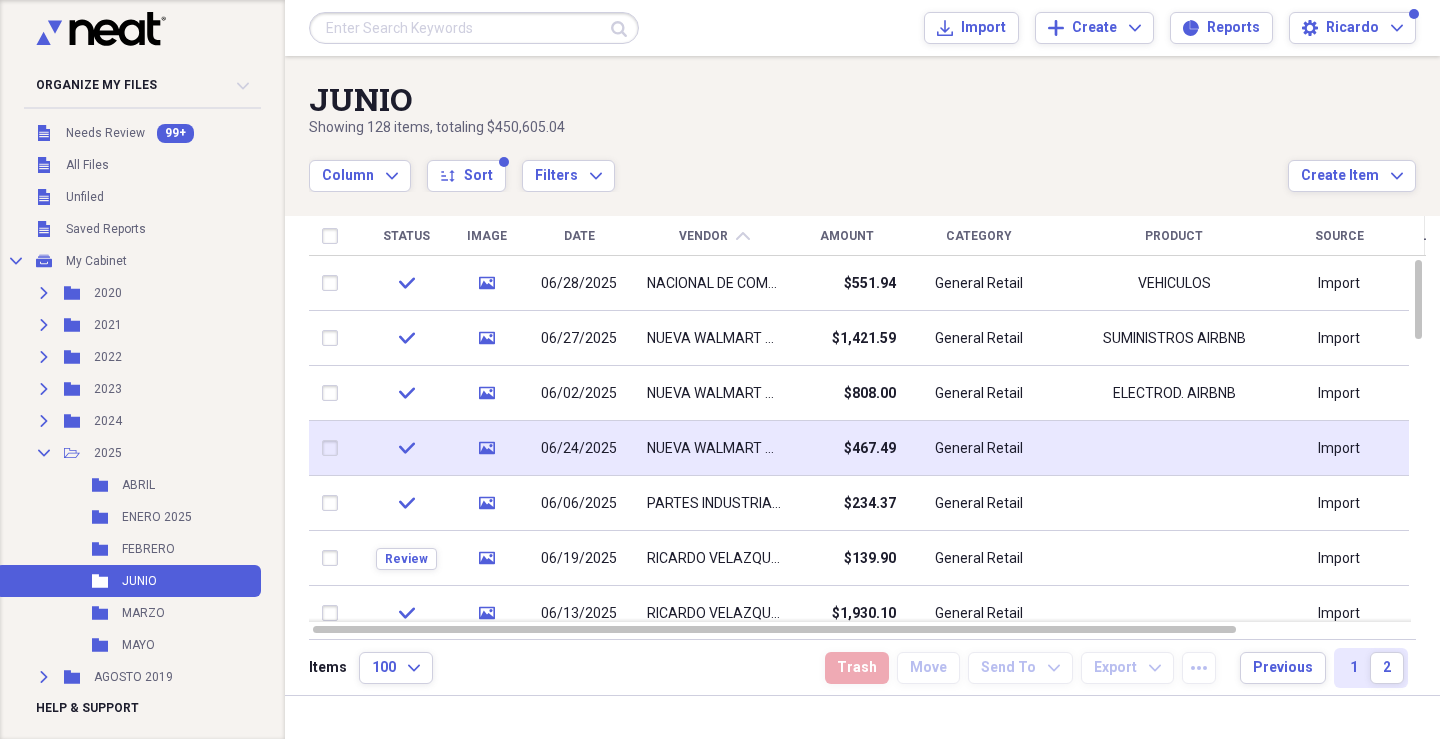 click on "NUEVA WALMART DE MEXICO" at bounding box center (714, 449) 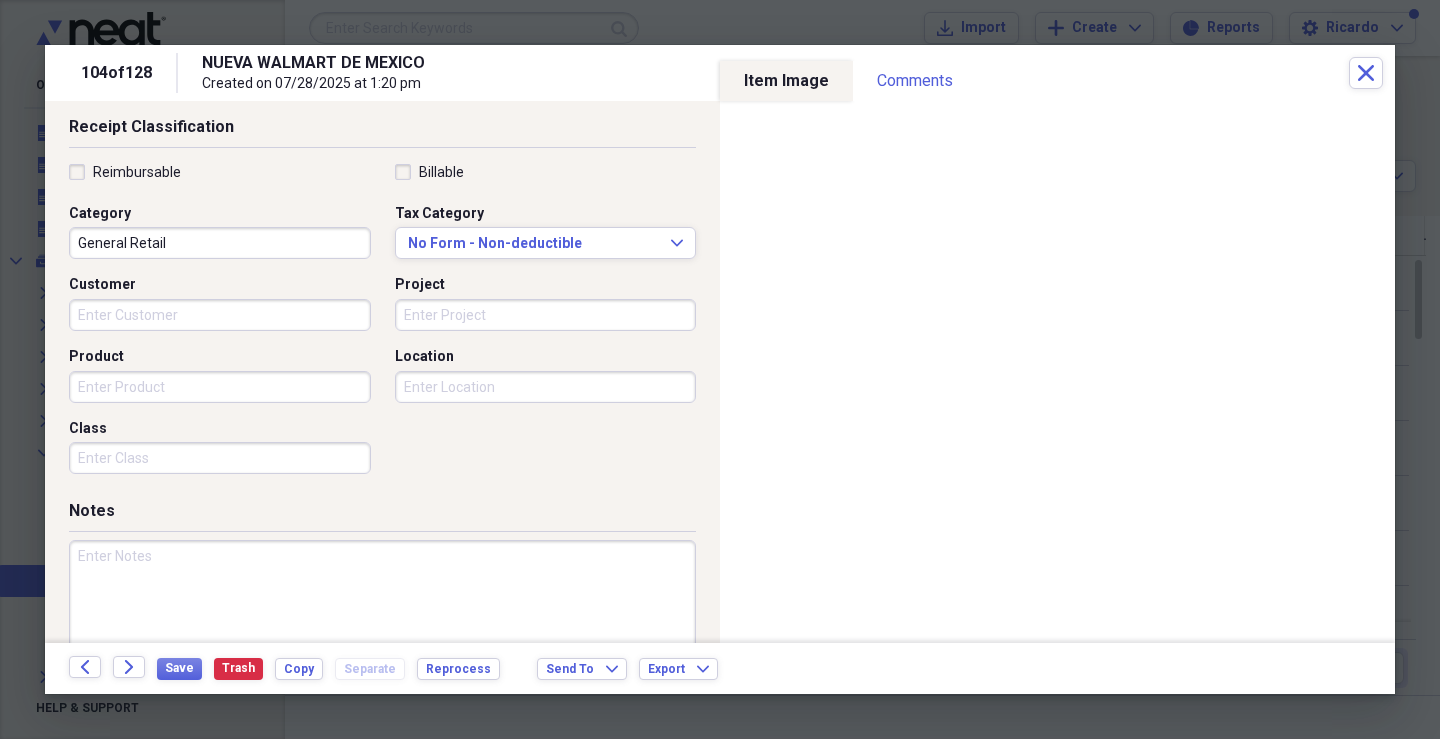 scroll, scrollTop: 433, scrollLeft: 0, axis: vertical 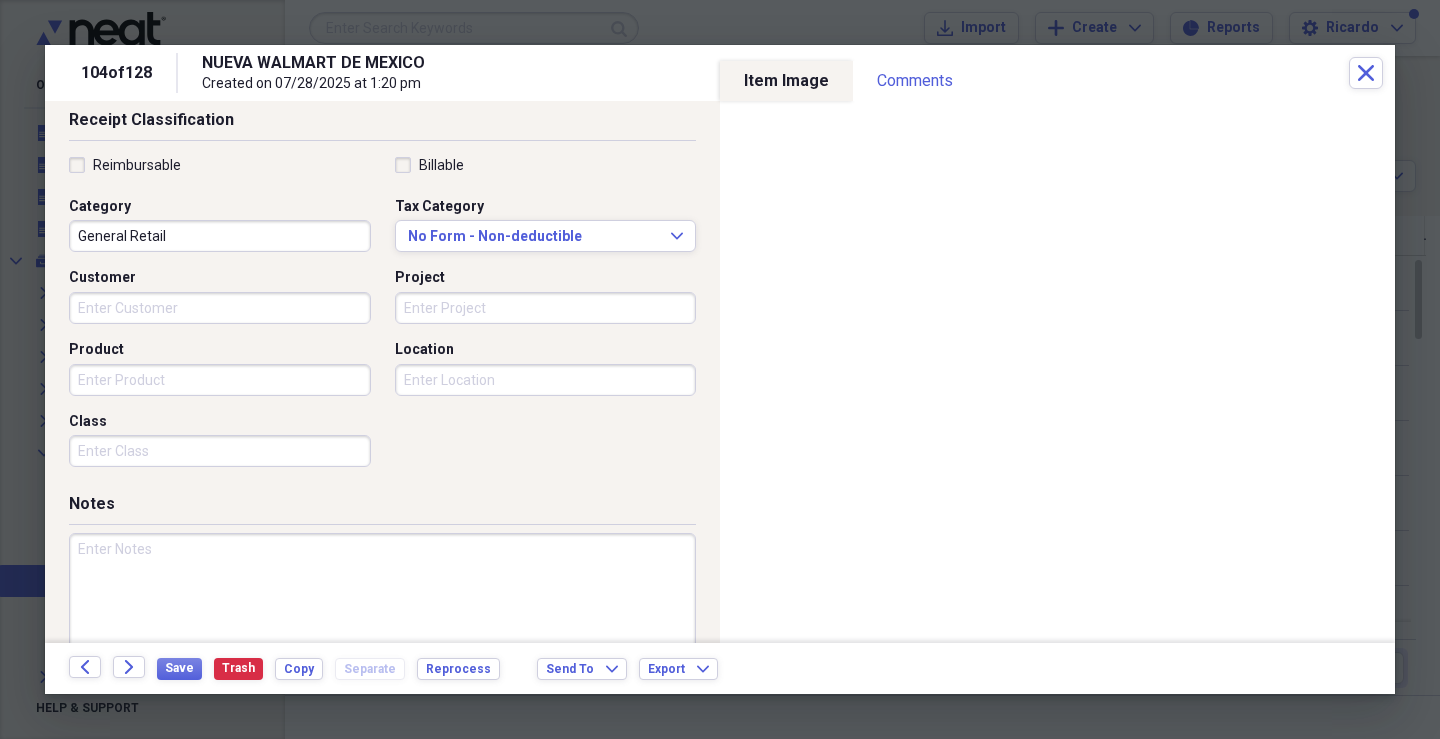 click on "Customer" at bounding box center [220, 308] 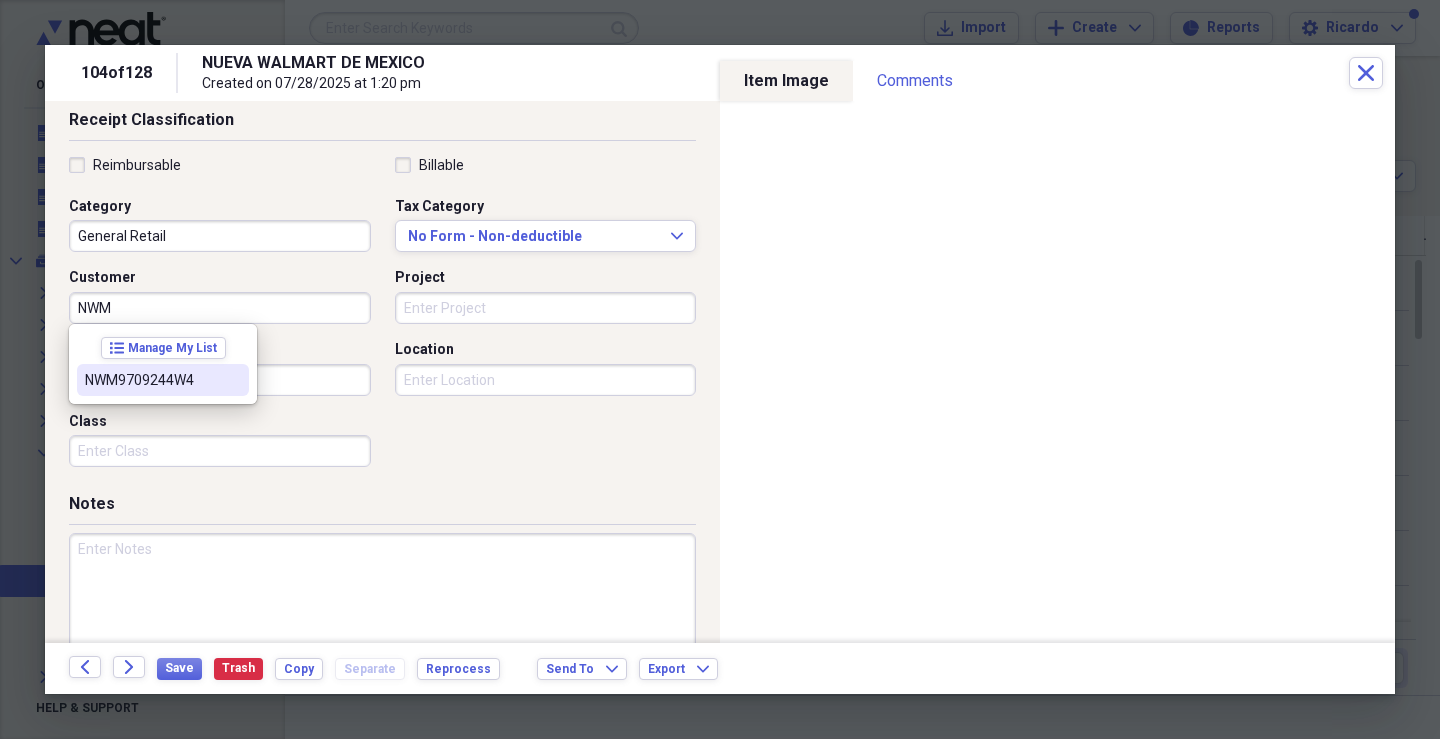 drag, startPoint x: 143, startPoint y: 384, endPoint x: 357, endPoint y: 337, distance: 219.10043 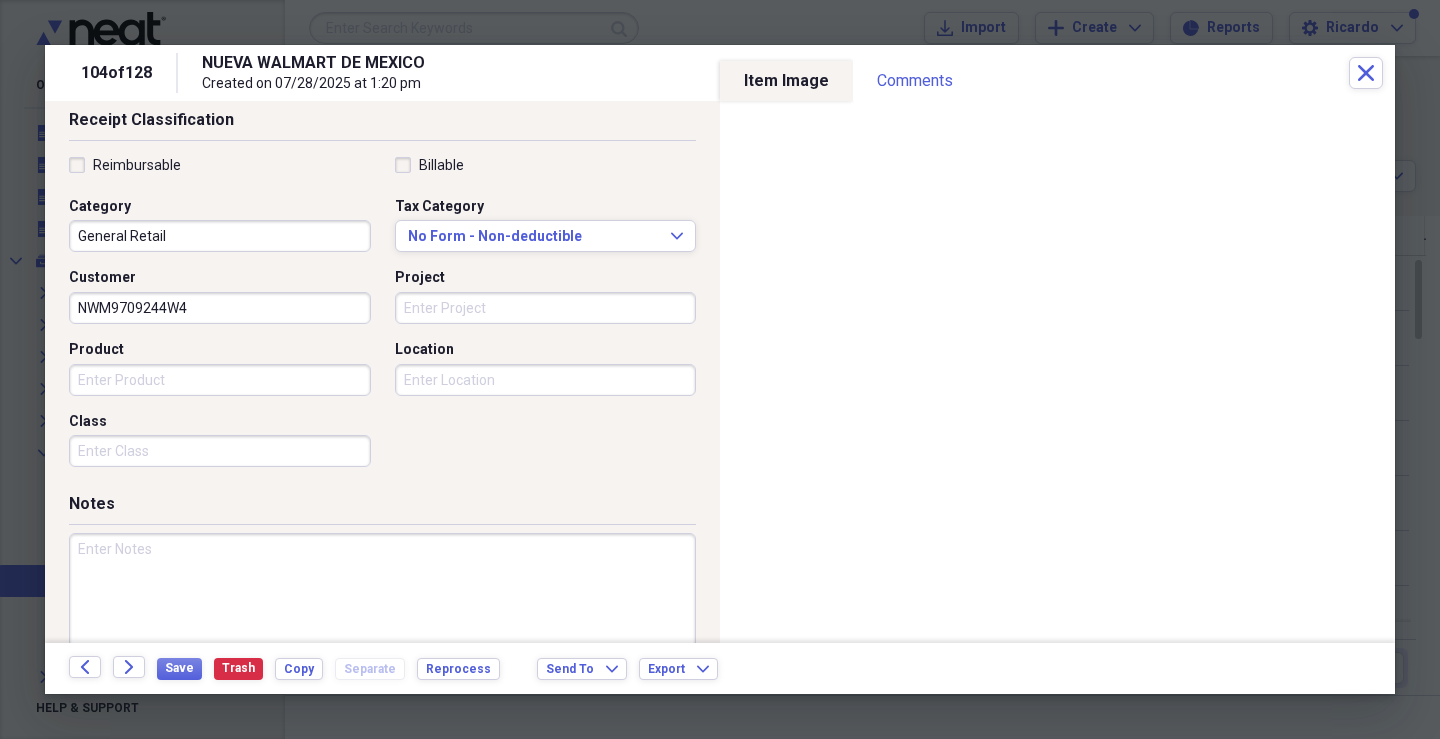click on "Project" at bounding box center [546, 308] 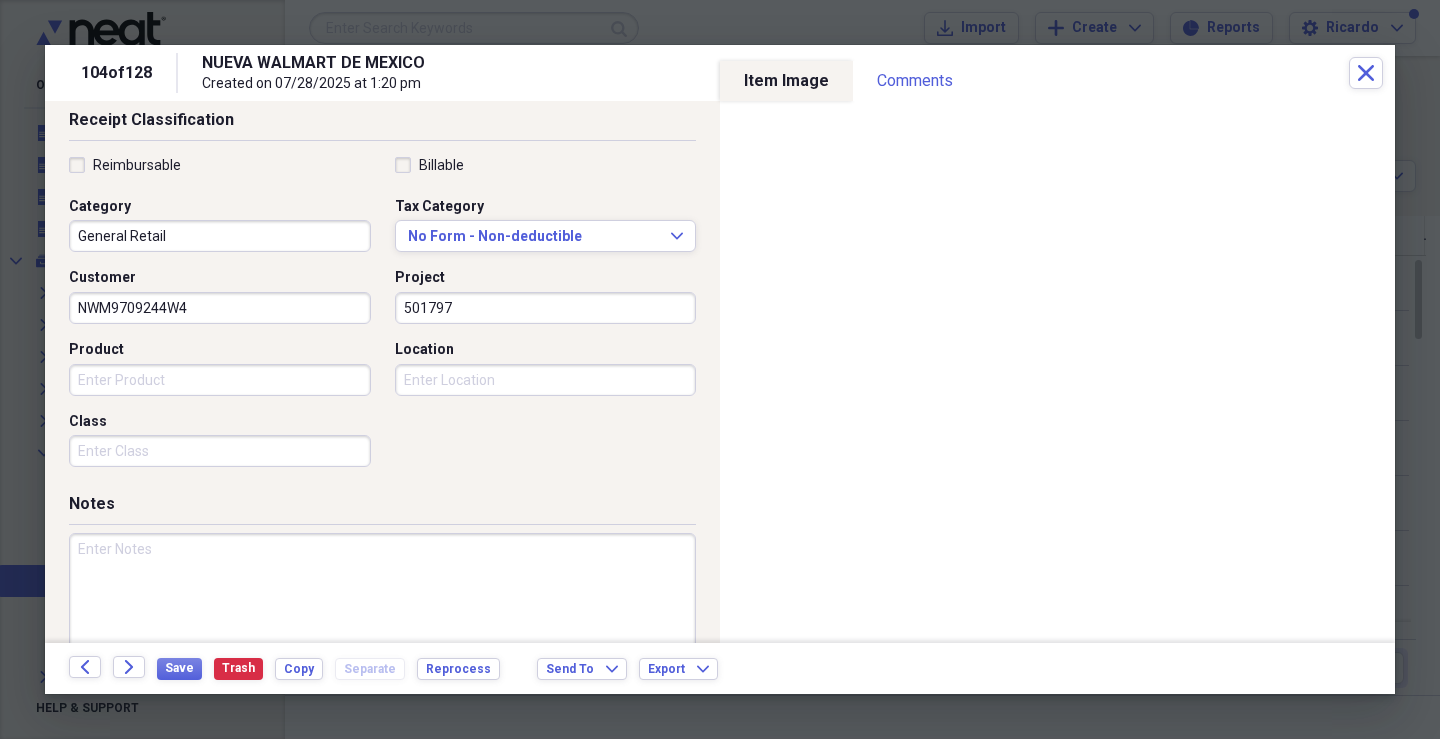 type on "501797" 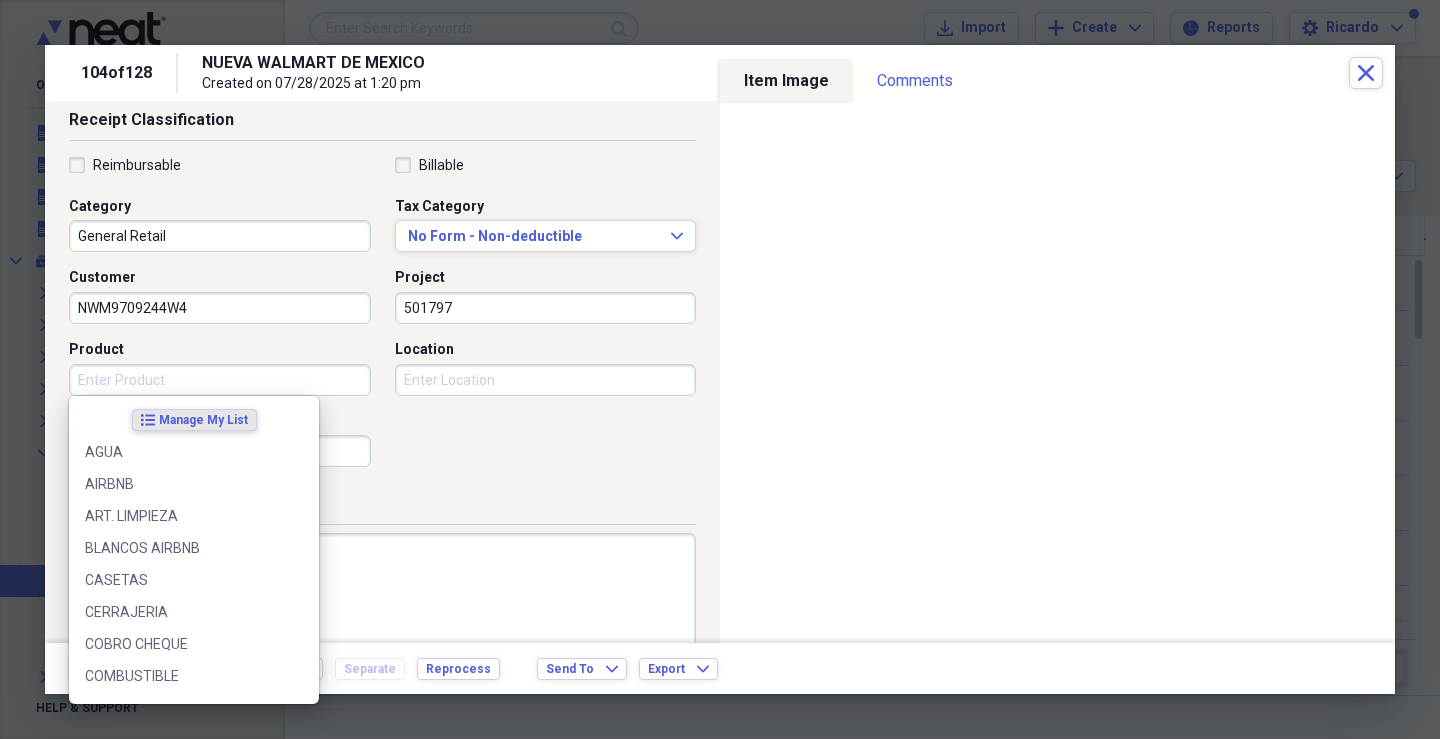 click on "Product" at bounding box center [220, 380] 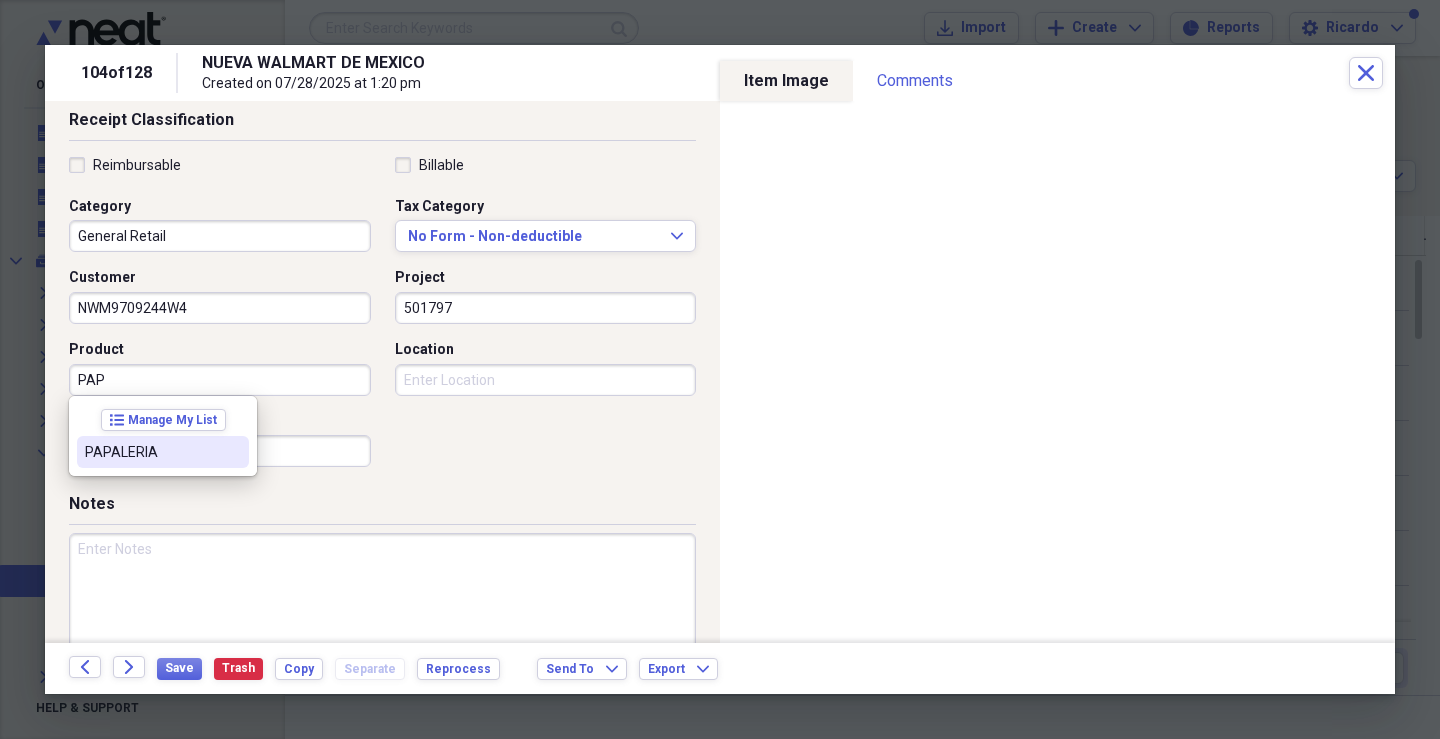 click on "PAPALERIA" at bounding box center (151, 452) 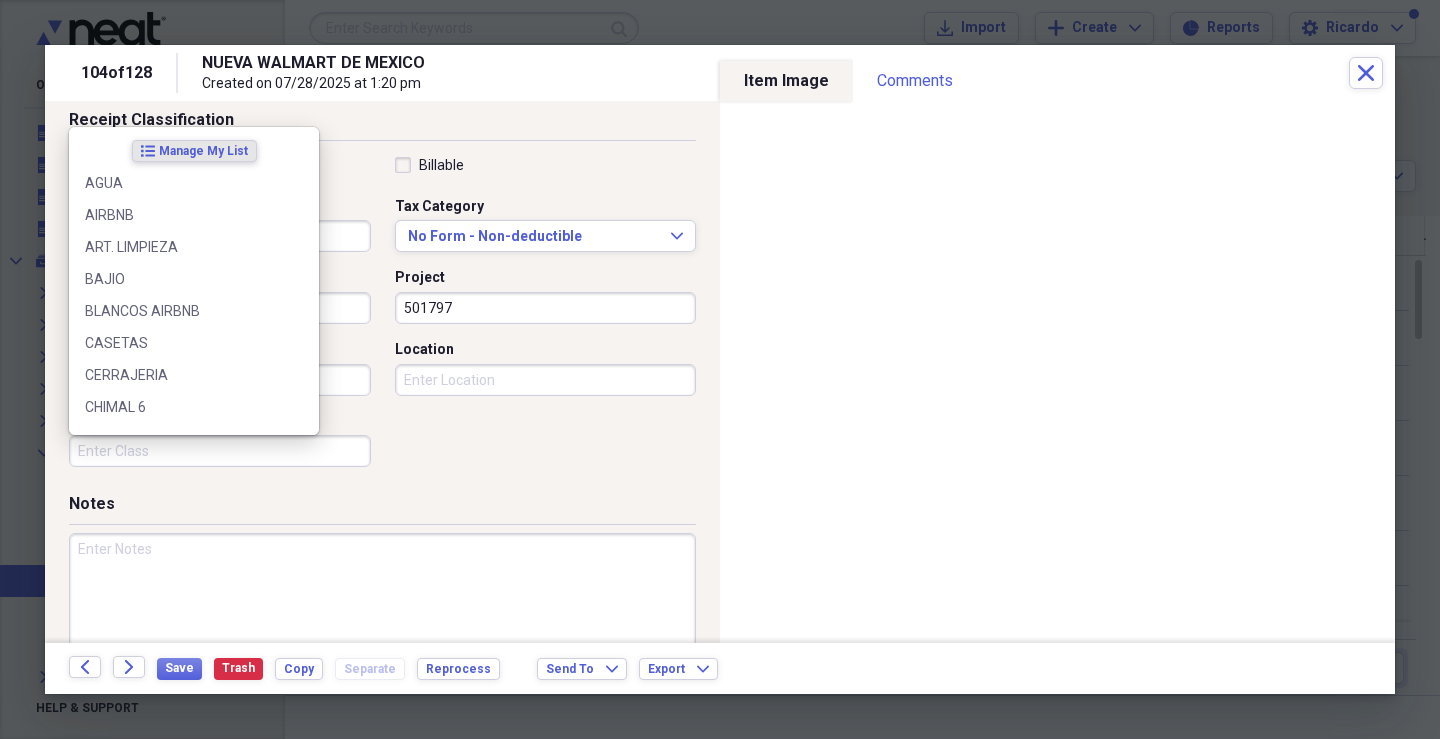 click on "Class" at bounding box center (220, 451) 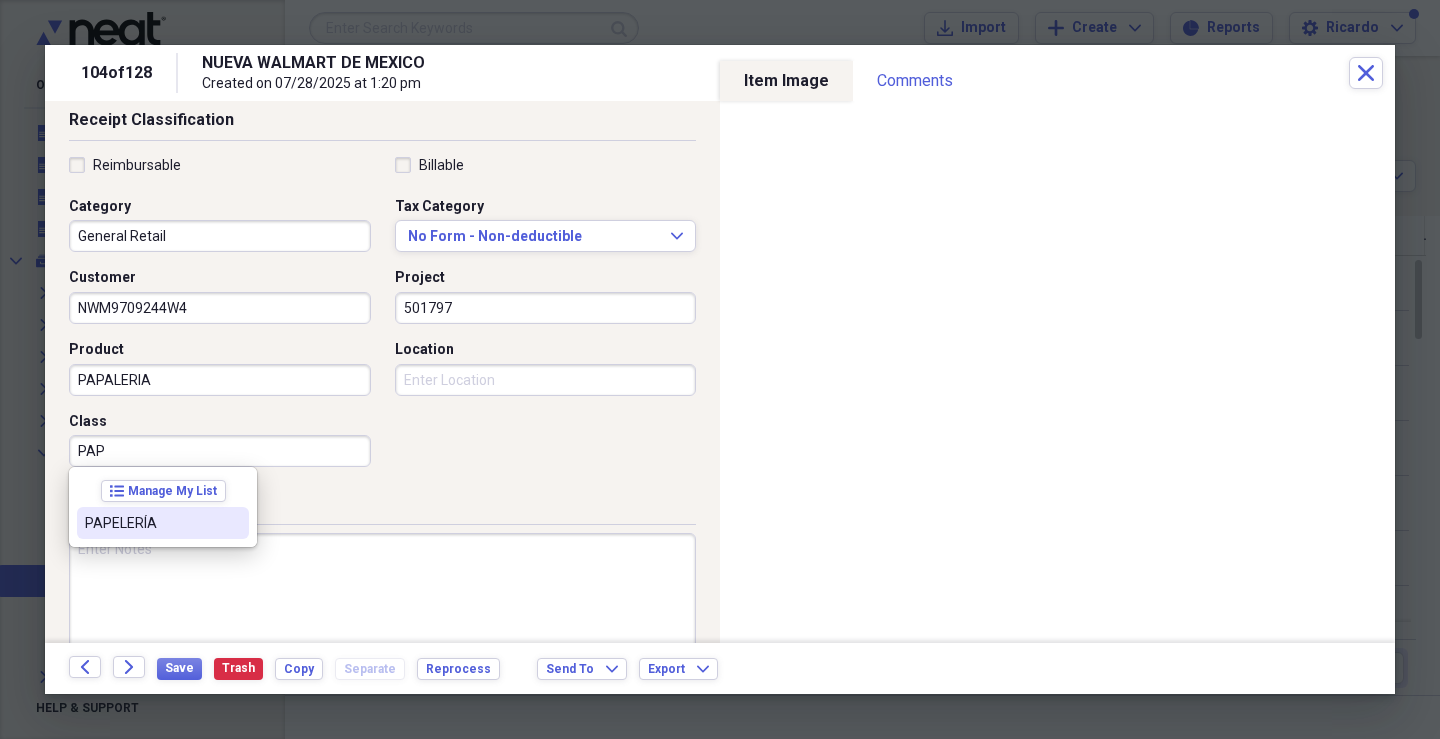 drag, startPoint x: 124, startPoint y: 520, endPoint x: 428, endPoint y: 453, distance: 311.2957 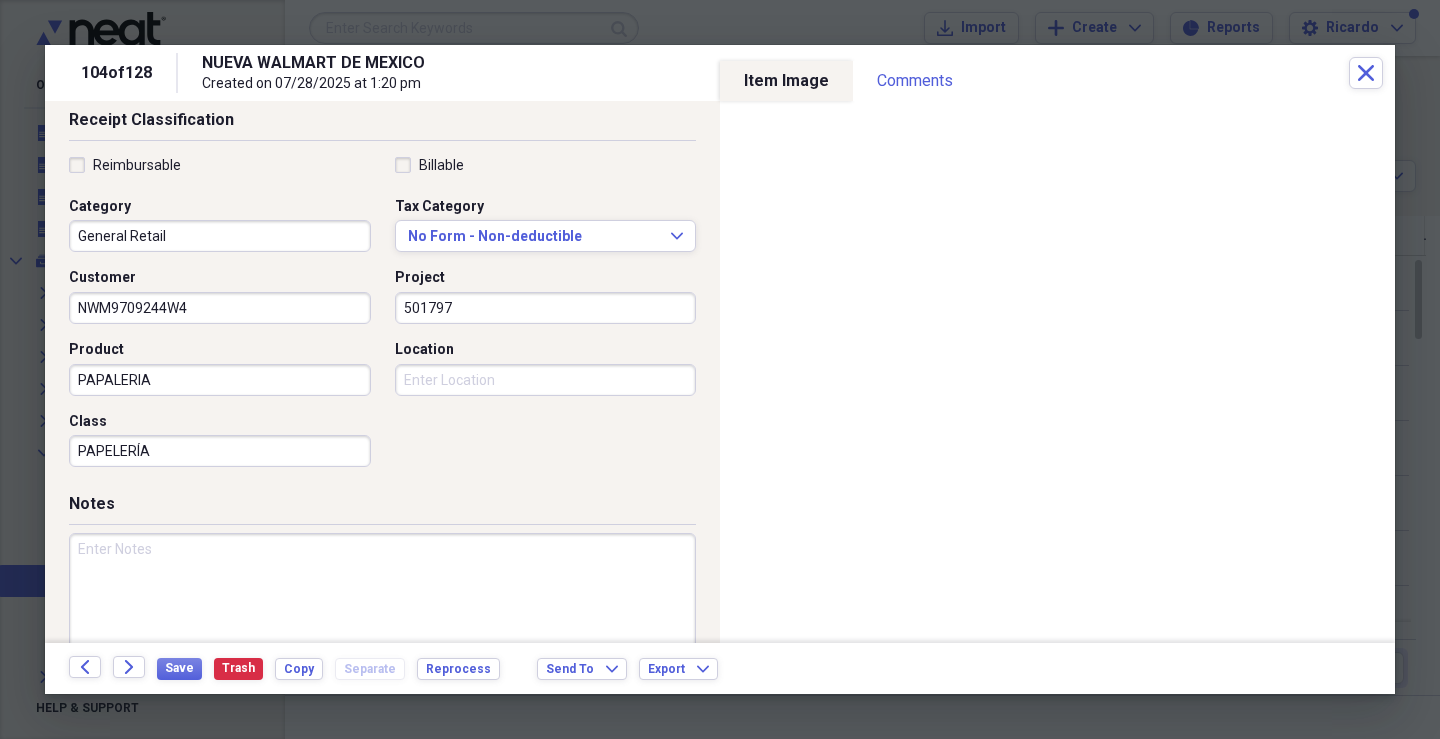 click on "Location" at bounding box center [546, 380] 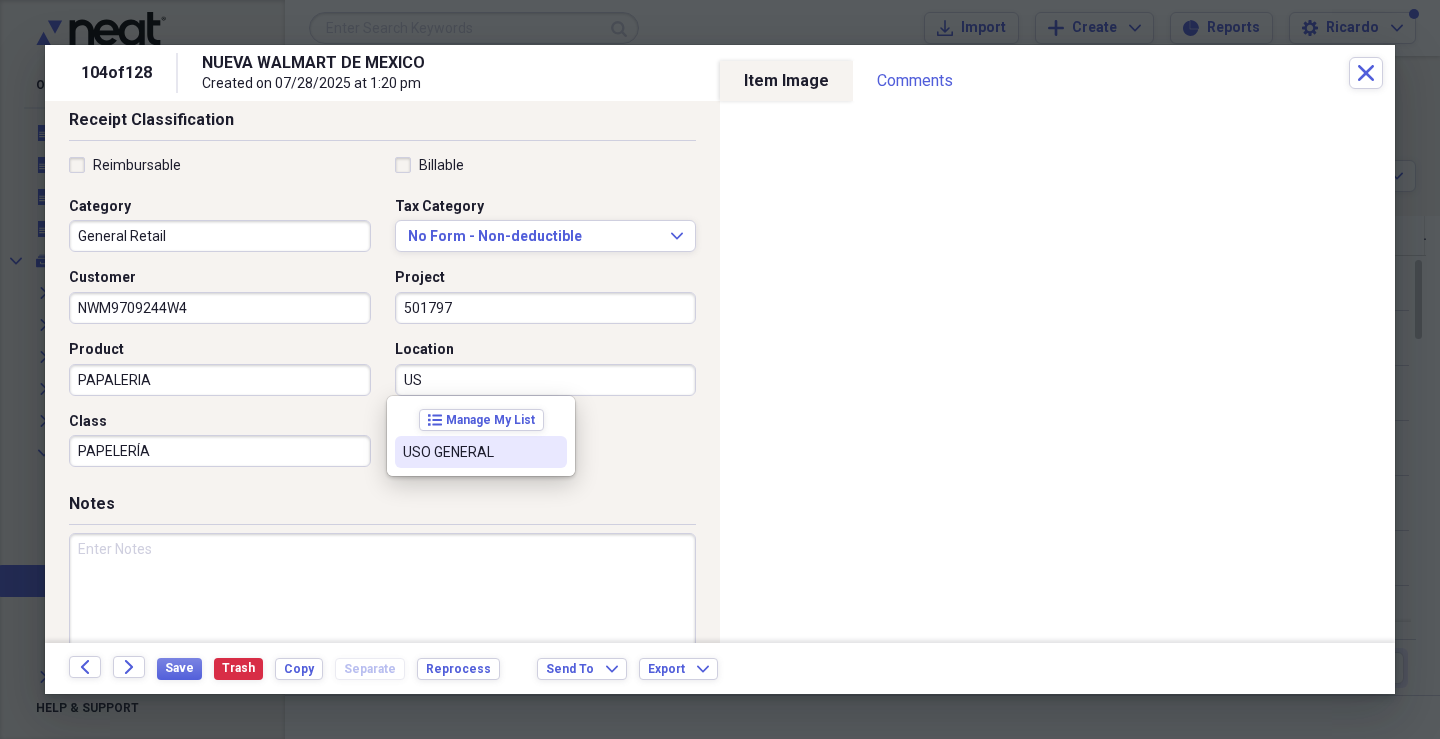 click on "USO GENERAL" at bounding box center [469, 452] 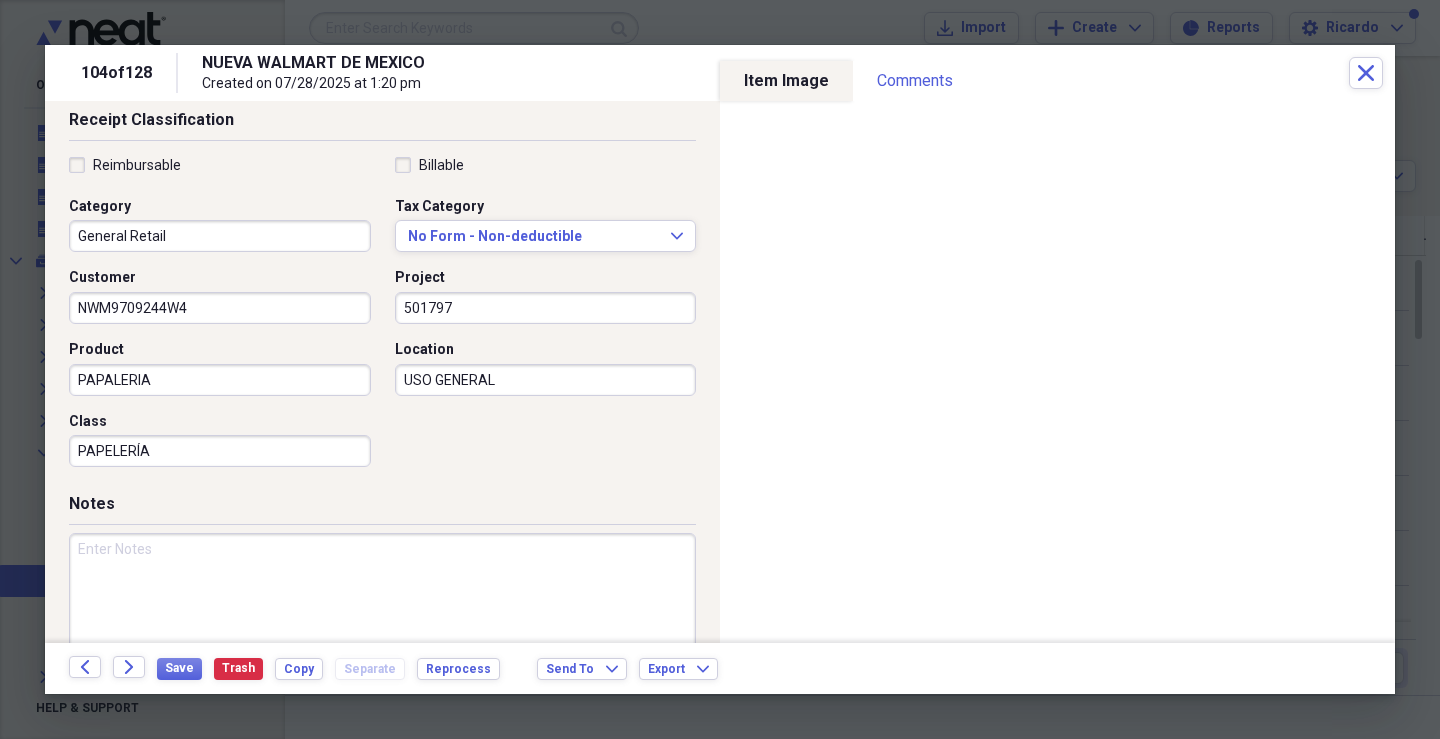 click at bounding box center (382, 598) 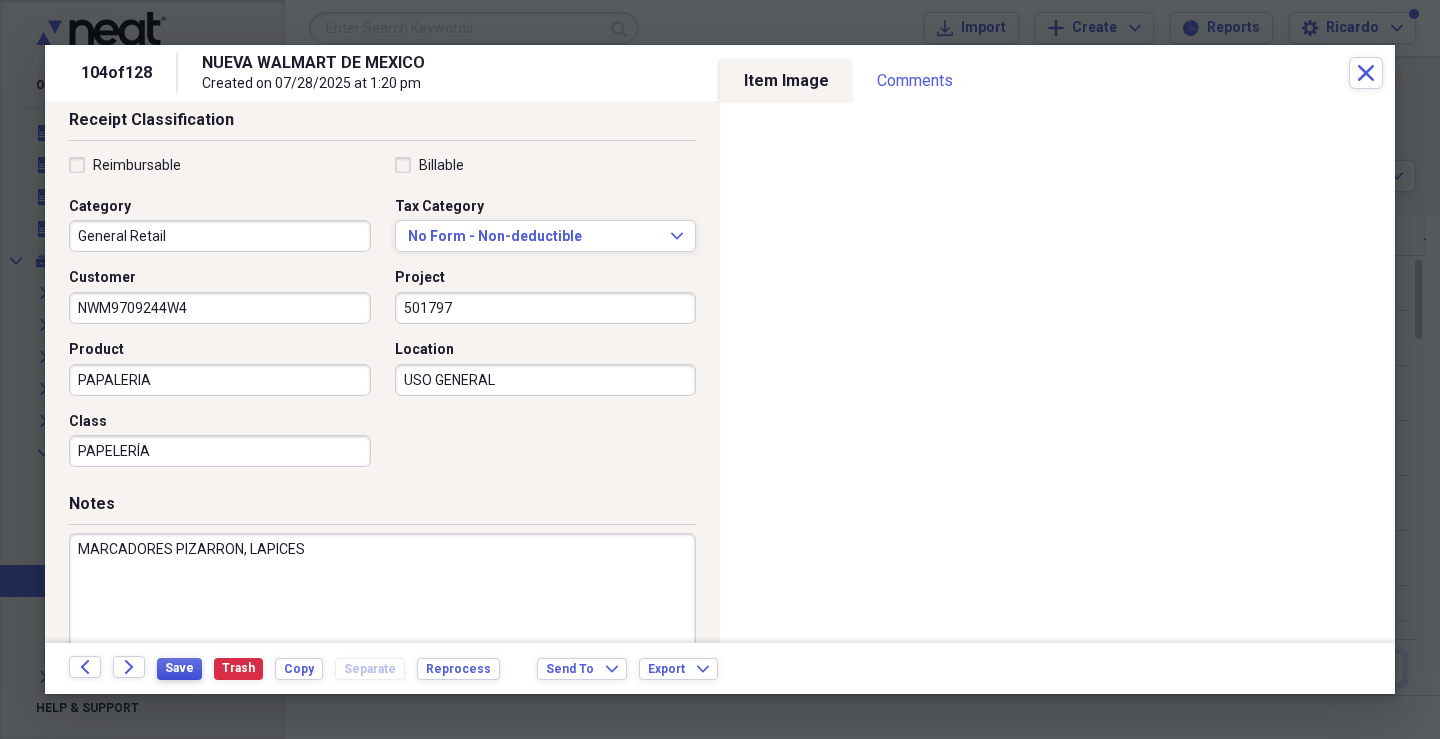 type on "MARCADORES PIZARRON, LAPICES" 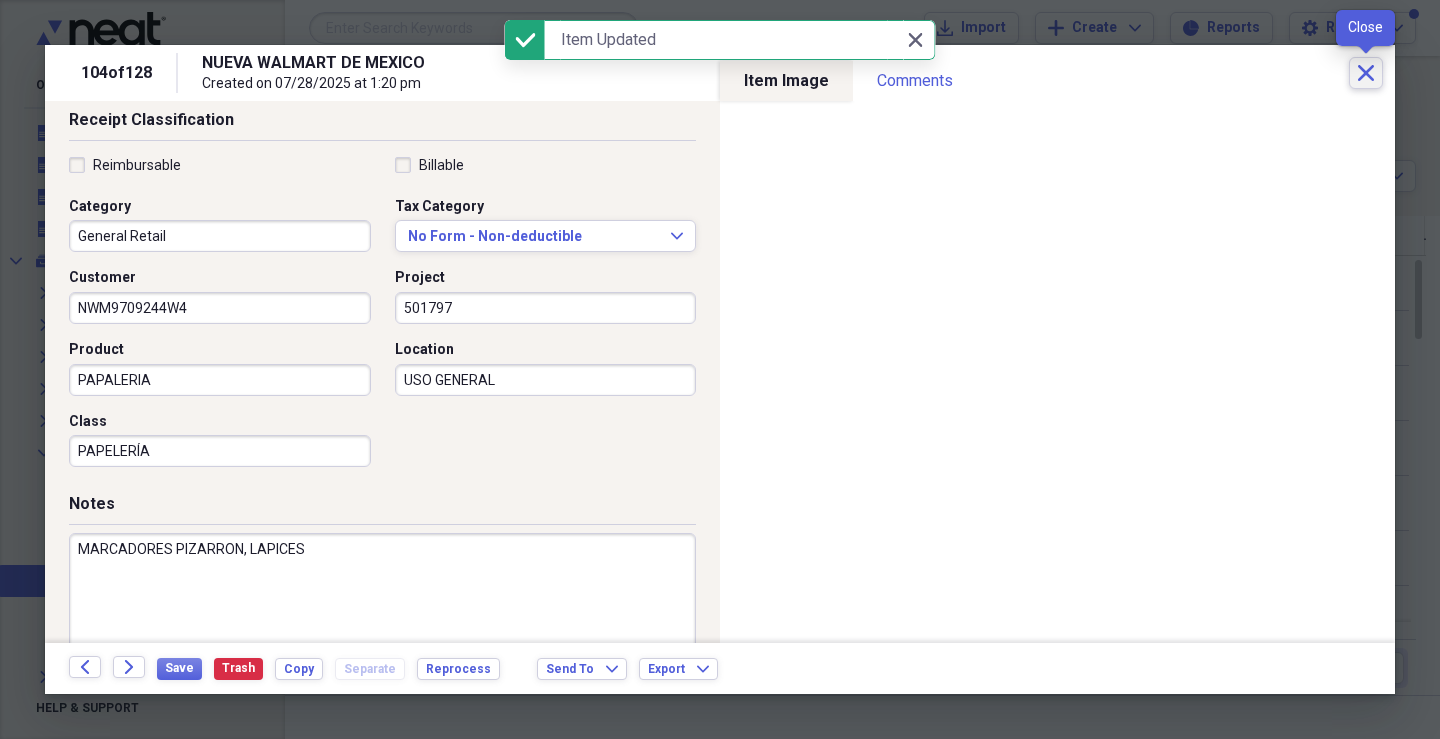 click on "Close" at bounding box center (1366, 73) 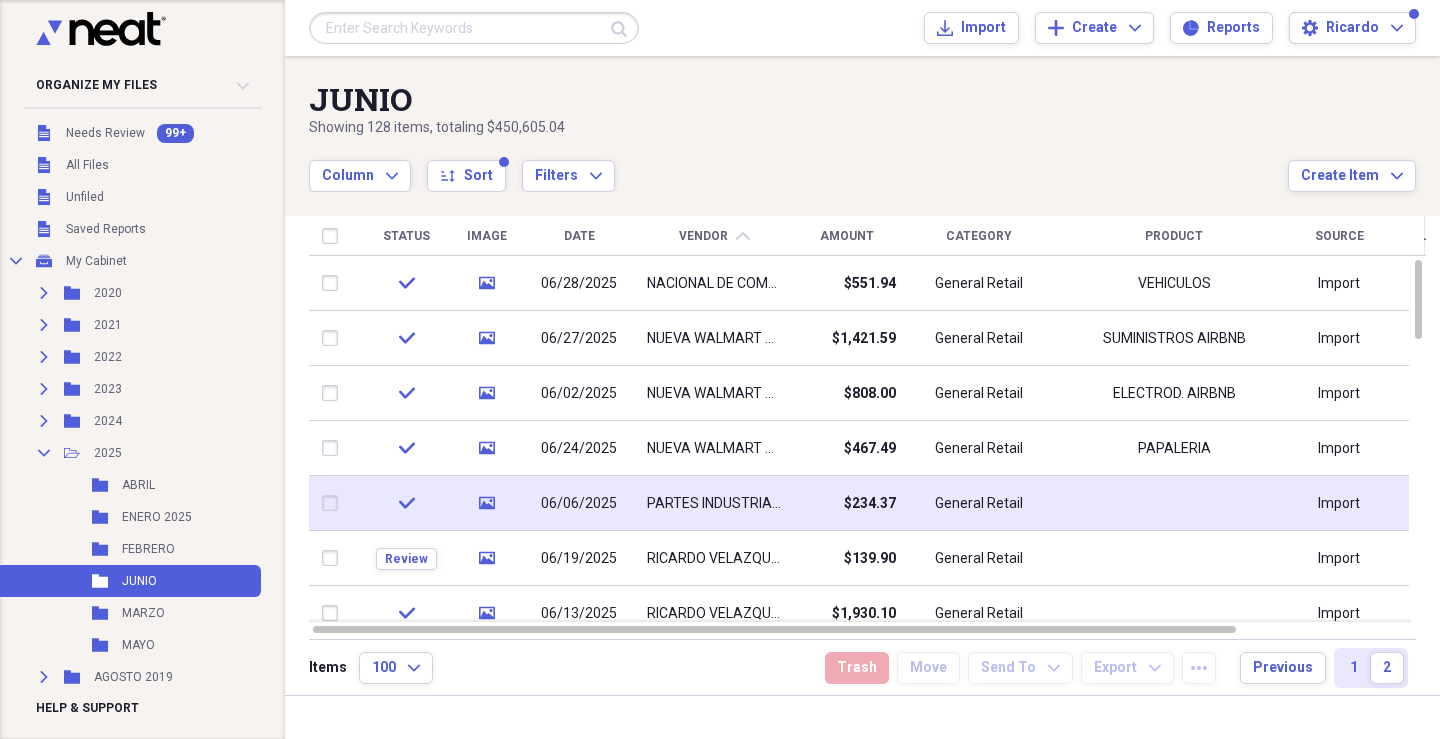 click on "$234.37" at bounding box center (870, 504) 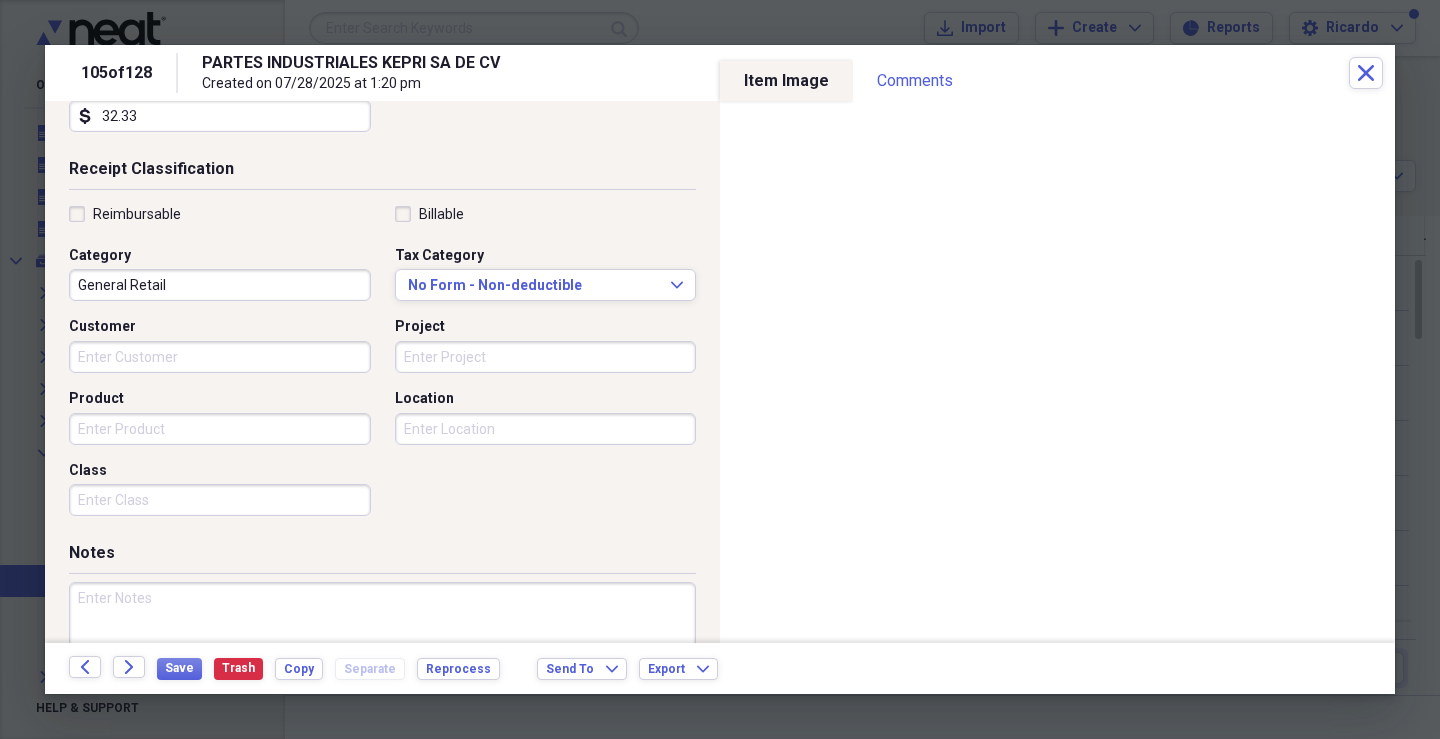 scroll, scrollTop: 386, scrollLeft: 0, axis: vertical 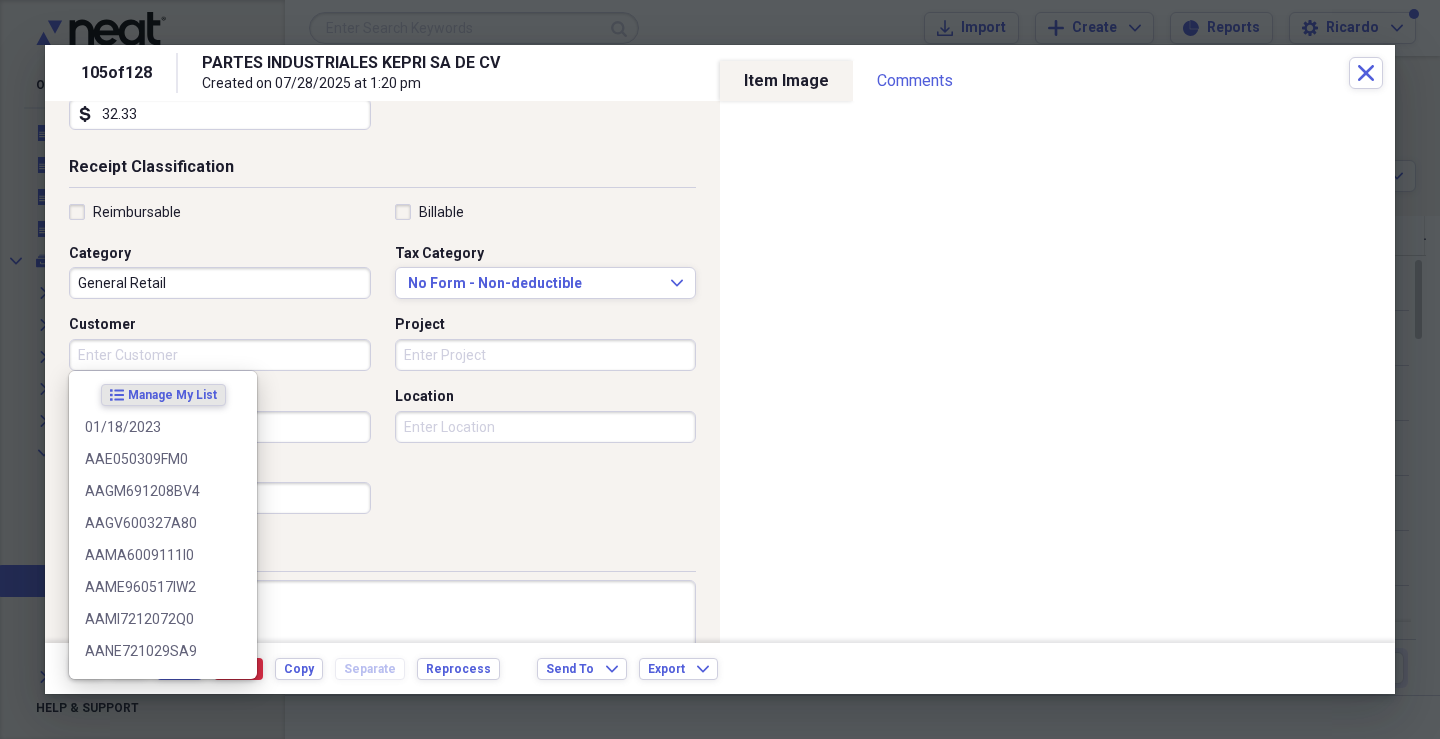 click on "Customer" at bounding box center (220, 355) 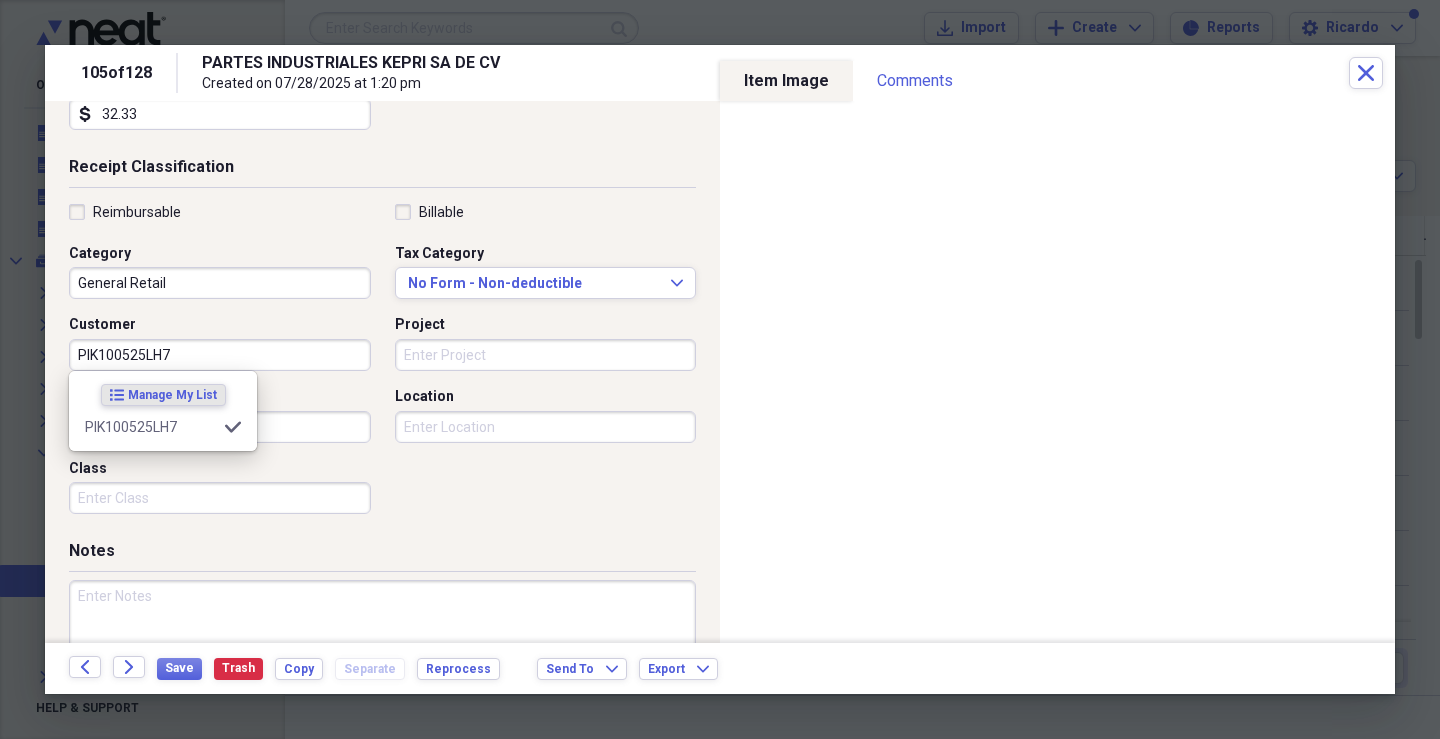 type on "PIK100525LH7" 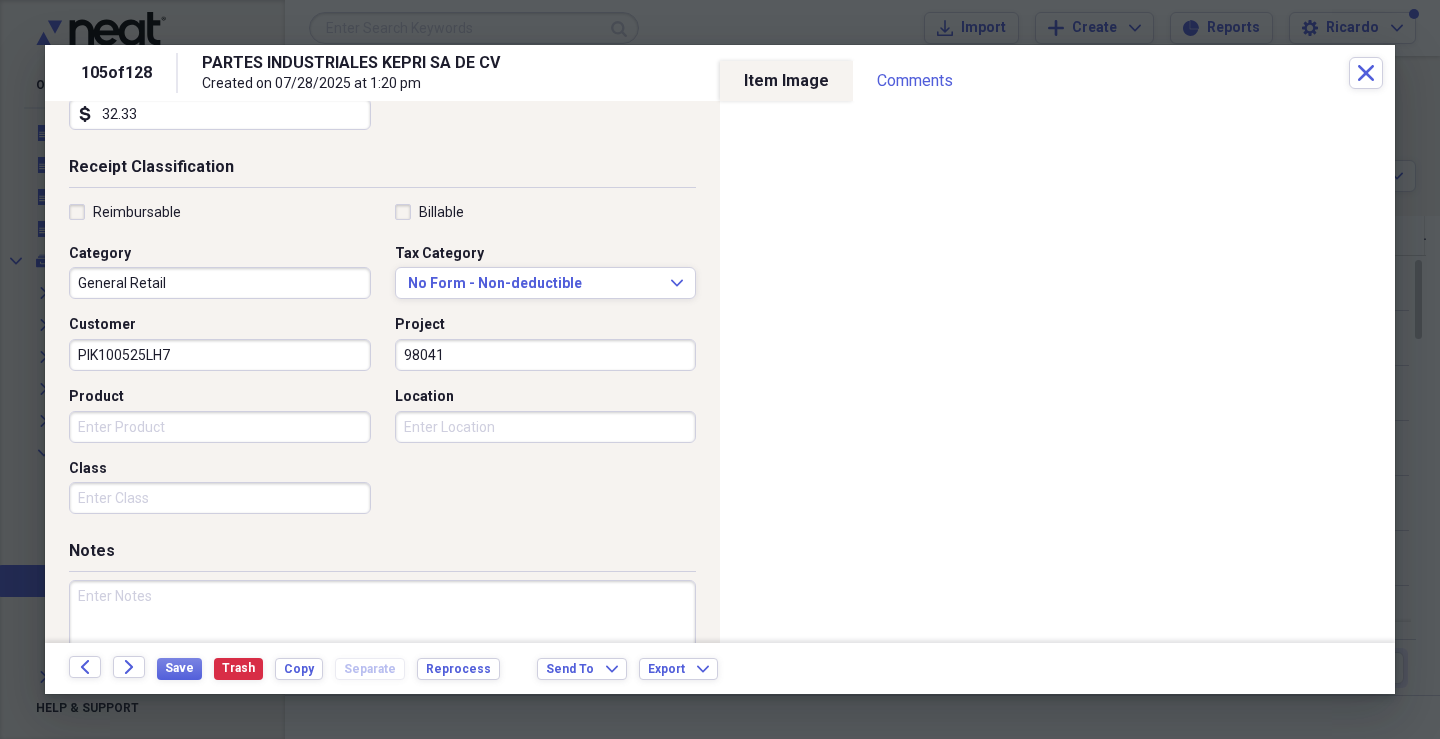 type on "98041" 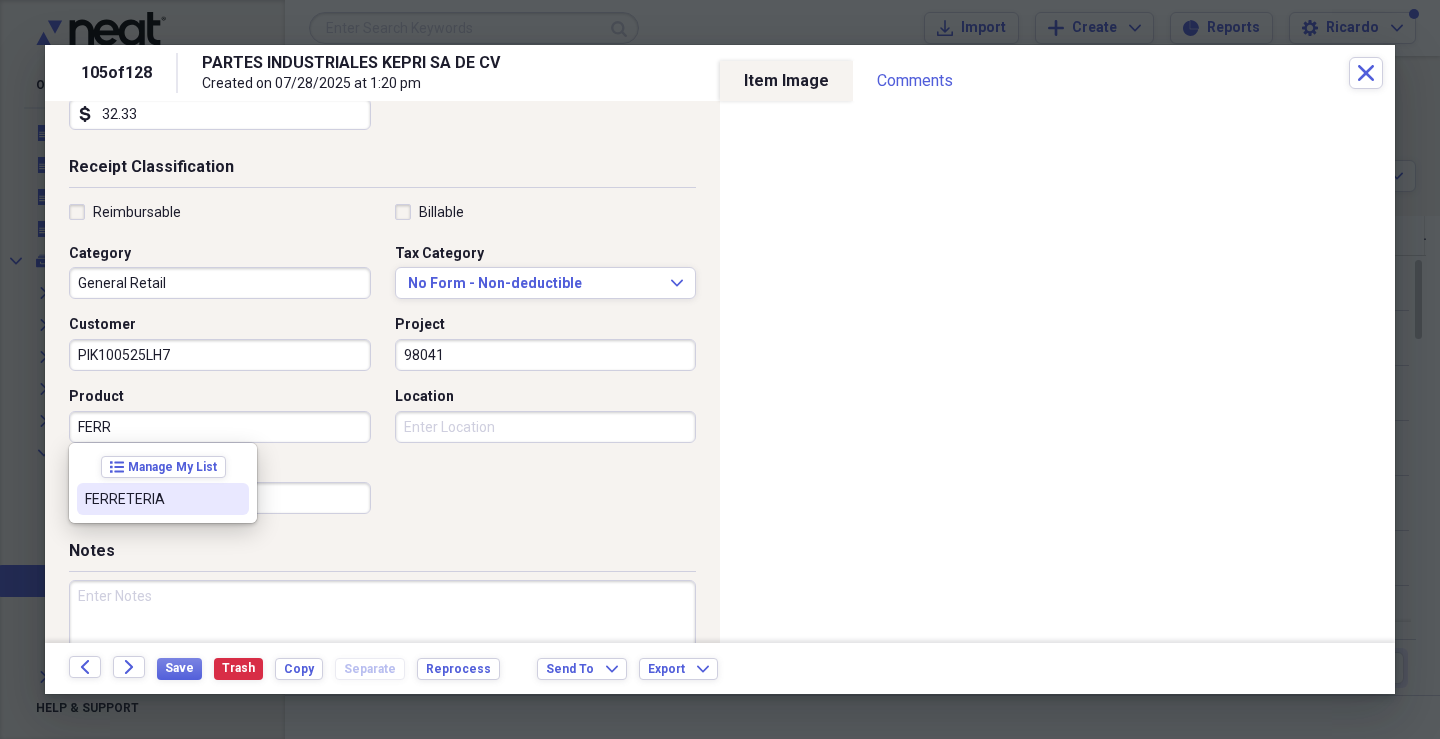 click on "list Manage My List FERRETERIA" at bounding box center (163, 483) 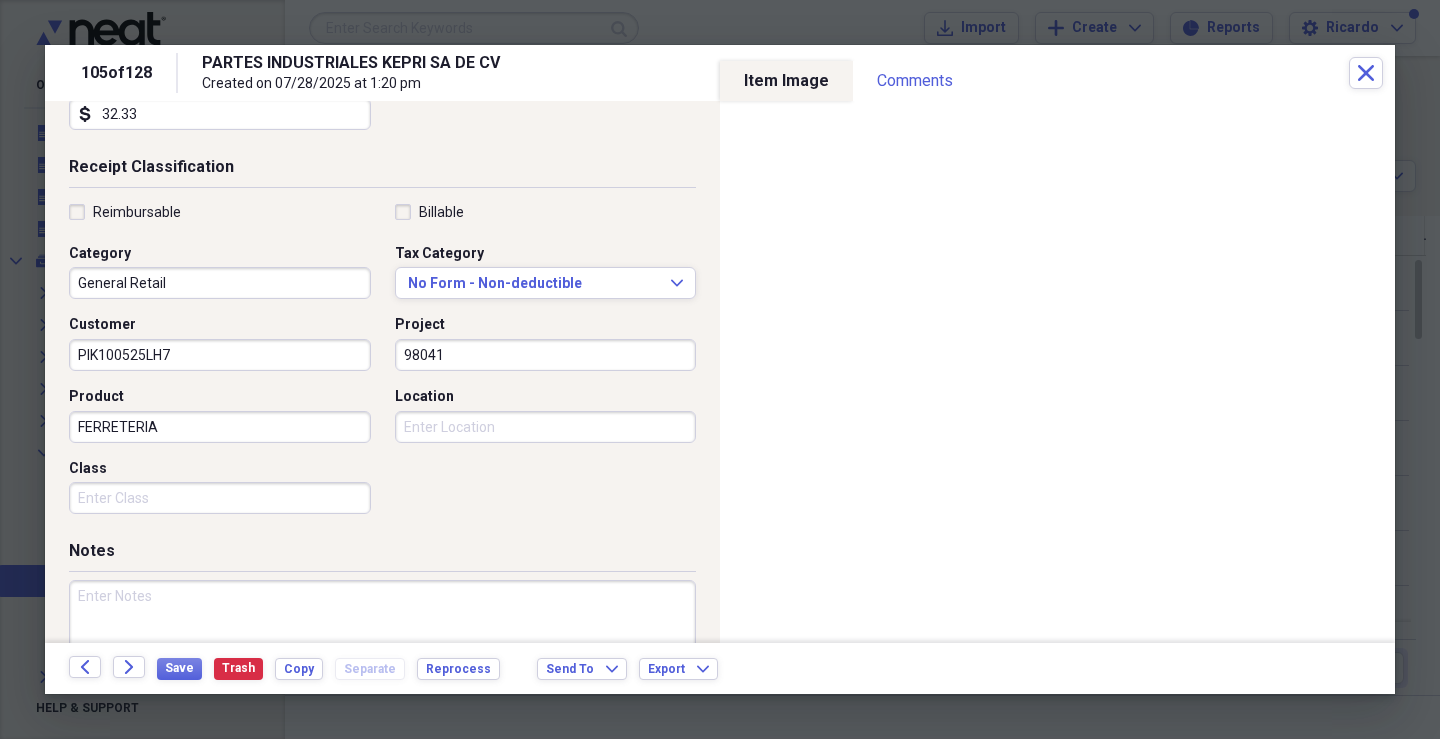 click on "Class" at bounding box center (220, 498) 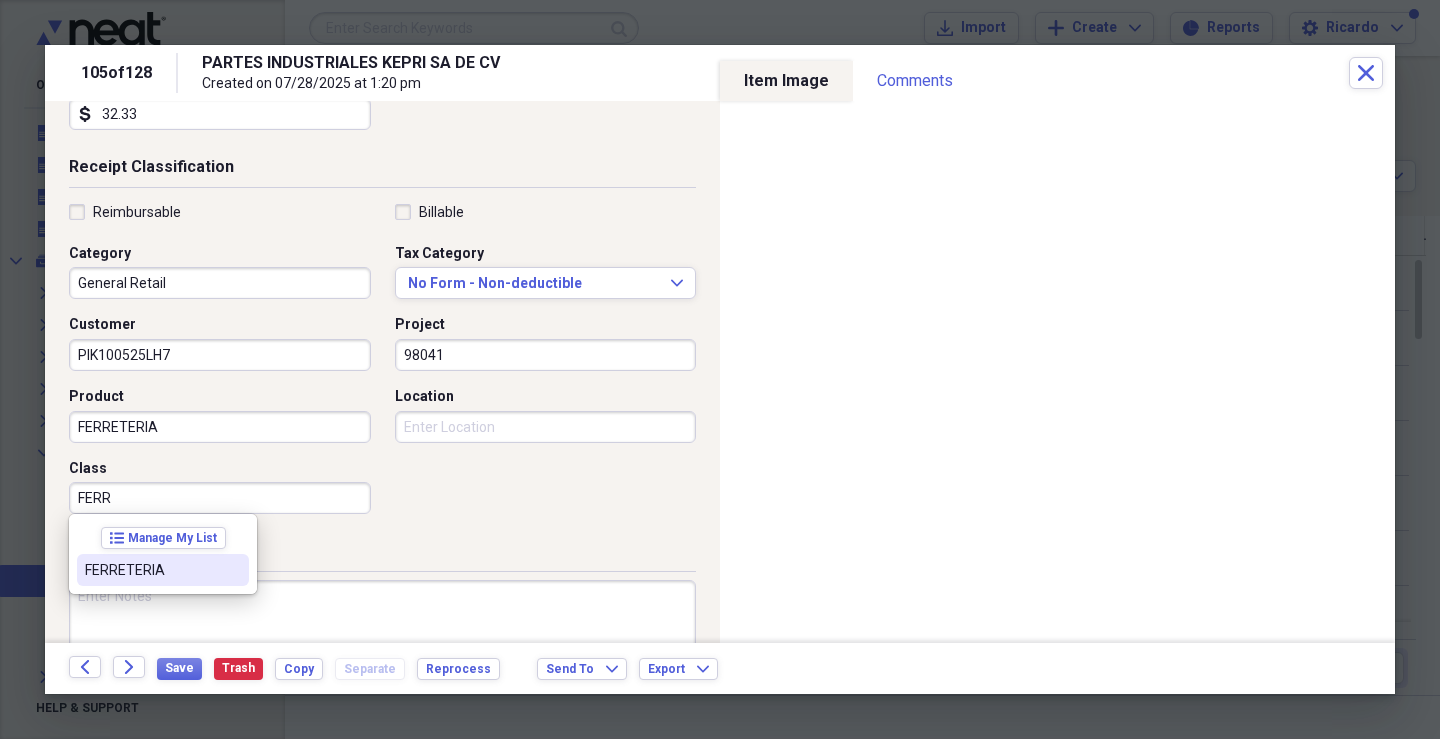drag, startPoint x: 137, startPoint y: 562, endPoint x: 177, endPoint y: 547, distance: 42.72002 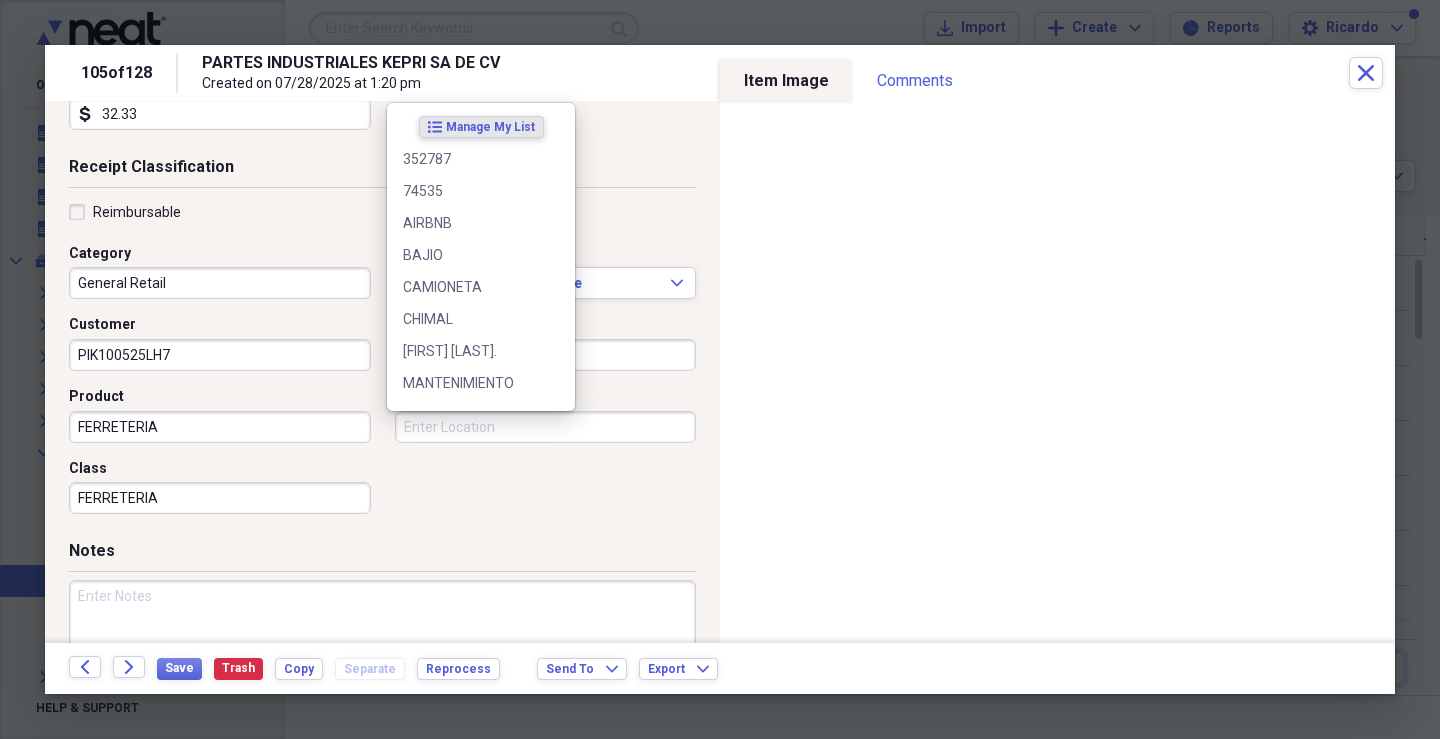 click on "Location" at bounding box center (546, 427) 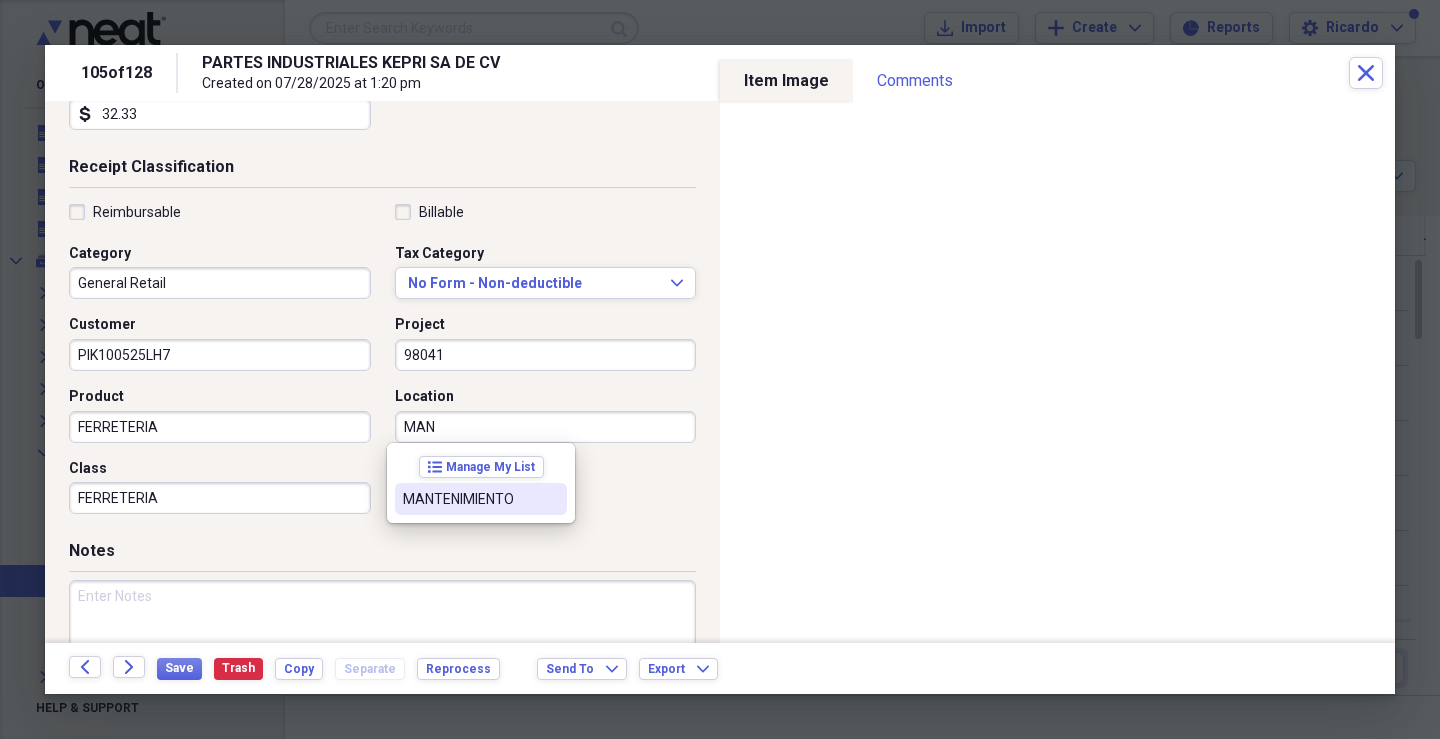 click on "MANTENIMIENTO" at bounding box center [469, 499] 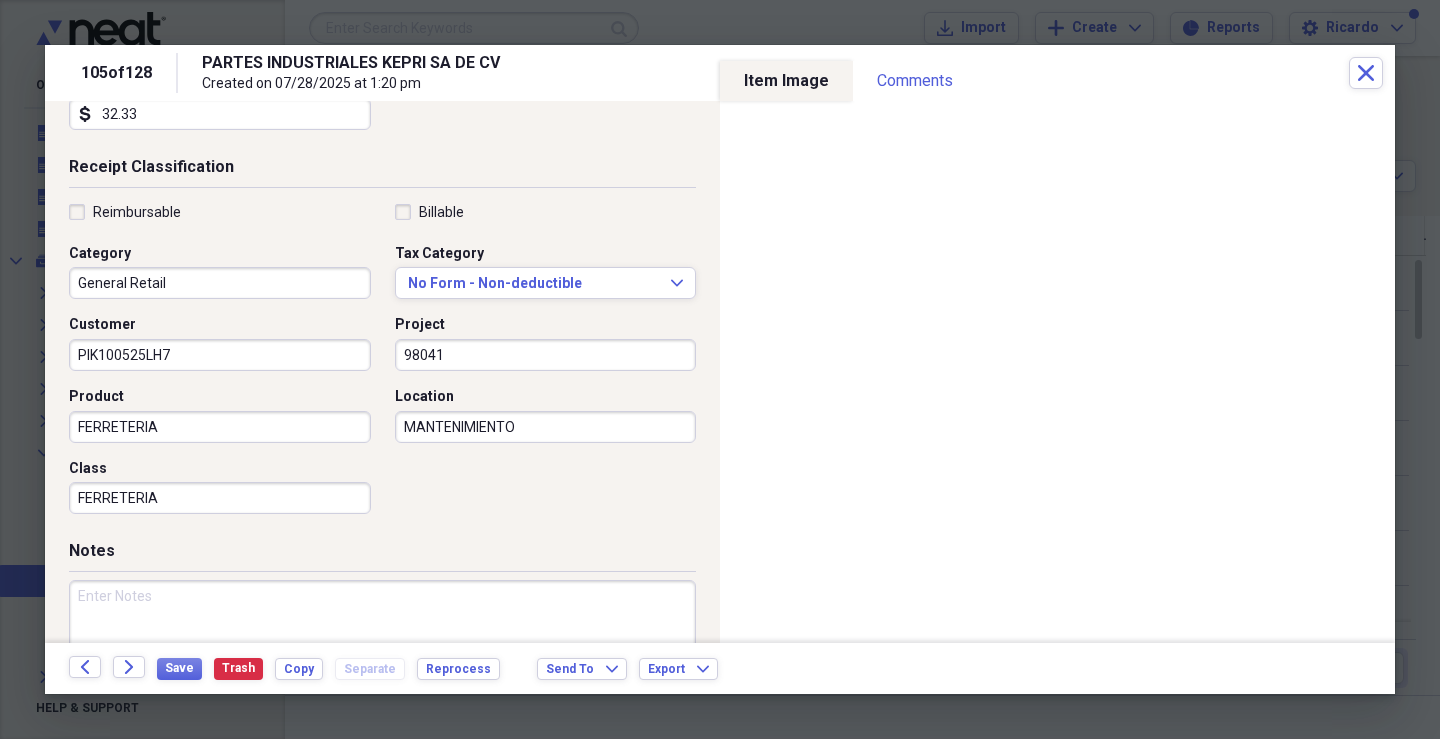 click at bounding box center [382, 645] 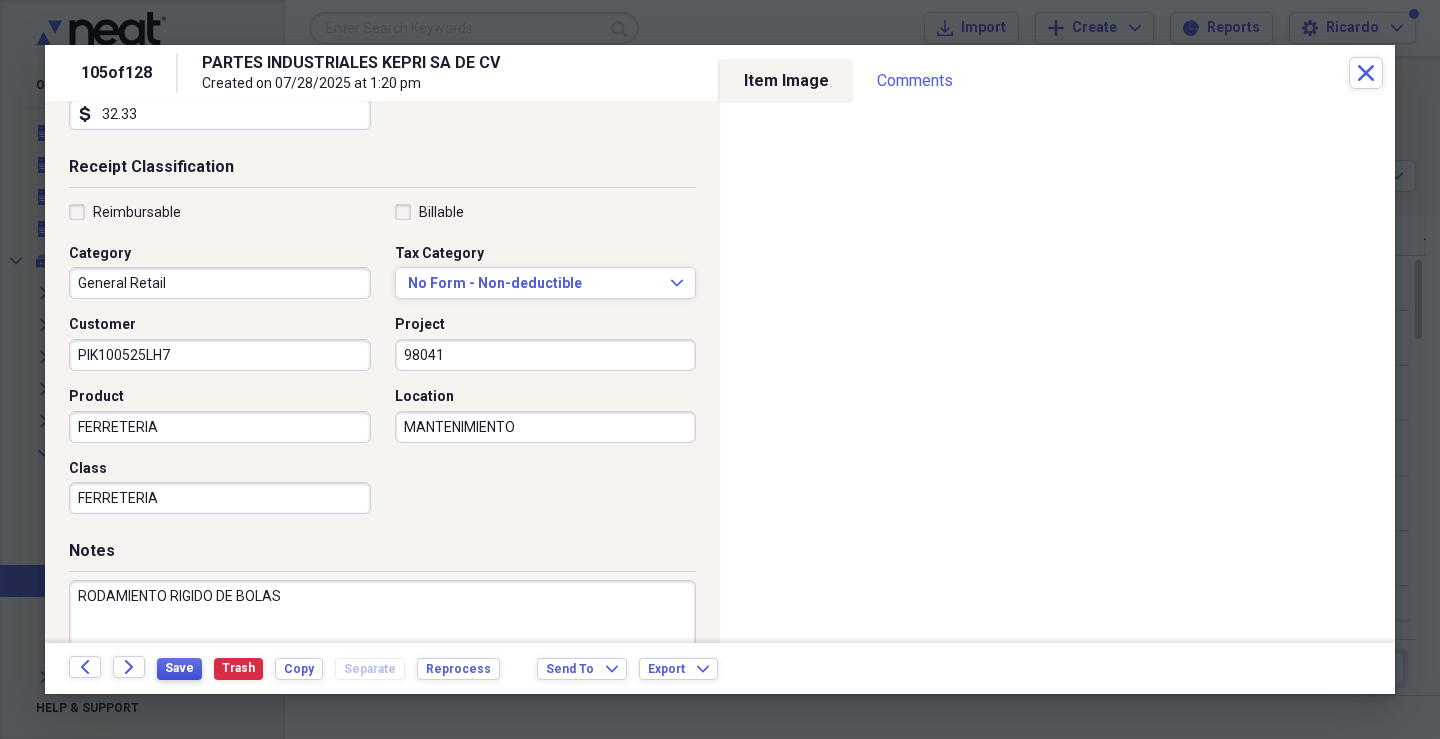 type on "RODAMIENTO RIGIDO DE BOLAS" 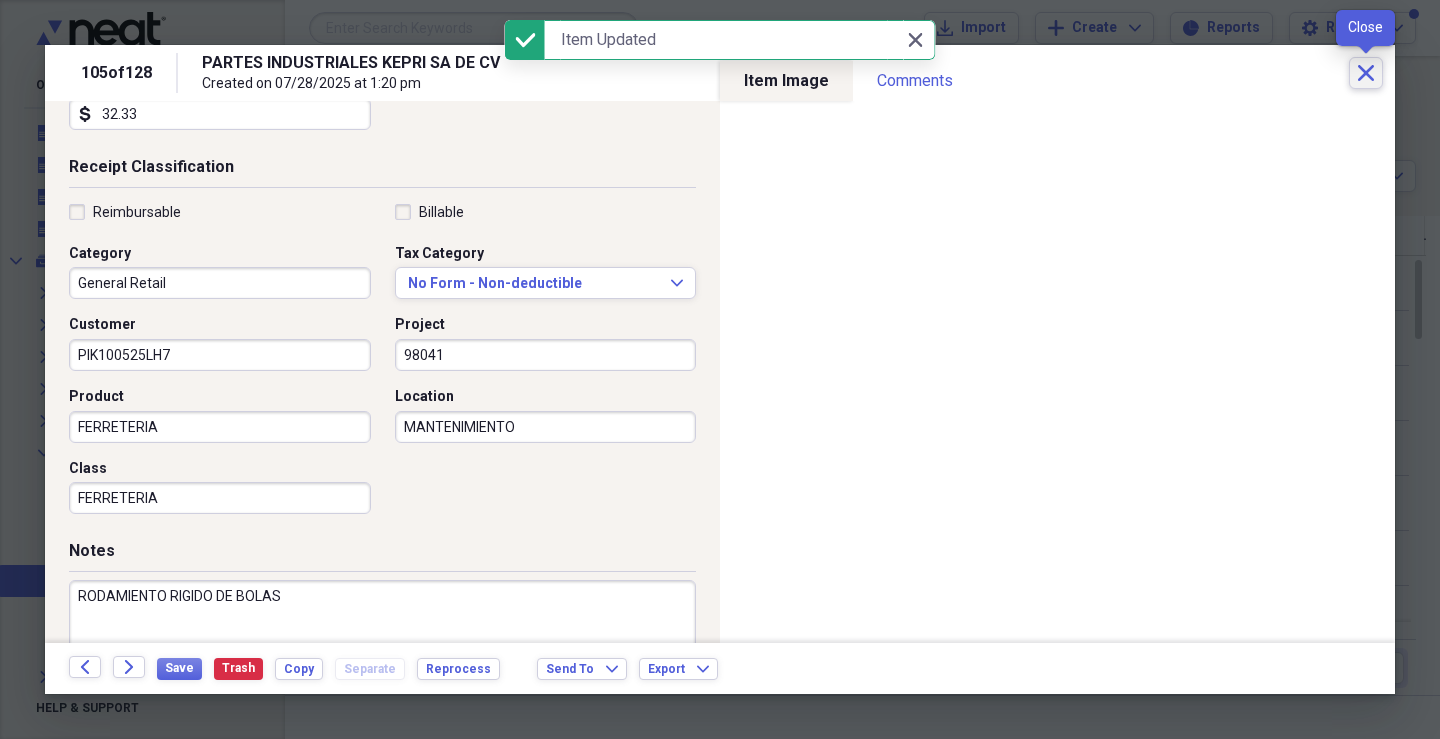 click on "Close" at bounding box center [1366, 73] 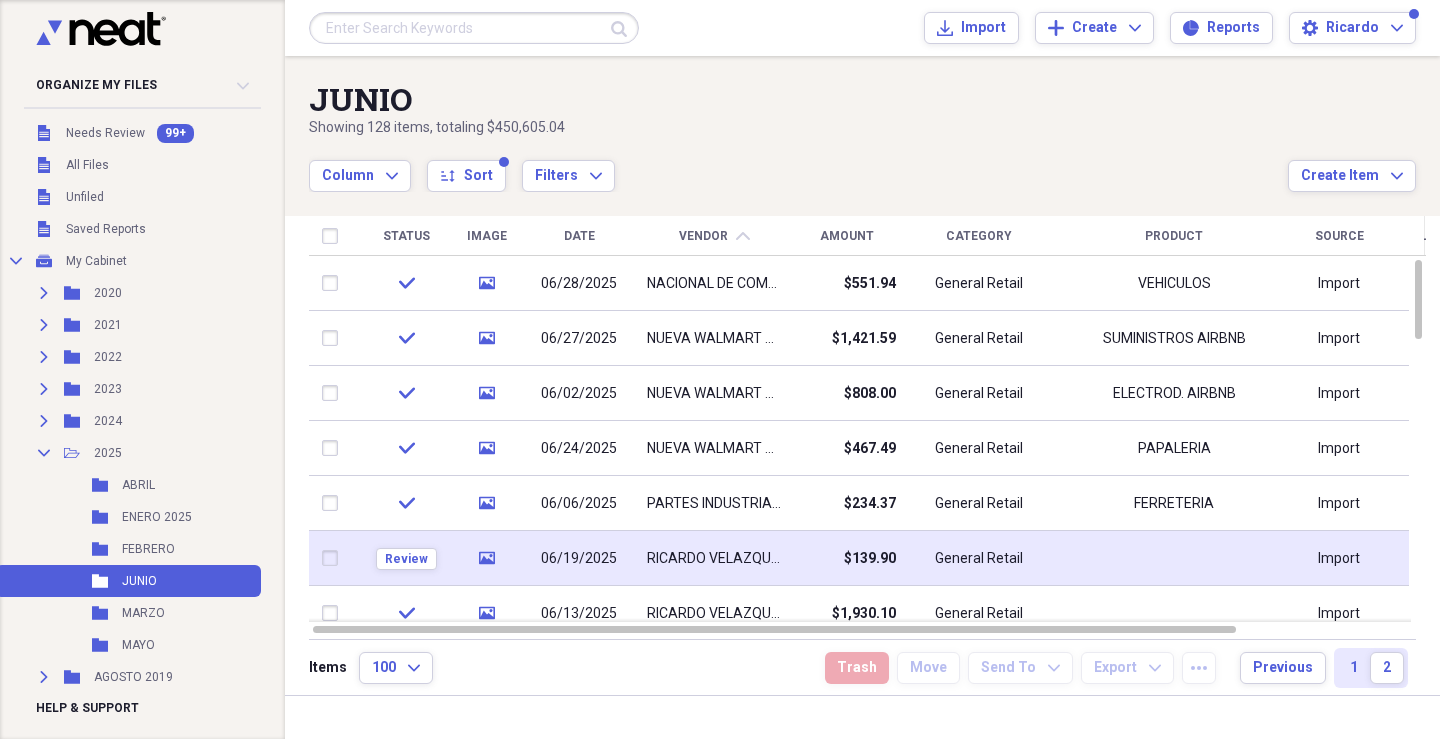 click on "RICARDO VELAZQUEZ ESCAMILLA" at bounding box center (714, 559) 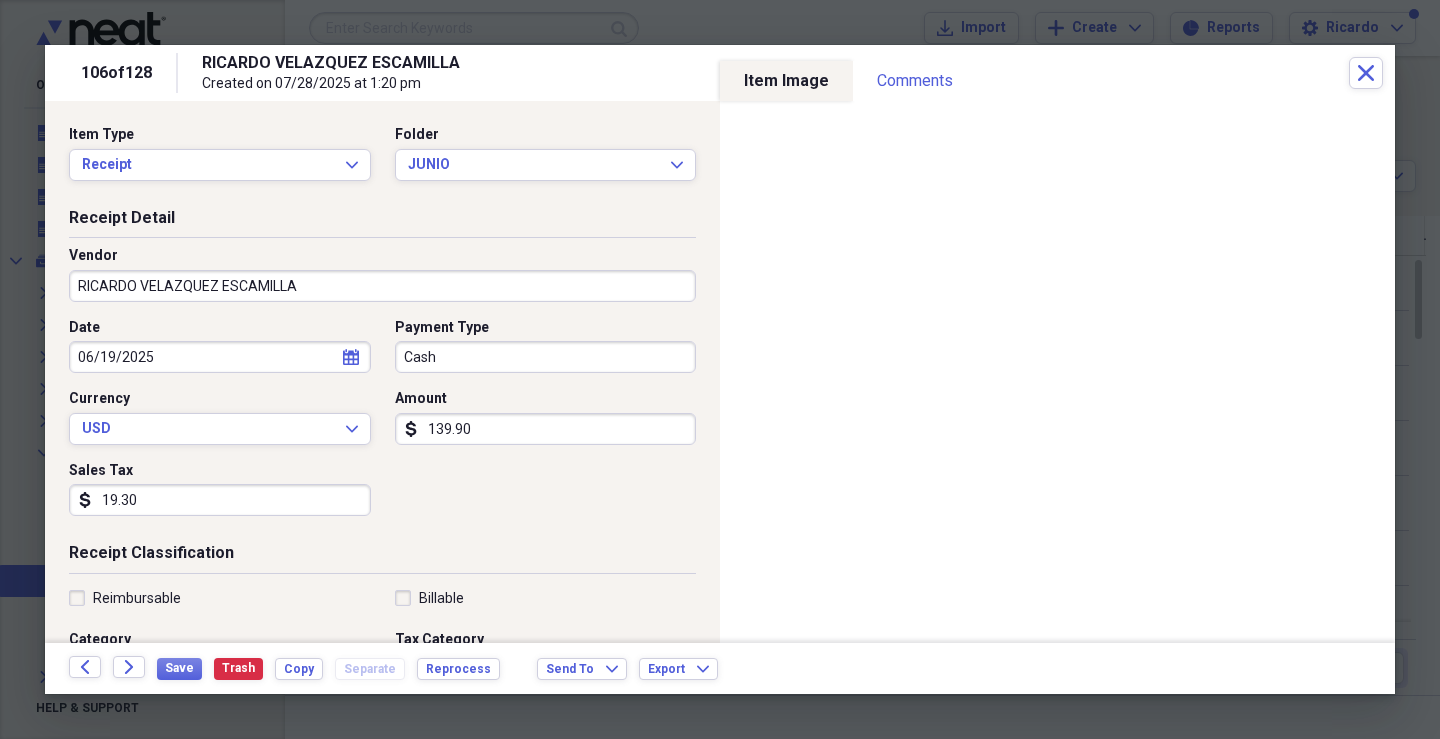 click on "Cash" at bounding box center [546, 357] 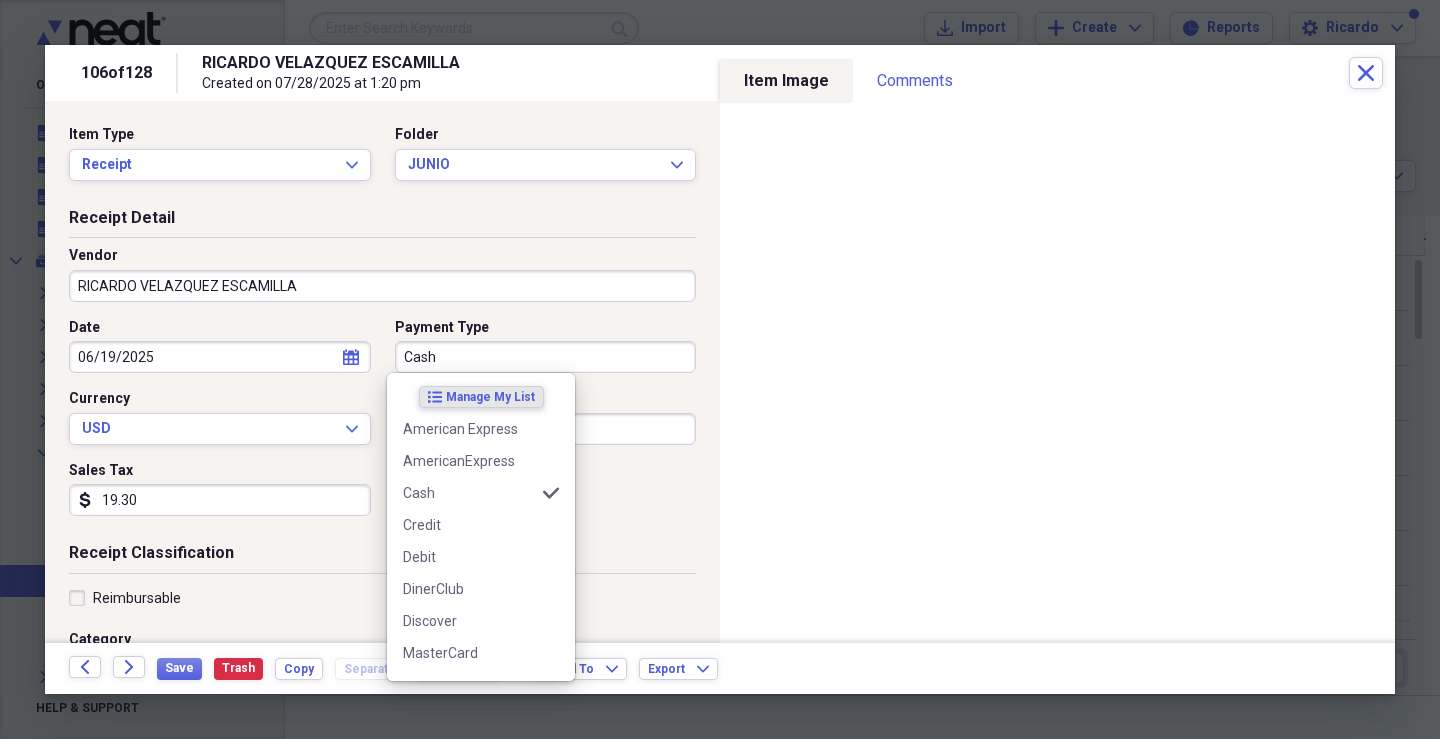 scroll, scrollTop: 124, scrollLeft: 0, axis: vertical 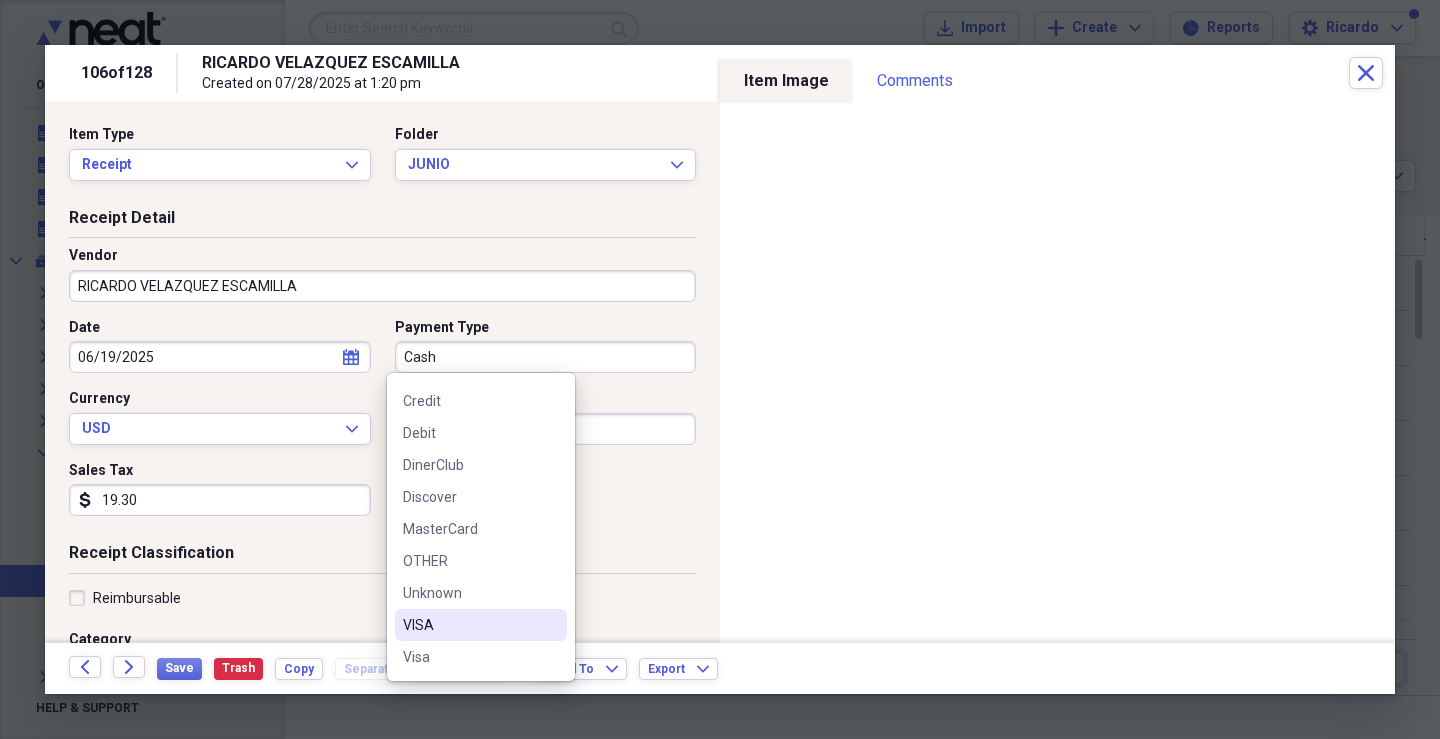 drag, startPoint x: 475, startPoint y: 624, endPoint x: 498, endPoint y: 618, distance: 23.769728 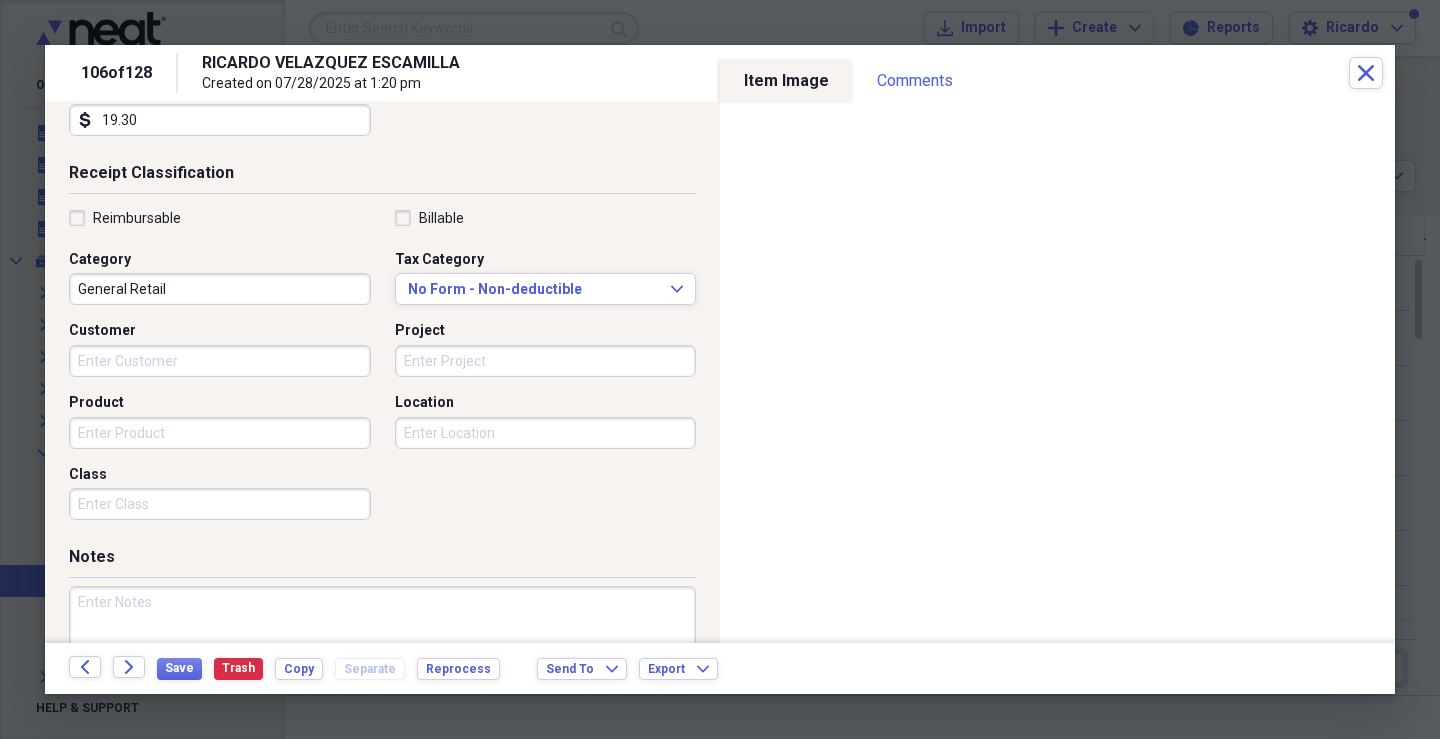 scroll, scrollTop: 479, scrollLeft: 0, axis: vertical 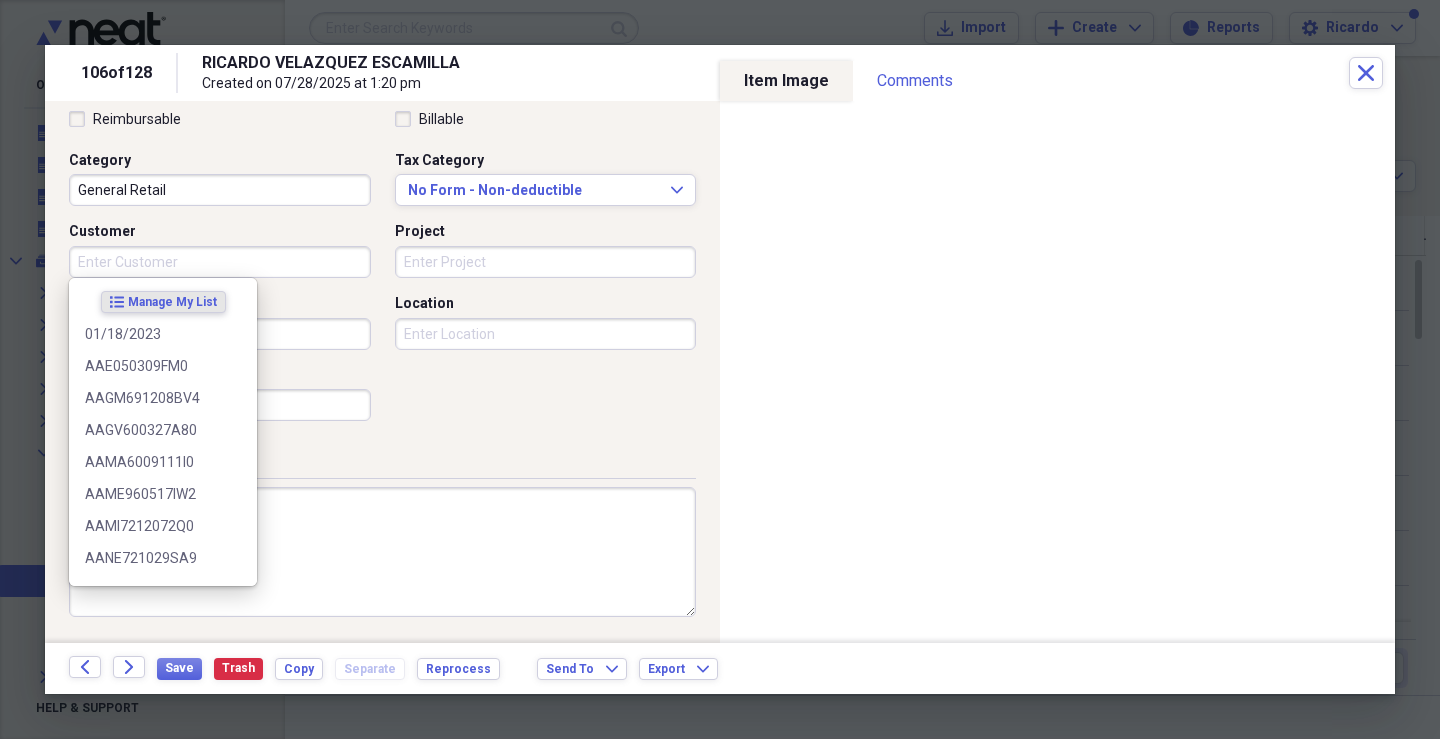 click on "Customer" at bounding box center (220, 262) 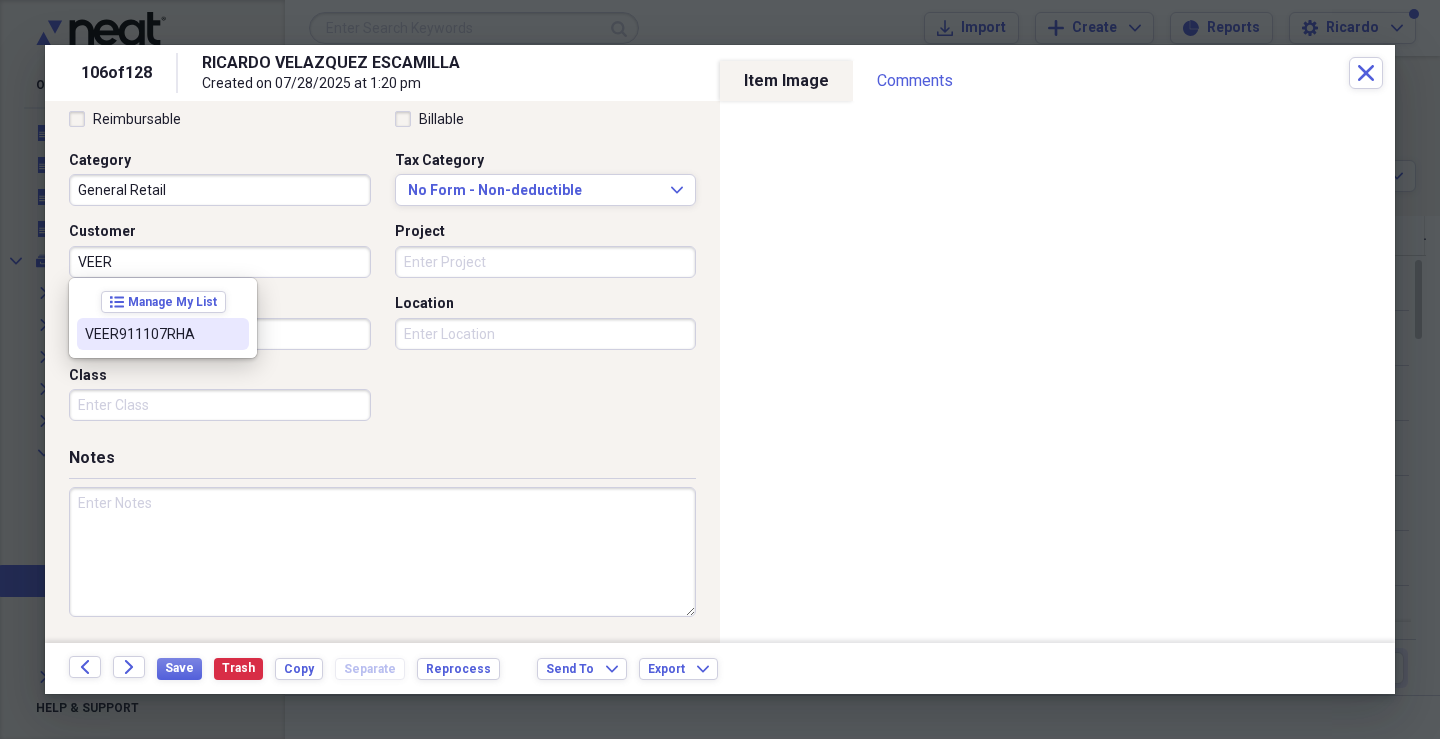 click on "VEER911107RHA" at bounding box center (151, 334) 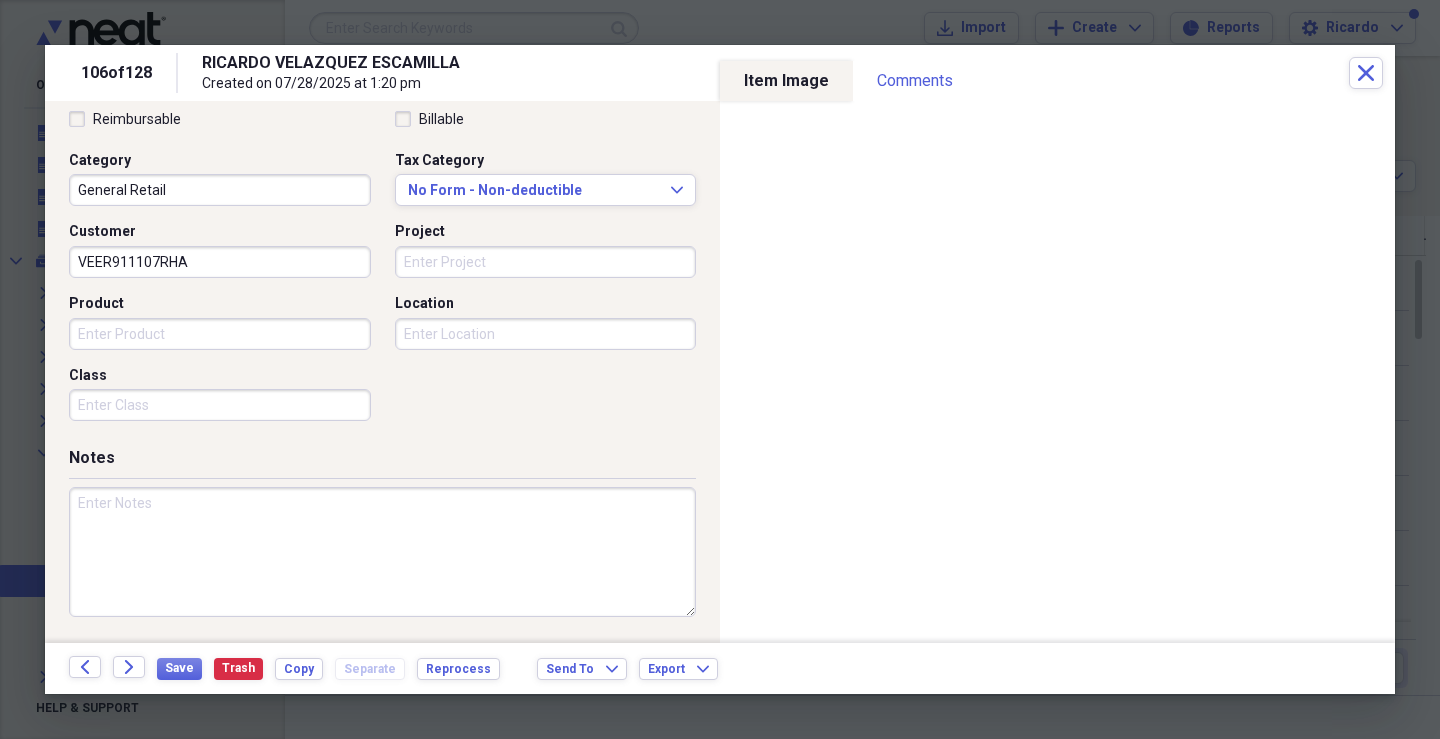 click on "Project" at bounding box center [546, 262] 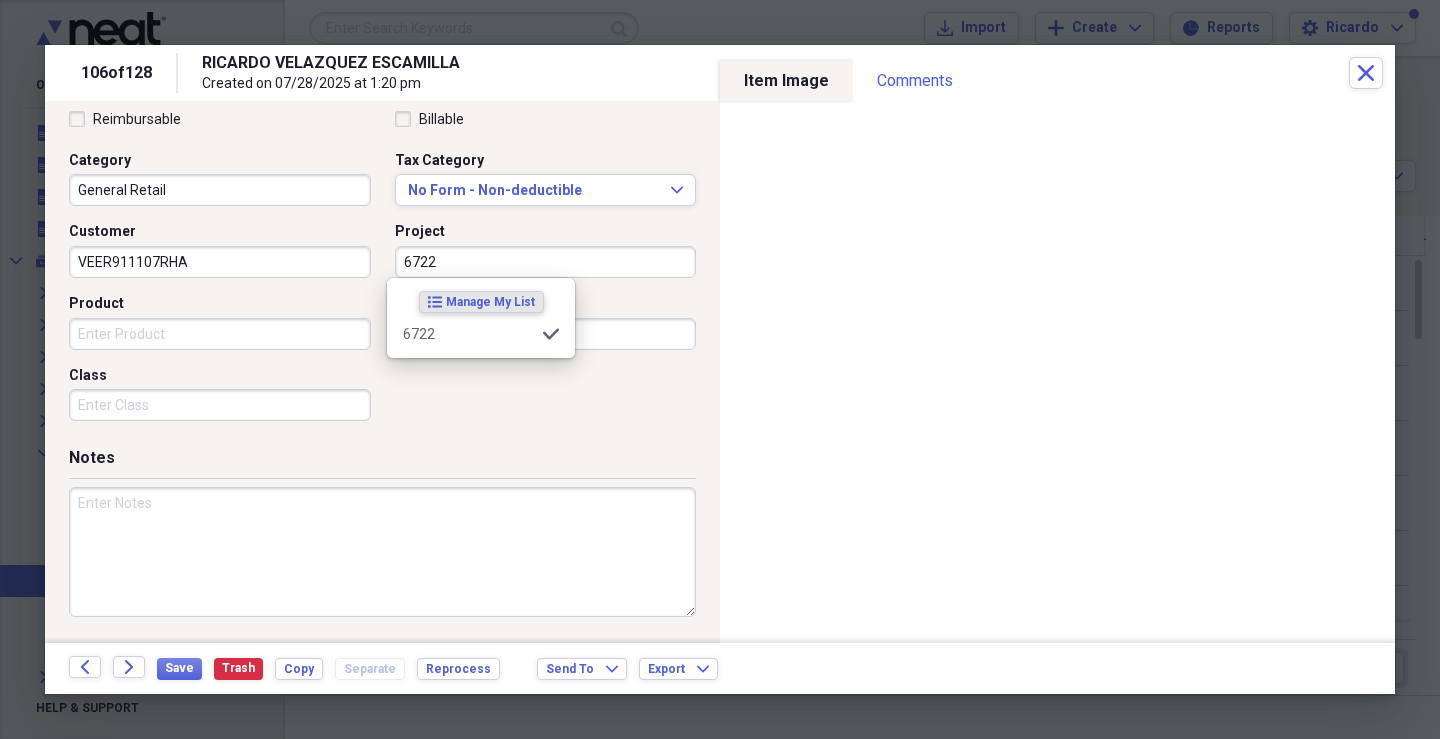 type on "6722" 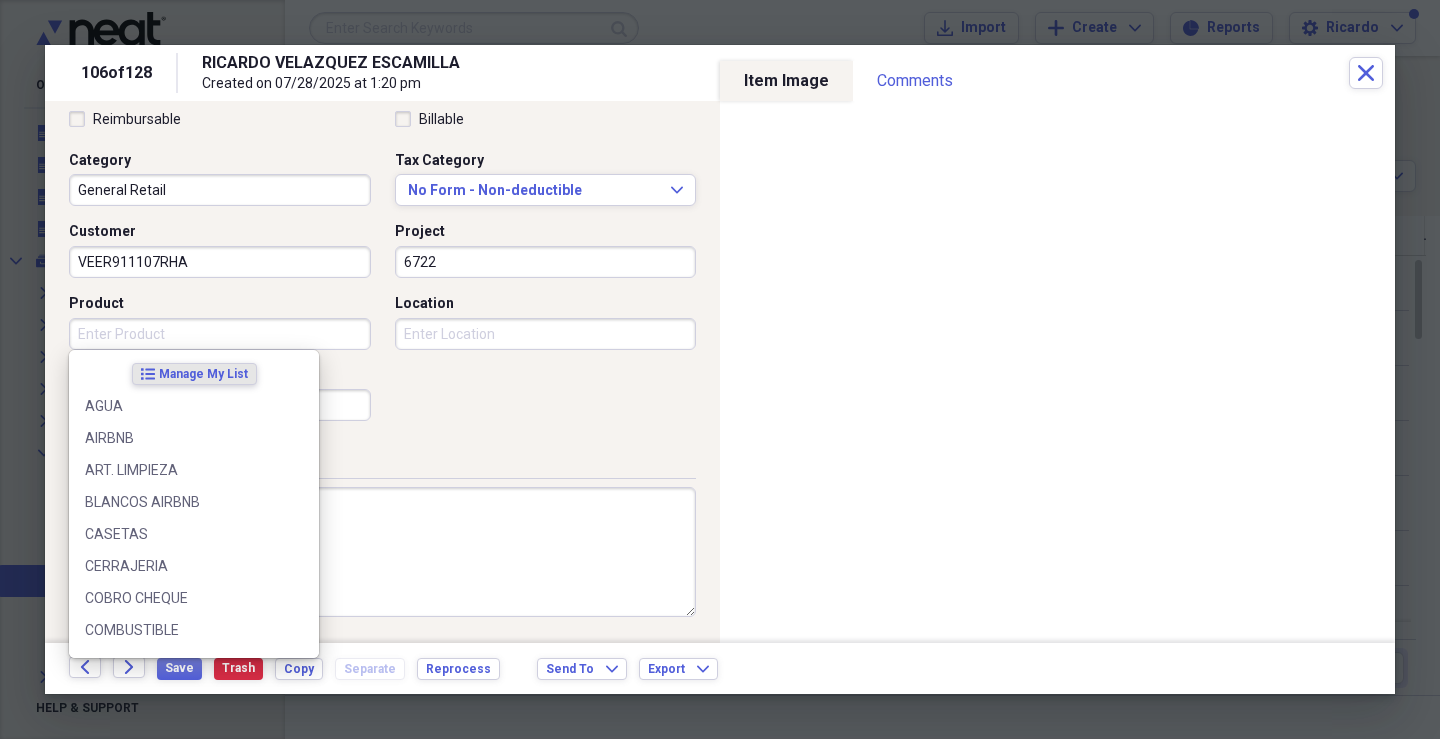 click on "Product" at bounding box center (220, 334) 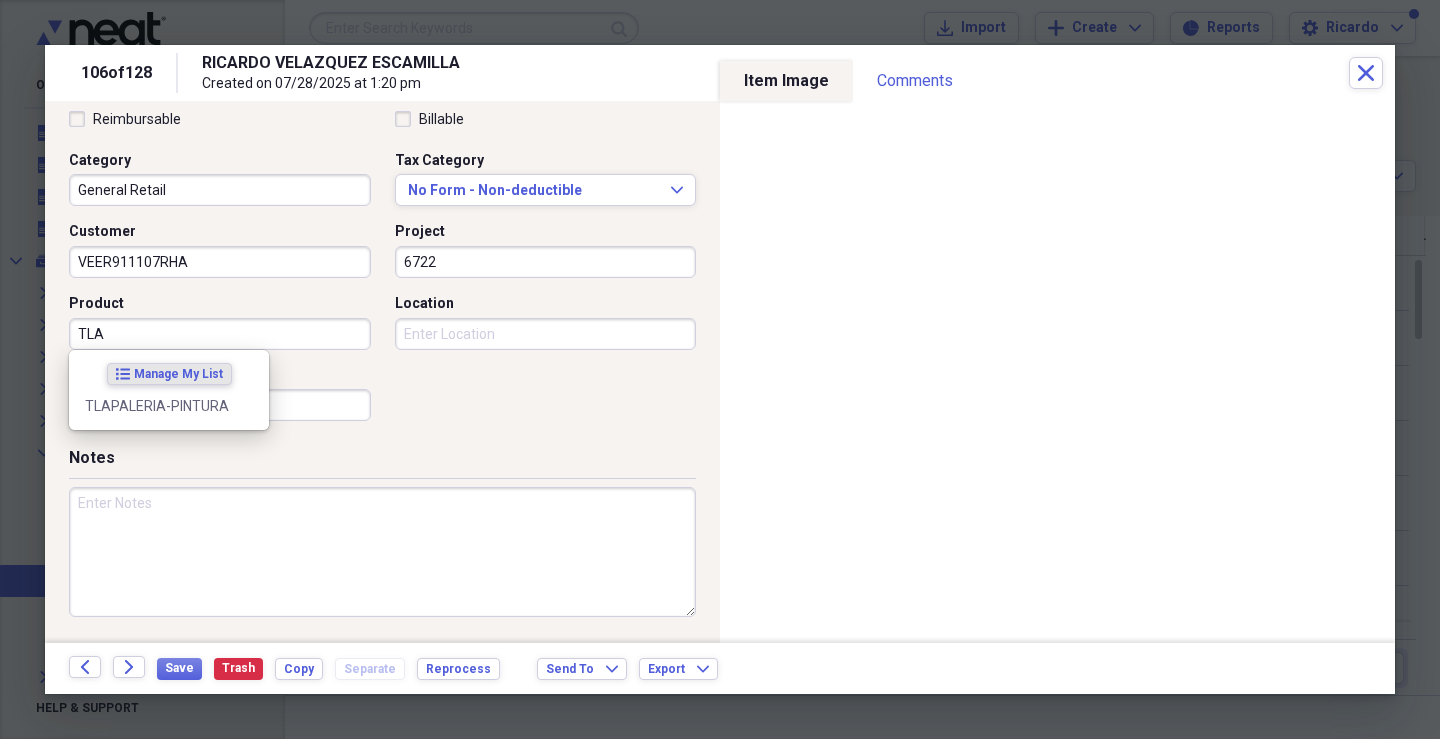click on "list Manage My List" at bounding box center (169, 374) 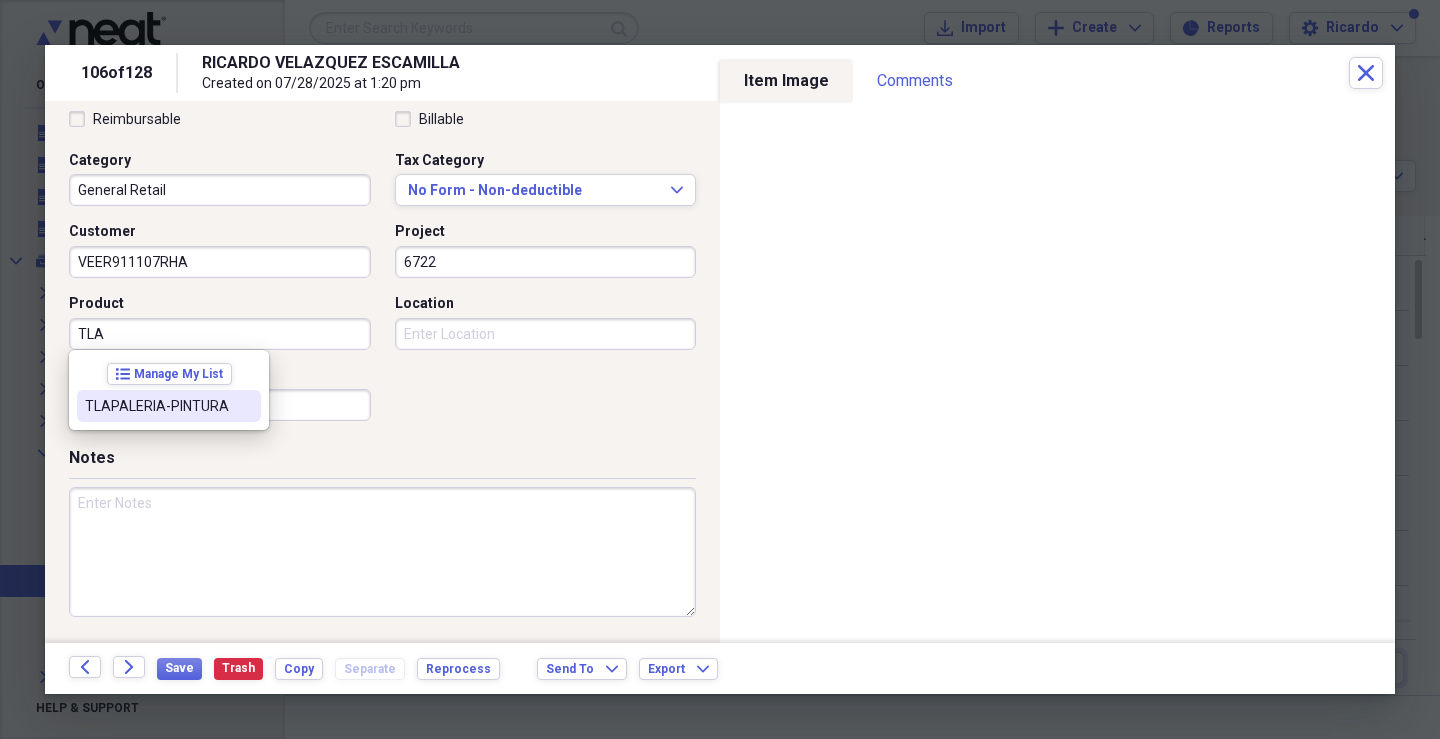 click on "TLAPALERIA-PINTURA" at bounding box center [157, 406] 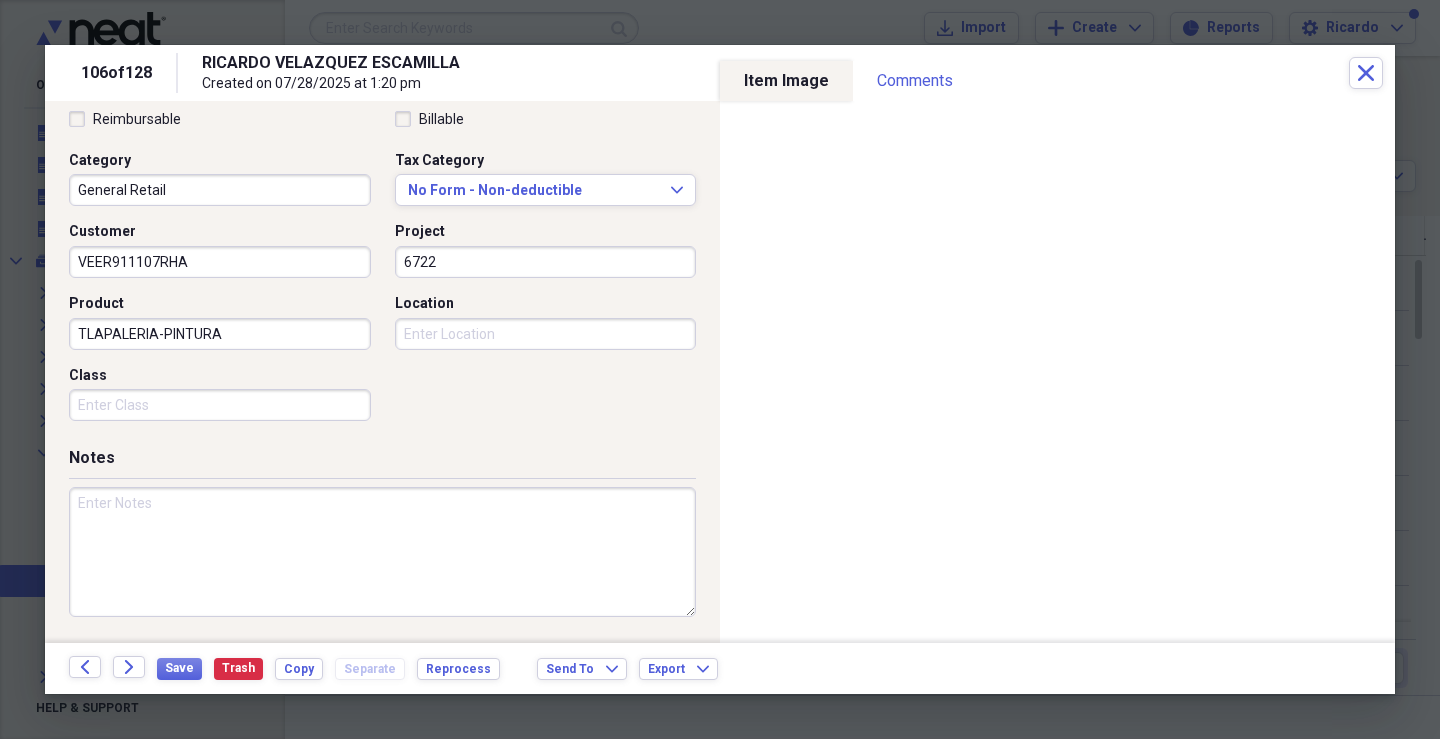 click on "Class" at bounding box center [220, 405] 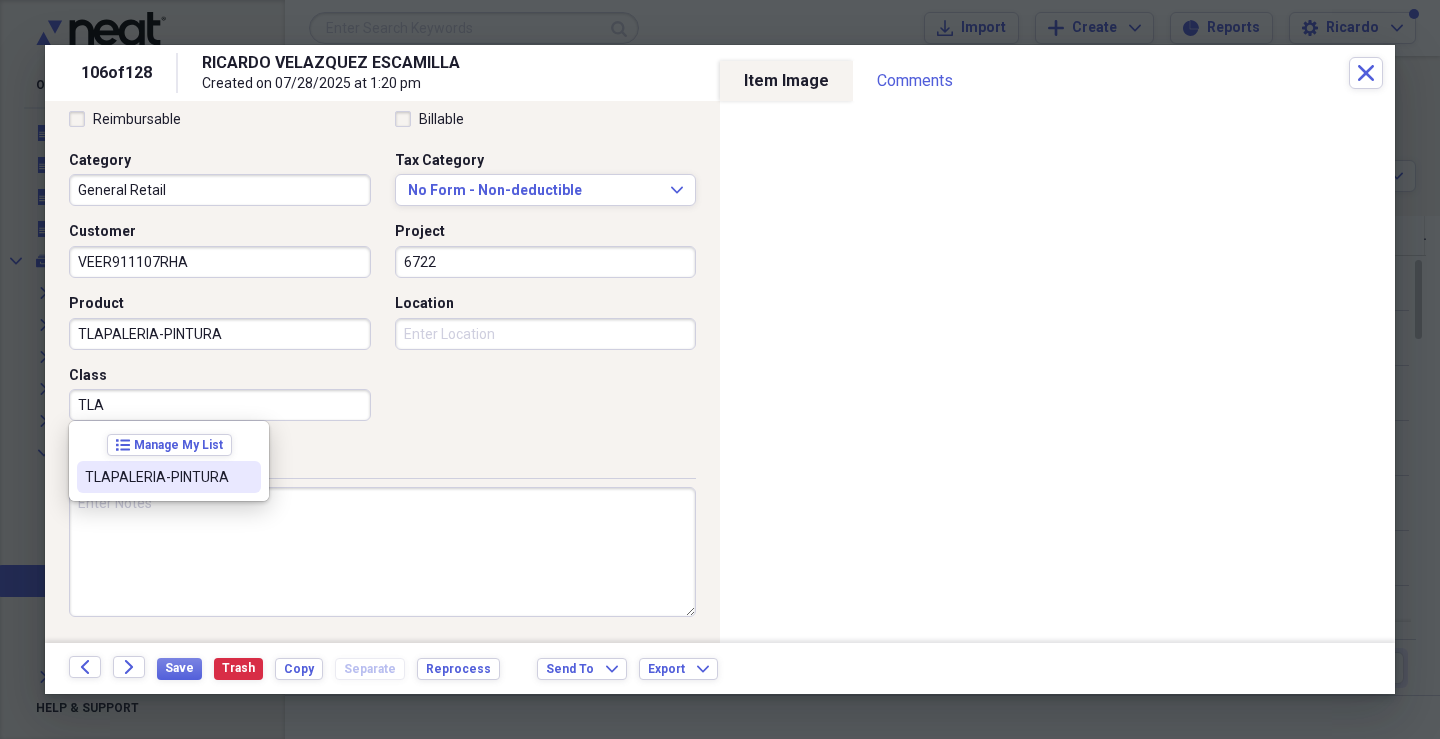 click on "list Manage My List TLAPALERIA-PINTURA" at bounding box center [169, 461] 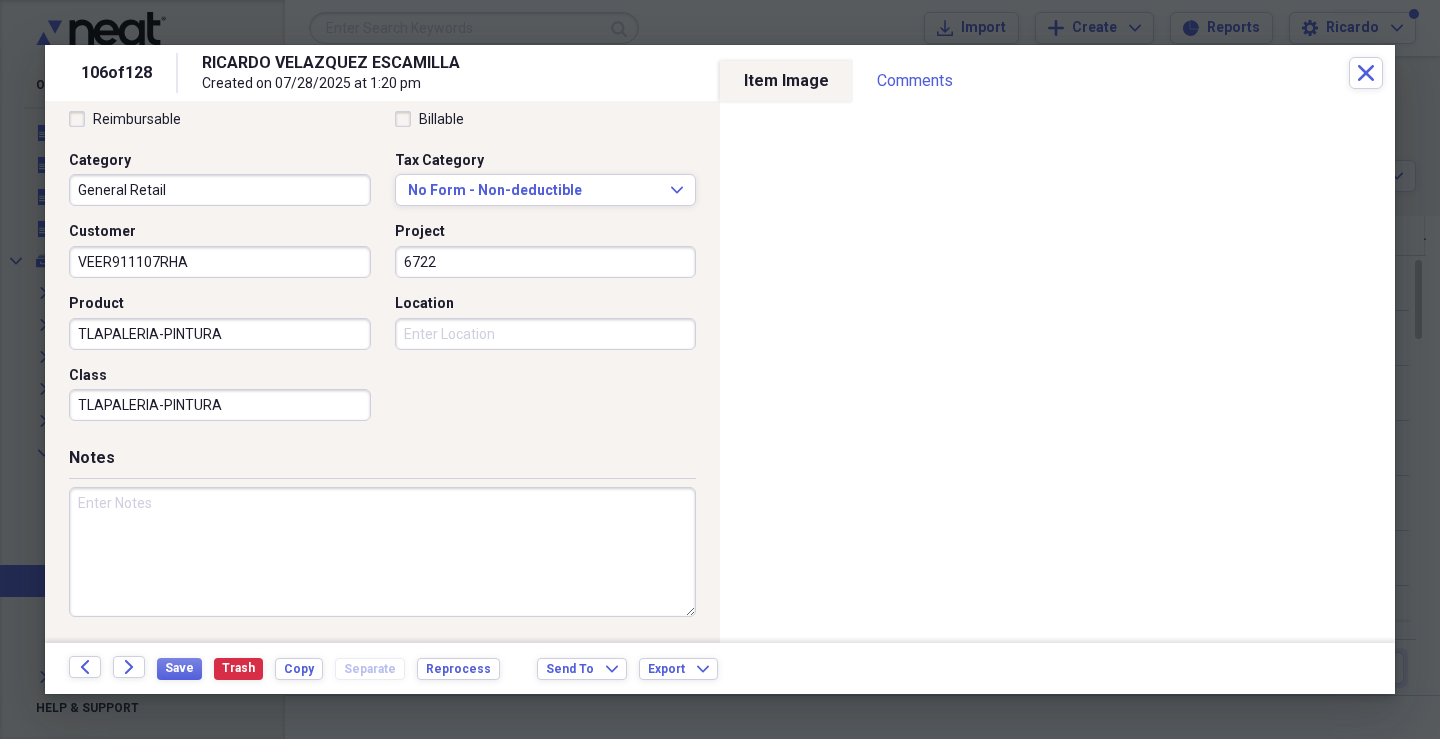 click on "Location" at bounding box center [546, 334] 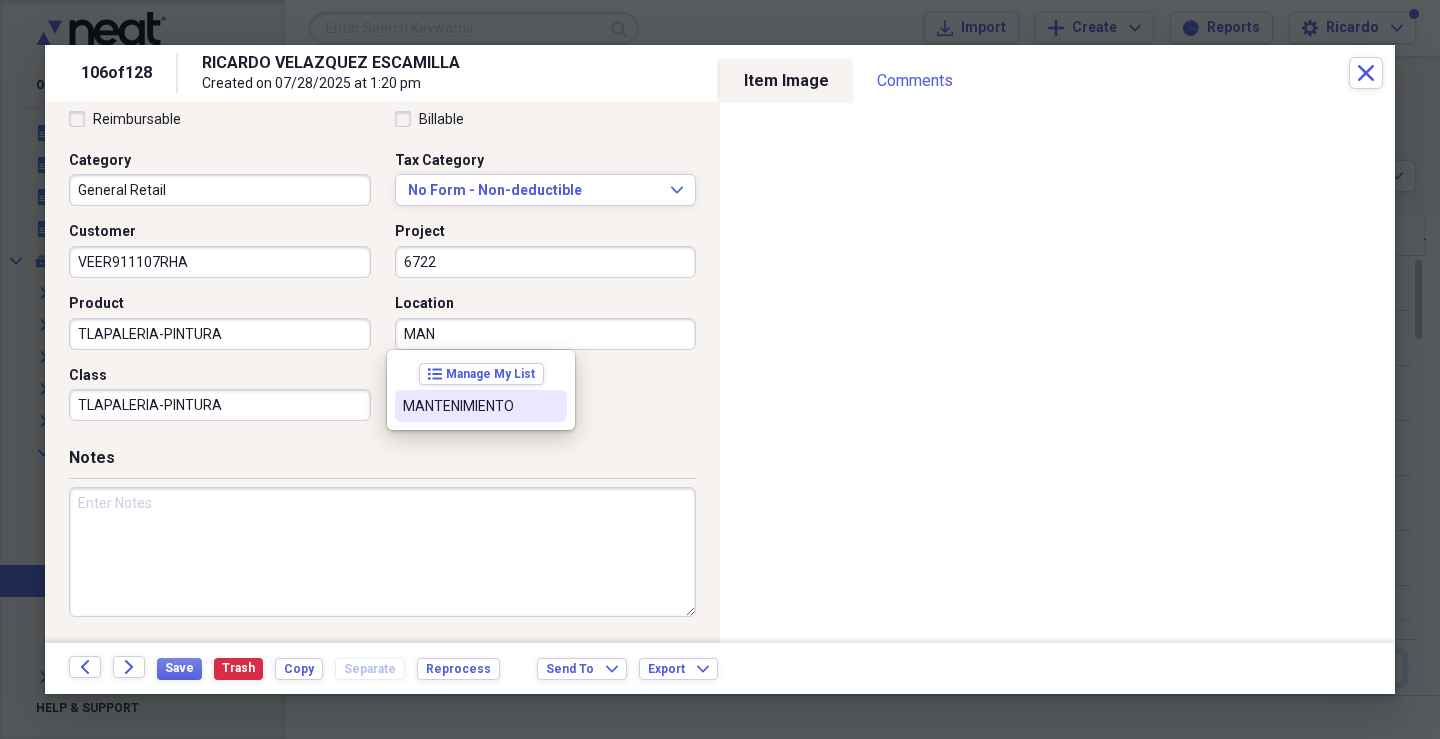 click on "MANTENIMIENTO" at bounding box center (481, 406) 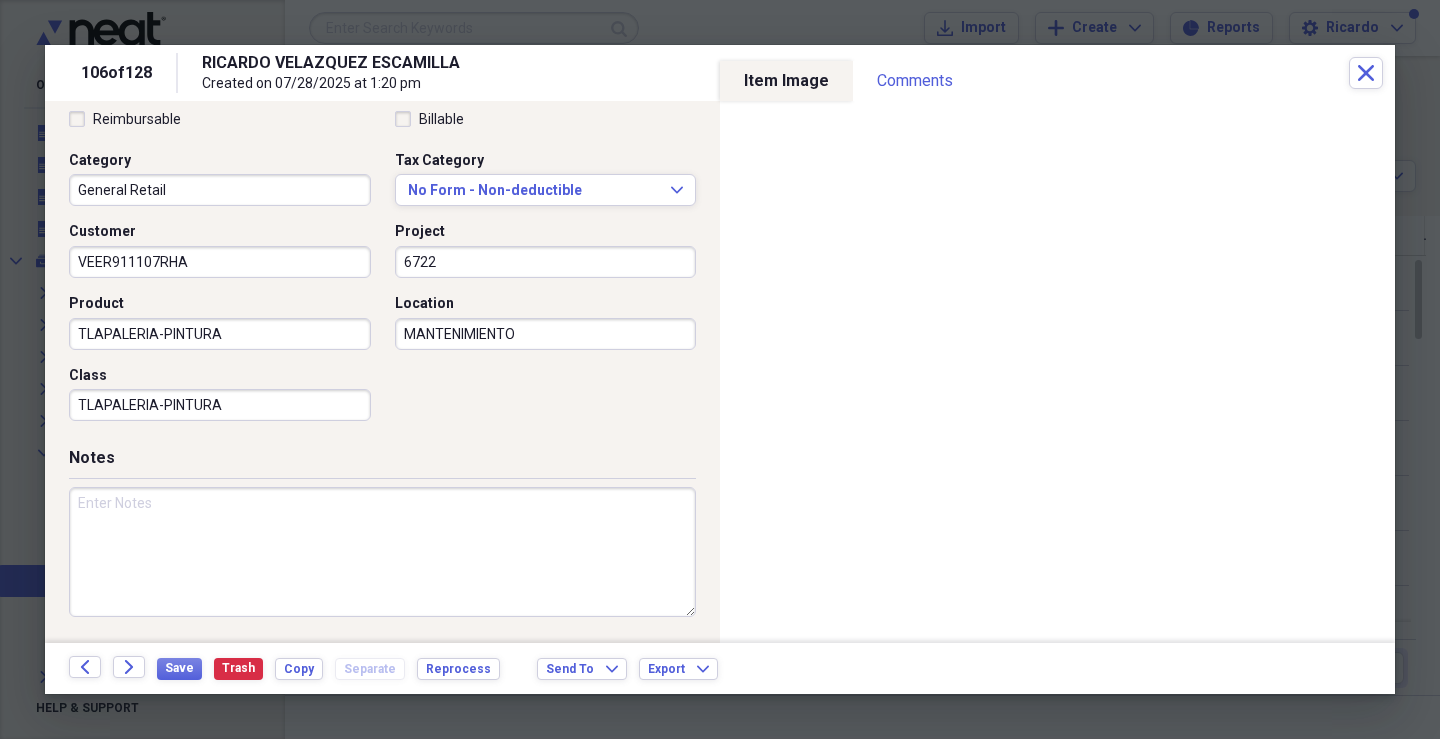 click at bounding box center (382, 552) 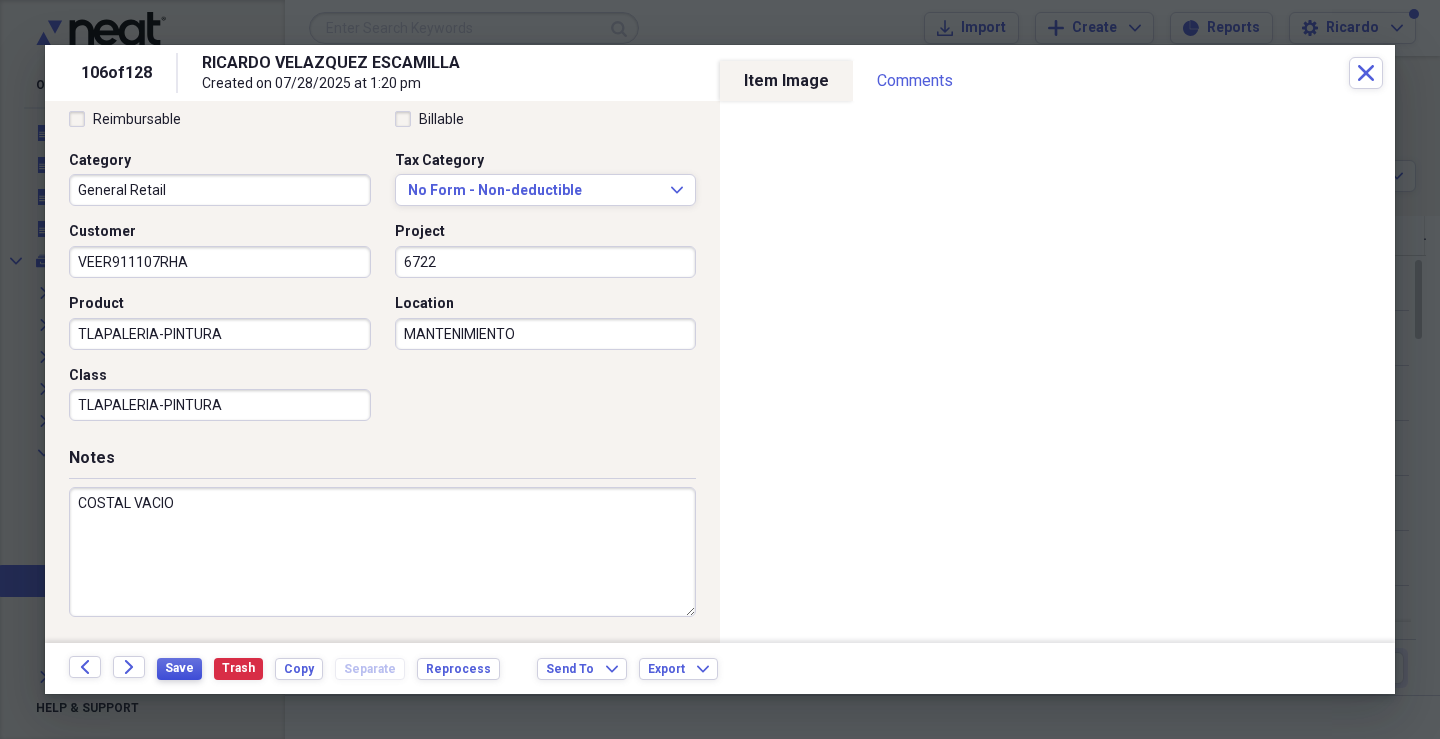 type on "COSTAL VACIO" 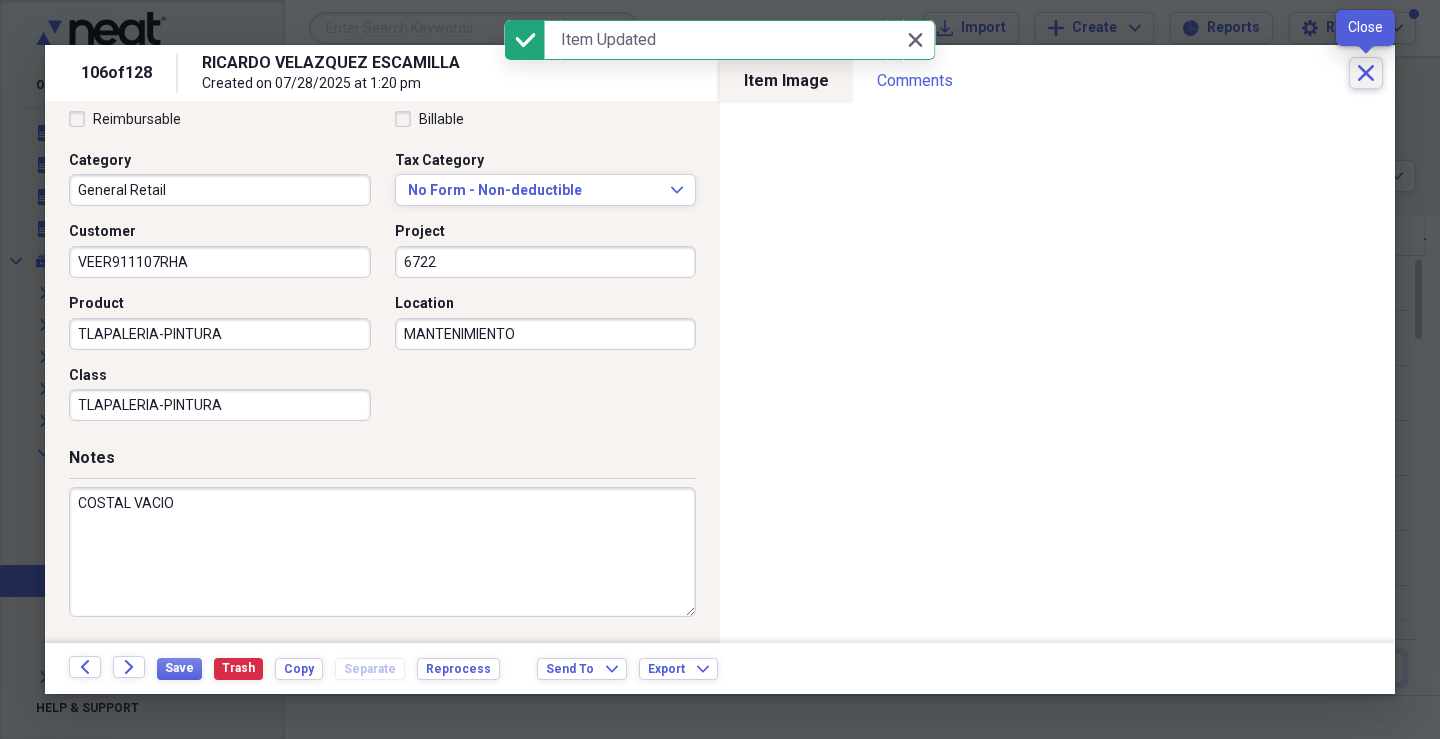 click on "Close" 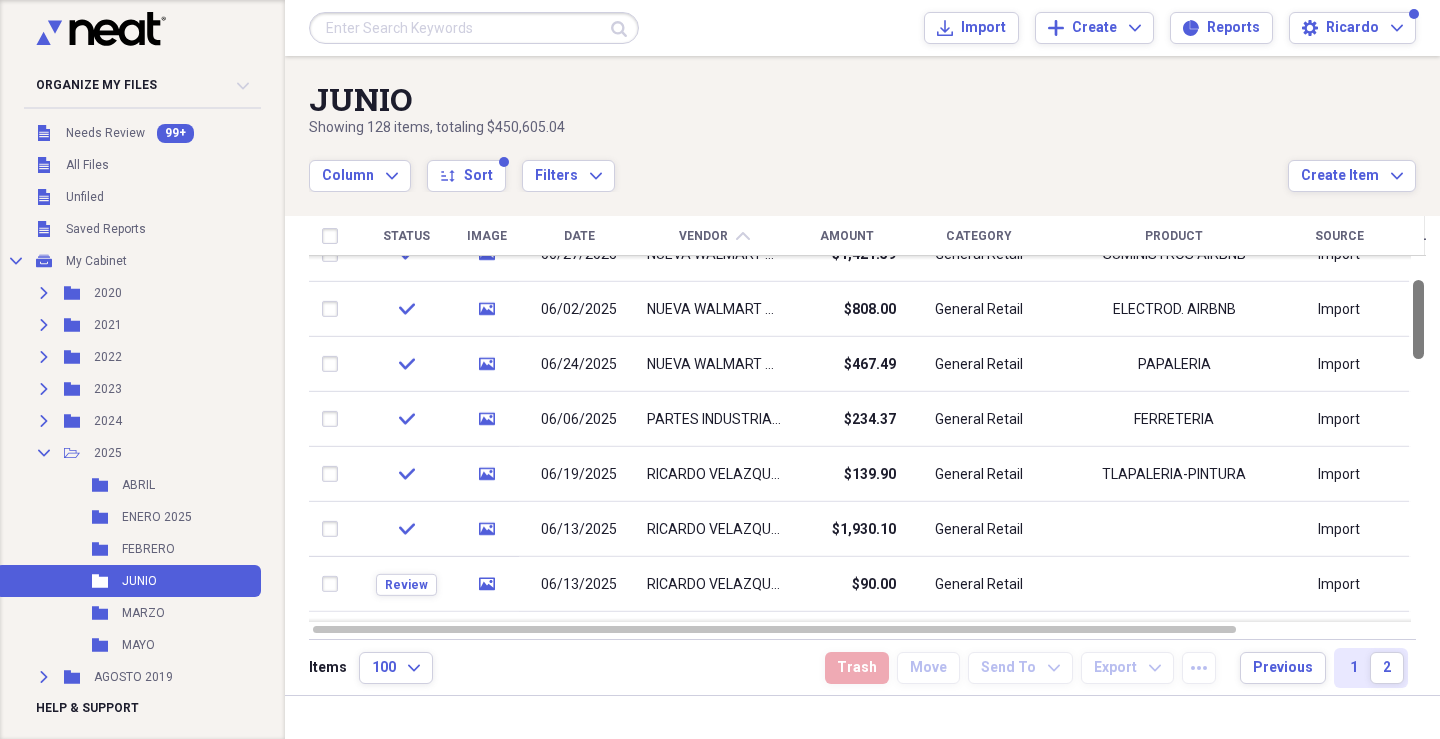 drag, startPoint x: 1434, startPoint y: 324, endPoint x: 1432, endPoint y: 350, distance: 26.076809 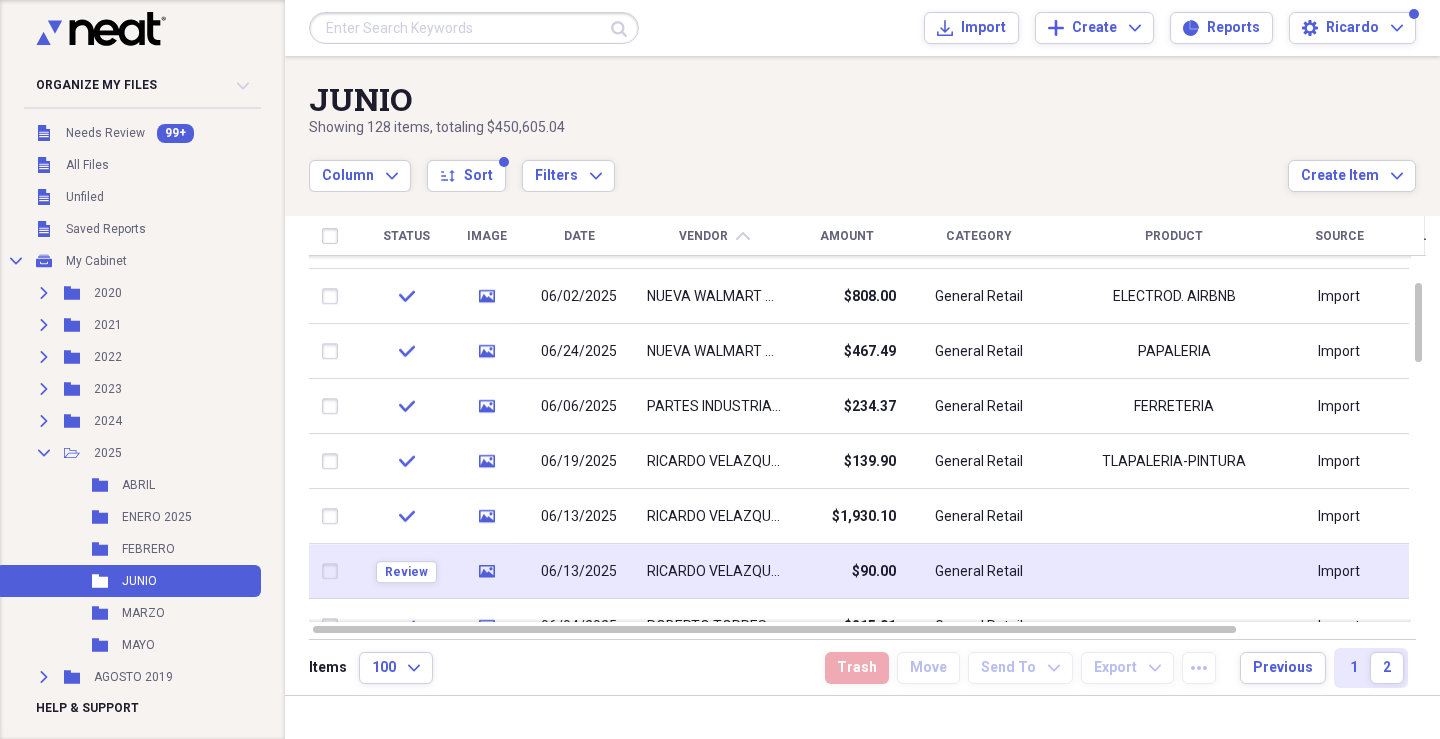 click on "RICARDO VELAZQUEZ ESCAMILLA" at bounding box center (714, 572) 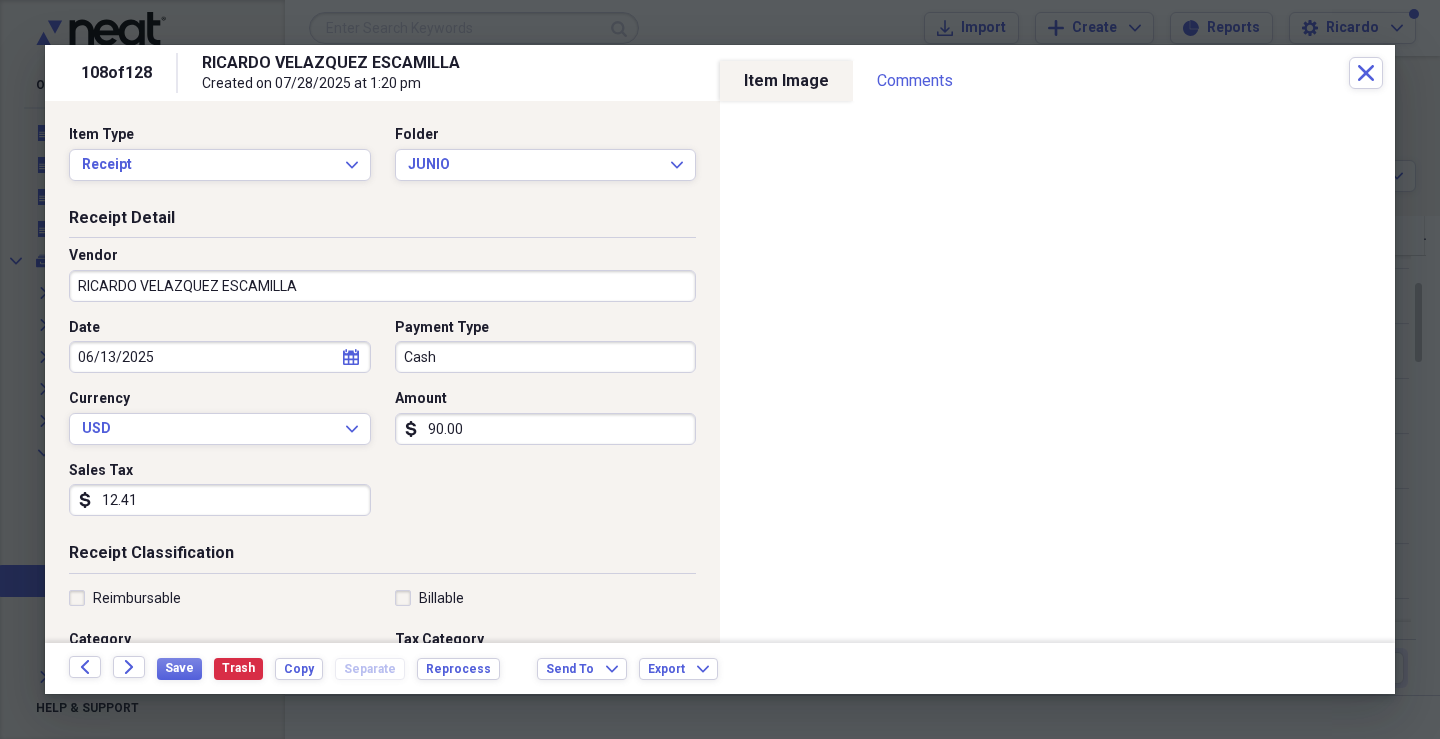click on "Cash" at bounding box center [546, 357] 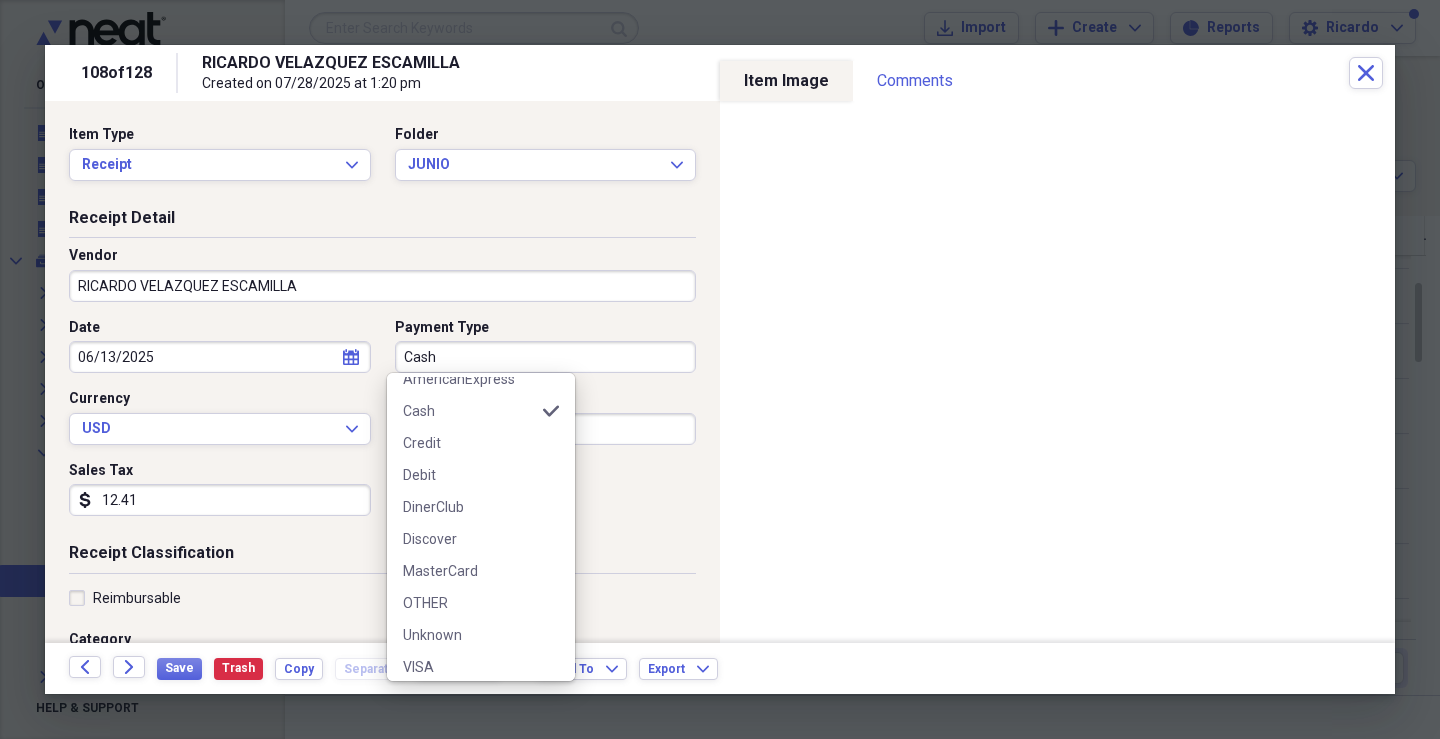 scroll, scrollTop: 124, scrollLeft: 0, axis: vertical 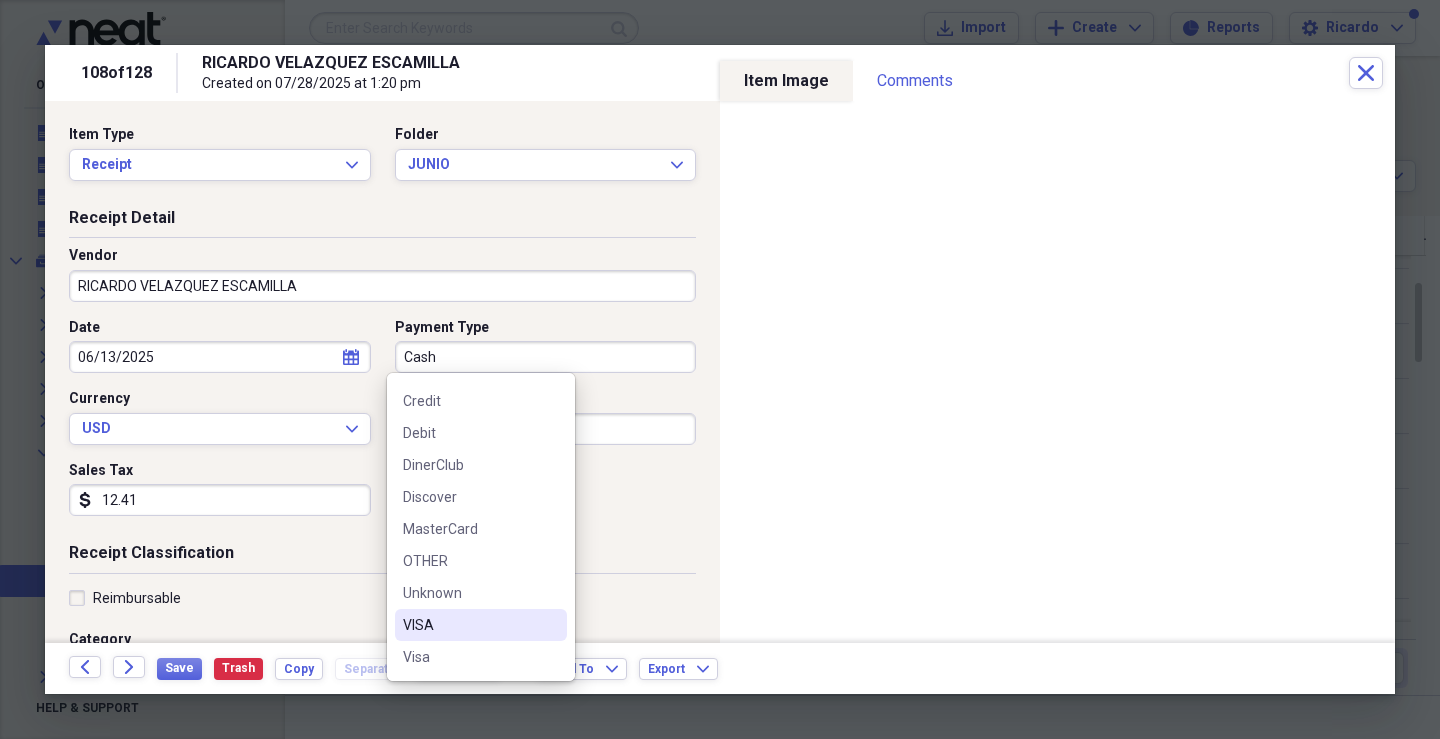 click on "VISA" at bounding box center [469, 625] 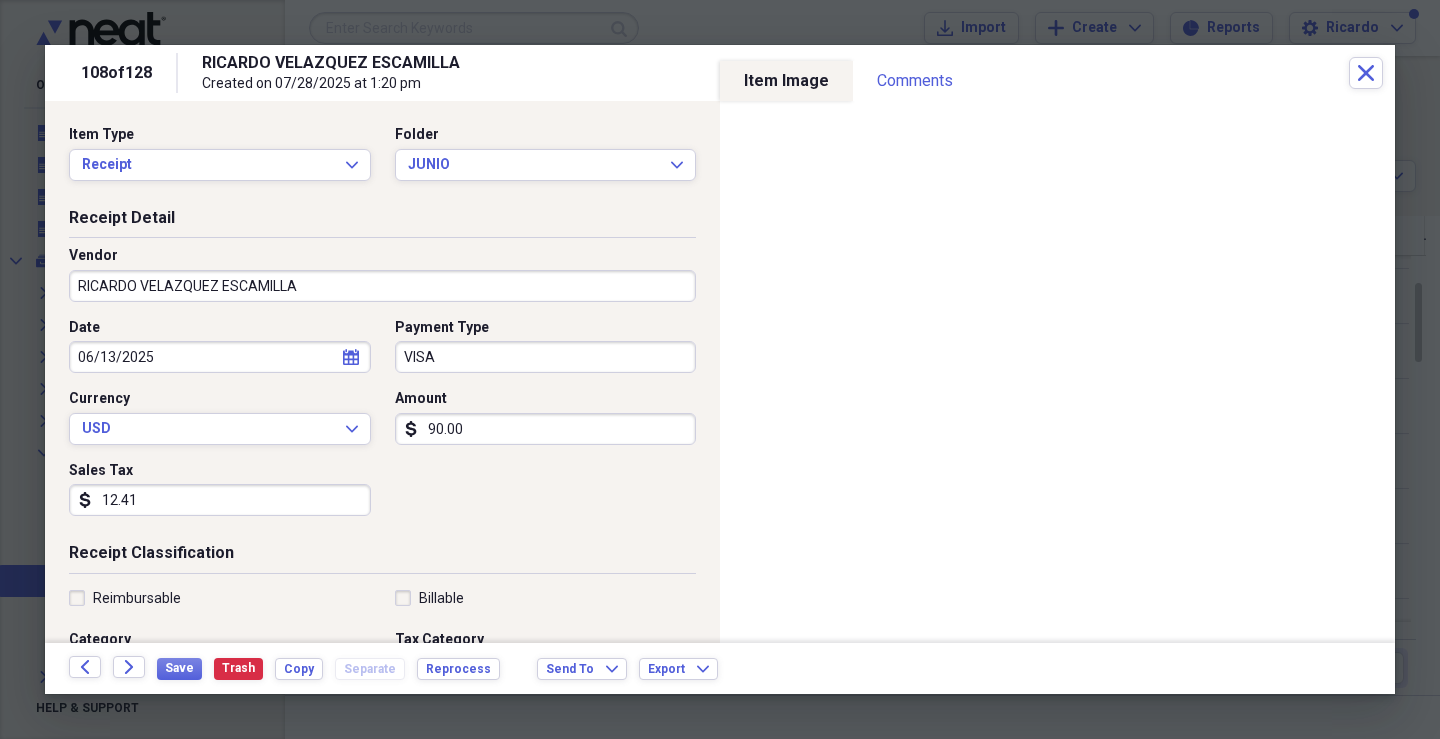 scroll, scrollTop: 200, scrollLeft: 0, axis: vertical 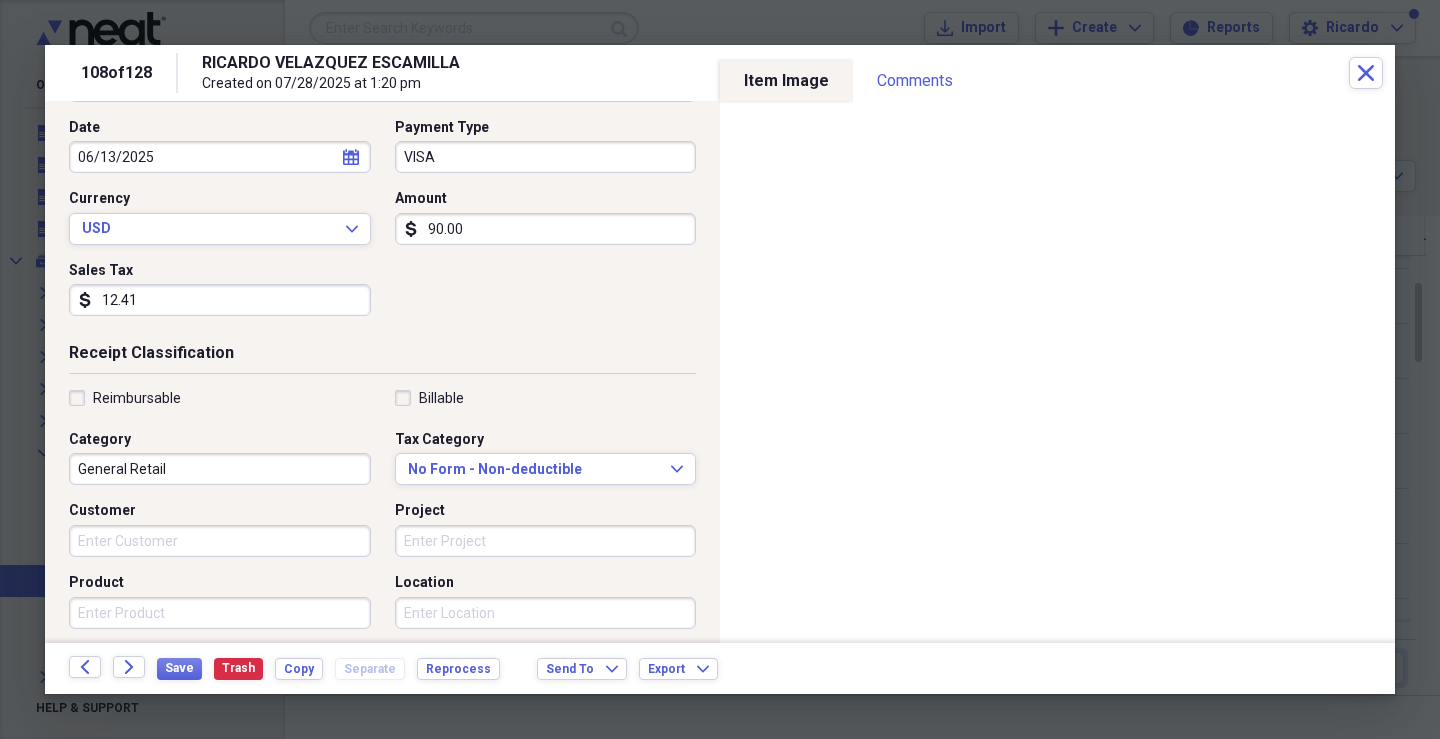 click on "Customer" at bounding box center (220, 541) 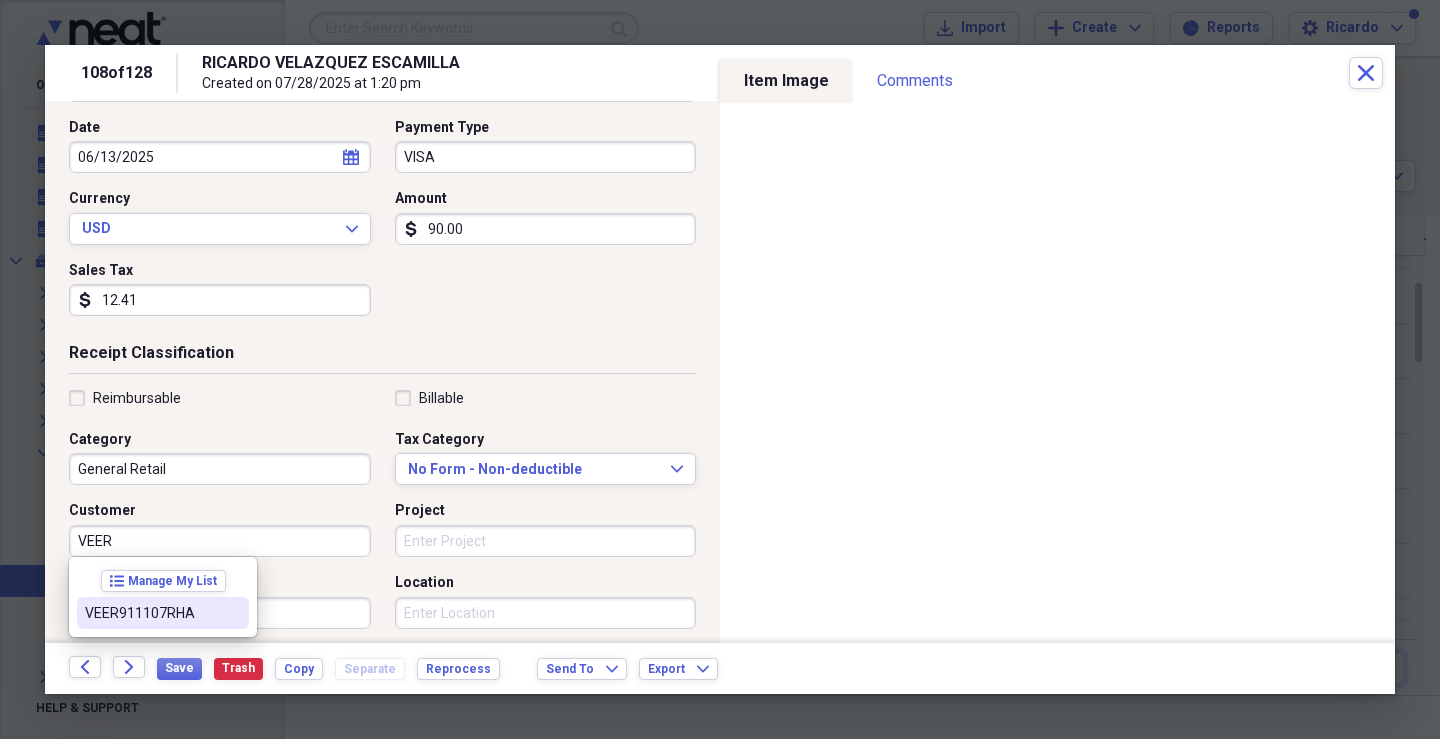 click on "VEER911107RHA" at bounding box center [163, 613] 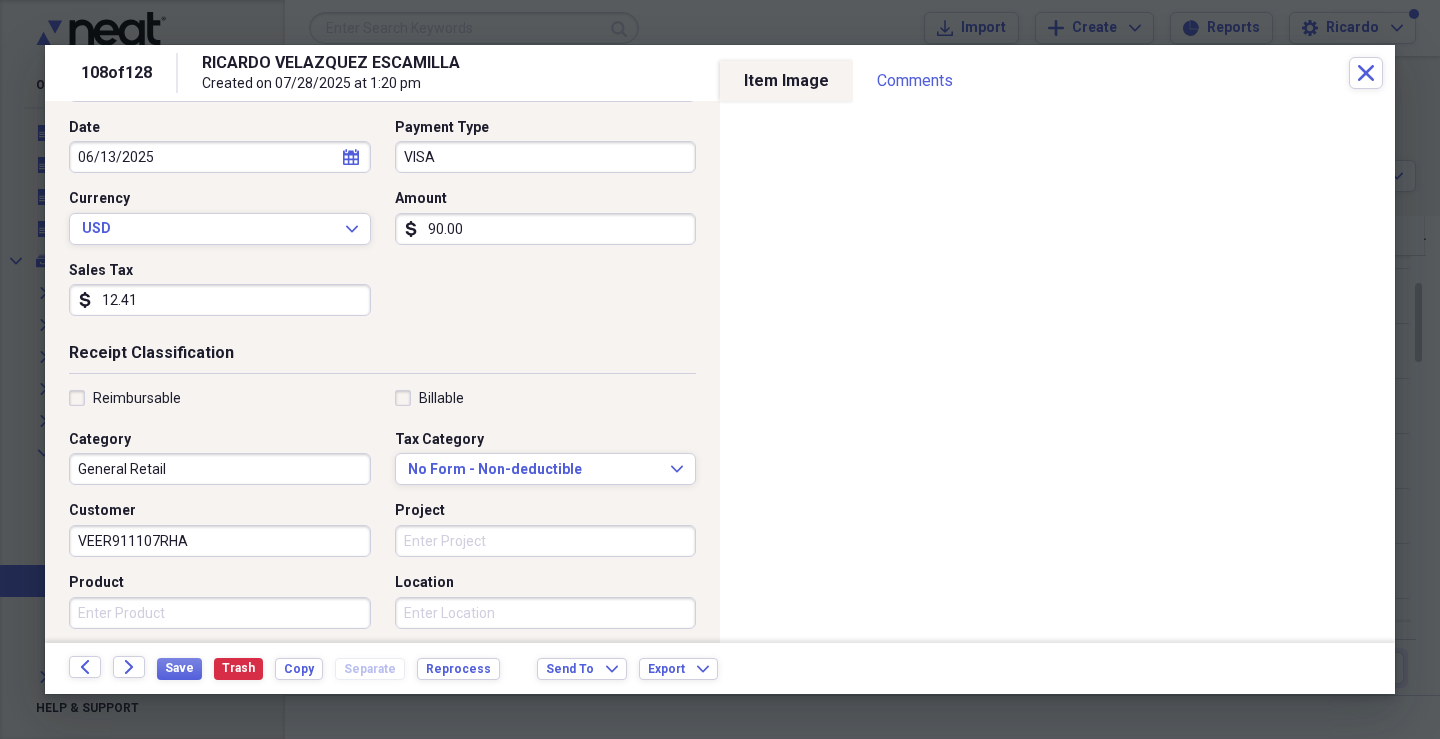 click on "Project" at bounding box center [546, 541] 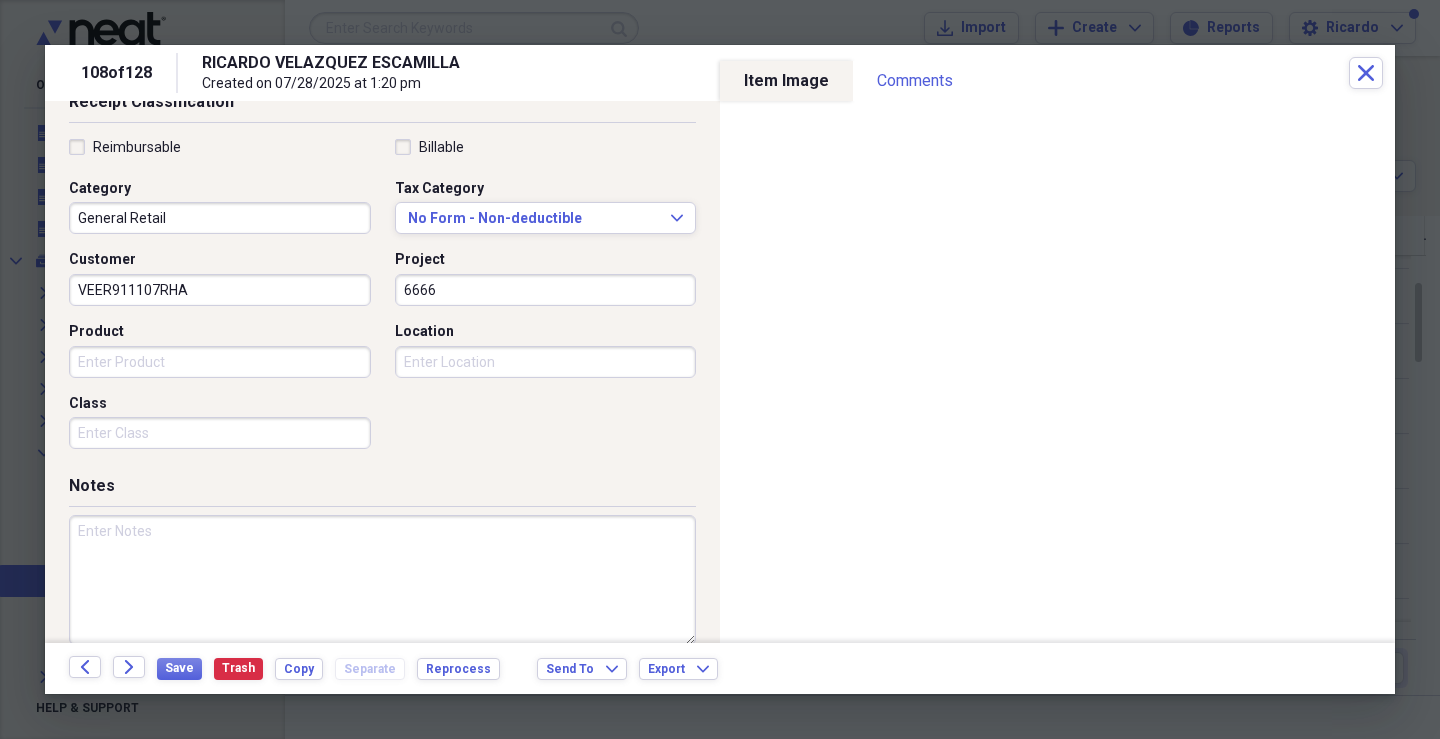 scroll, scrollTop: 479, scrollLeft: 0, axis: vertical 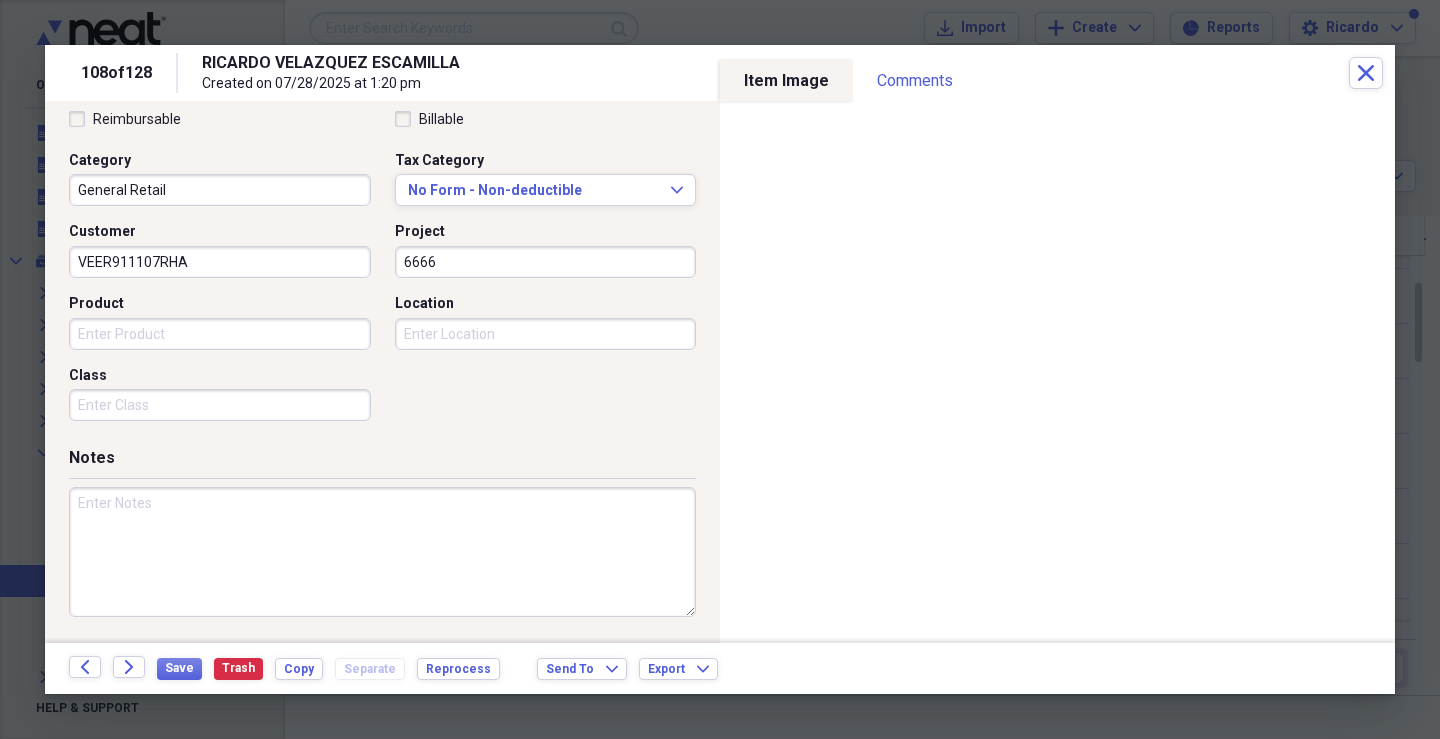 type on "6666" 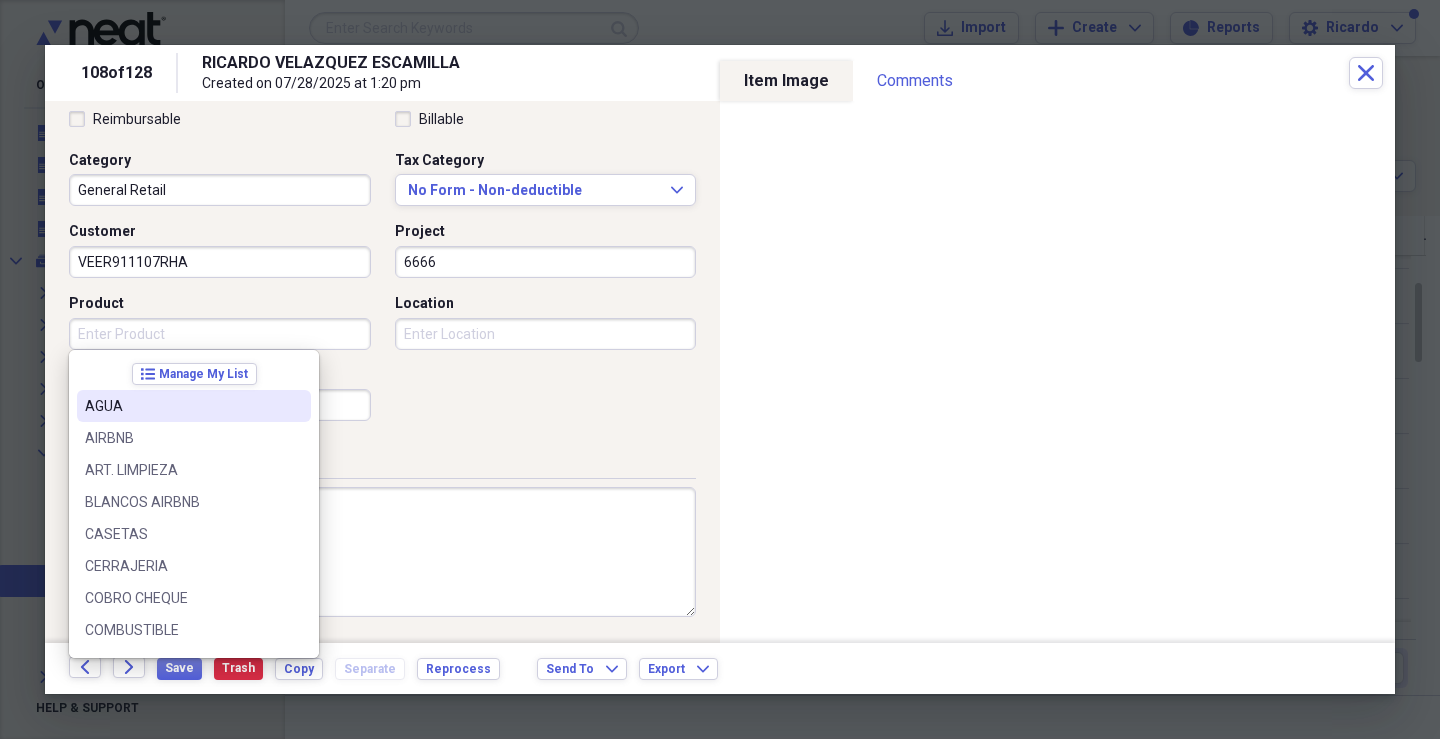 click on "Product" at bounding box center [220, 334] 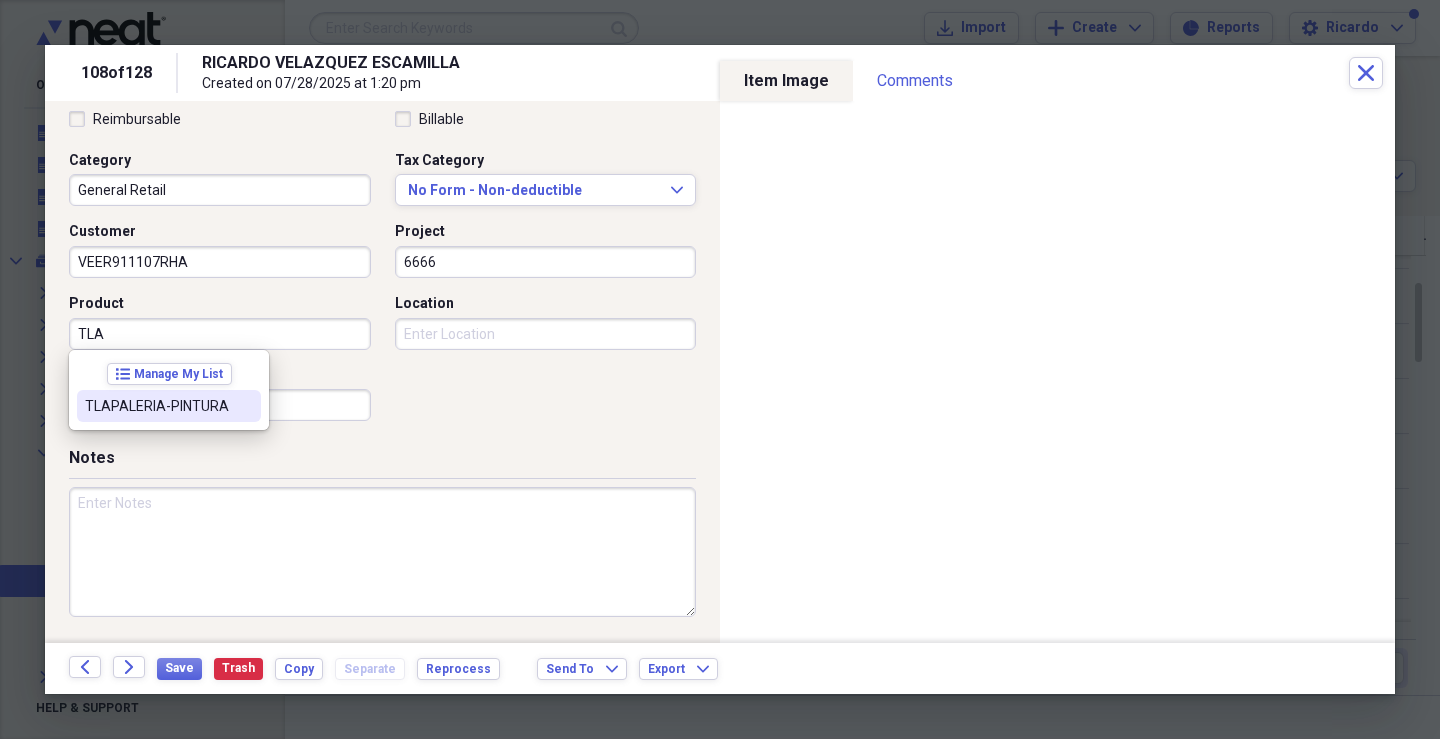 click on "TLAPALERIA-PINTURA" at bounding box center (157, 406) 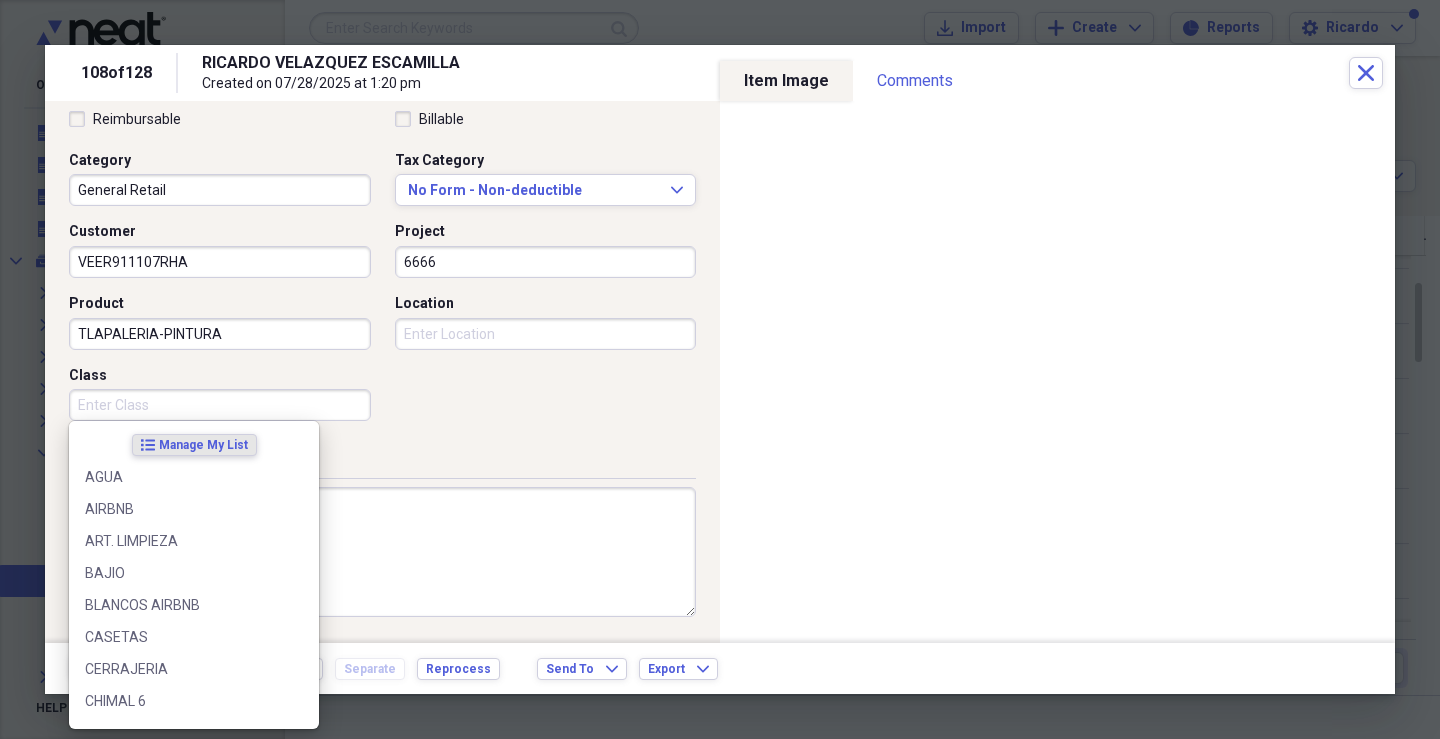 click on "Class" at bounding box center (220, 405) 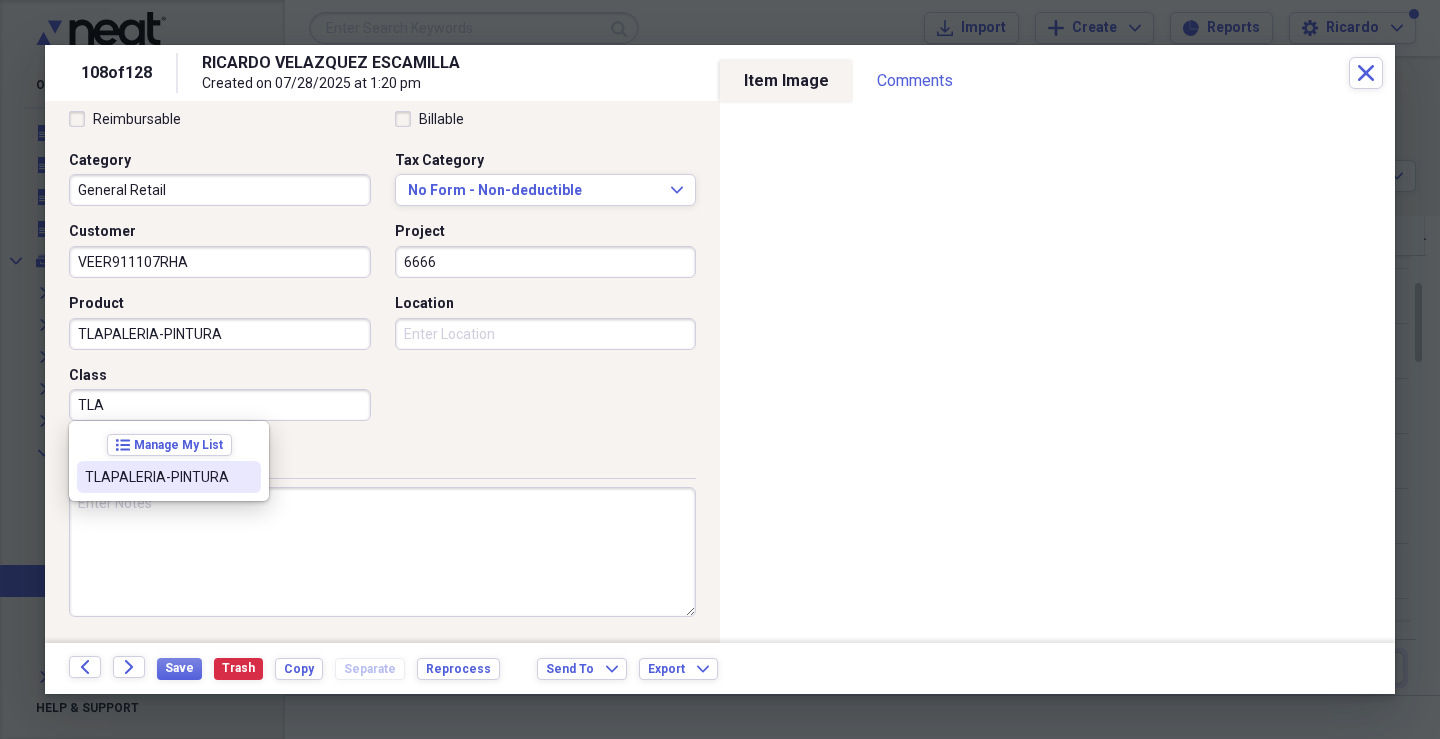 click on "TLAPALERIA-PINTURA" at bounding box center (157, 477) 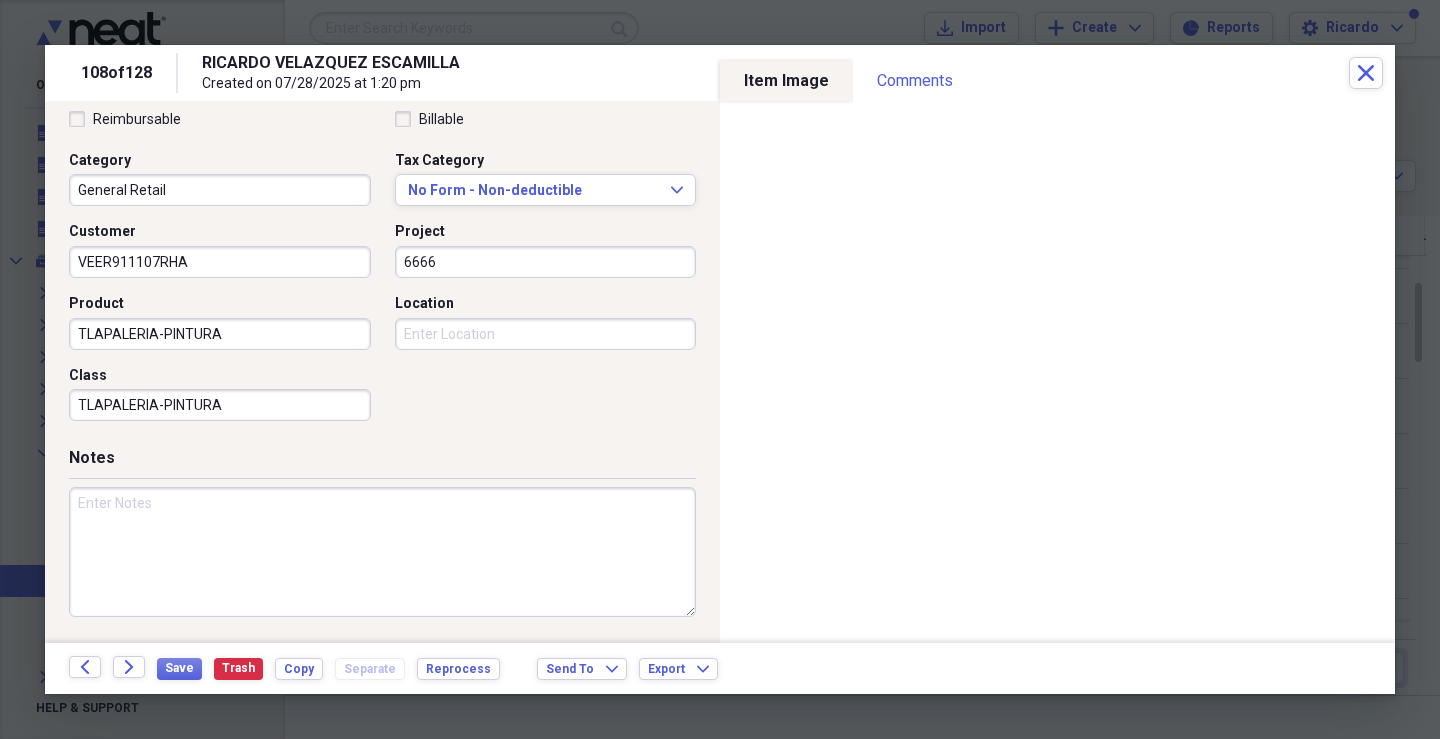 click on "Location" at bounding box center [546, 334] 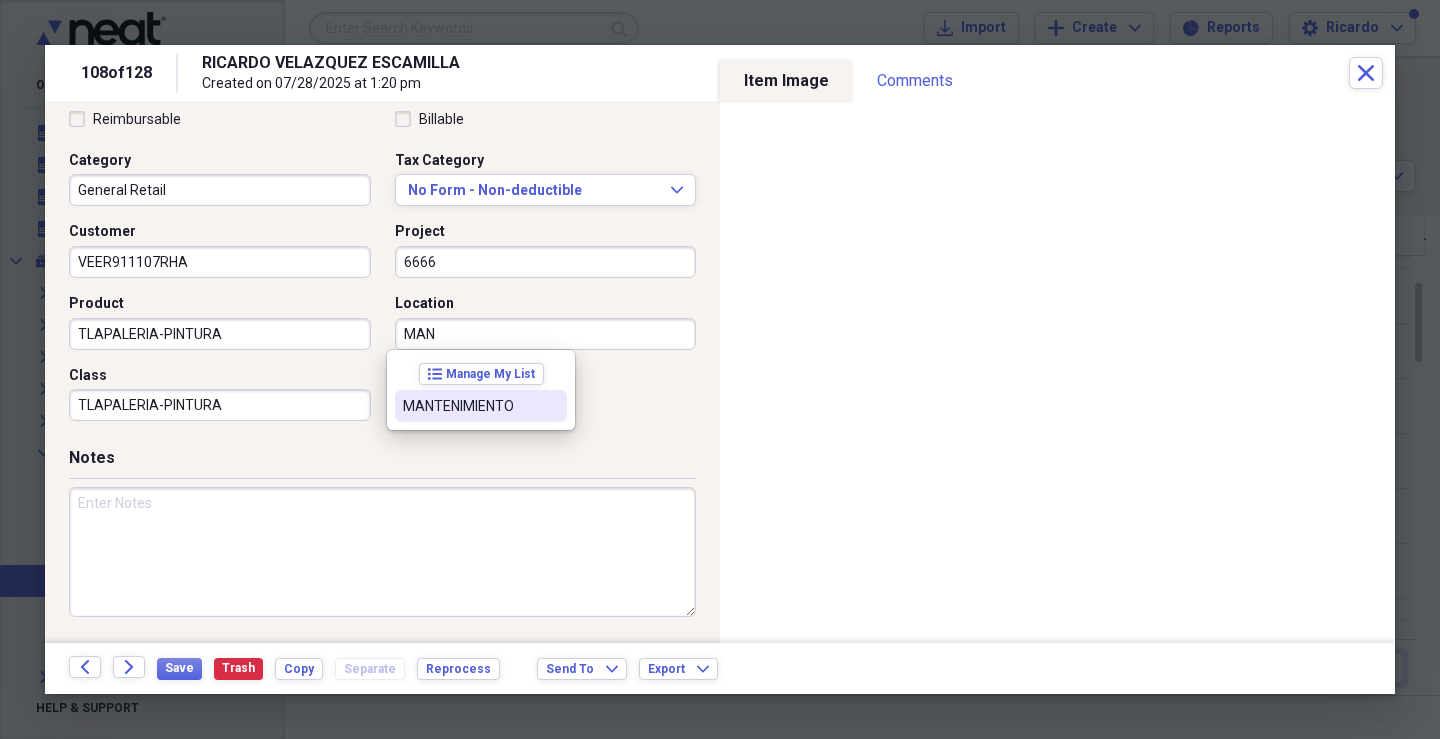 click on "MANTENIMIENTO" at bounding box center [469, 406] 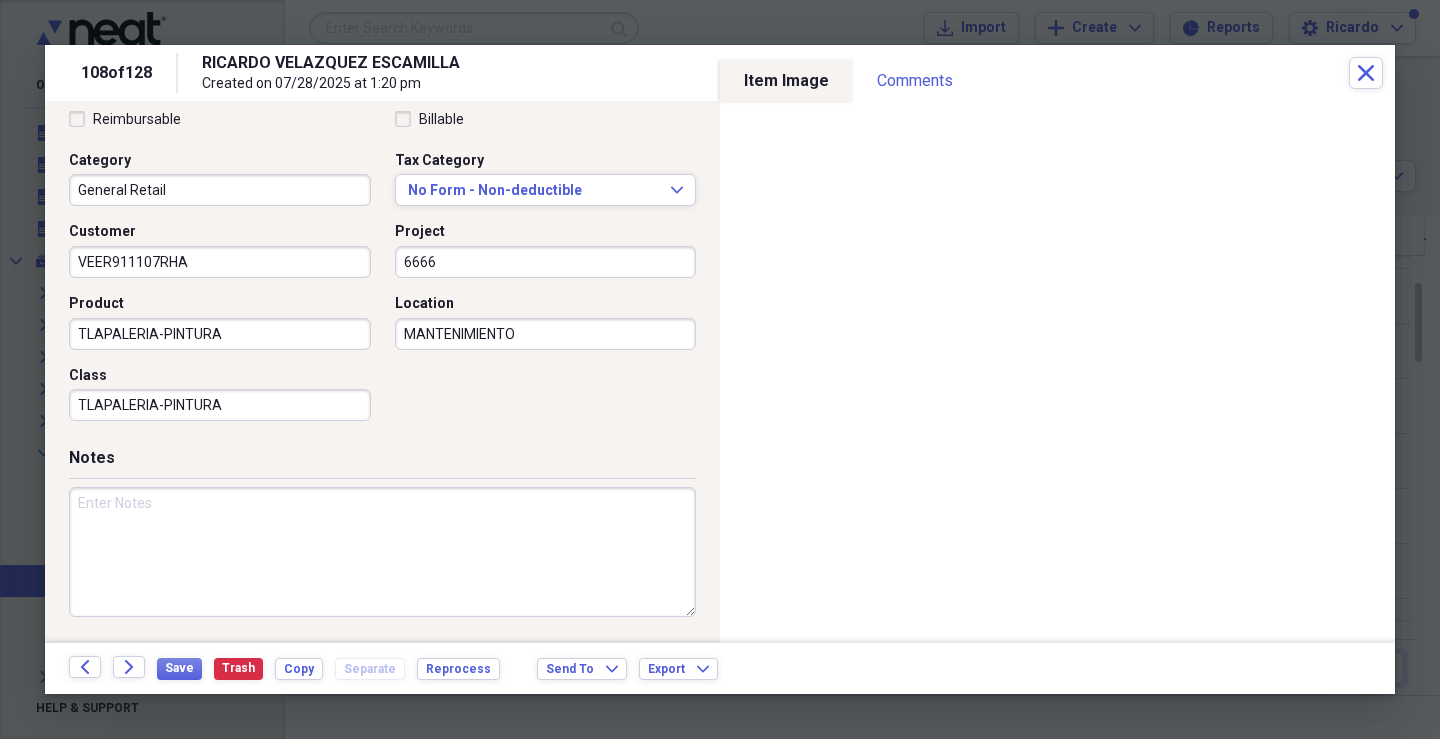 click at bounding box center [382, 552] 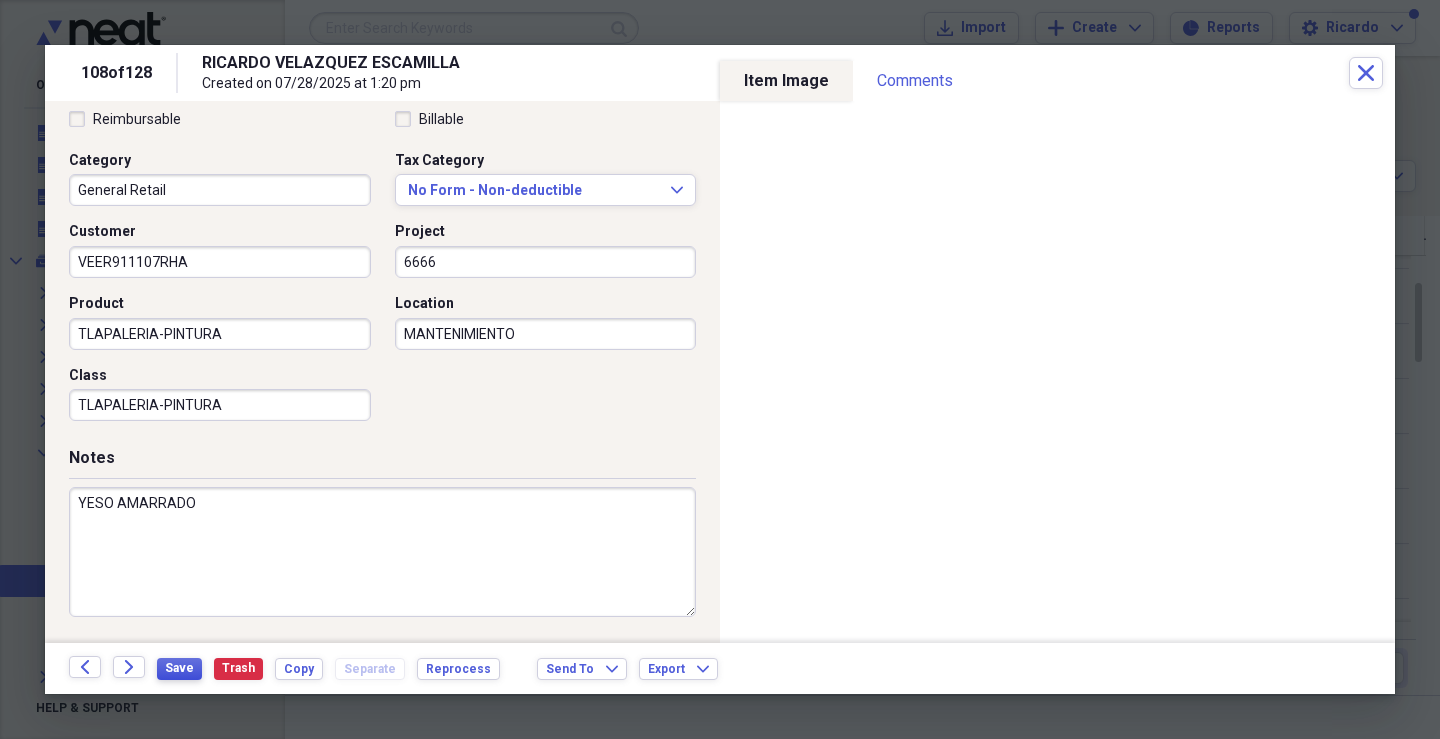 type on "YESO AMARRADO" 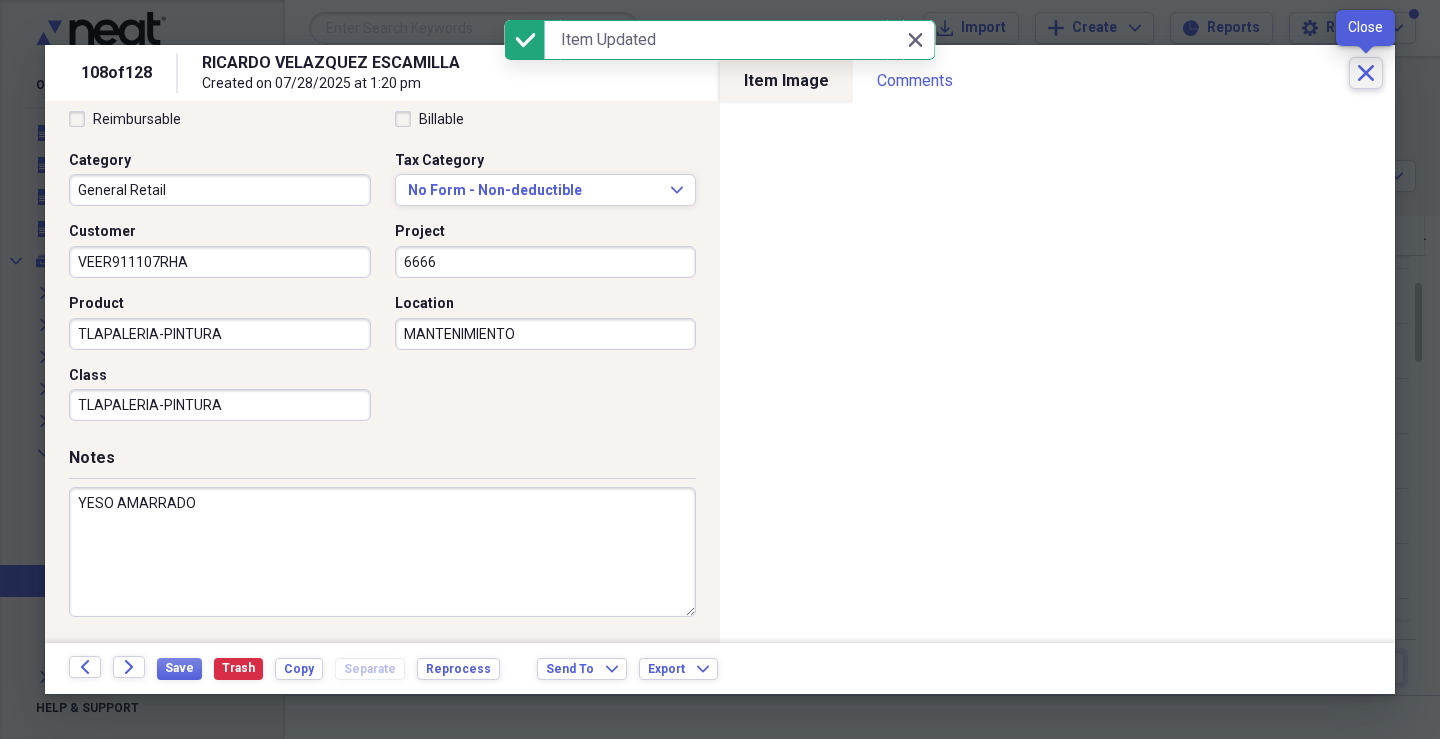 click on "Close" at bounding box center [1366, 73] 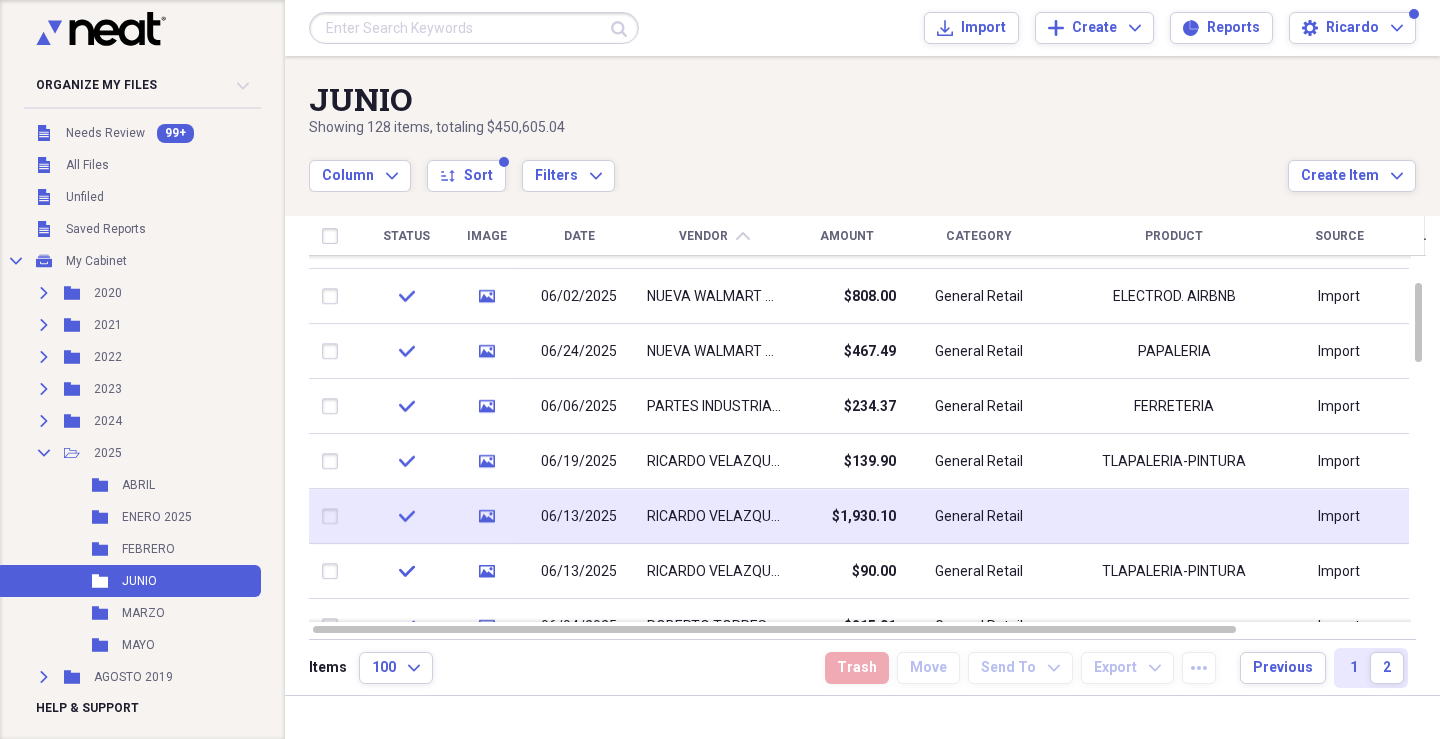 click on "RICARDO VELAZQUEZ ESCAMILLA" at bounding box center (714, 517) 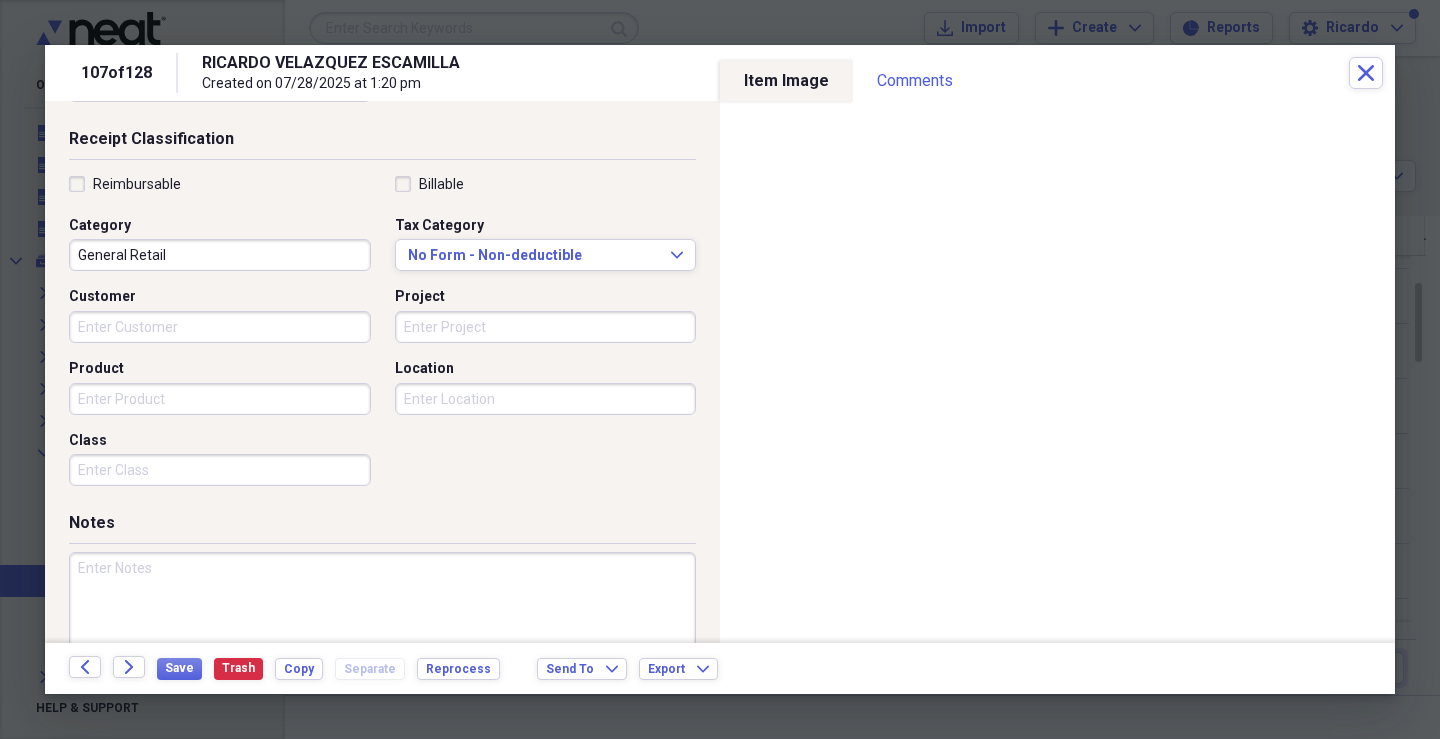 scroll, scrollTop: 430, scrollLeft: 0, axis: vertical 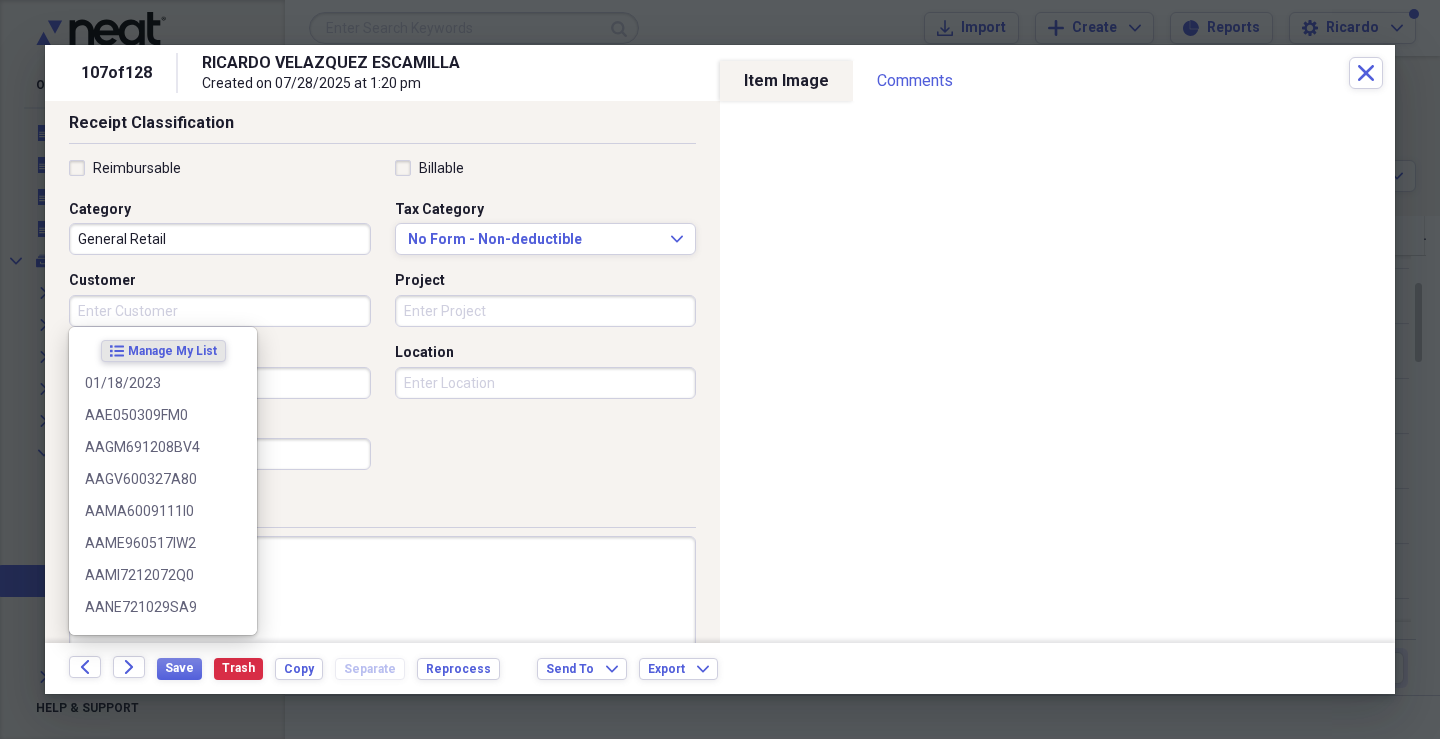 click on "Customer" at bounding box center [220, 311] 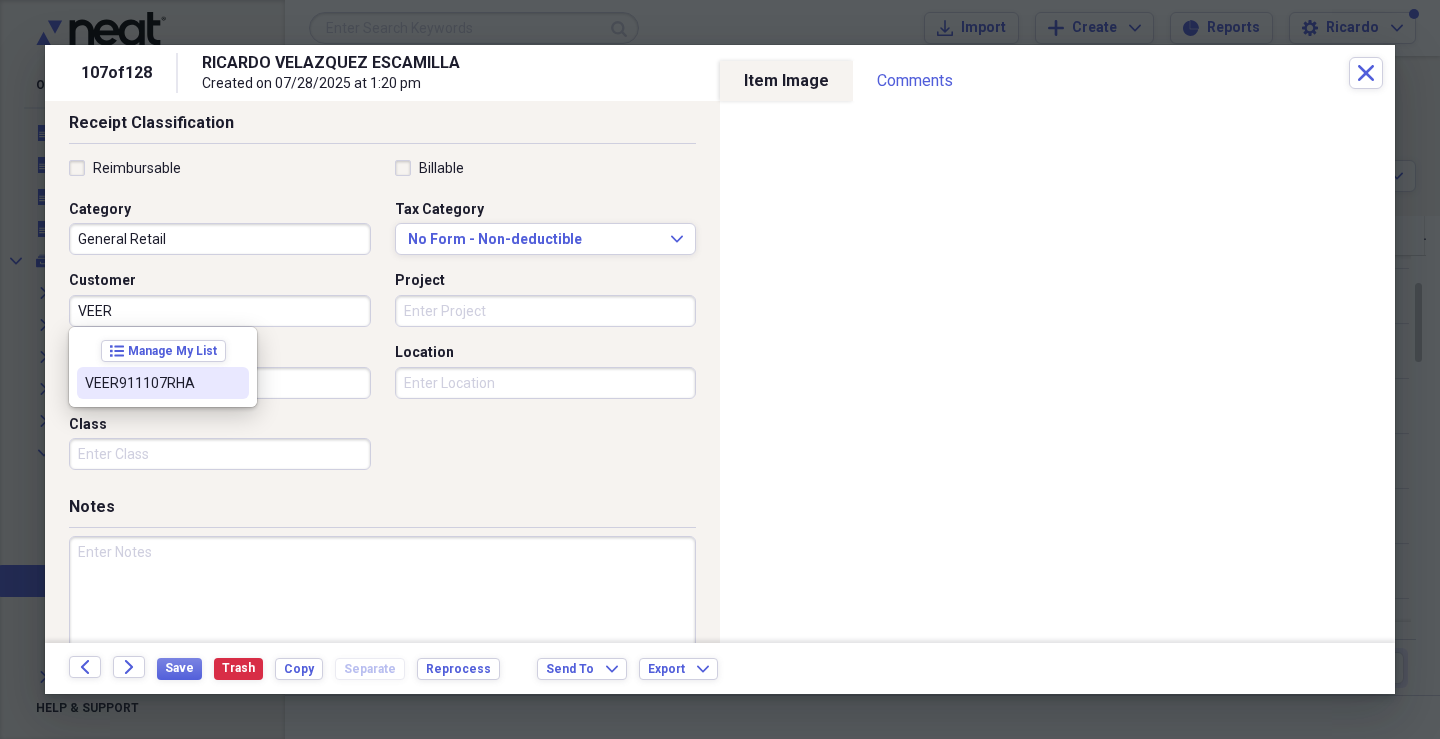 click on "VEER911107RHA" at bounding box center (163, 383) 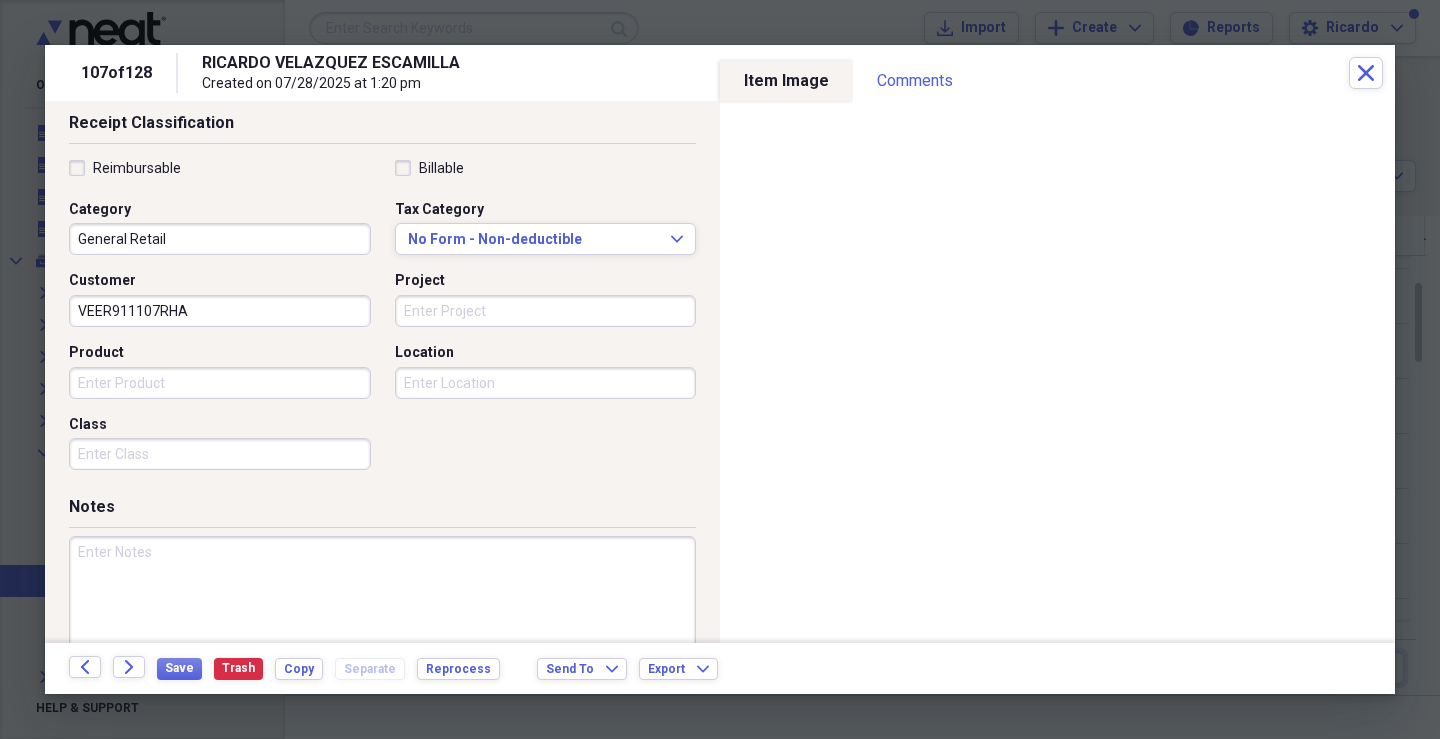click on "Project" at bounding box center (546, 311) 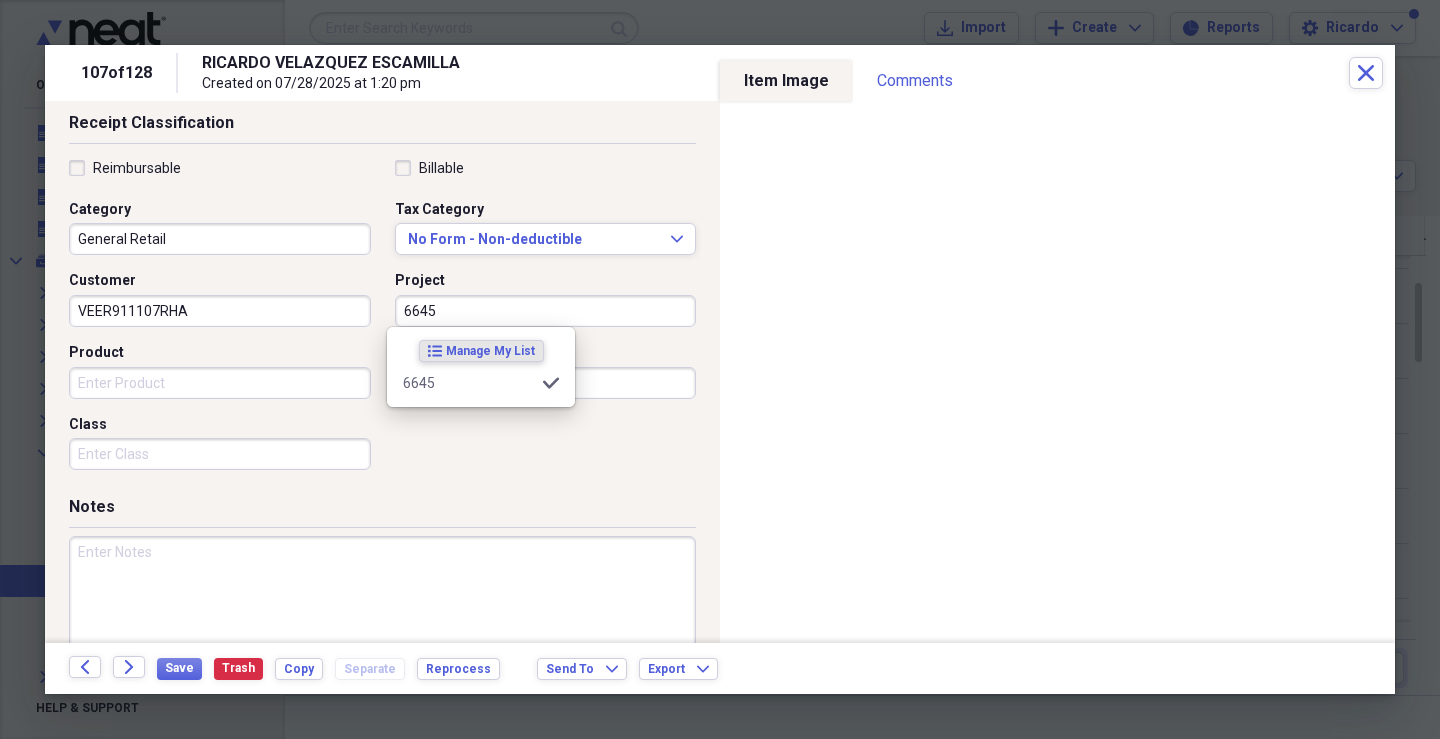 type on "6645" 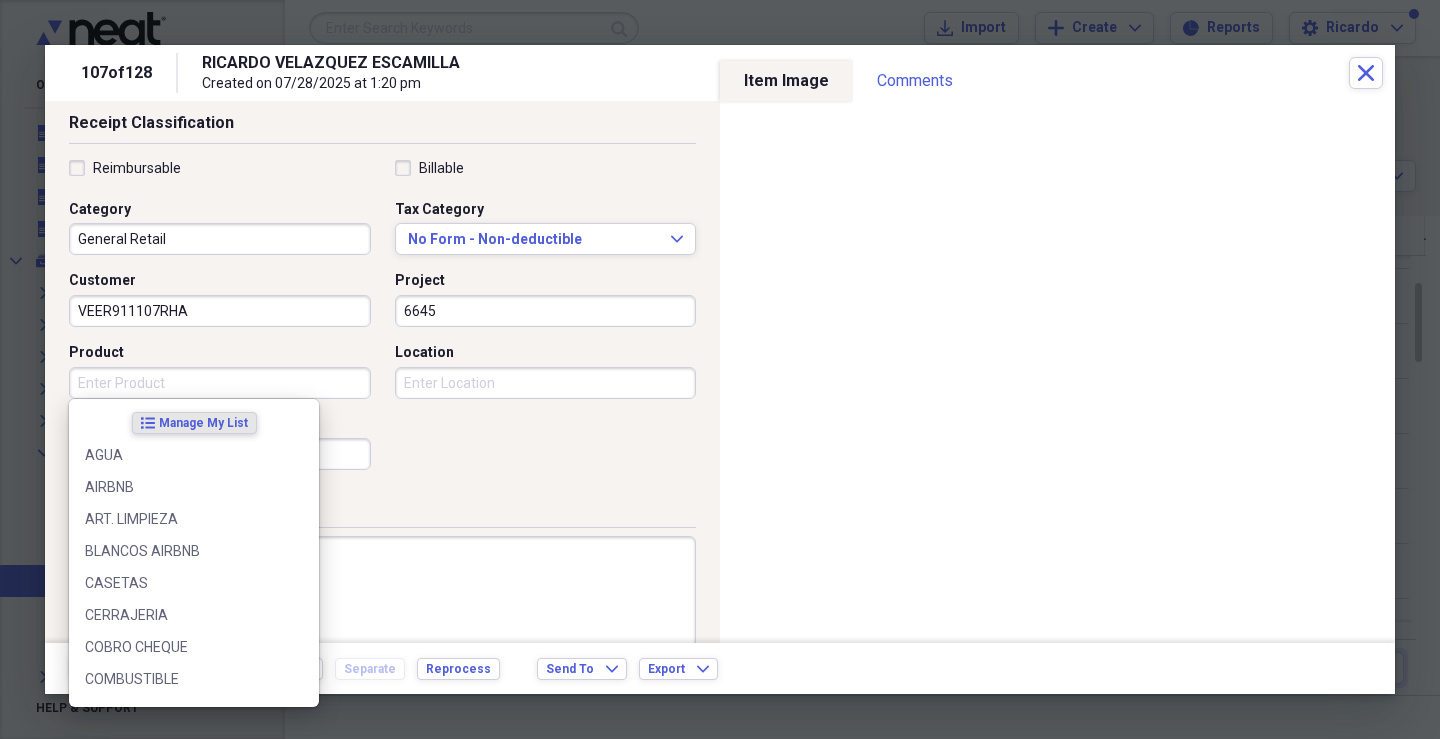 click on "Product" at bounding box center [220, 383] 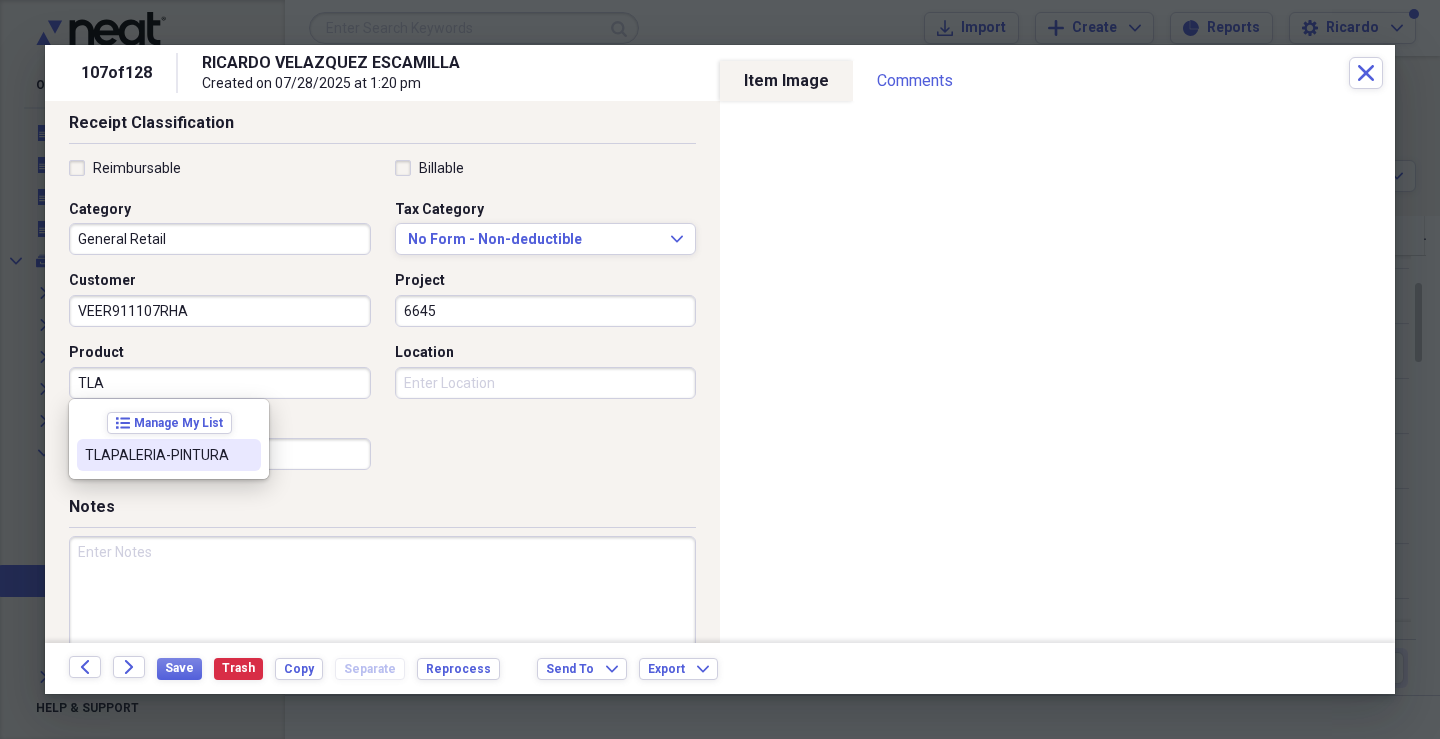click on "TLAPALERIA-PINTURA" at bounding box center (169, 455) 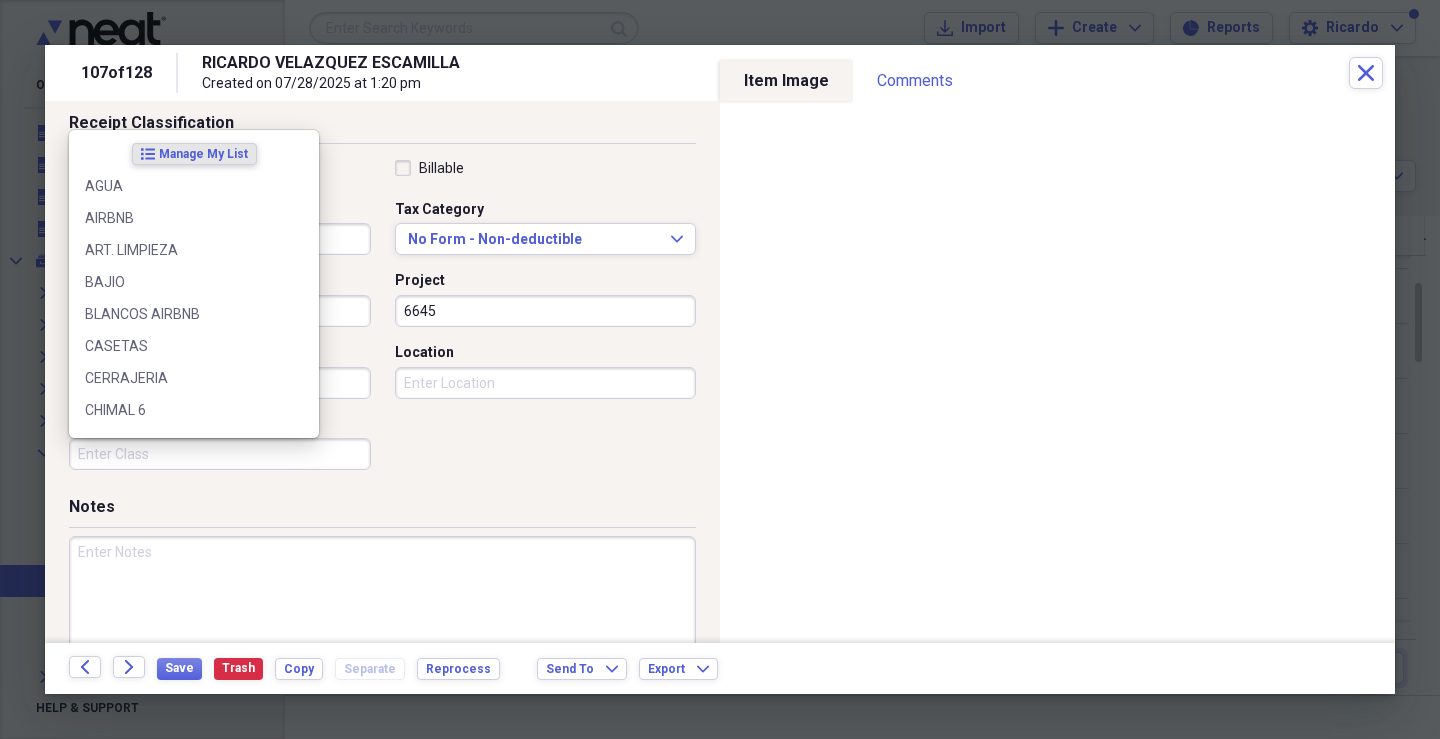 click on "Class" at bounding box center [220, 454] 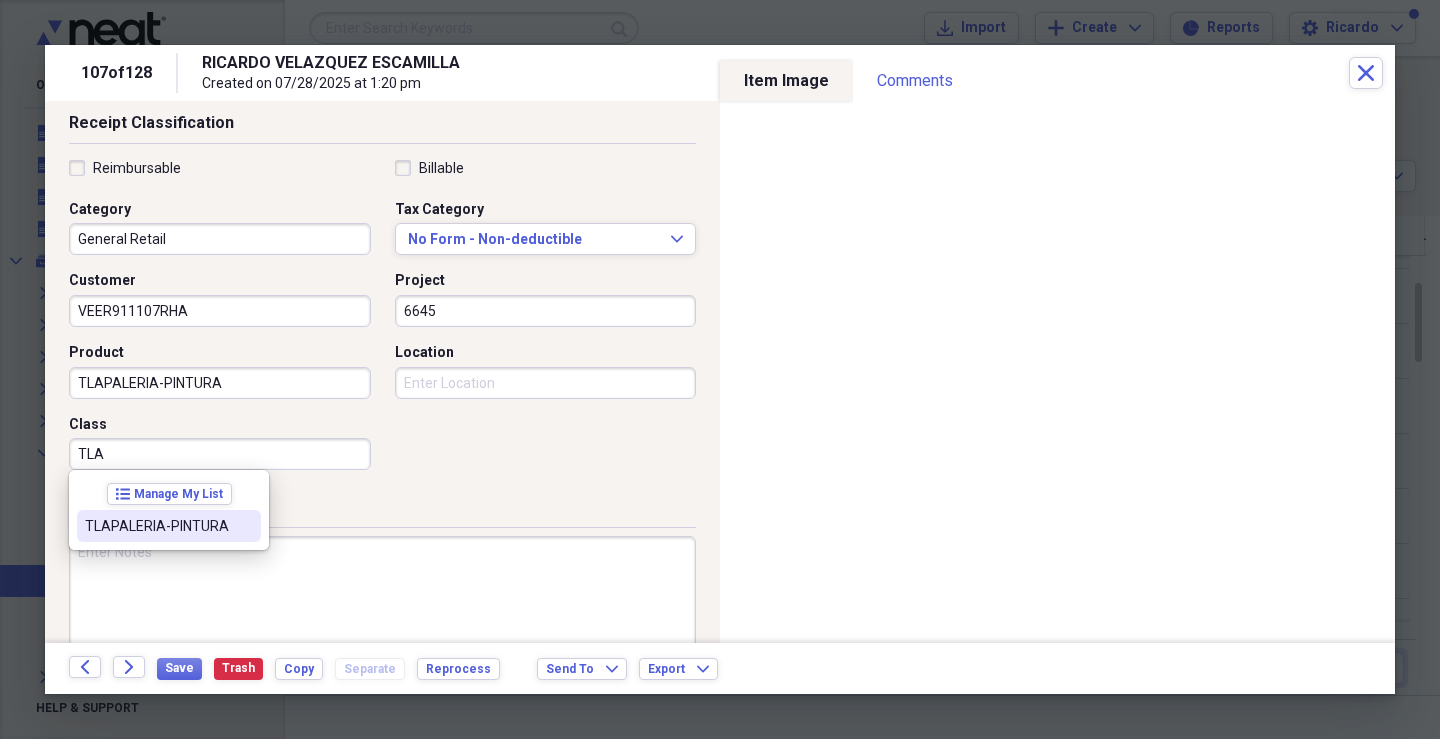 click on "TLAPALERIA-PINTURA" at bounding box center [157, 526] 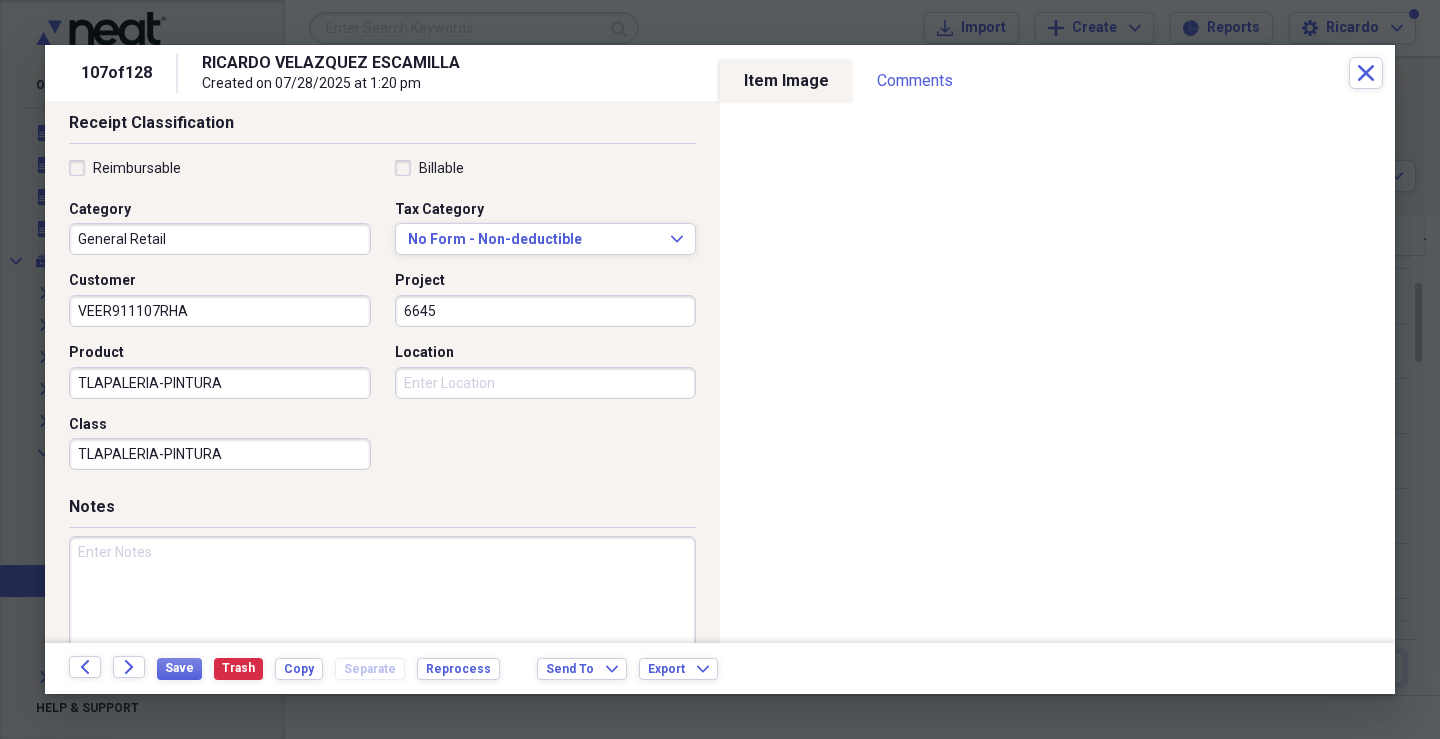click on "Location" at bounding box center (546, 383) 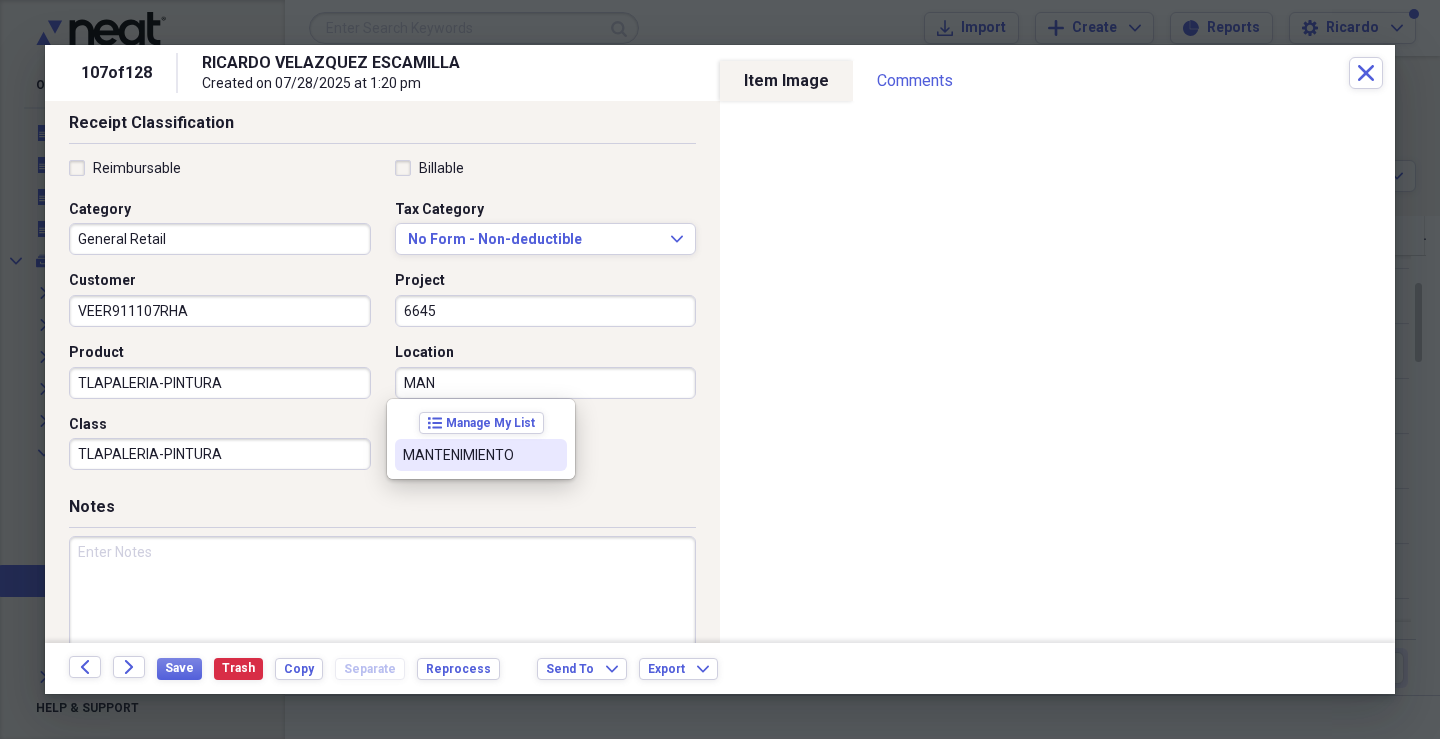 click on "MANTENIMIENTO" at bounding box center (469, 455) 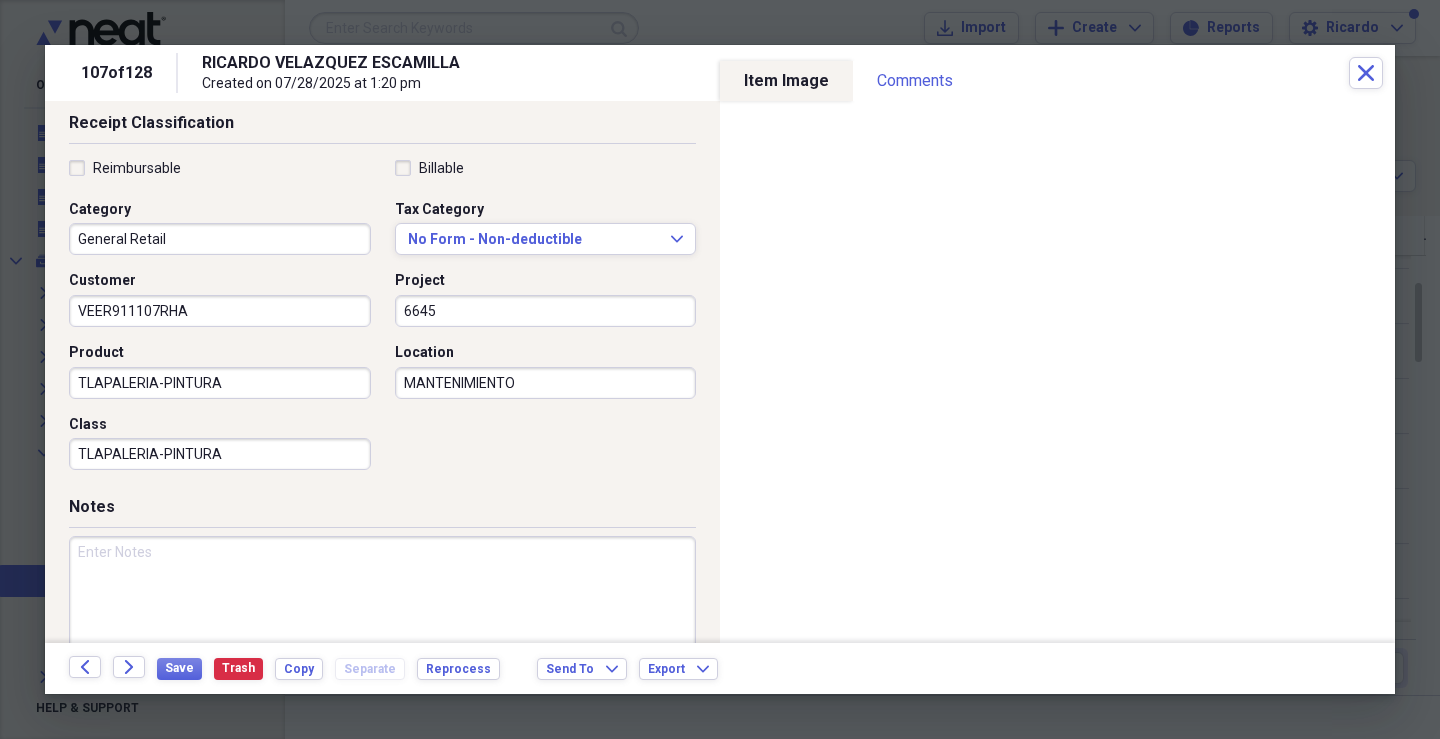 click at bounding box center [382, 601] 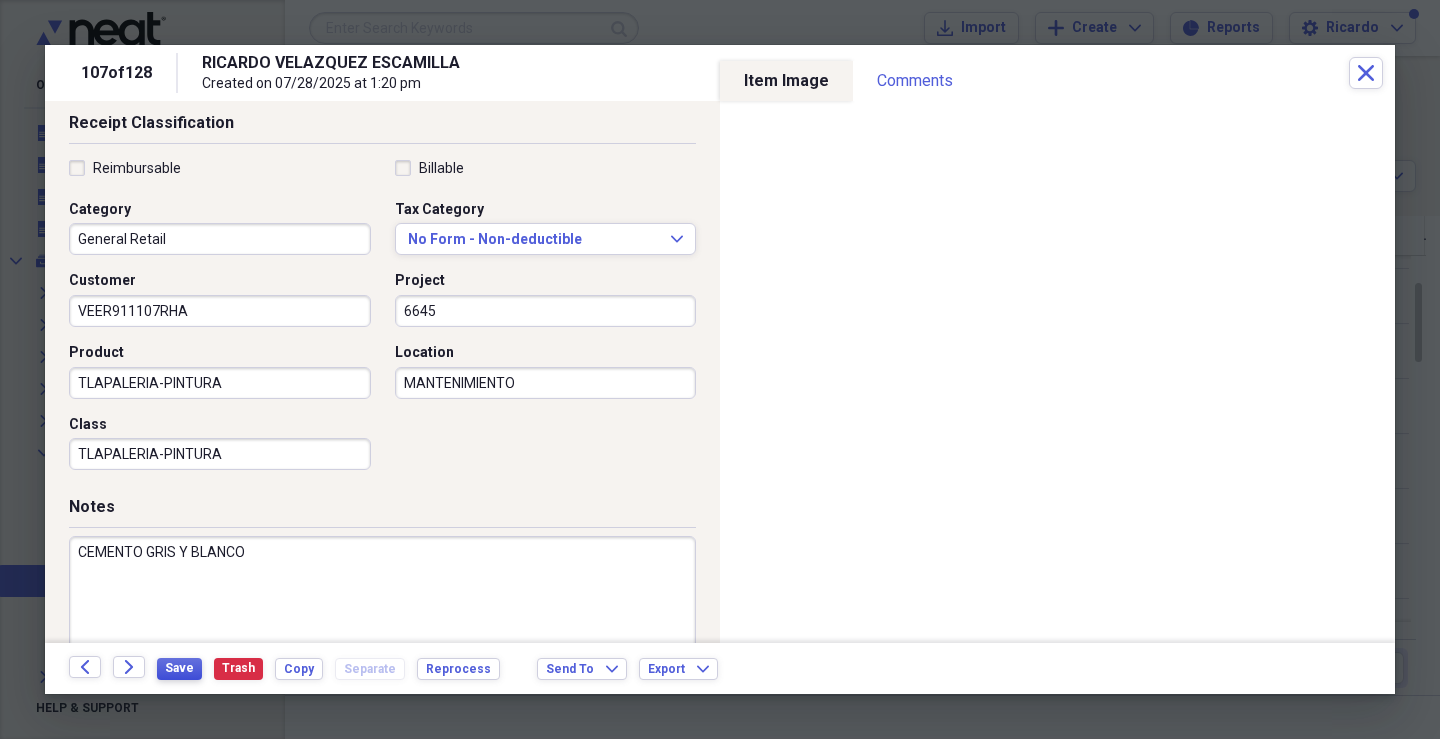 type on "CEMENTO GRIS Y BLANCO" 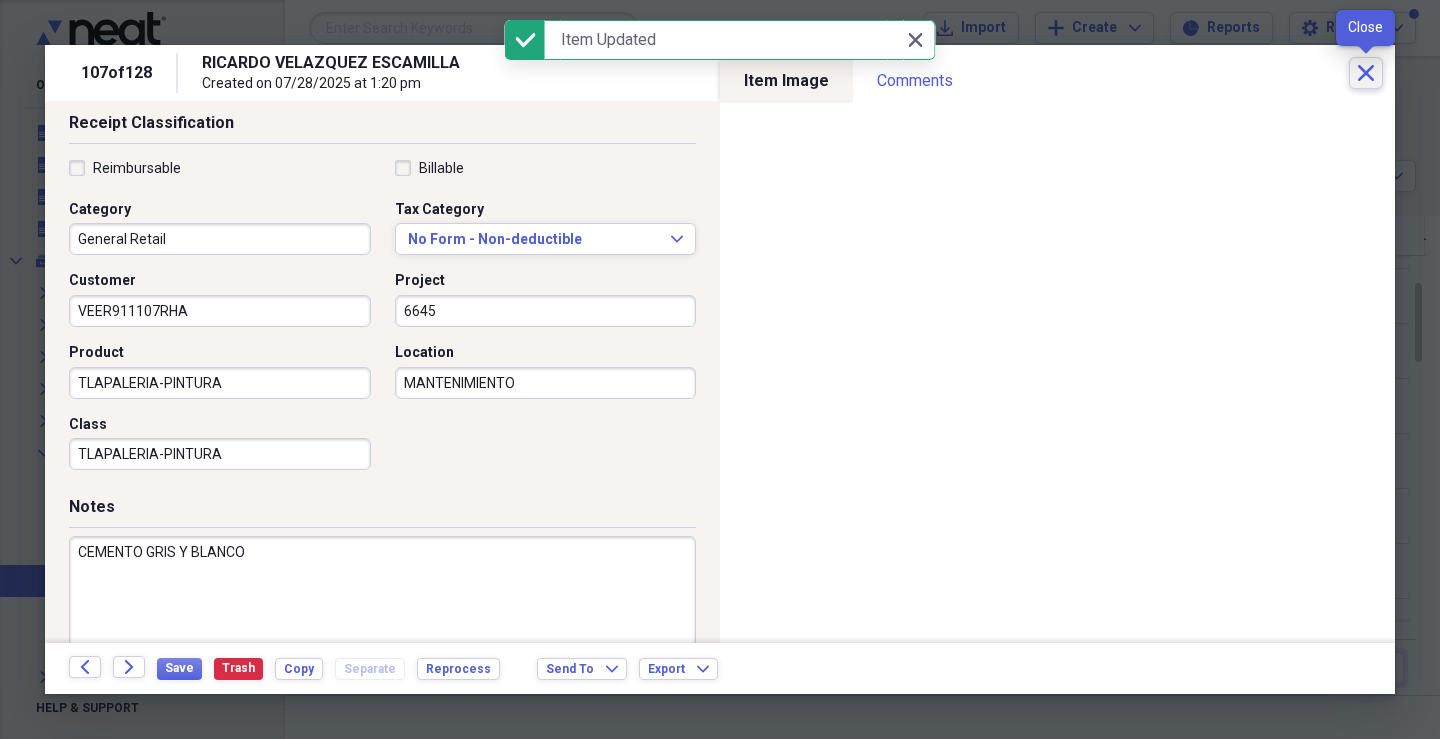click on "Close" at bounding box center [1366, 73] 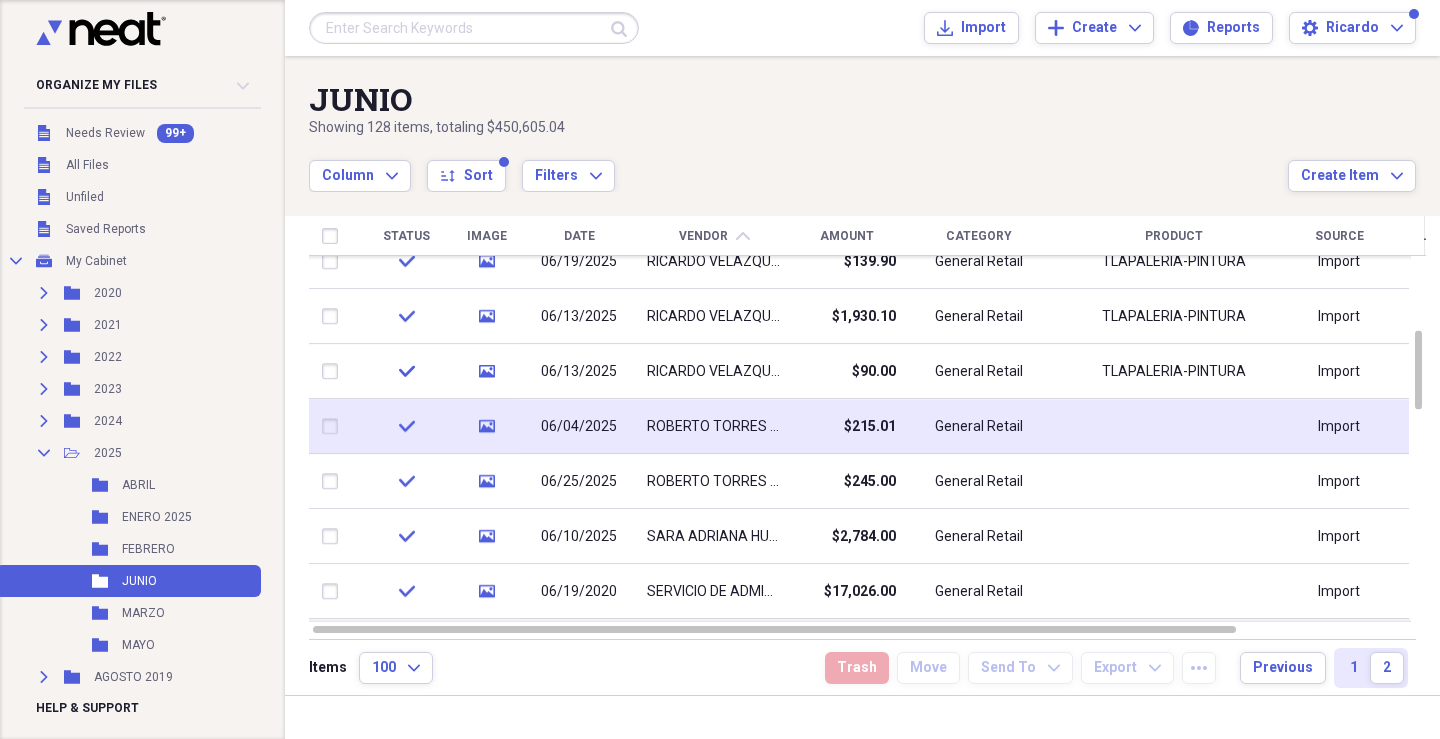 click on "ROBERTO TORRES FLORES" at bounding box center [714, 427] 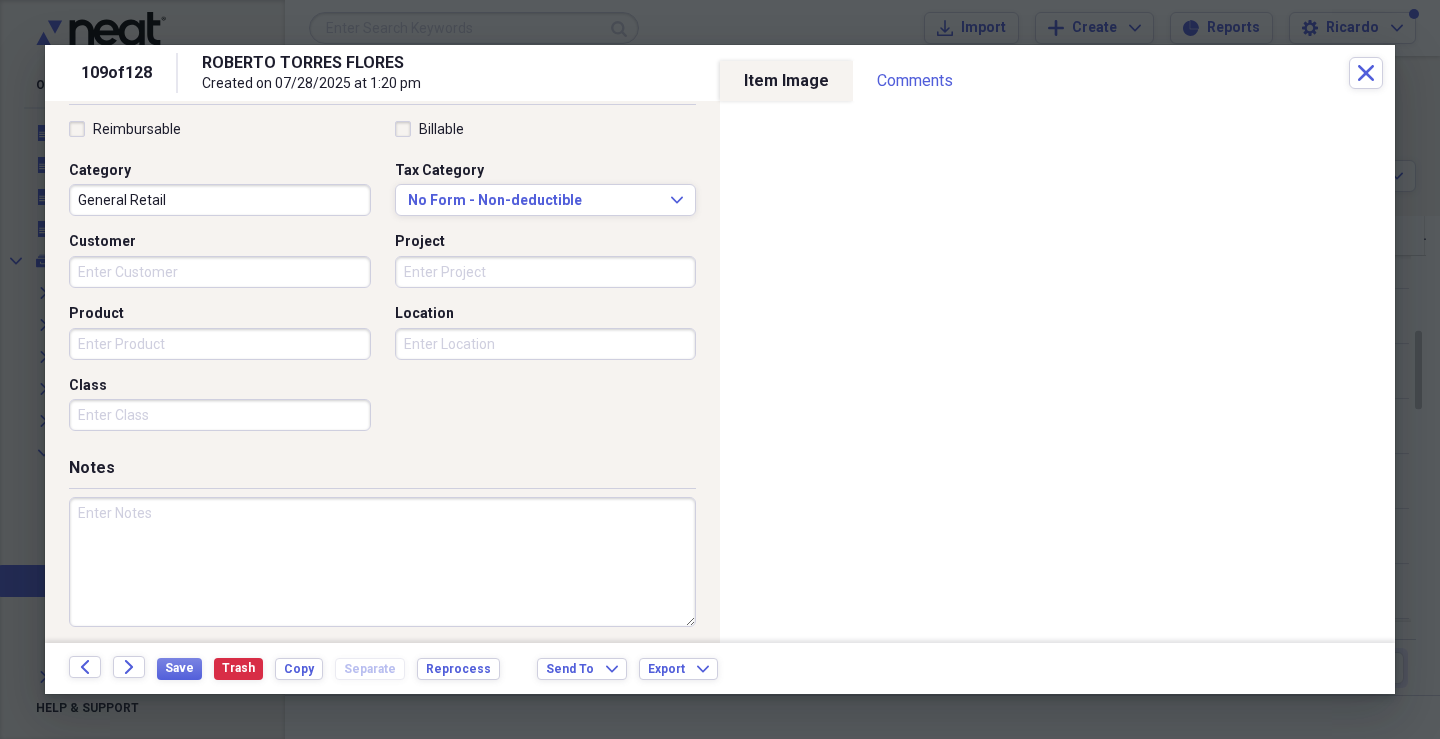 scroll, scrollTop: 477, scrollLeft: 0, axis: vertical 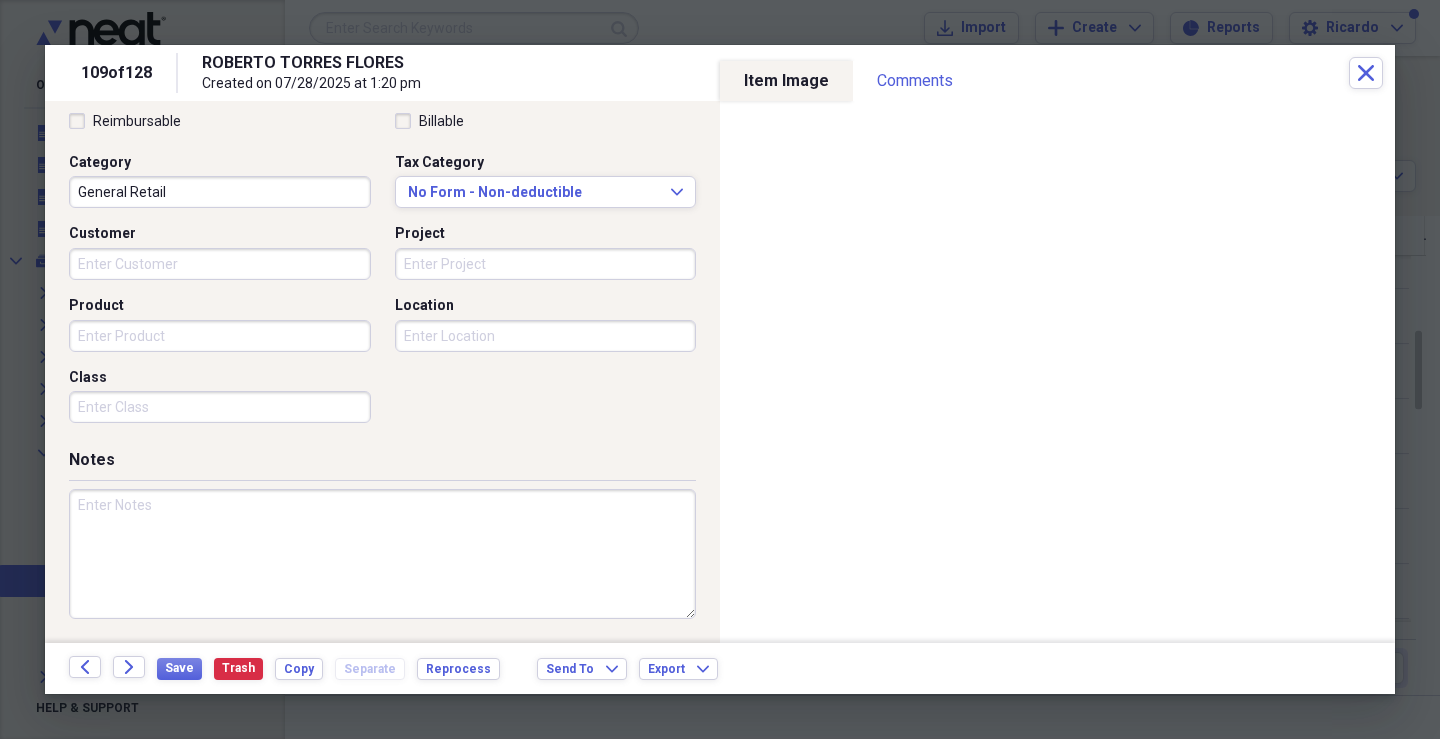 click on "Customer" at bounding box center (220, 264) 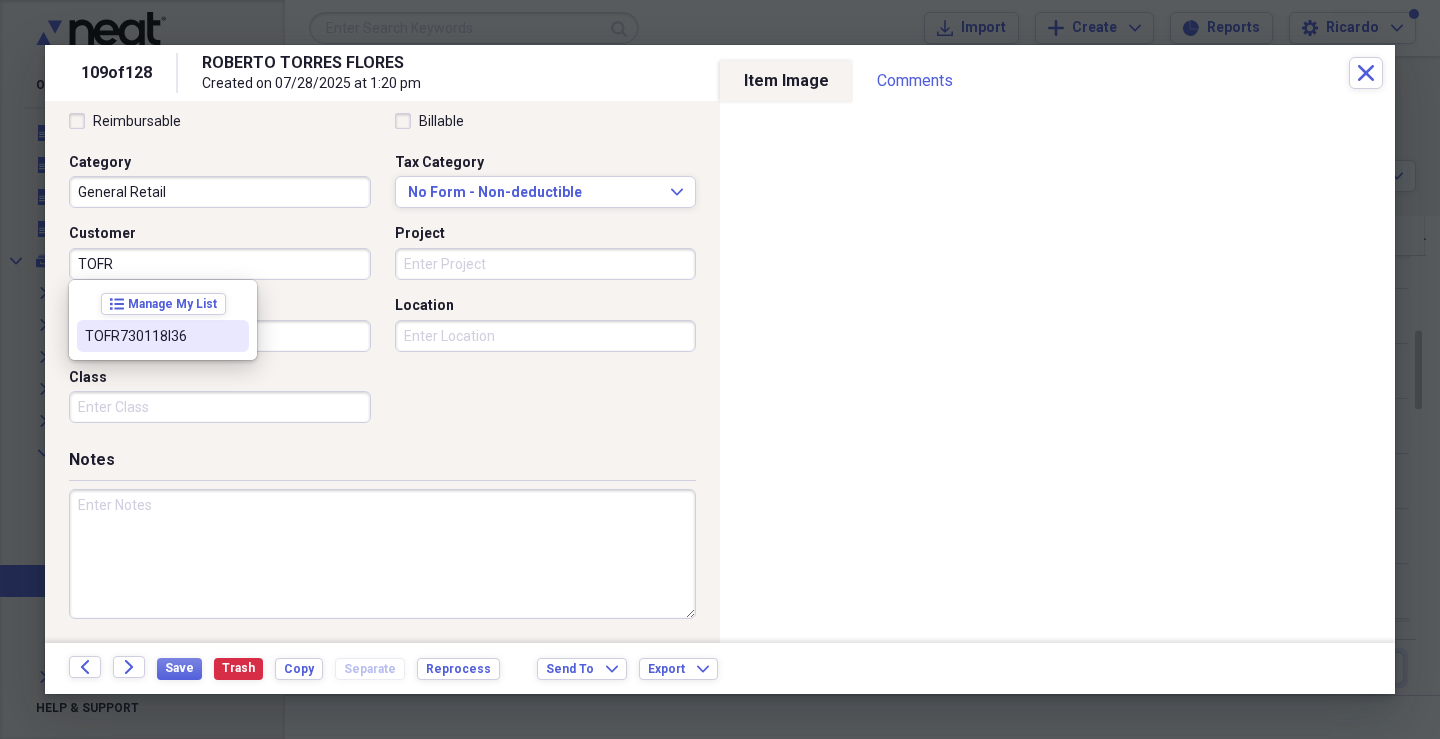 drag, startPoint x: 167, startPoint y: 335, endPoint x: 420, endPoint y: 284, distance: 258.08914 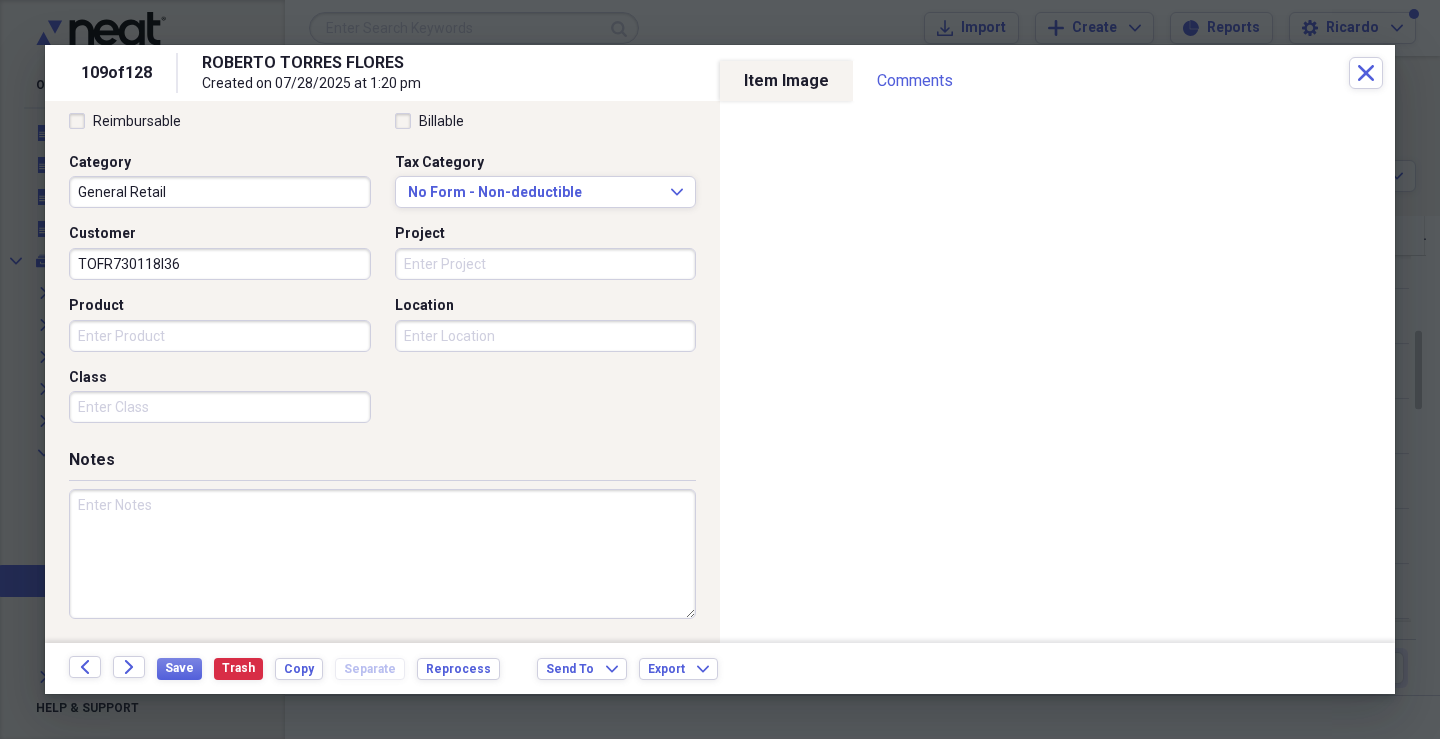 click on "Project" at bounding box center (546, 264) 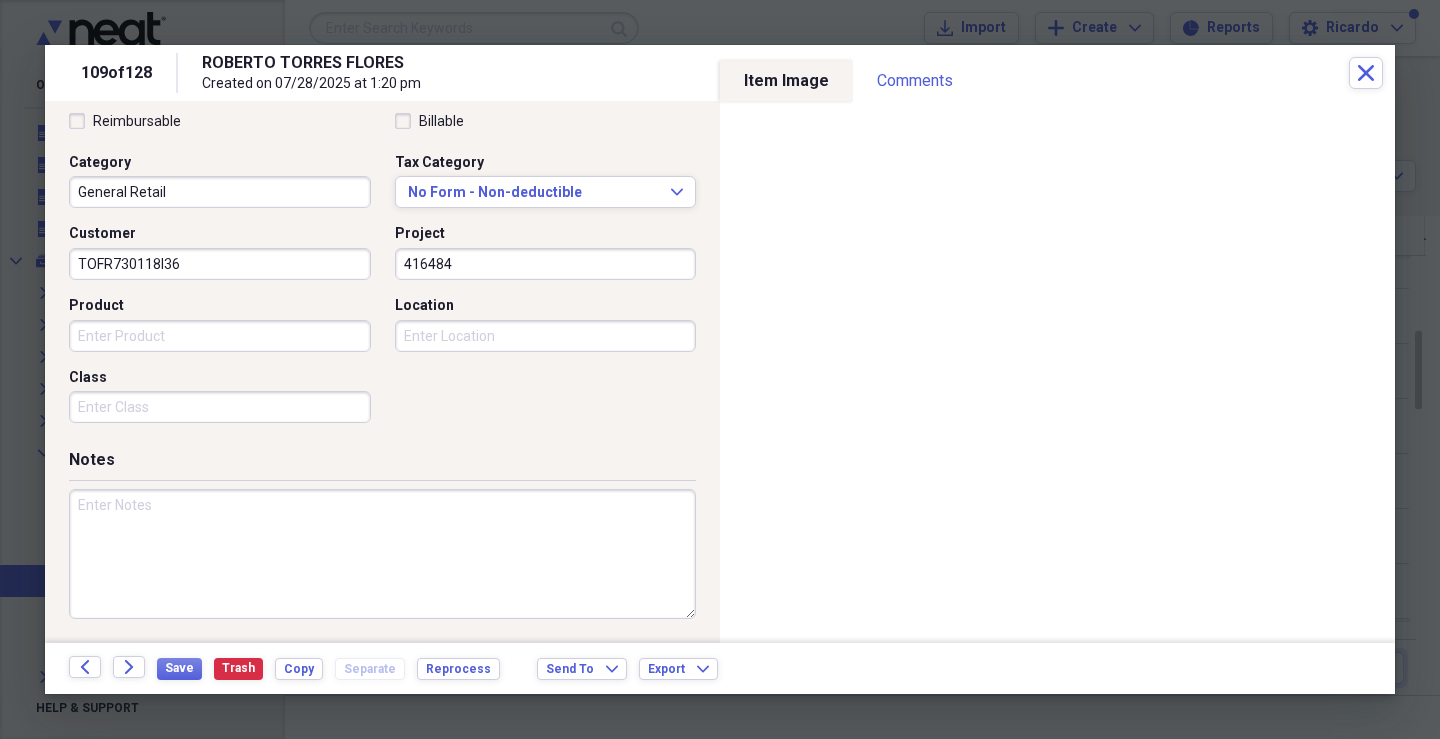 type on "416484" 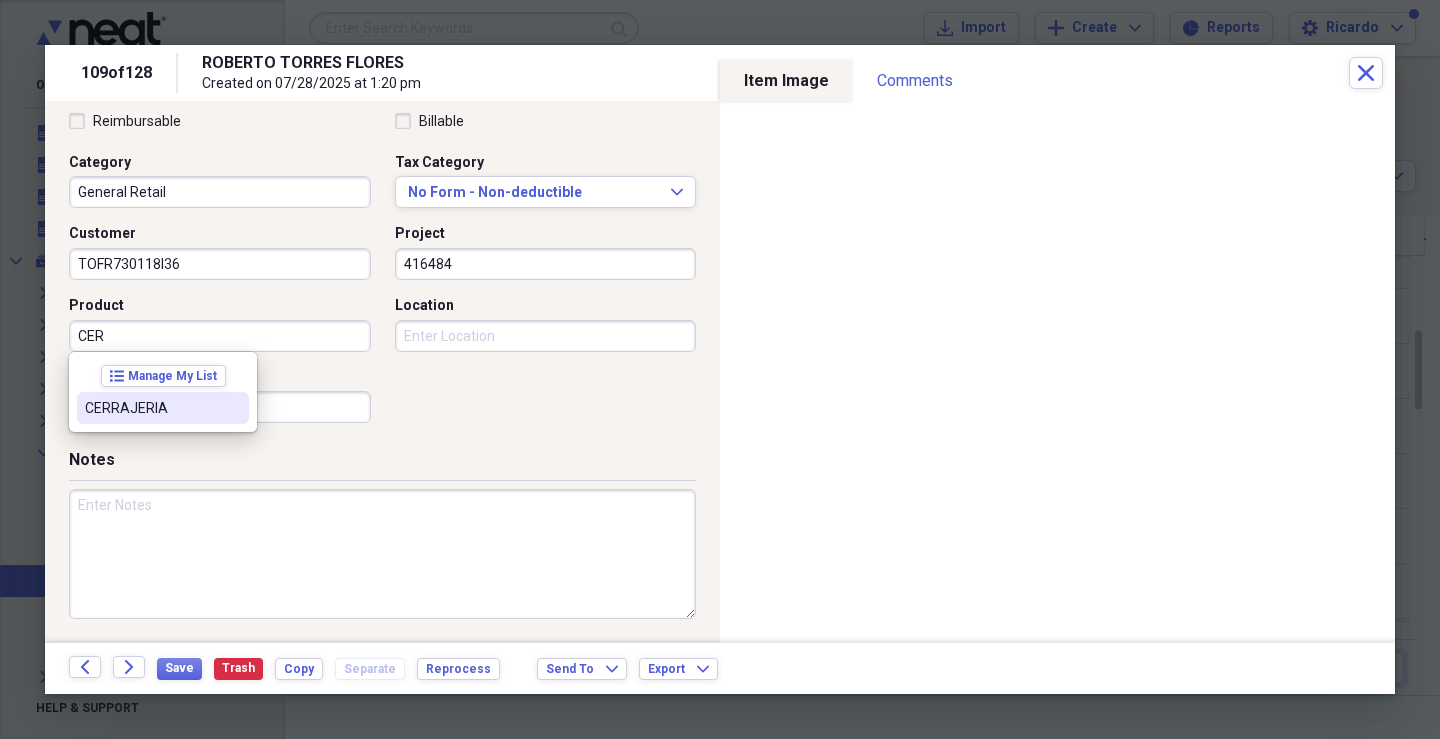 click on "CERRAJERIA" at bounding box center [151, 408] 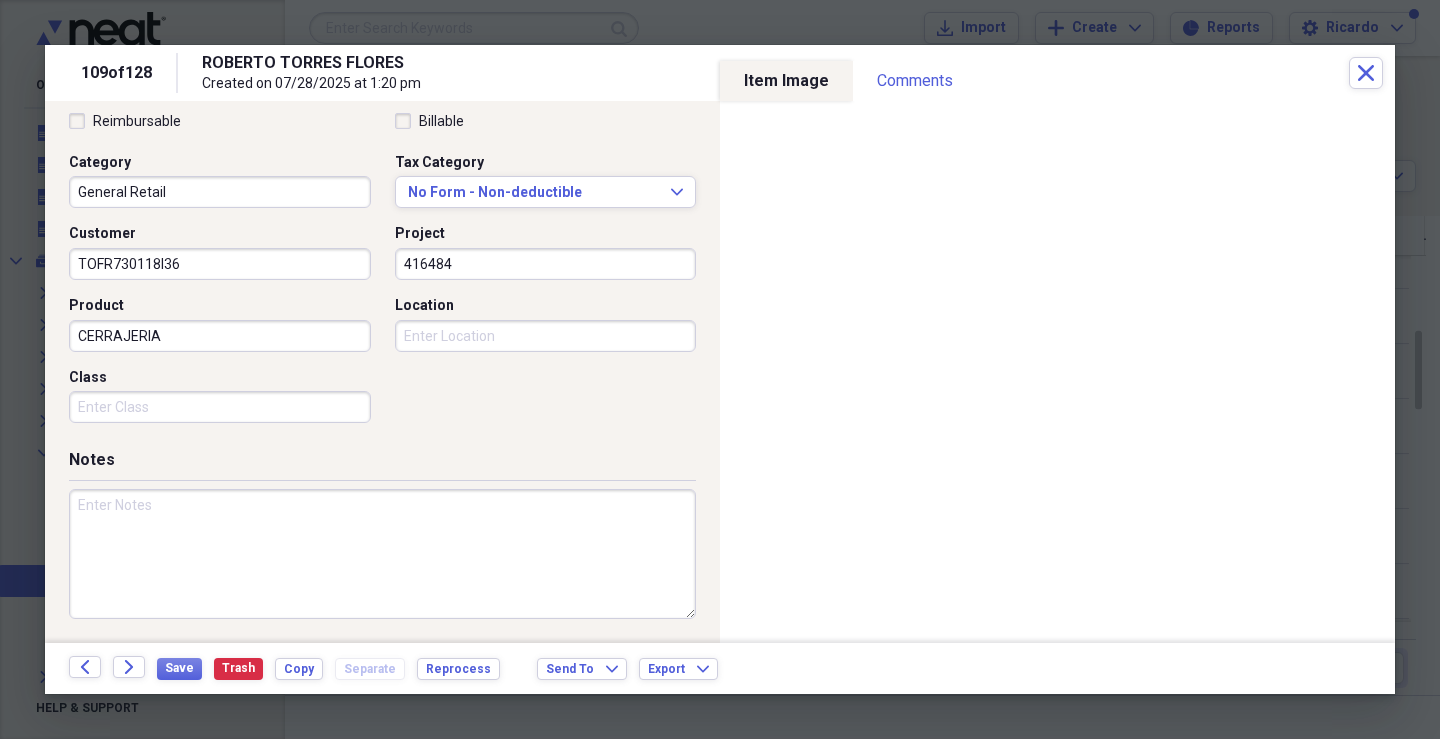 click on "Class" at bounding box center (220, 407) 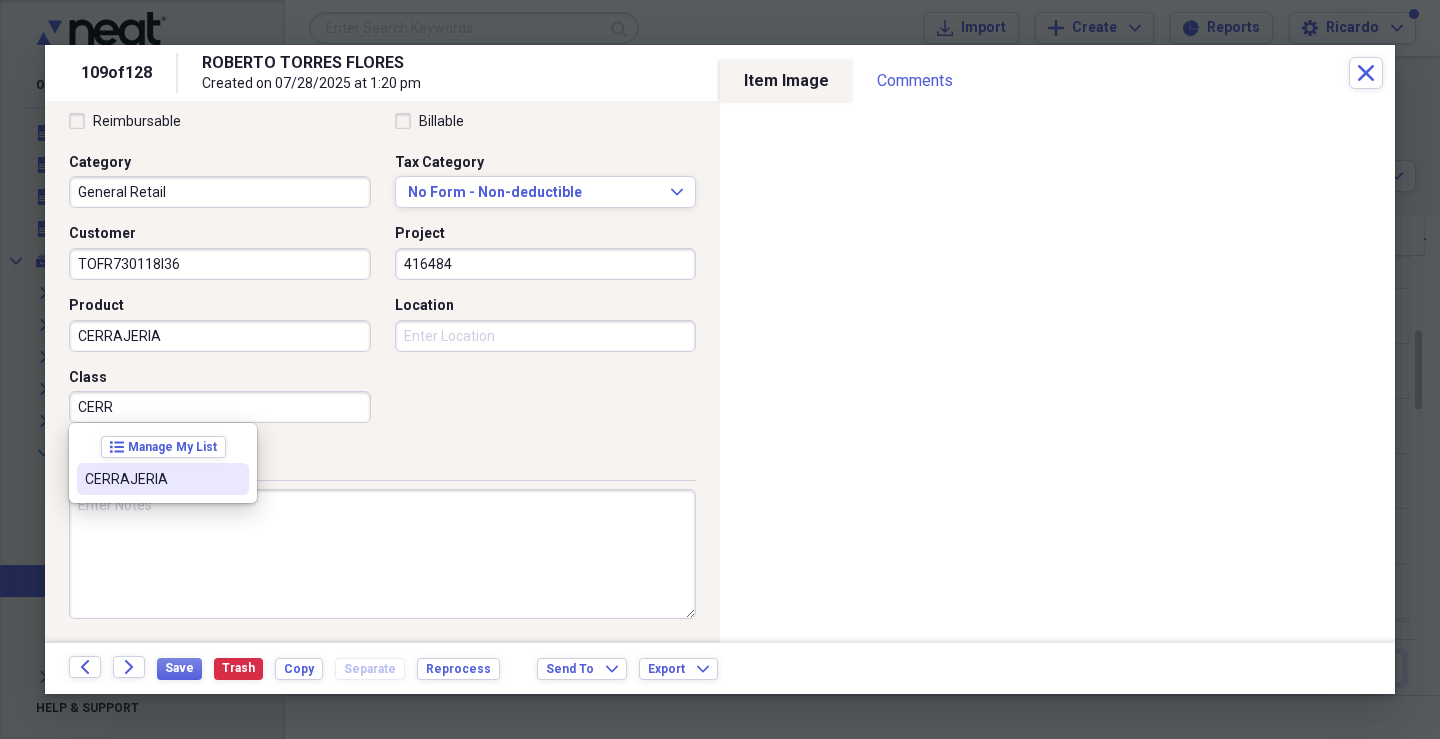 drag, startPoint x: 165, startPoint y: 481, endPoint x: 234, endPoint y: 453, distance: 74.46476 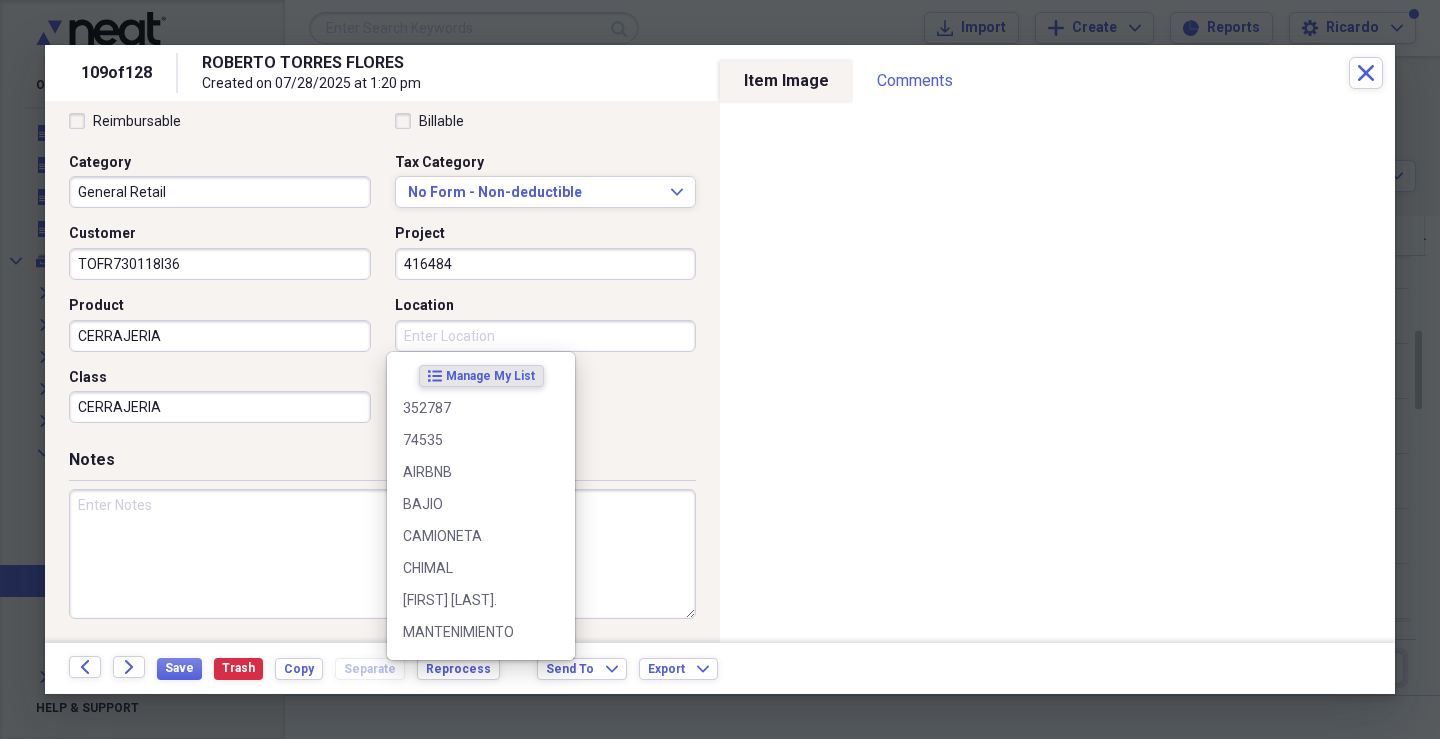 click on "Location" at bounding box center (546, 336) 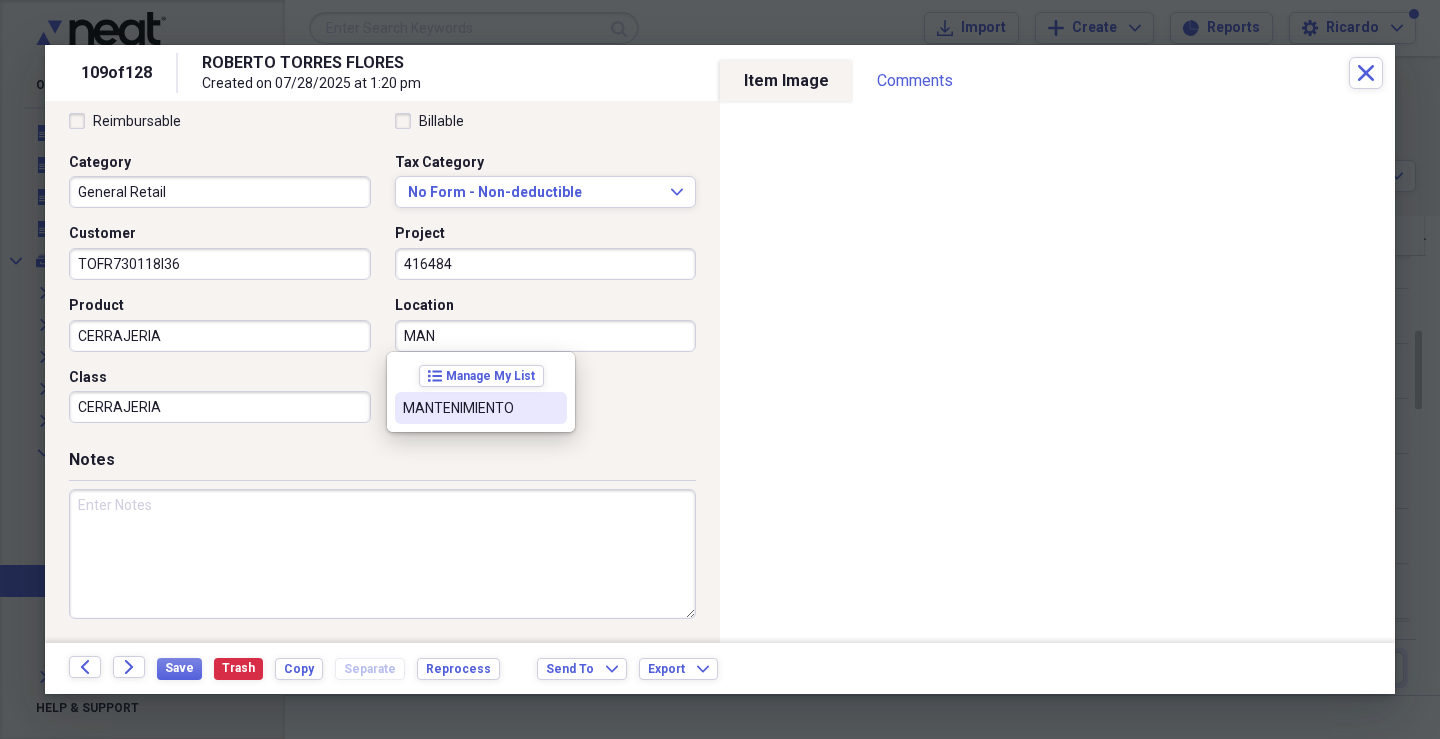 click on "MANTENIMIENTO" at bounding box center [481, 408] 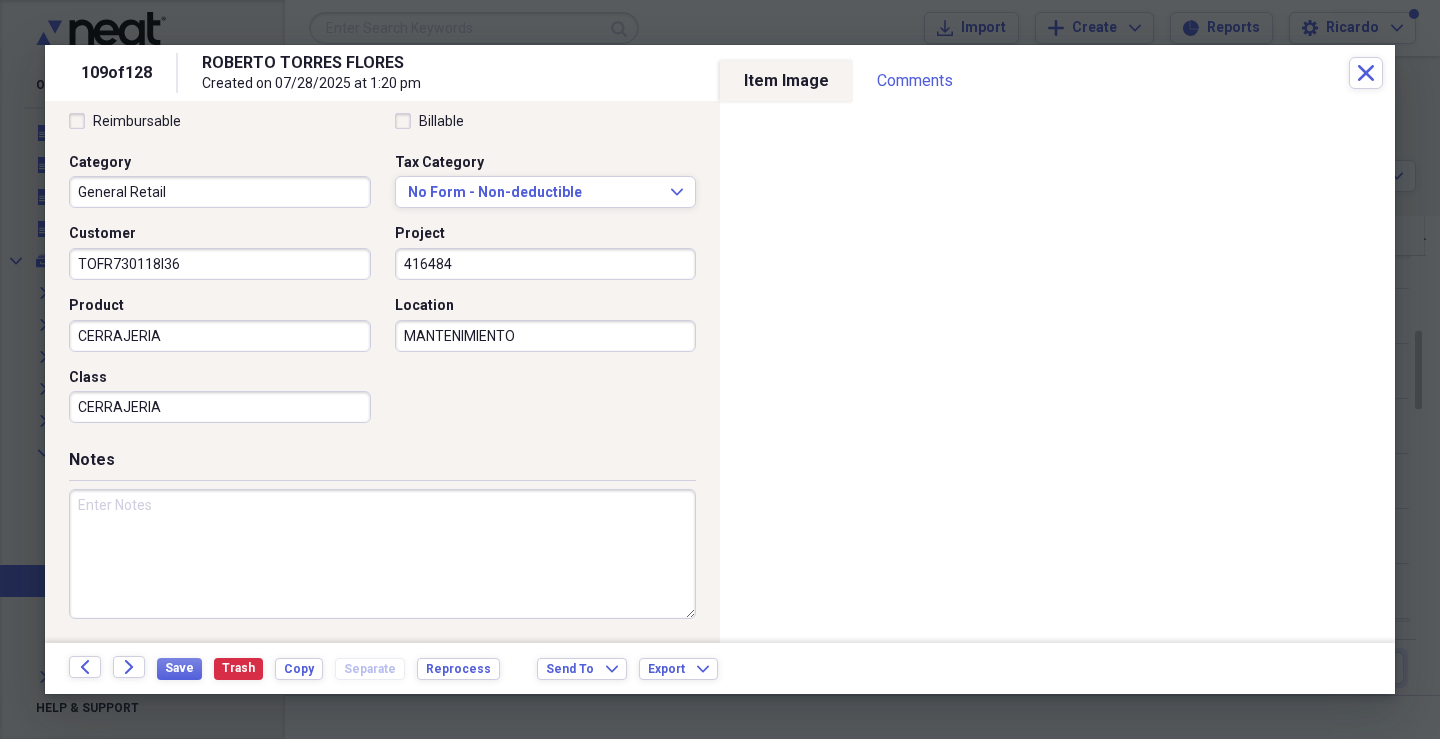 click at bounding box center (382, 554) 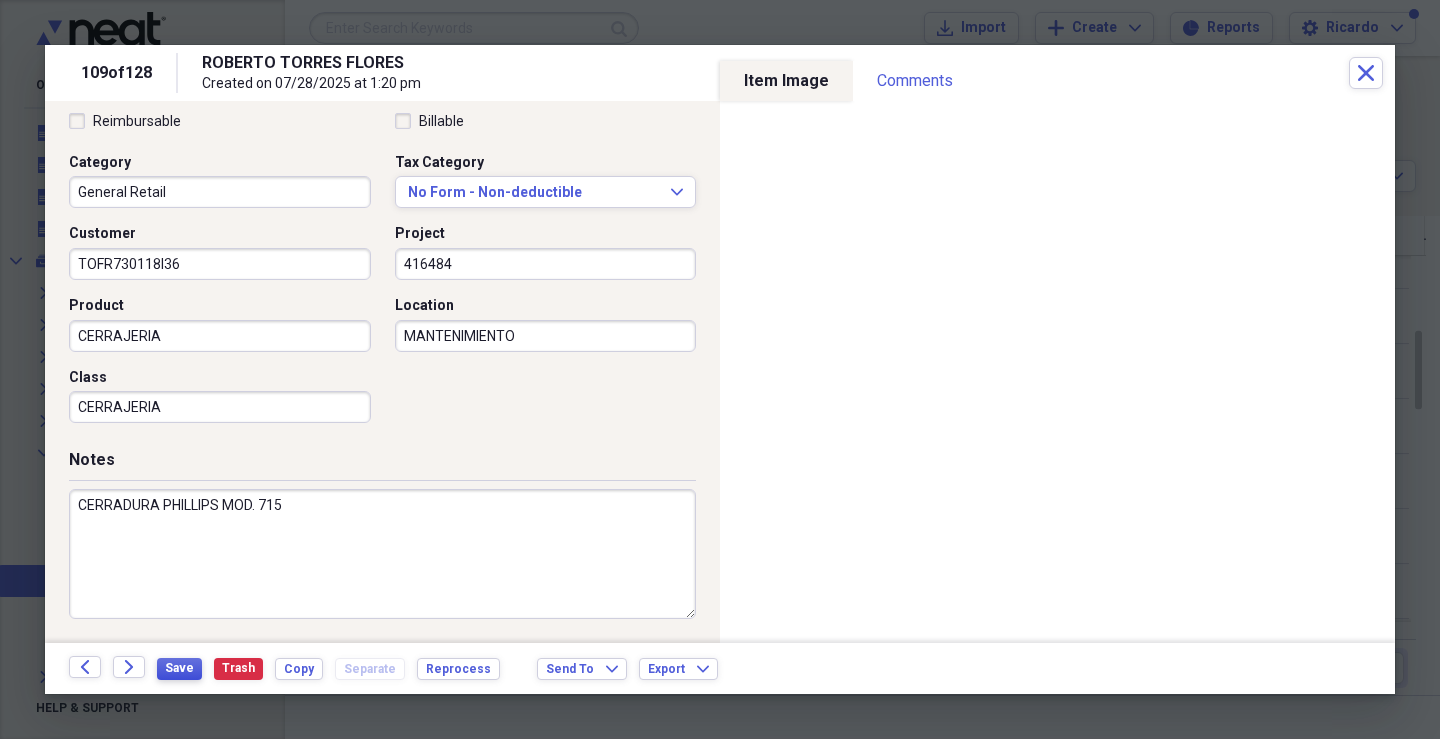 type on "CERRADURA PHILLIPS MOD. 715" 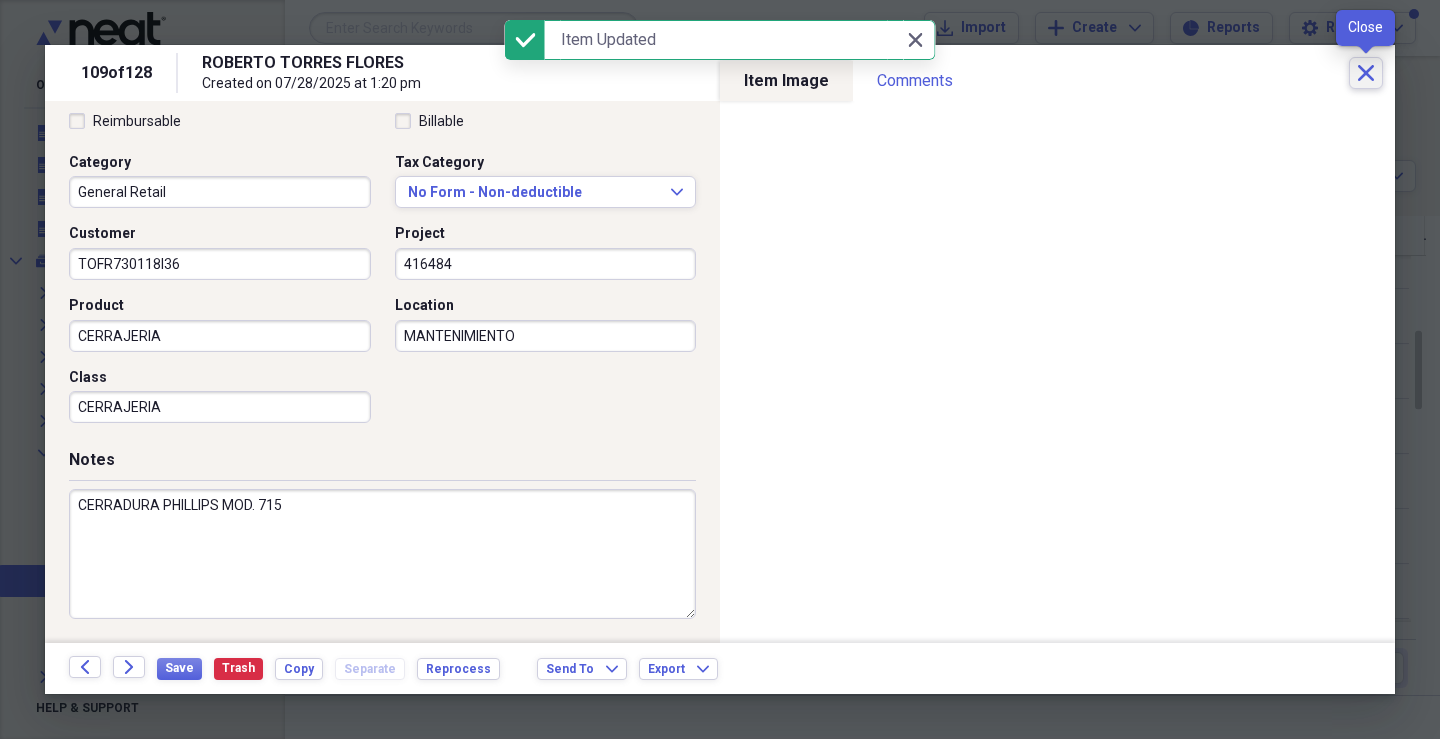 click on "Close" 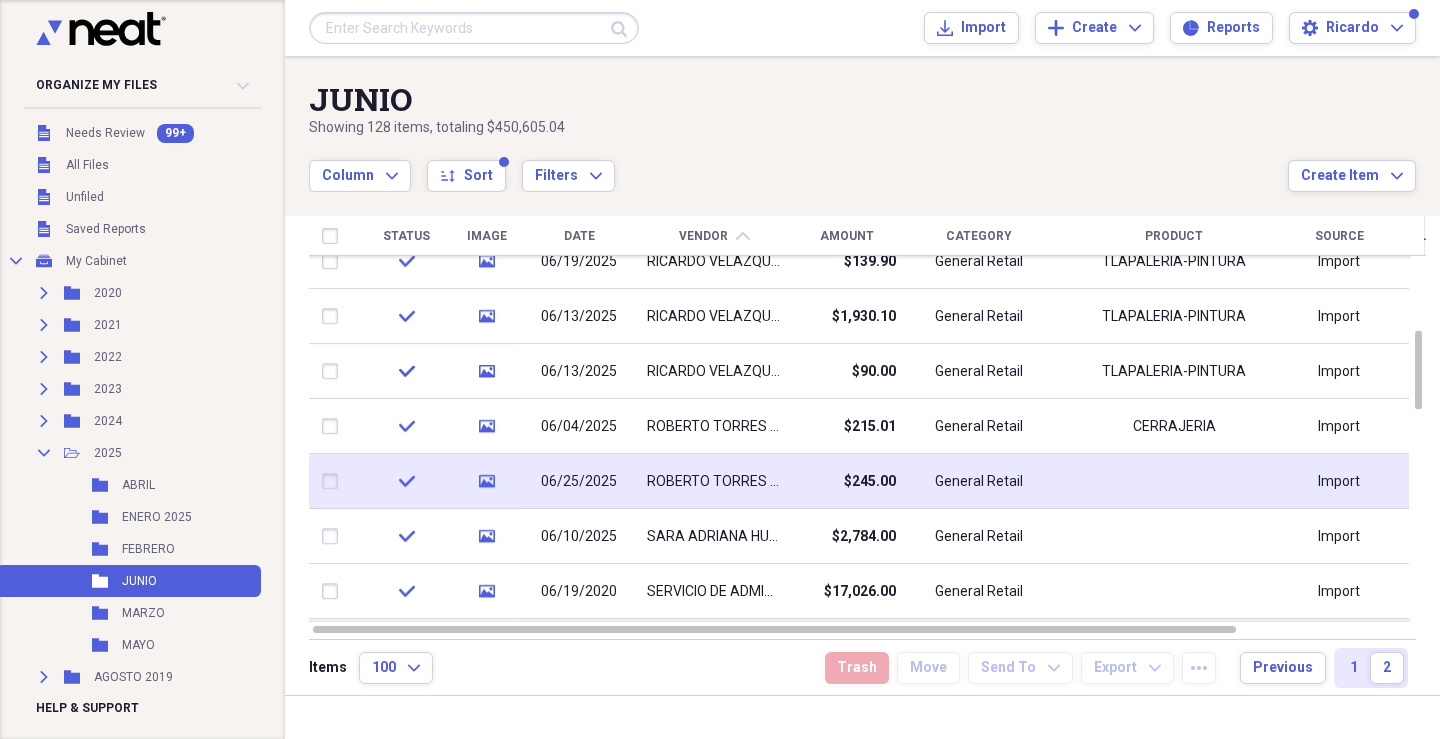 click on "General Retail" at bounding box center [979, 481] 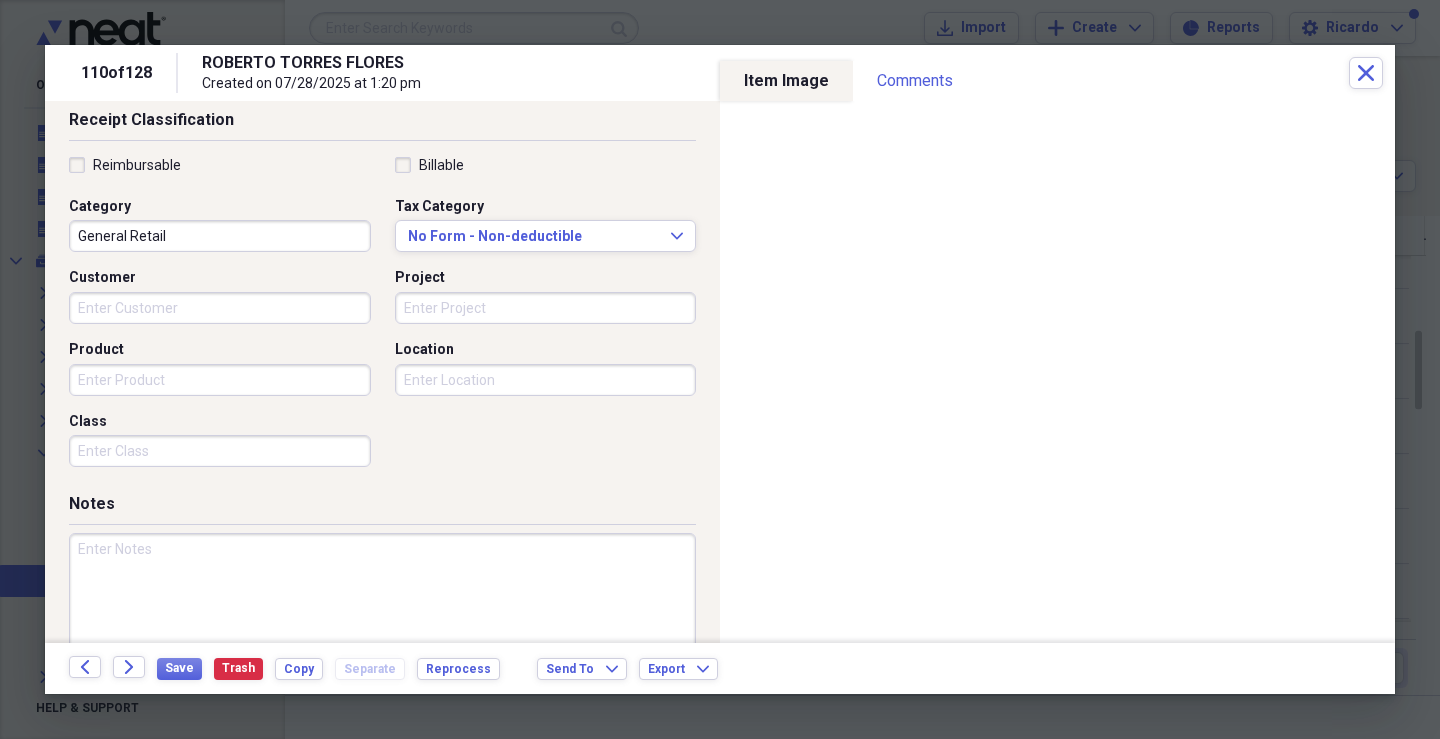 scroll, scrollTop: 447, scrollLeft: 0, axis: vertical 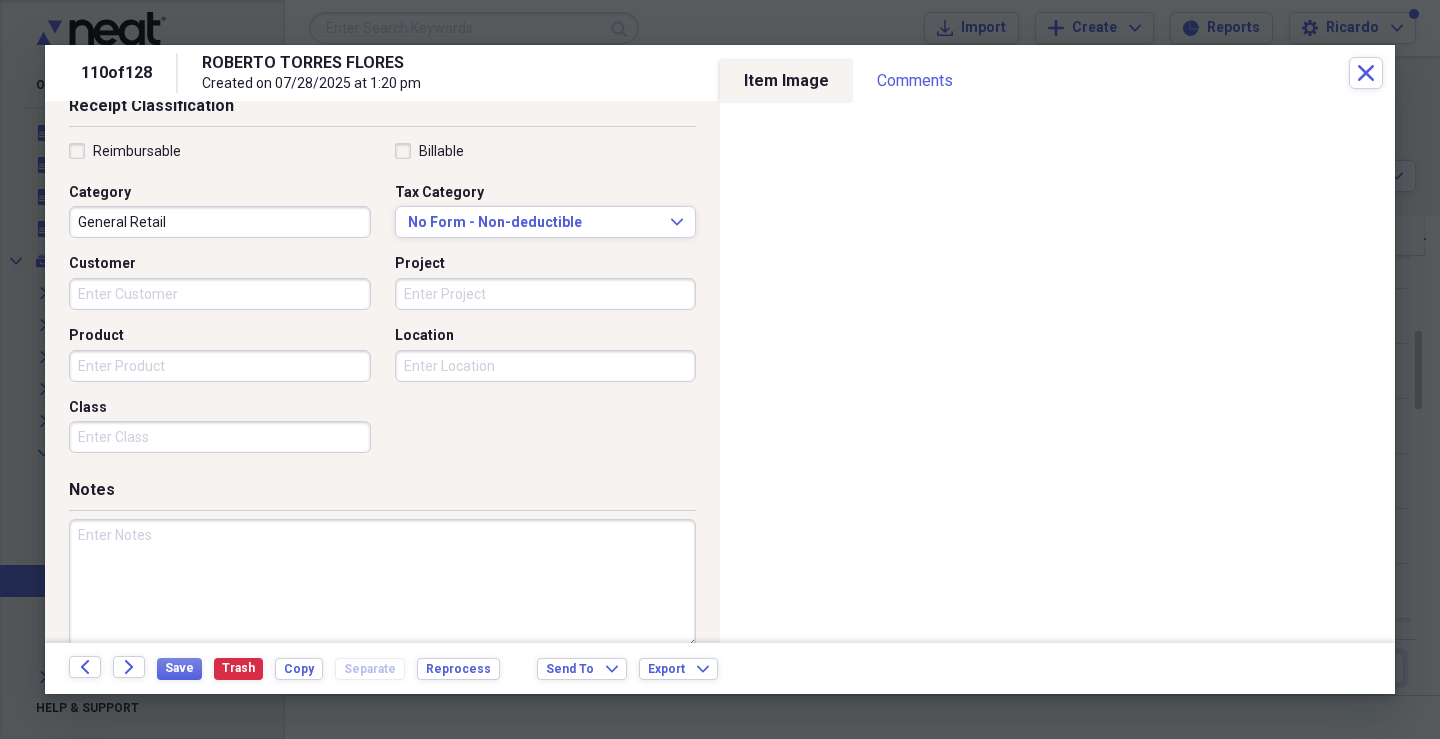 click on "Customer" at bounding box center [220, 294] 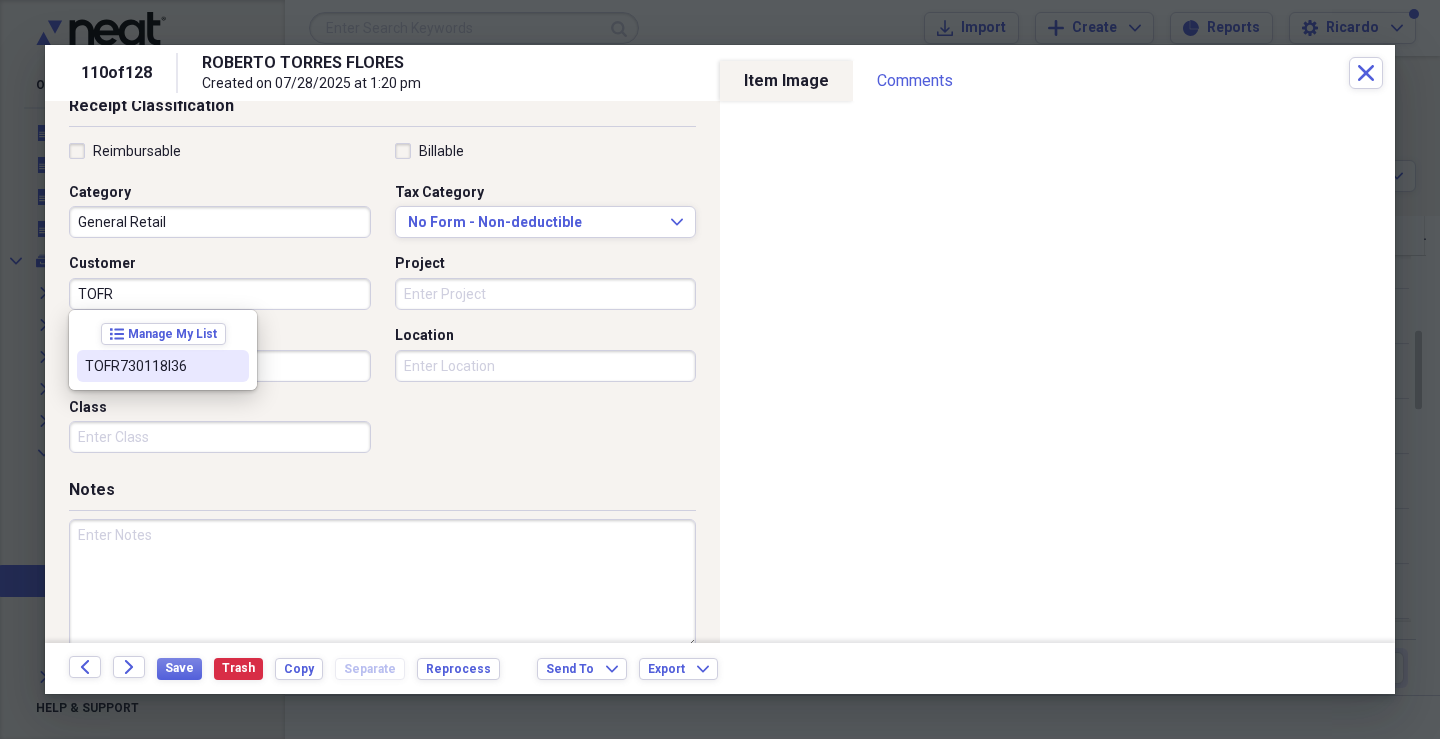 drag, startPoint x: 91, startPoint y: 363, endPoint x: 194, endPoint y: 345, distance: 104.56099 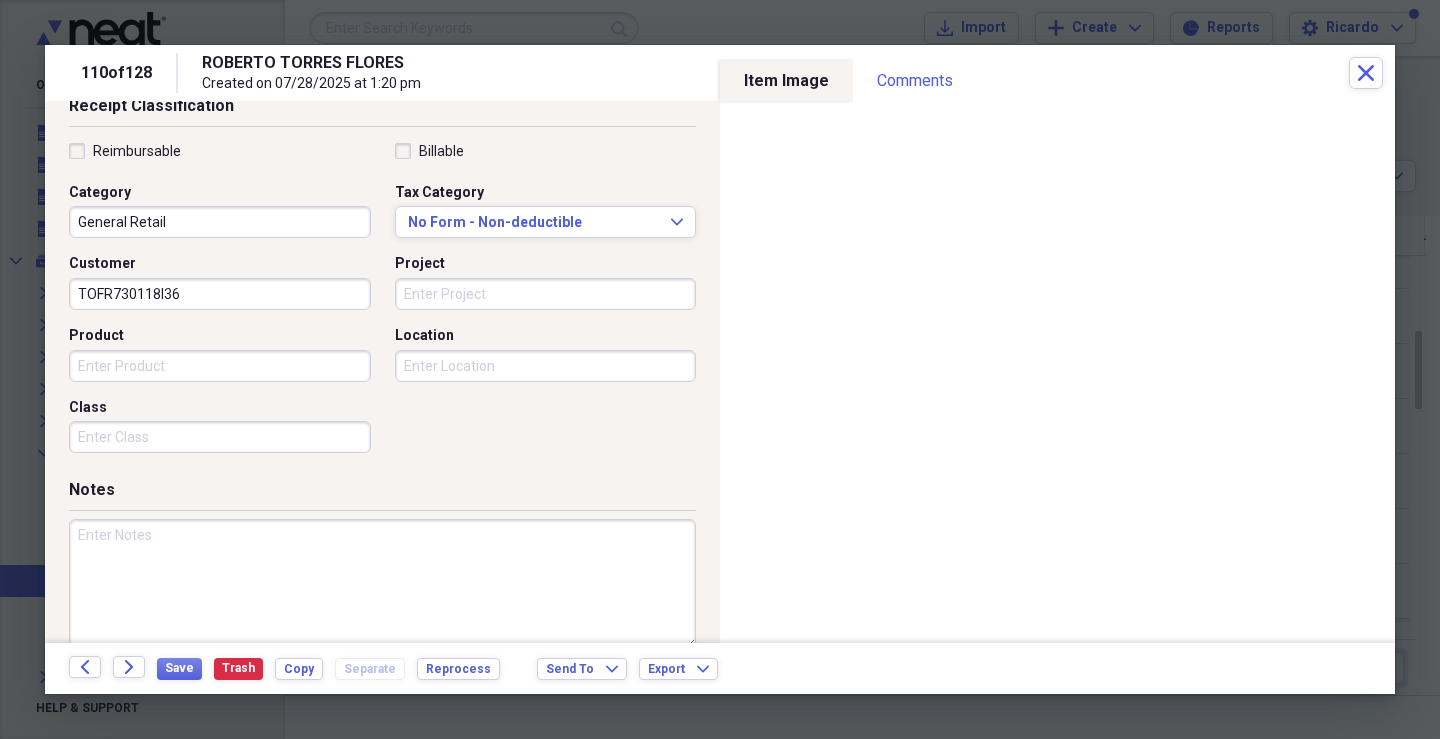 click on "Project" at bounding box center [546, 294] 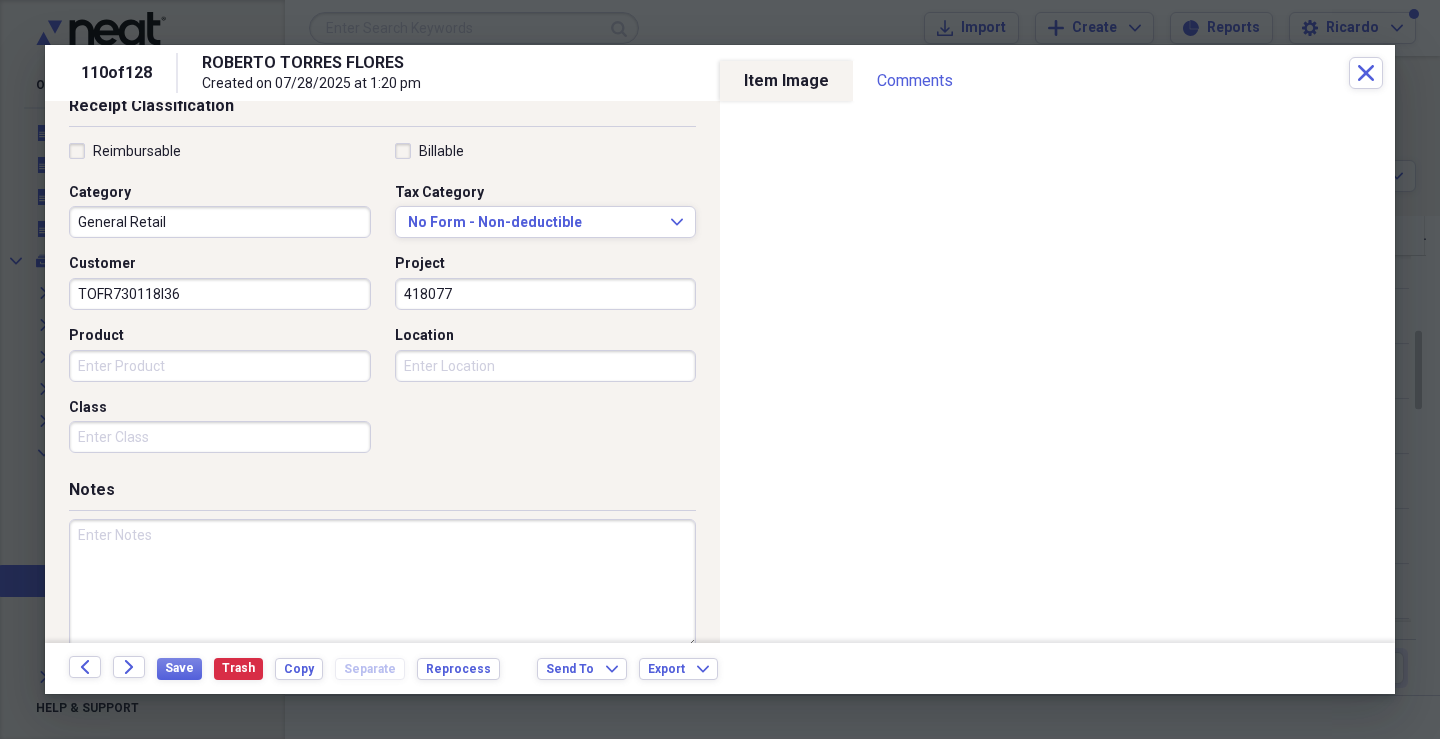 type on "418077" 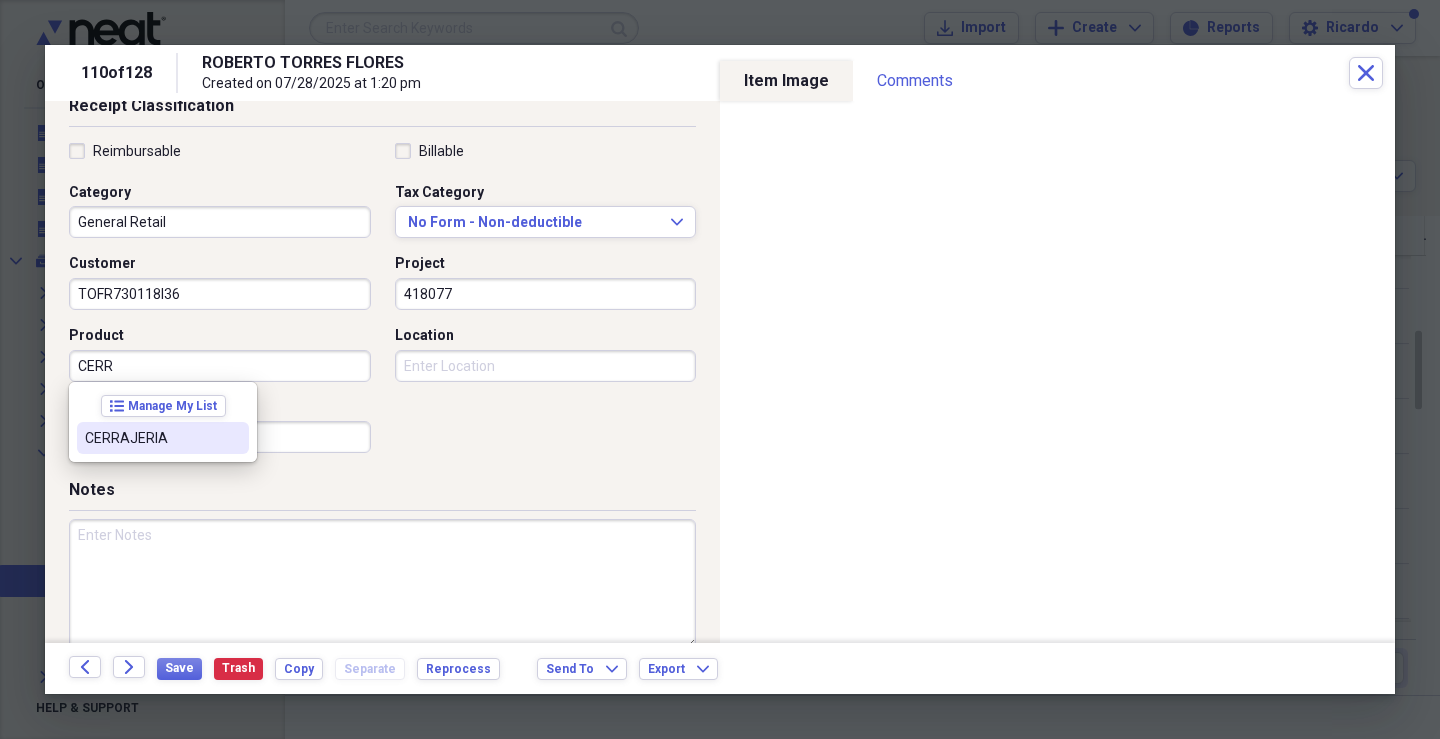 click on "CERRAJERIA" at bounding box center [151, 438] 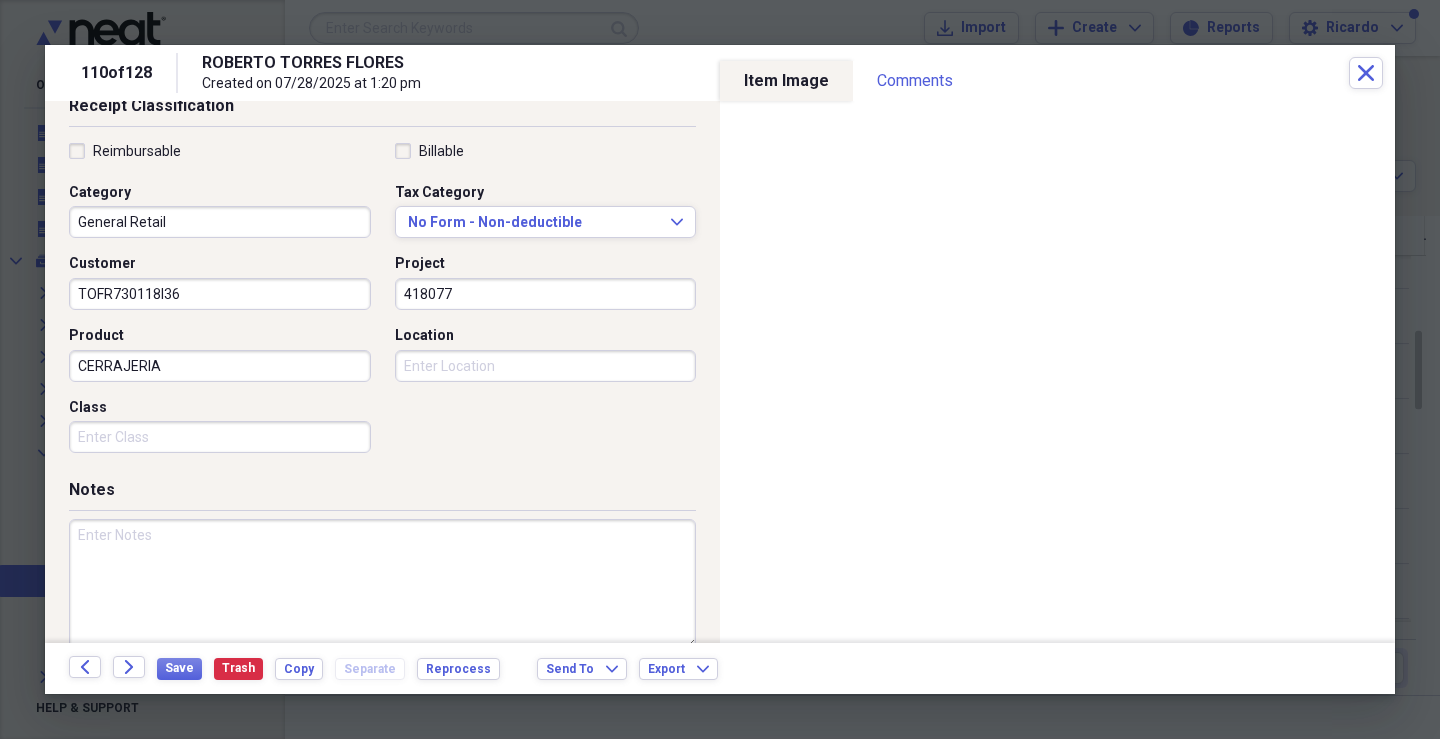 click on "Class" at bounding box center [220, 437] 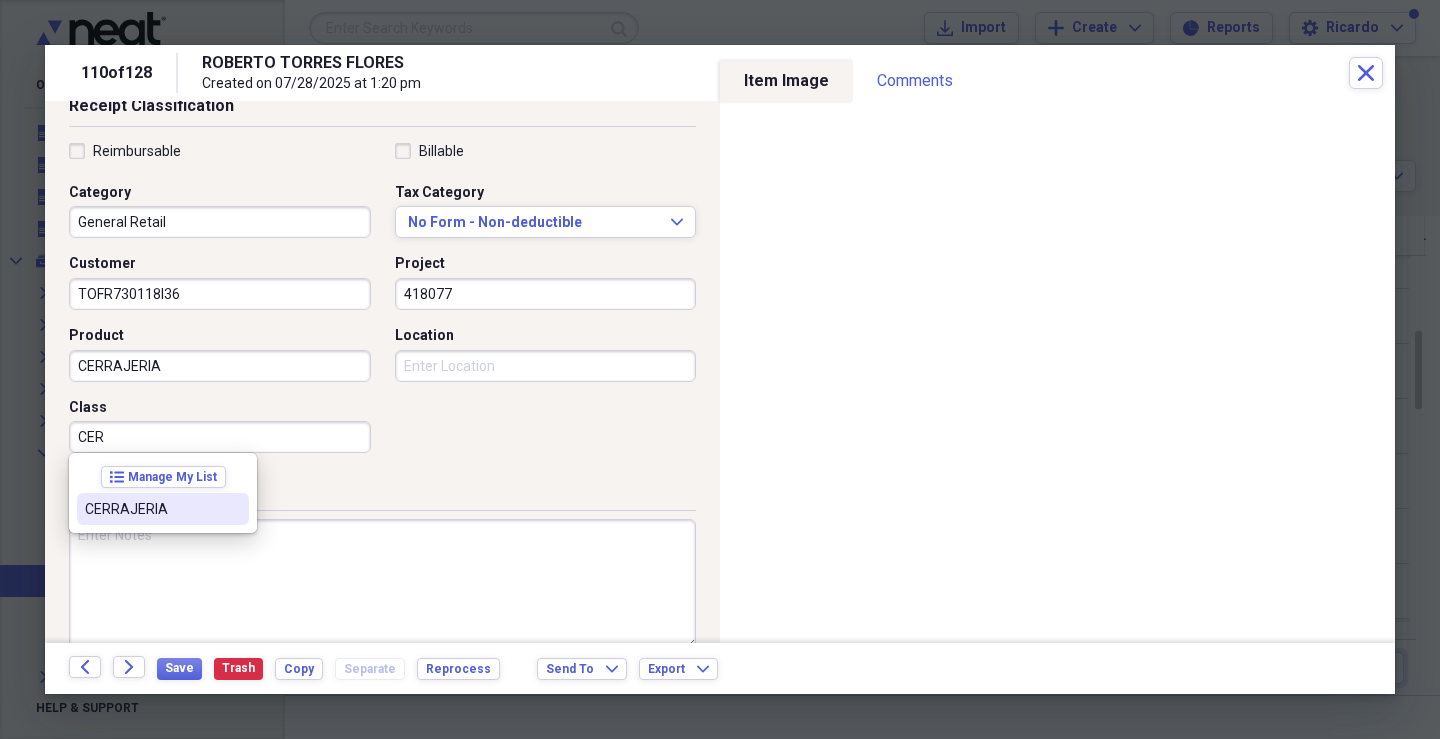 drag, startPoint x: 134, startPoint y: 503, endPoint x: 180, endPoint y: 443, distance: 75.60423 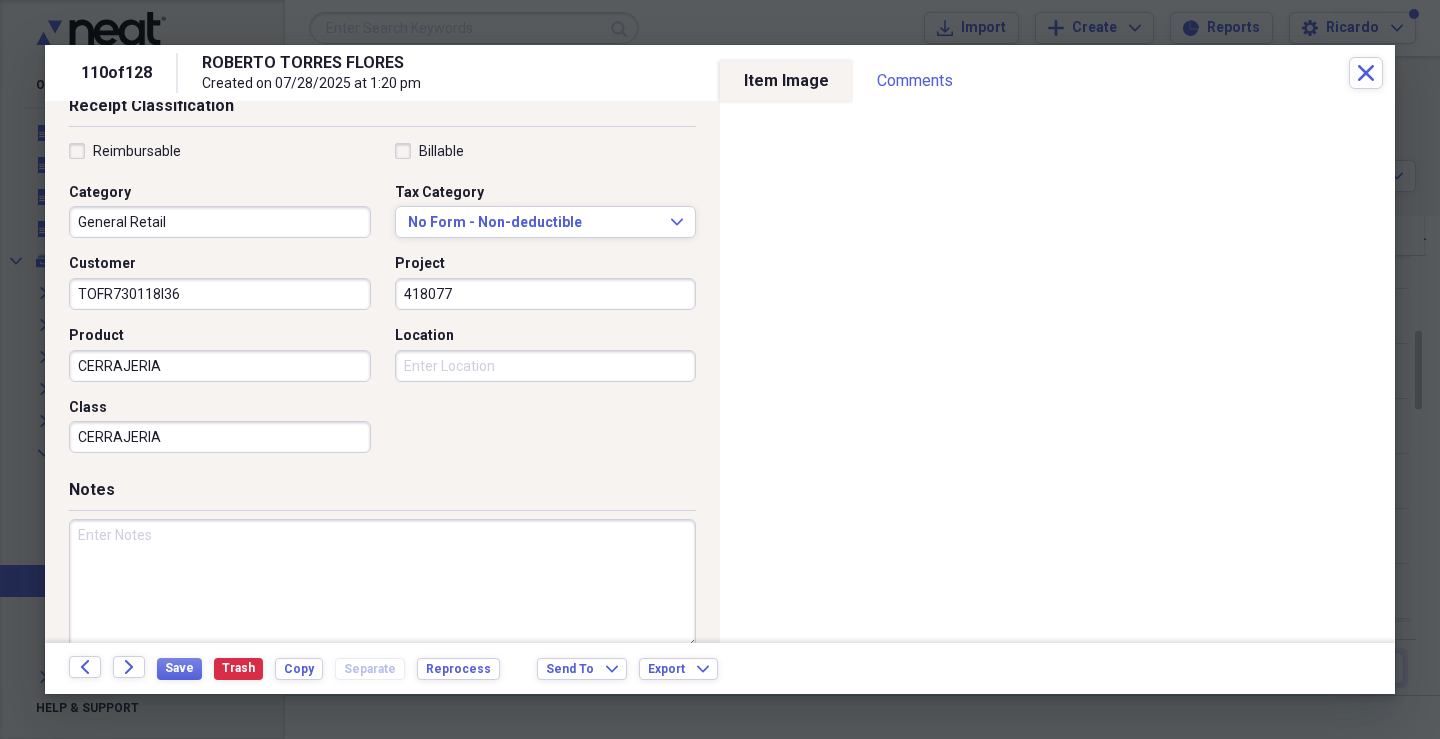 click on "Location" at bounding box center (546, 366) 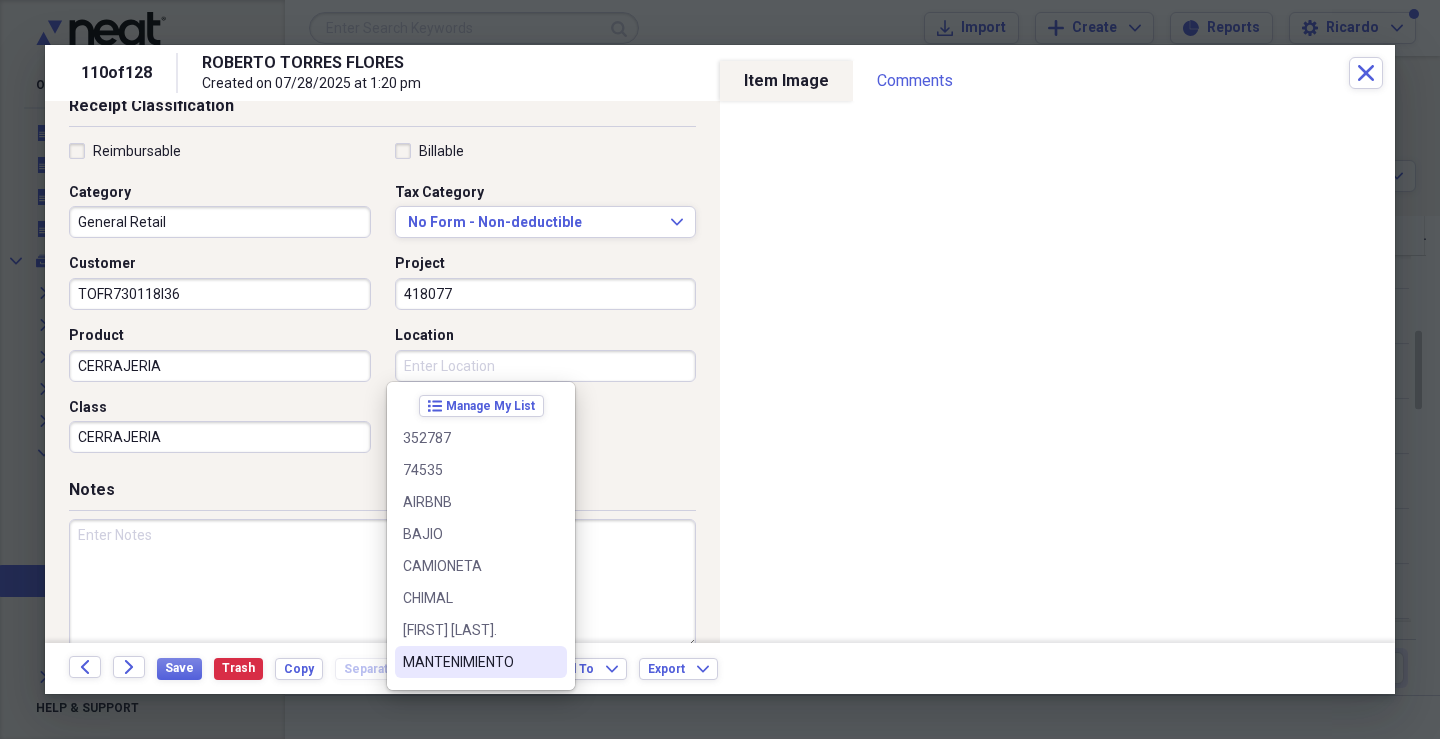 click on "MANTENIMIENTO" at bounding box center (469, 662) 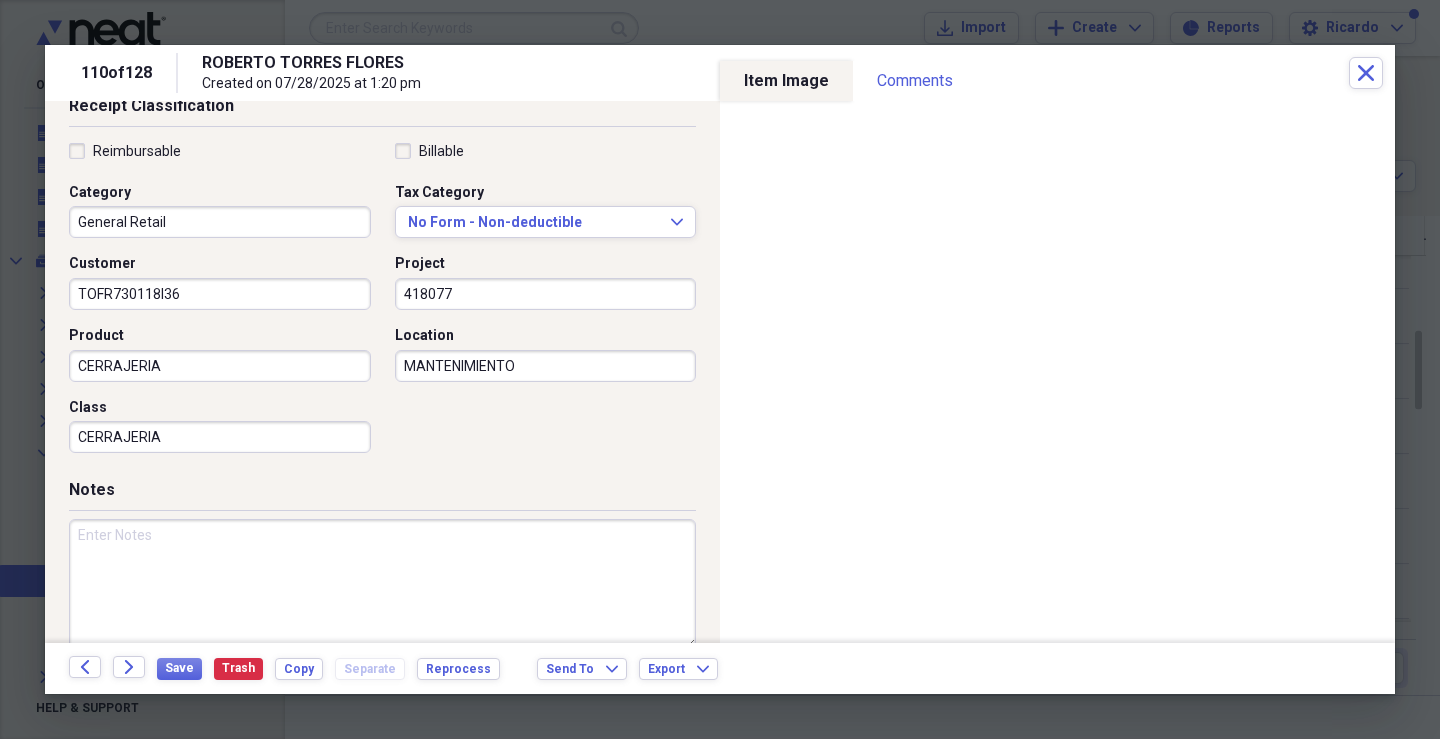 click at bounding box center [382, 584] 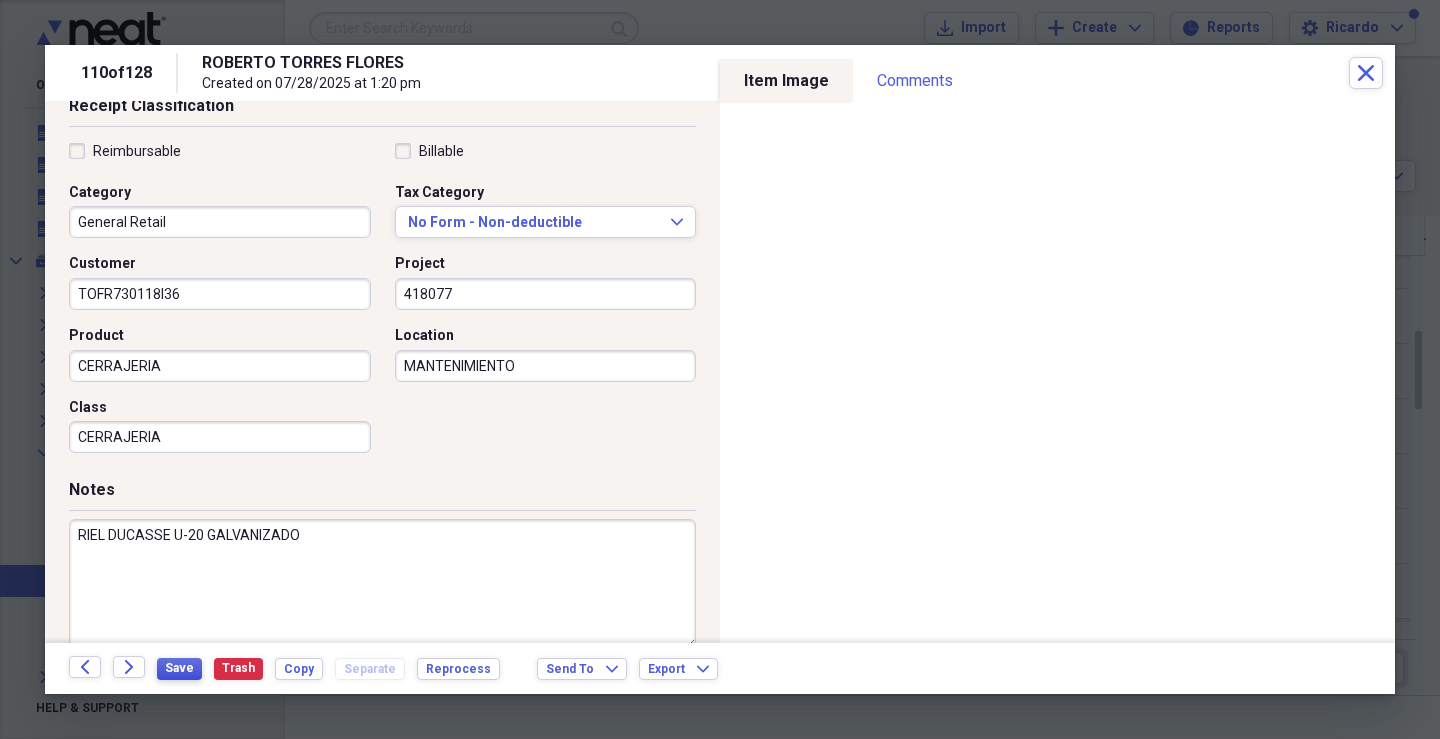 type on "RIEL DUCASSE U-20 GALVANIZADO" 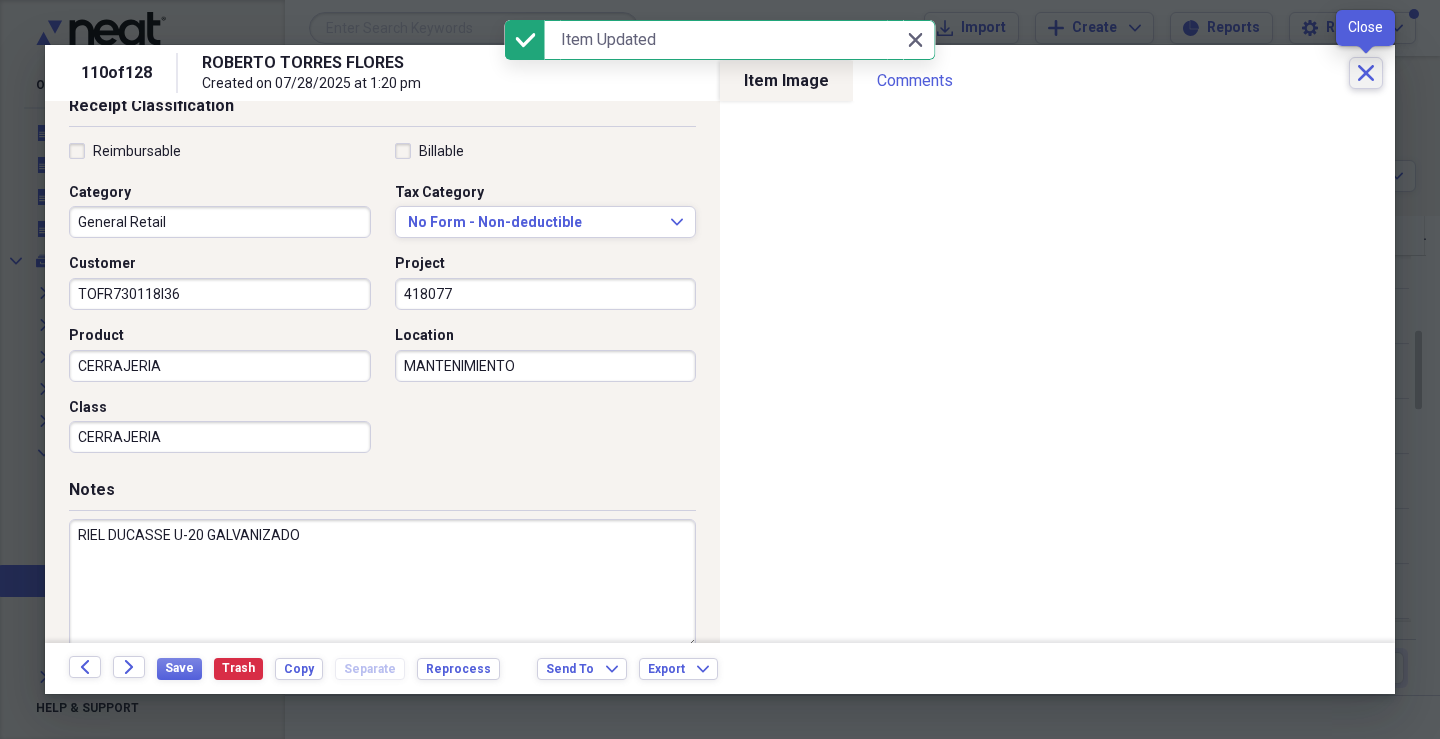 click on "Close" at bounding box center [1366, 73] 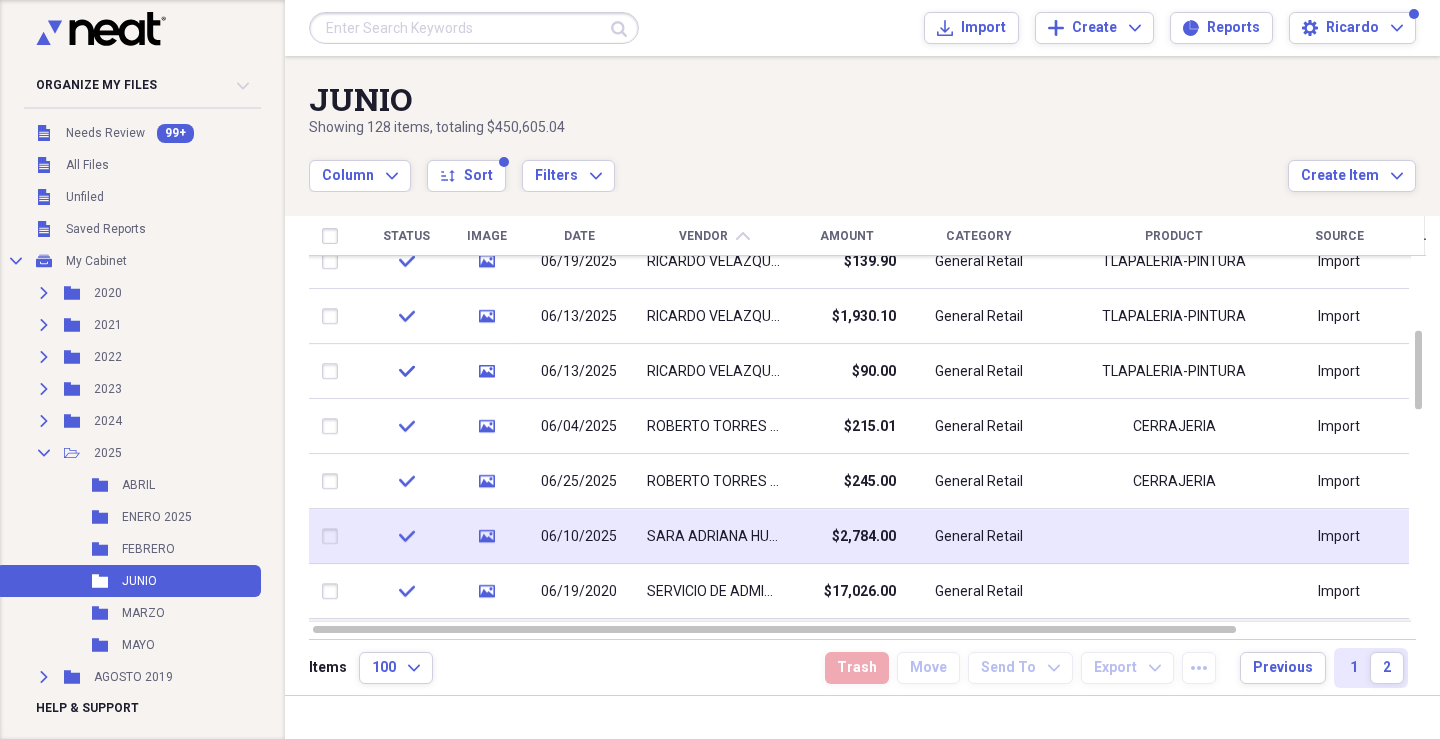 click on "SARA ADRIANA HUERTA DERVEZ" at bounding box center (714, 537) 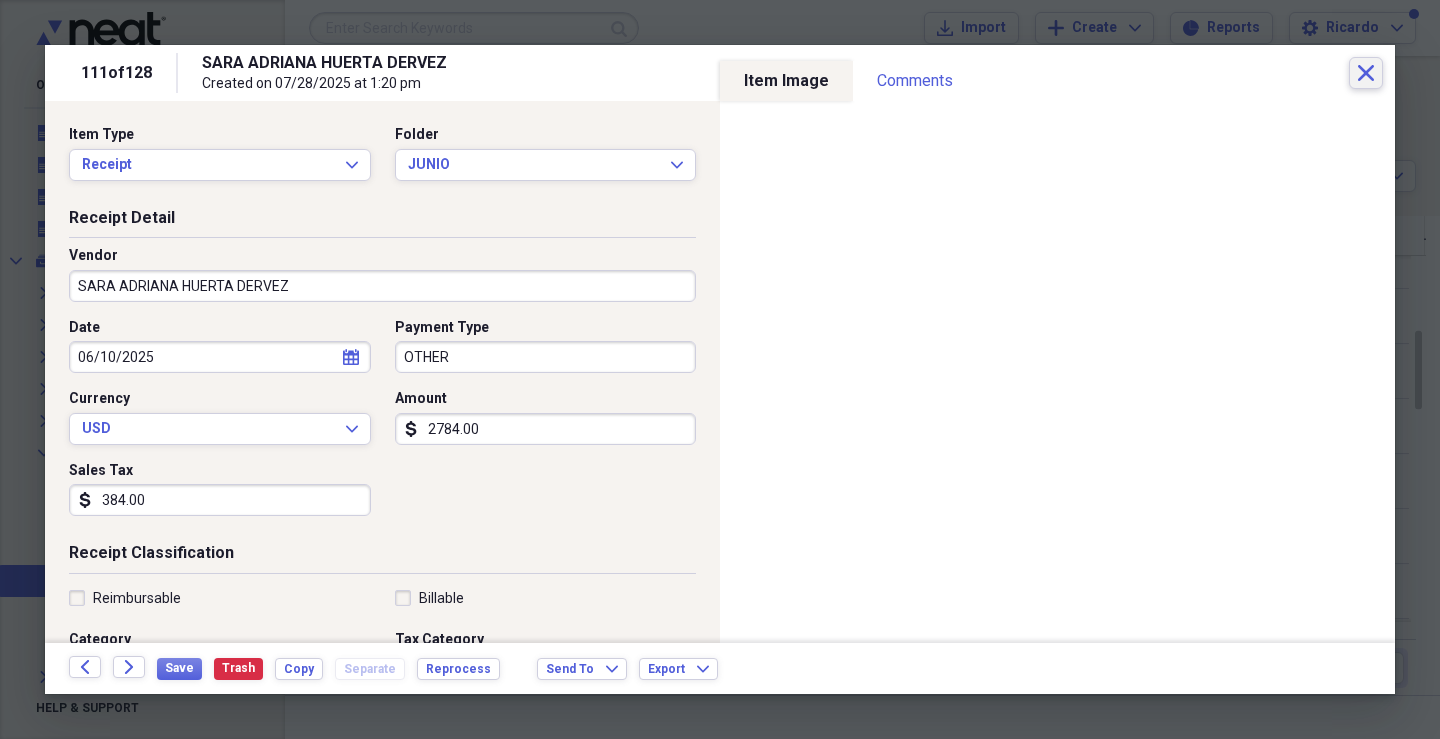 click on "Close" at bounding box center (1366, 73) 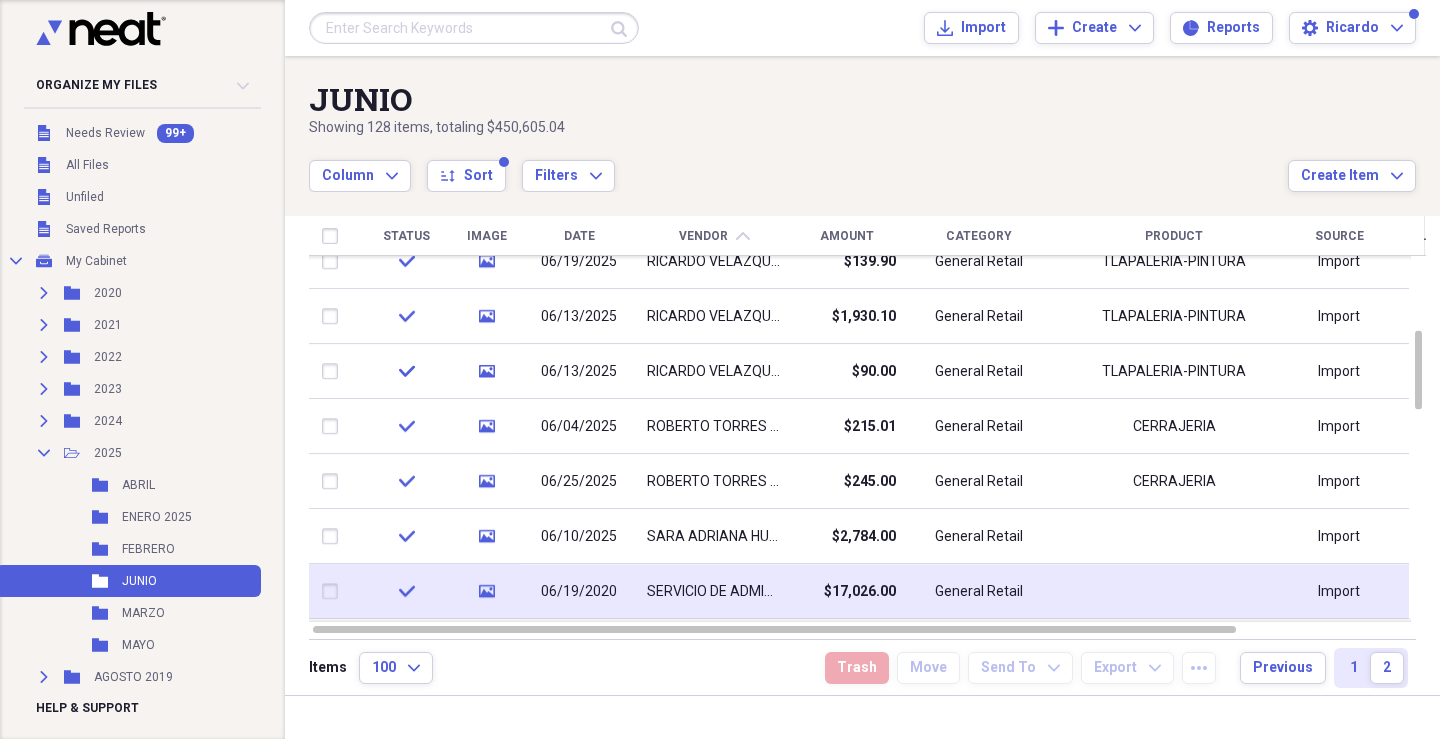 click on "SERVICIO DE ADMINISTRACION TRIBUTARIA" at bounding box center [714, 592] 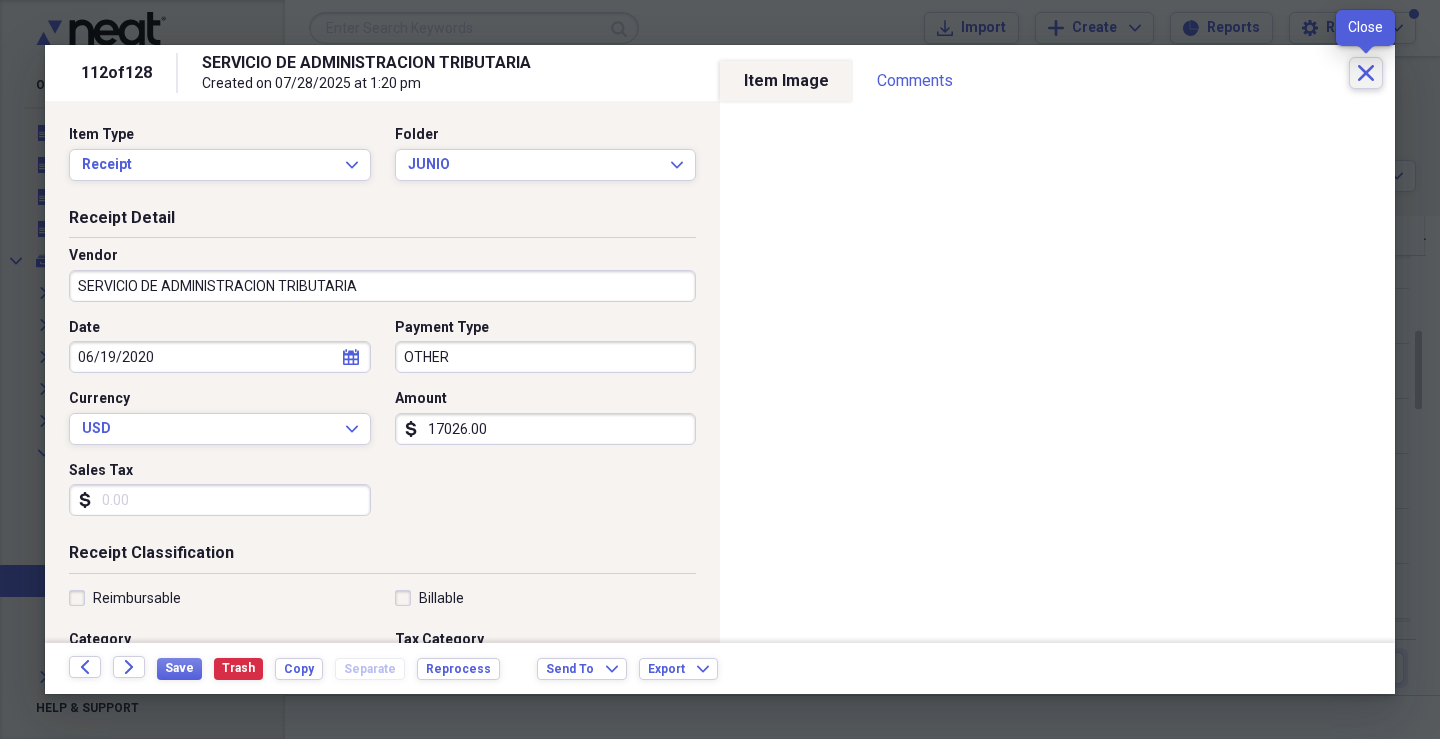 click on "Close" 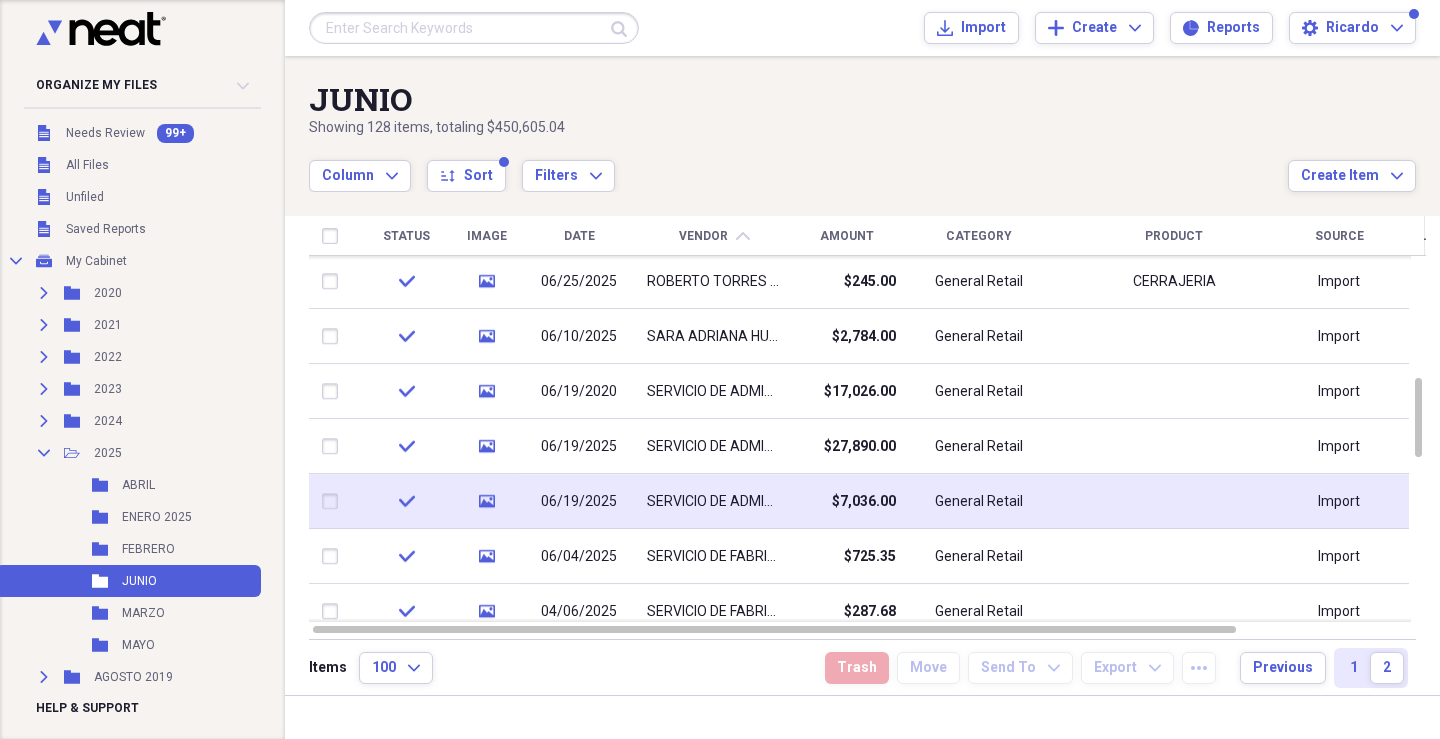 click on "$7,036.00" at bounding box center (846, 501) 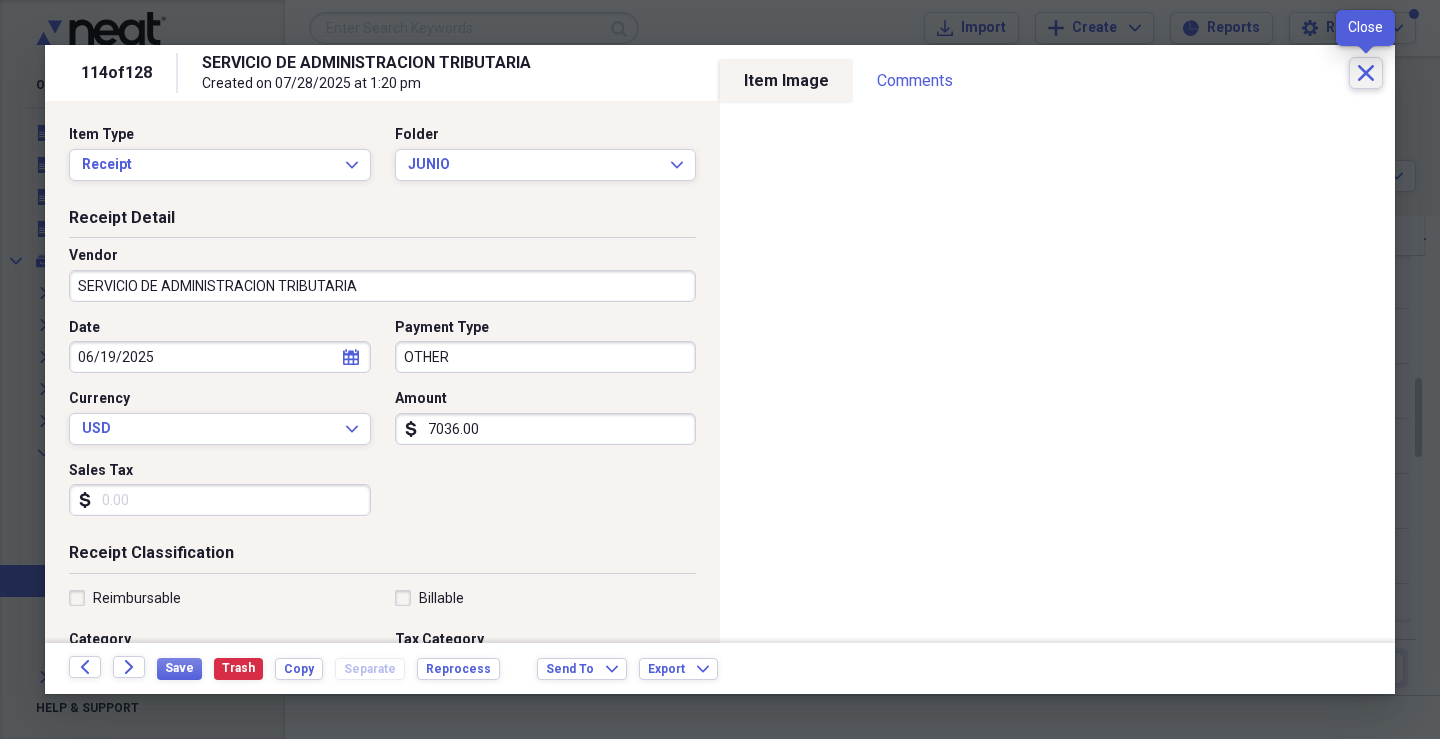 click 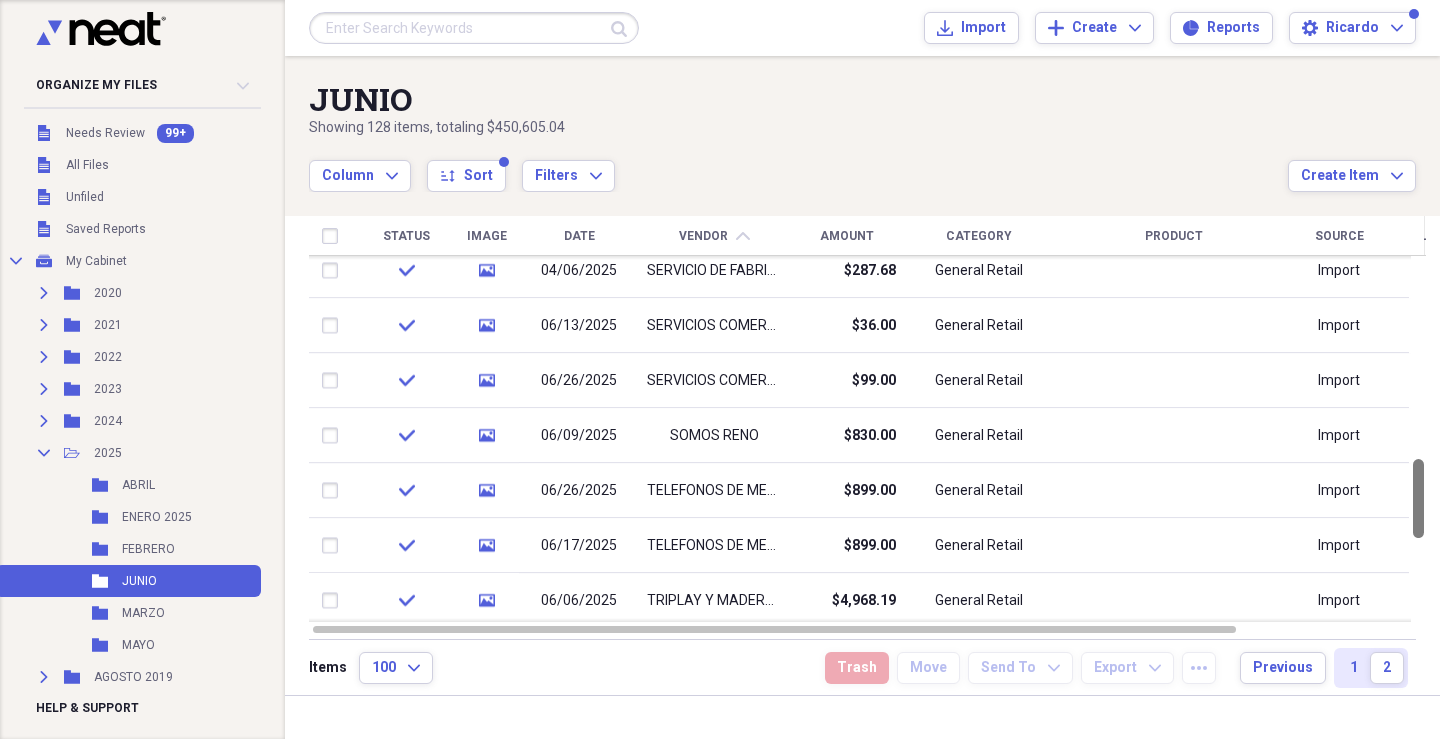 drag, startPoint x: 1430, startPoint y: 397, endPoint x: 1434, endPoint y: 478, distance: 81.09871 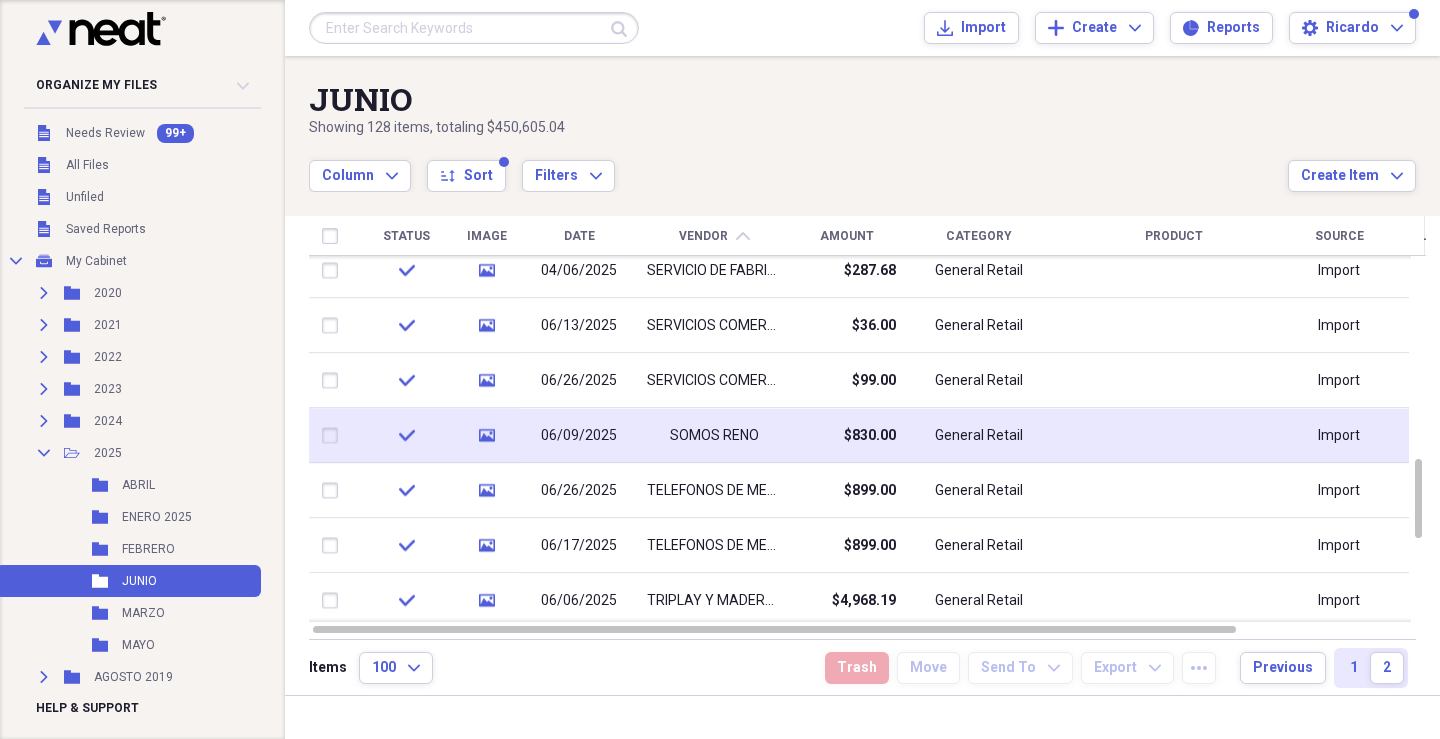 click on "SOMOS RENO" at bounding box center (714, 436) 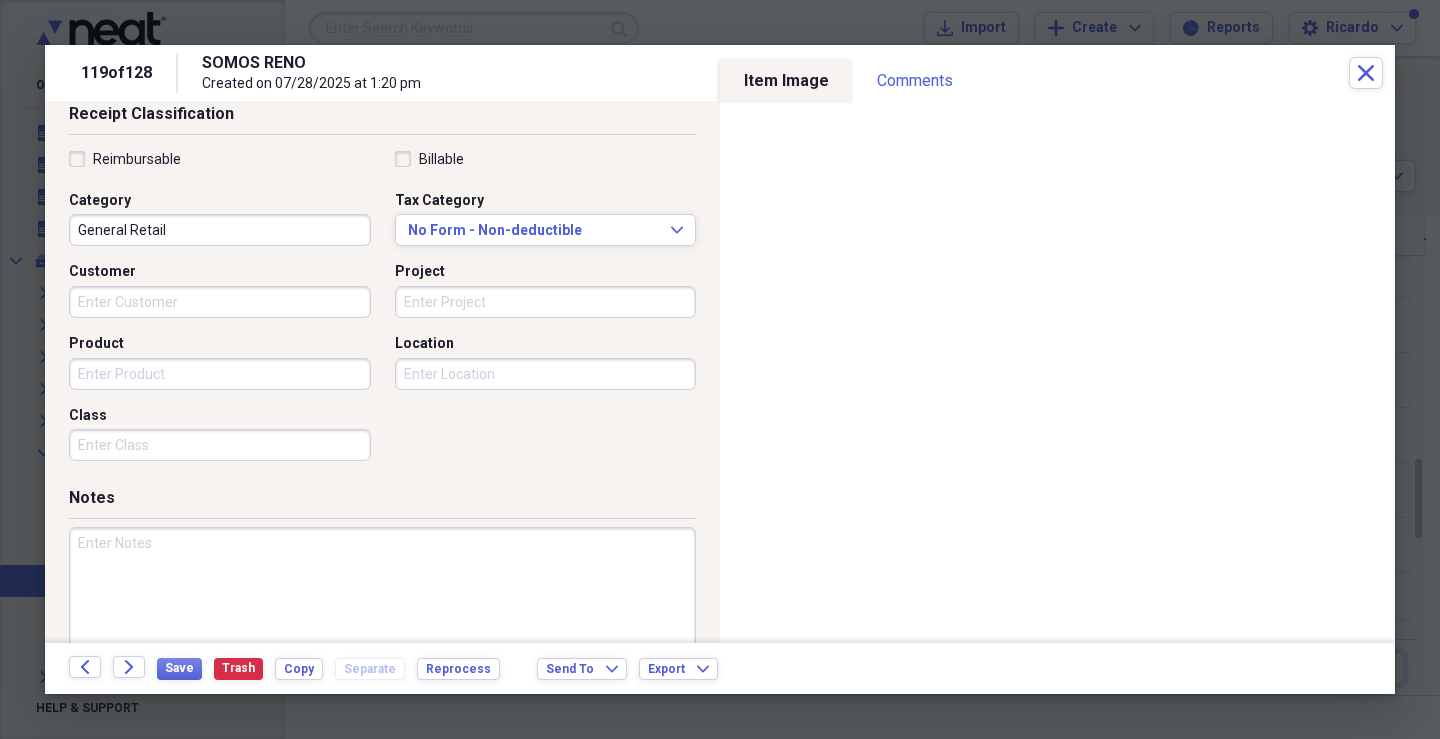 scroll, scrollTop: 479, scrollLeft: 0, axis: vertical 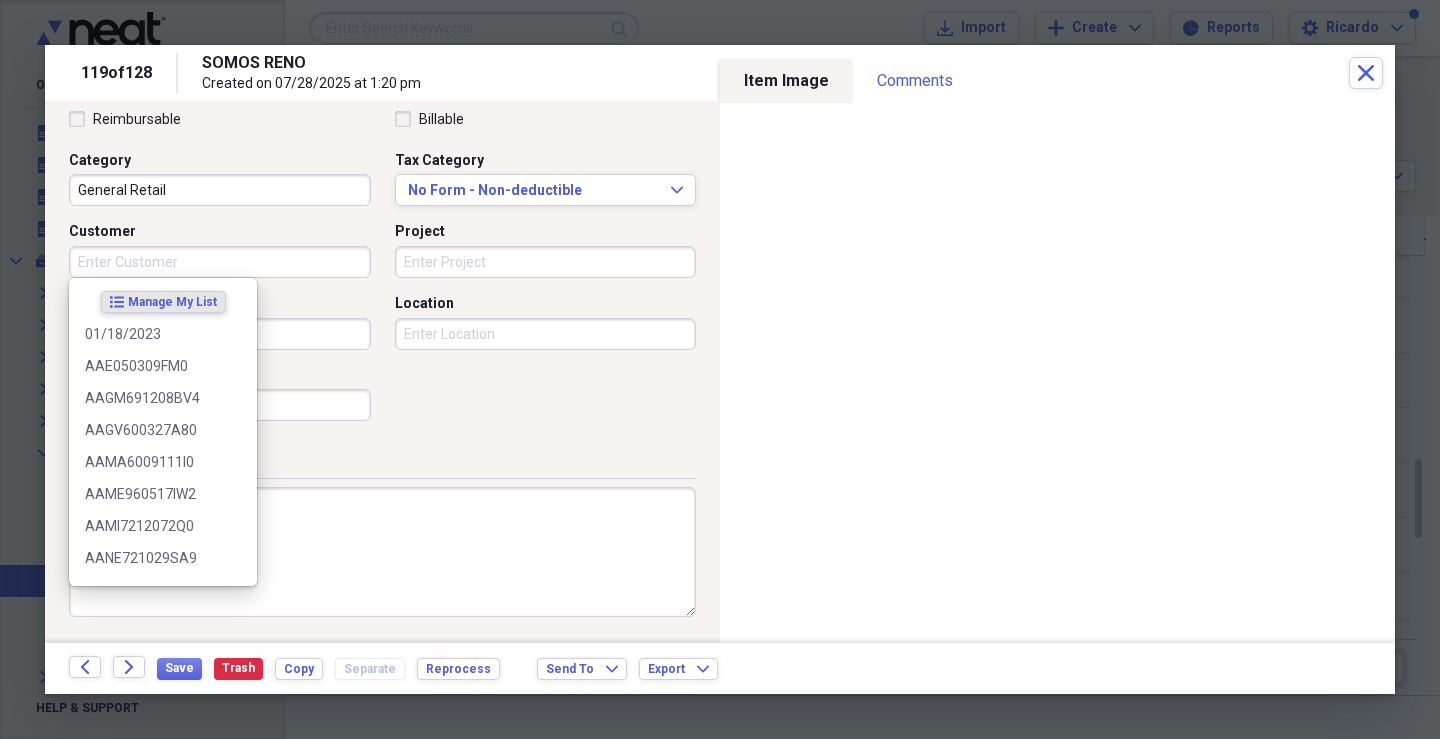 click on "Customer" at bounding box center [220, 262] 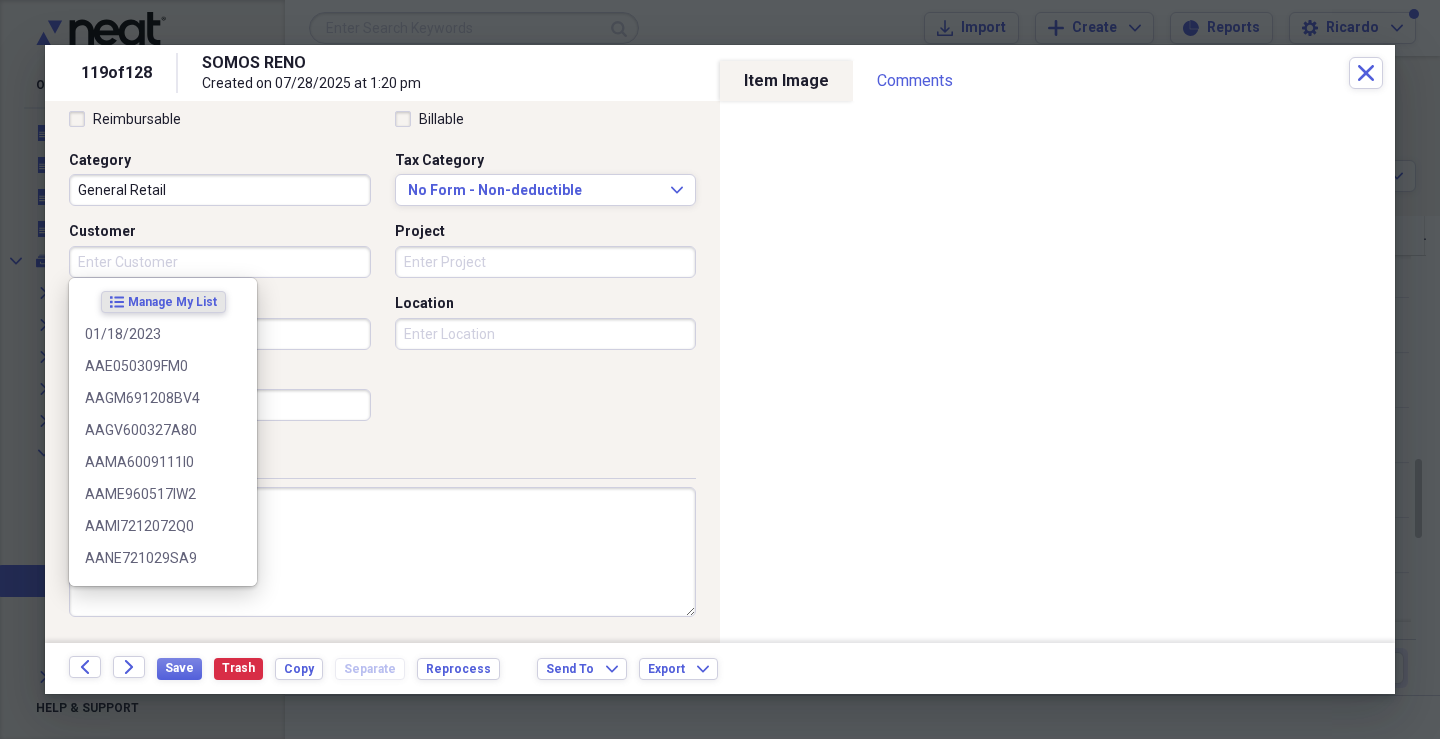 click on "Customer" at bounding box center [220, 262] 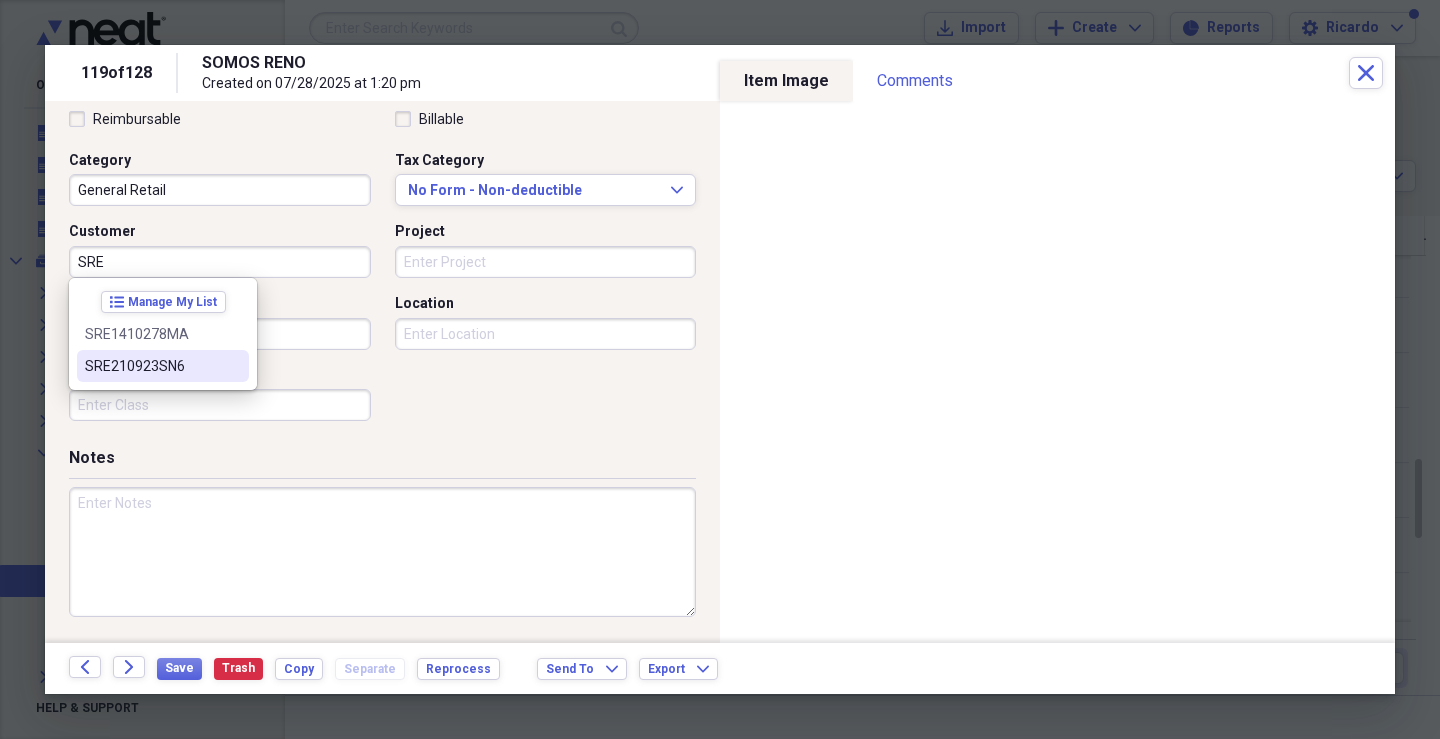 click on "SRE210923SN6" at bounding box center (151, 366) 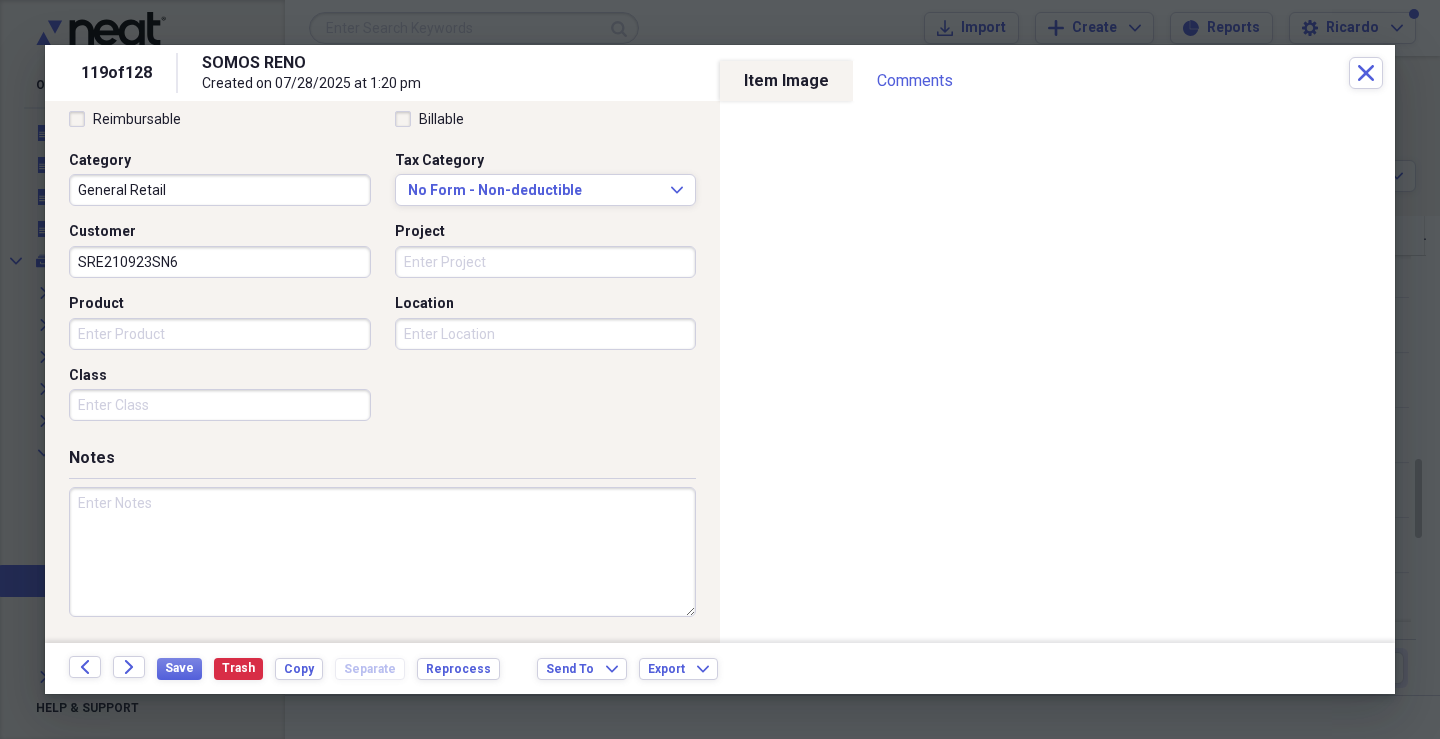 click on "Project" at bounding box center (546, 262) 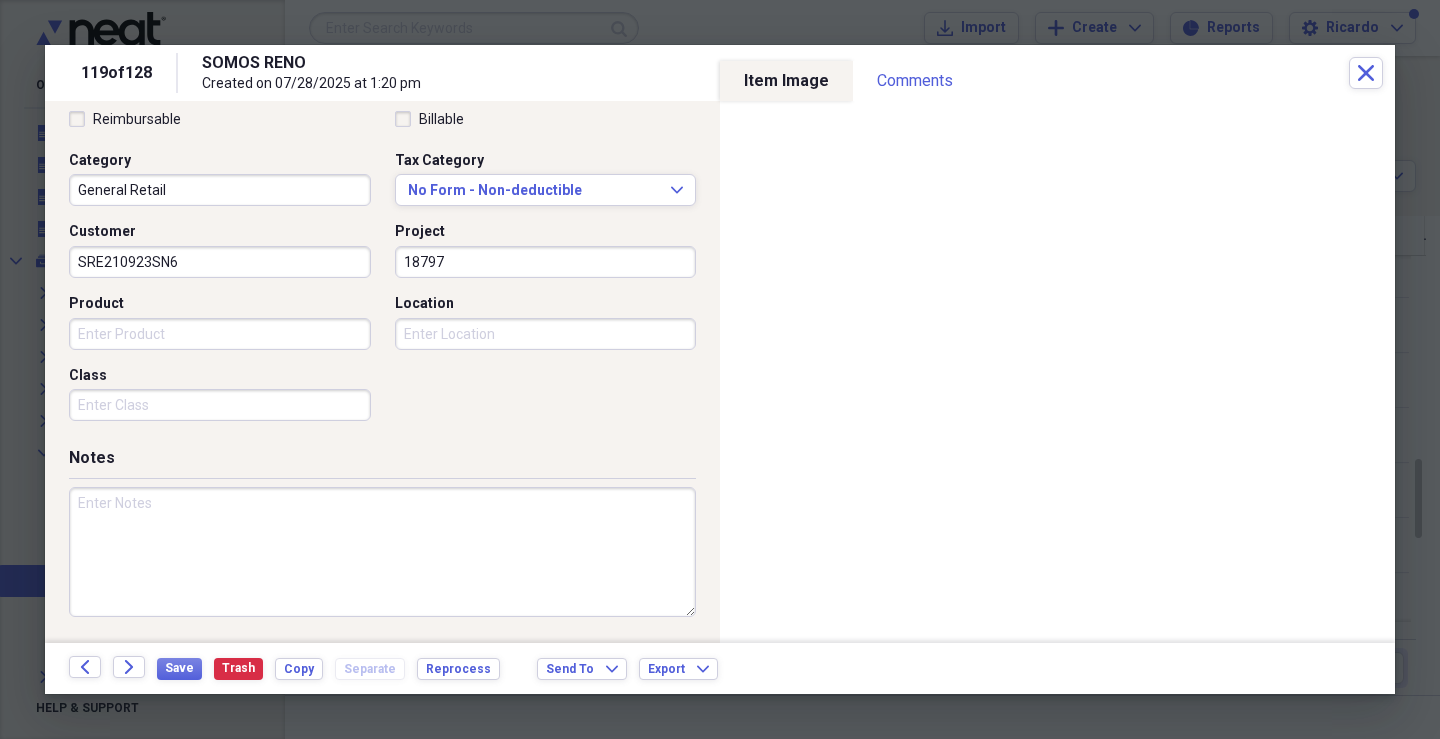 type on "18797" 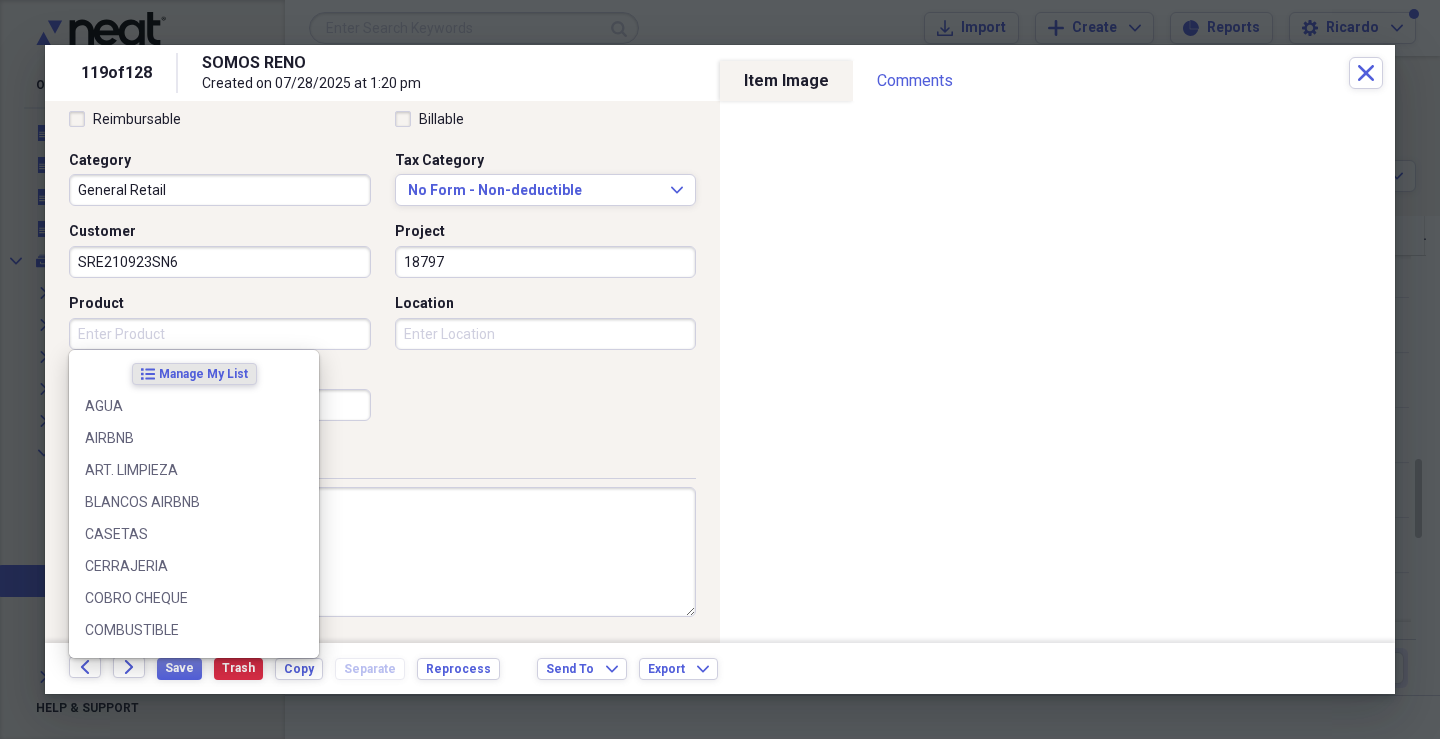 click on "Product" at bounding box center (220, 334) 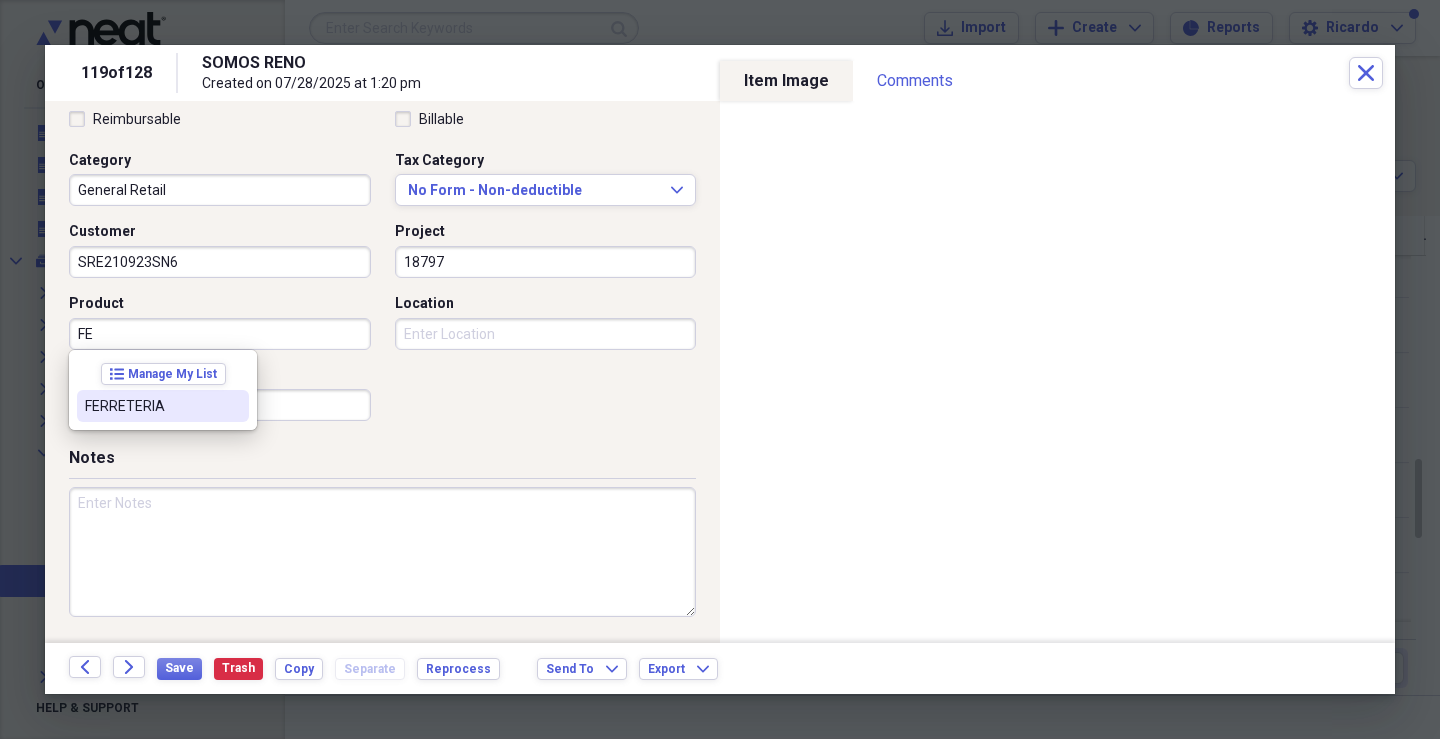 type on "F" 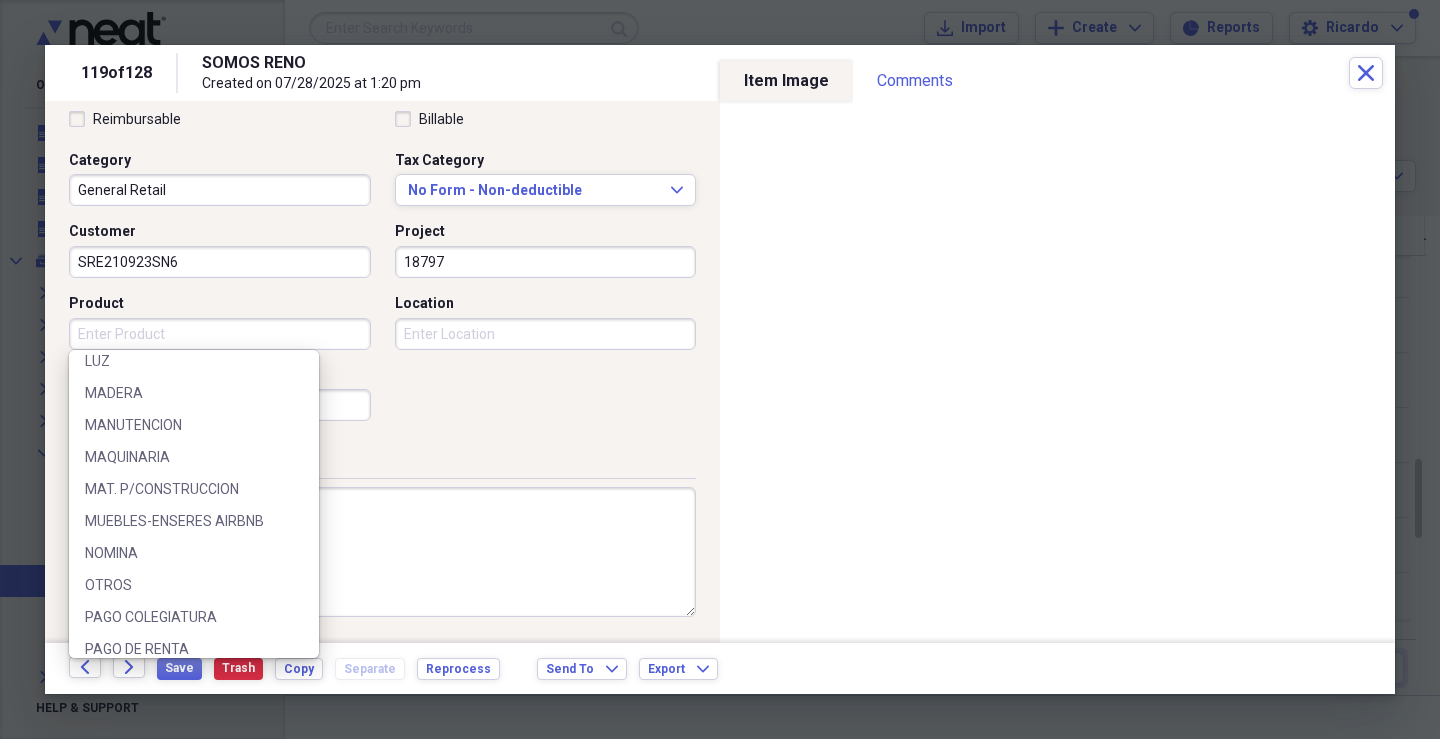 scroll, scrollTop: 1148, scrollLeft: 0, axis: vertical 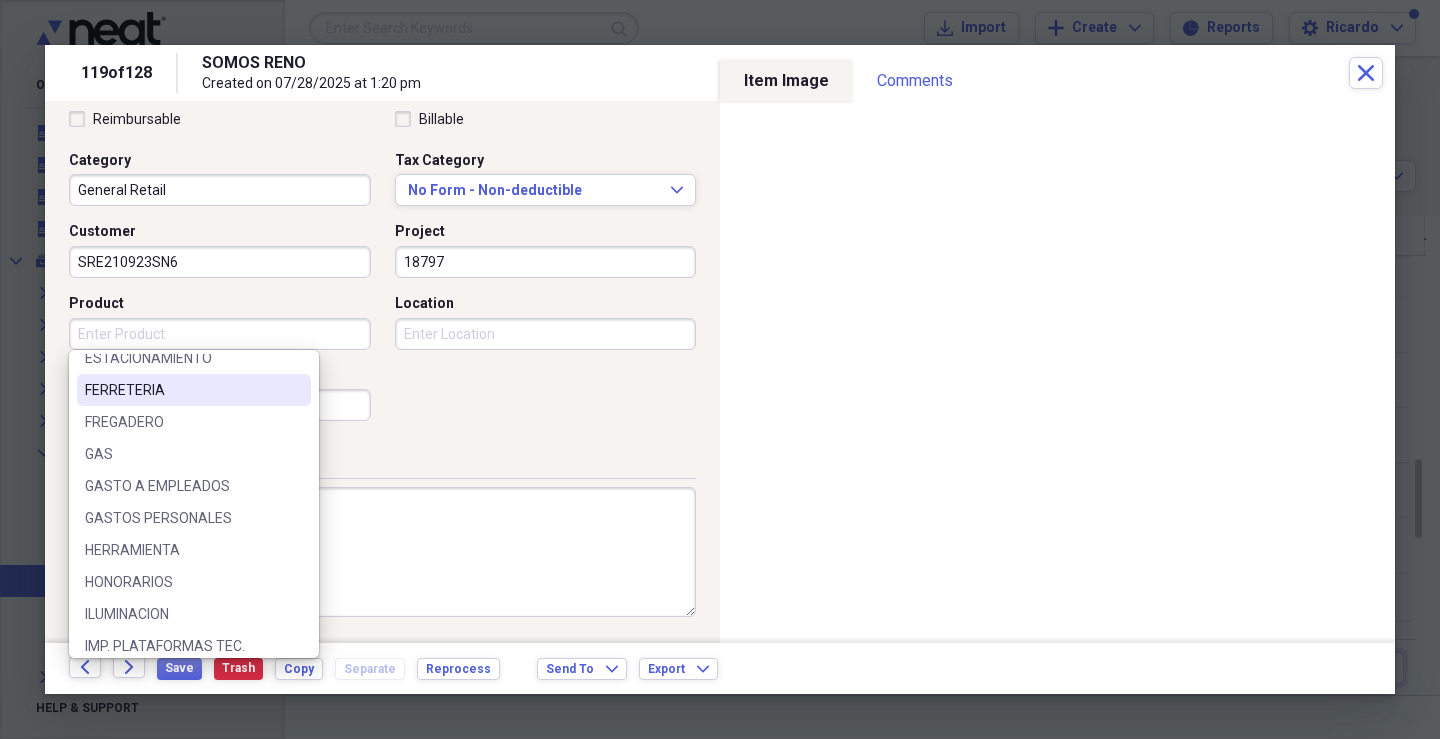 click on "FERRETERIA" at bounding box center [194, 390] 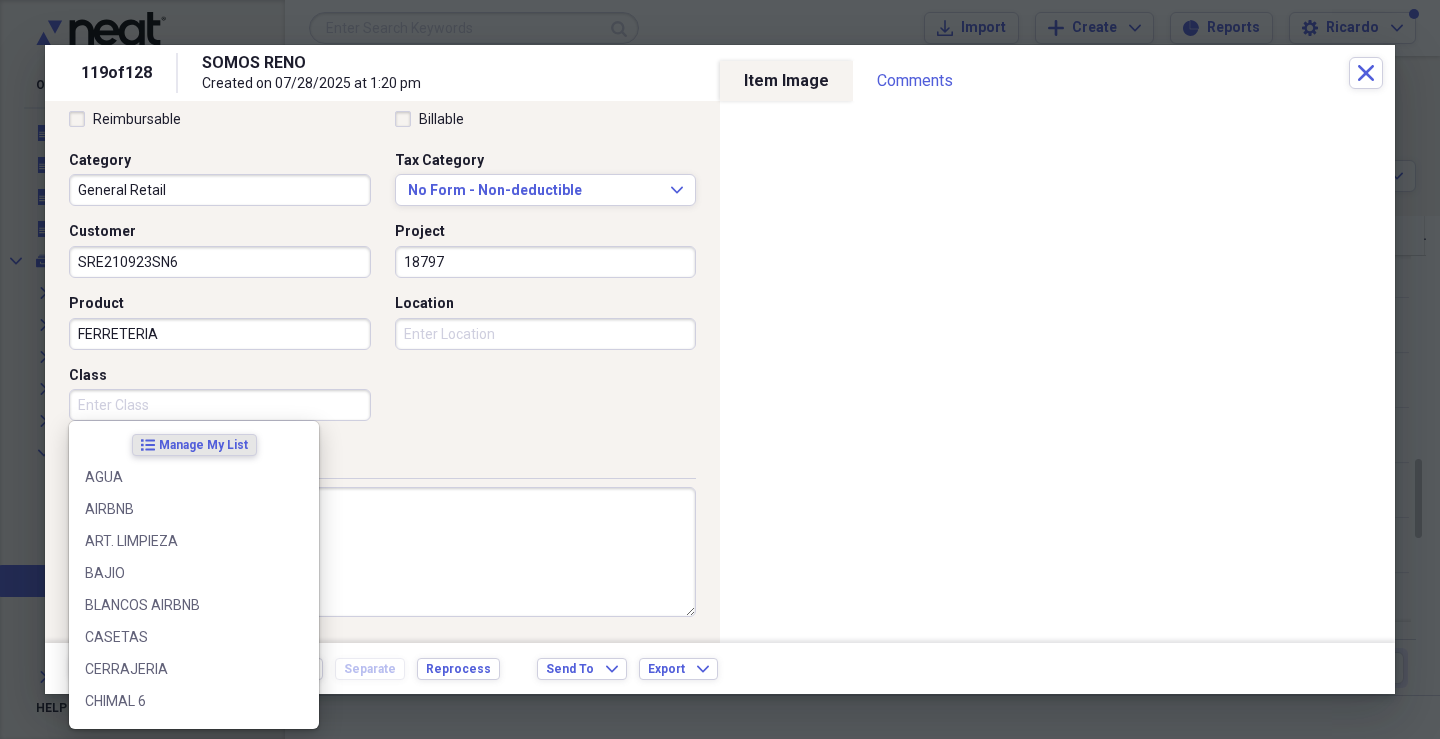 click on "Class" at bounding box center (220, 405) 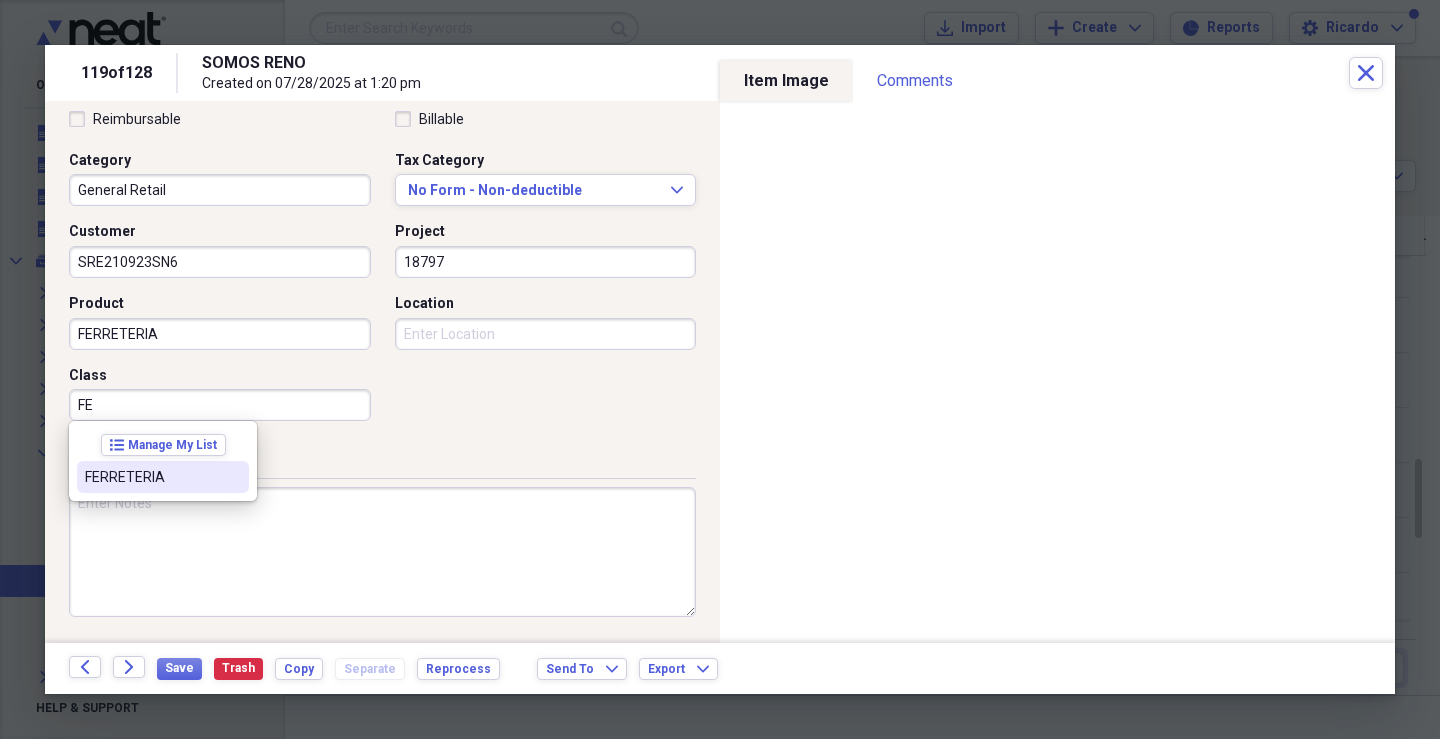 drag, startPoint x: 128, startPoint y: 483, endPoint x: 137, endPoint y: 477, distance: 10.816654 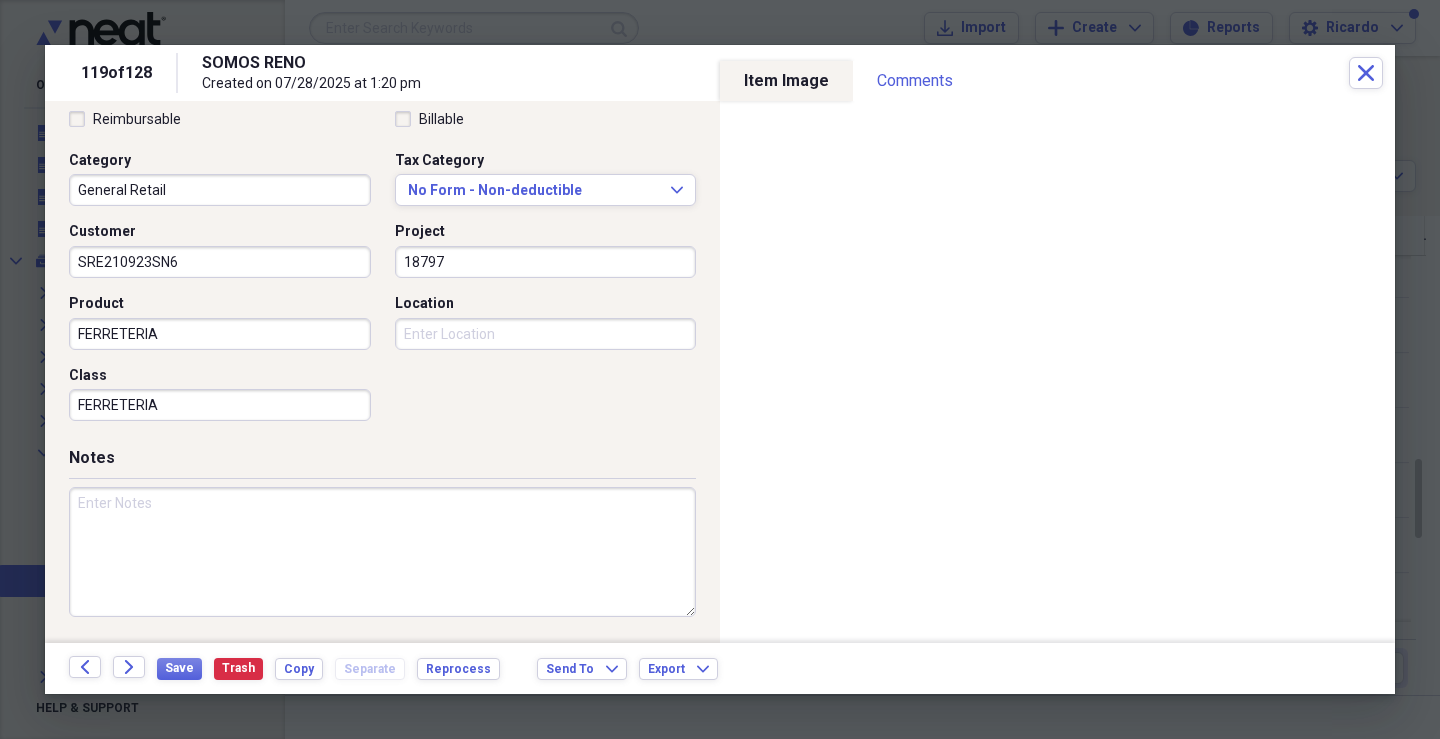 click on "Location" at bounding box center (546, 334) 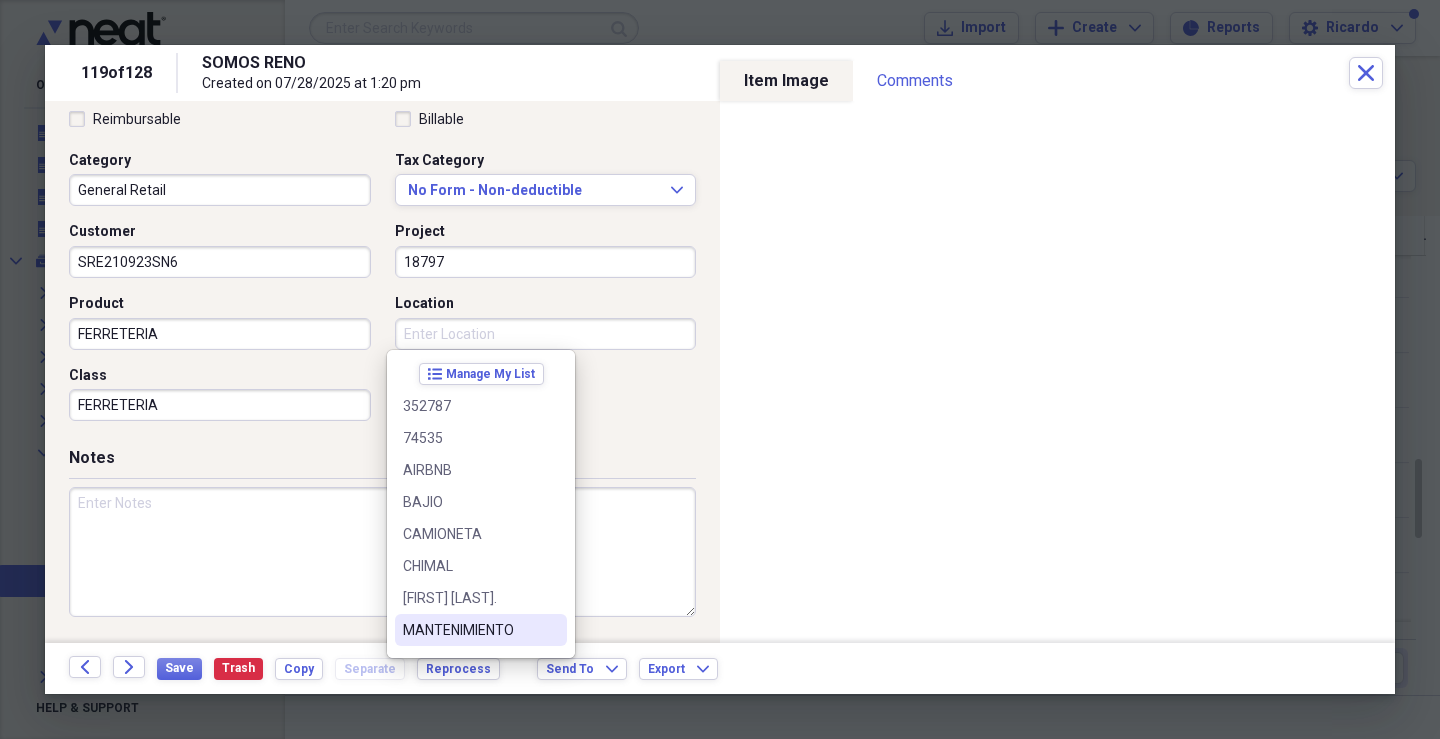 click on "MANTENIMIENTO" at bounding box center (469, 630) 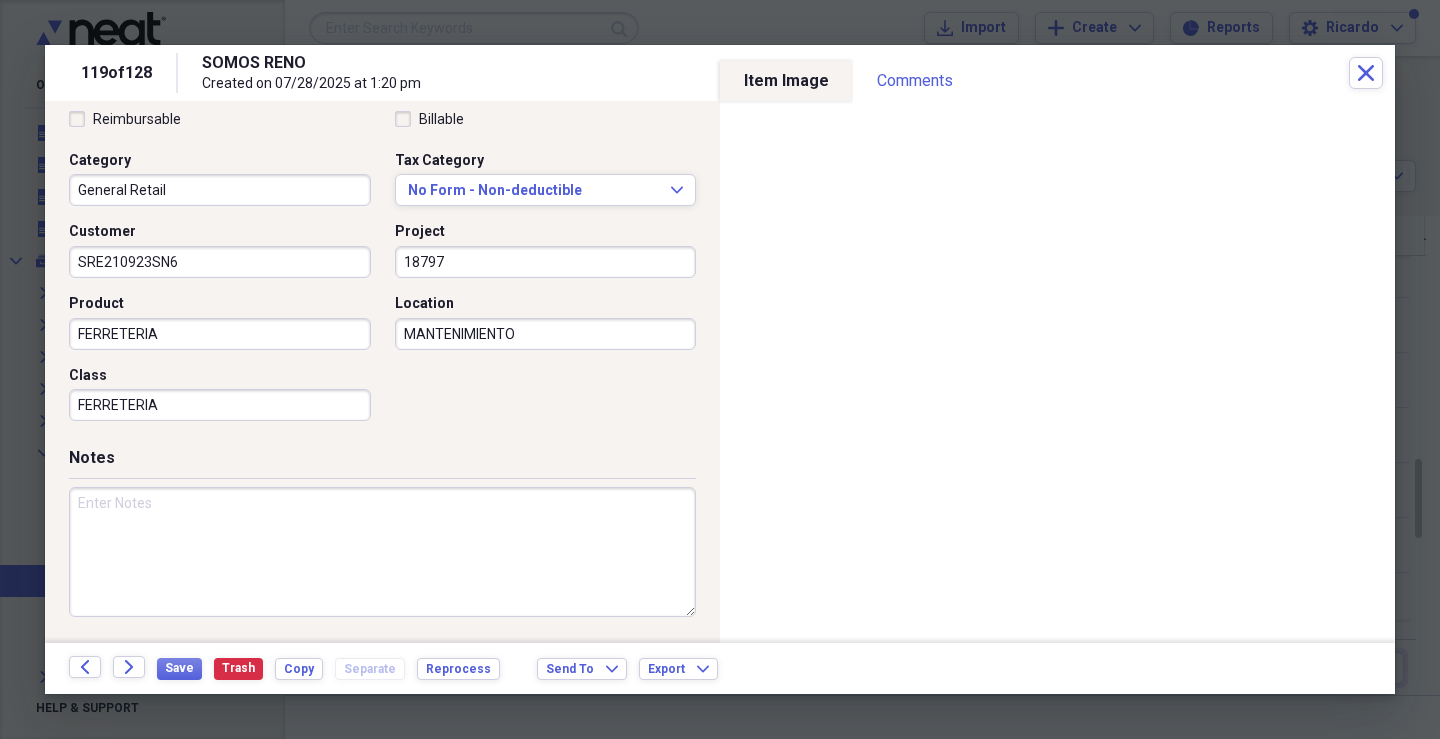 click at bounding box center (382, 552) 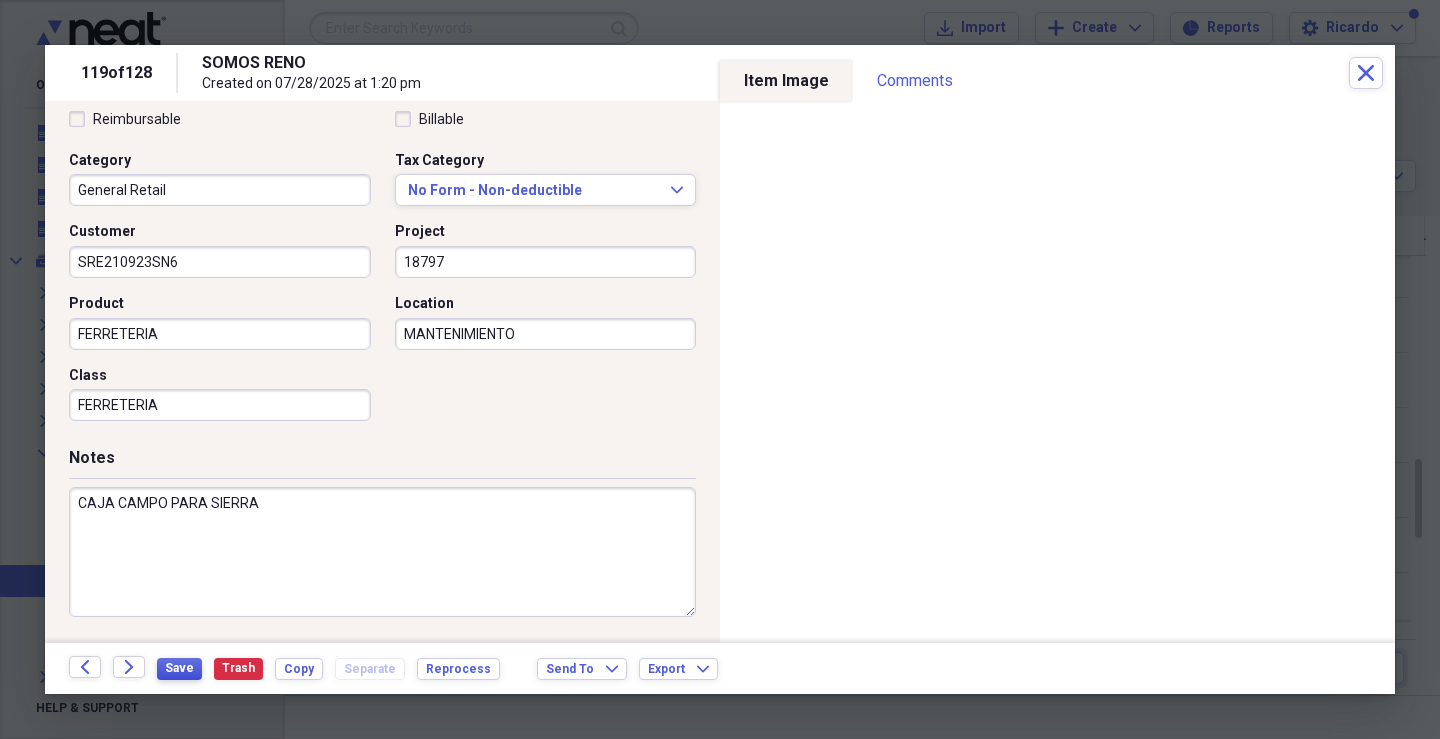 type on "CAJA CAMPO PARA SIERRA" 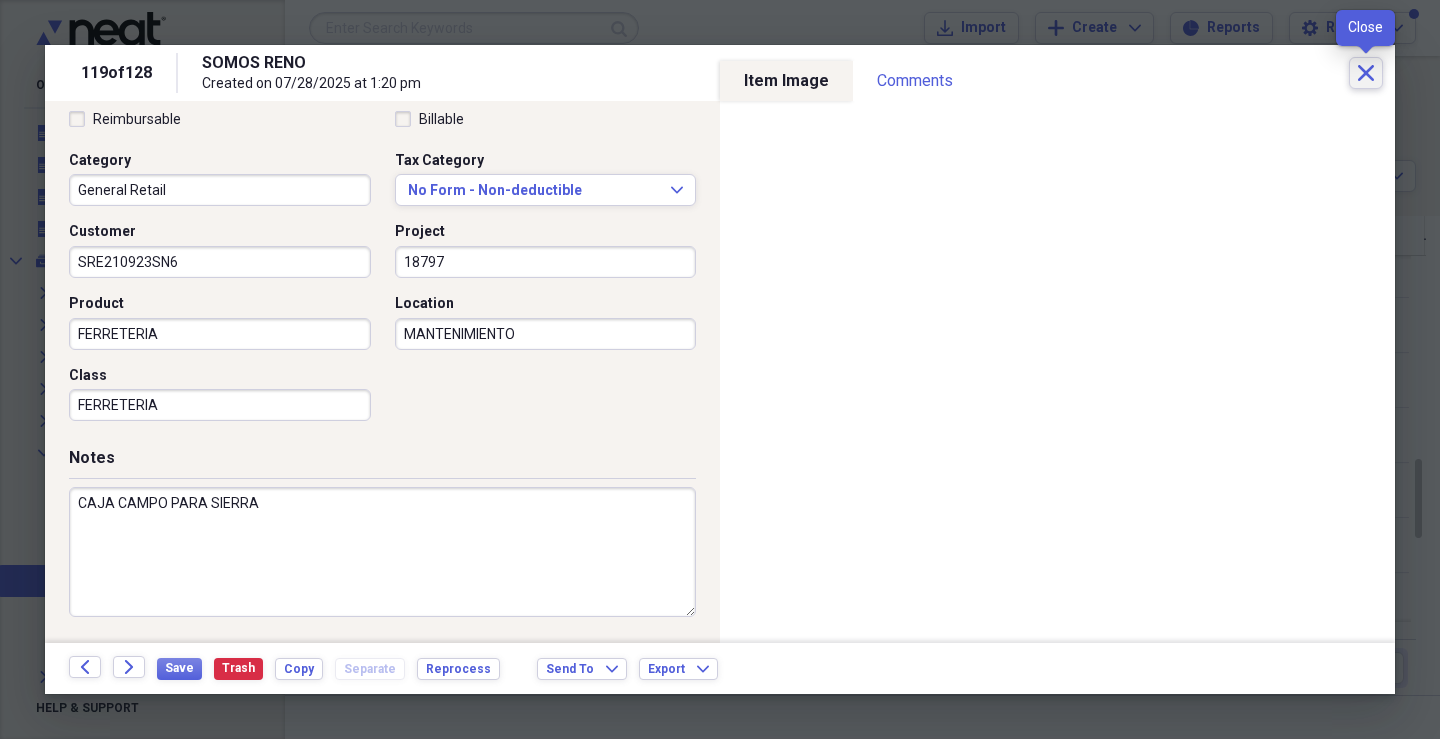click on "Close" at bounding box center [1366, 73] 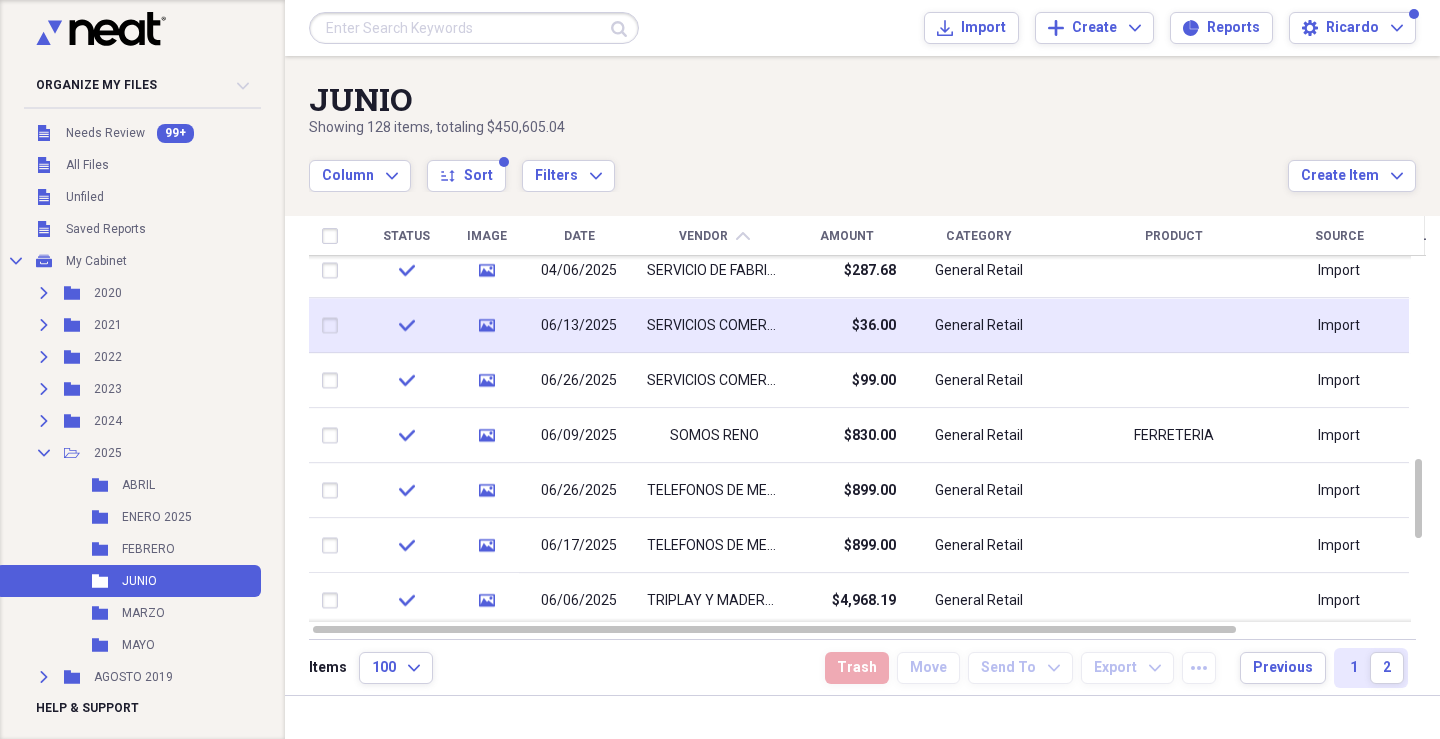 click at bounding box center (334, 326) 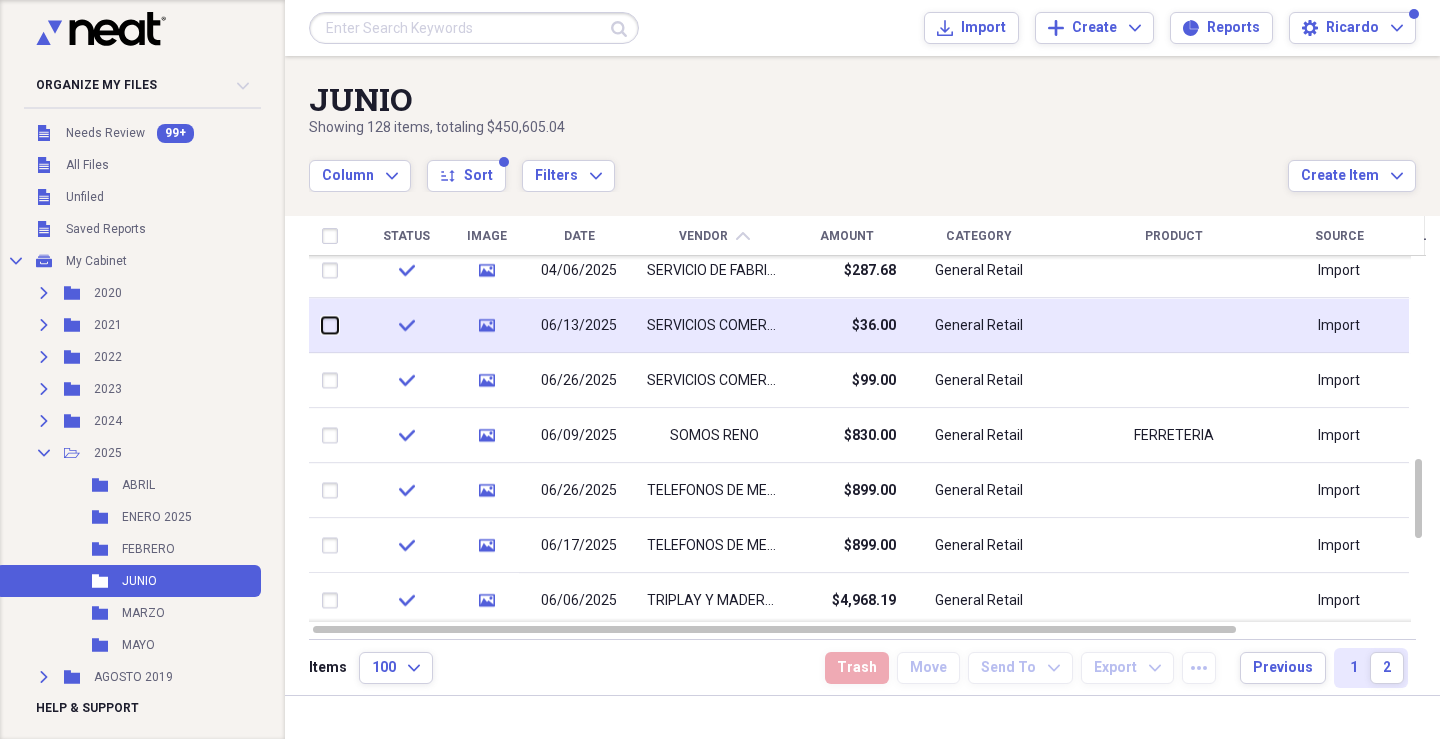 click at bounding box center (322, 325) 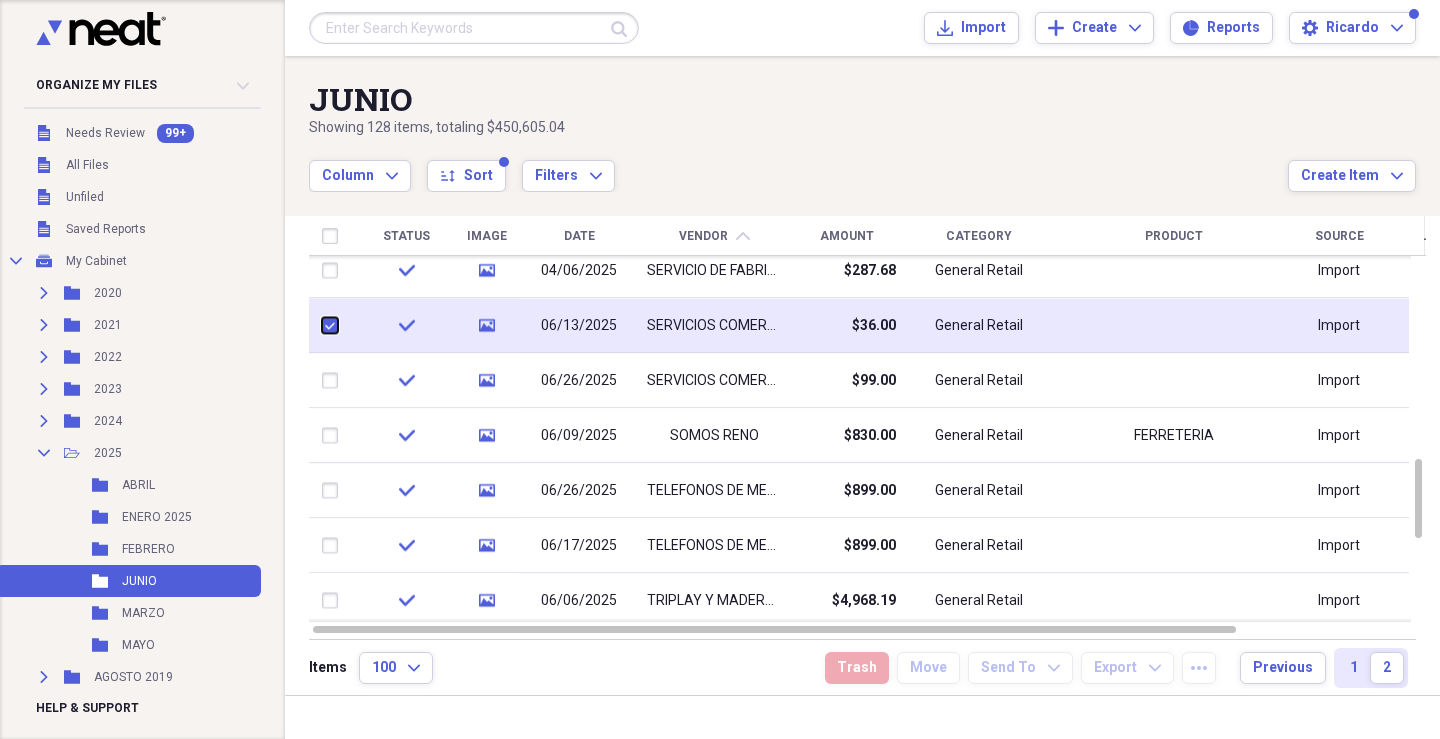 checkbox on "true" 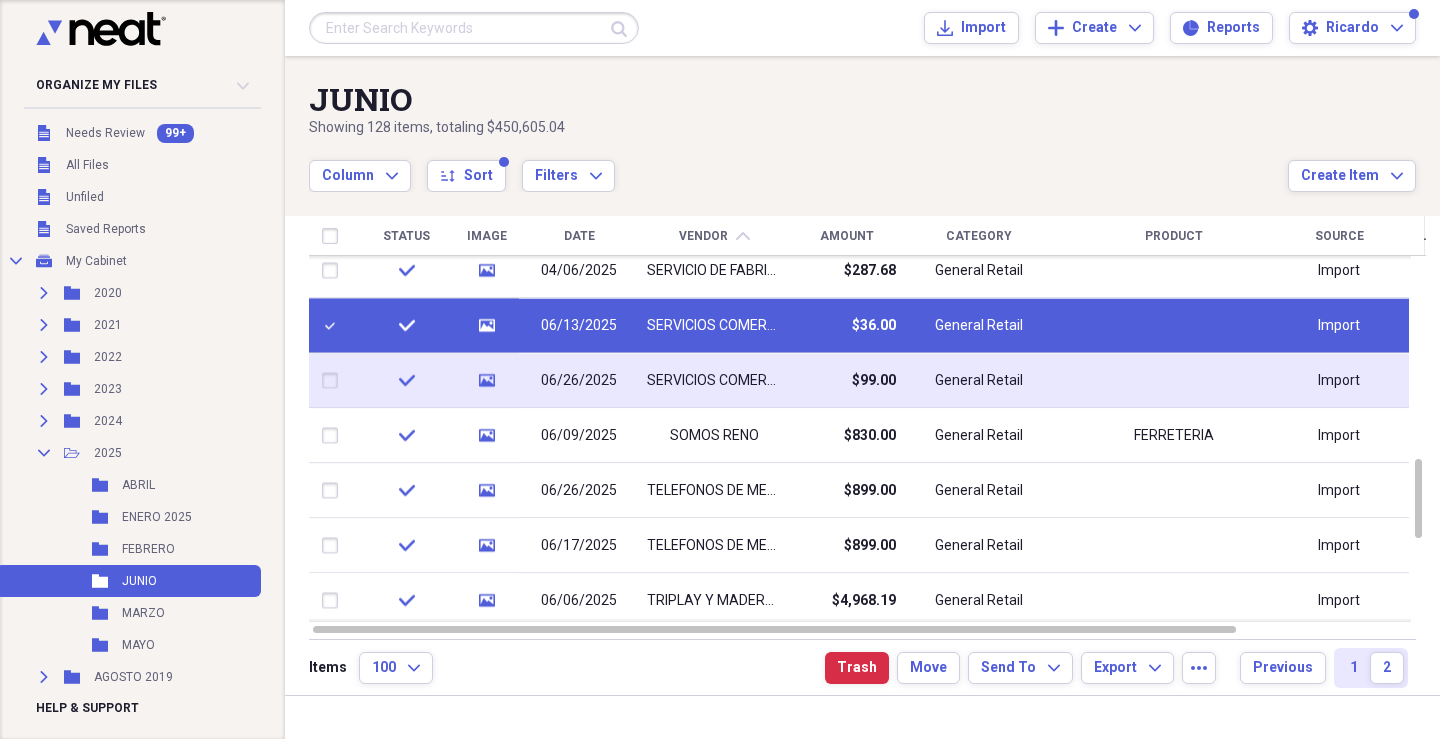 click at bounding box center (334, 381) 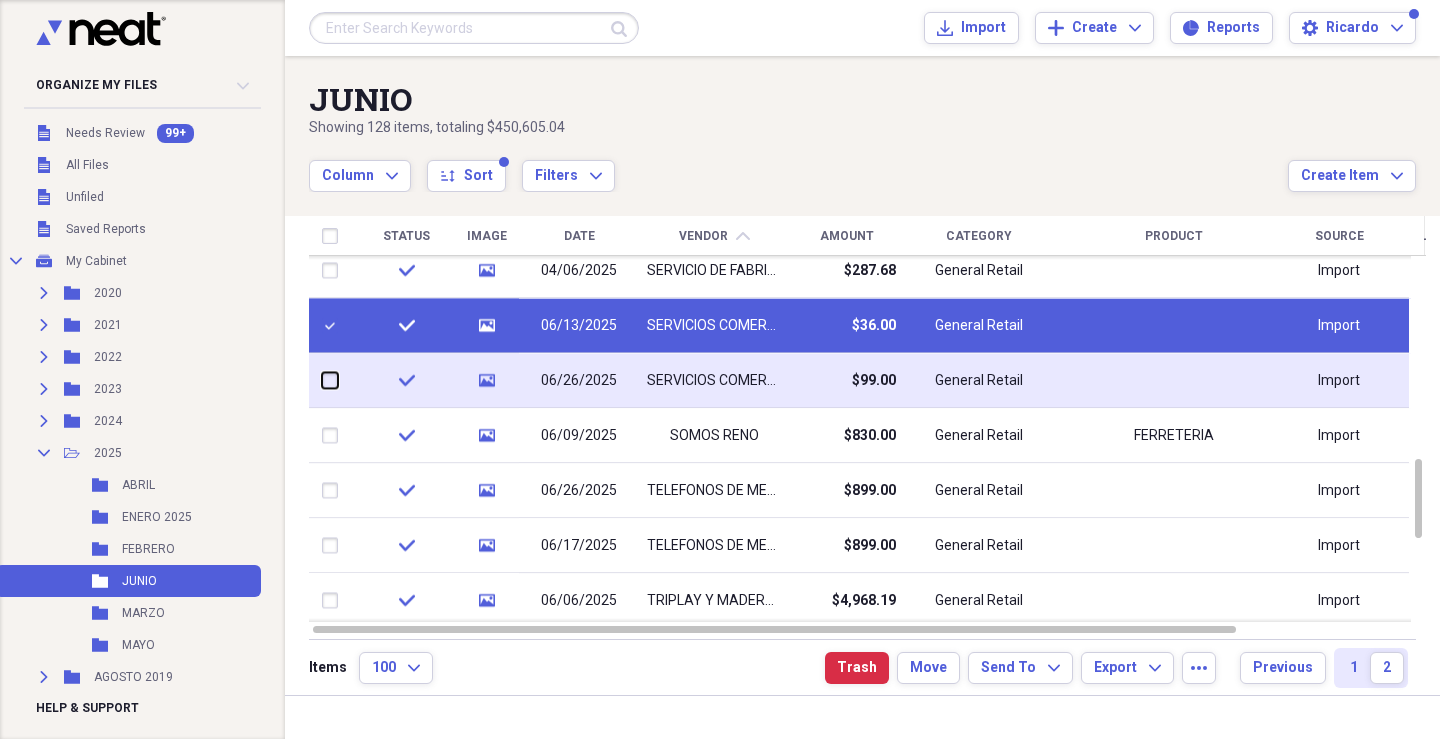 click at bounding box center [322, 380] 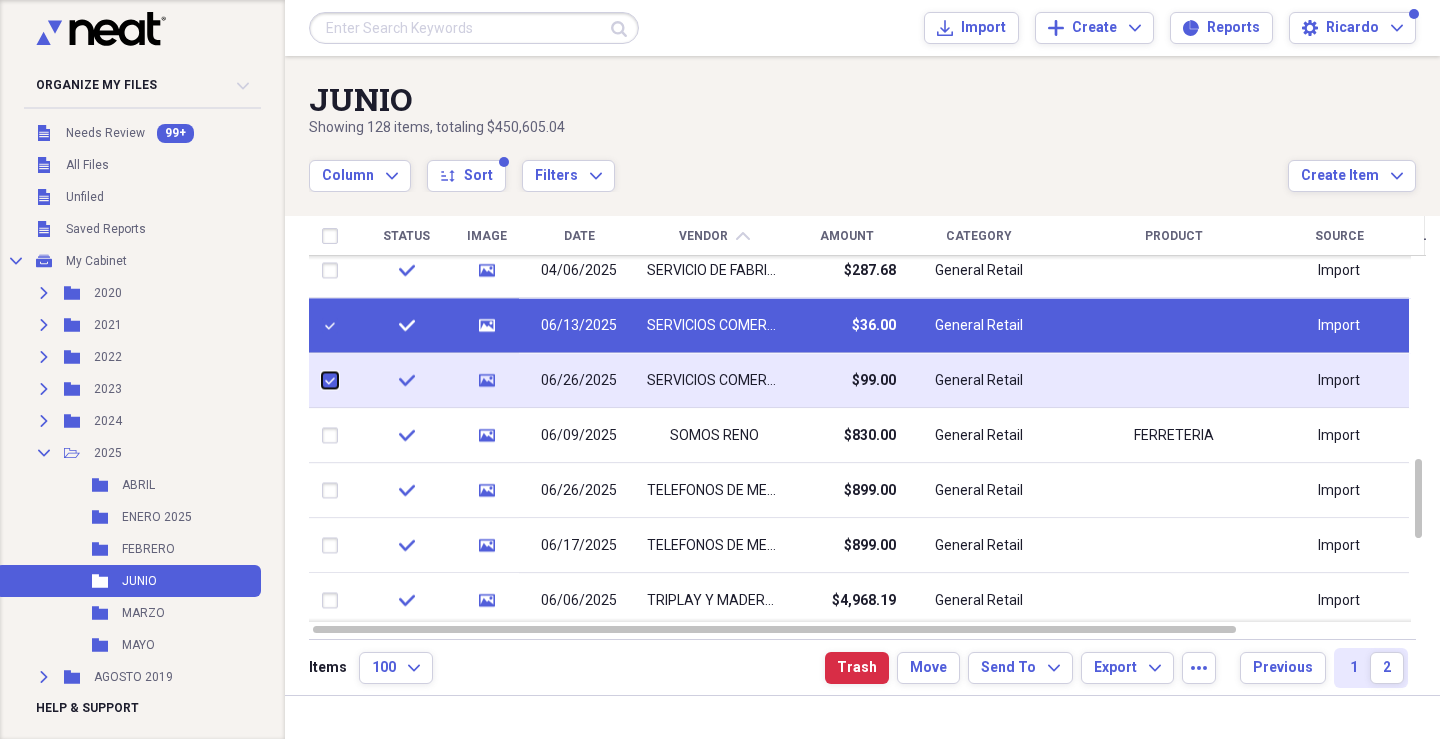 checkbox on "true" 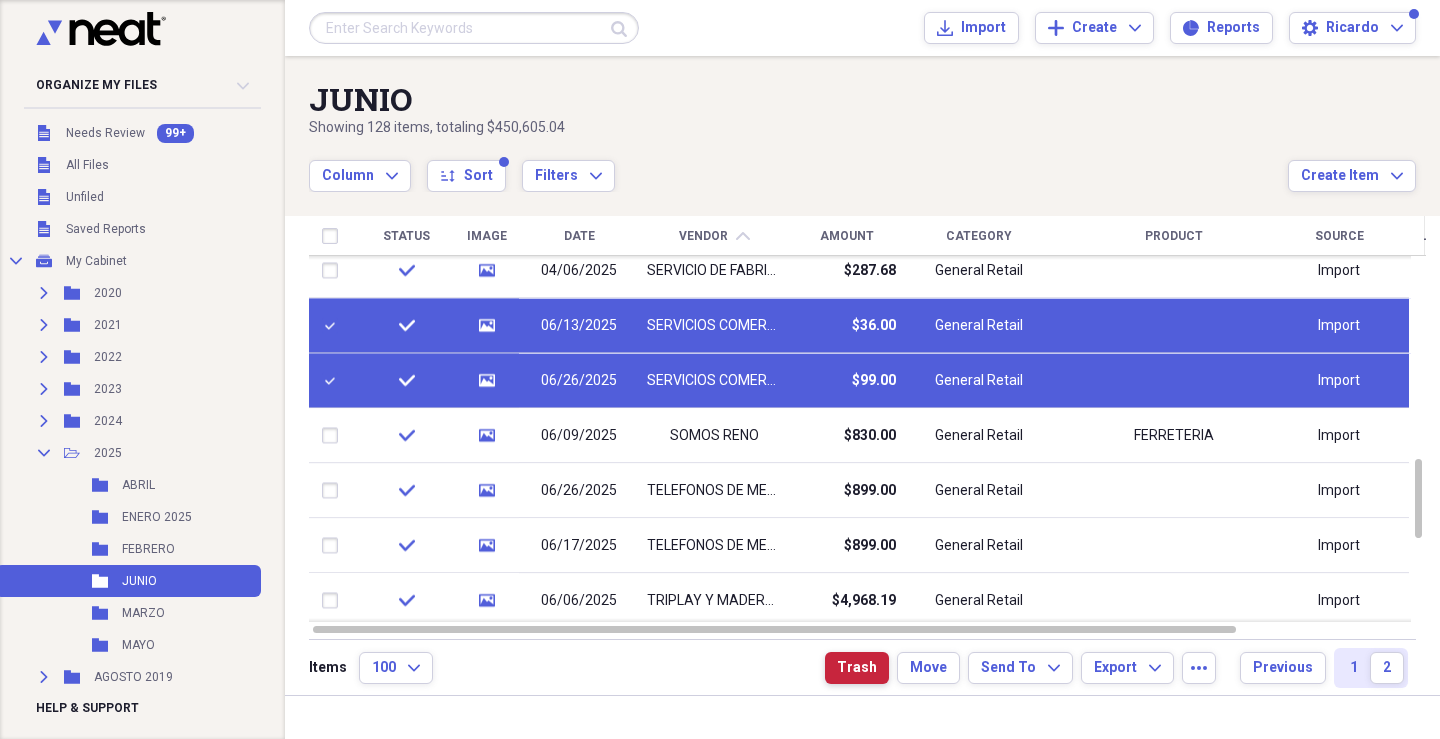 click on "Trash" at bounding box center (857, 668) 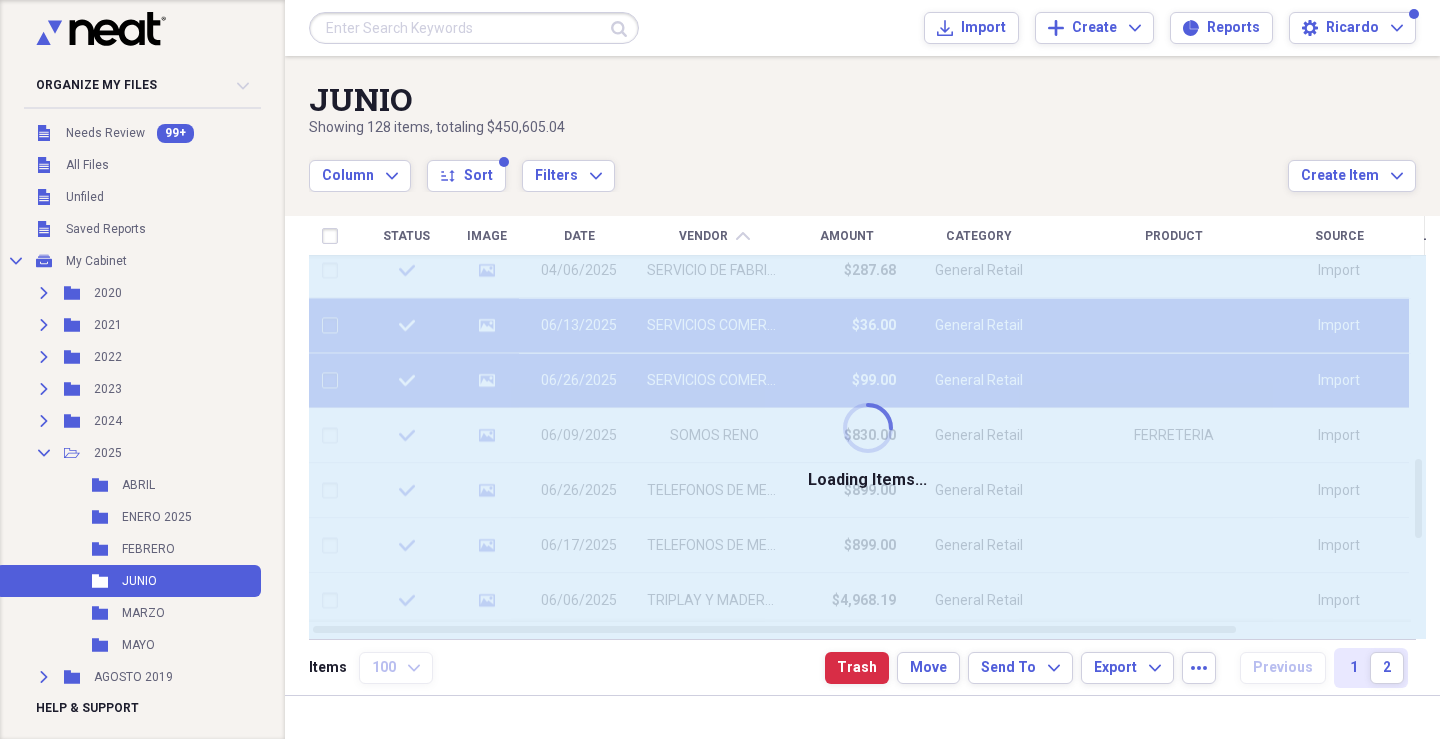 checkbox on "false" 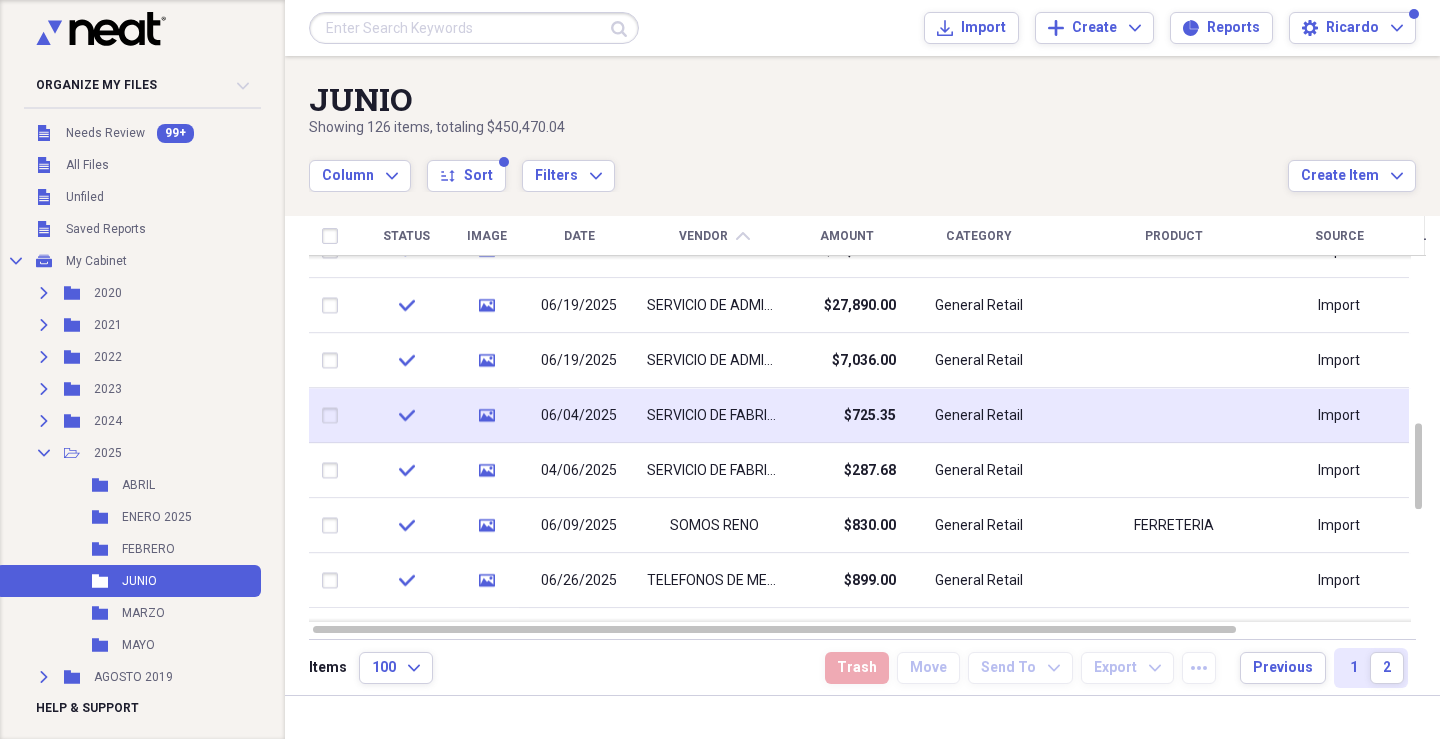click on "SERVICIO DE FABRICA BLACK AND DECKER SA DE CV" at bounding box center (714, 416) 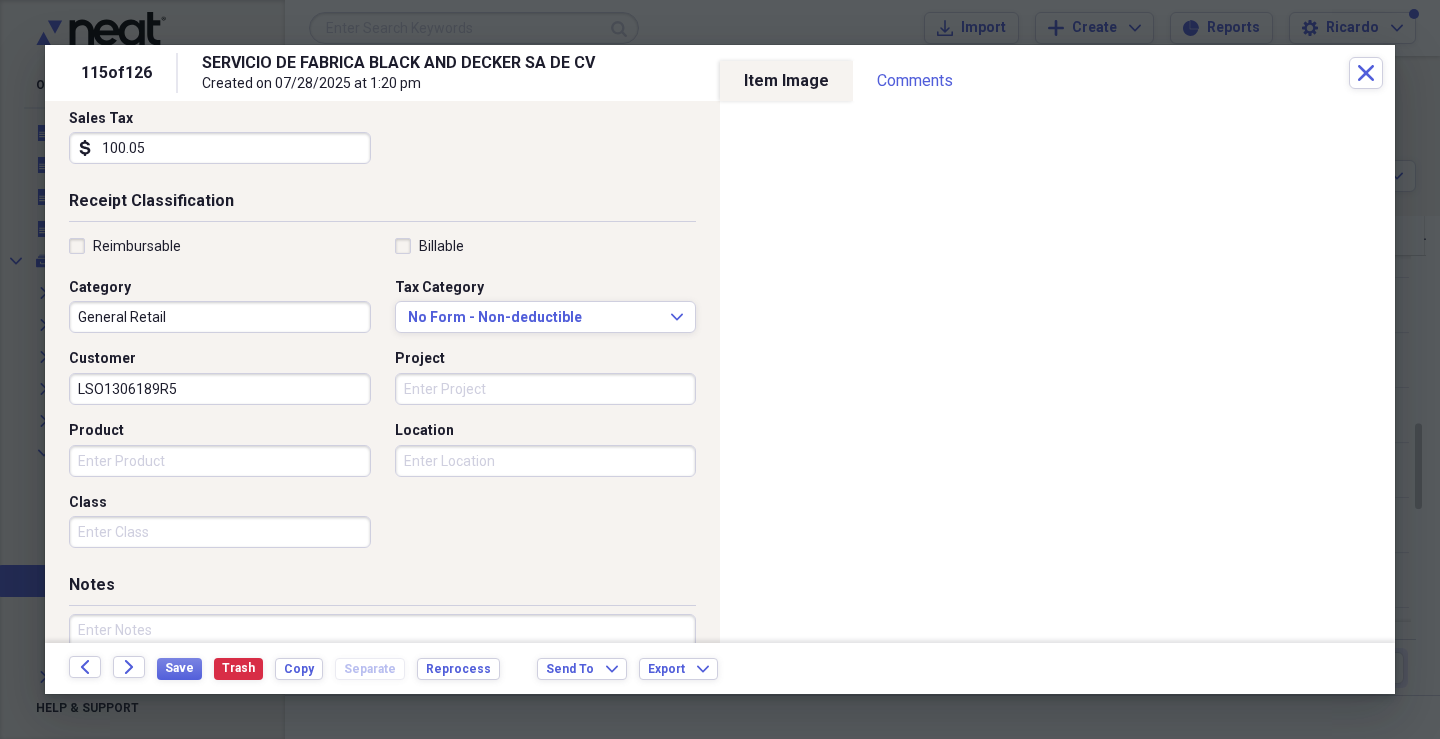 scroll, scrollTop: 382, scrollLeft: 0, axis: vertical 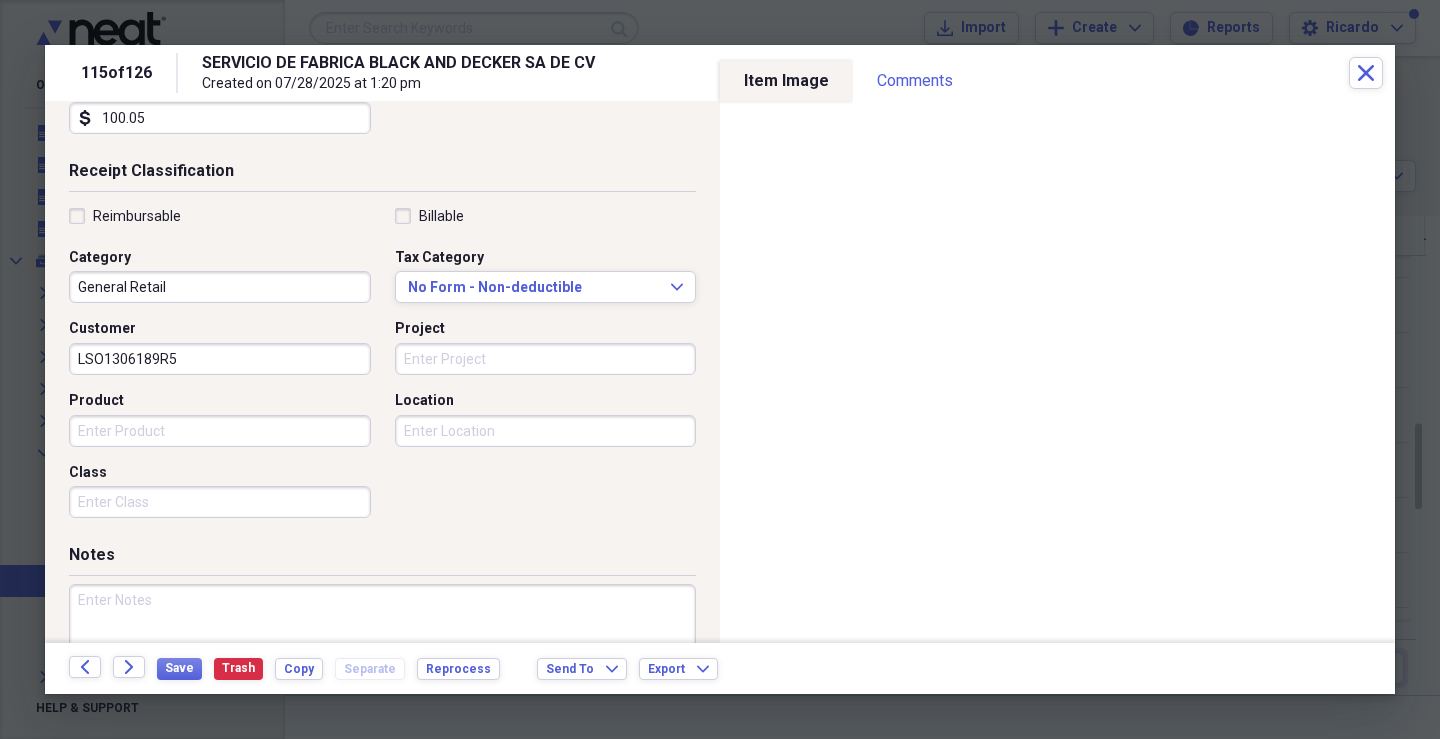 click on "Project" at bounding box center (546, 359) 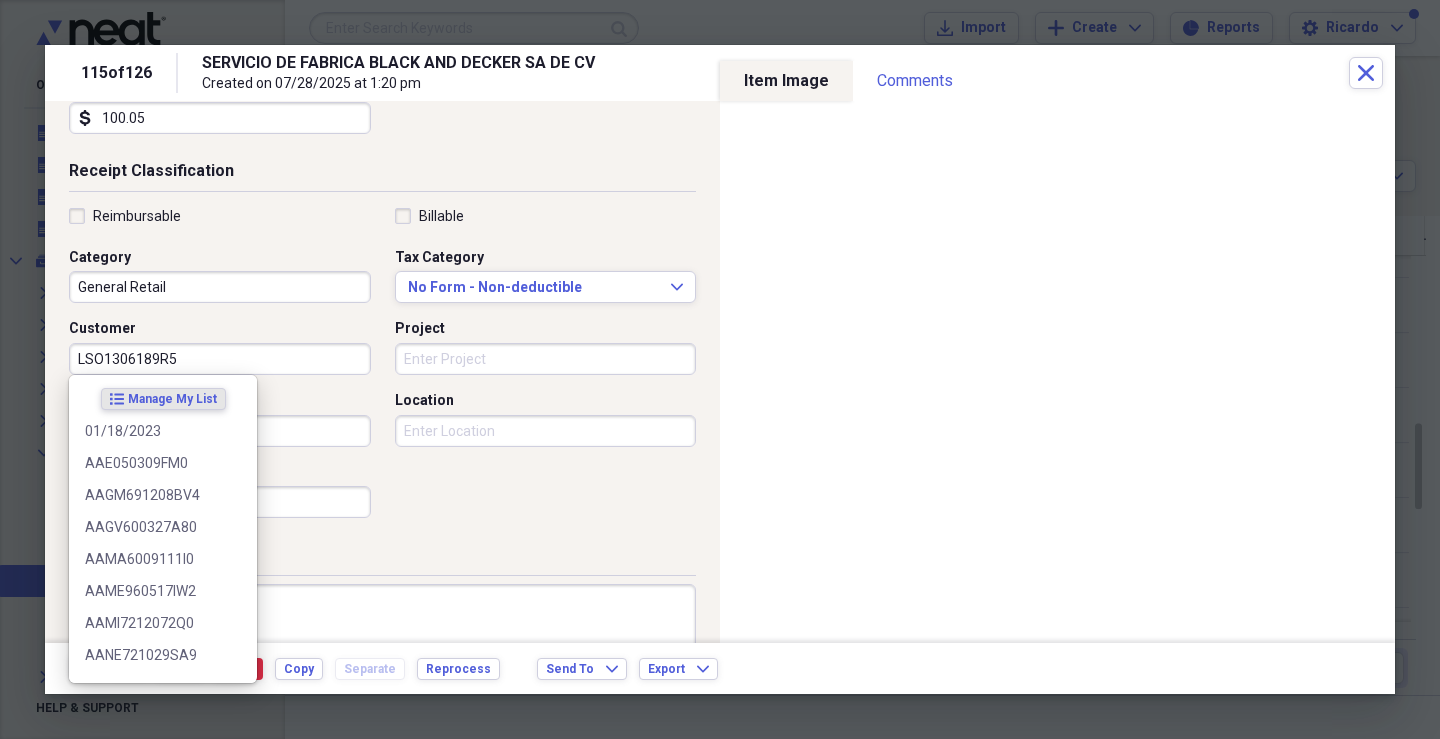click on "Project" at bounding box center (546, 359) 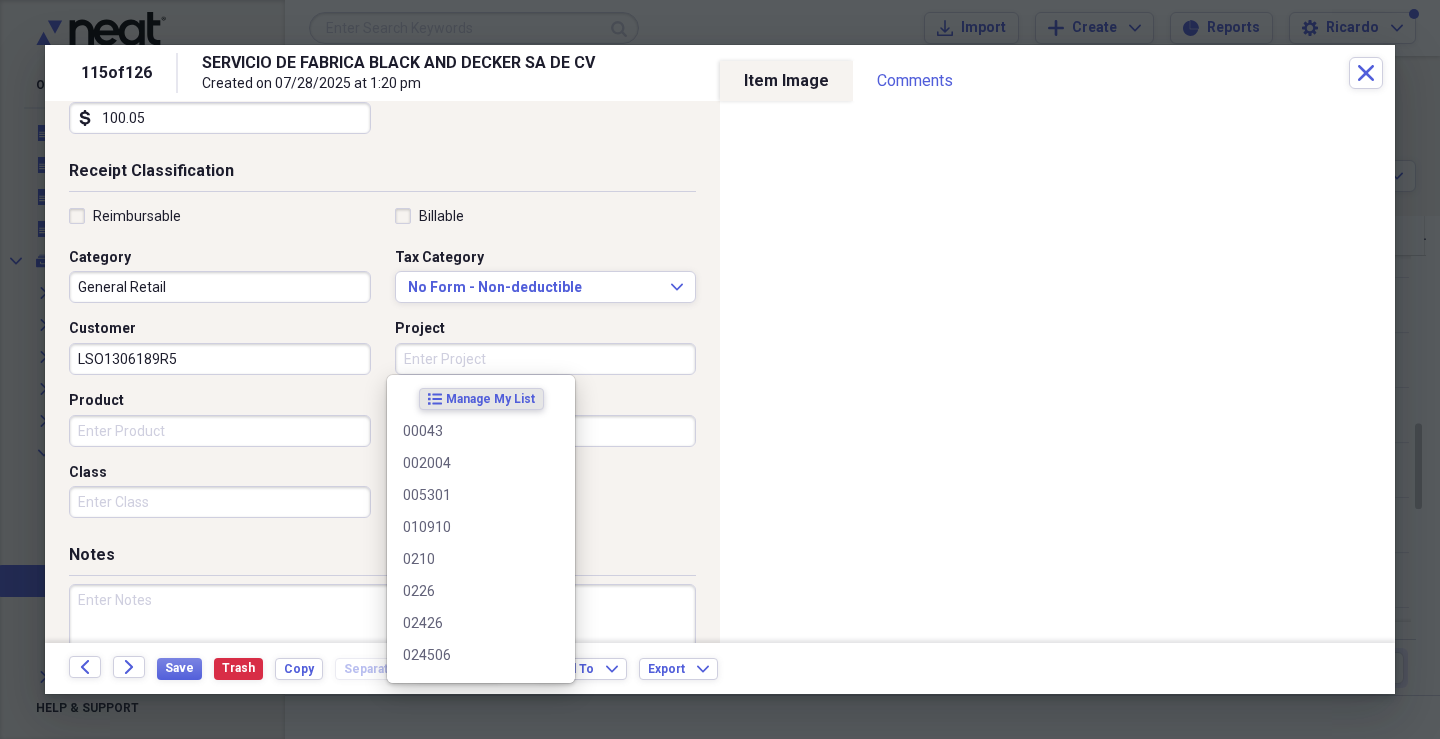 click on "Project" at bounding box center [546, 359] 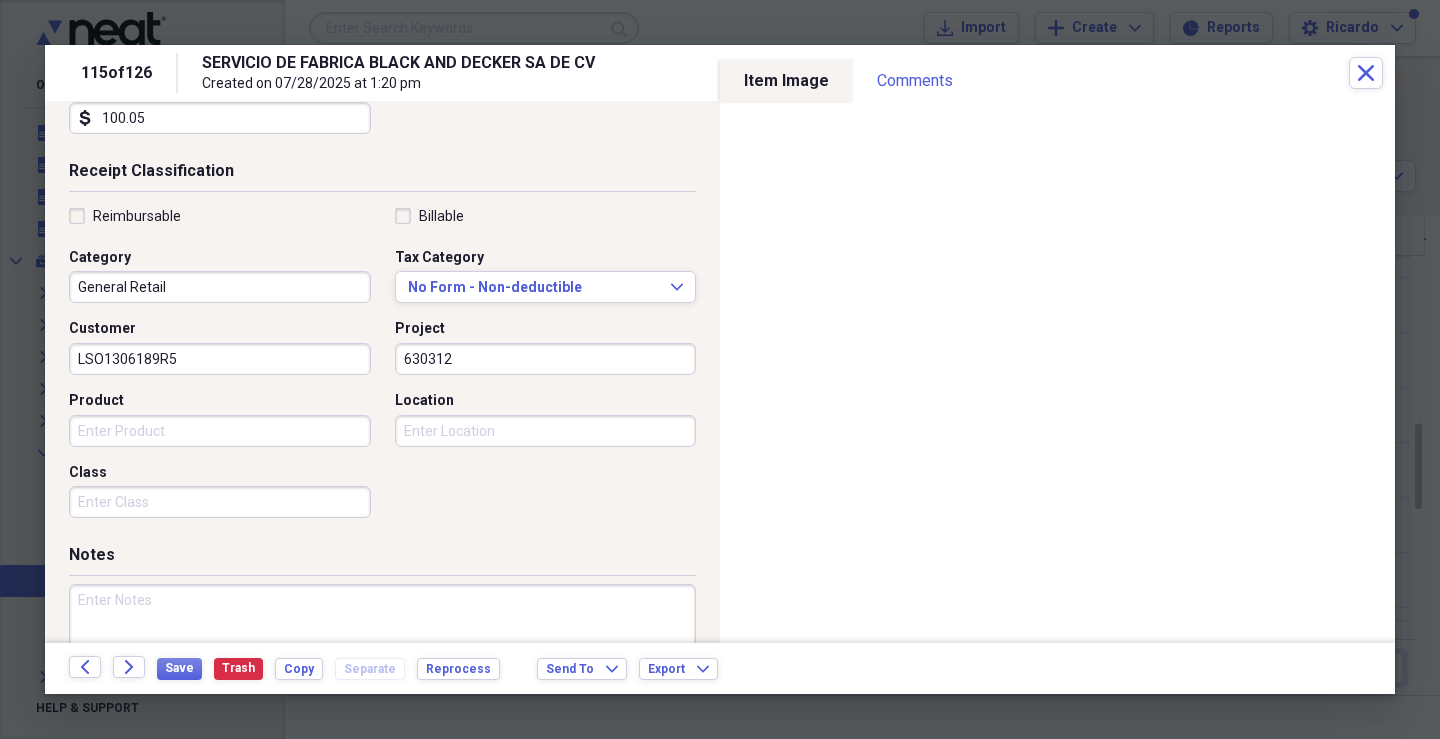 type on "630312" 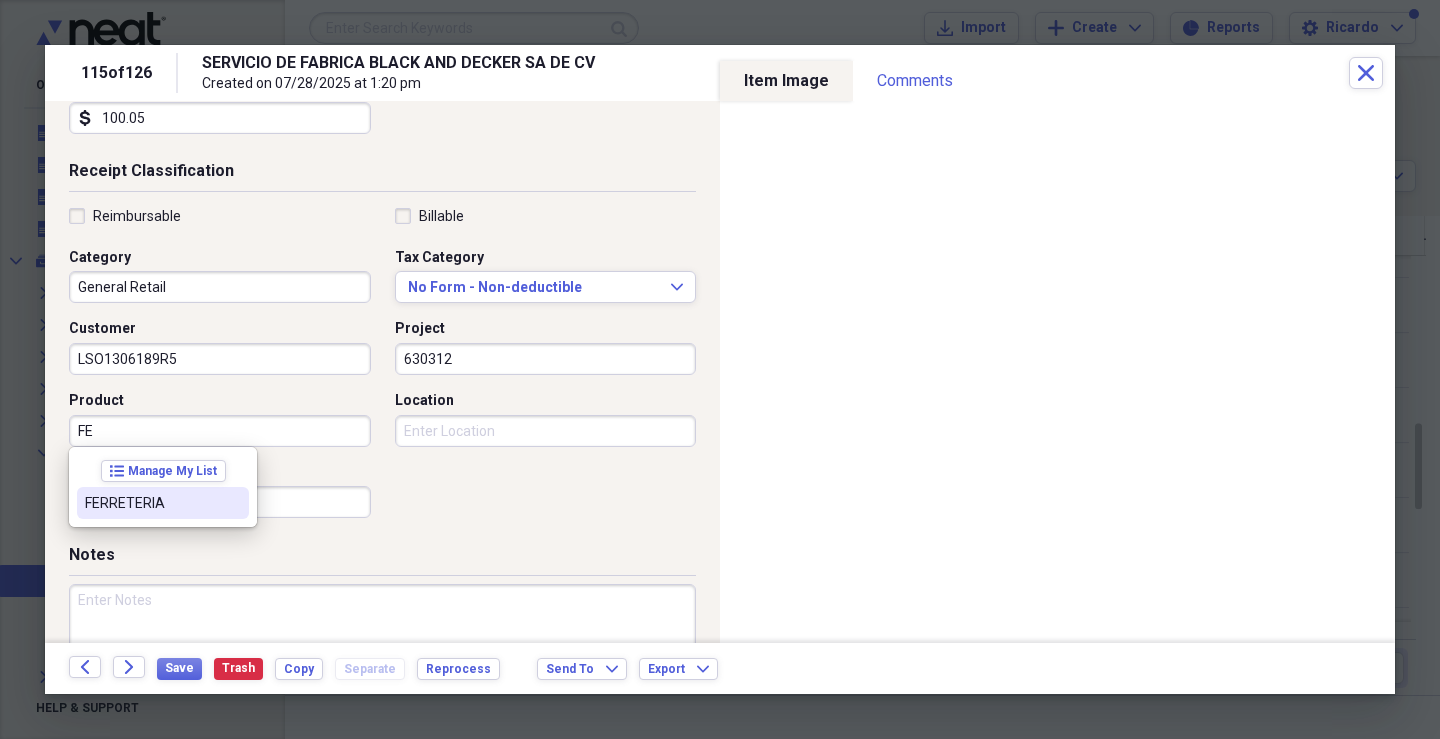 click on "FERRETERIA" at bounding box center [151, 503] 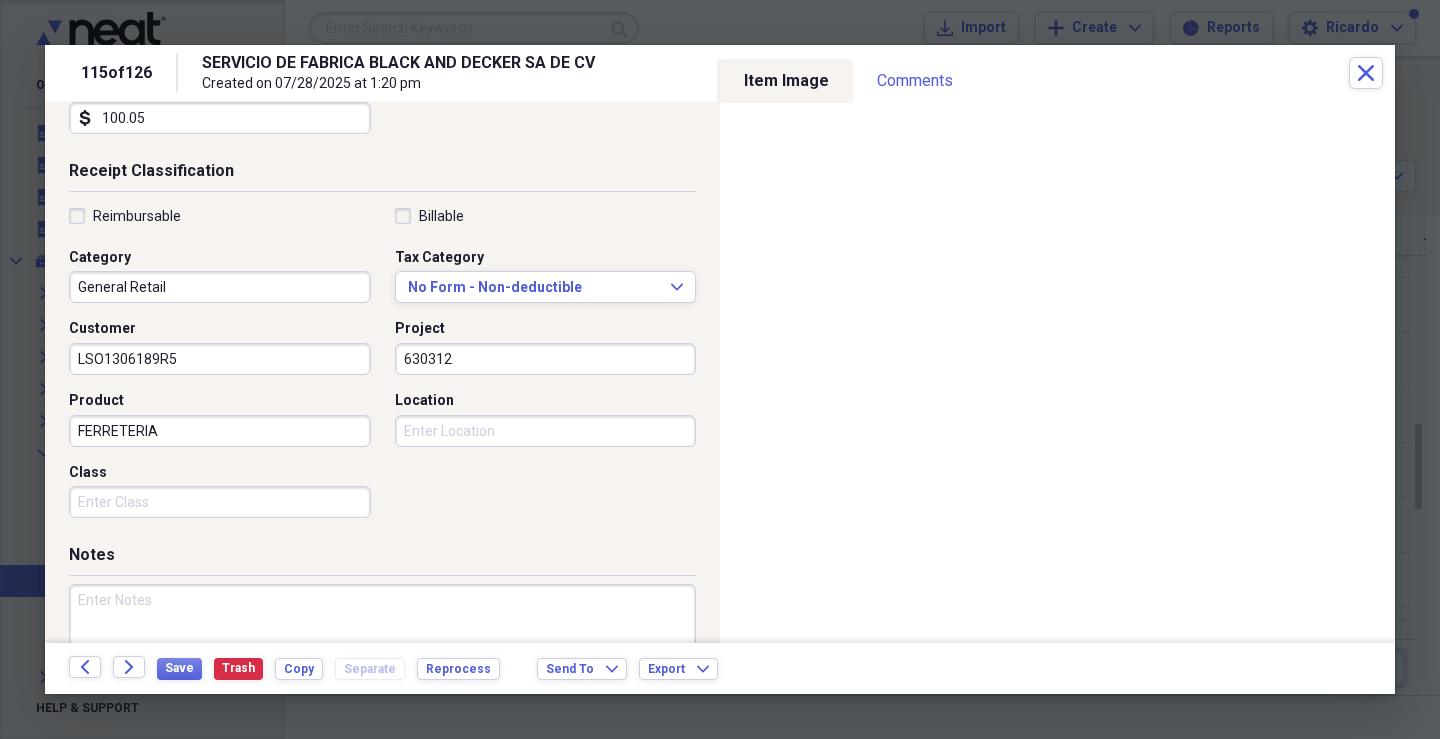 click on "Class" at bounding box center (220, 502) 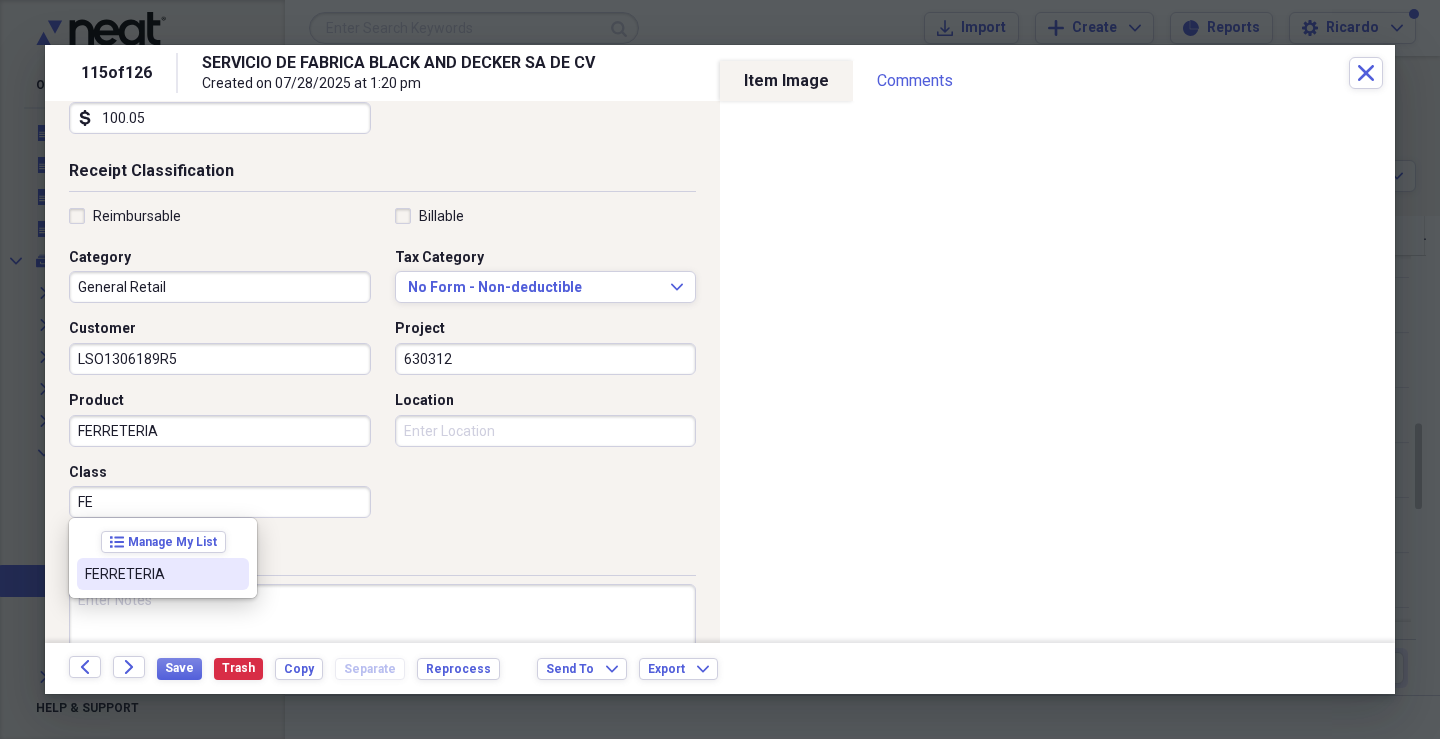 click on "FERRETERIA" at bounding box center [151, 574] 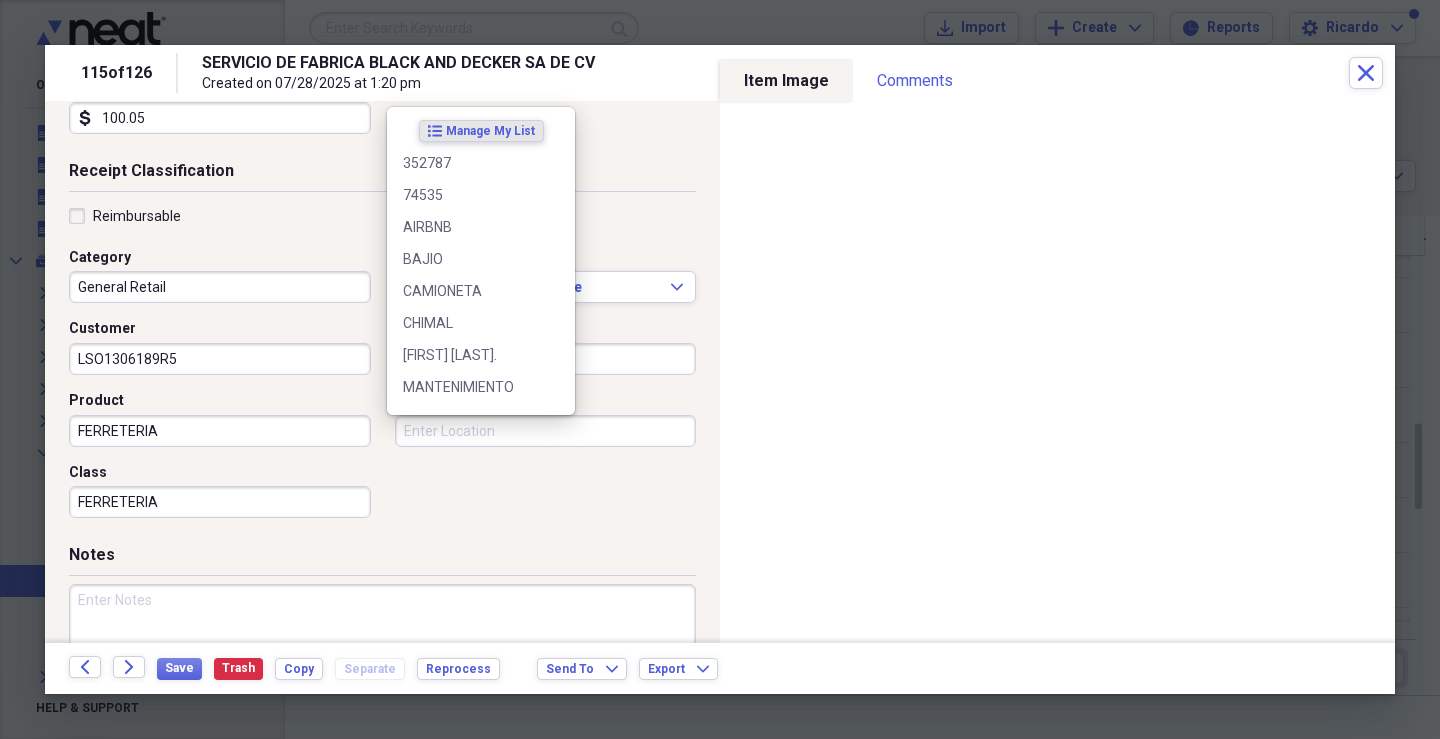 click on "Location" at bounding box center [546, 431] 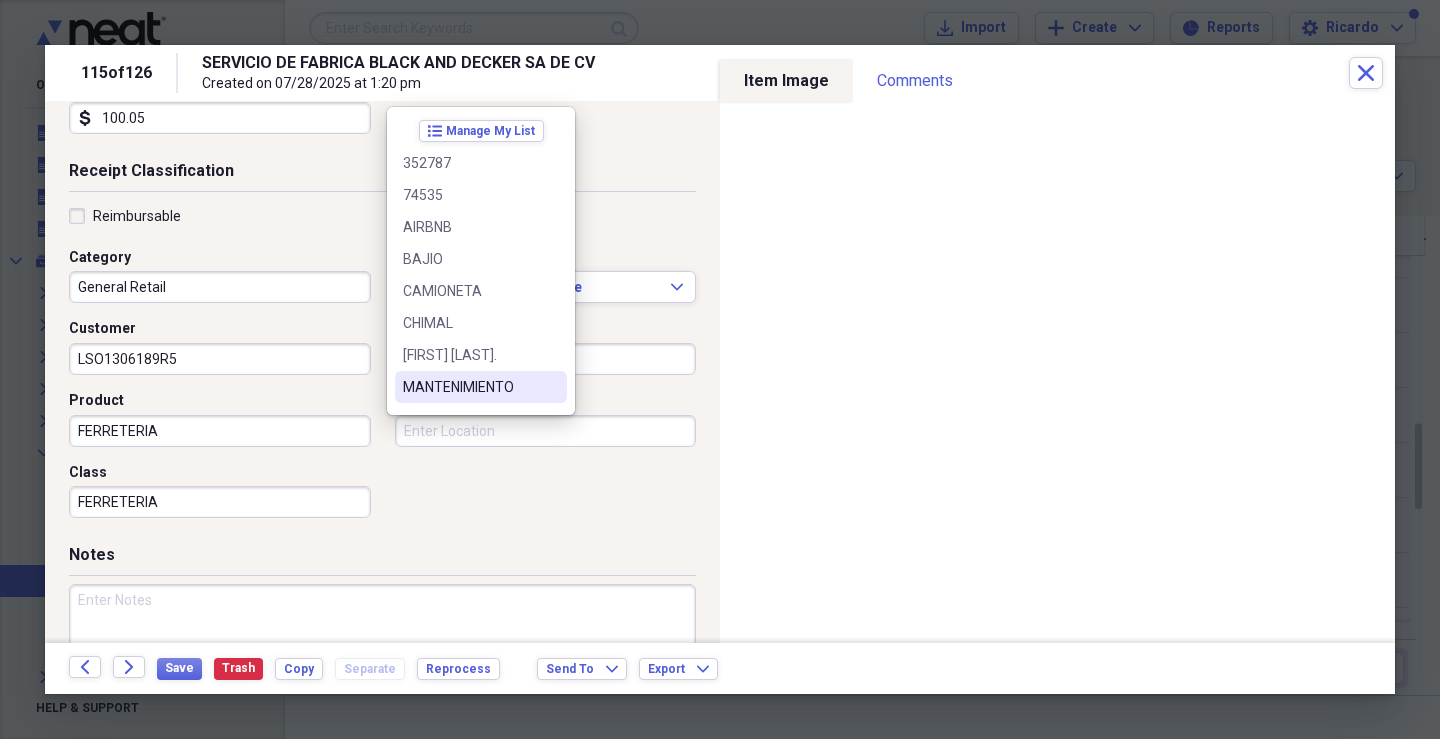 click on "MANTENIMIENTO" at bounding box center [469, 387] 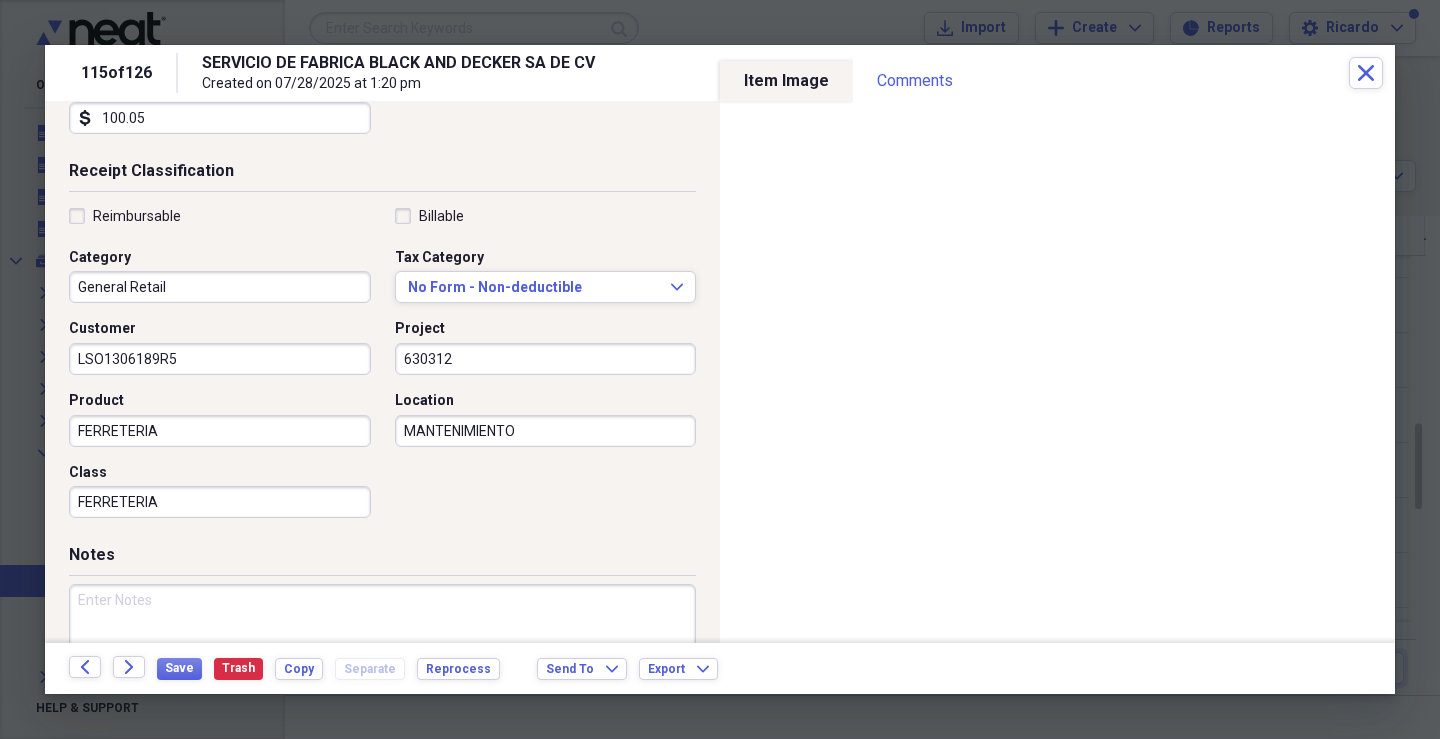 click at bounding box center (382, 649) 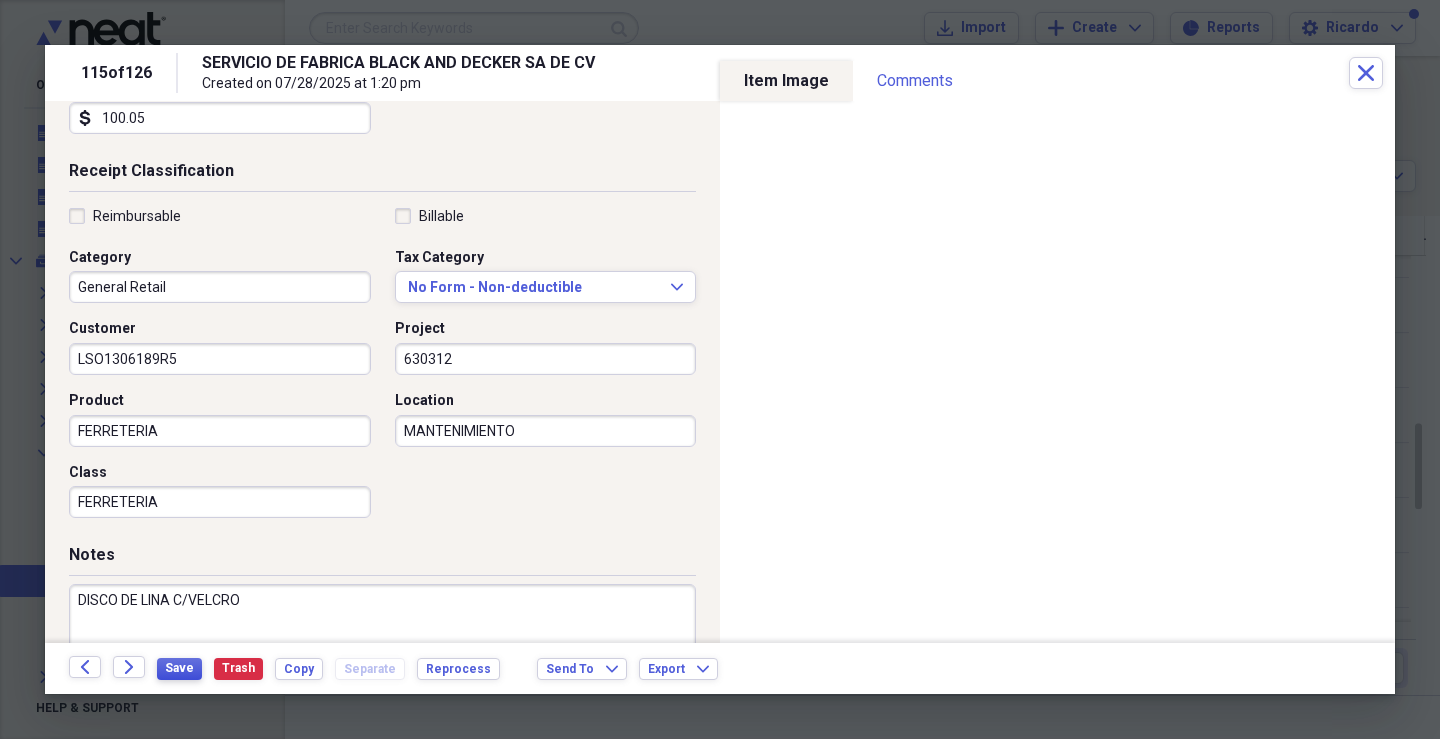 type on "DISCO DE LINA C/VELCRO" 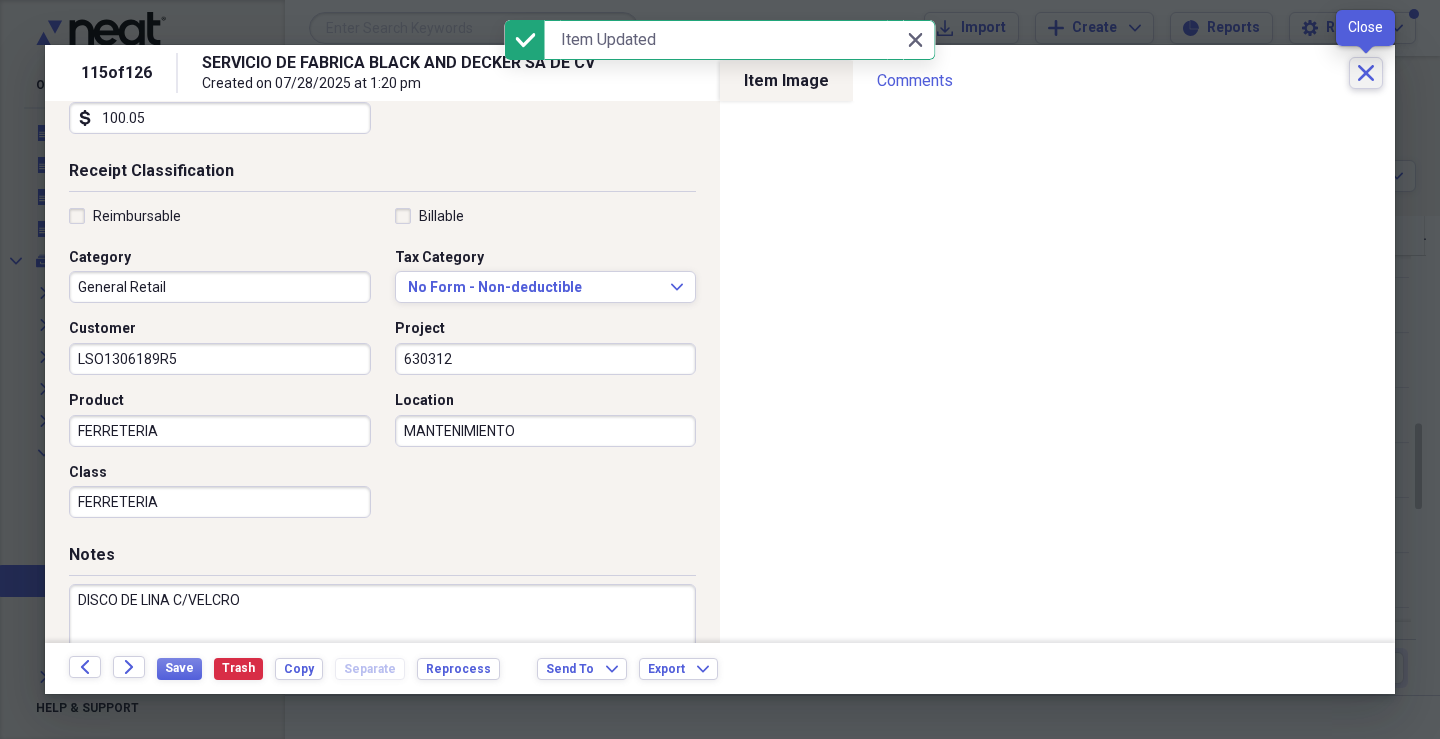 click on "Close" 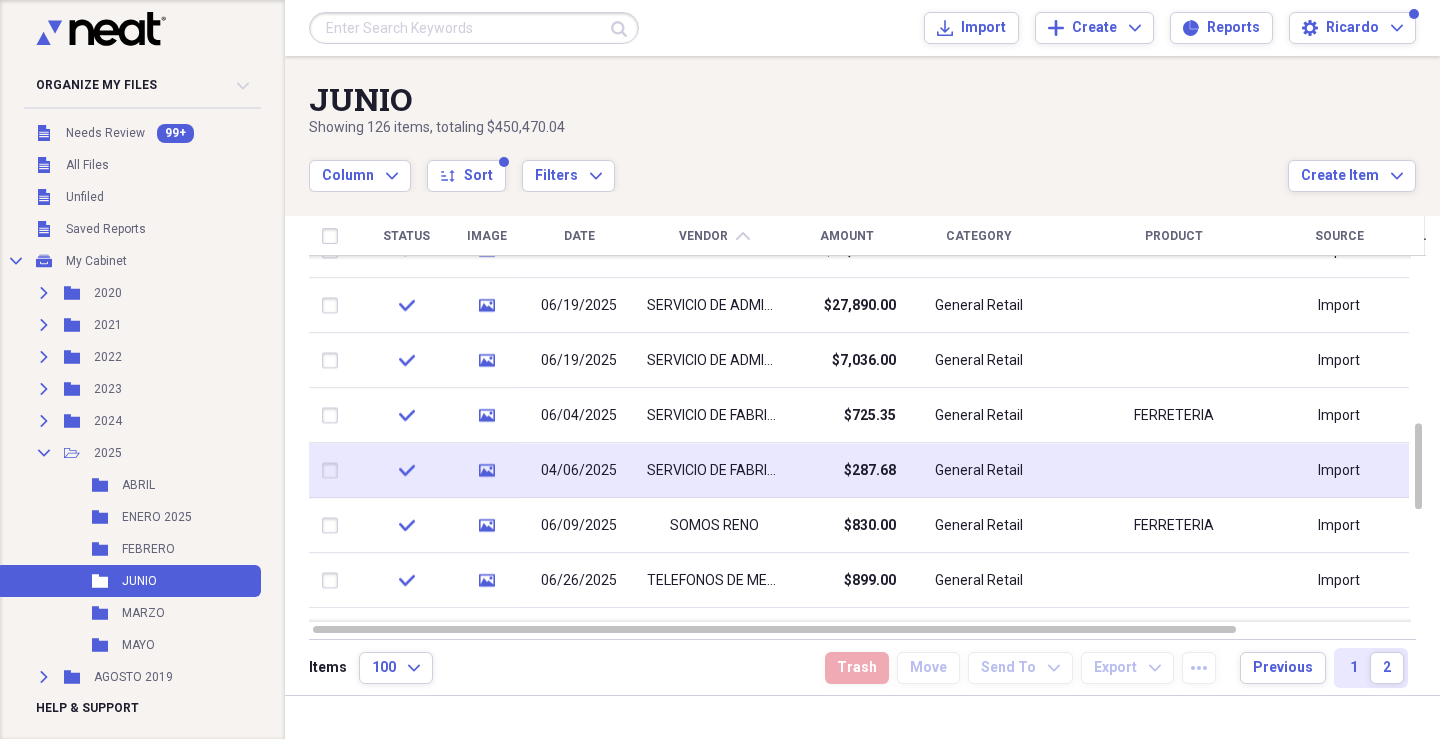 click on "SERVICIO DE FABRICA BLACK AND DECKER SA DE CV" at bounding box center [714, 471] 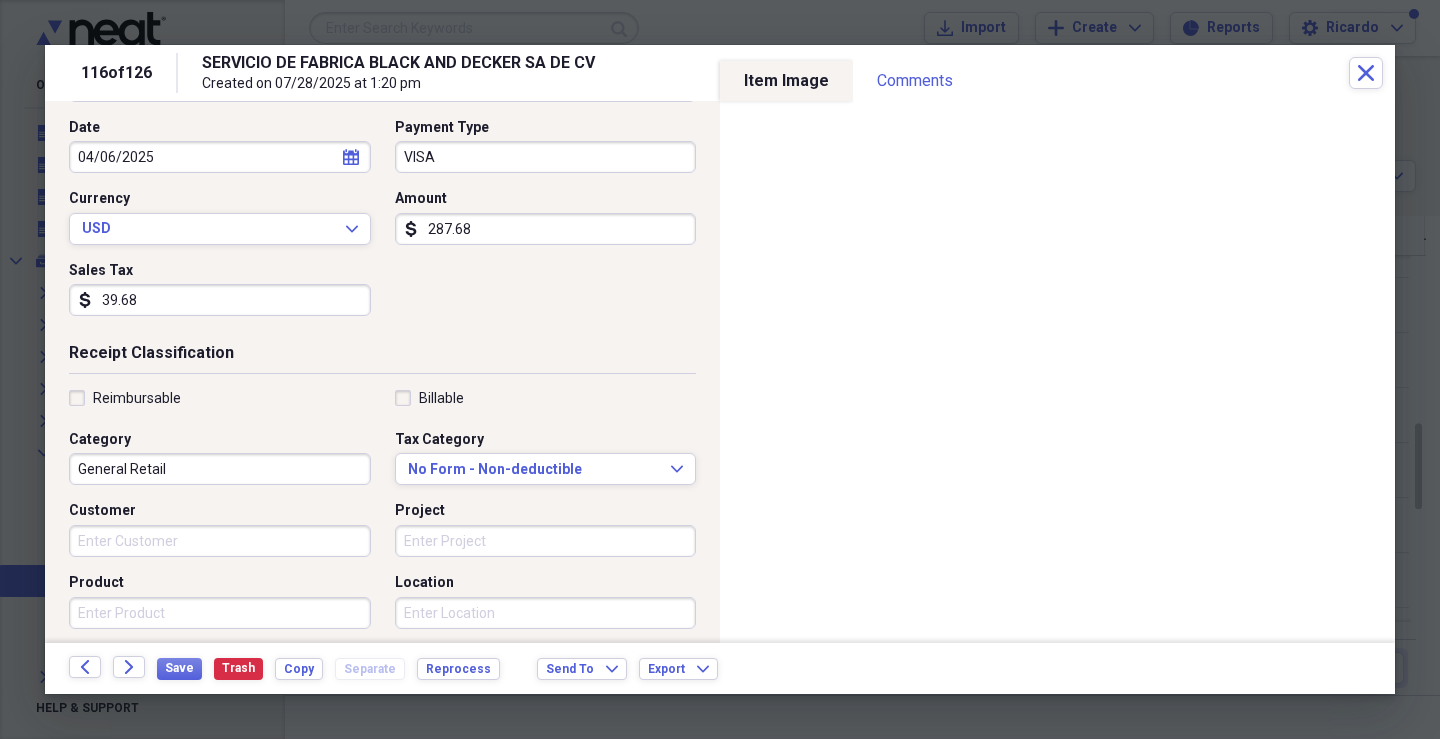 scroll, scrollTop: 300, scrollLeft: 0, axis: vertical 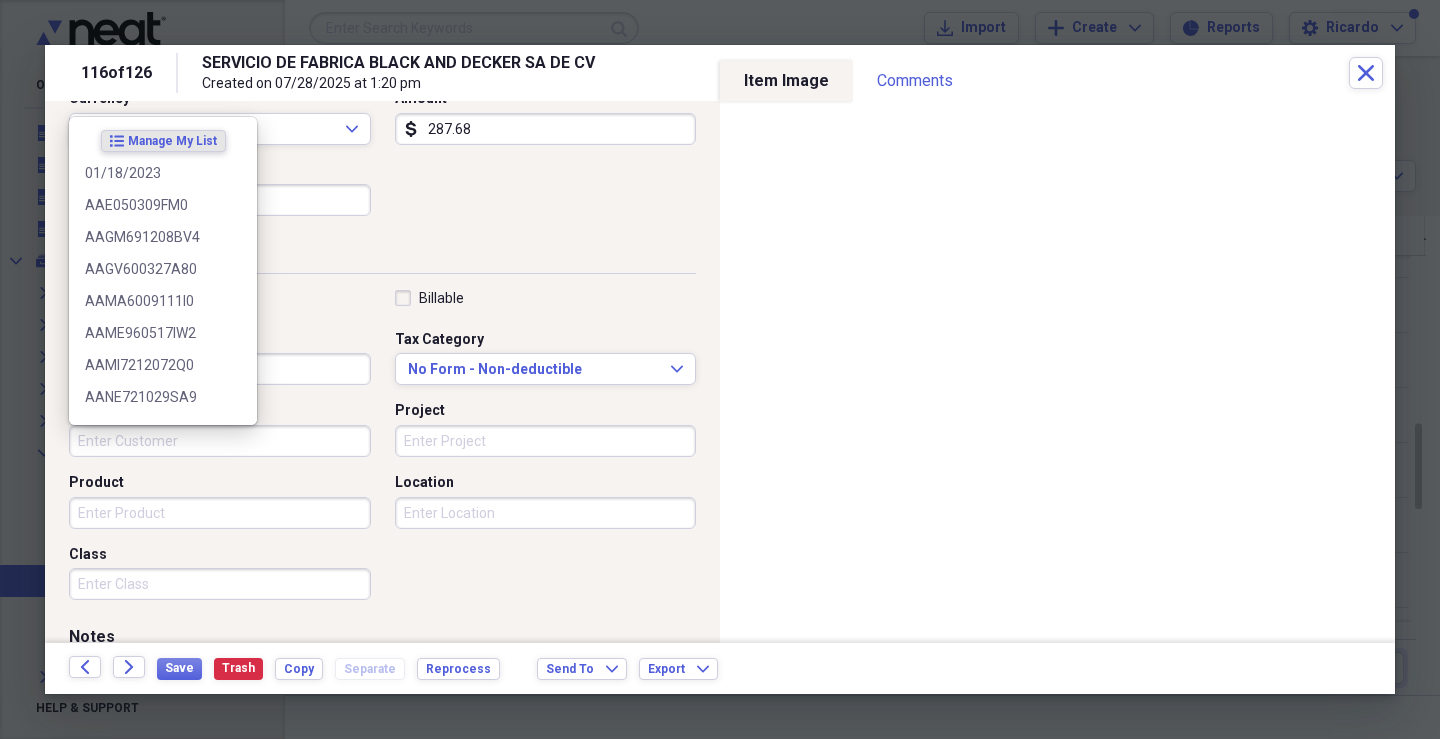 drag, startPoint x: 170, startPoint y: 440, endPoint x: 173, endPoint y: 452, distance: 12.369317 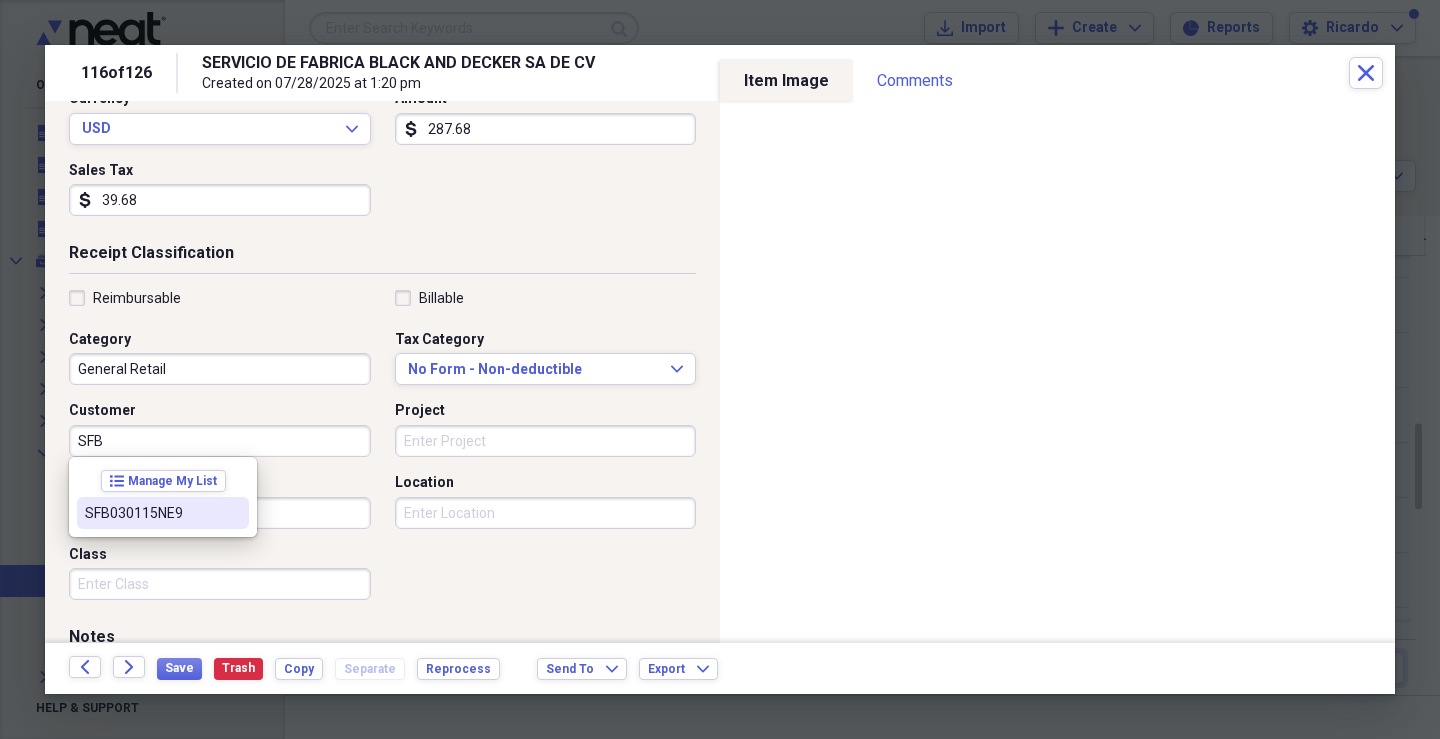 drag, startPoint x: 116, startPoint y: 522, endPoint x: 286, endPoint y: 482, distance: 174.64249 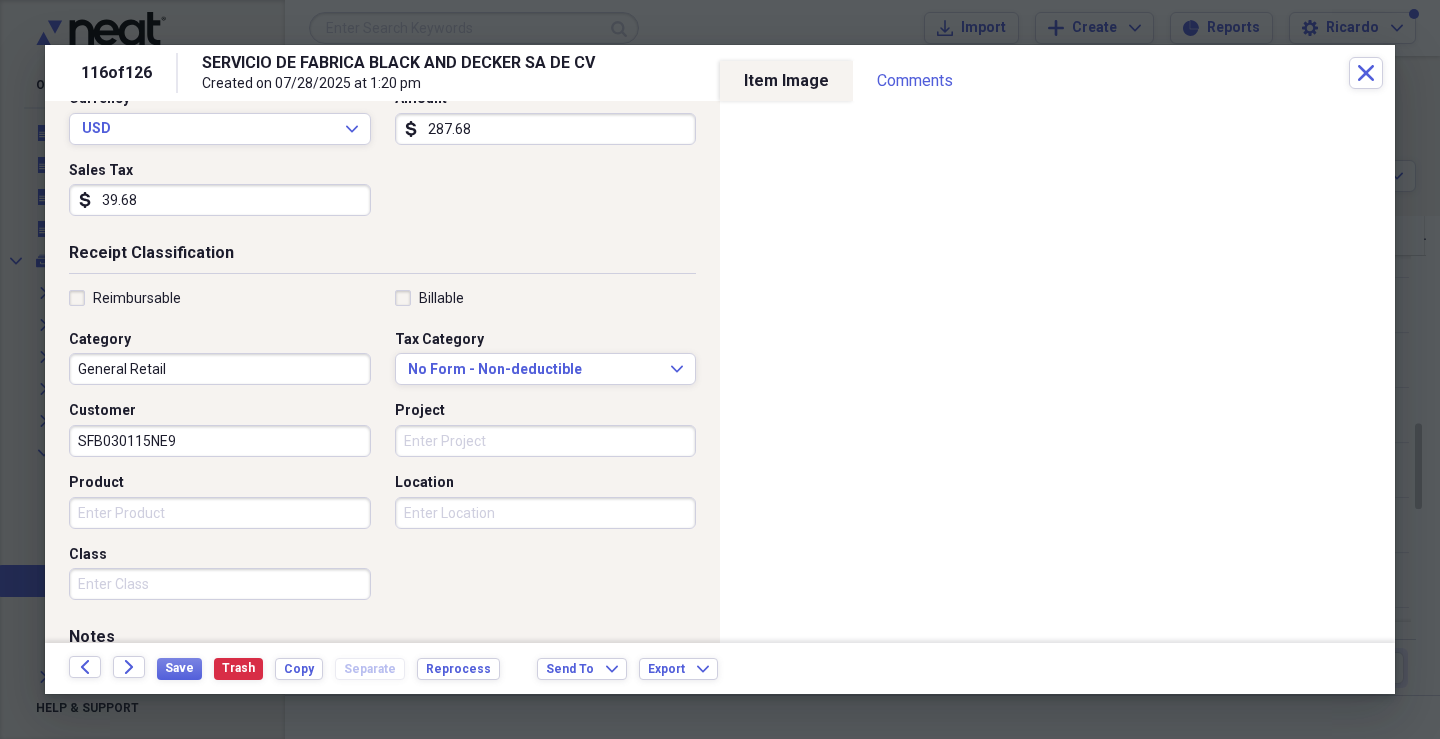 click on "Project" at bounding box center (546, 441) 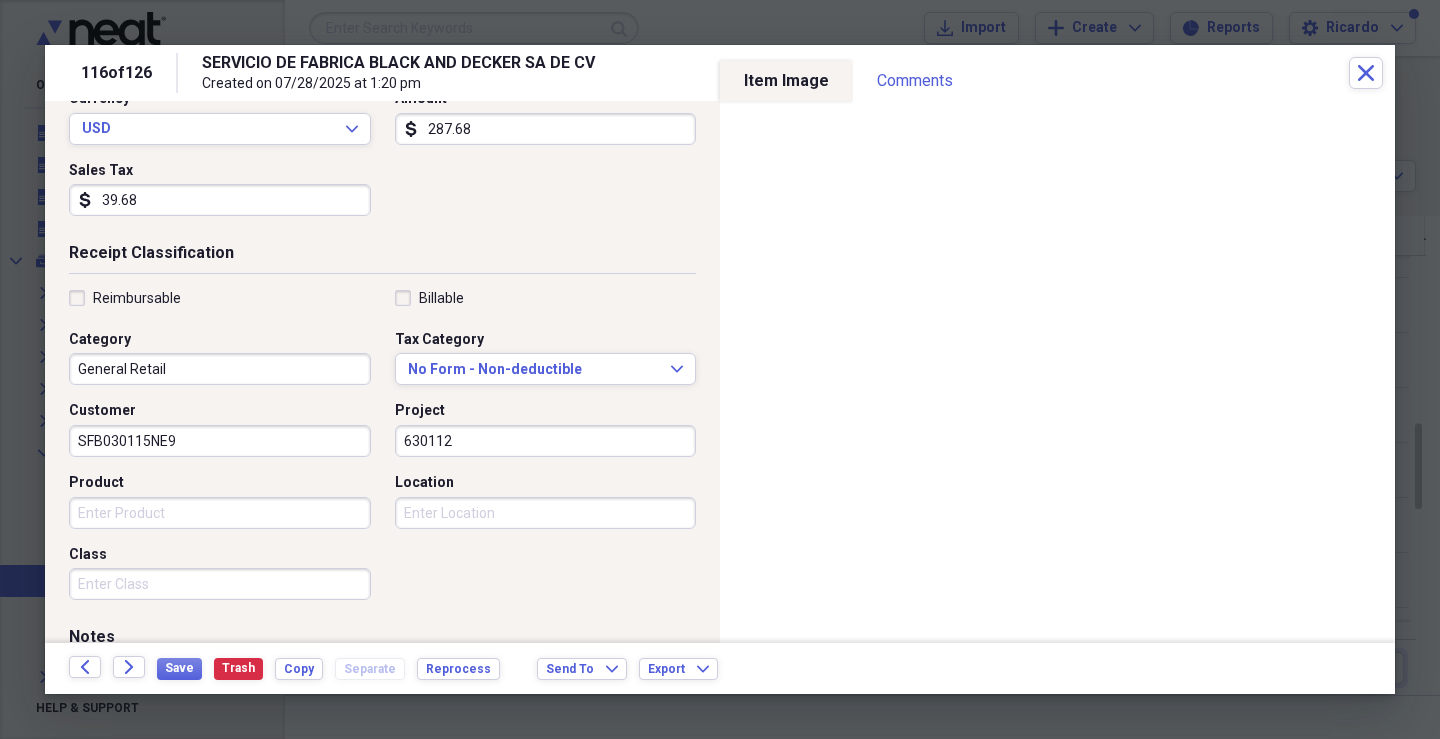 type on "630112" 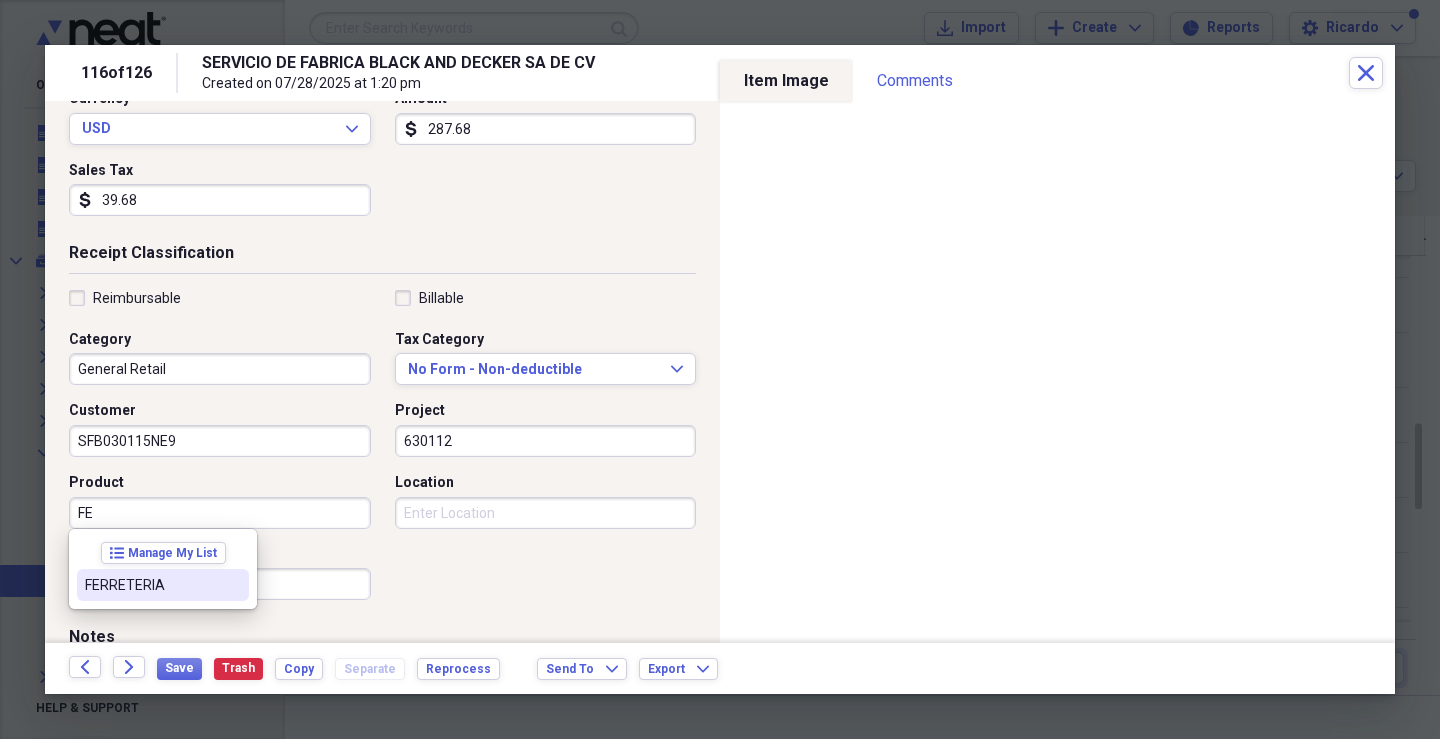 click on "FERRETERIA" at bounding box center (163, 585) 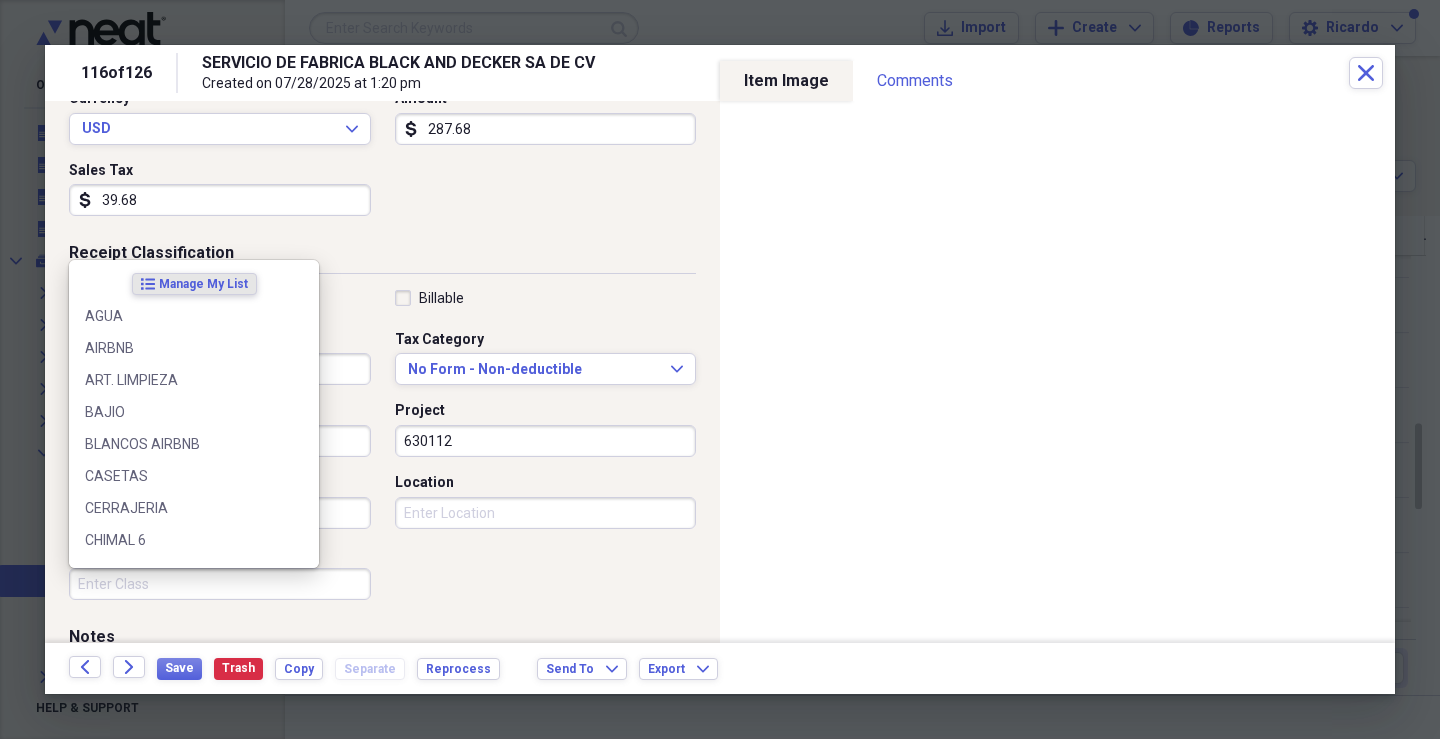 click on "Class" at bounding box center [220, 584] 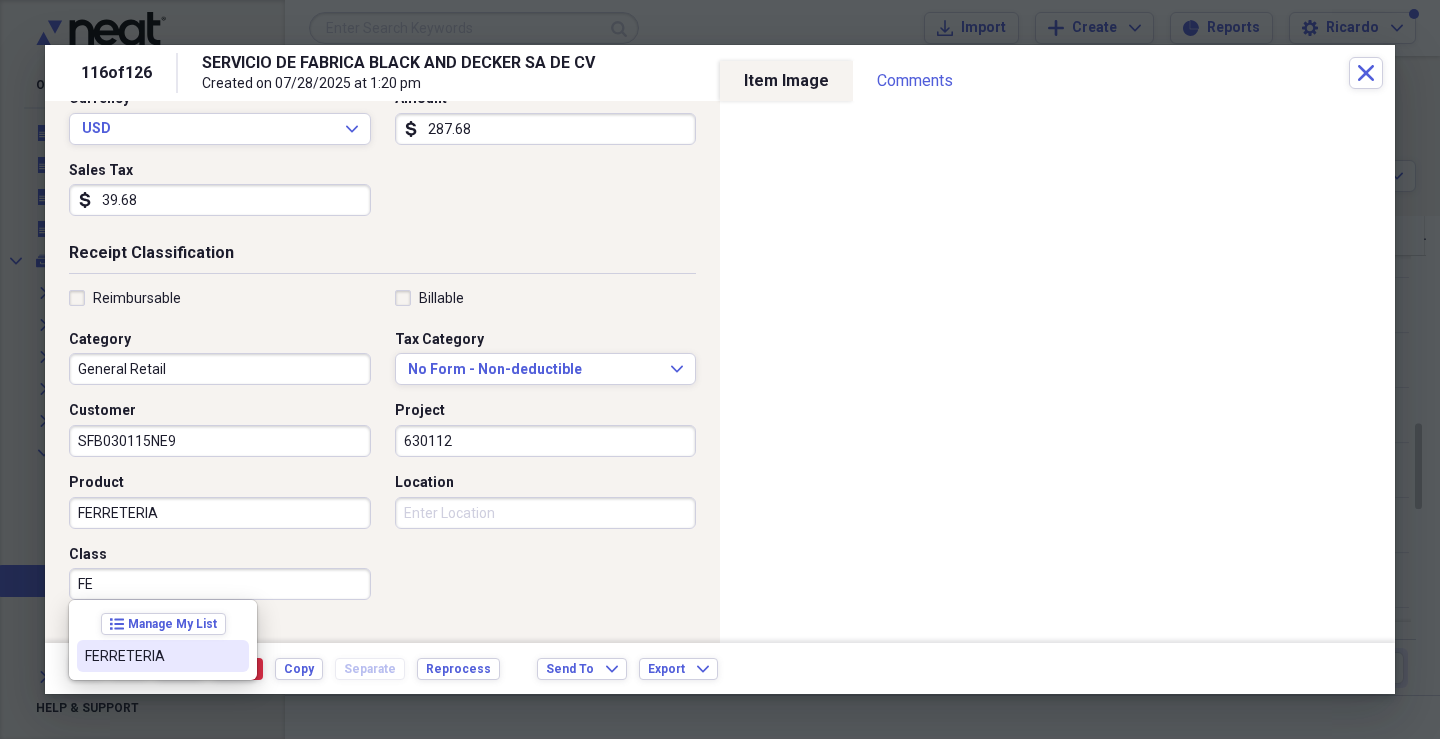 click on "FERRETERIA" at bounding box center [151, 656] 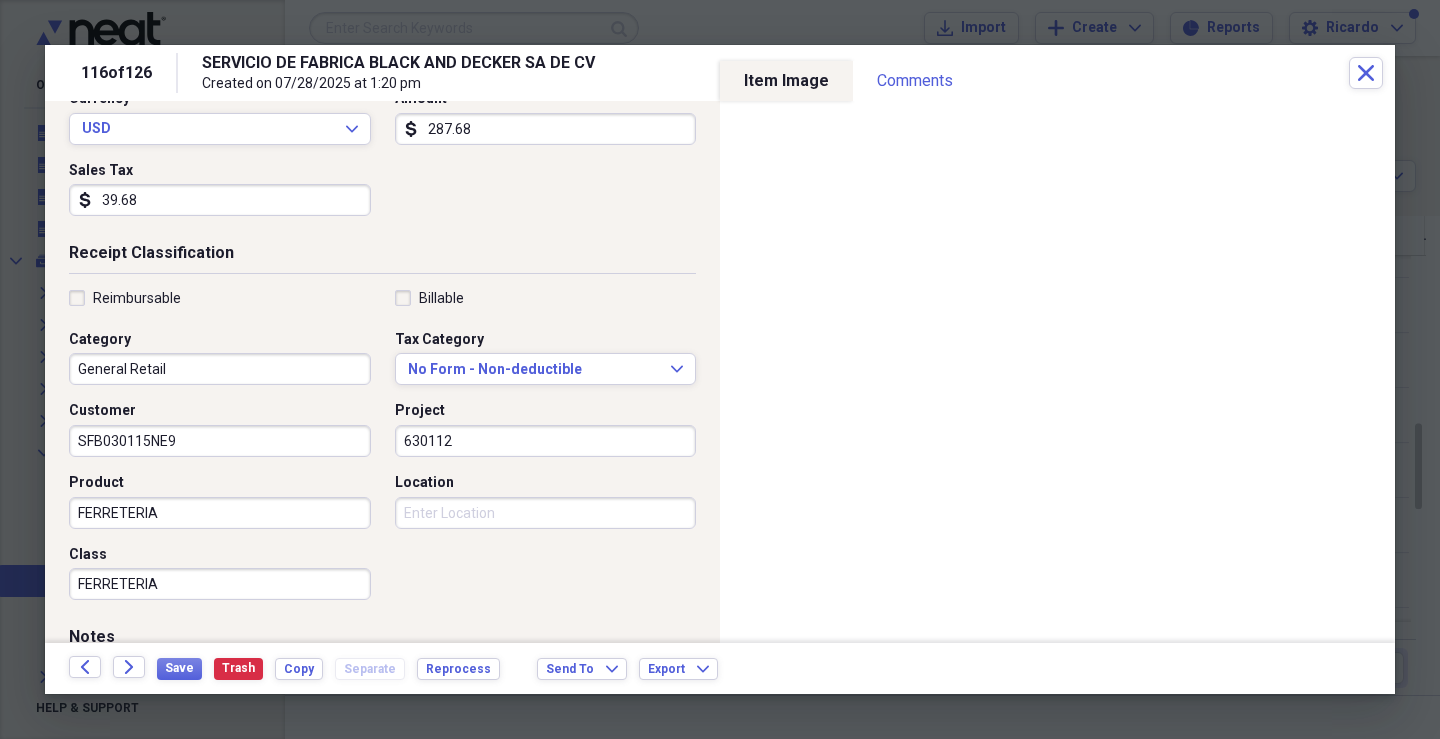 click on "Location" at bounding box center [546, 513] 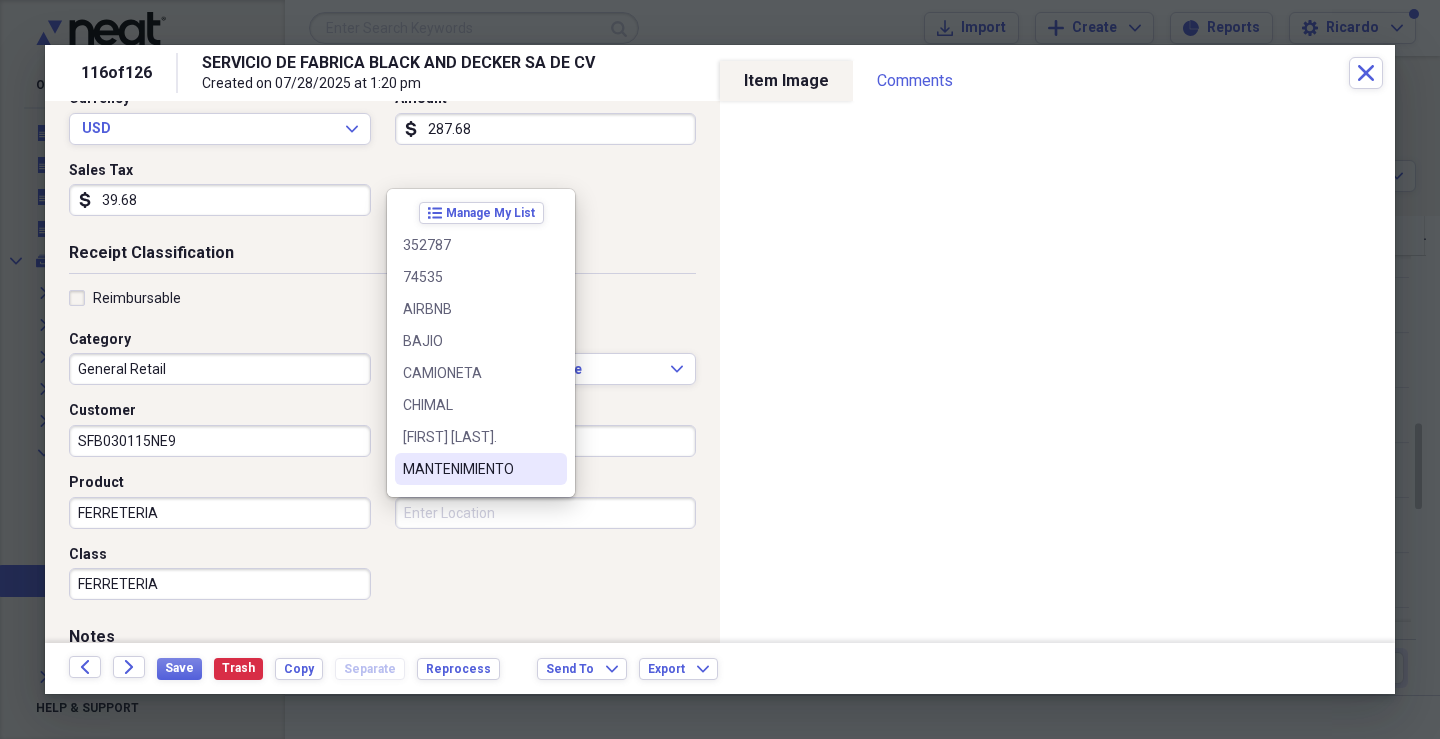 click on "MANTENIMIENTO" at bounding box center (481, 469) 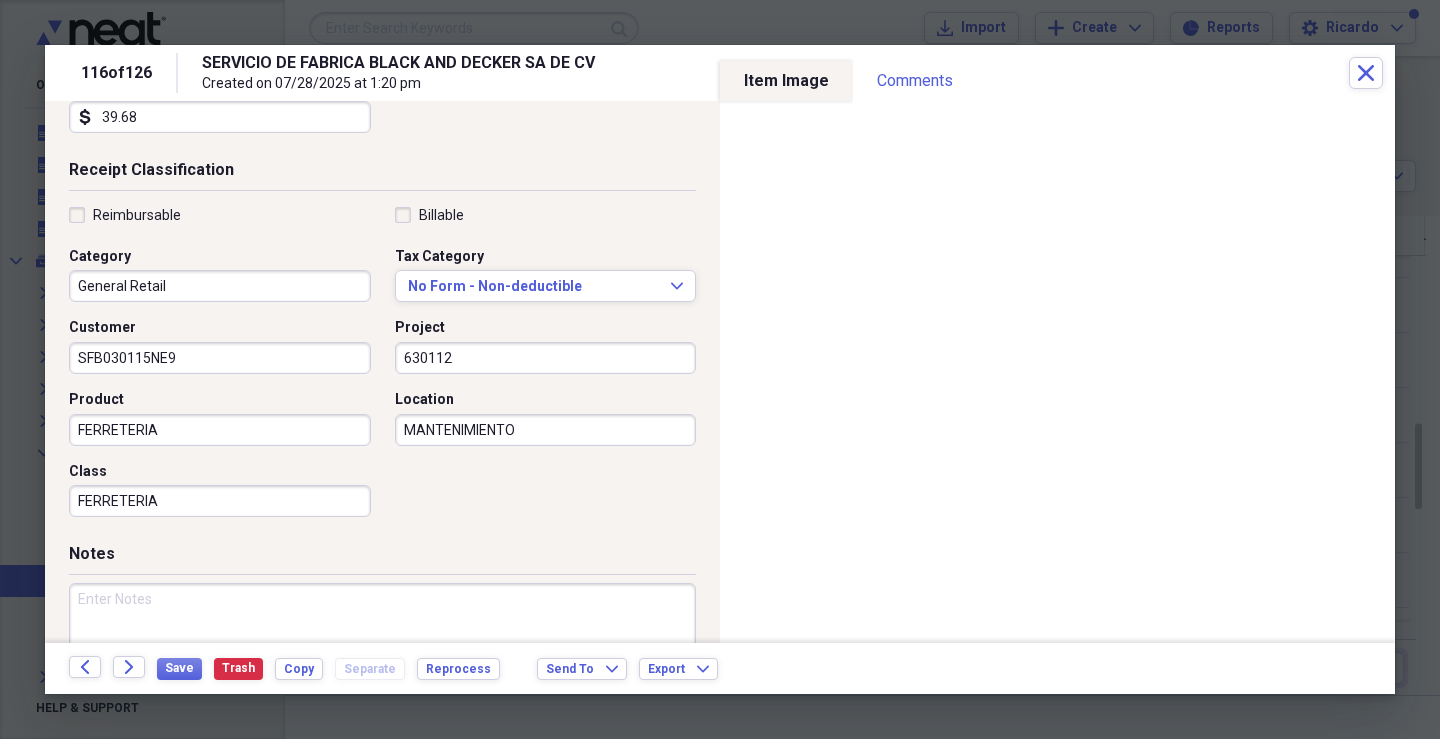scroll, scrollTop: 479, scrollLeft: 0, axis: vertical 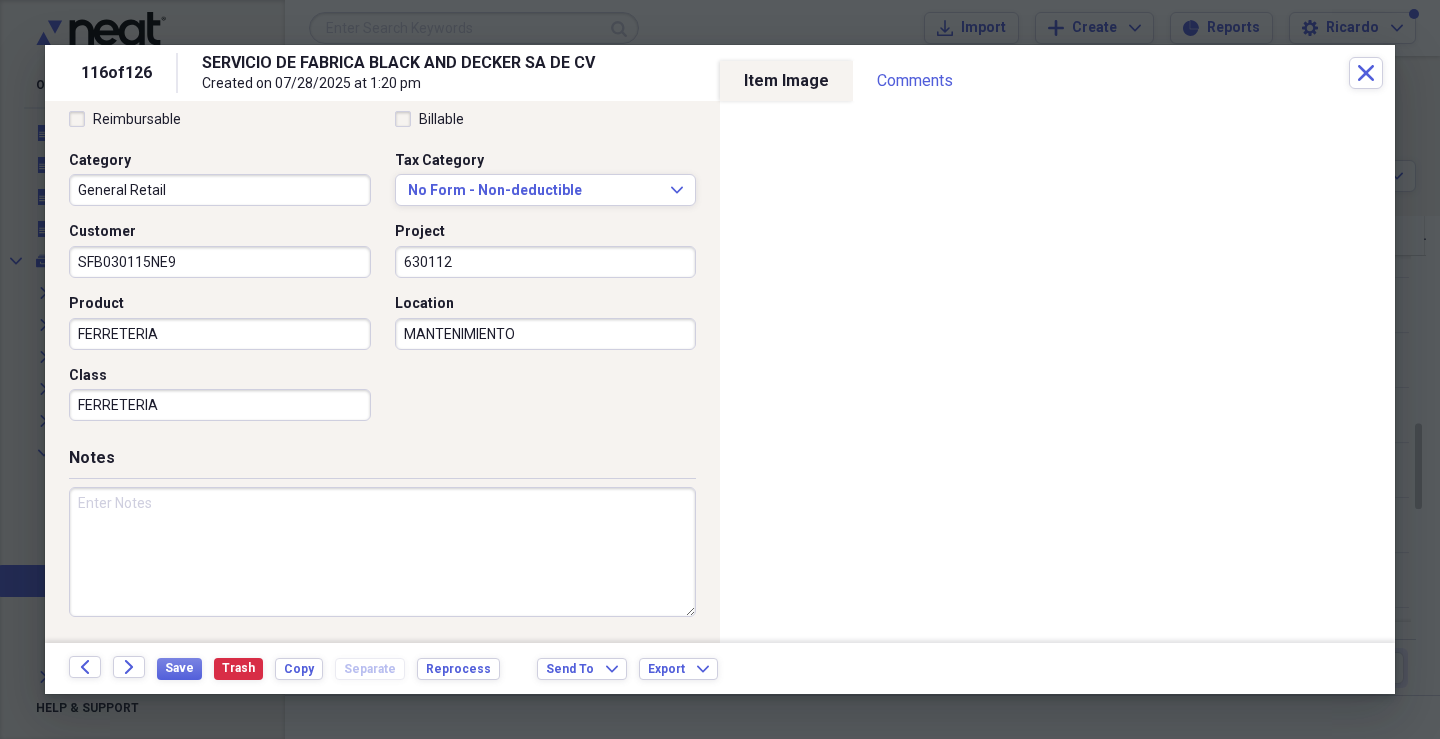 click at bounding box center (382, 552) 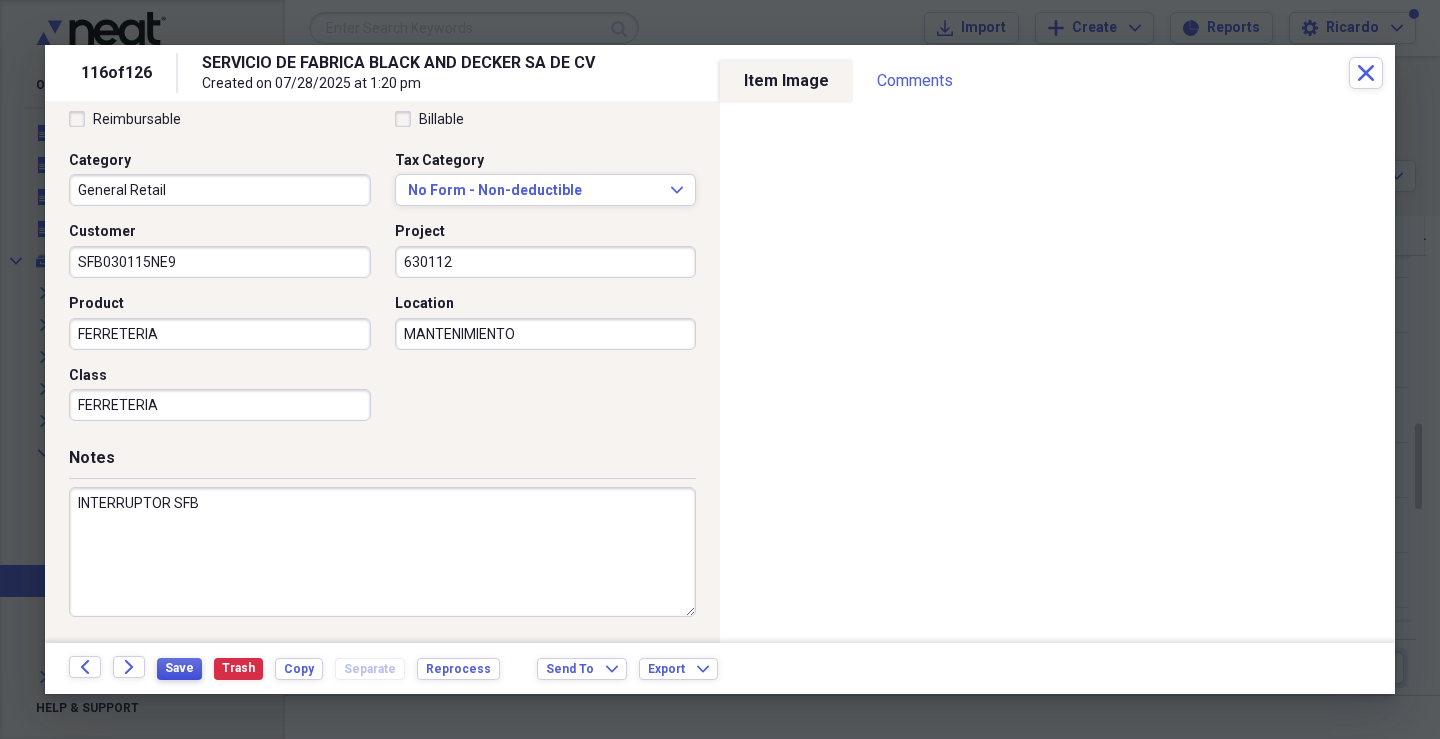 type on "INTERRUPTOR SFB" 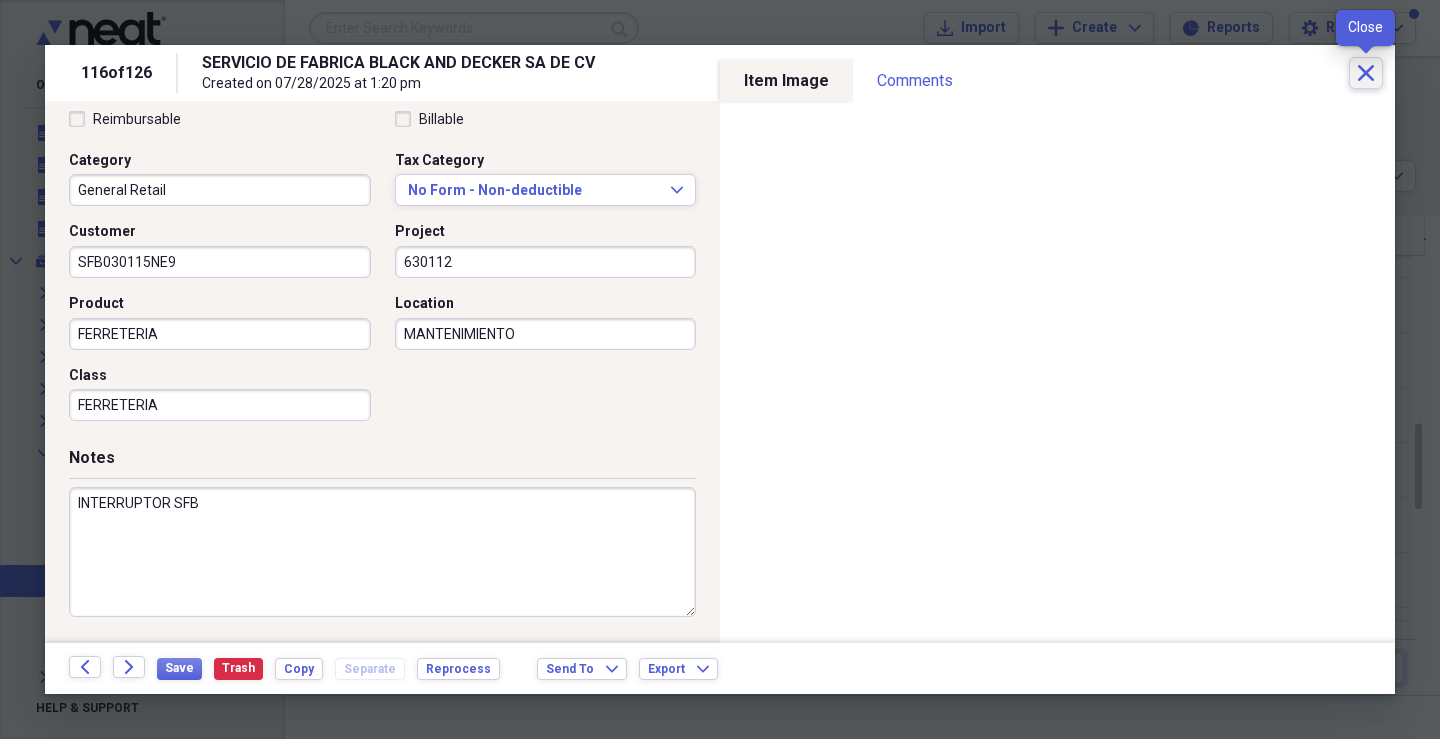 click on "Close" 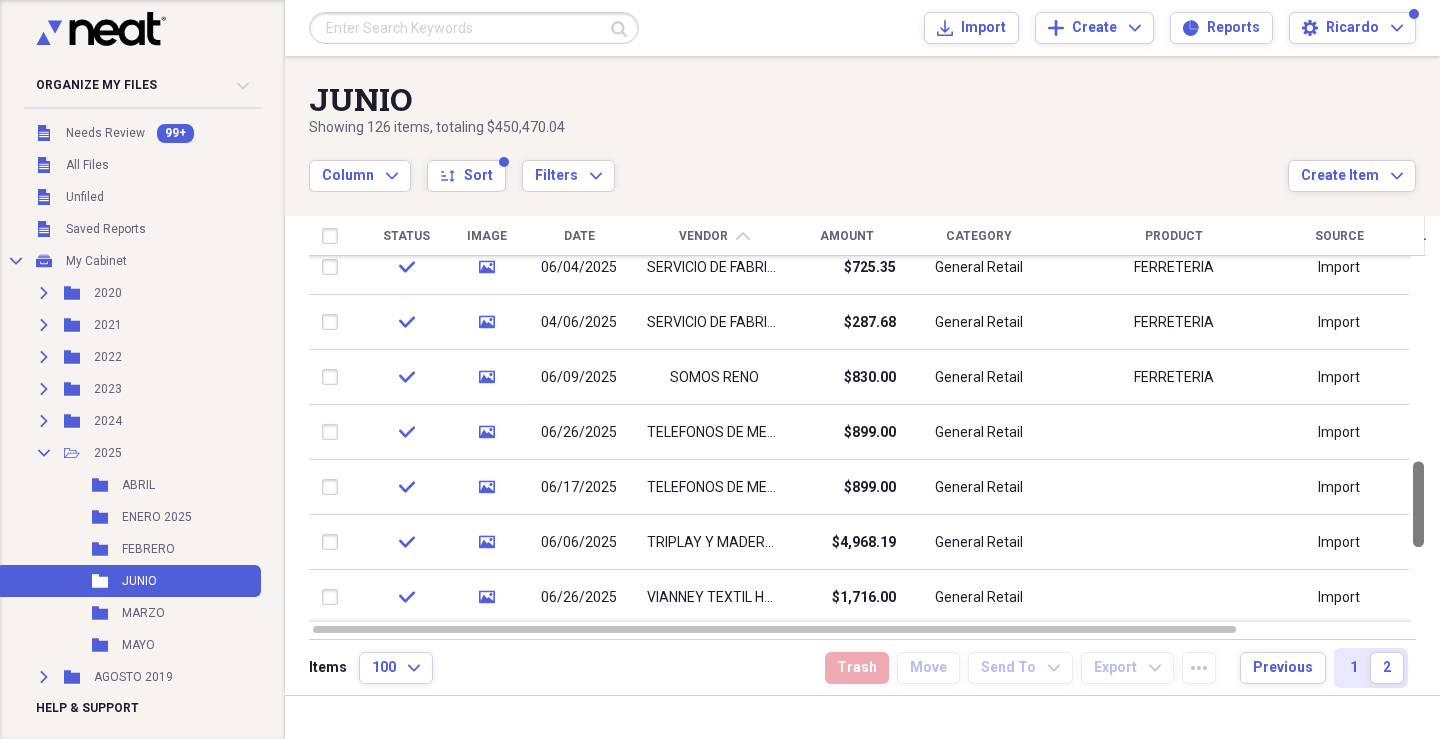 drag, startPoint x: 1429, startPoint y: 475, endPoint x: 1430, endPoint y: 514, distance: 39.012817 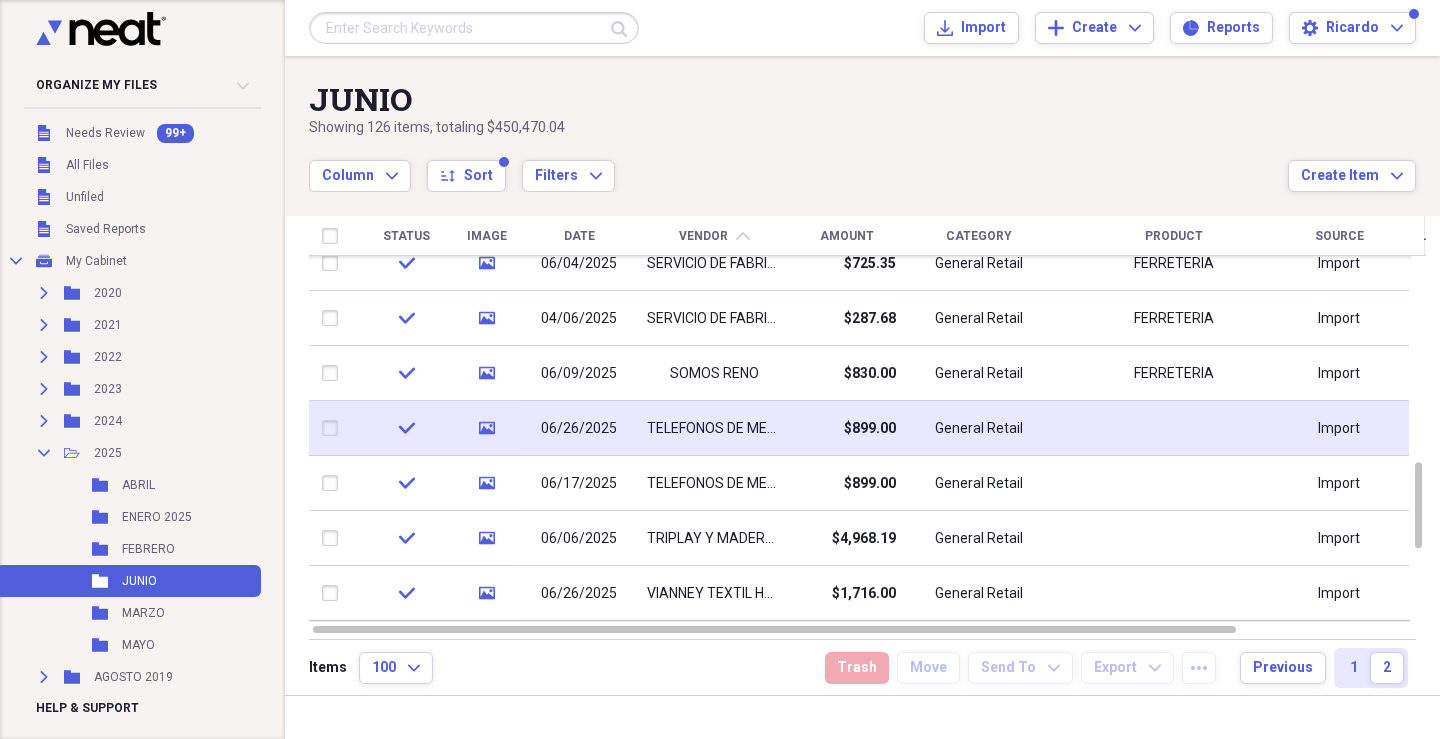 drag, startPoint x: 711, startPoint y: 426, endPoint x: 717, endPoint y: 415, distance: 12.529964 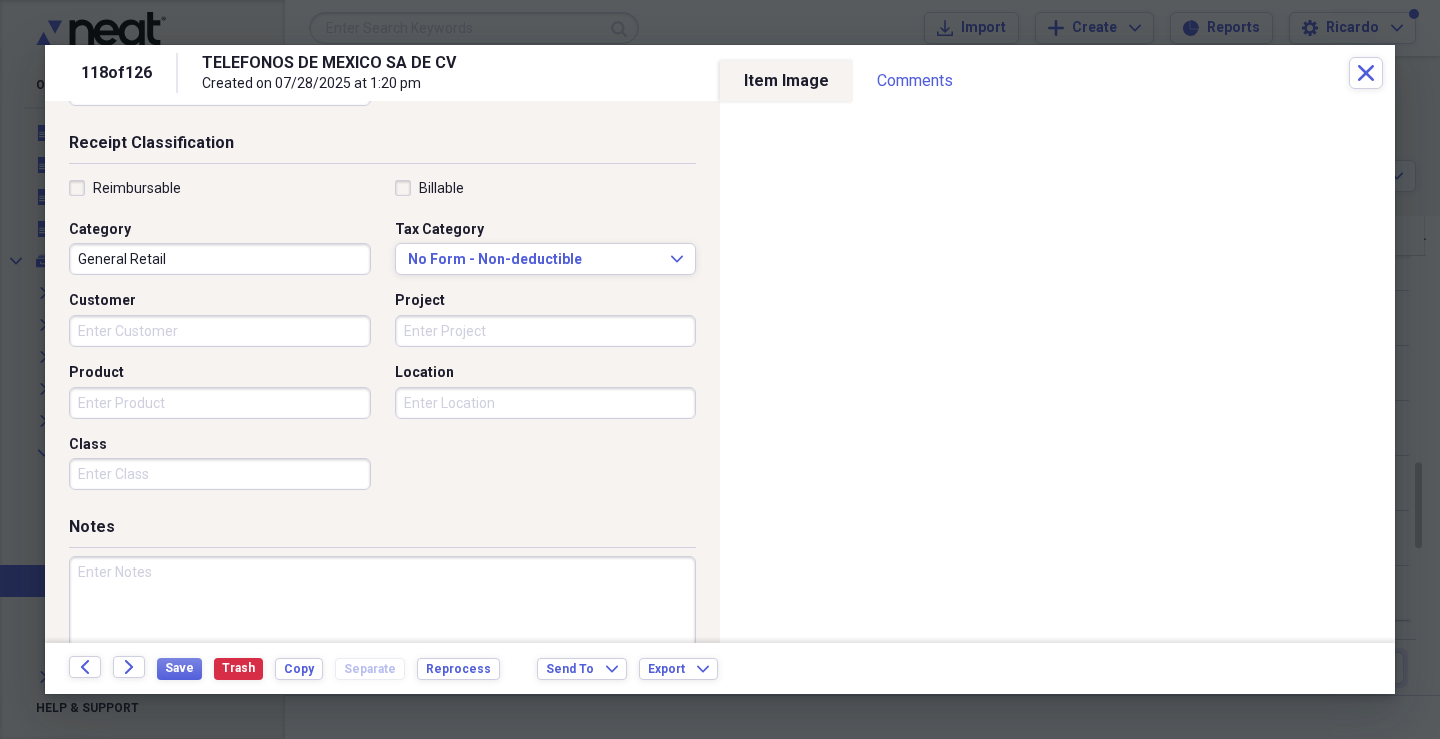 scroll, scrollTop: 414, scrollLeft: 0, axis: vertical 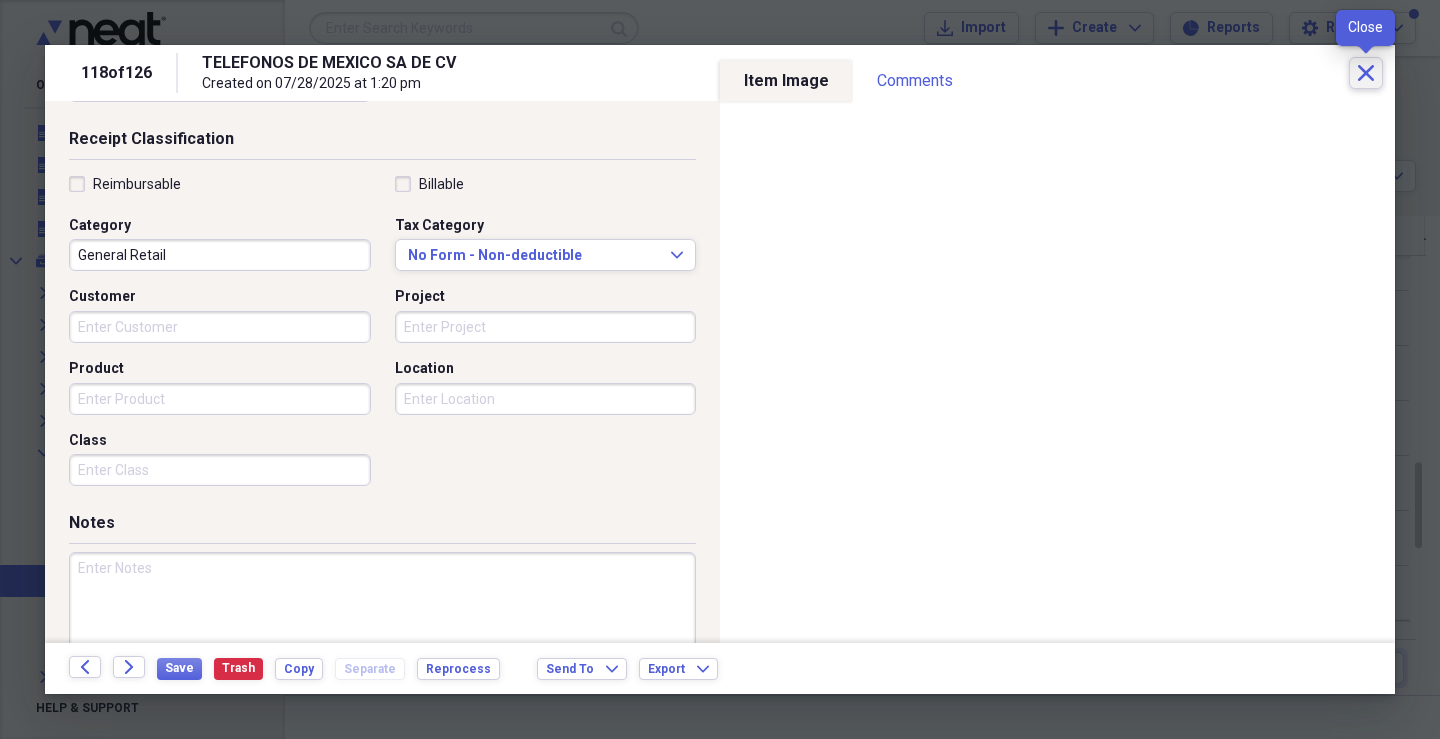 click on "Close" at bounding box center [1366, 73] 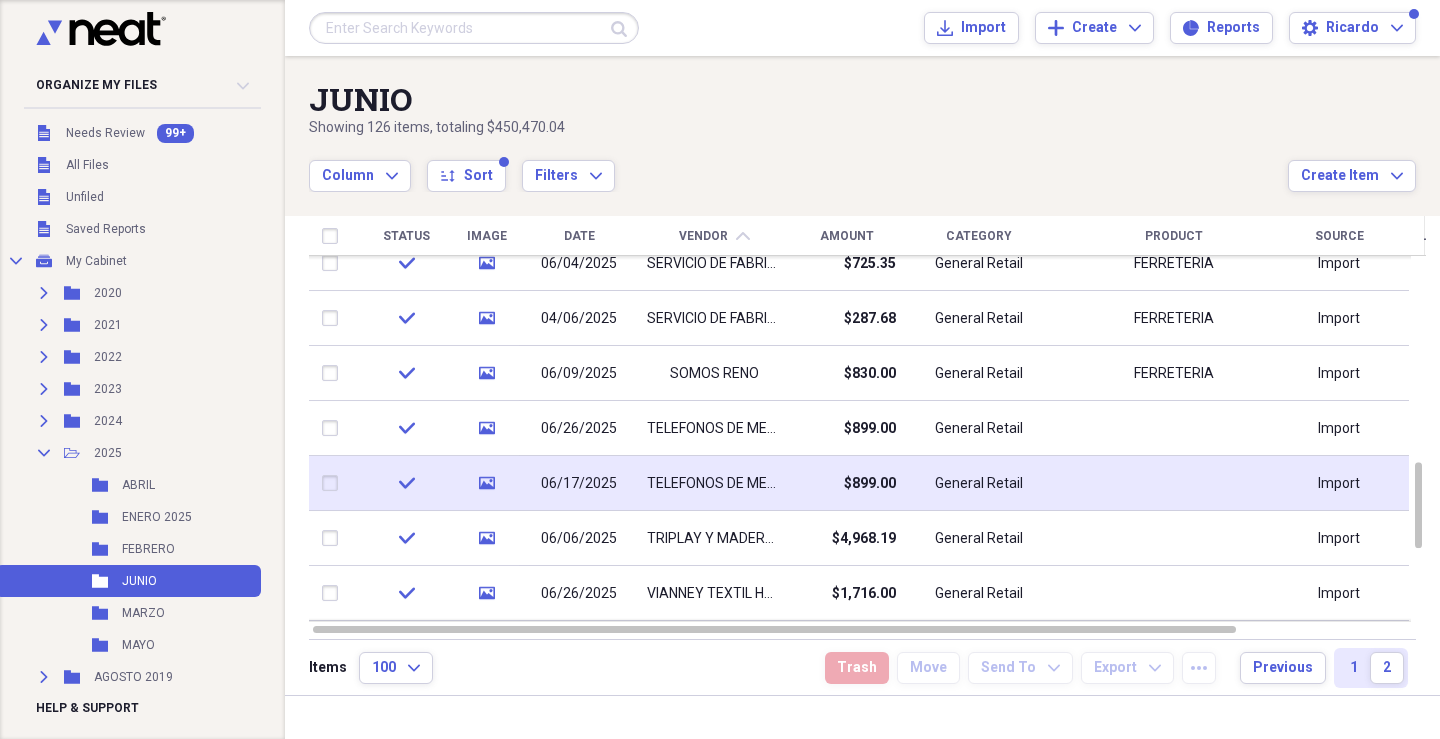 click at bounding box center (334, 484) 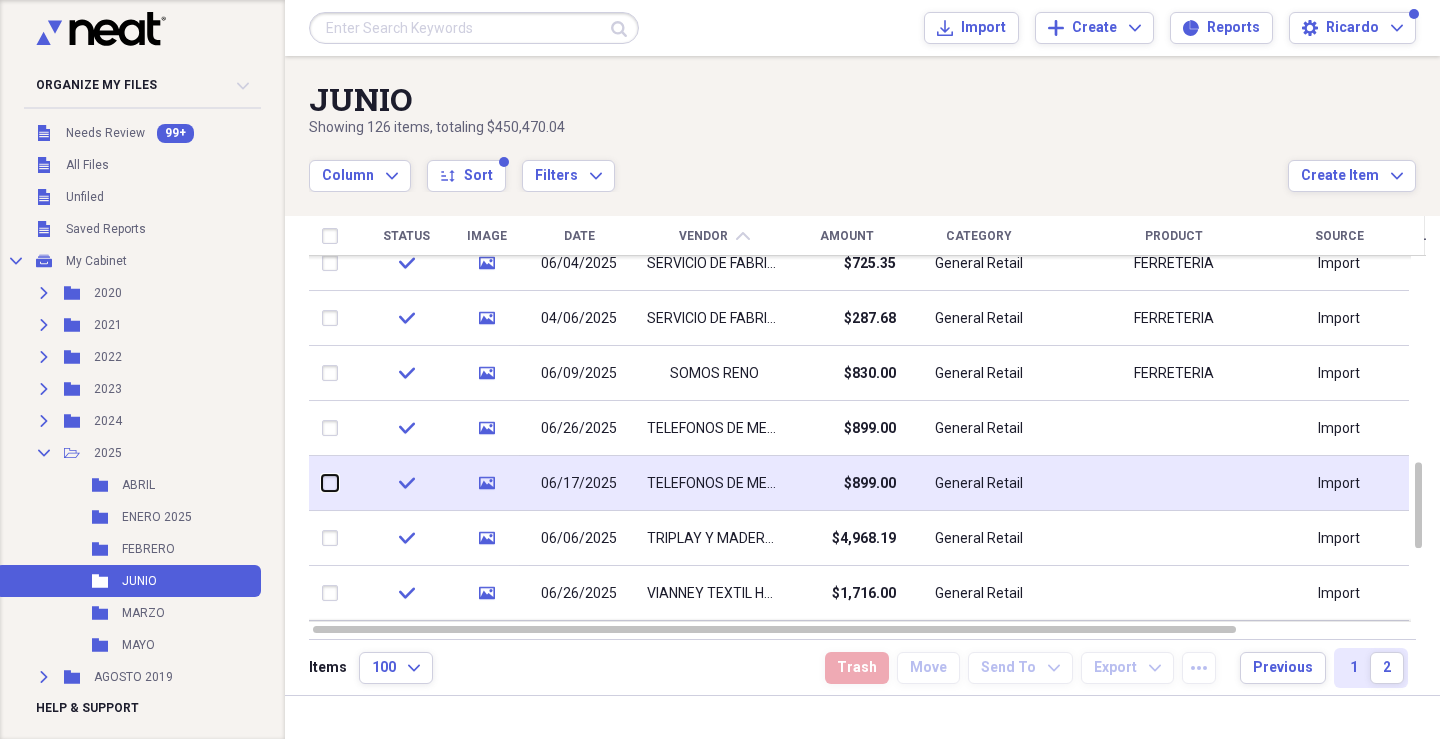 click at bounding box center [322, 483] 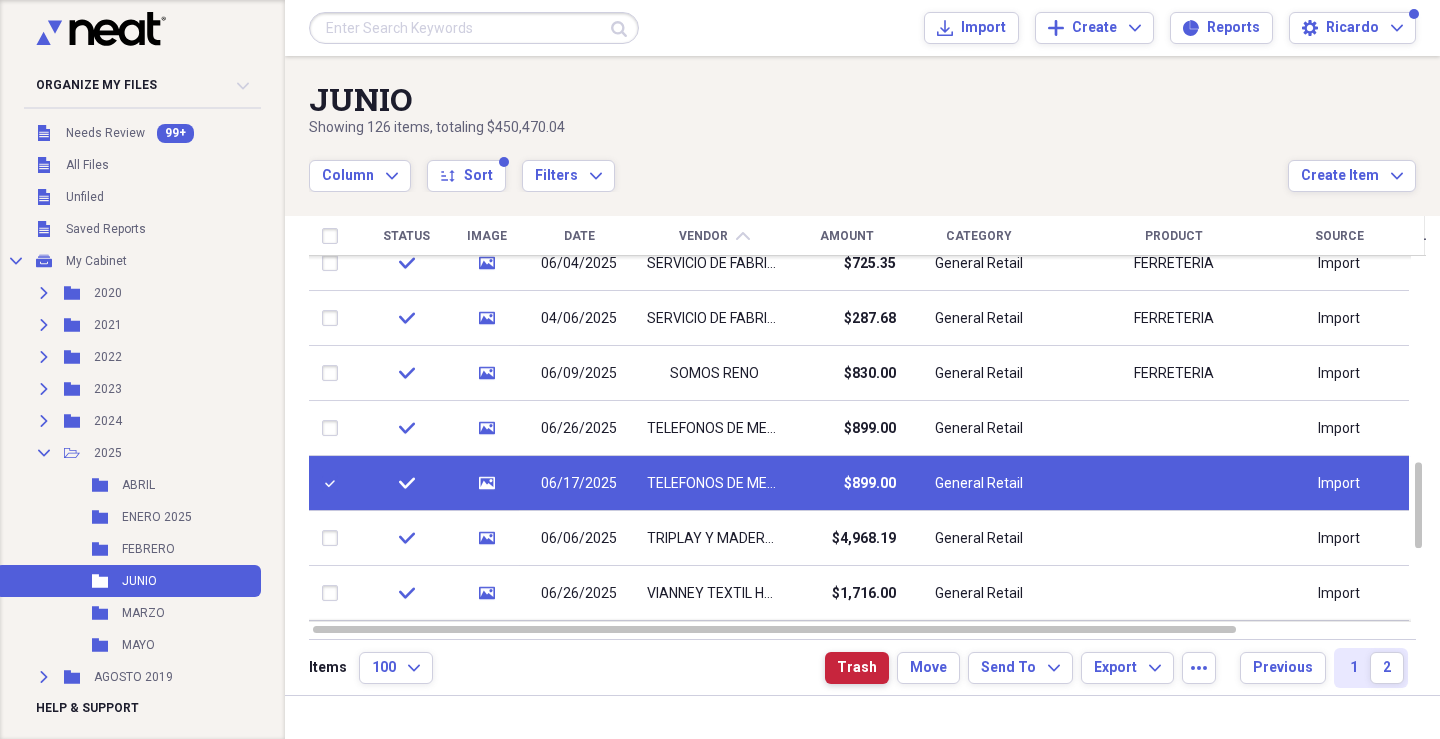 click on "Trash" at bounding box center (857, 668) 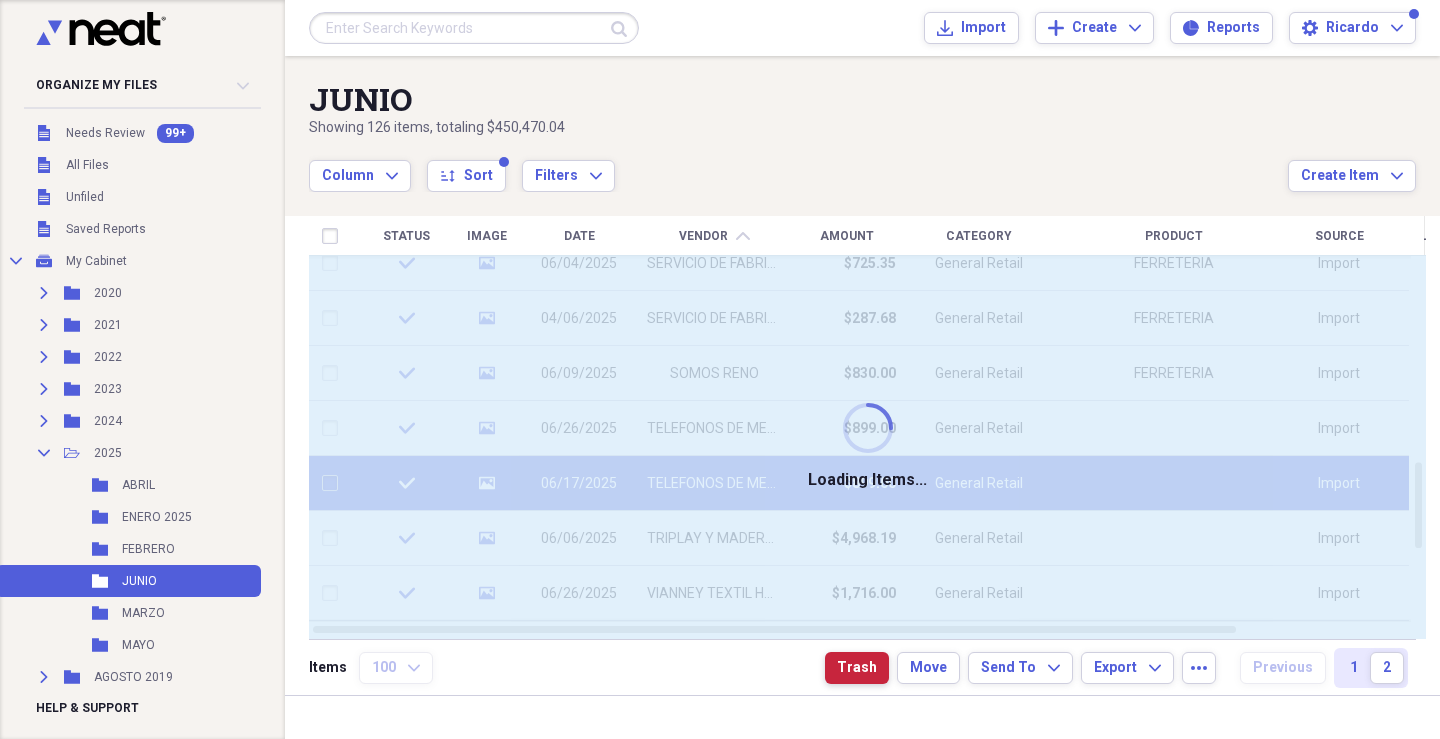 checkbox on "false" 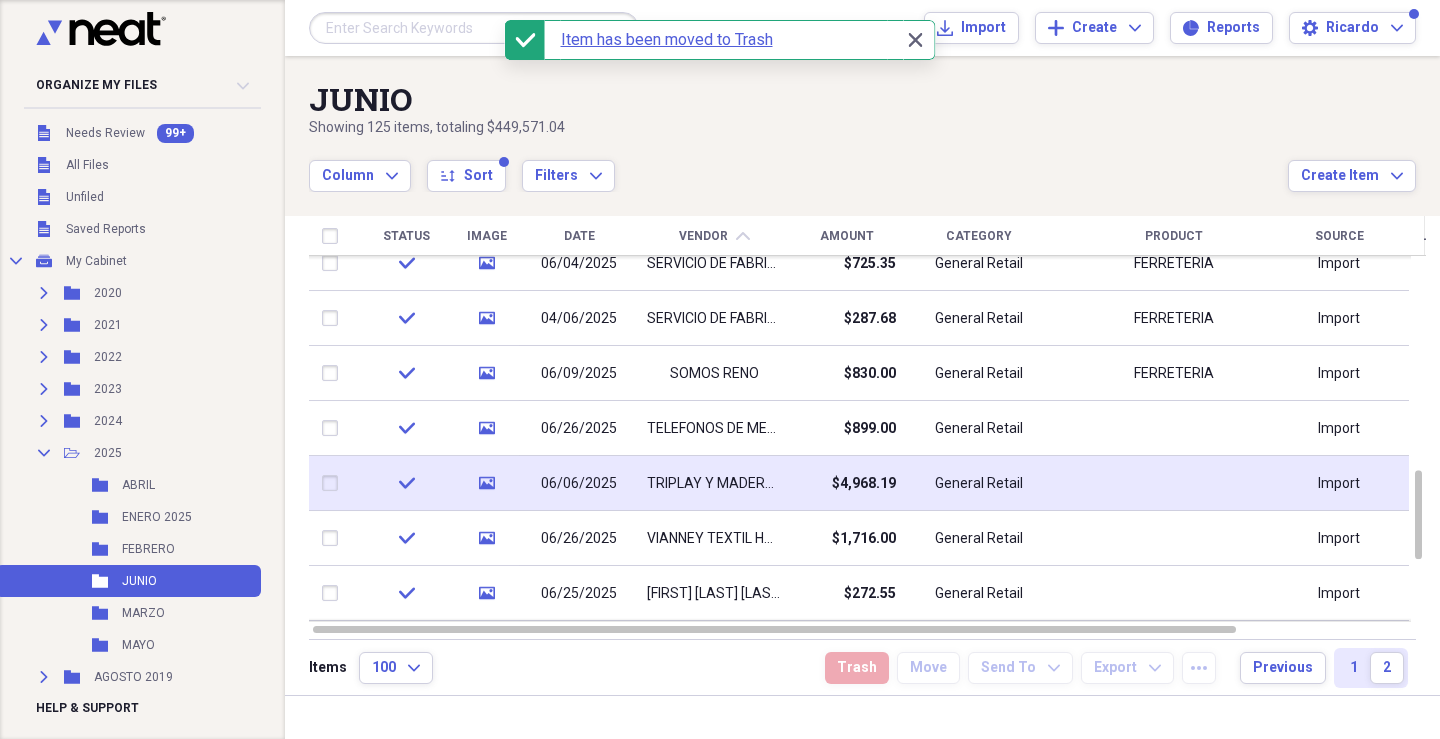 click on "TRIPLAY Y MADERAS NACIONALES SA DE CV" at bounding box center (714, 484) 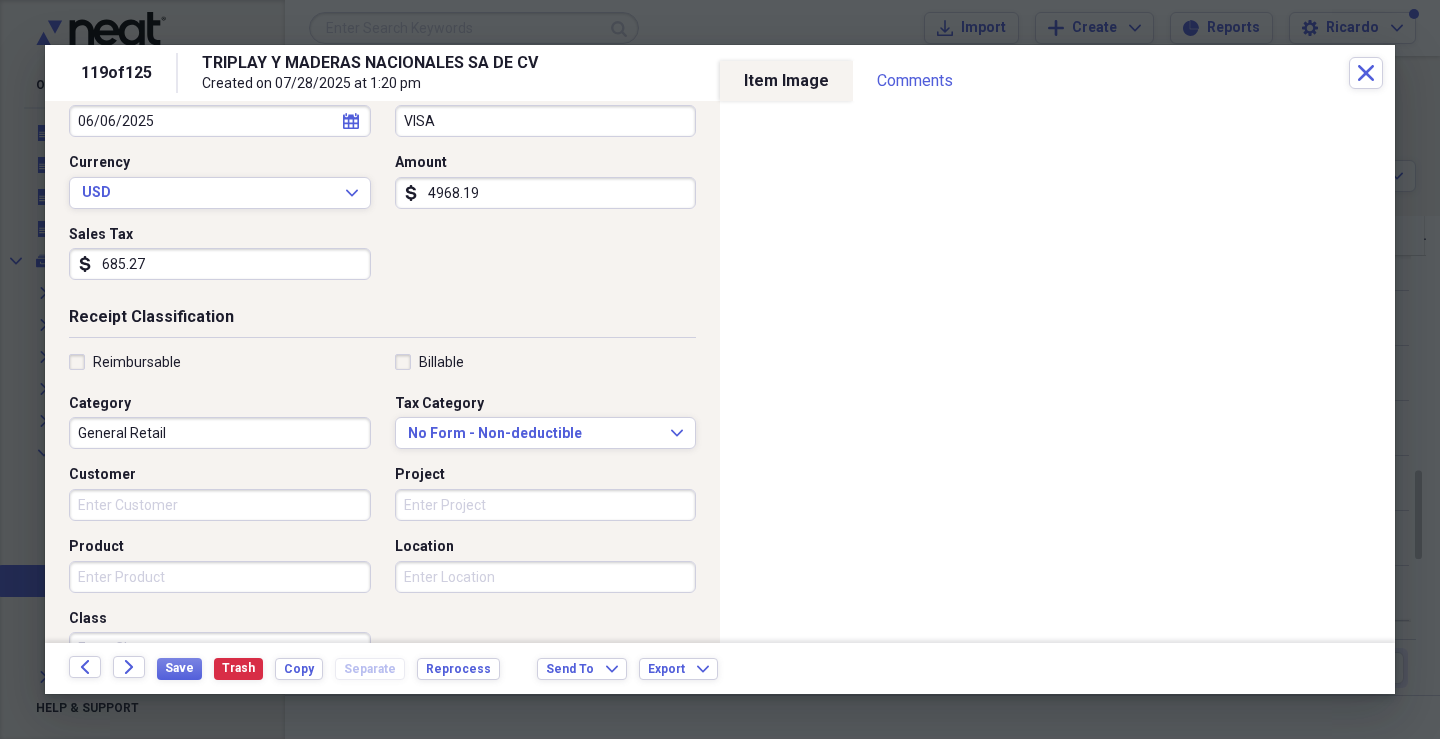 scroll, scrollTop: 428, scrollLeft: 0, axis: vertical 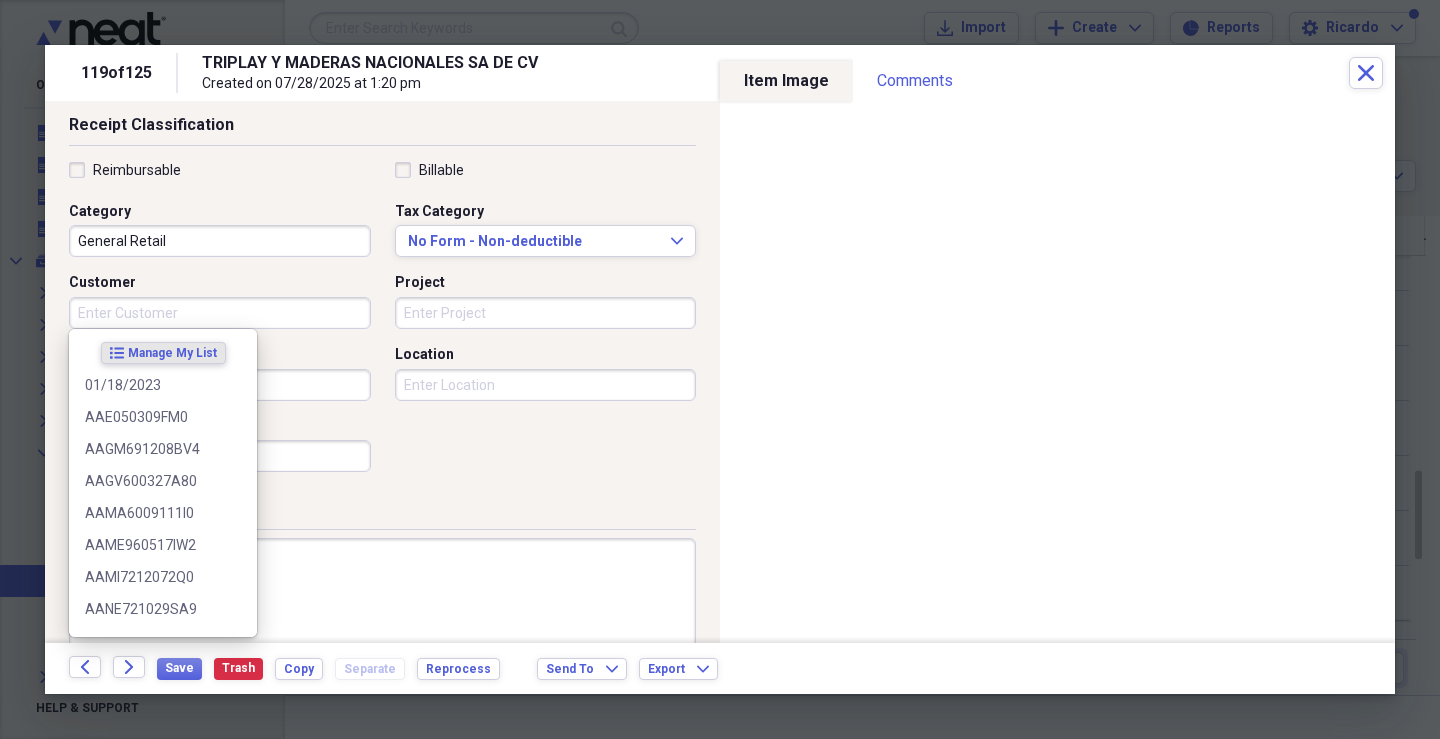 click on "Customer" at bounding box center [220, 313] 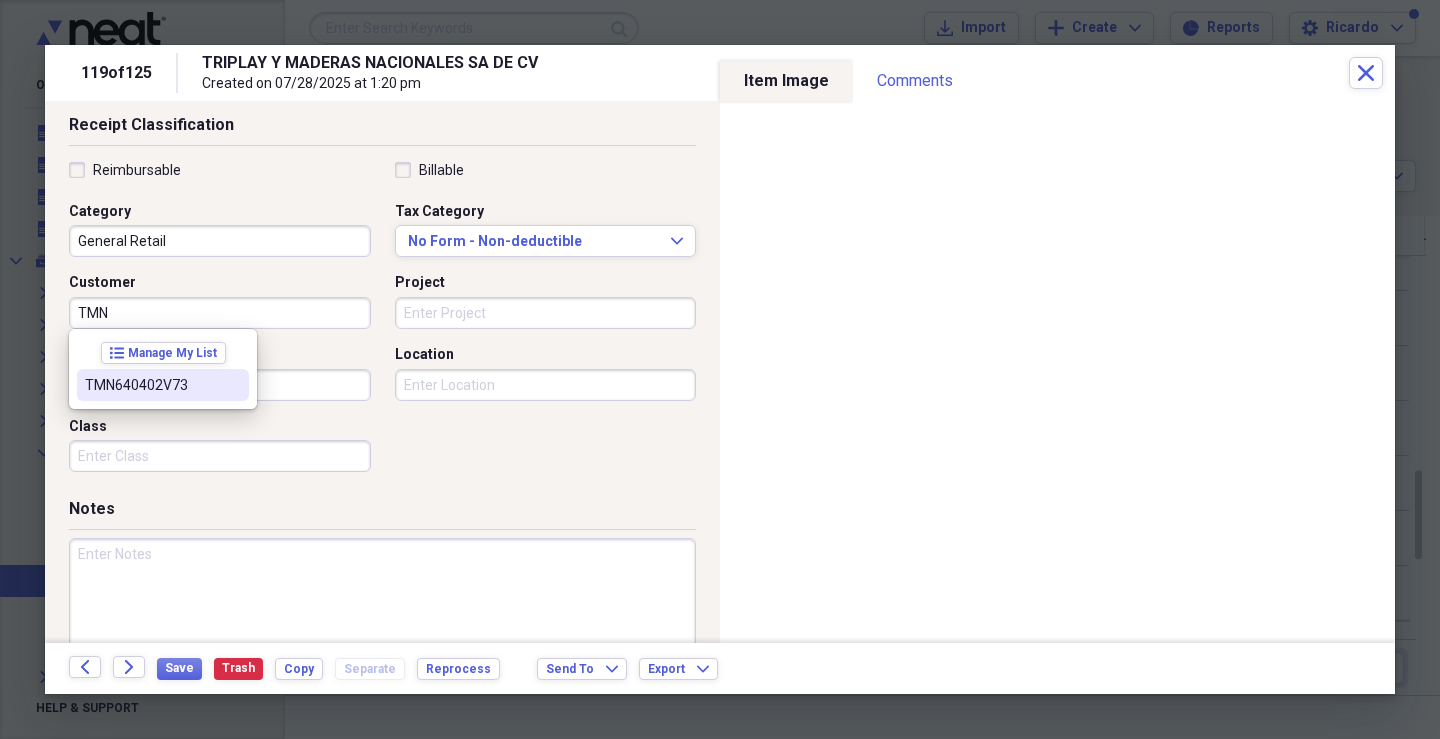 click on "TMN640402V73" at bounding box center [151, 385] 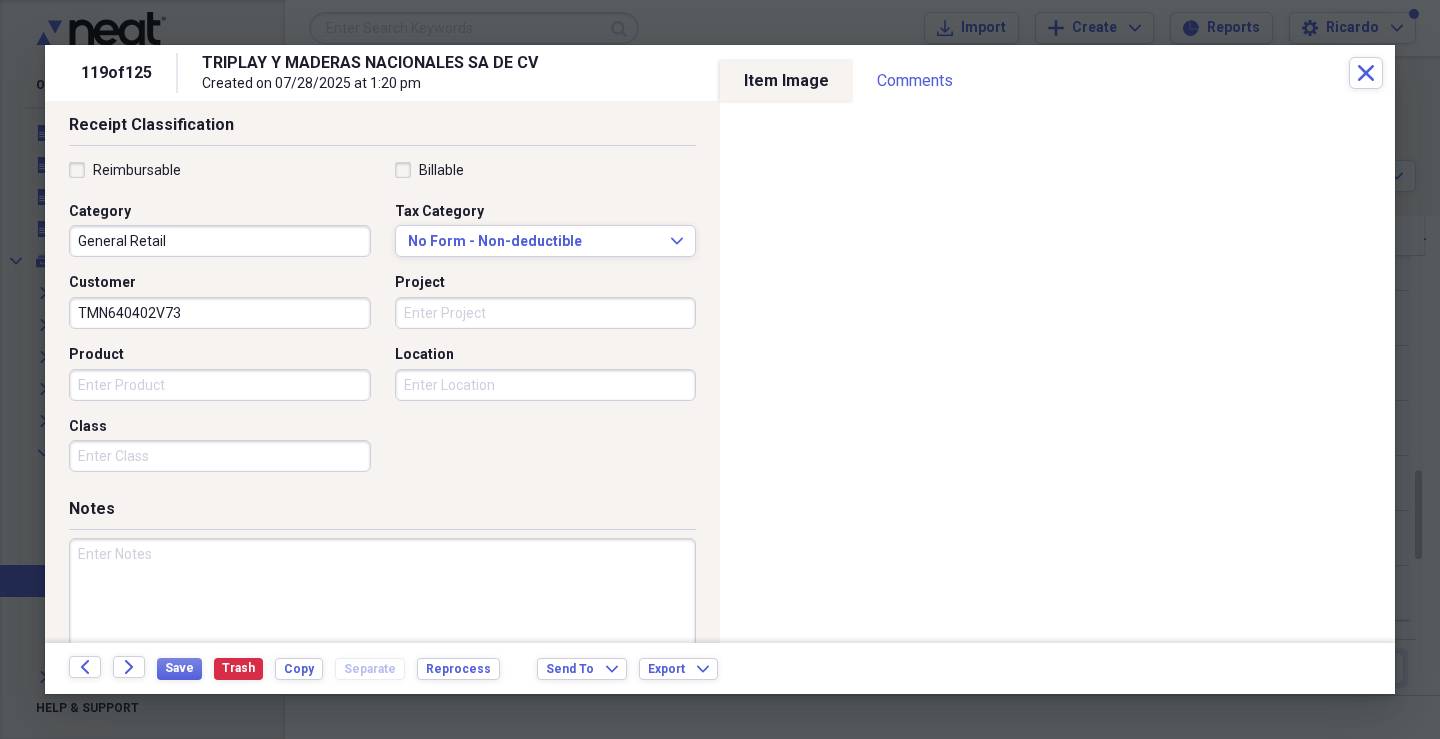 click on "Project" at bounding box center [546, 313] 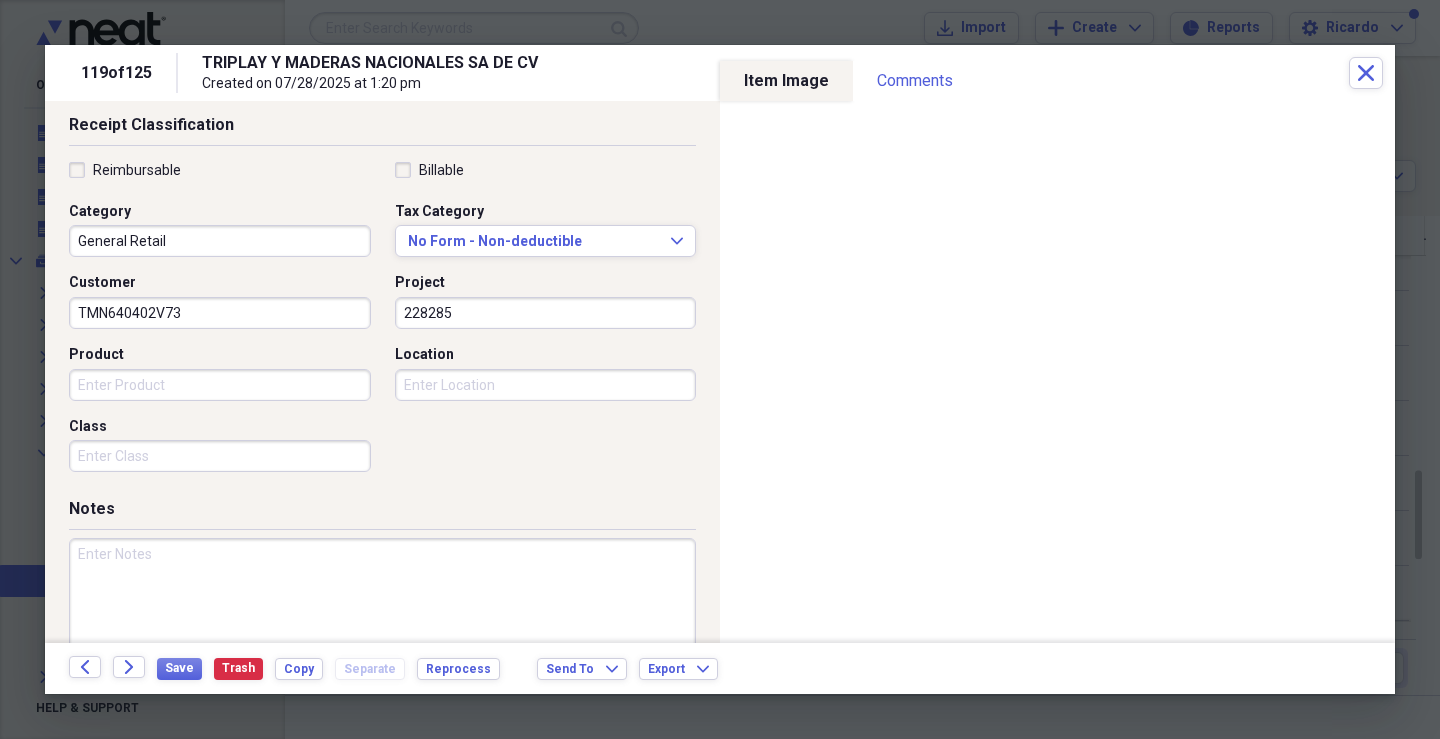 type on "228285" 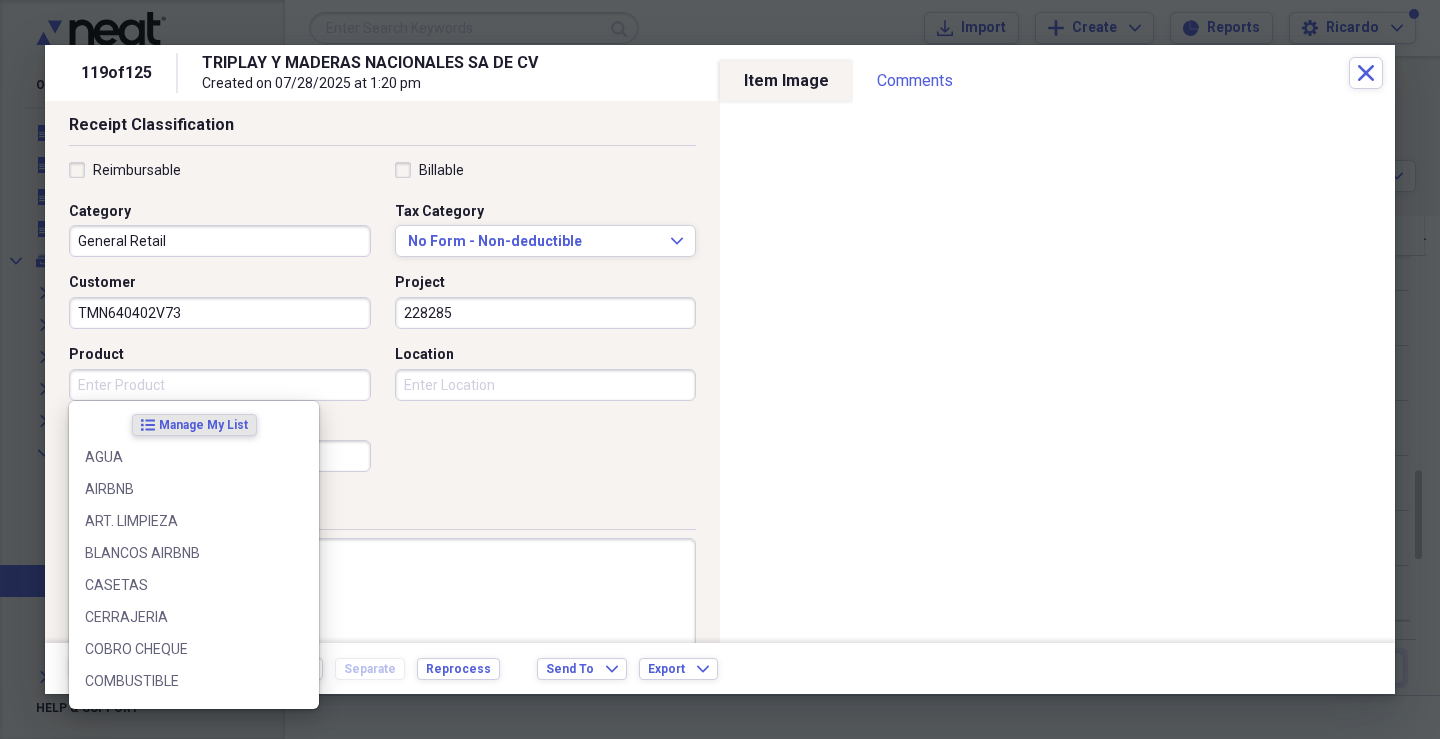 click on "Product" at bounding box center (220, 385) 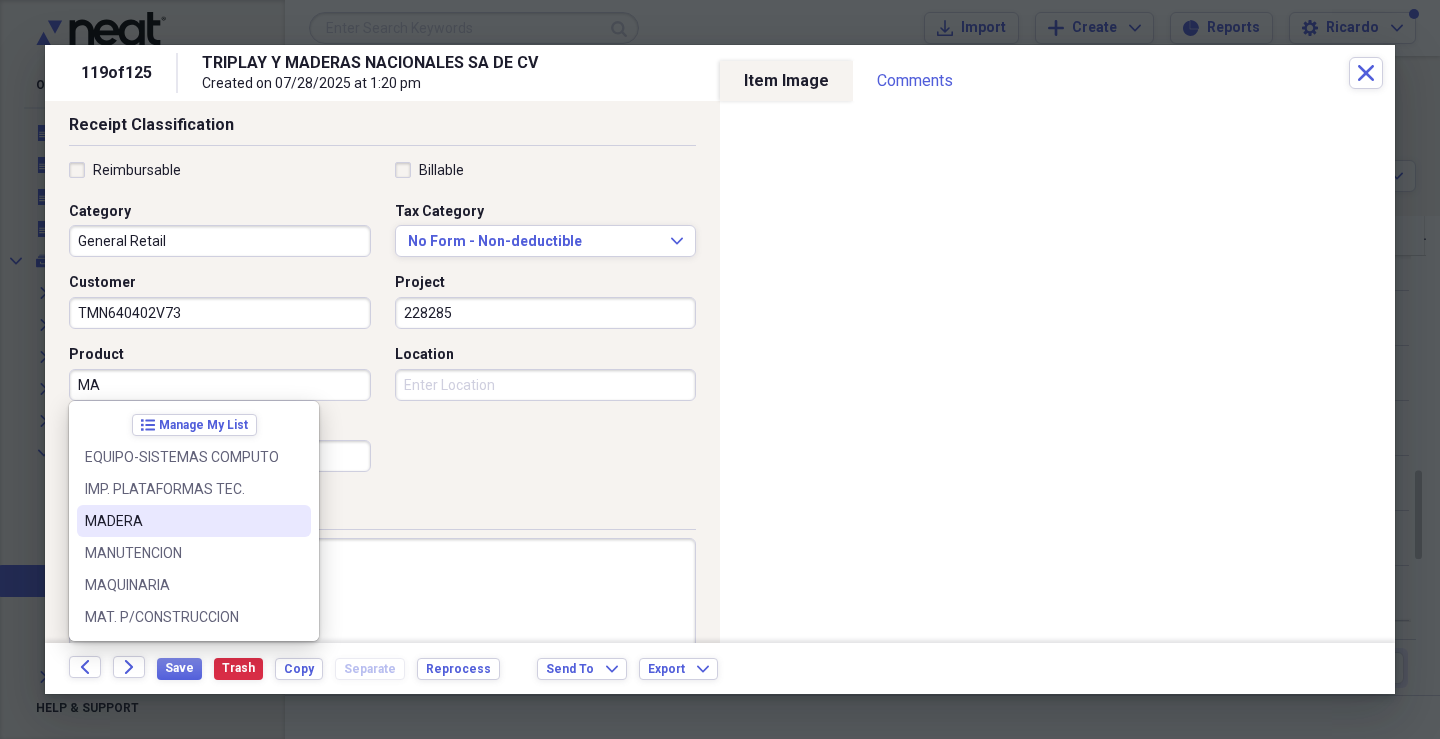 click on "MADERA" at bounding box center [194, 521] 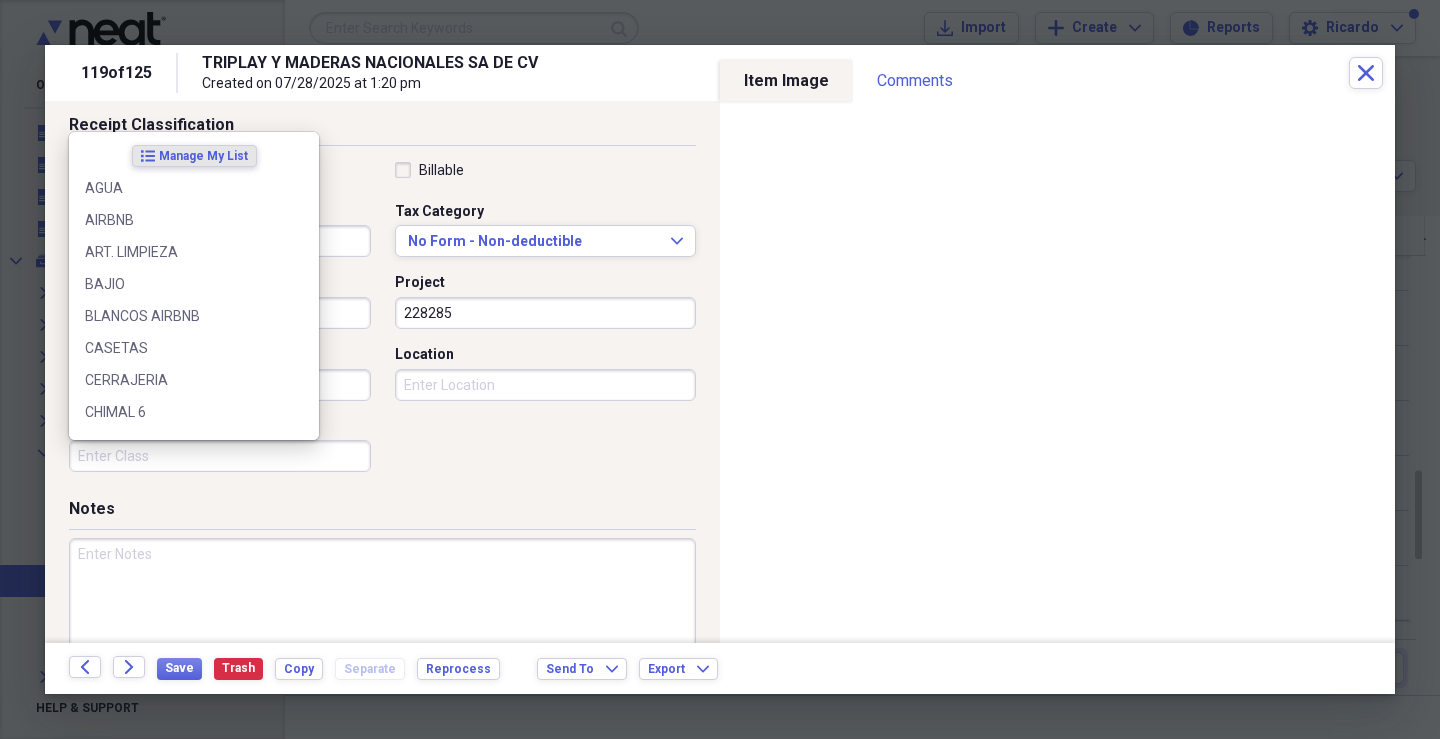 click on "Class" at bounding box center (220, 456) 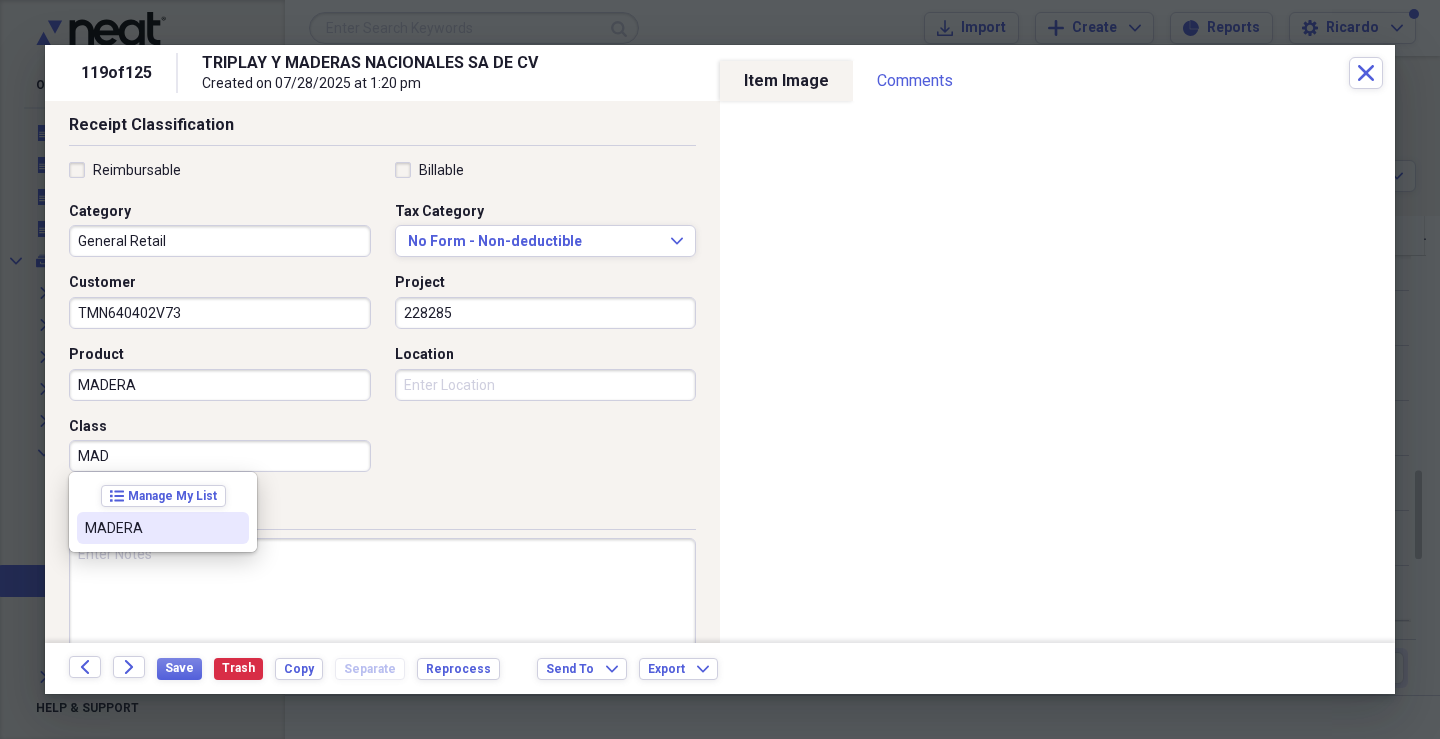 drag, startPoint x: 154, startPoint y: 522, endPoint x: 493, endPoint y: 435, distance: 349.98572 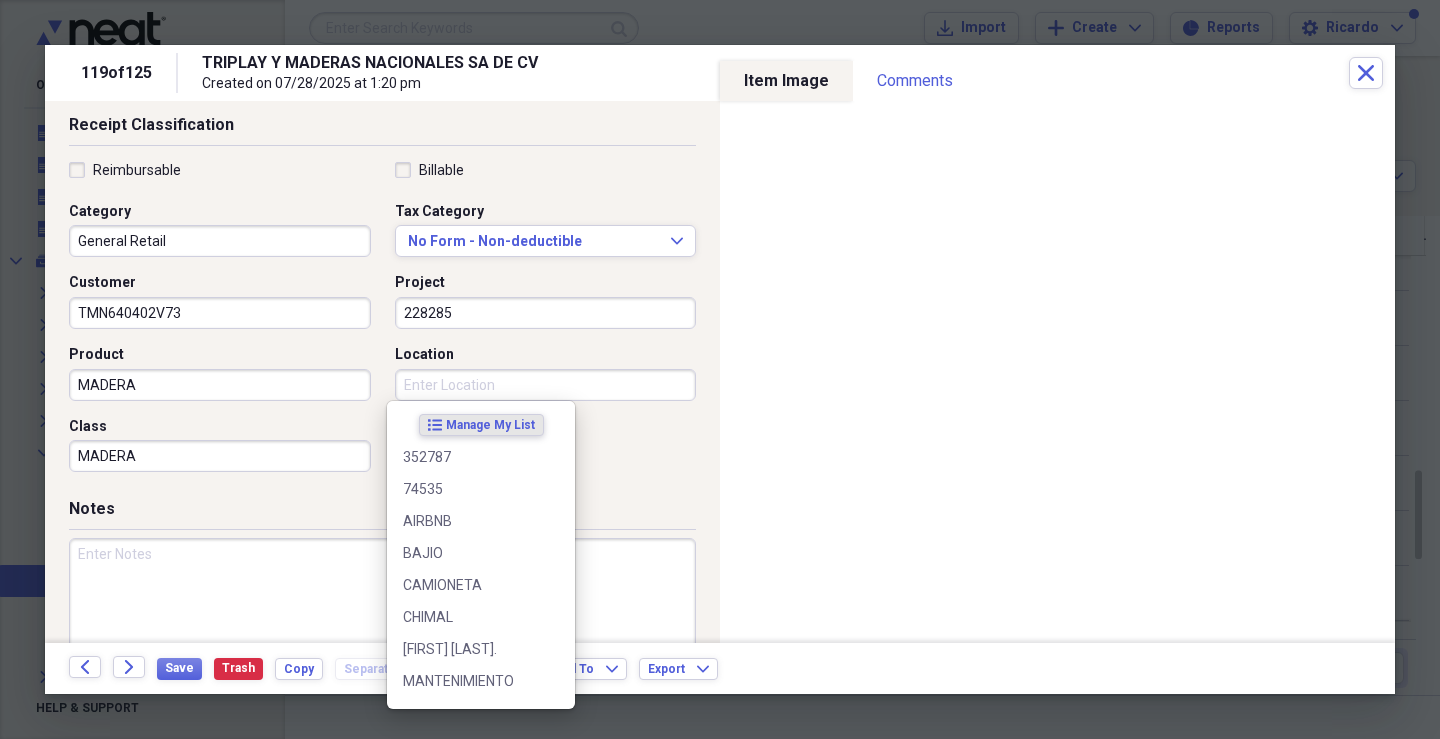 click on "Location" at bounding box center [546, 385] 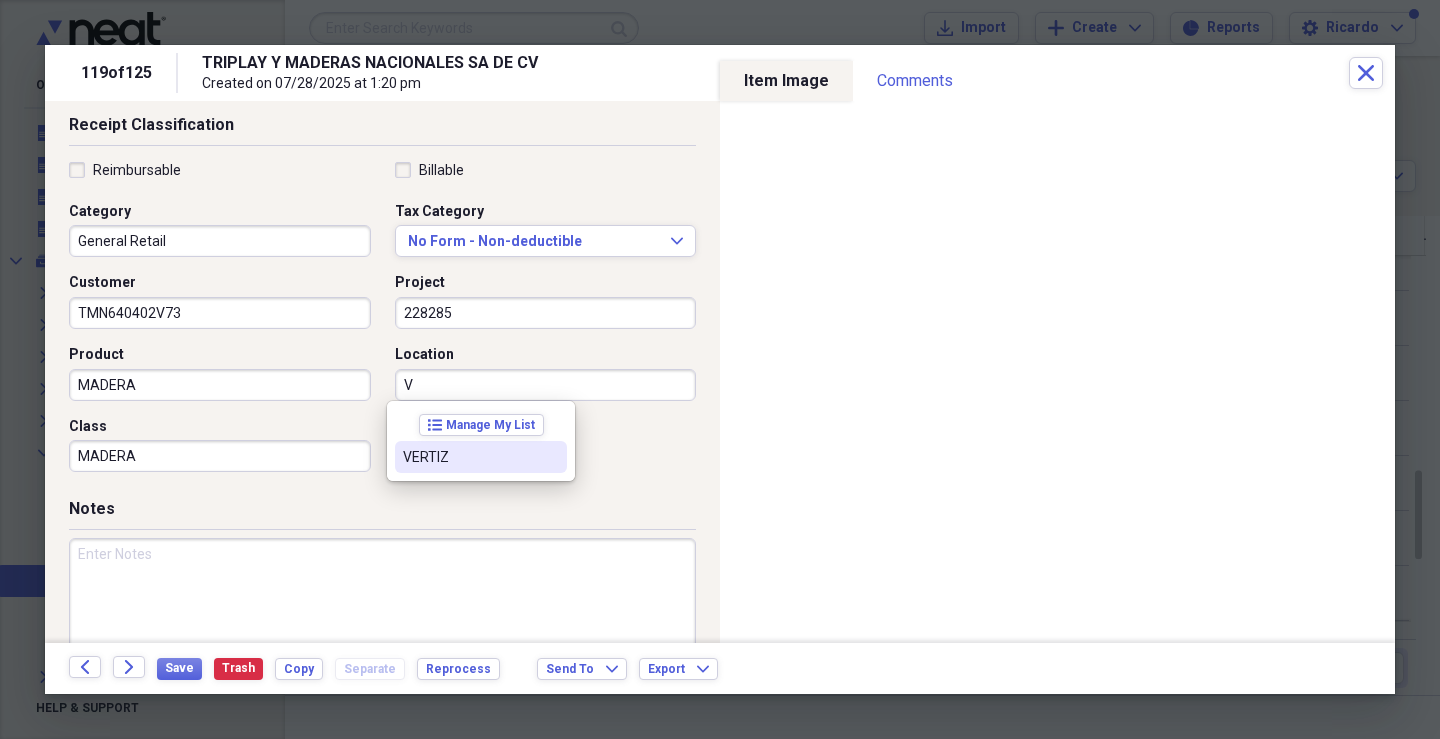 drag, startPoint x: 485, startPoint y: 466, endPoint x: 429, endPoint y: 502, distance: 66.573265 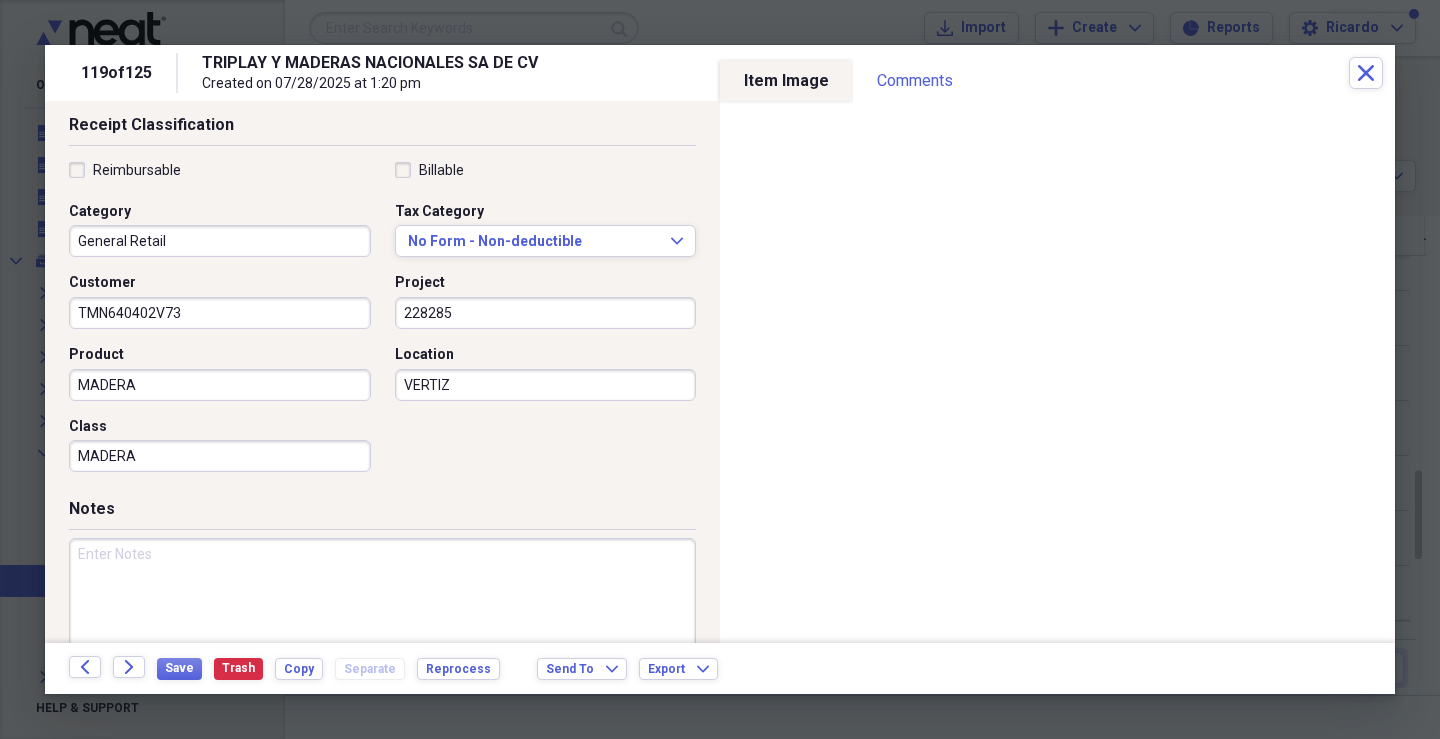 click at bounding box center (382, 603) 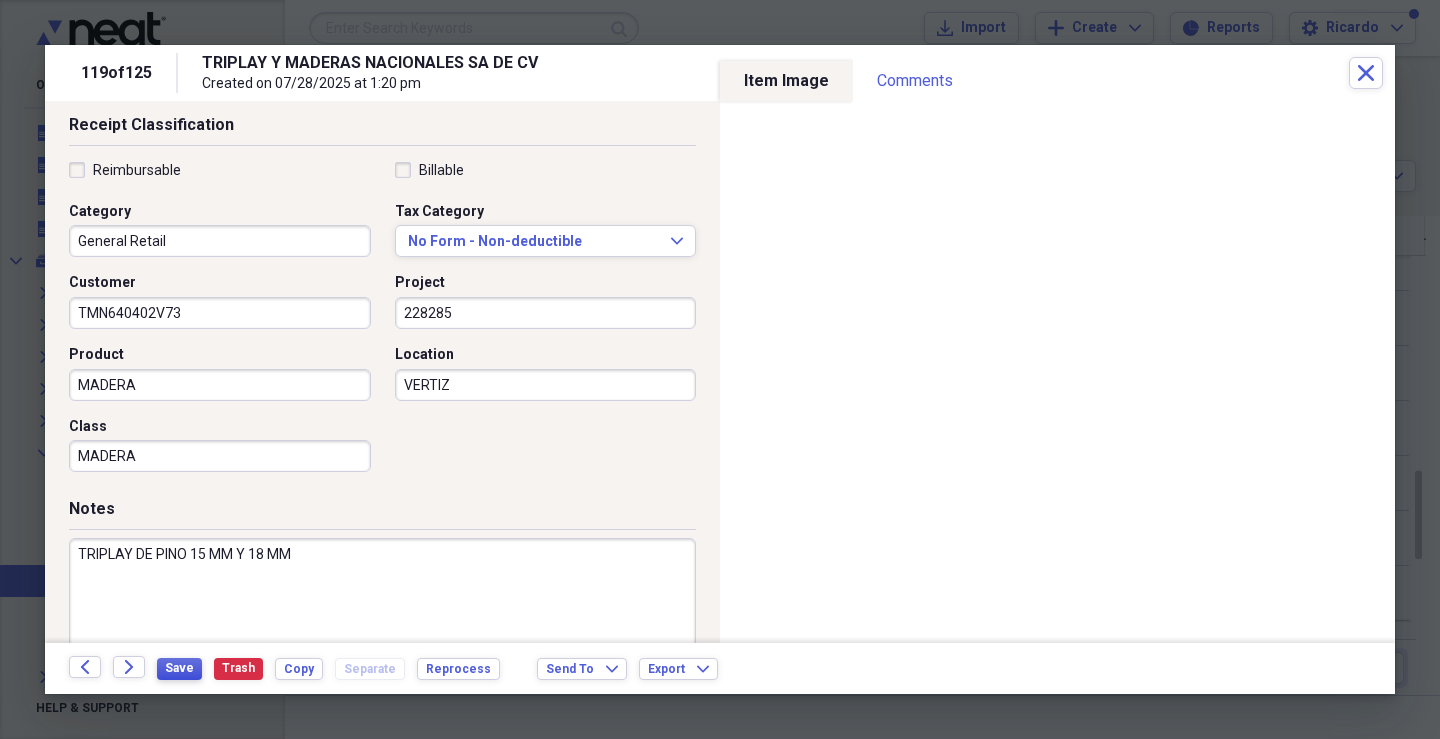 type on "TRIPLAY DE PINO 15 MM Y 18 MM" 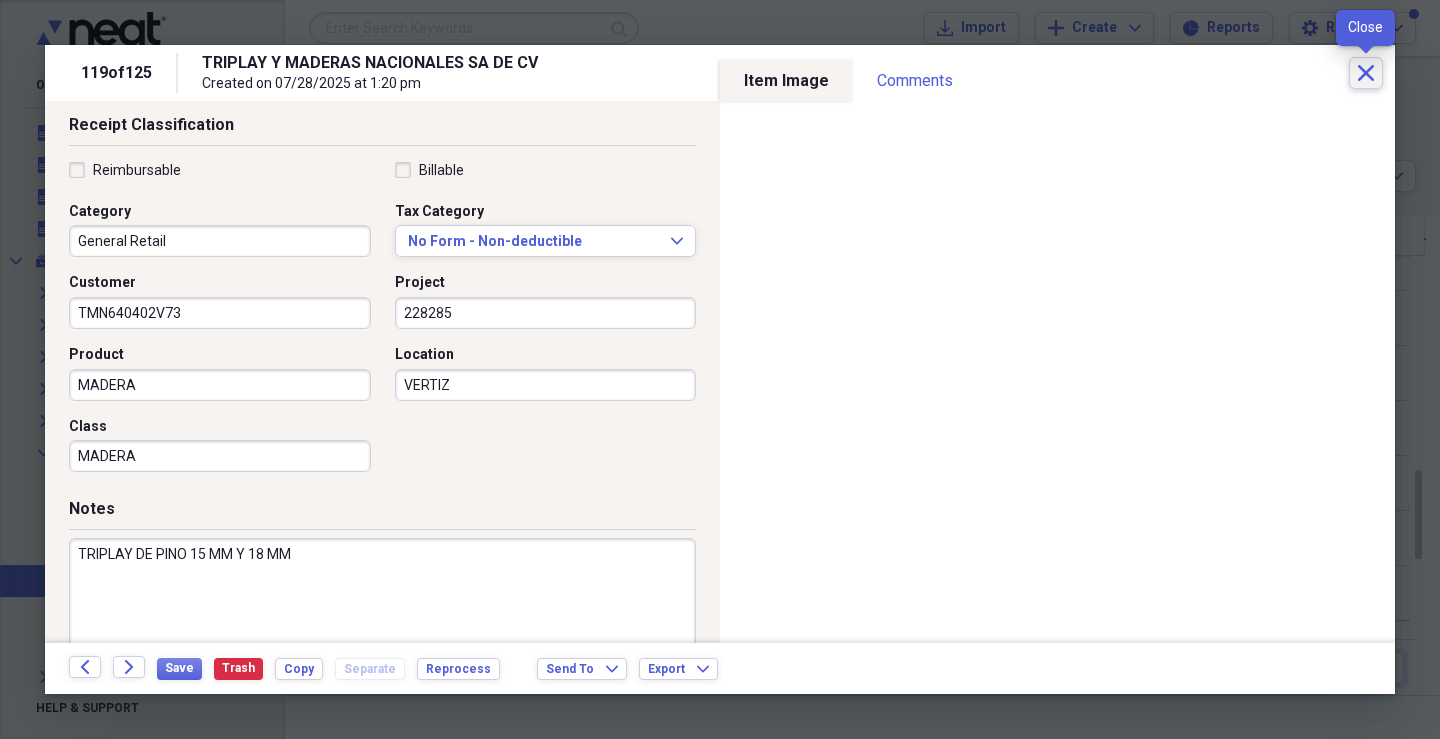 click on "Close" at bounding box center [1366, 73] 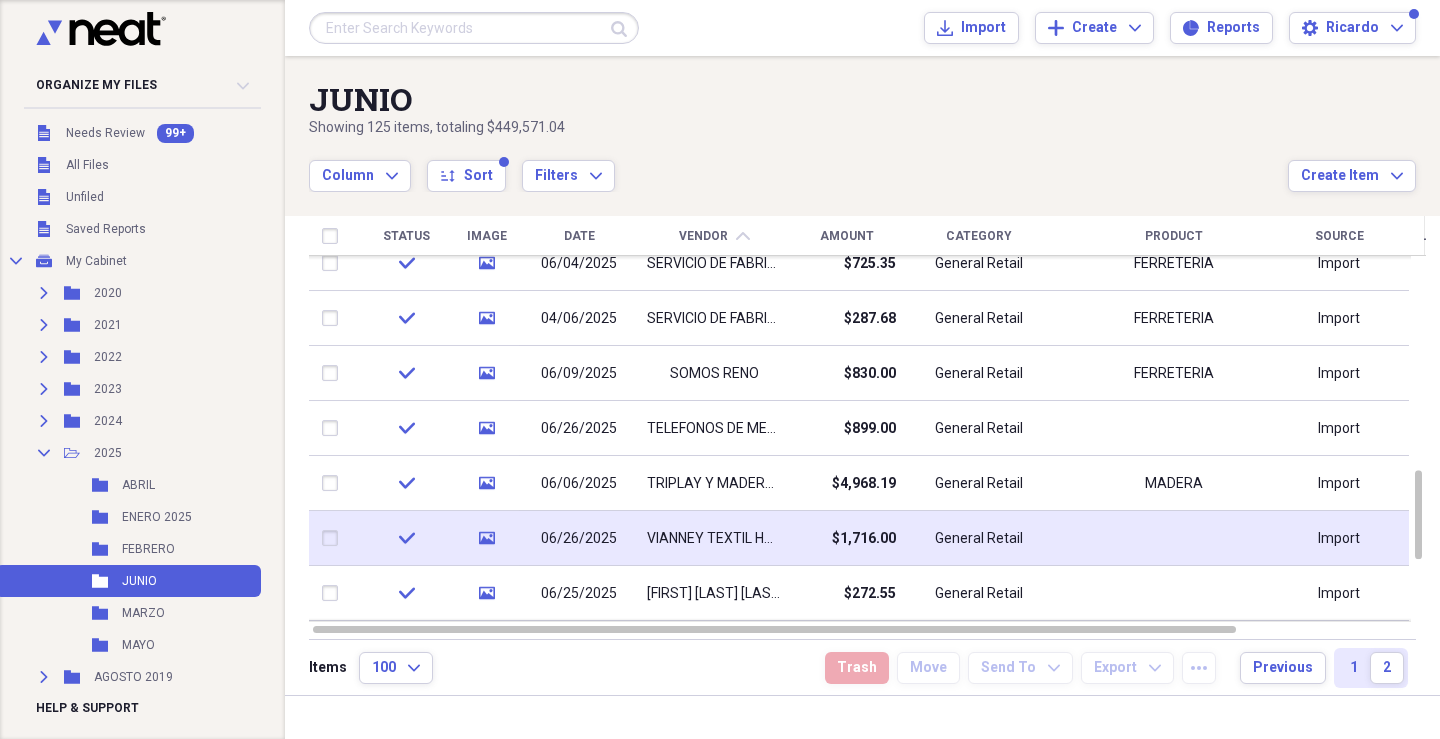 click on "VIANNEY TEXTIL HOGAR SA DE CV" at bounding box center [714, 539] 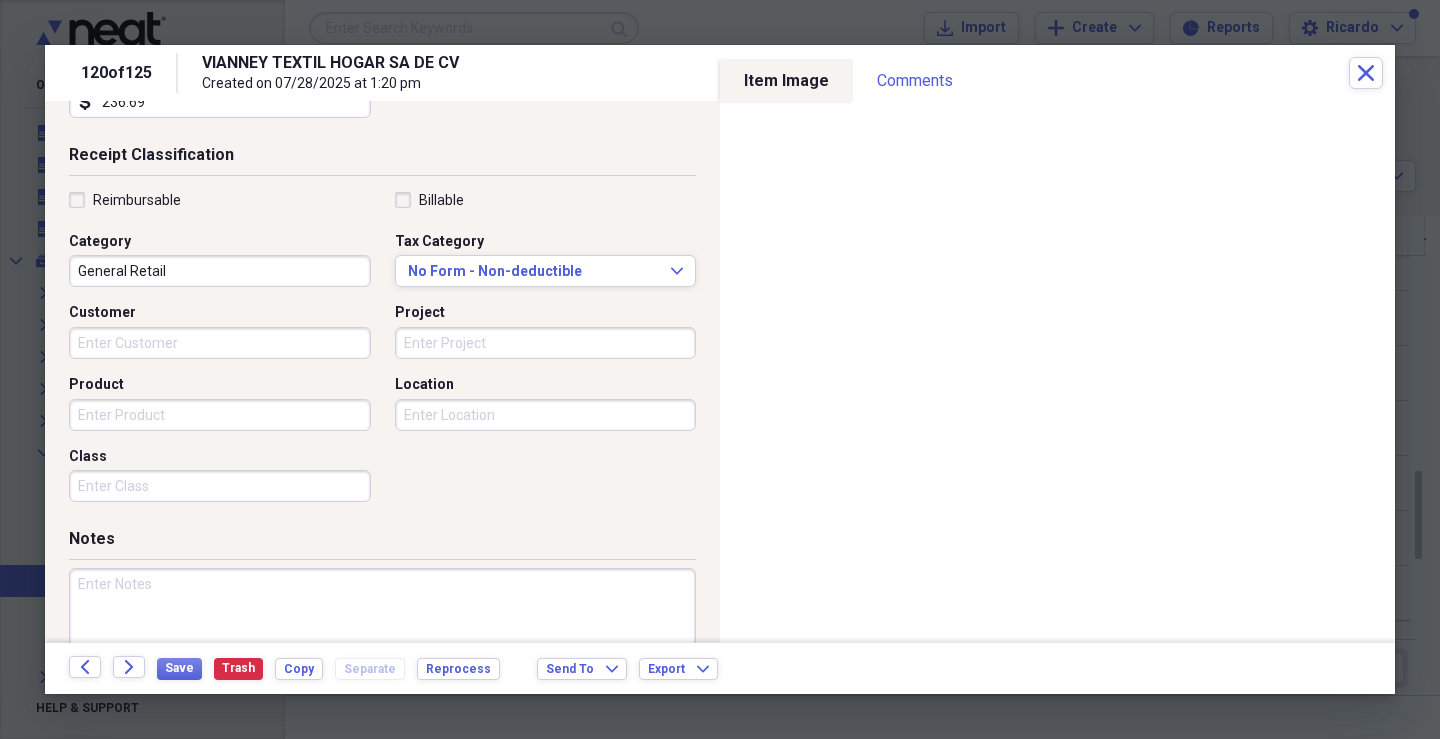 scroll, scrollTop: 428, scrollLeft: 0, axis: vertical 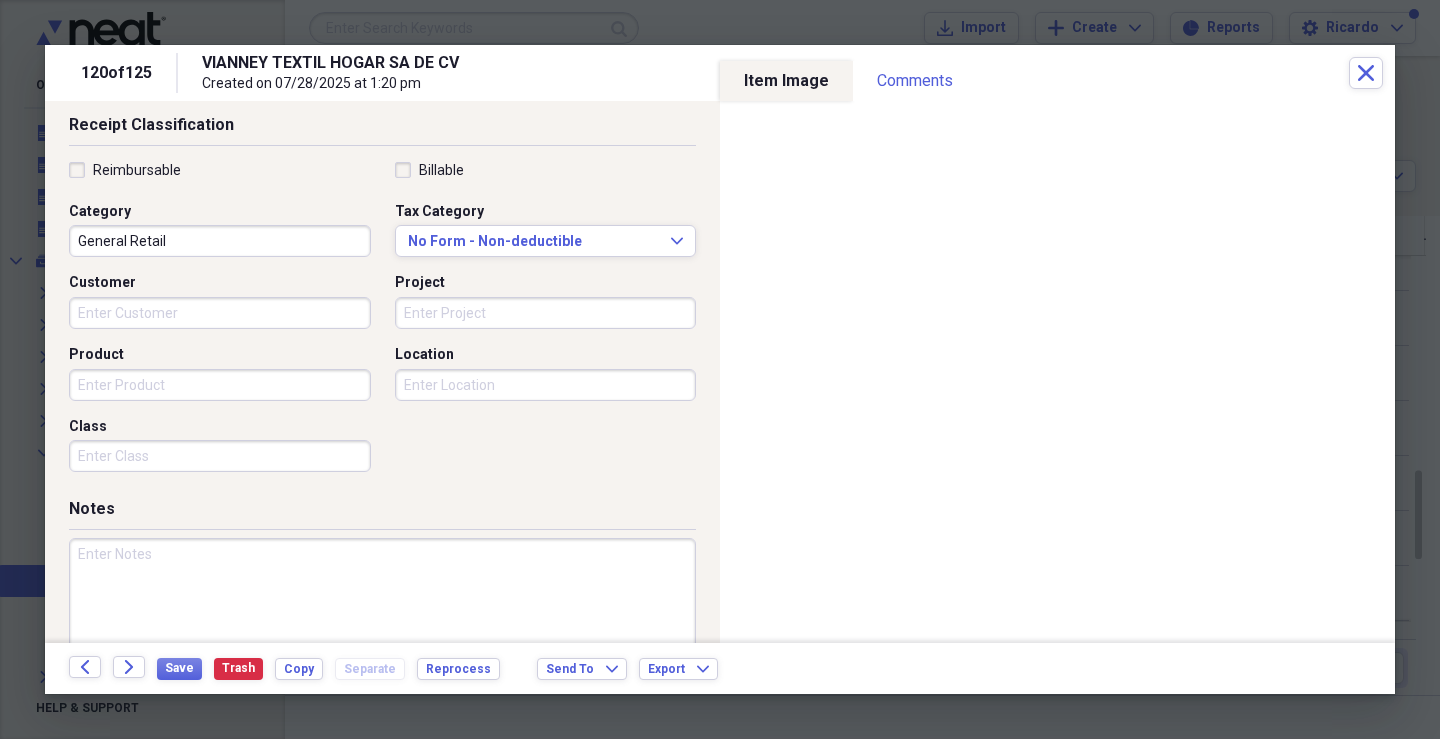 click on "Customer" at bounding box center (220, 313) 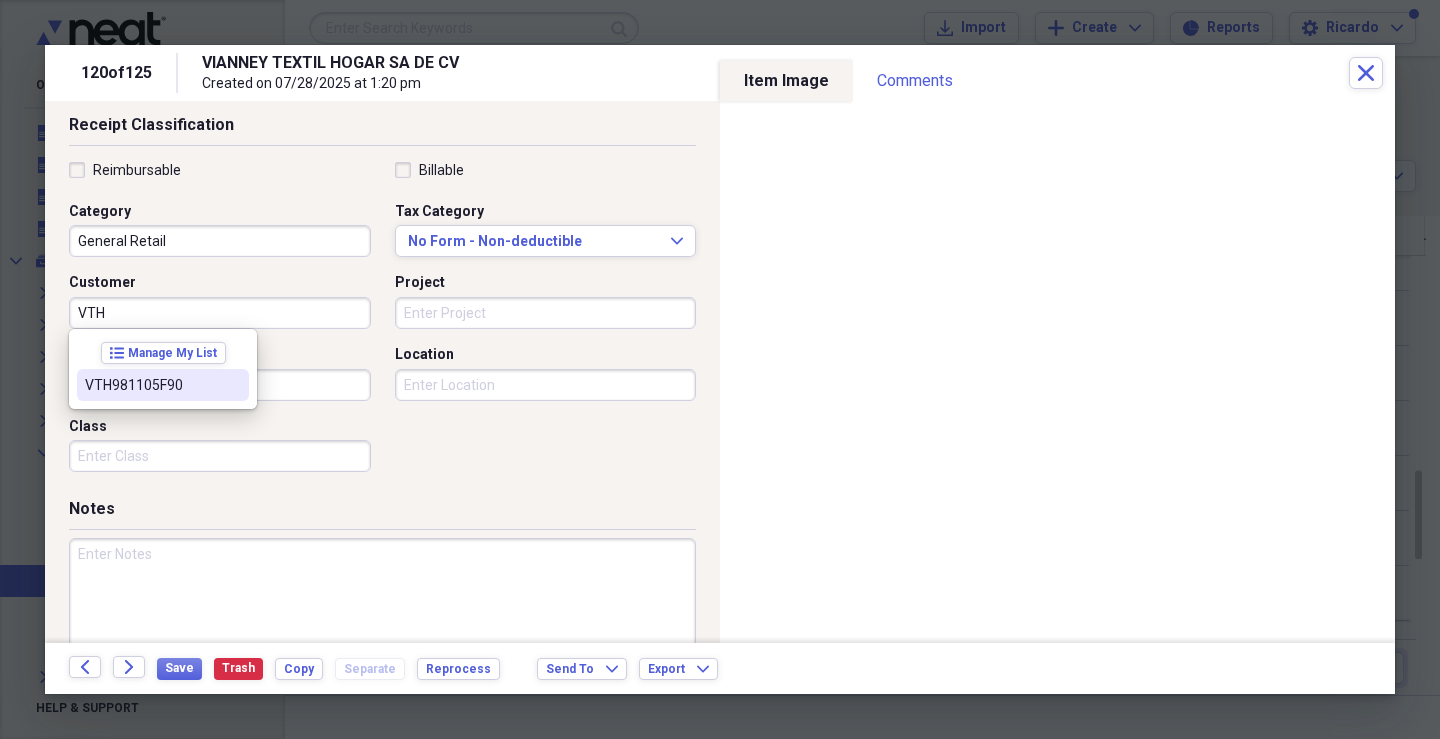 drag, startPoint x: 212, startPoint y: 379, endPoint x: 248, endPoint y: 360, distance: 40.706264 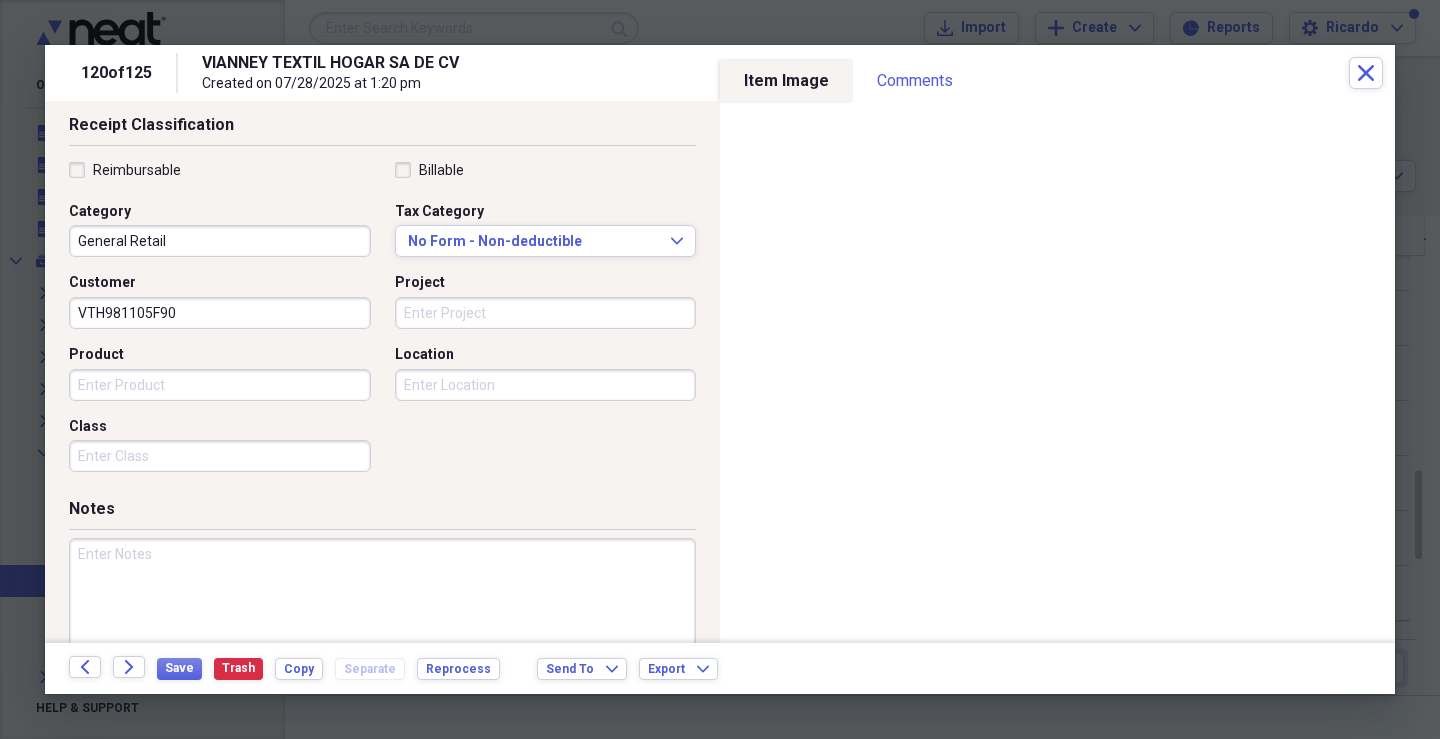 click on "Project" at bounding box center (546, 313) 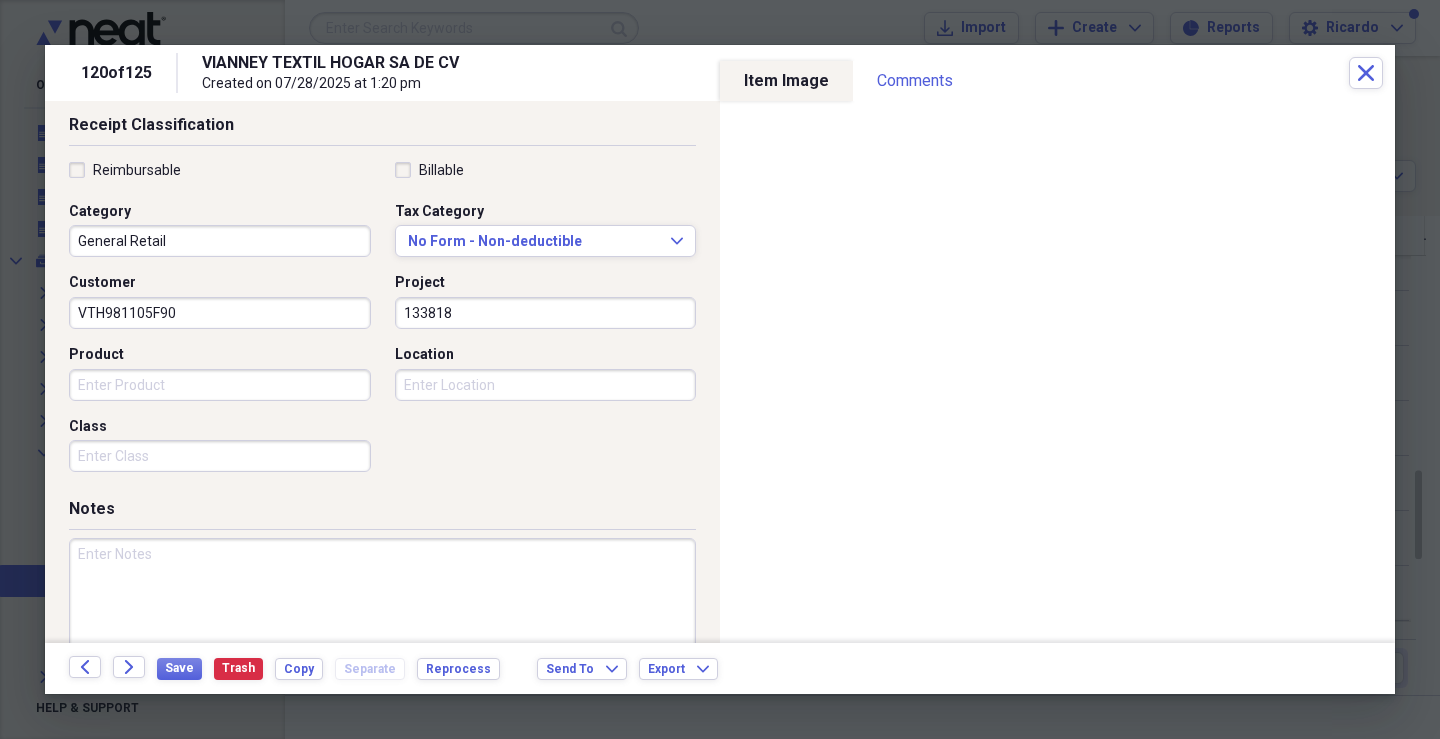 type on "133818" 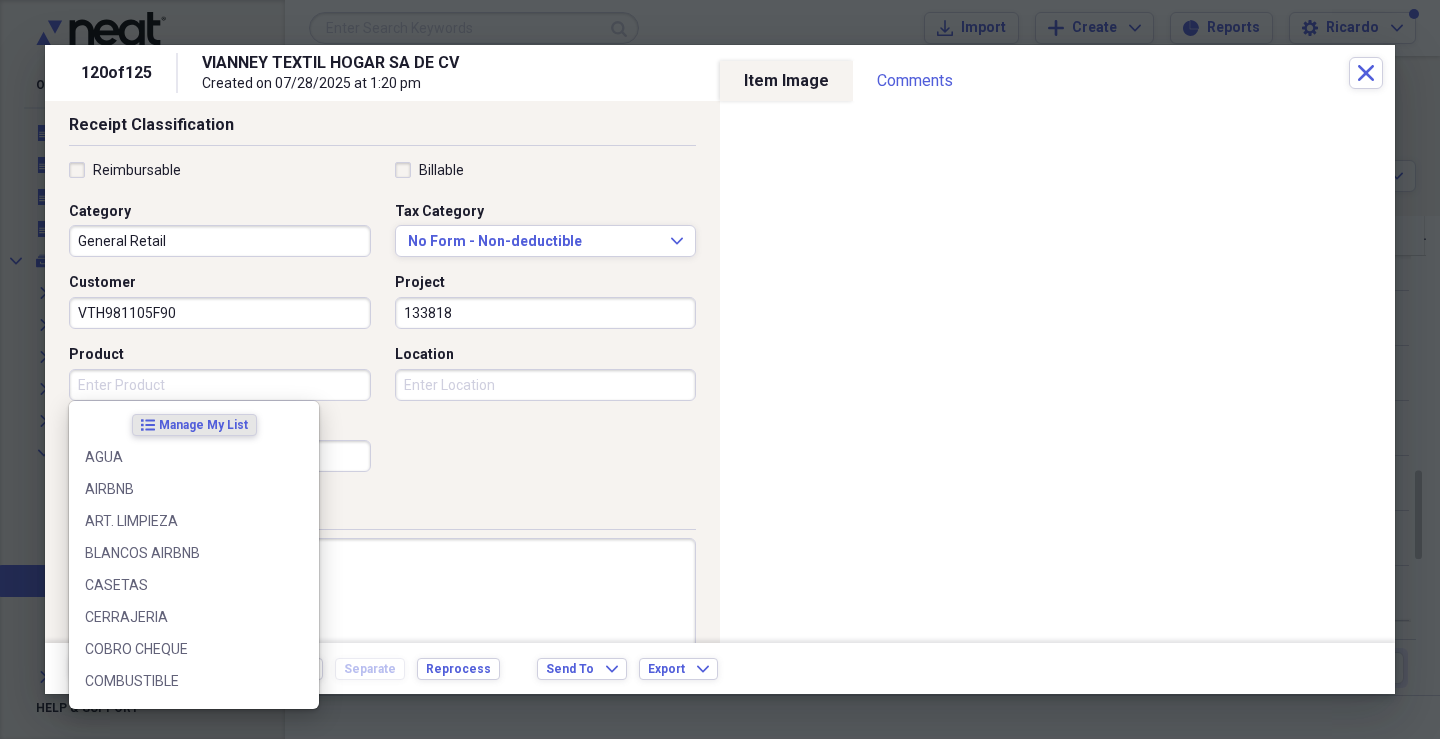 click on "Product" at bounding box center [220, 385] 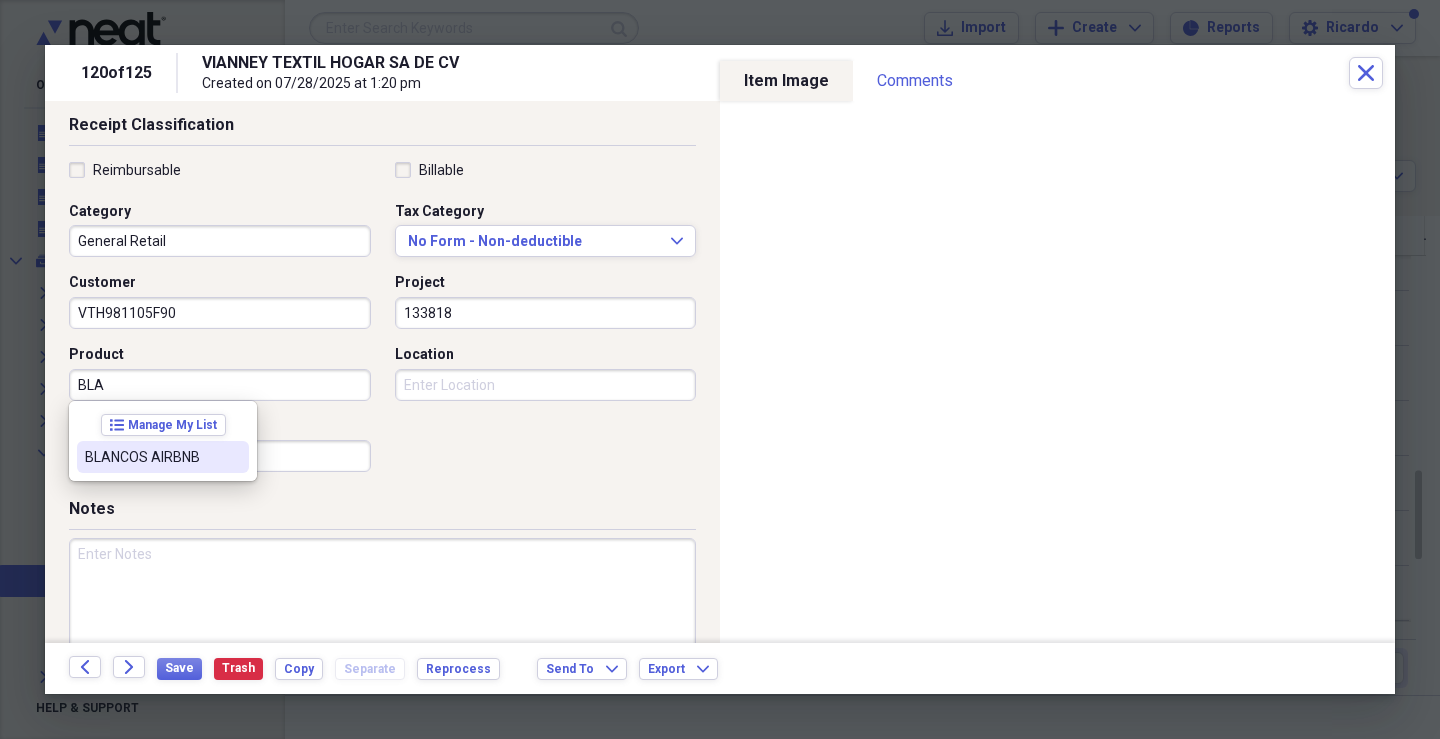click on "BLANCOS AIRBNB" at bounding box center [151, 457] 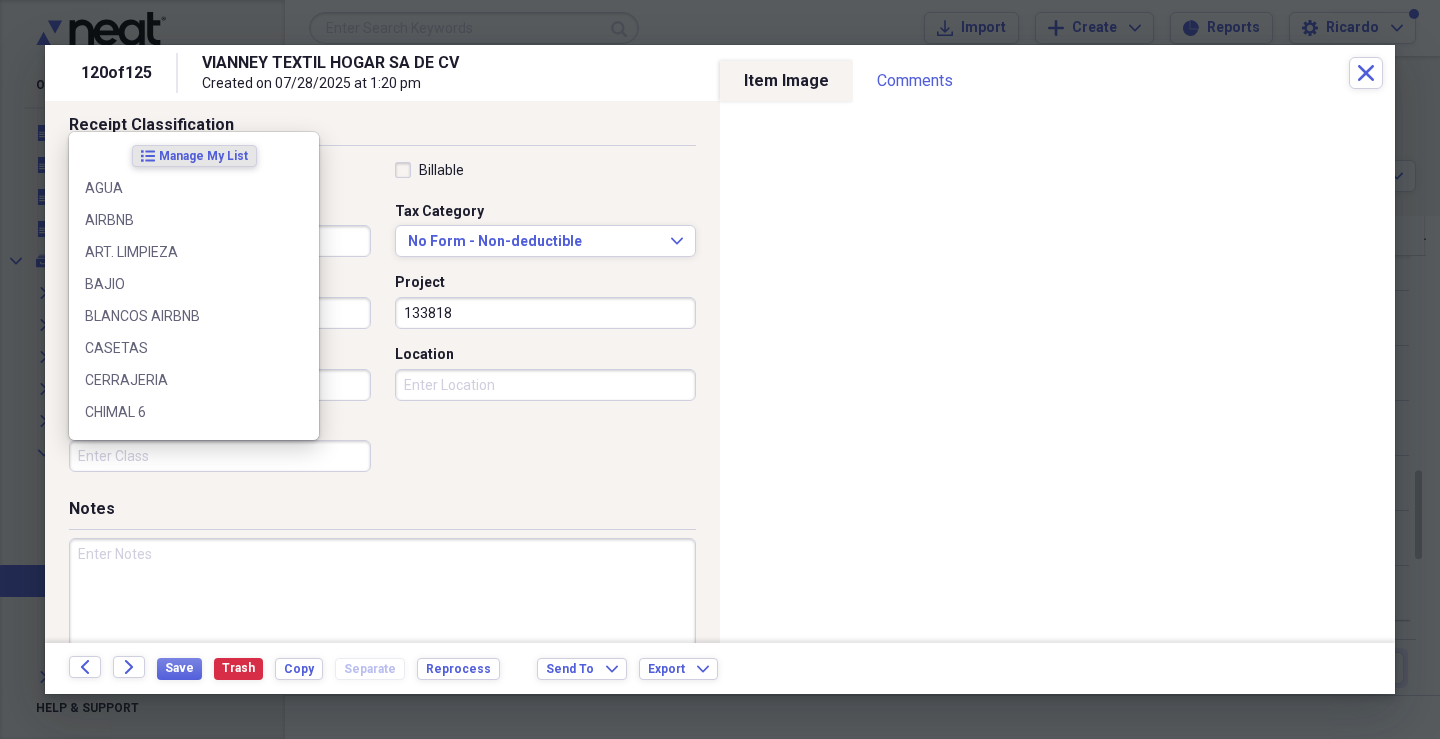 click on "Class" at bounding box center (220, 456) 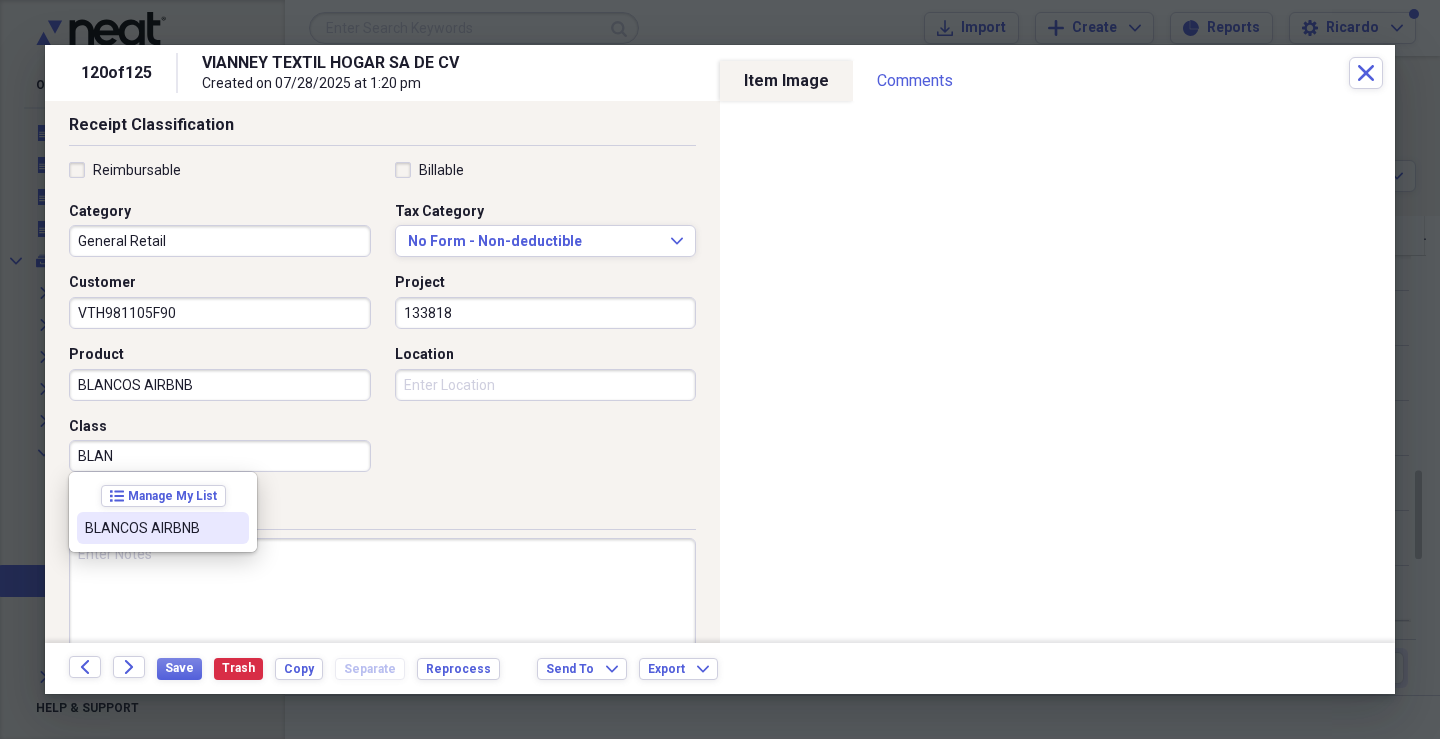 drag, startPoint x: 141, startPoint y: 540, endPoint x: 442, endPoint y: 428, distance: 321.16196 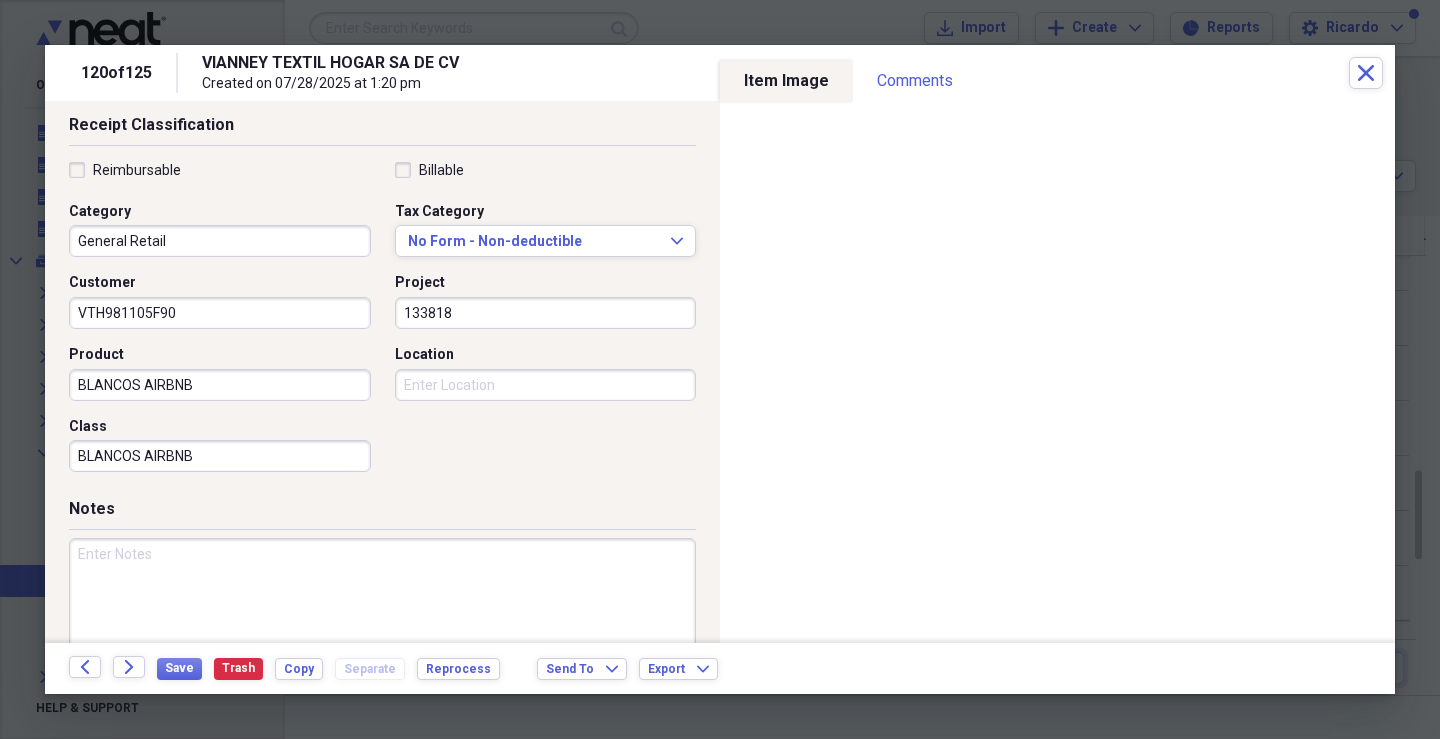 click on "Location" at bounding box center [546, 385] 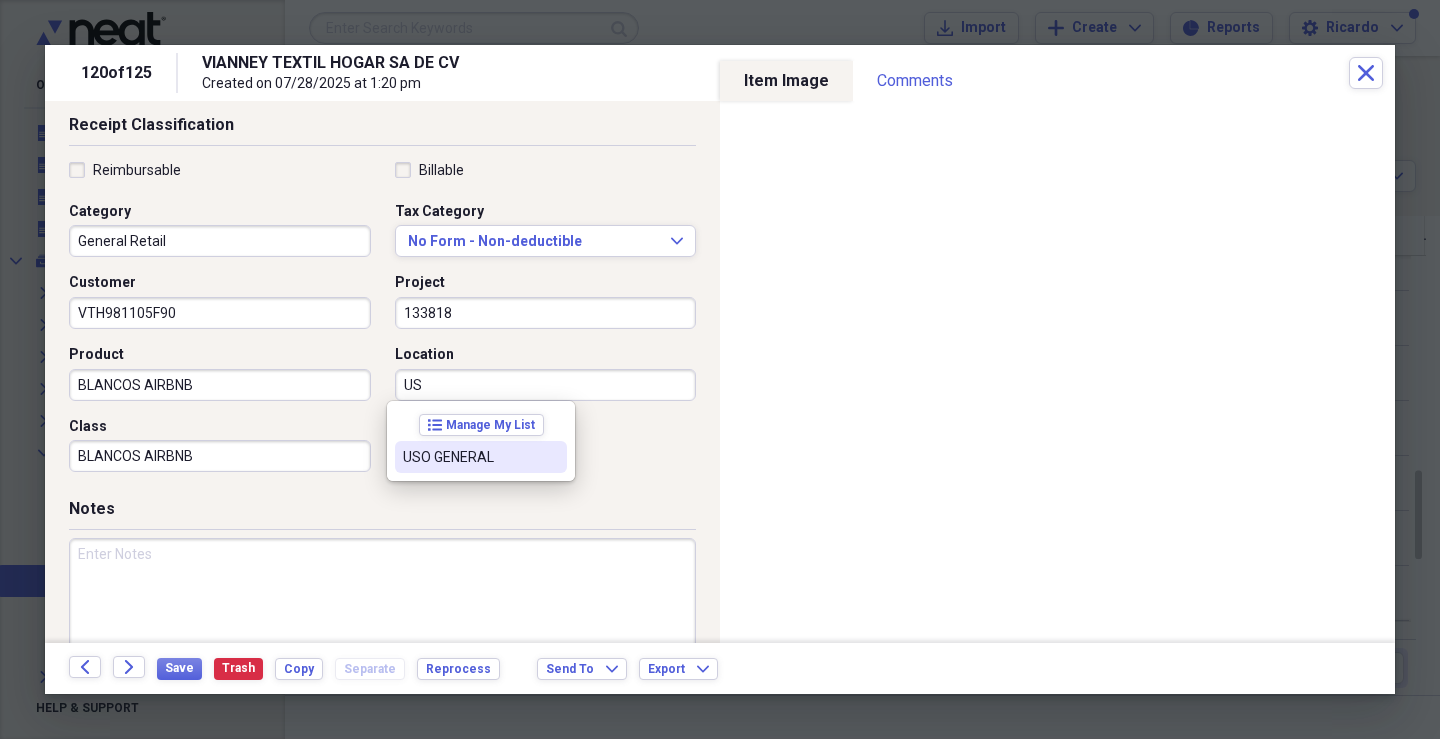click on "USO GENERAL" at bounding box center (469, 457) 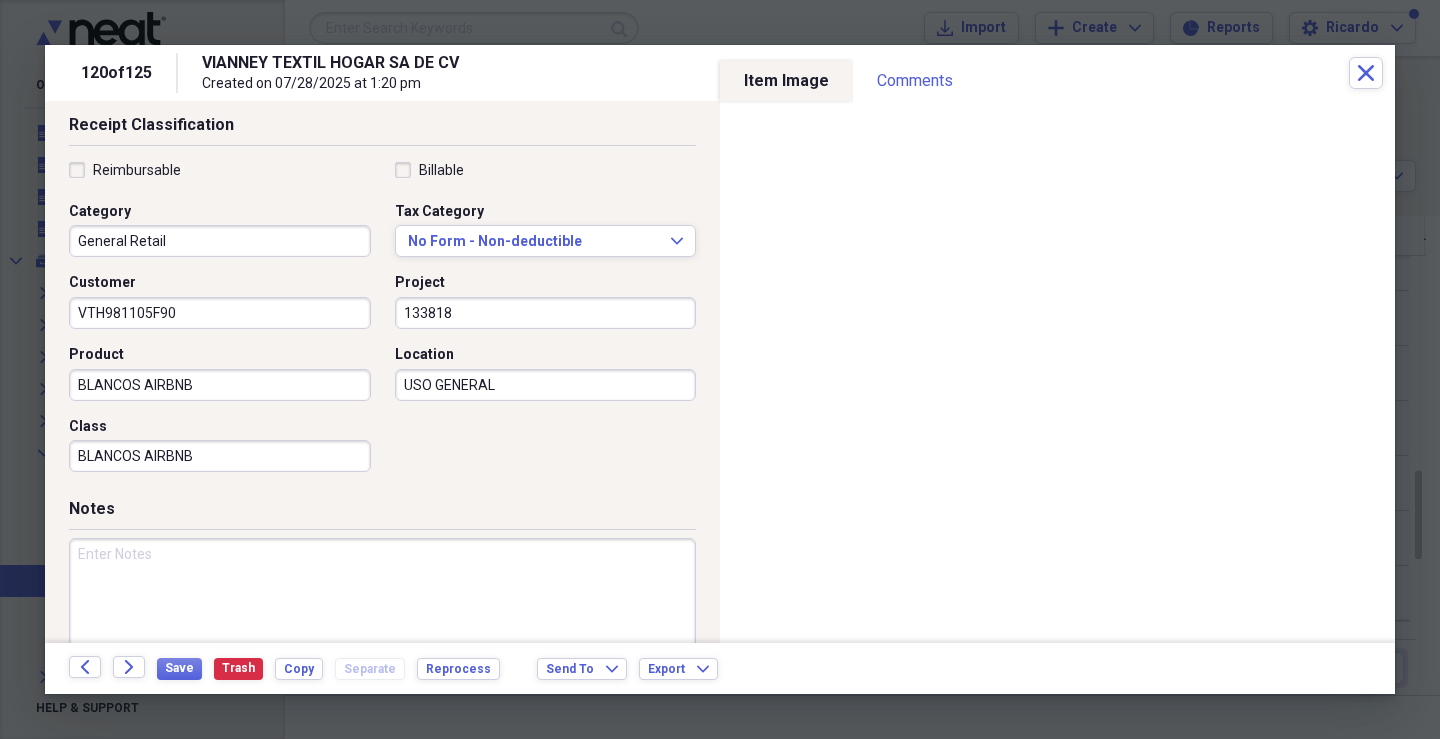 click at bounding box center [382, 603] 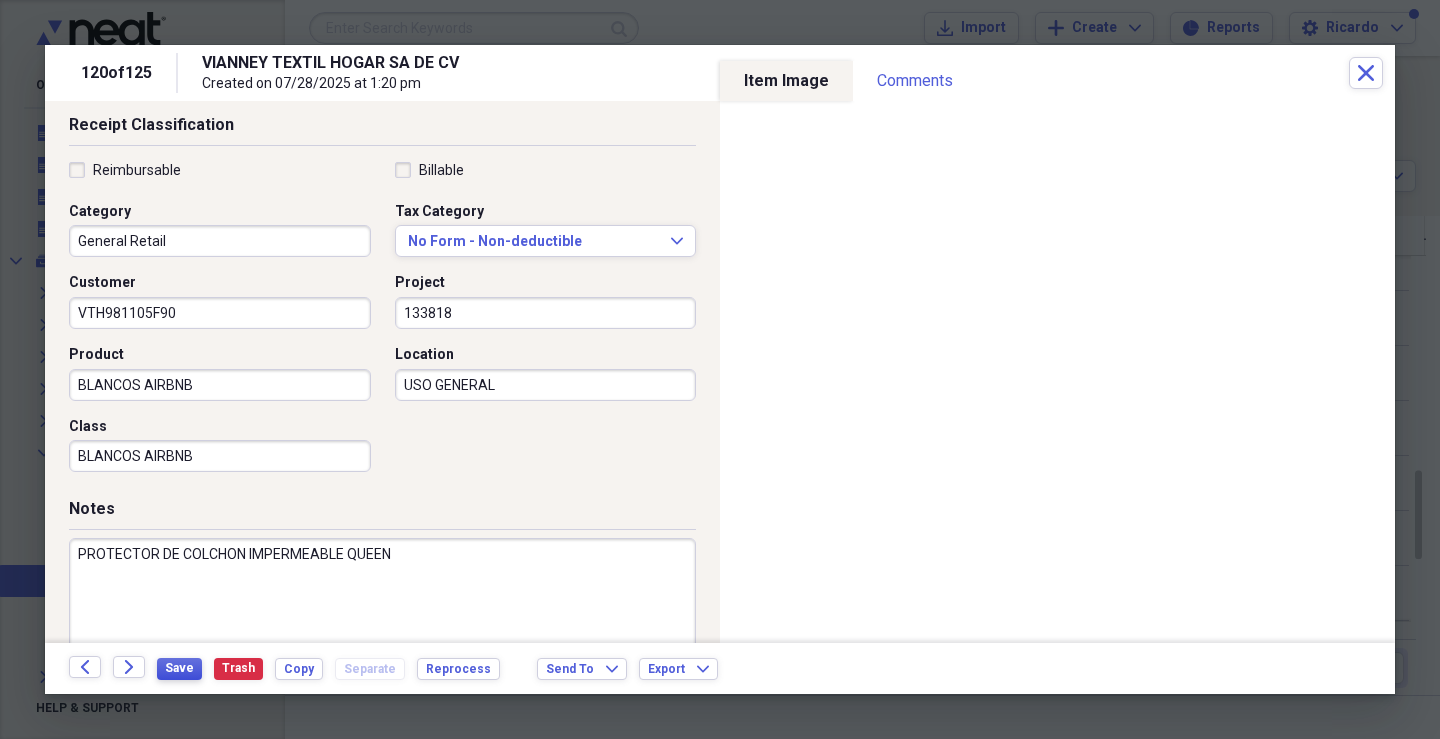 type on "PROTECTOR DE COLCHON IMPERMEABLE QUEEN" 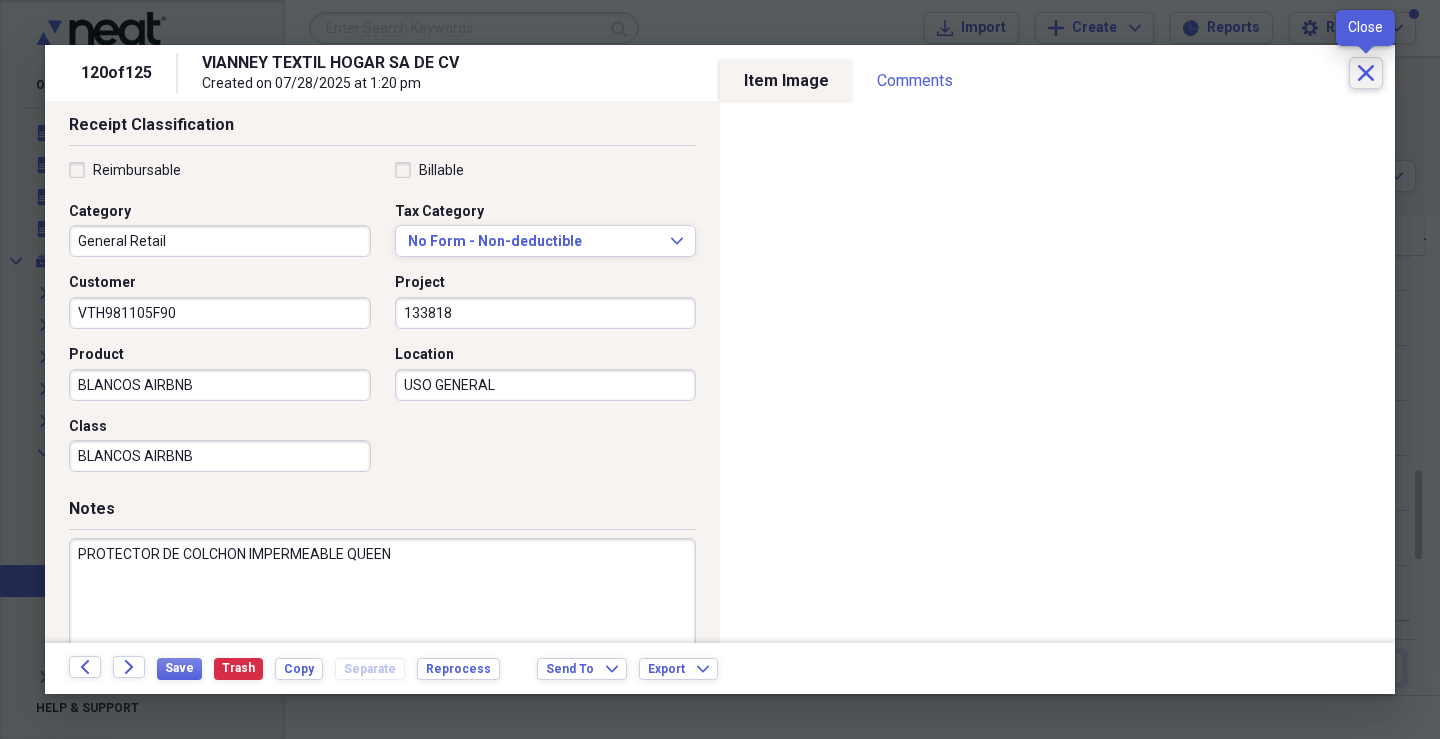 click 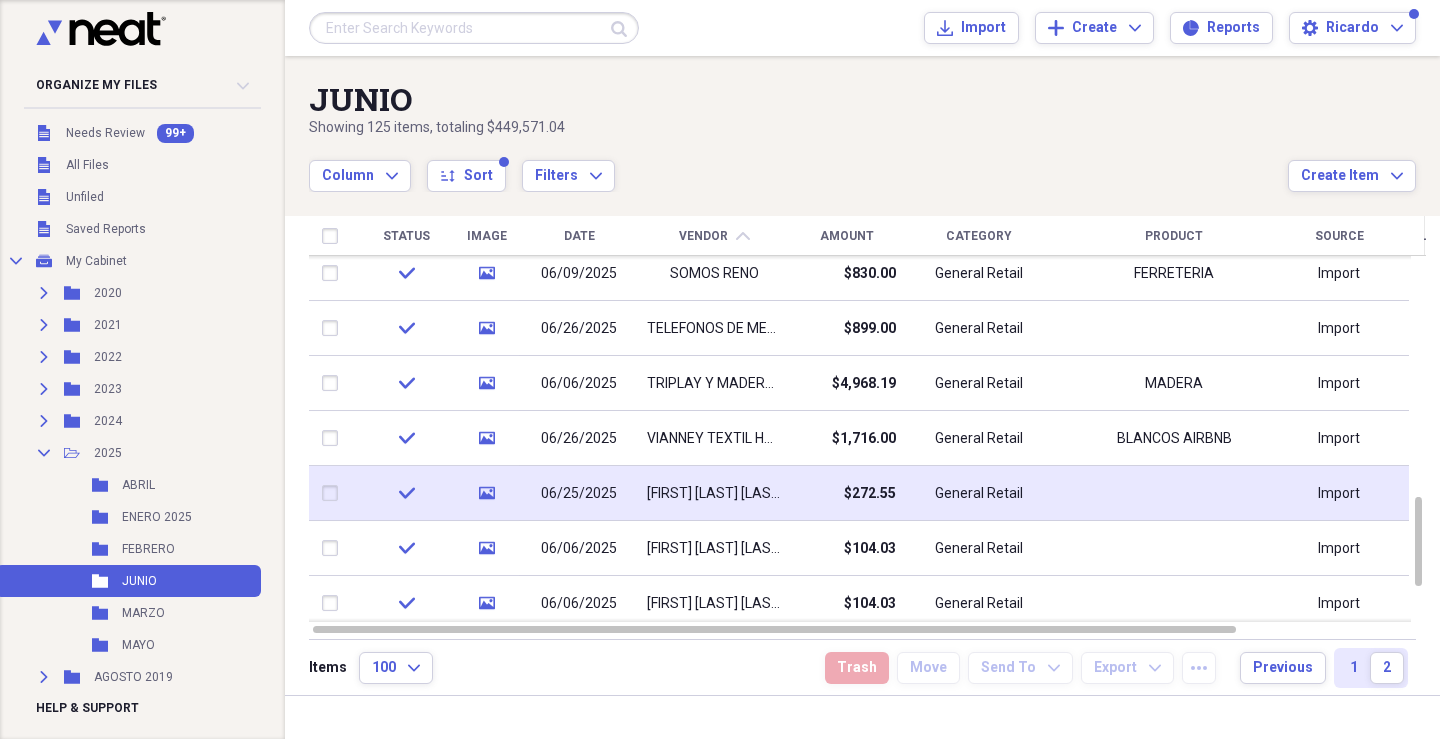 click on "06/25/2025" at bounding box center [579, 494] 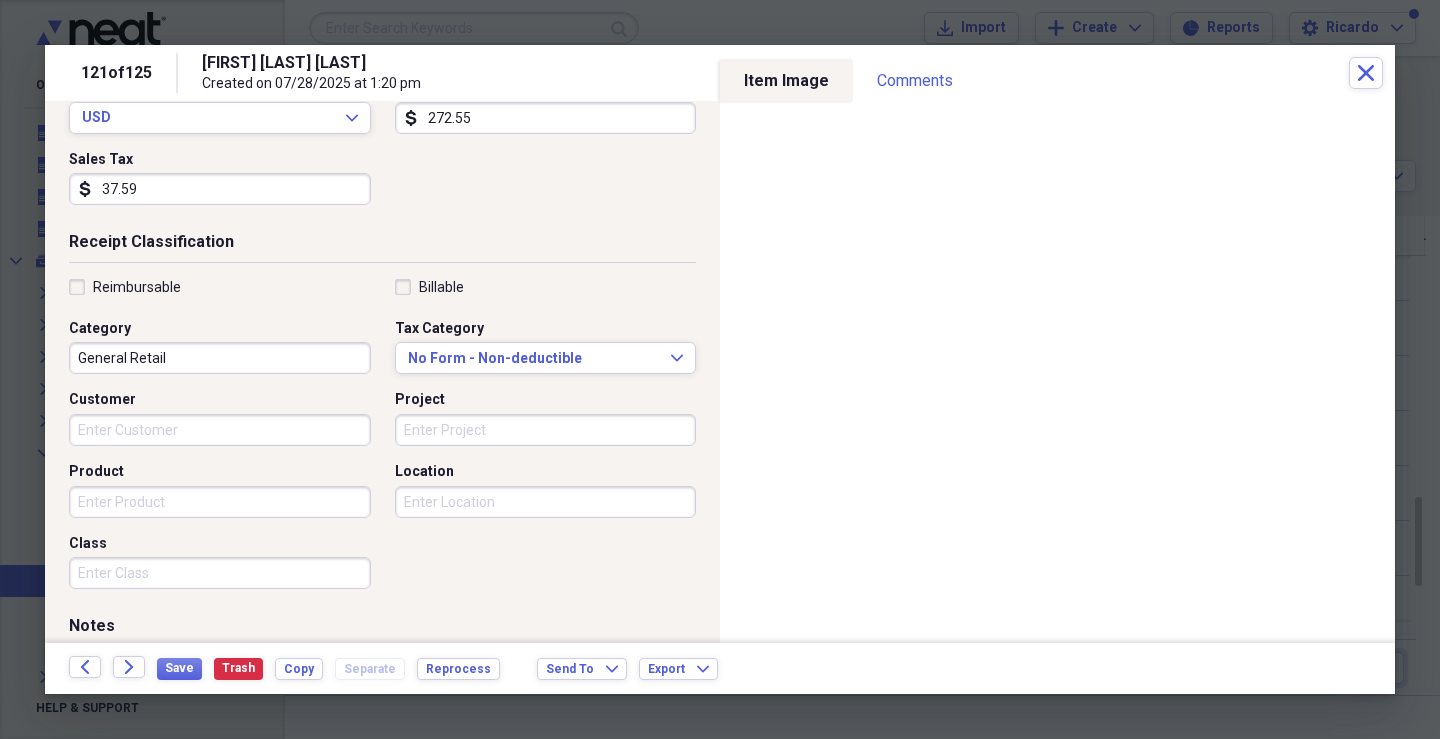 scroll, scrollTop: 323, scrollLeft: 0, axis: vertical 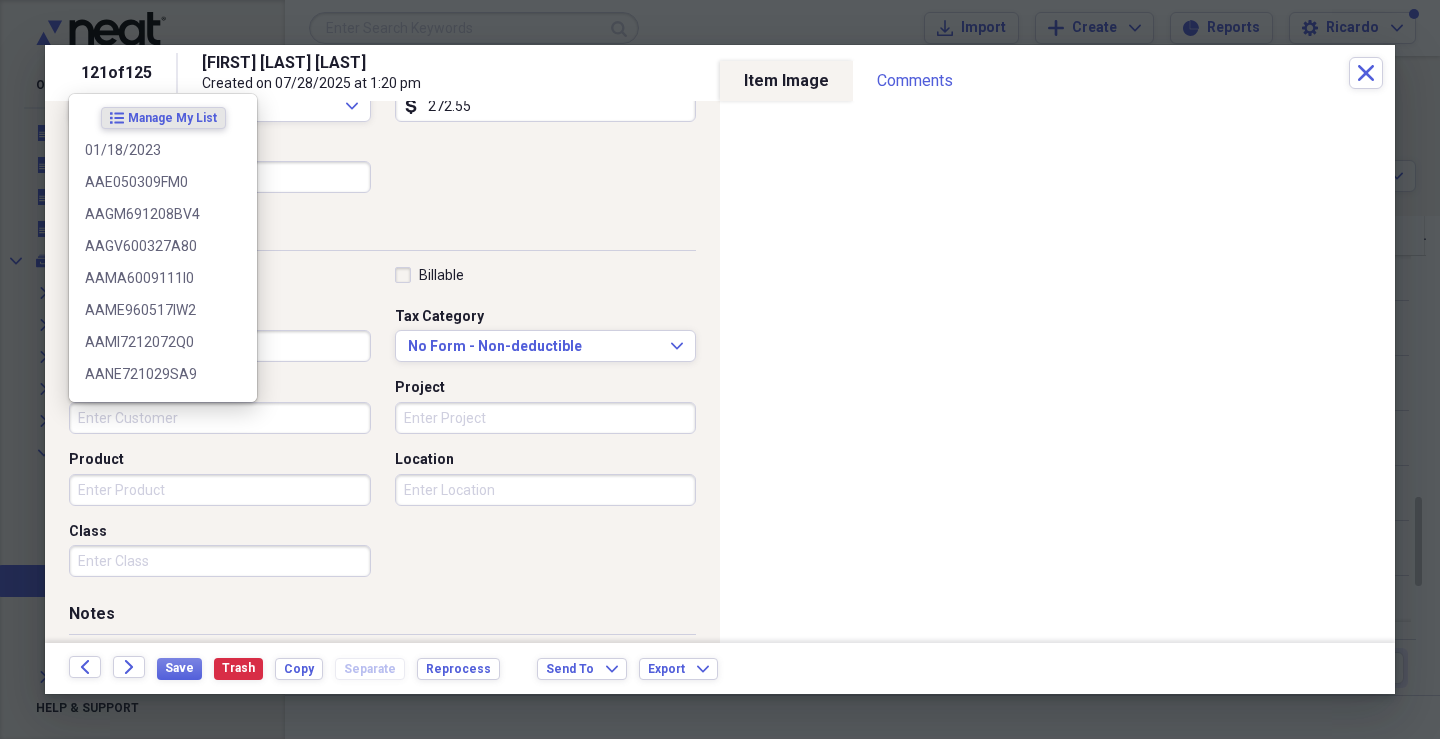click on "Customer" at bounding box center [220, 418] 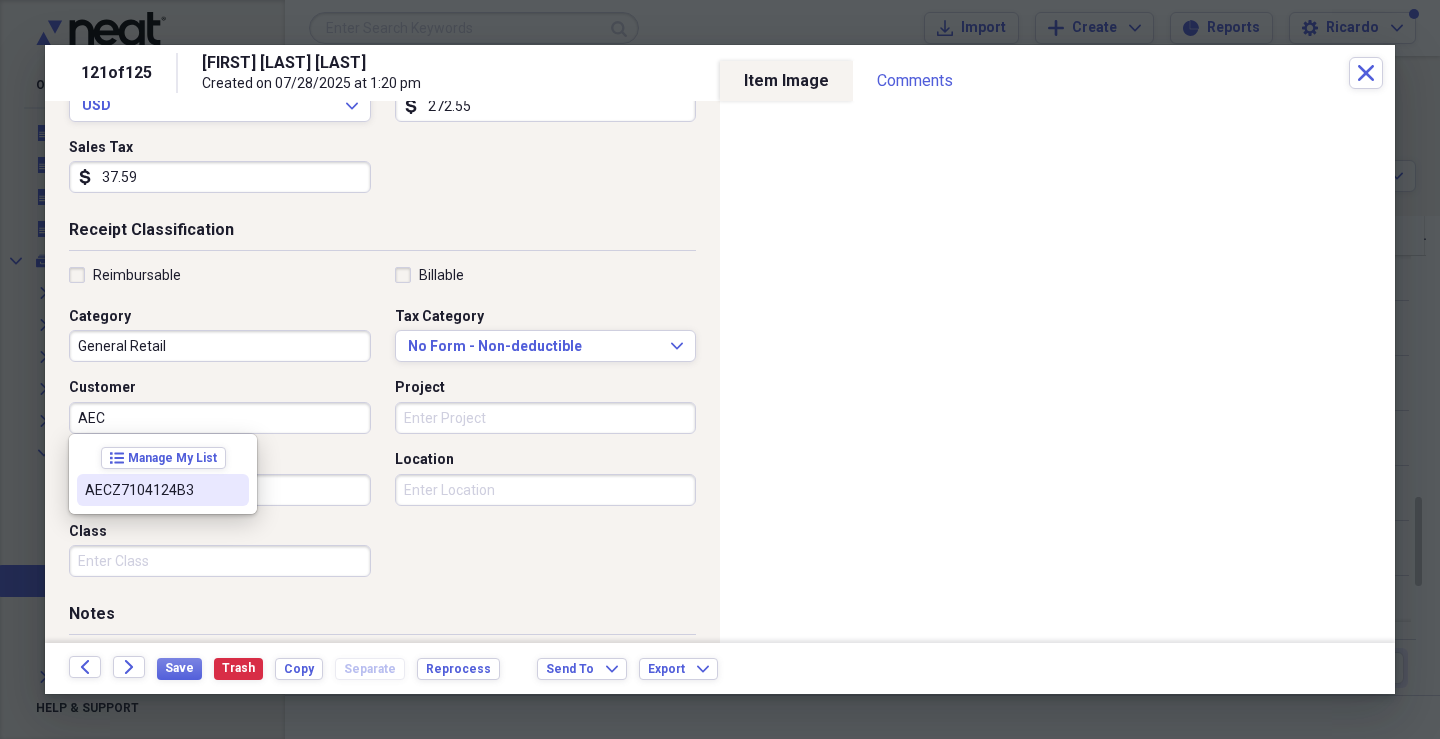 click on "AECZ7104124B3" at bounding box center (163, 490) 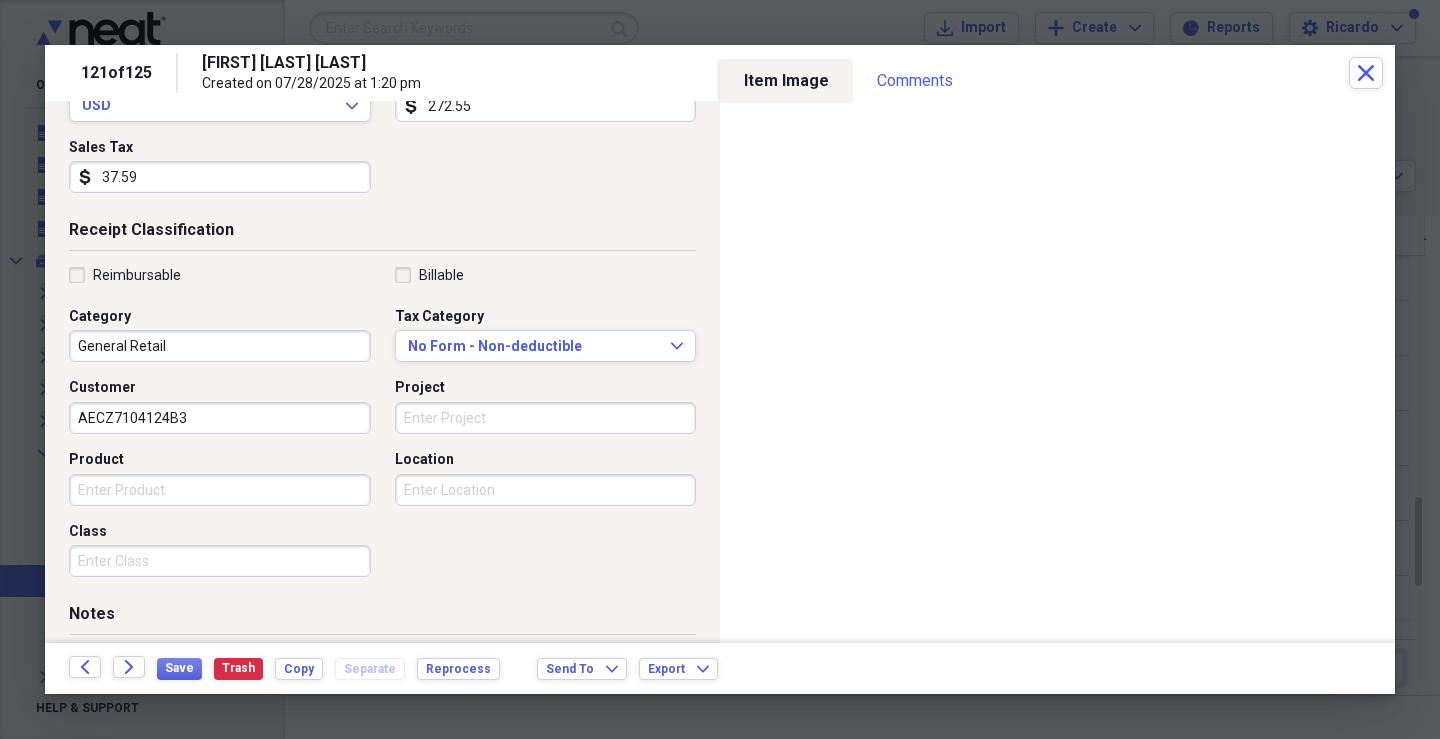 click on "Project" at bounding box center [546, 418] 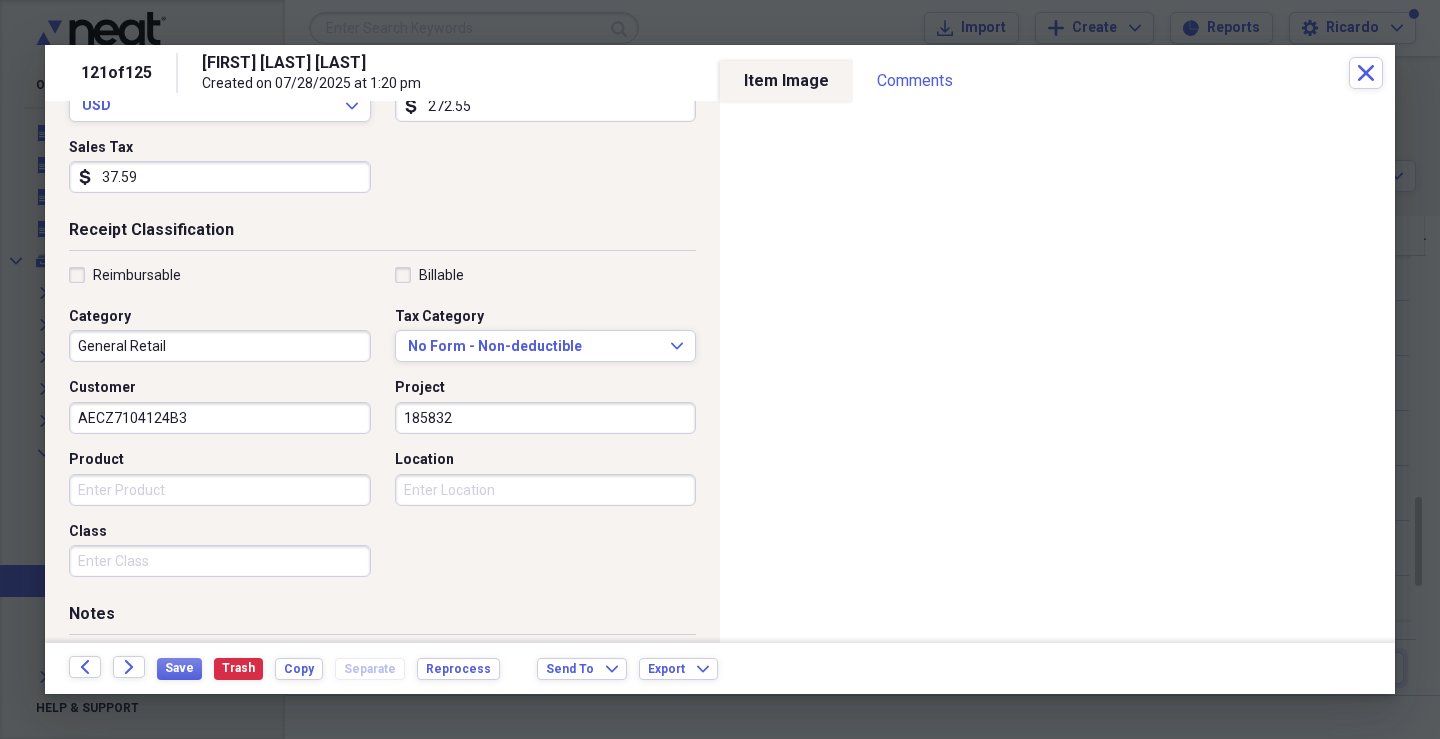 type on "185832" 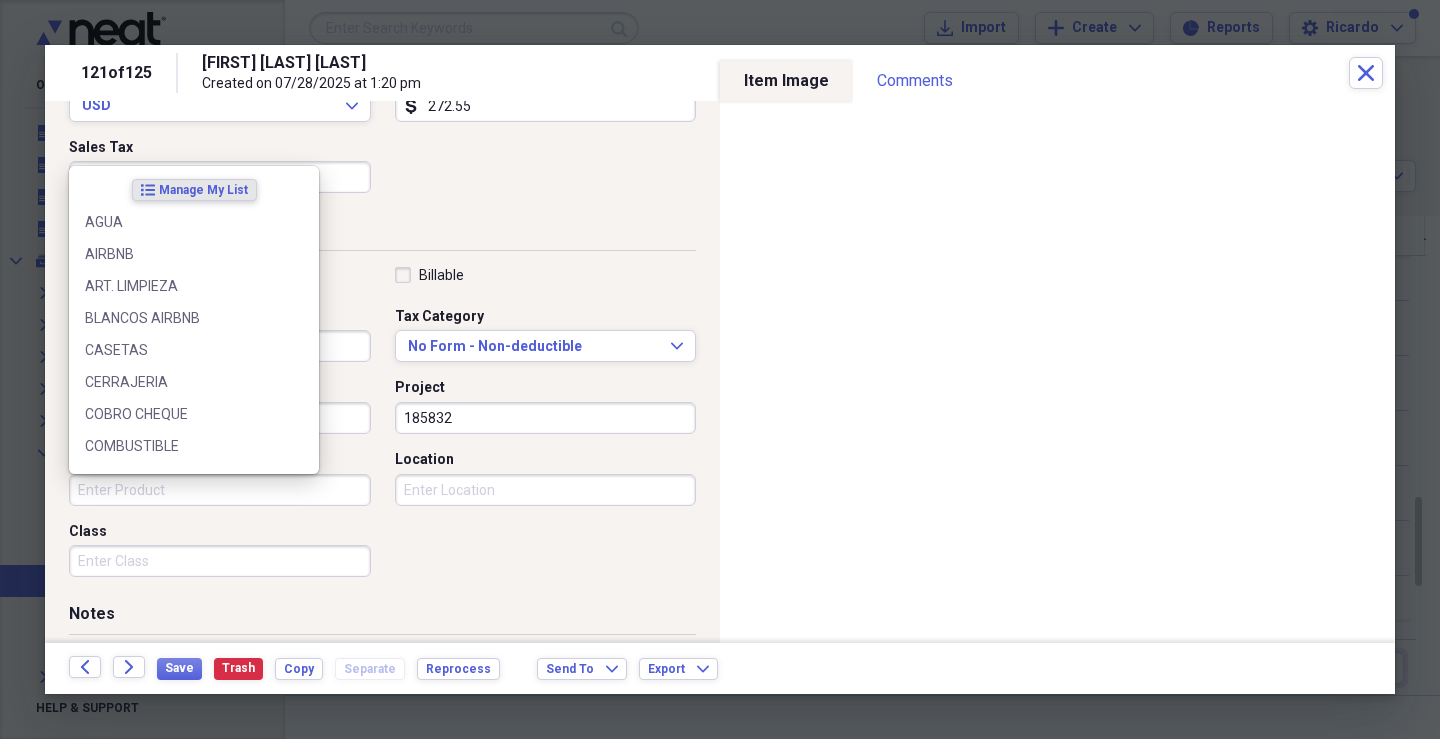 click on "Product" at bounding box center [220, 490] 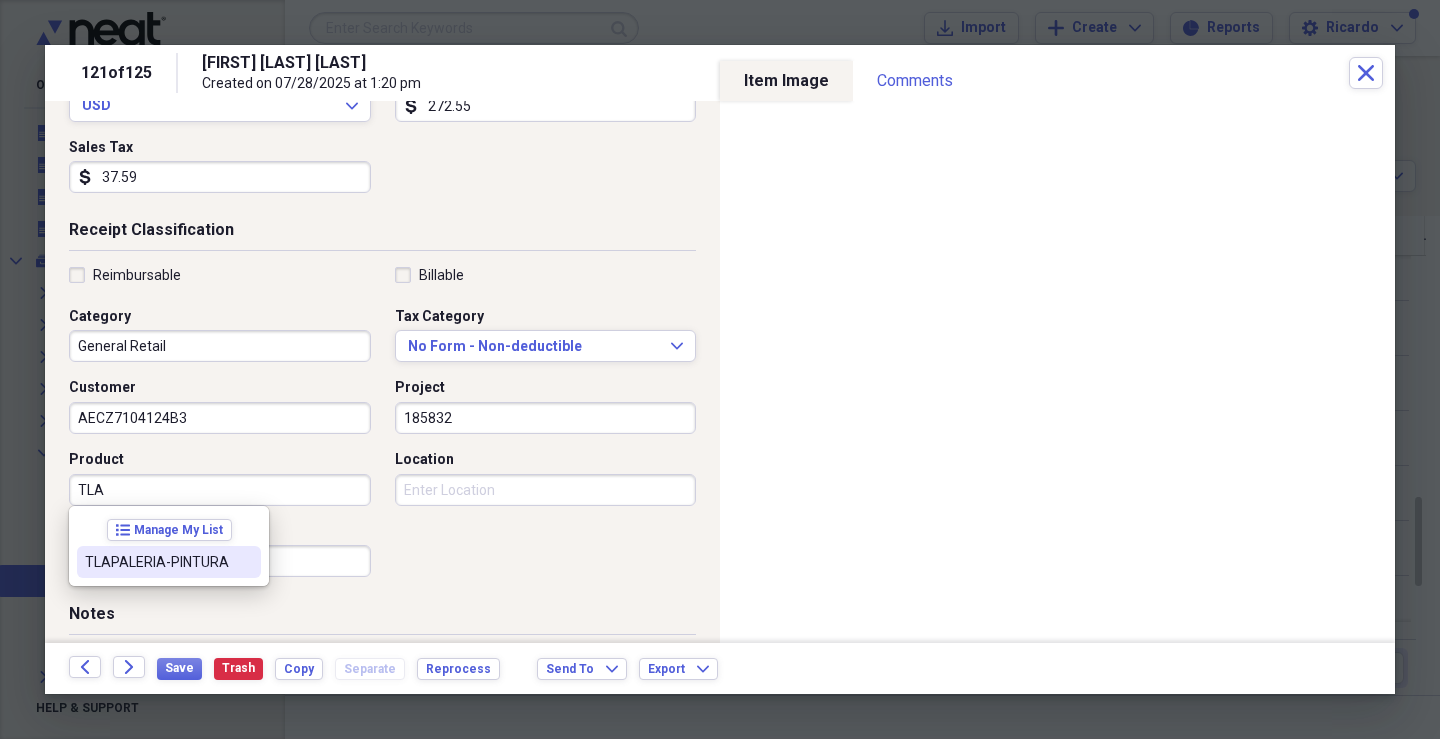 click on "TLAPALERIA-PINTURA" at bounding box center [157, 562] 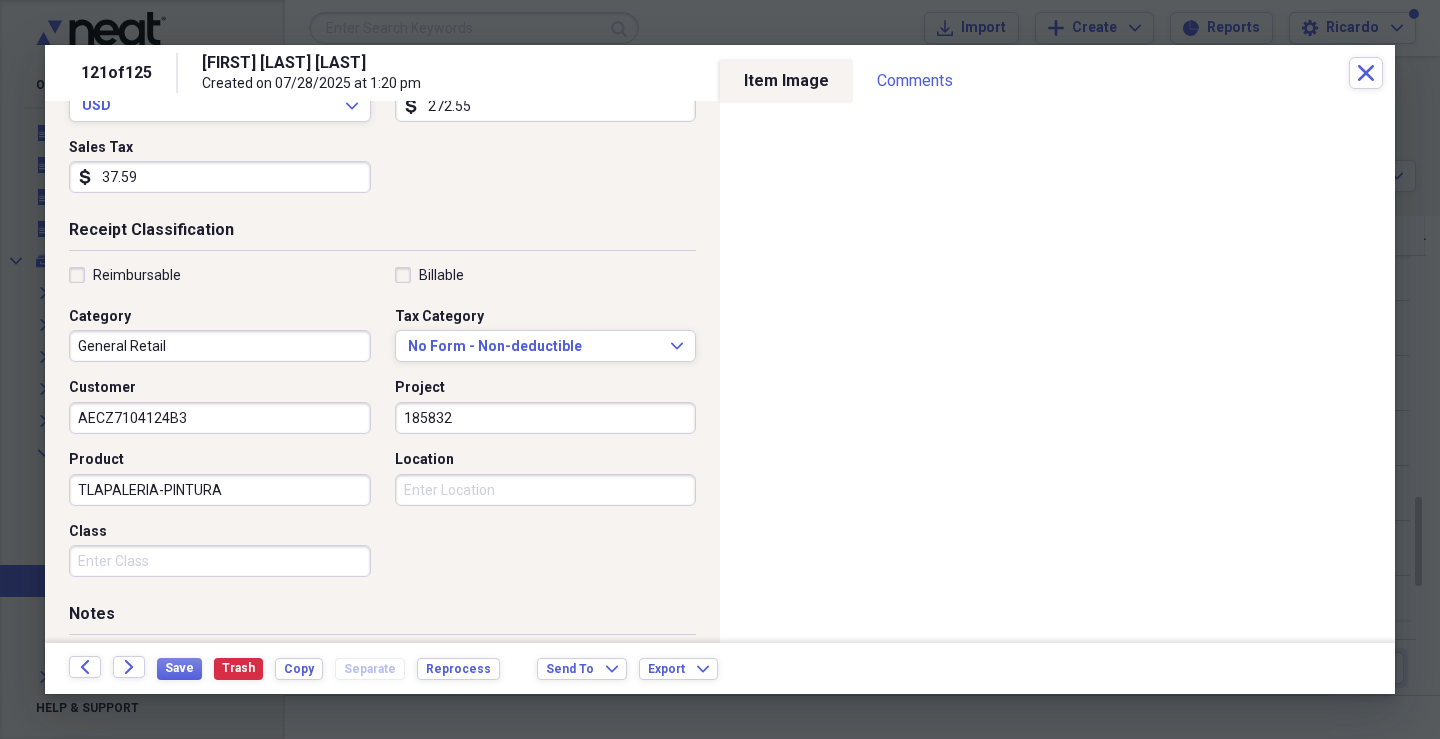 click on "Class" at bounding box center (220, 561) 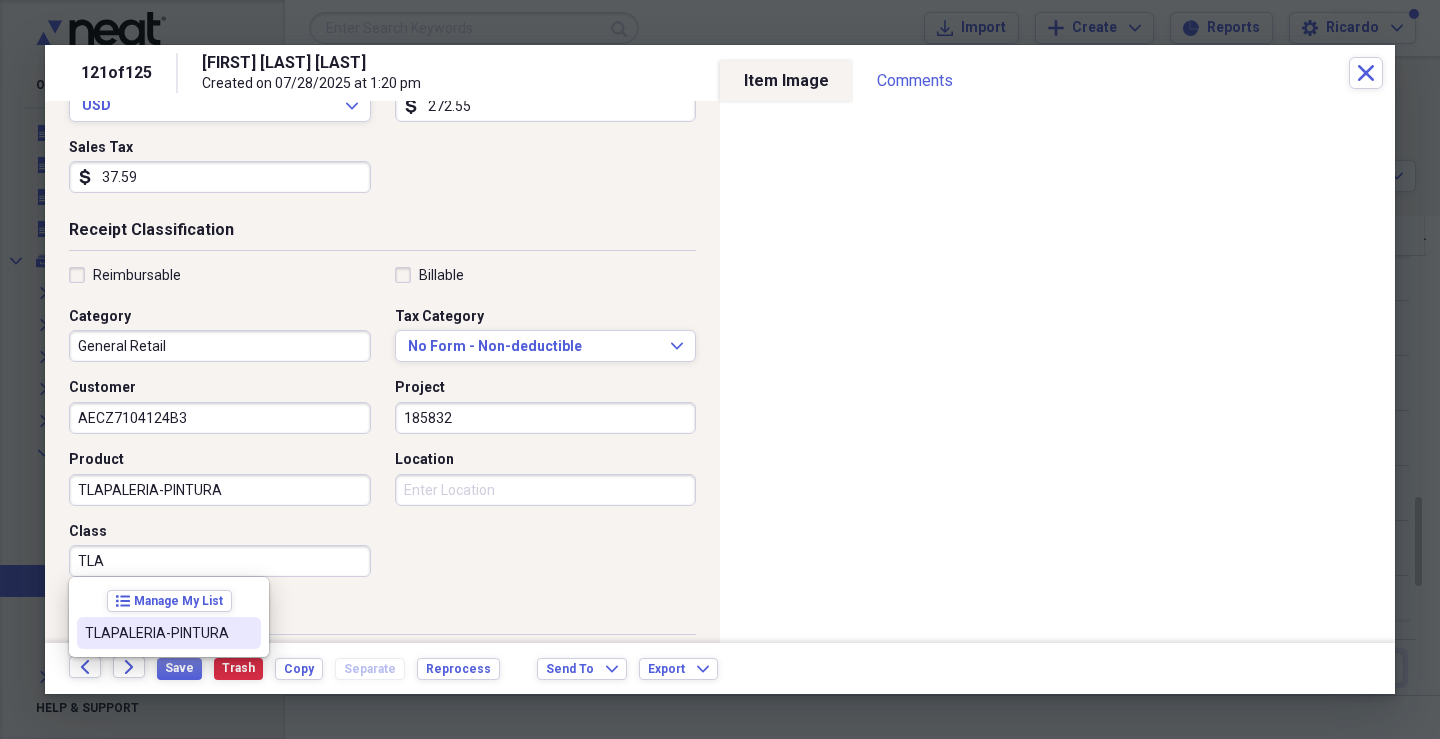 click on "TLAPALERIA-PINTURA" at bounding box center [157, 633] 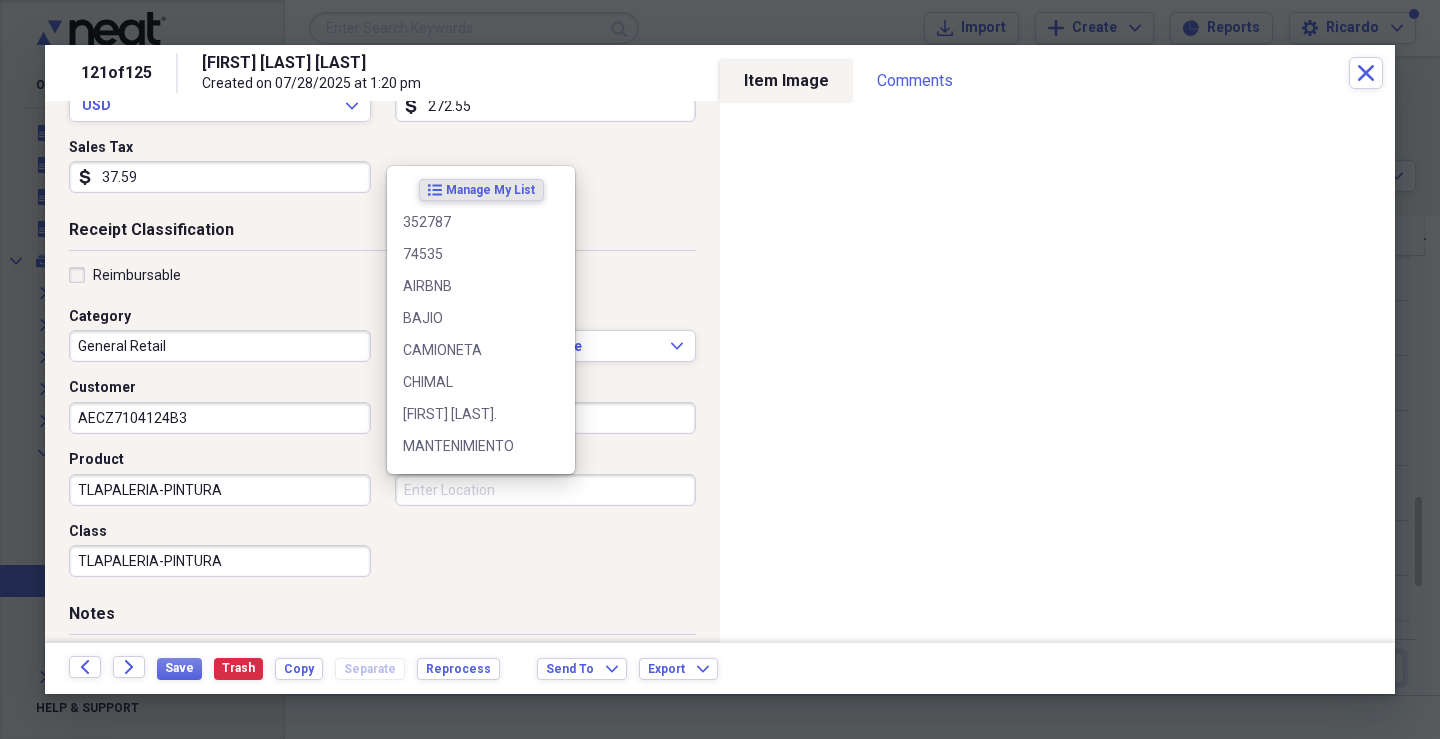 click on "Location" at bounding box center (546, 490) 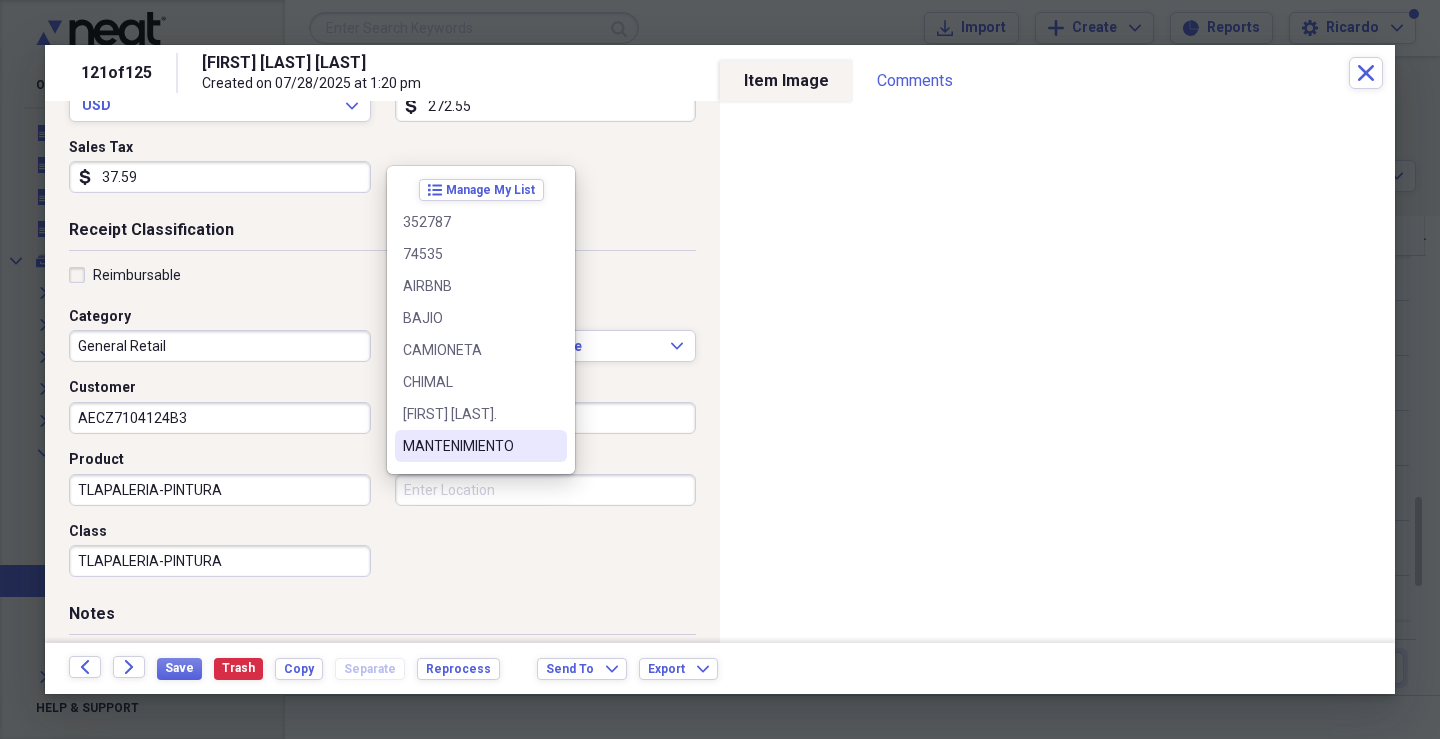 click on "MANTENIMIENTO" at bounding box center [469, 446] 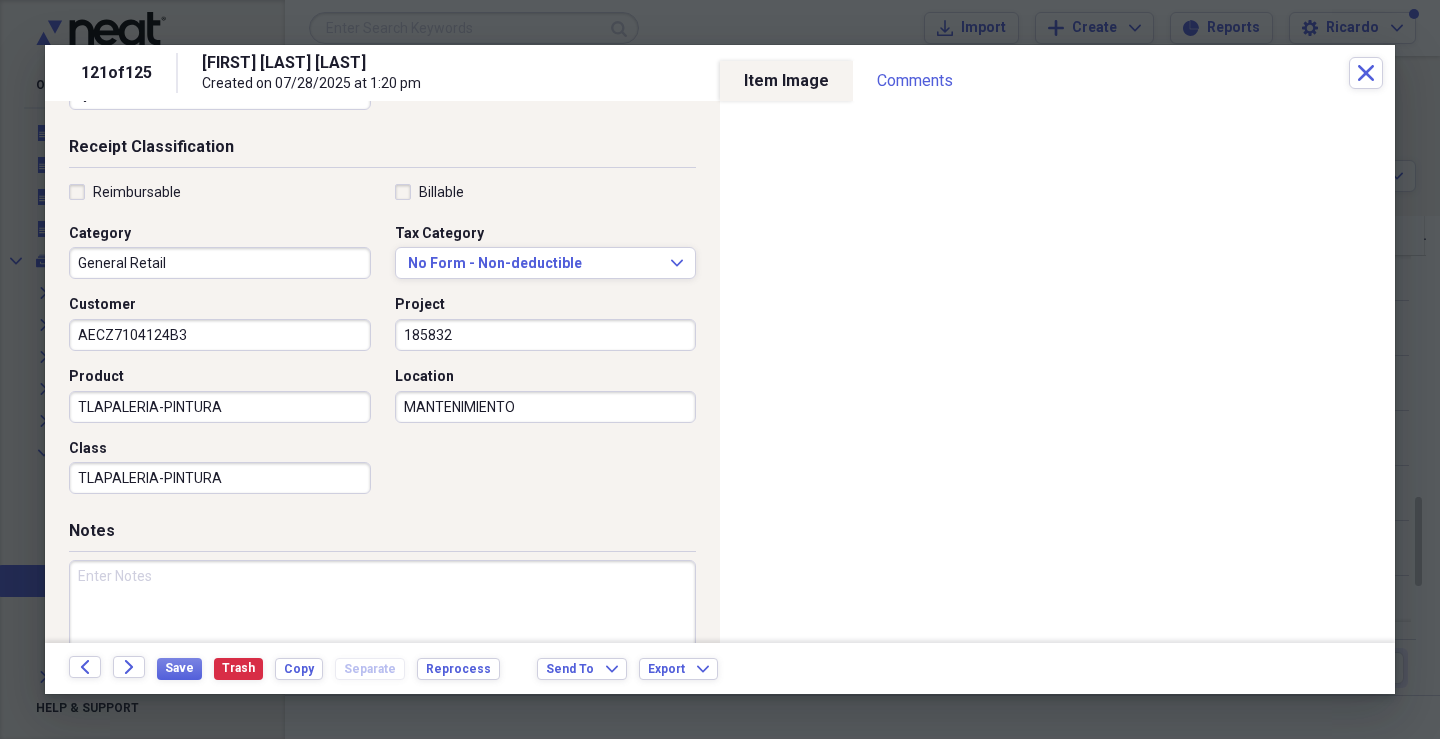 scroll, scrollTop: 479, scrollLeft: 0, axis: vertical 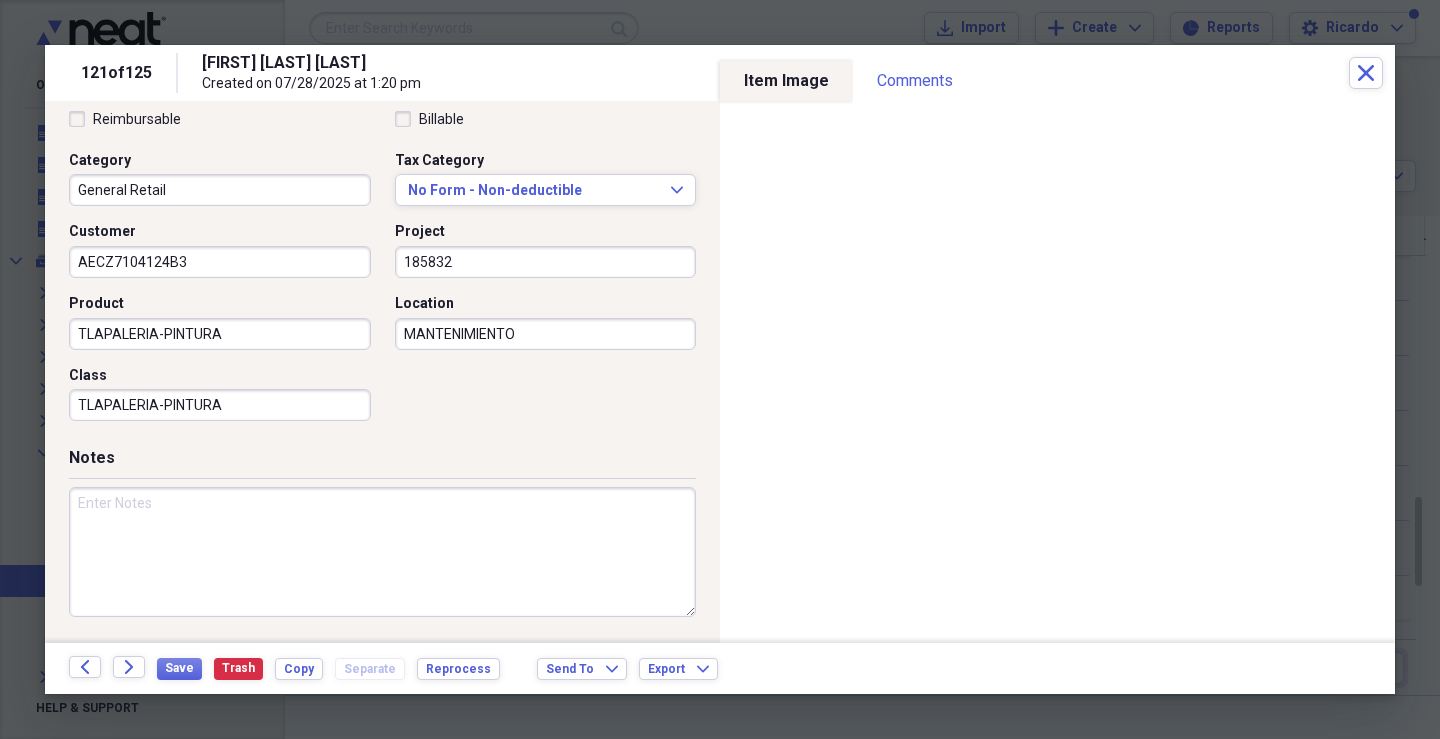 click at bounding box center (382, 552) 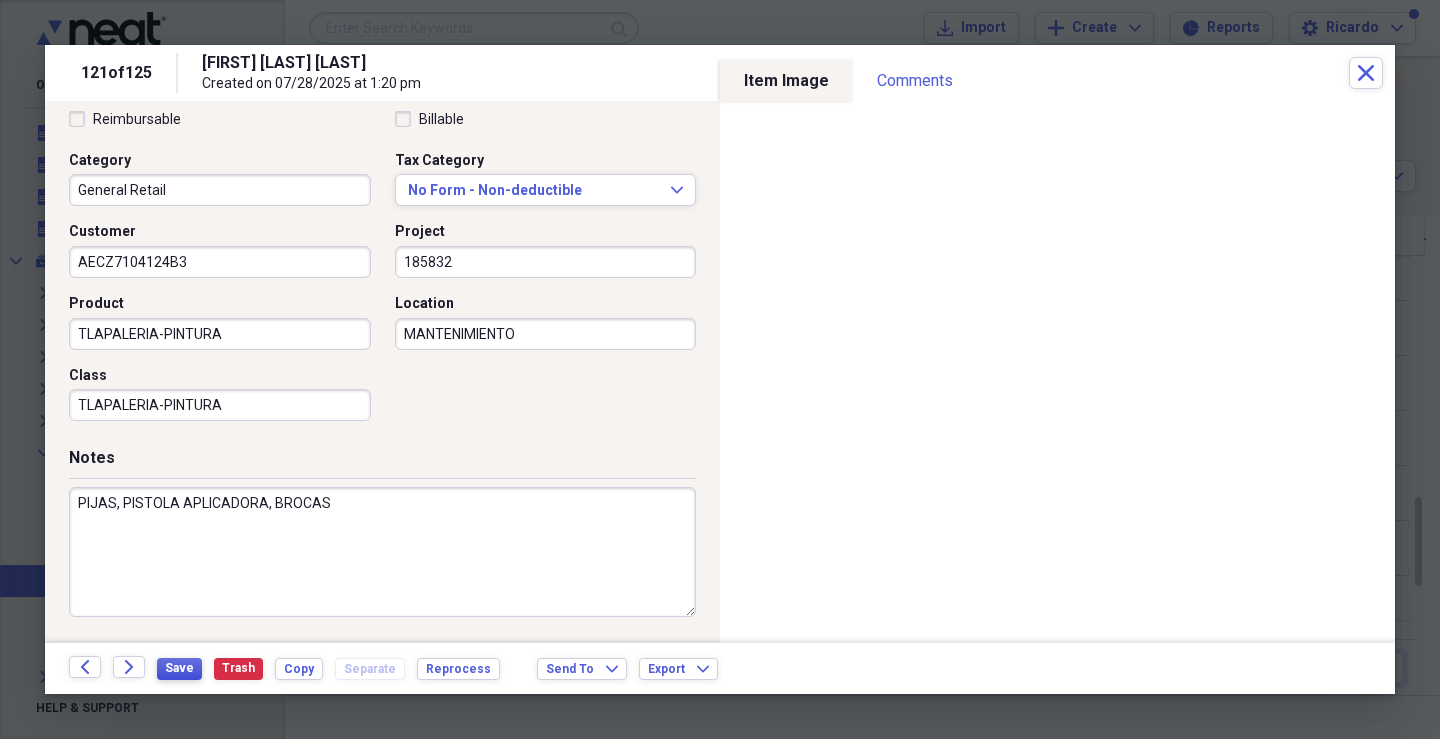 type on "PIJAS, PISTOLA APLICADORA, BROCAS" 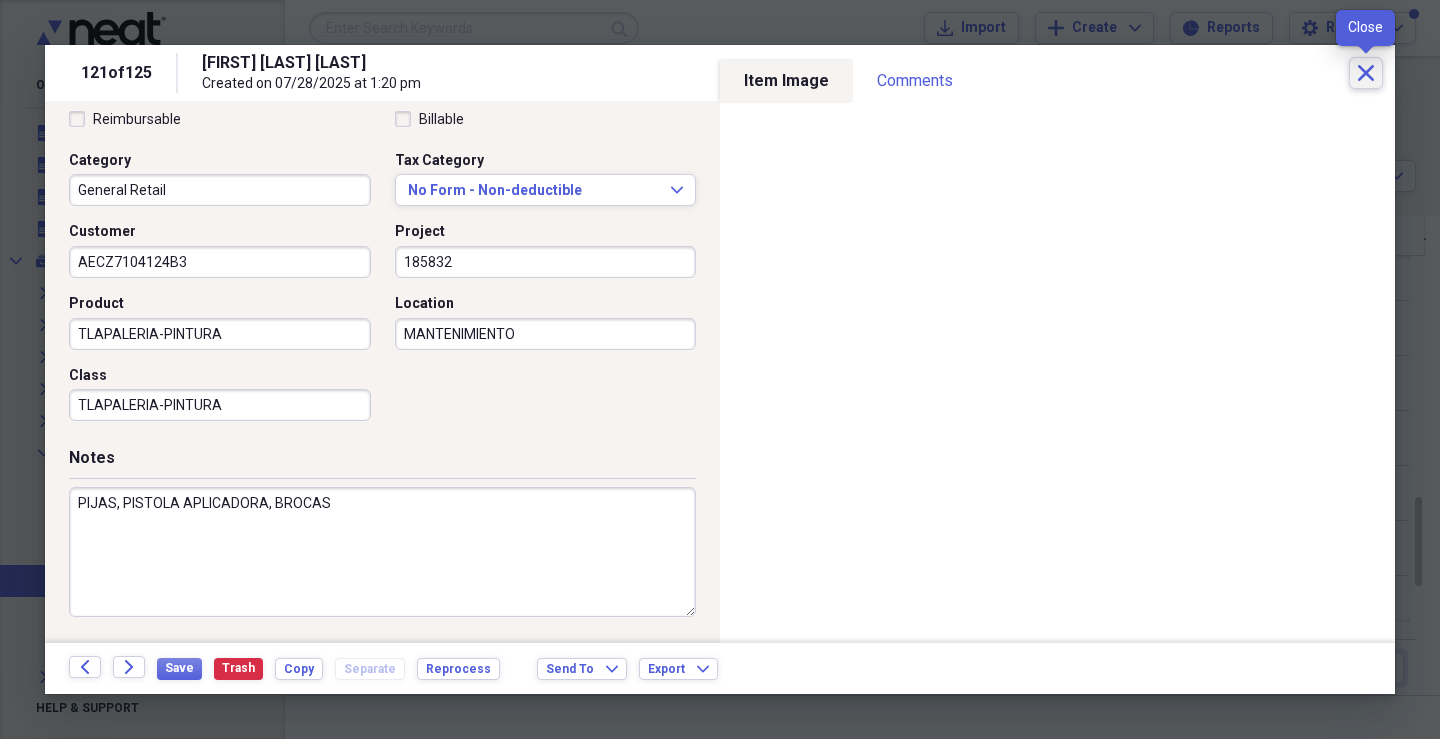 click on "Close" 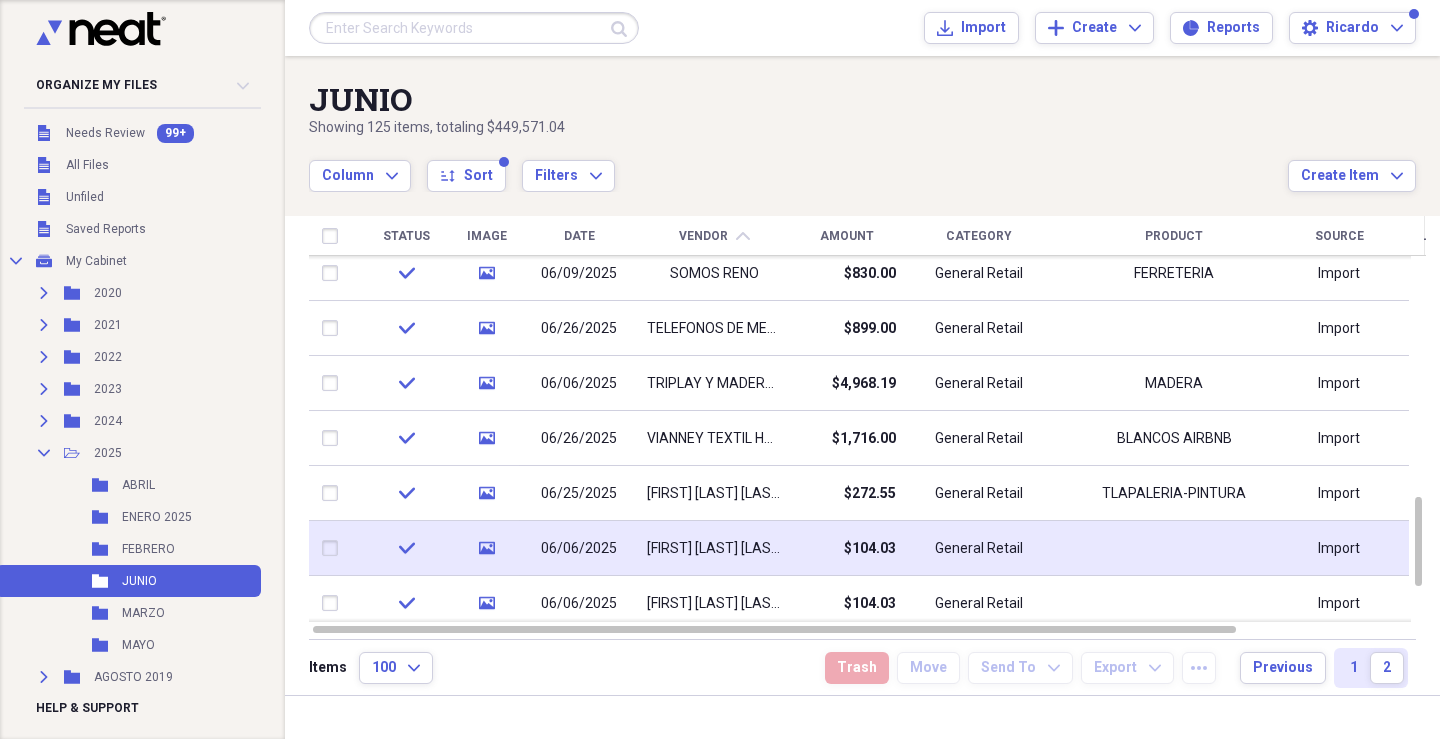 click on "06/06/2025" at bounding box center [579, 549] 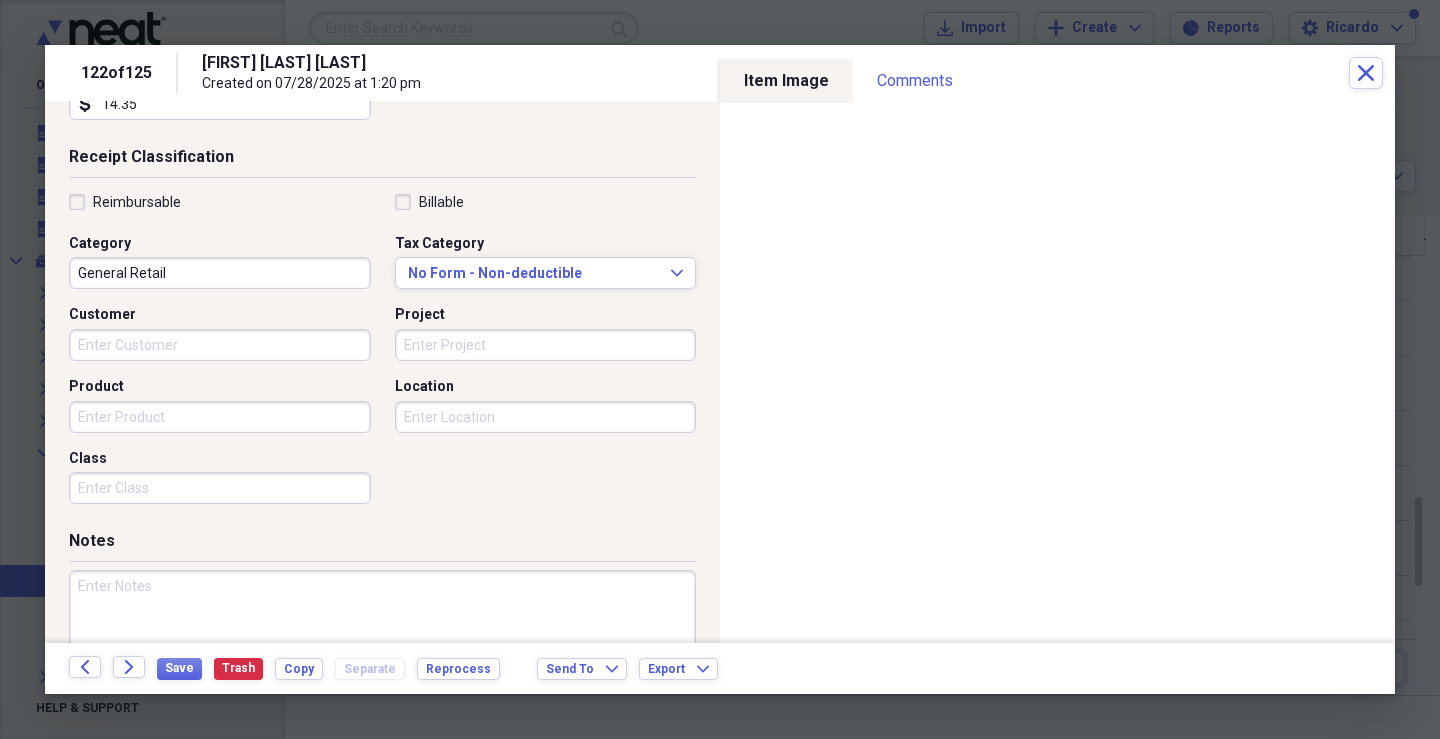scroll, scrollTop: 398, scrollLeft: 0, axis: vertical 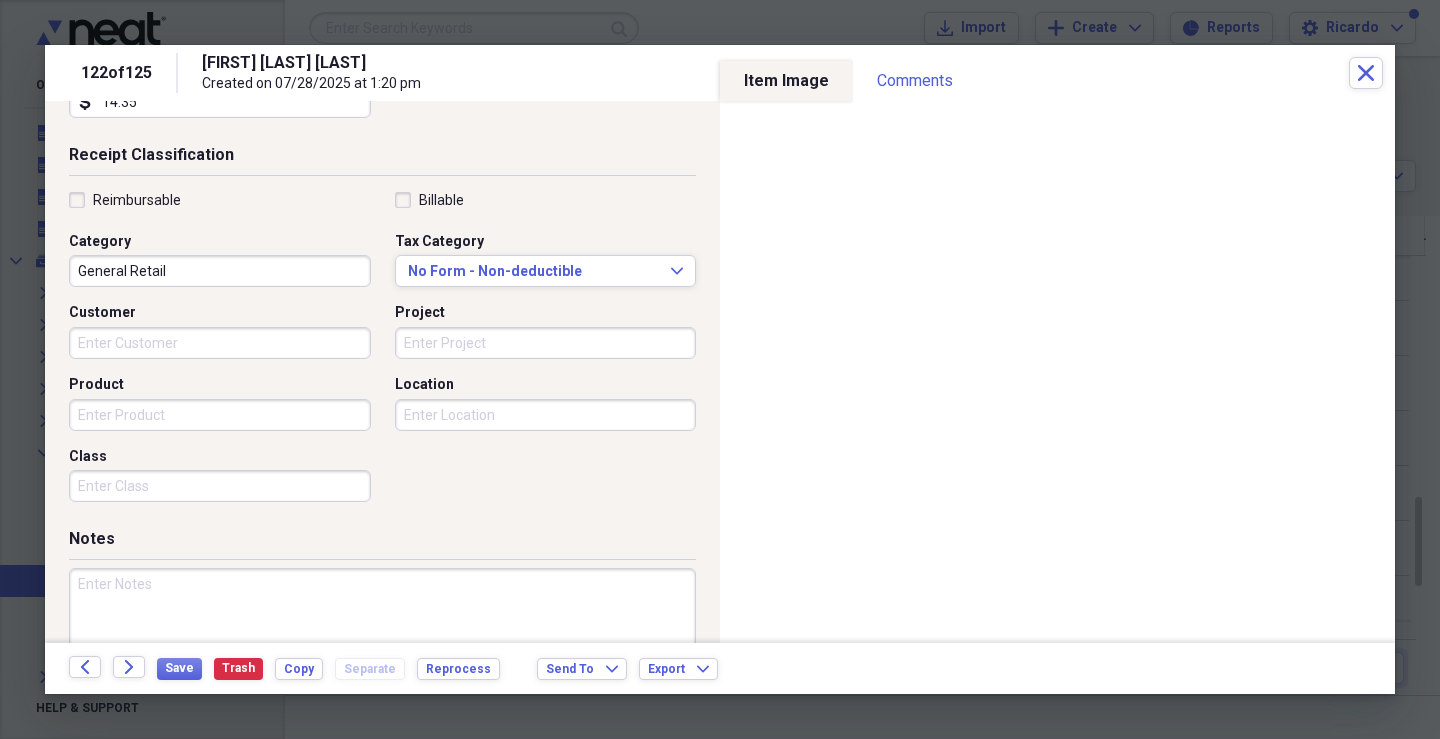 click on "Customer" at bounding box center [220, 343] 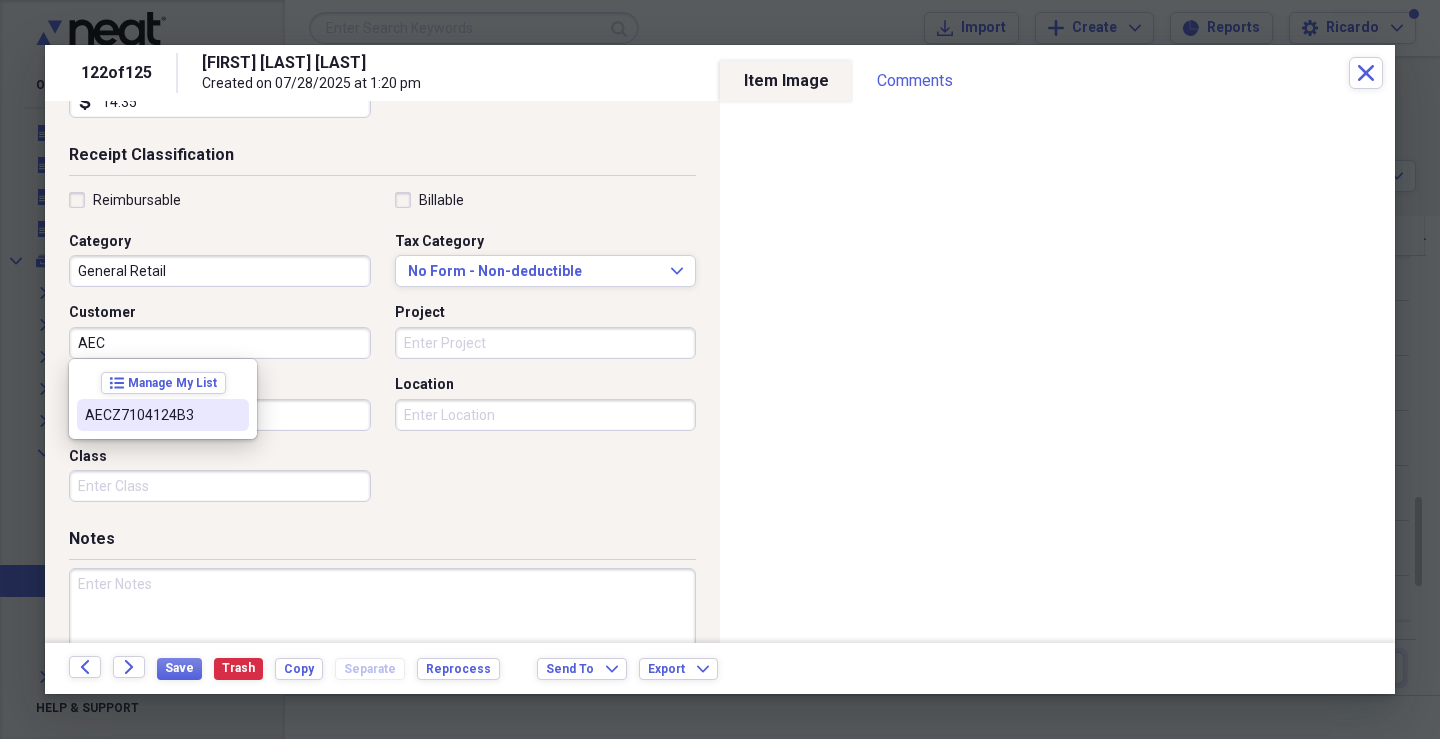 click on "AECZ7104124B3" at bounding box center (163, 415) 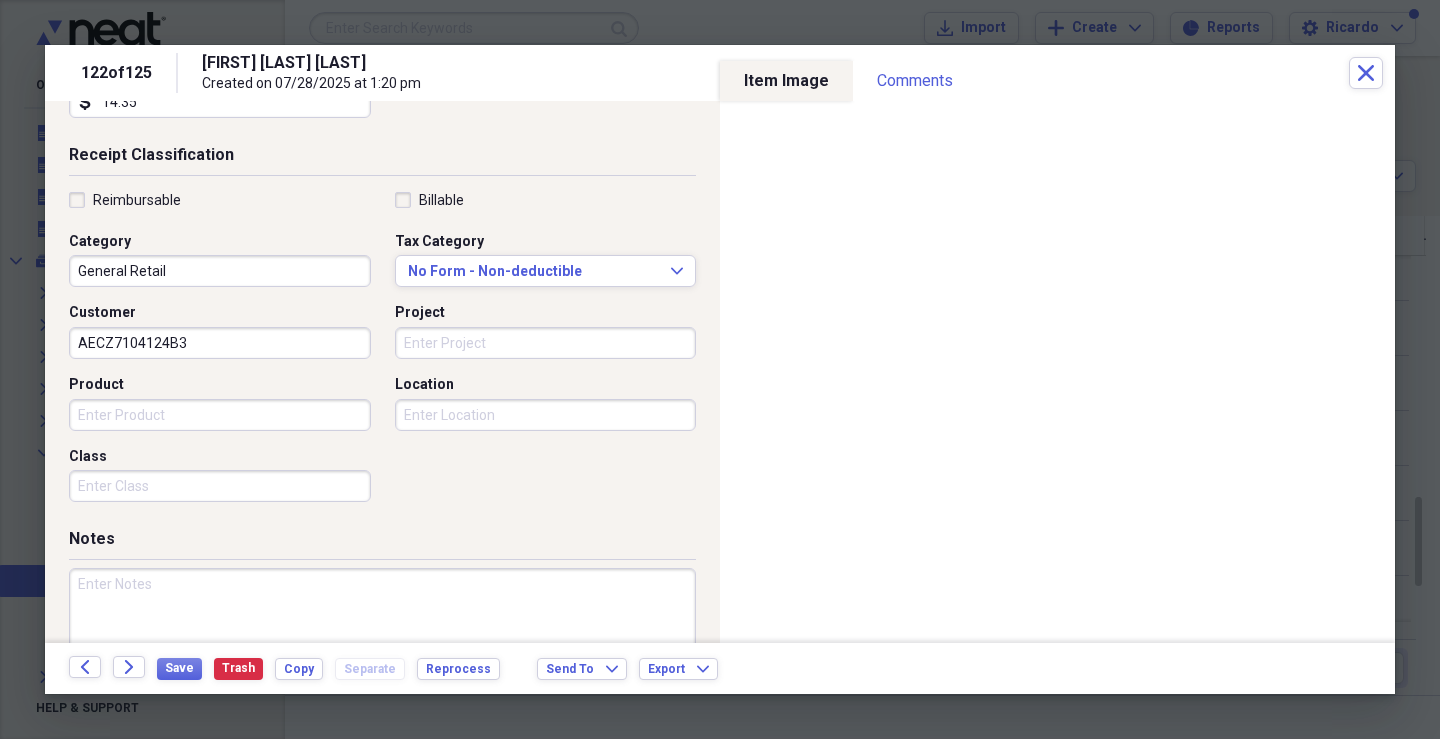 click on "Project" at bounding box center [546, 343] 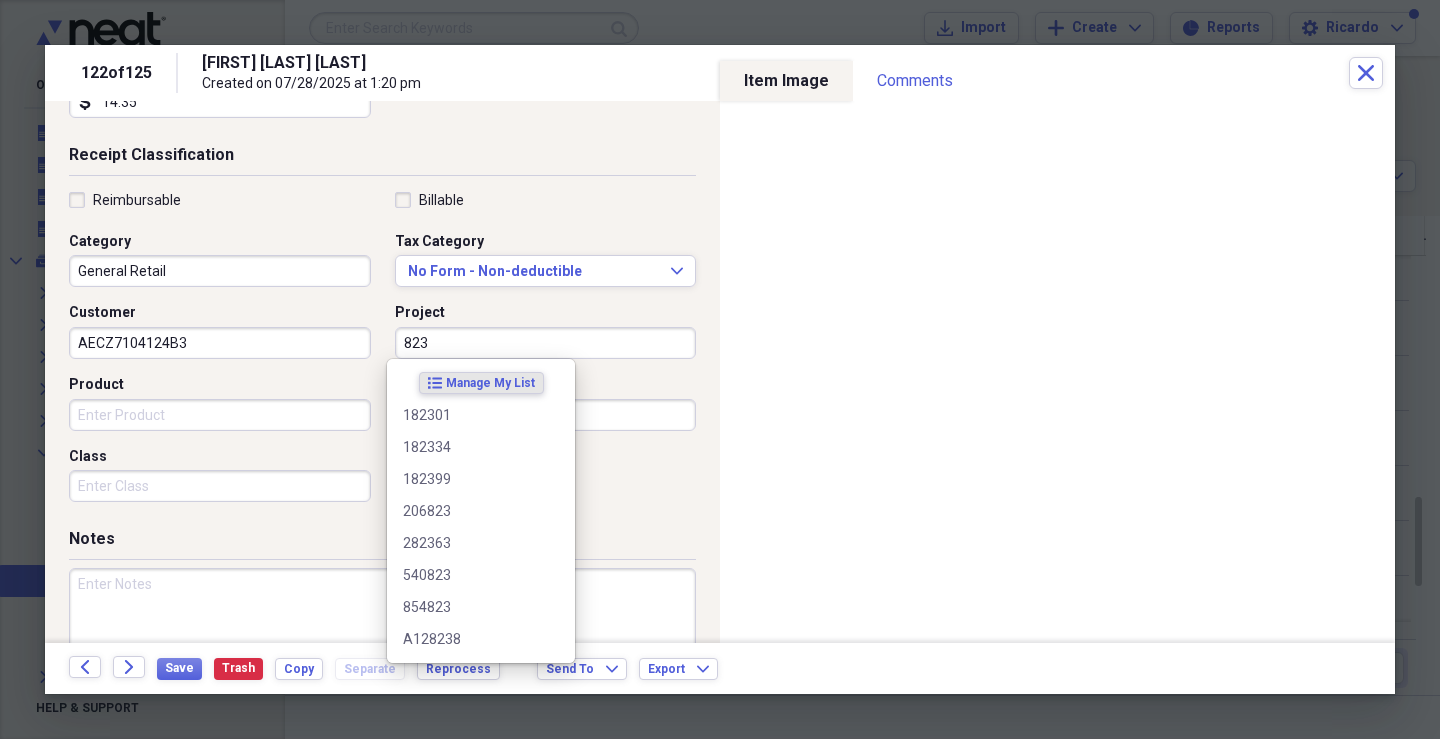 type on "823" 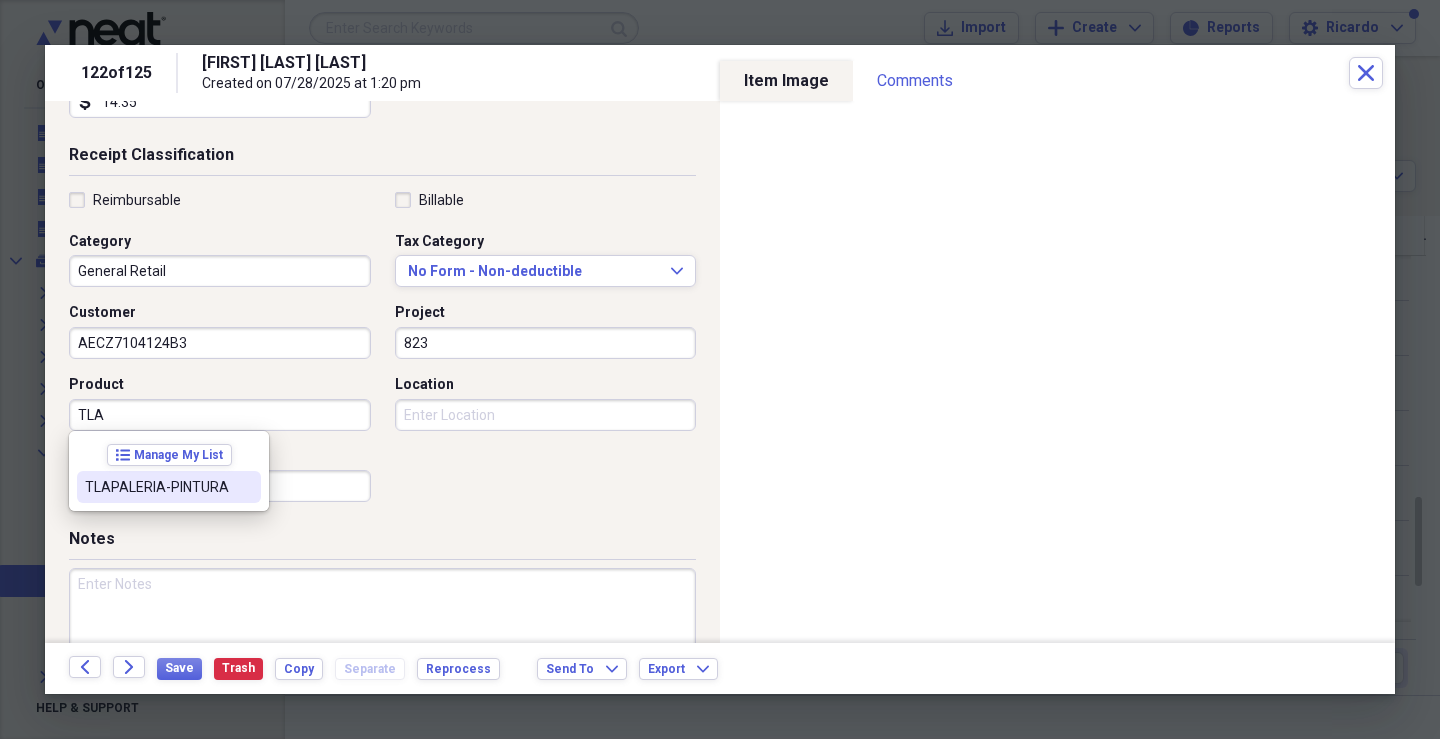 click on "TLAPALERIA-PINTURA" at bounding box center [157, 487] 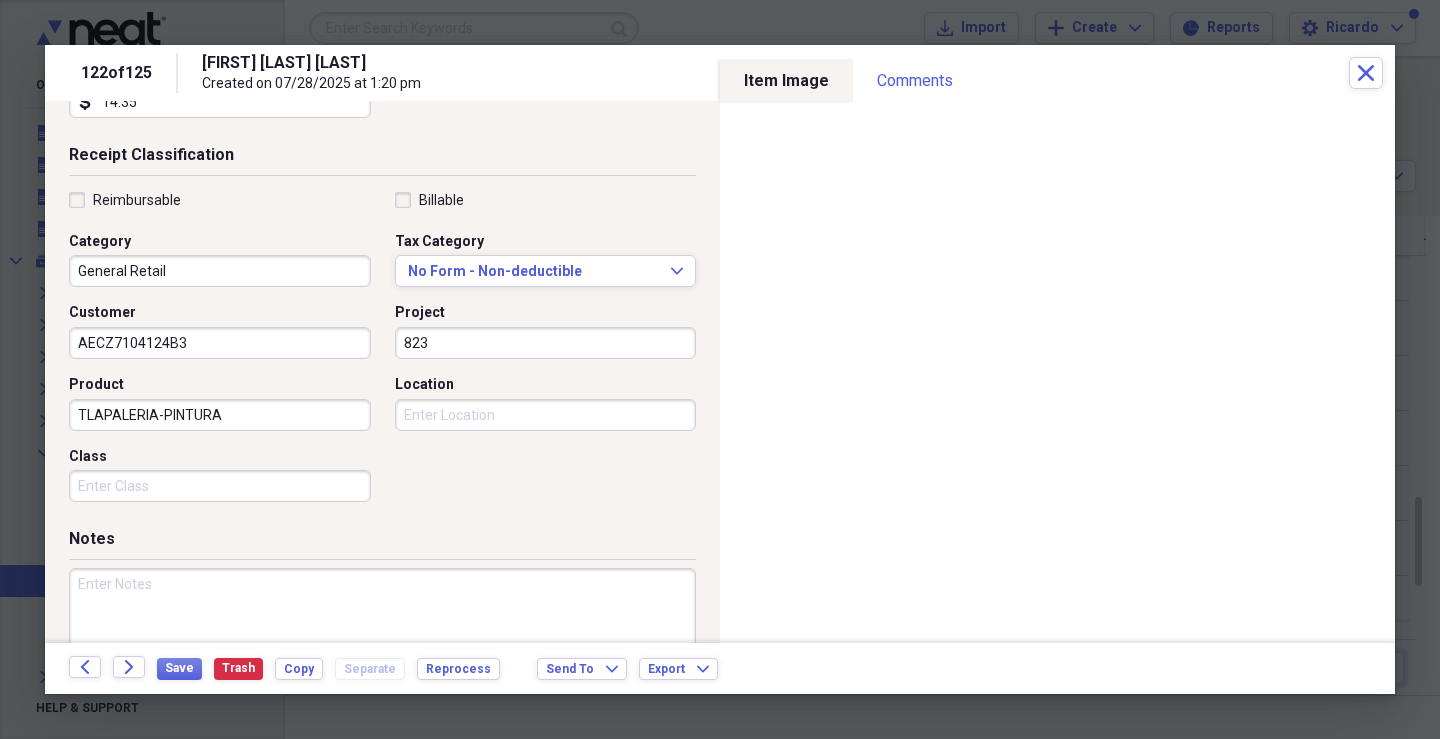 click on "Class" at bounding box center (220, 486) 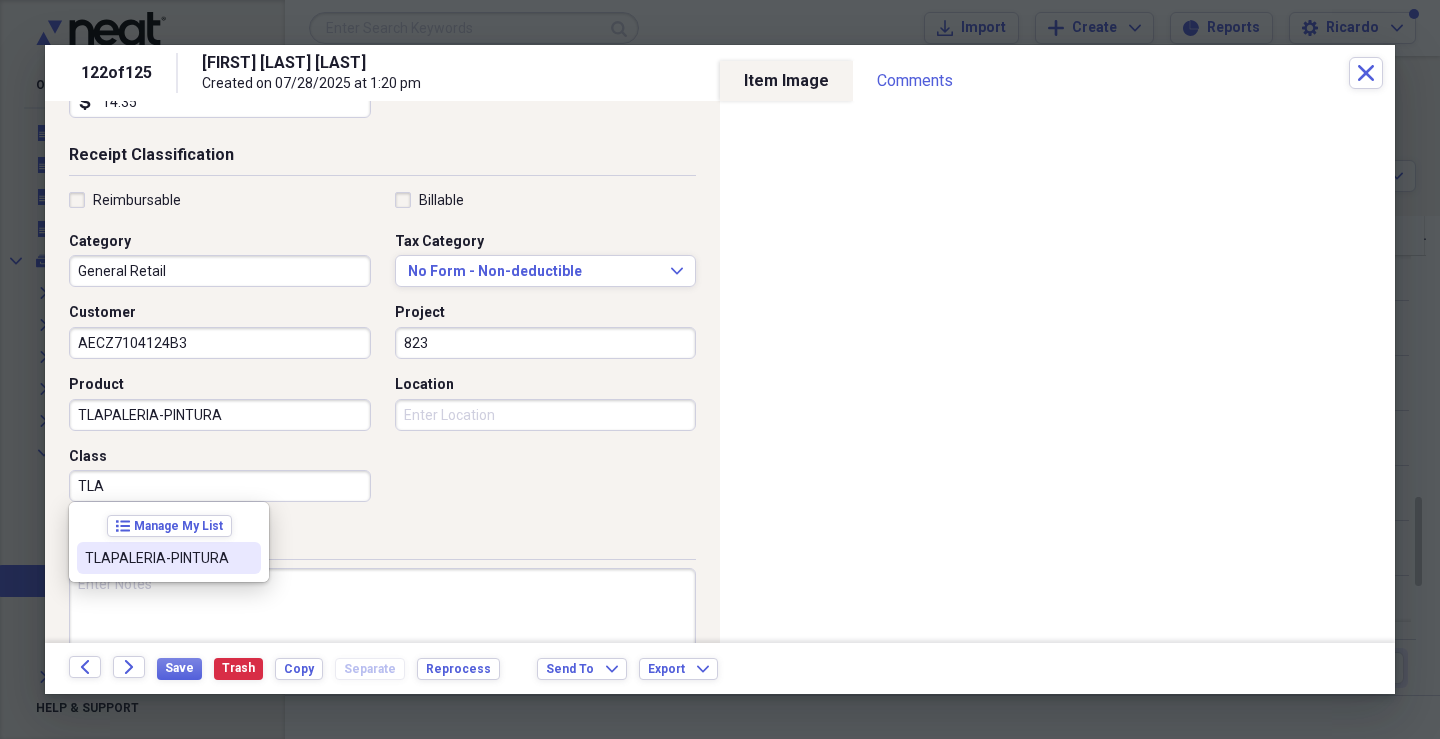 click on "TLAPALERIA-PINTURA" at bounding box center [169, 558] 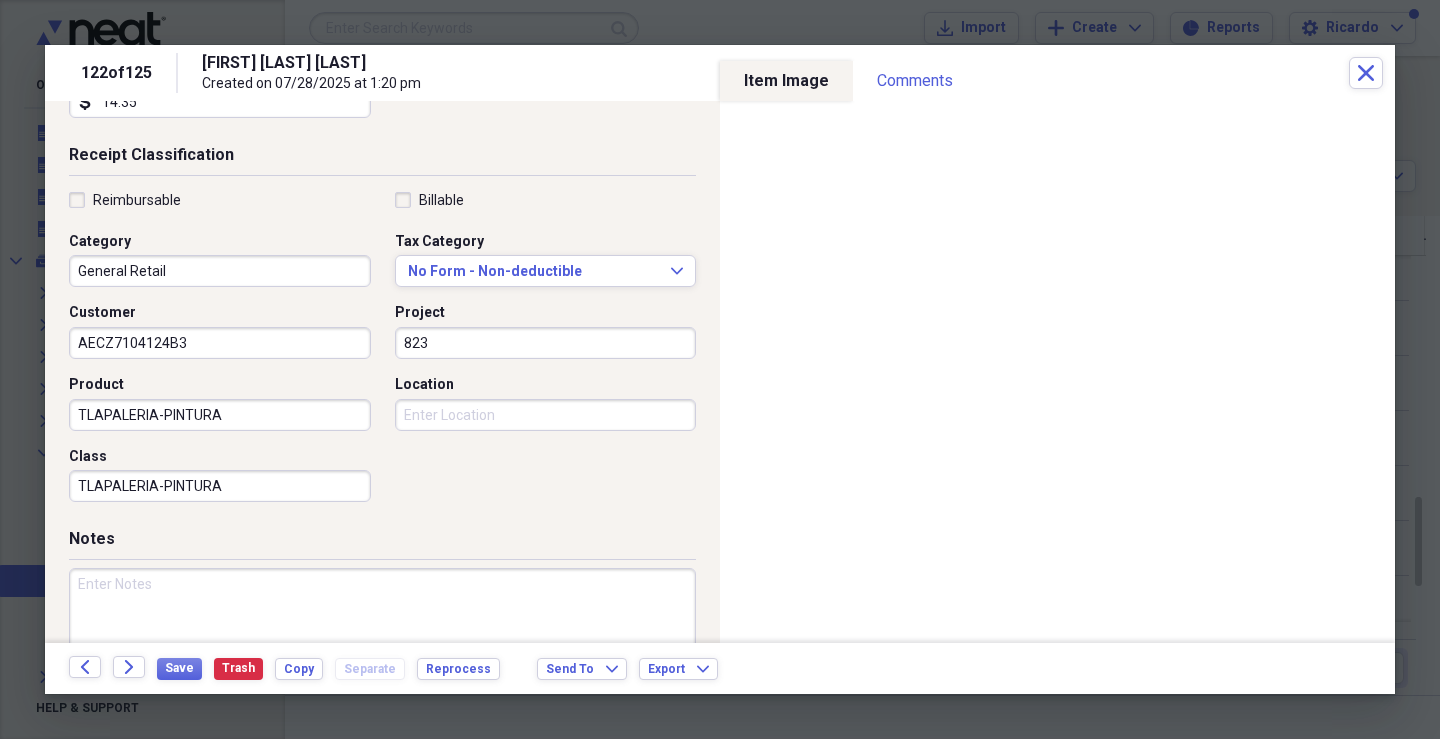 click on "Location" at bounding box center (546, 415) 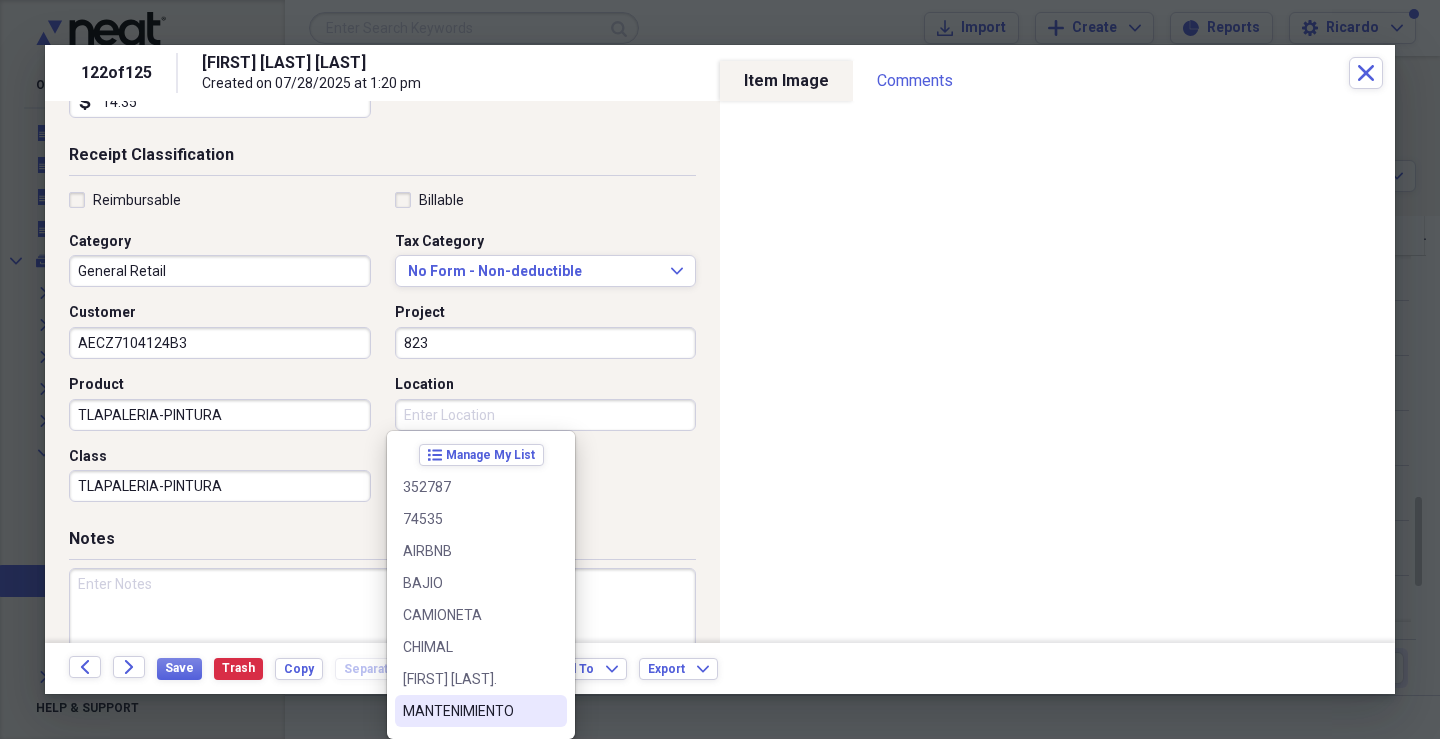 drag, startPoint x: 465, startPoint y: 708, endPoint x: 422, endPoint y: 692, distance: 45.88028 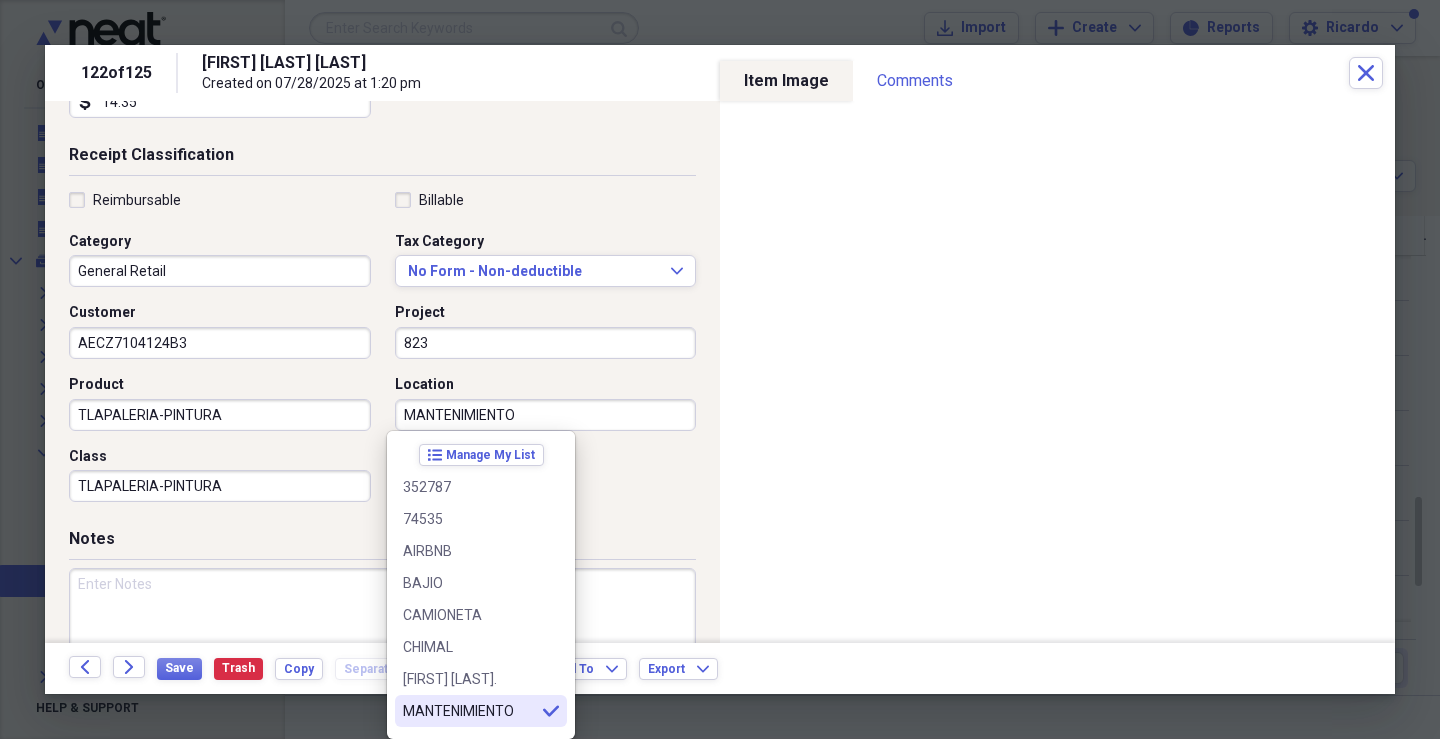 type on "MANTENIMIENTO" 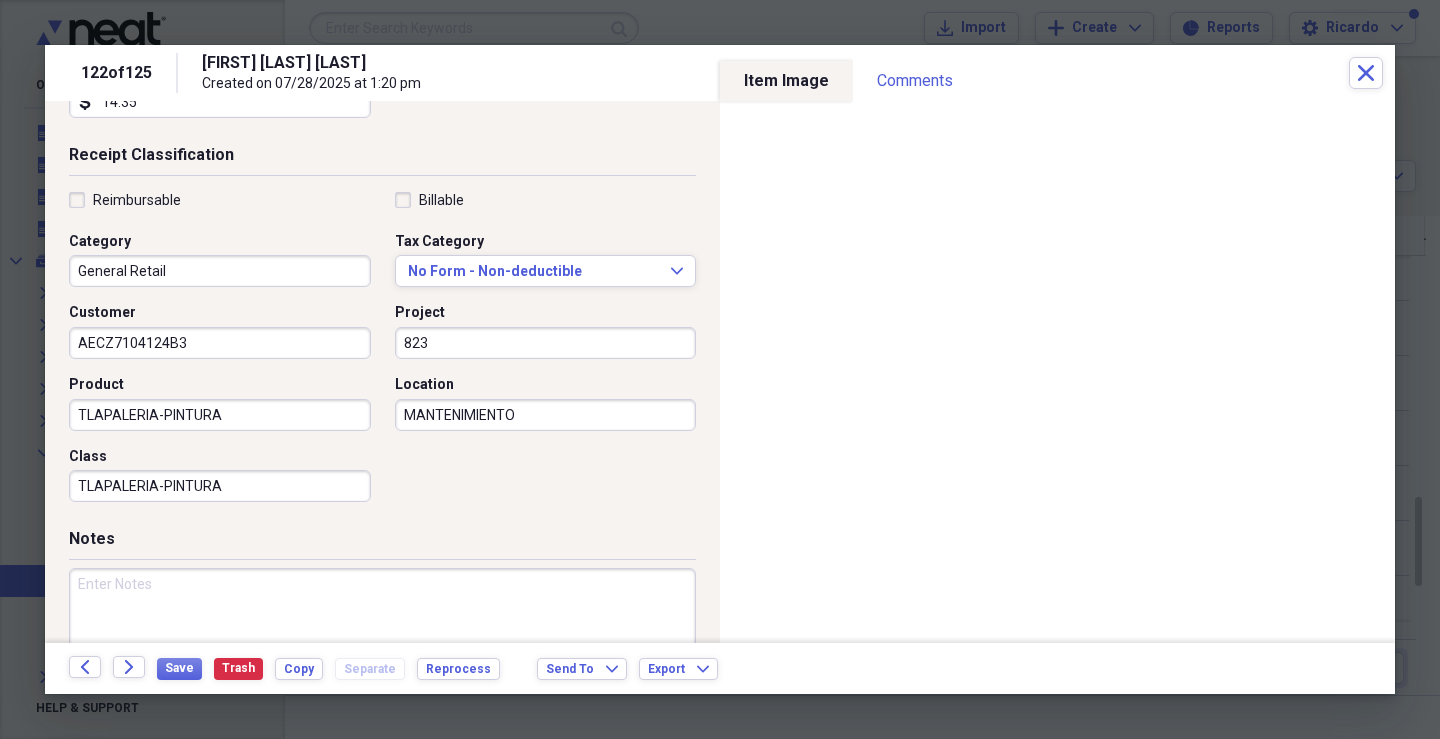 click at bounding box center [382, 633] 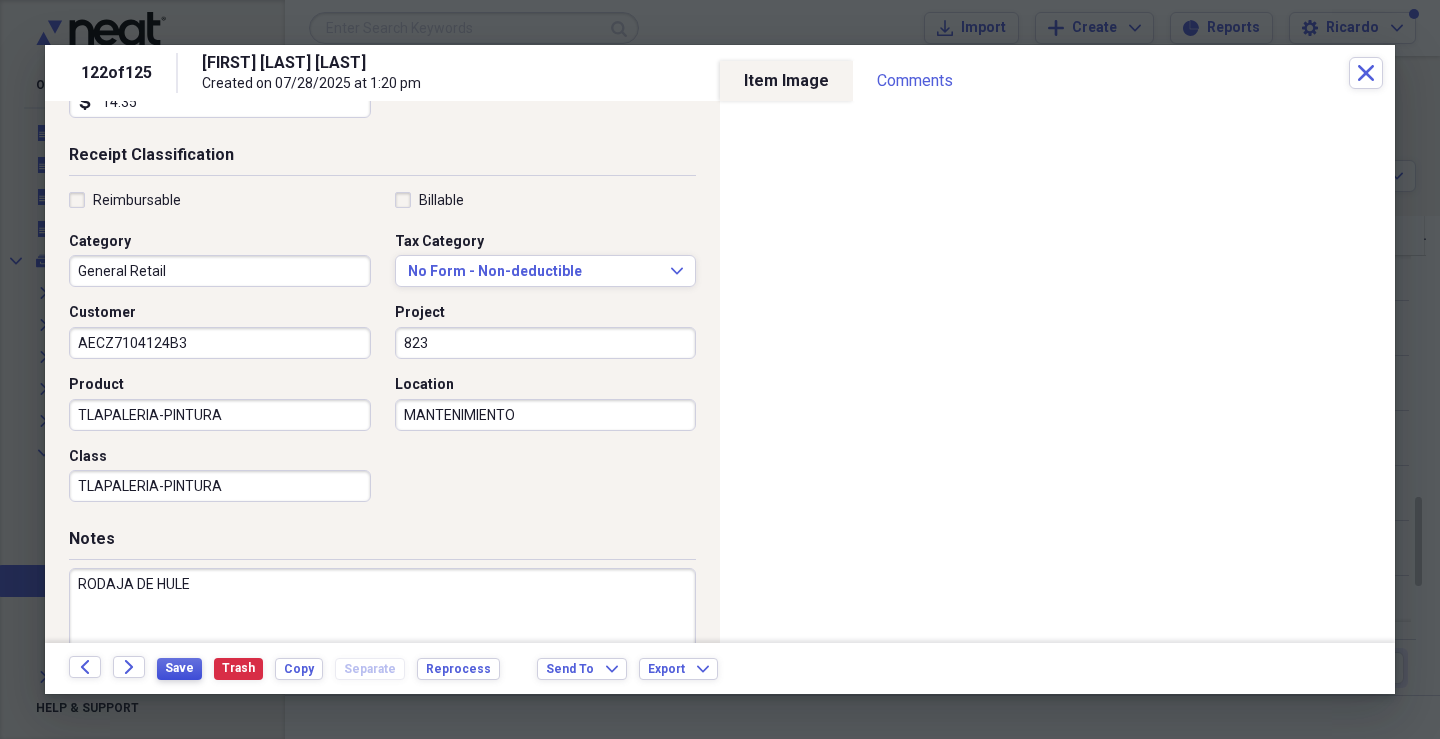 click on "Save" at bounding box center (179, 668) 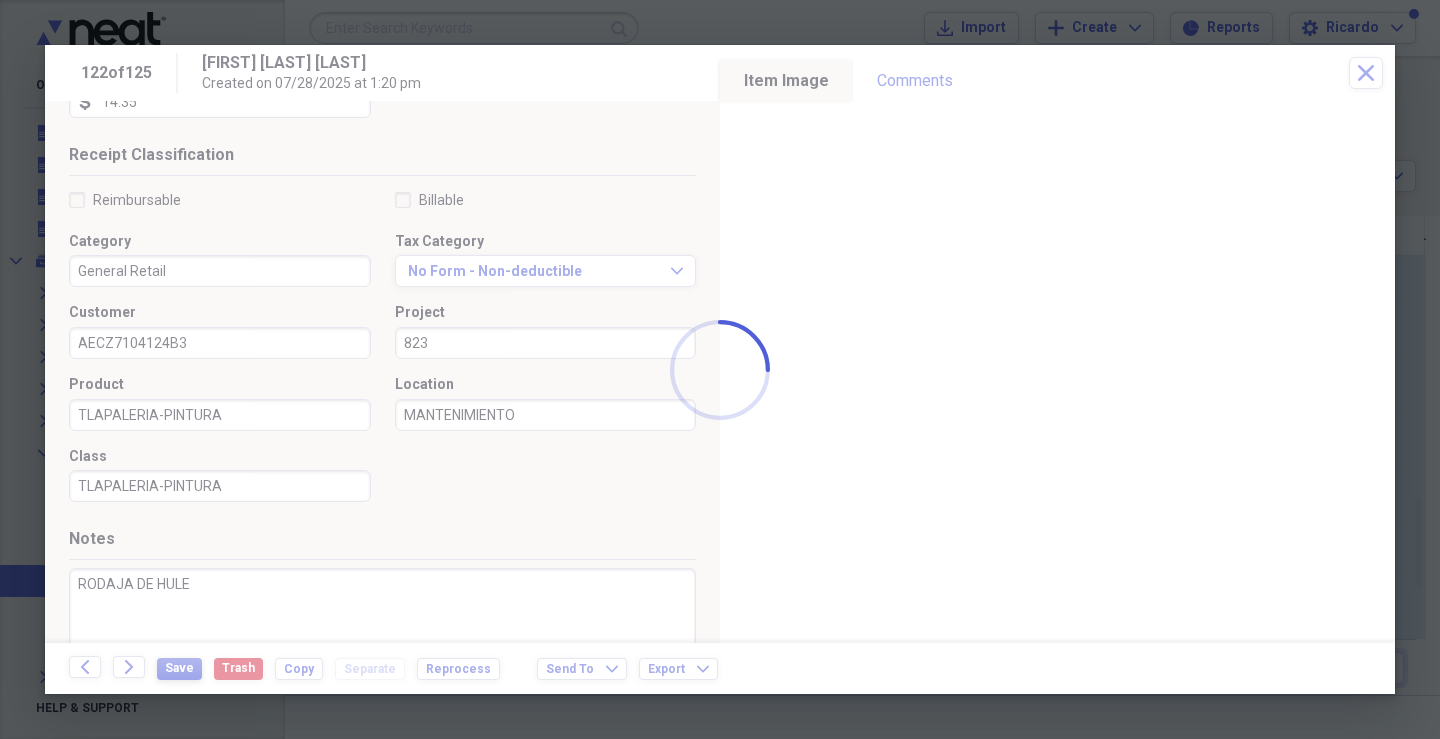 type on "RODAJA DE HULE" 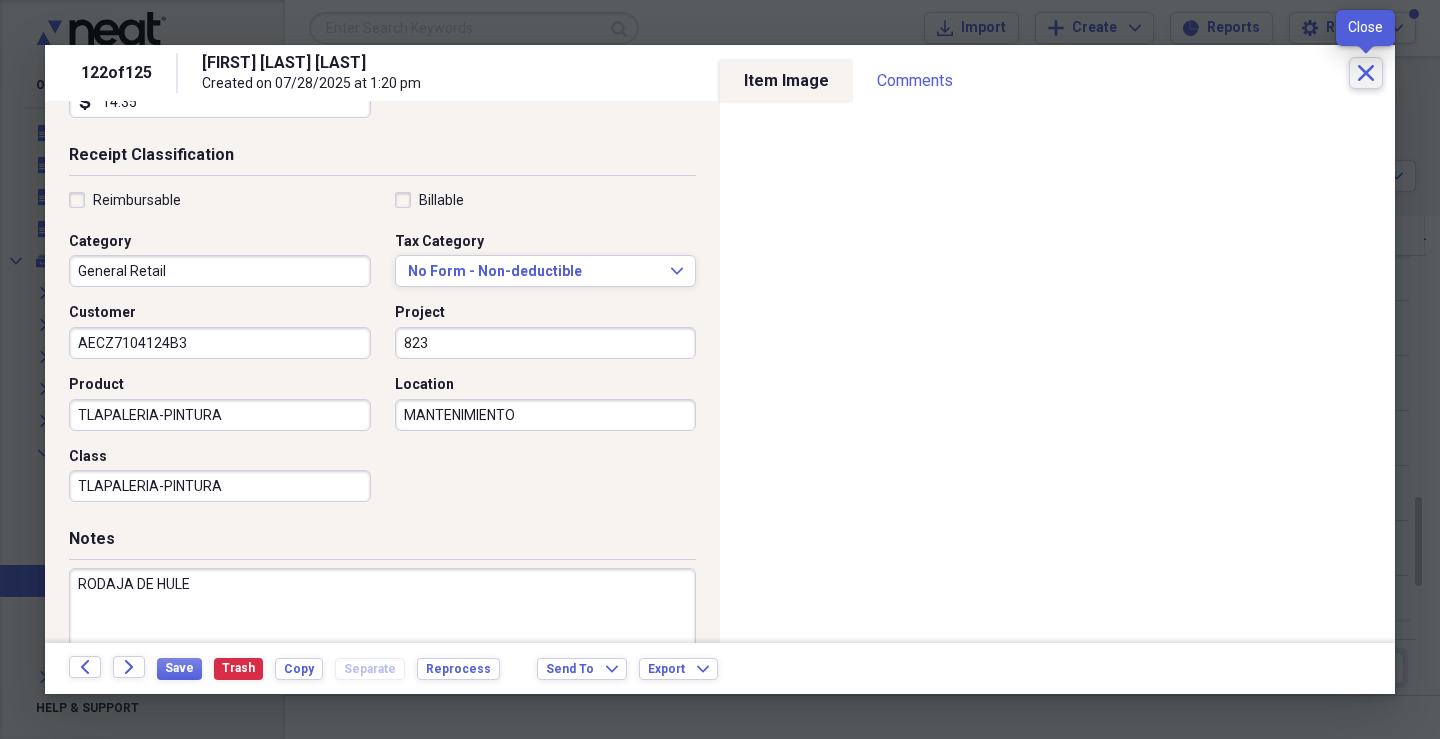 click on "Close" at bounding box center [1366, 73] 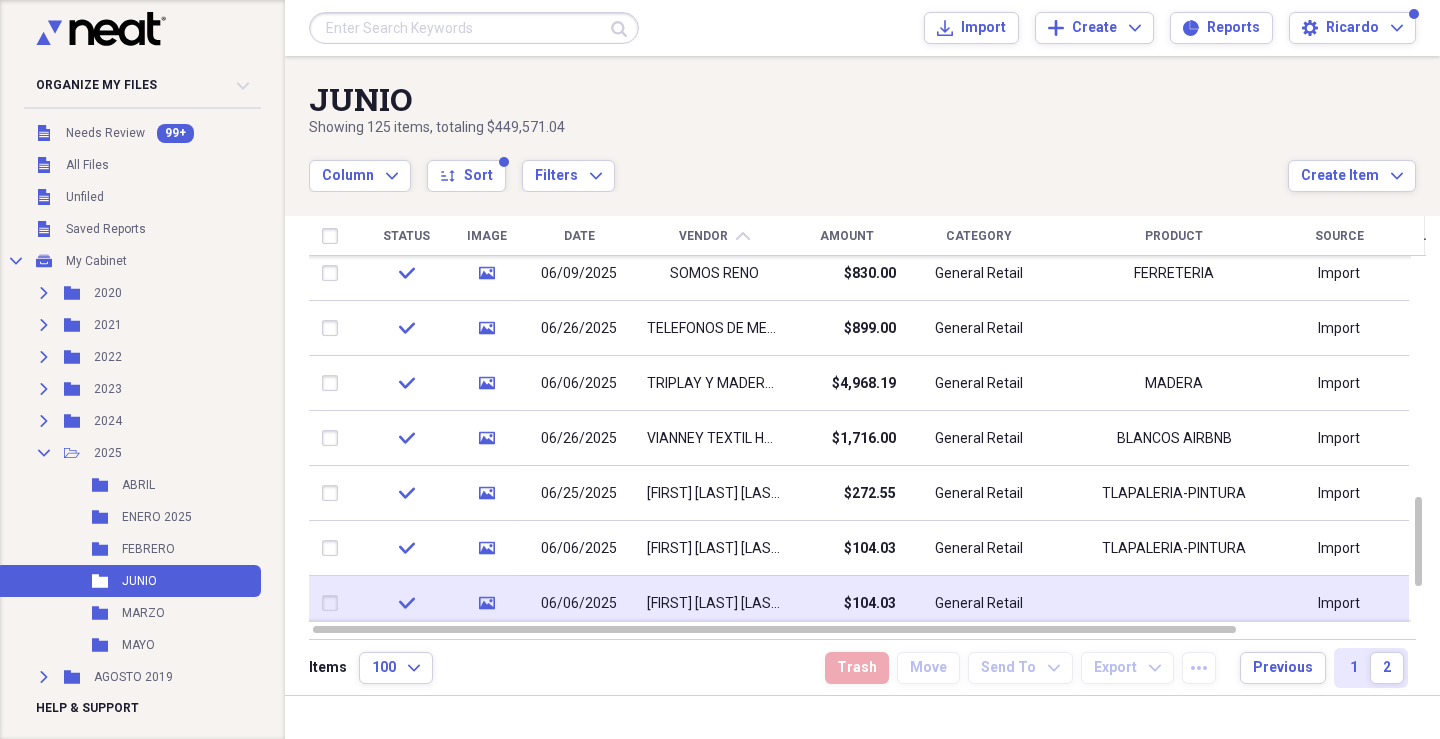 click on "$104.03" at bounding box center (846, 603) 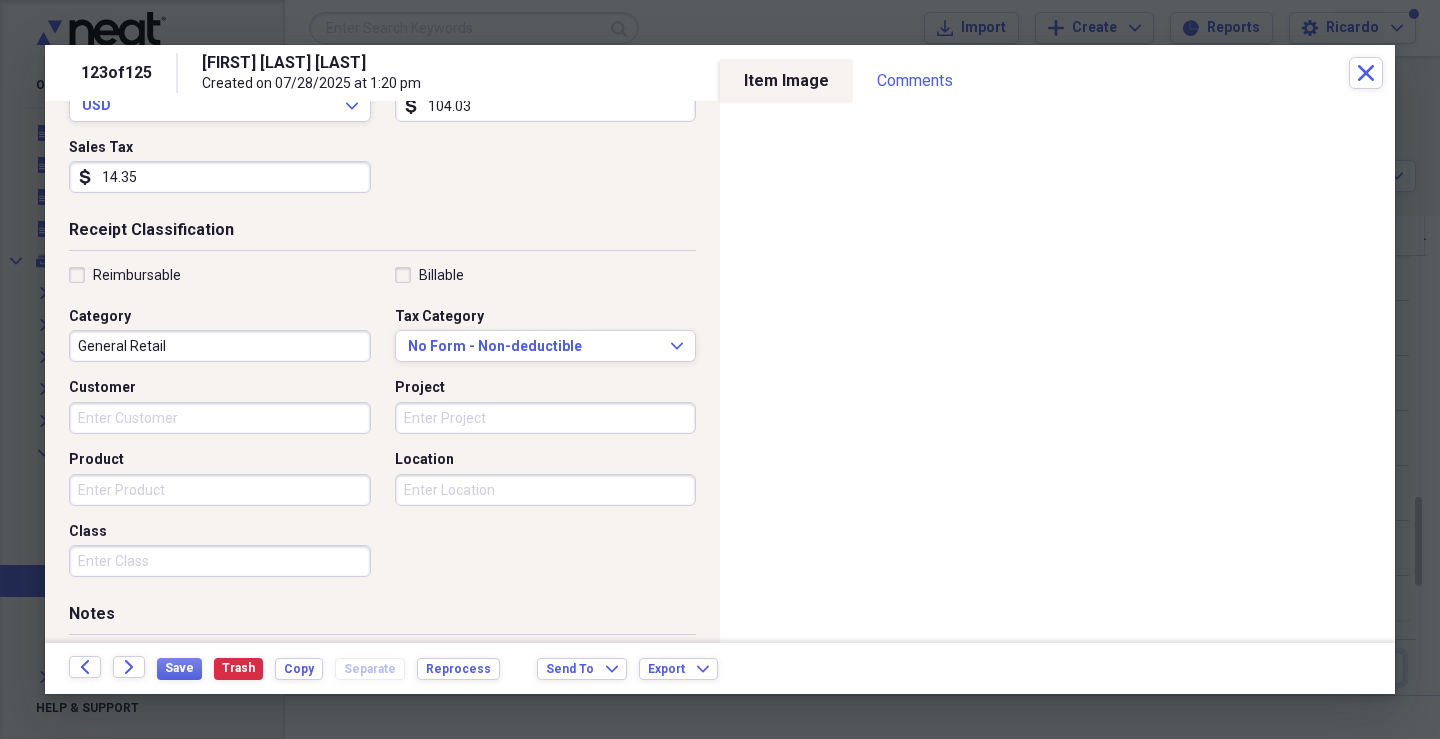scroll, scrollTop: 325, scrollLeft: 0, axis: vertical 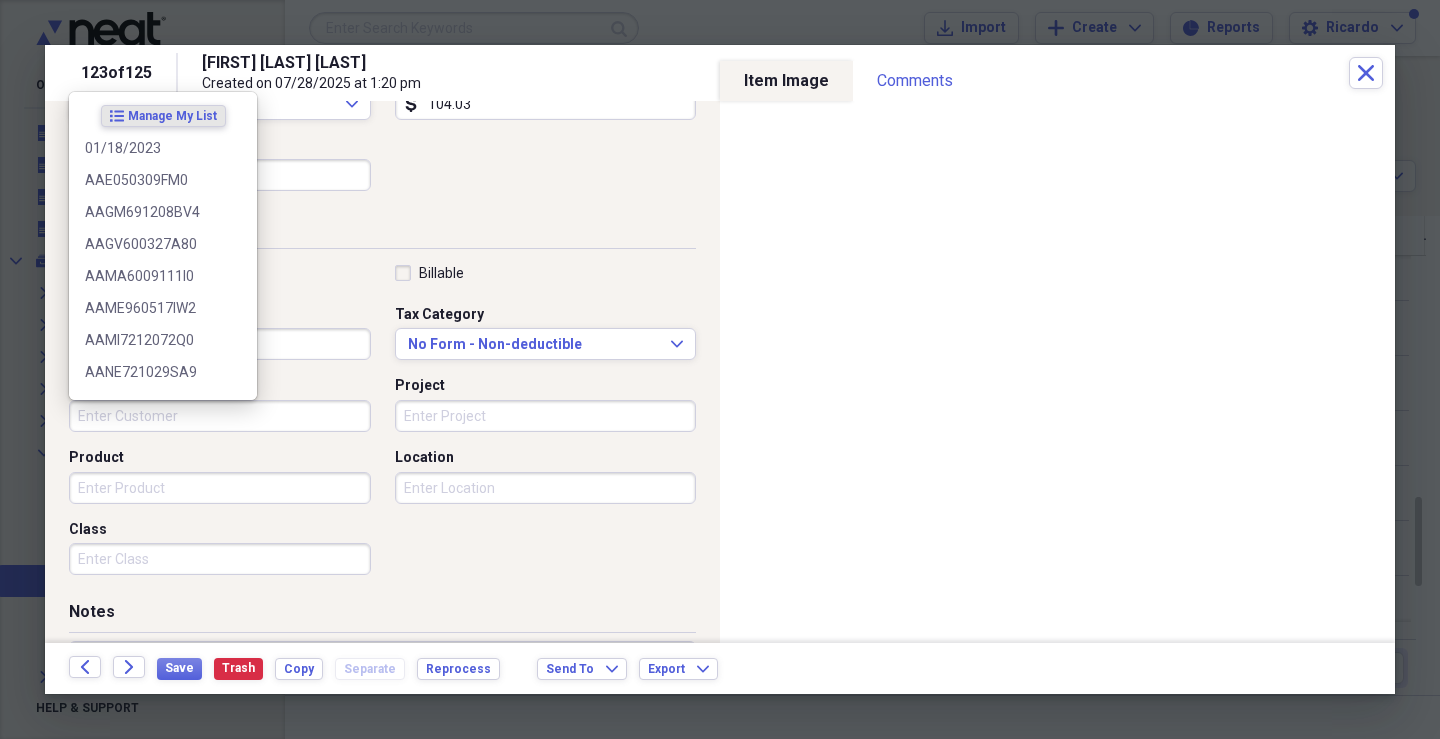click on "Customer" at bounding box center [220, 416] 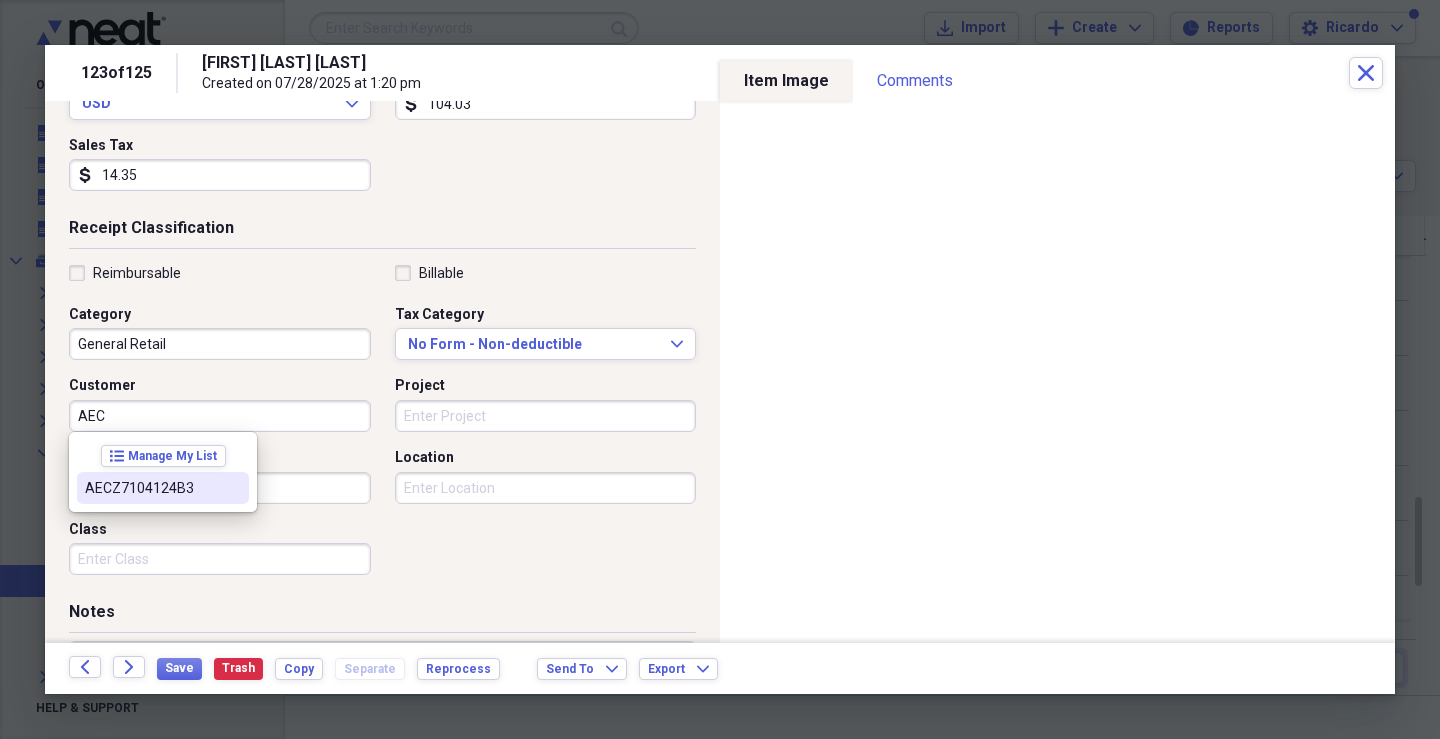 drag, startPoint x: 128, startPoint y: 494, endPoint x: 186, endPoint y: 470, distance: 62.76942 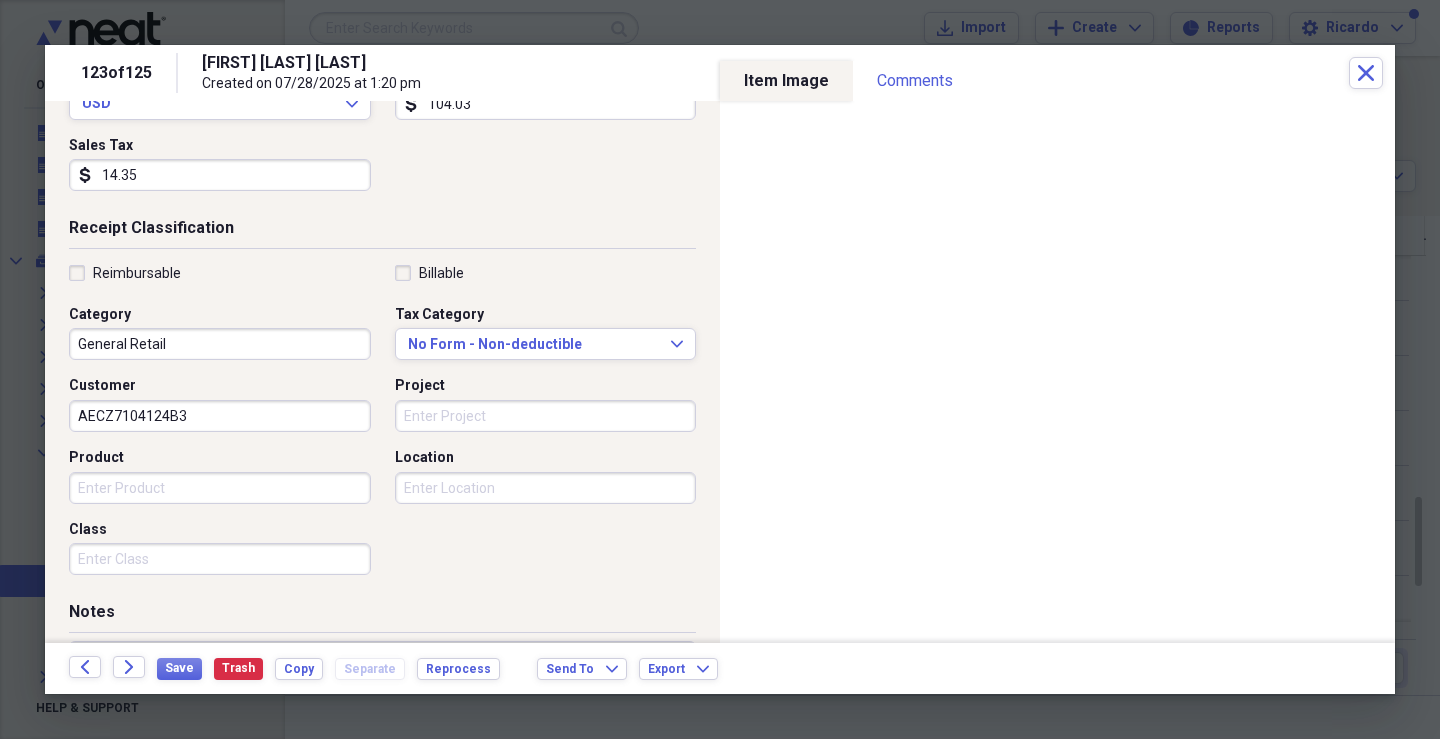 click on "Project" at bounding box center [546, 416] 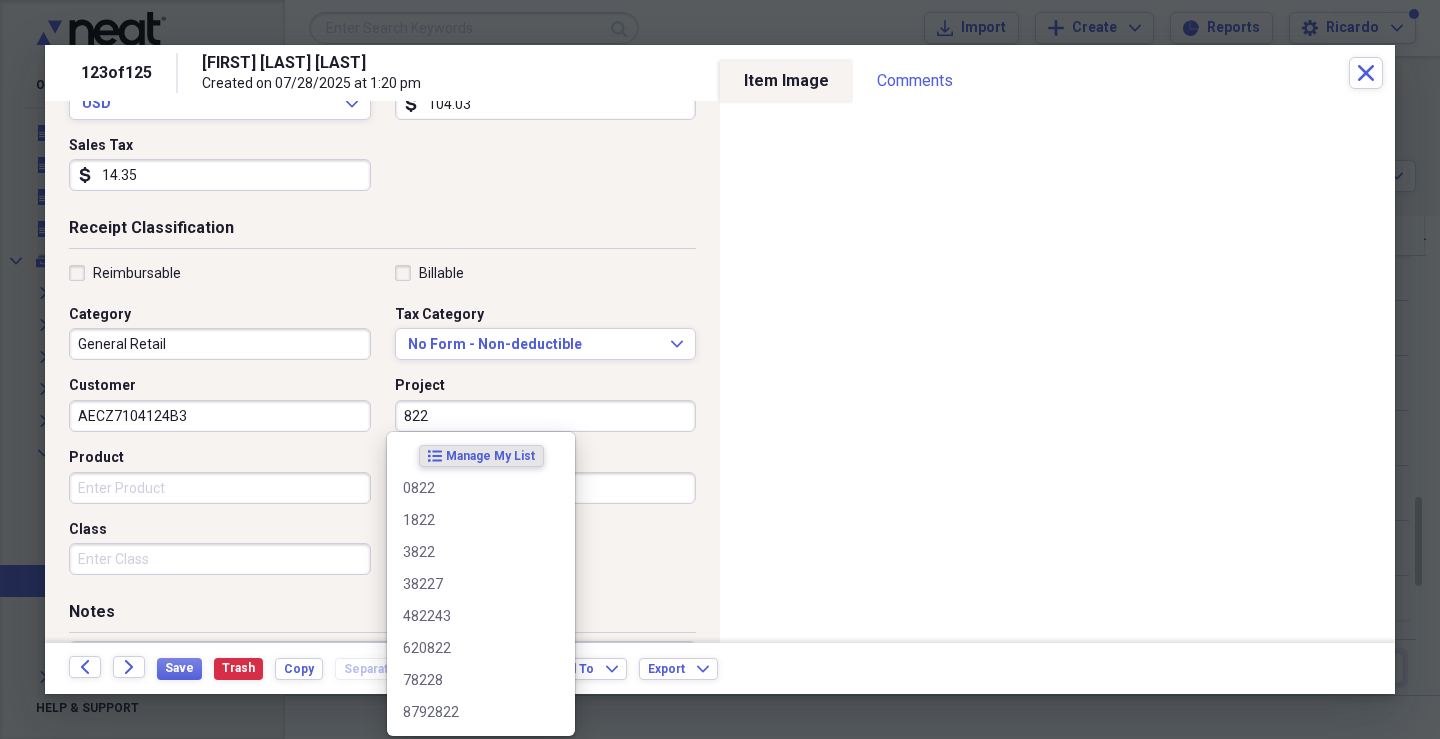 type on "822" 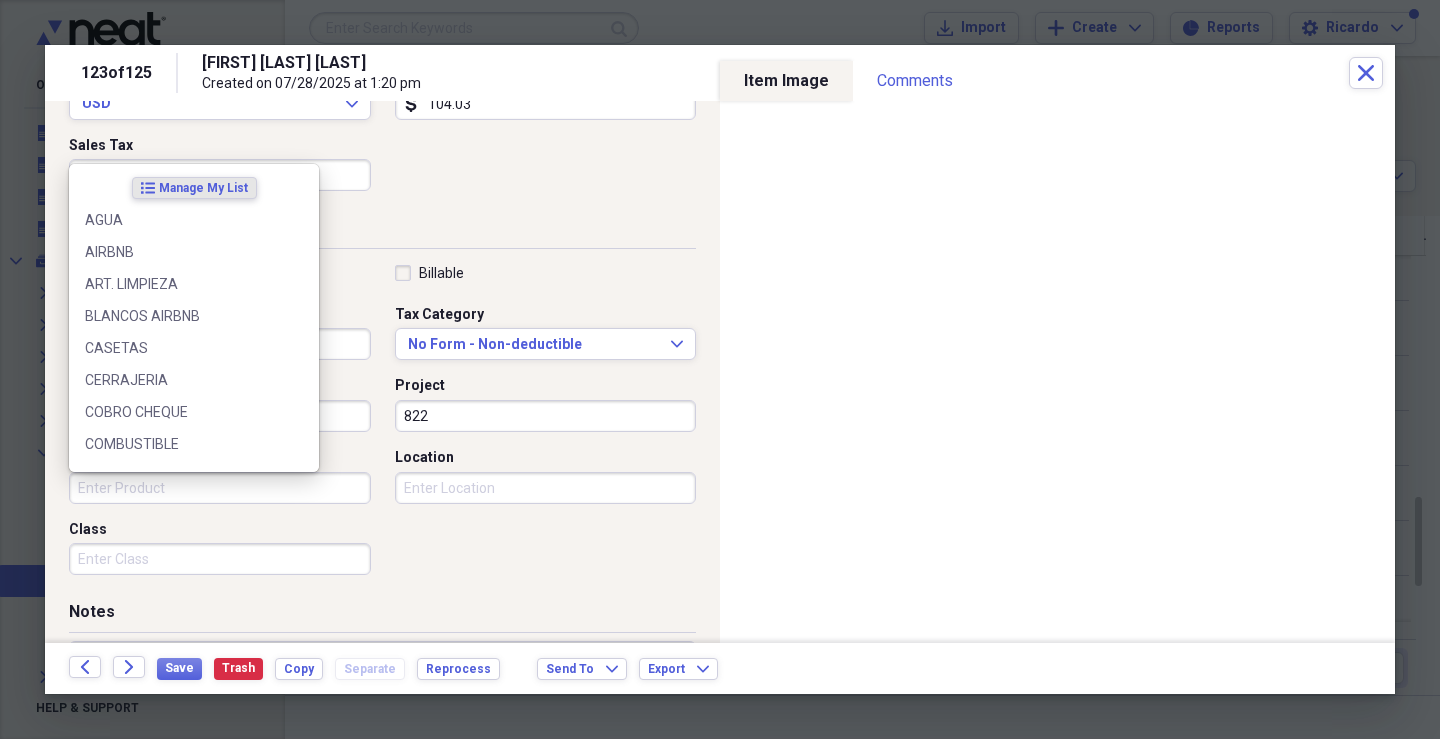 click on "Product" at bounding box center [220, 488] 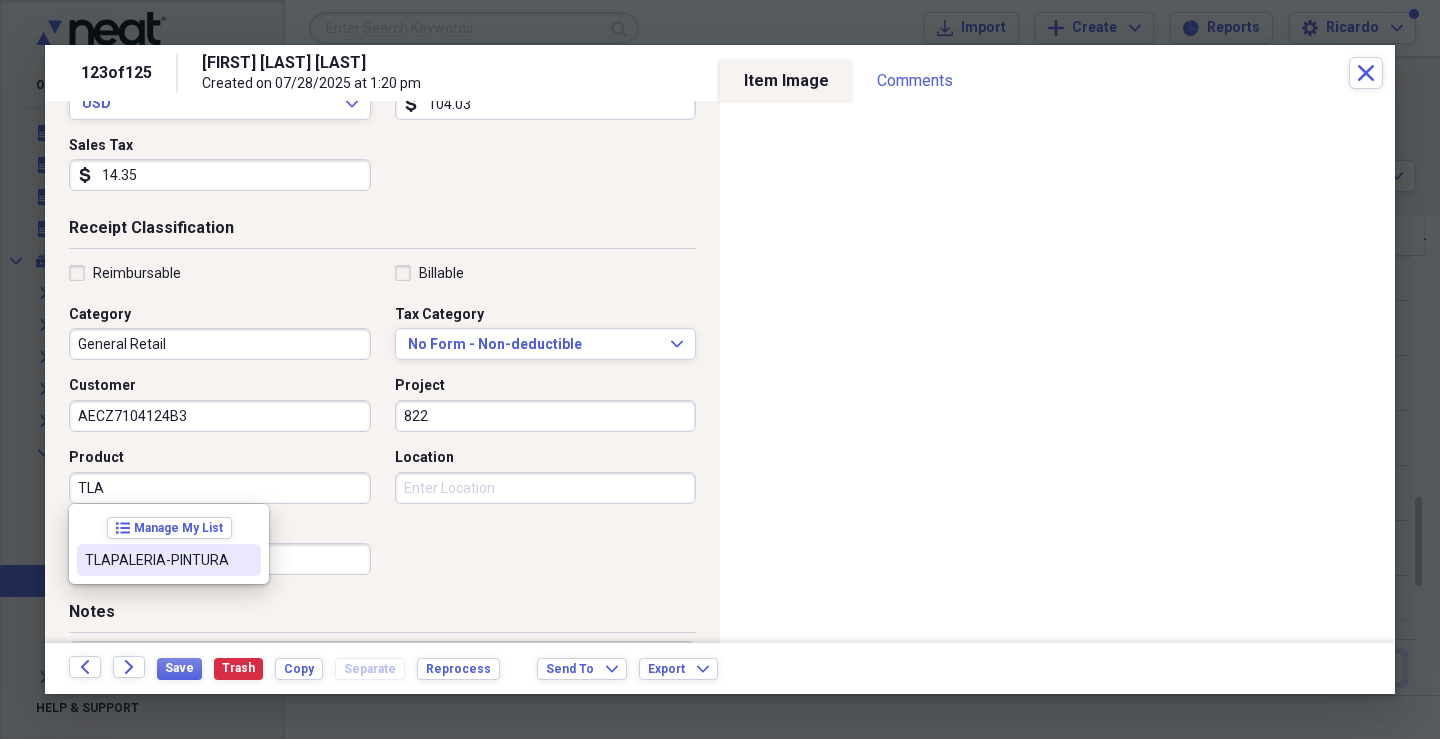 click on "TLAPALERIA-PINTURA" at bounding box center (157, 560) 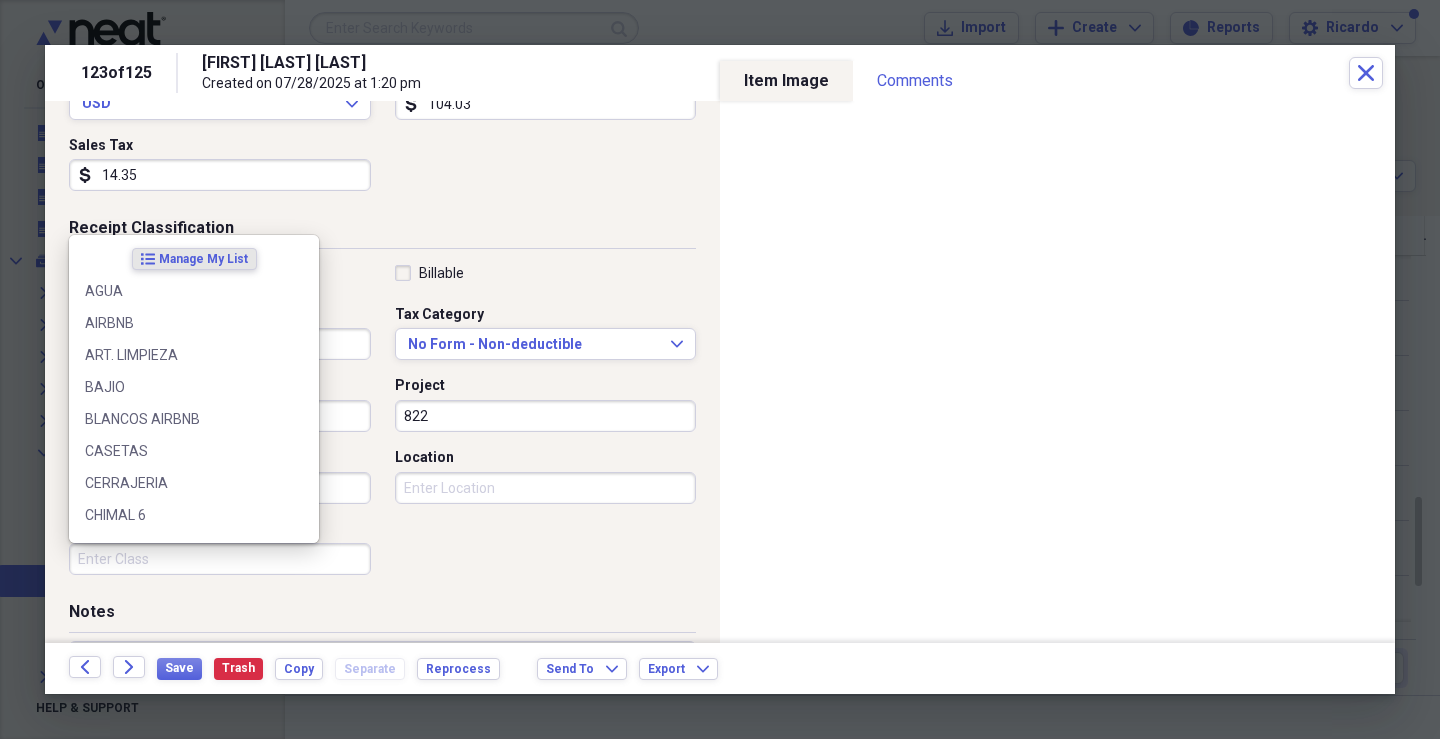 click on "Class" at bounding box center [220, 559] 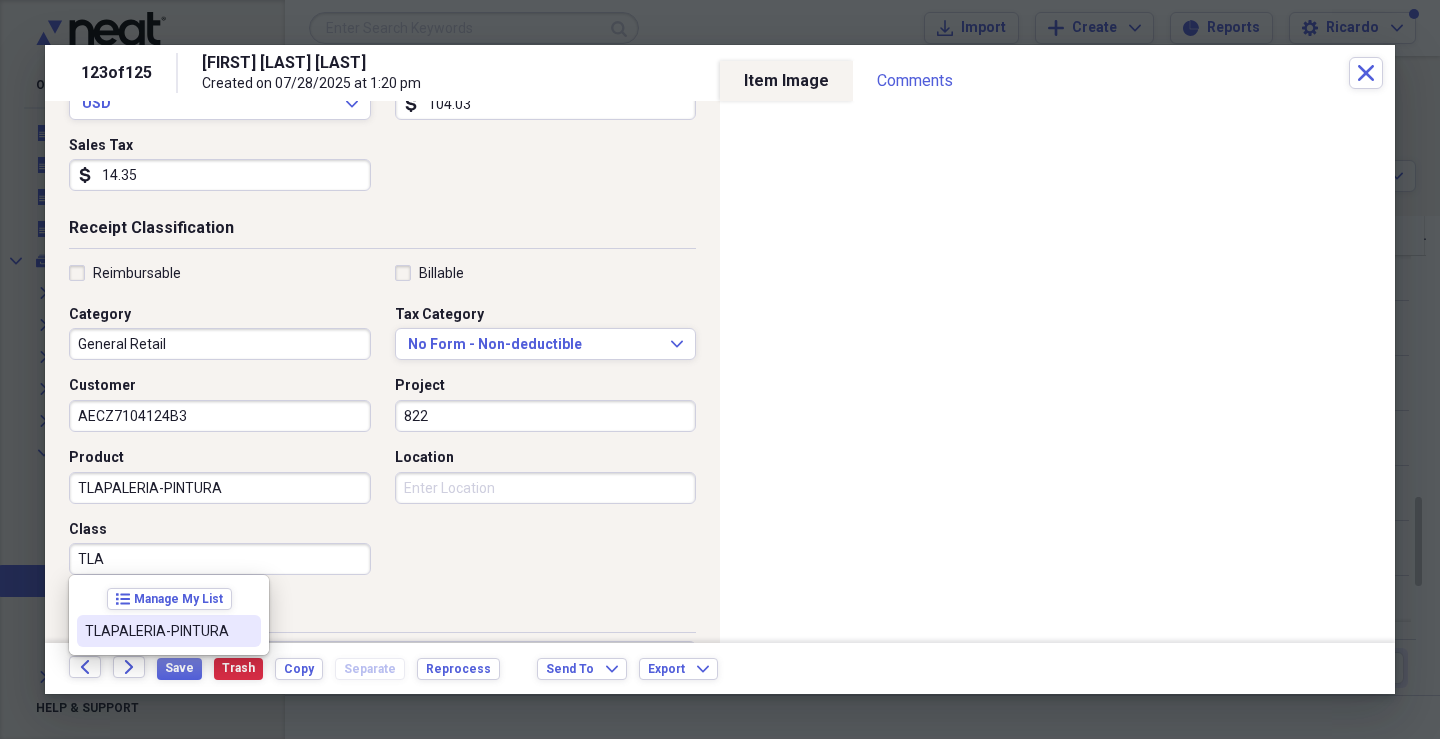 drag, startPoint x: 191, startPoint y: 623, endPoint x: 392, endPoint y: 531, distance: 221.05429 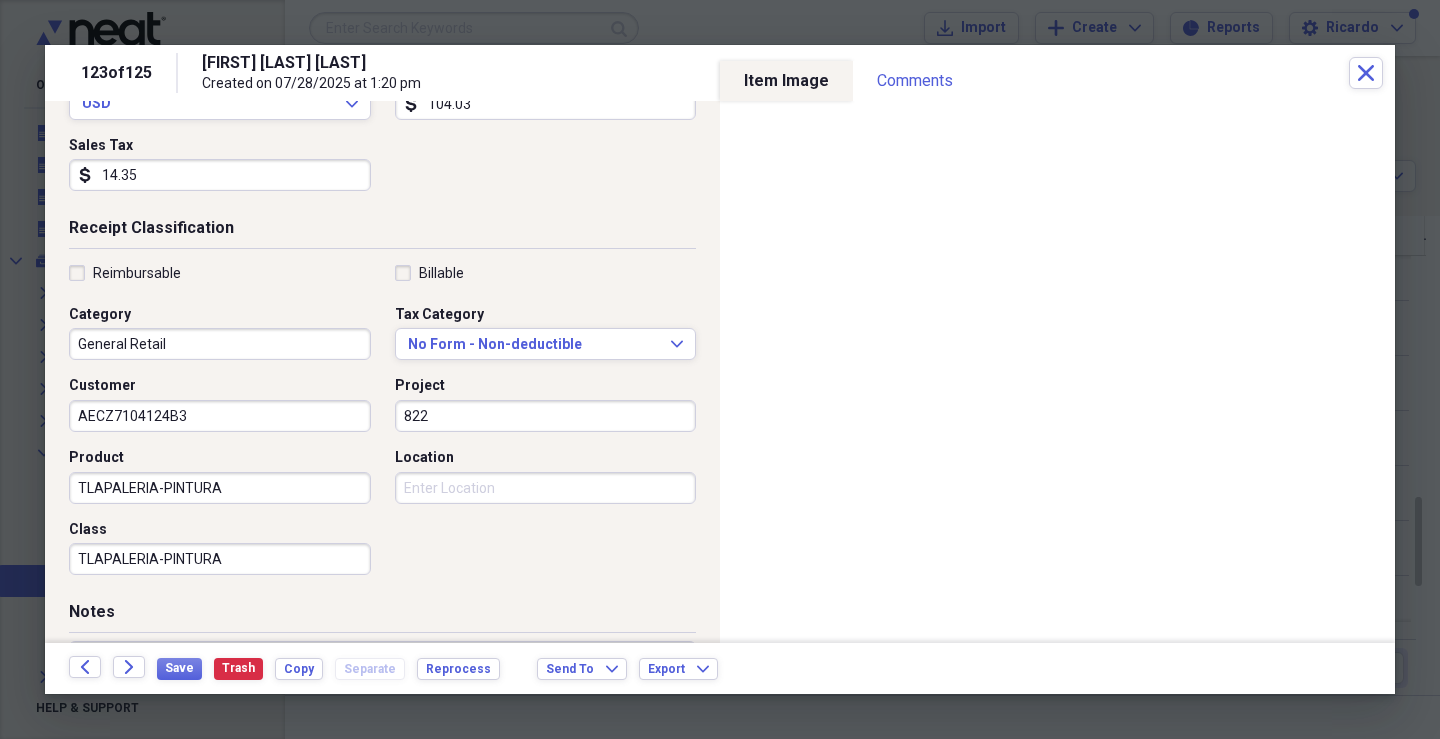 click on "Location" at bounding box center (546, 488) 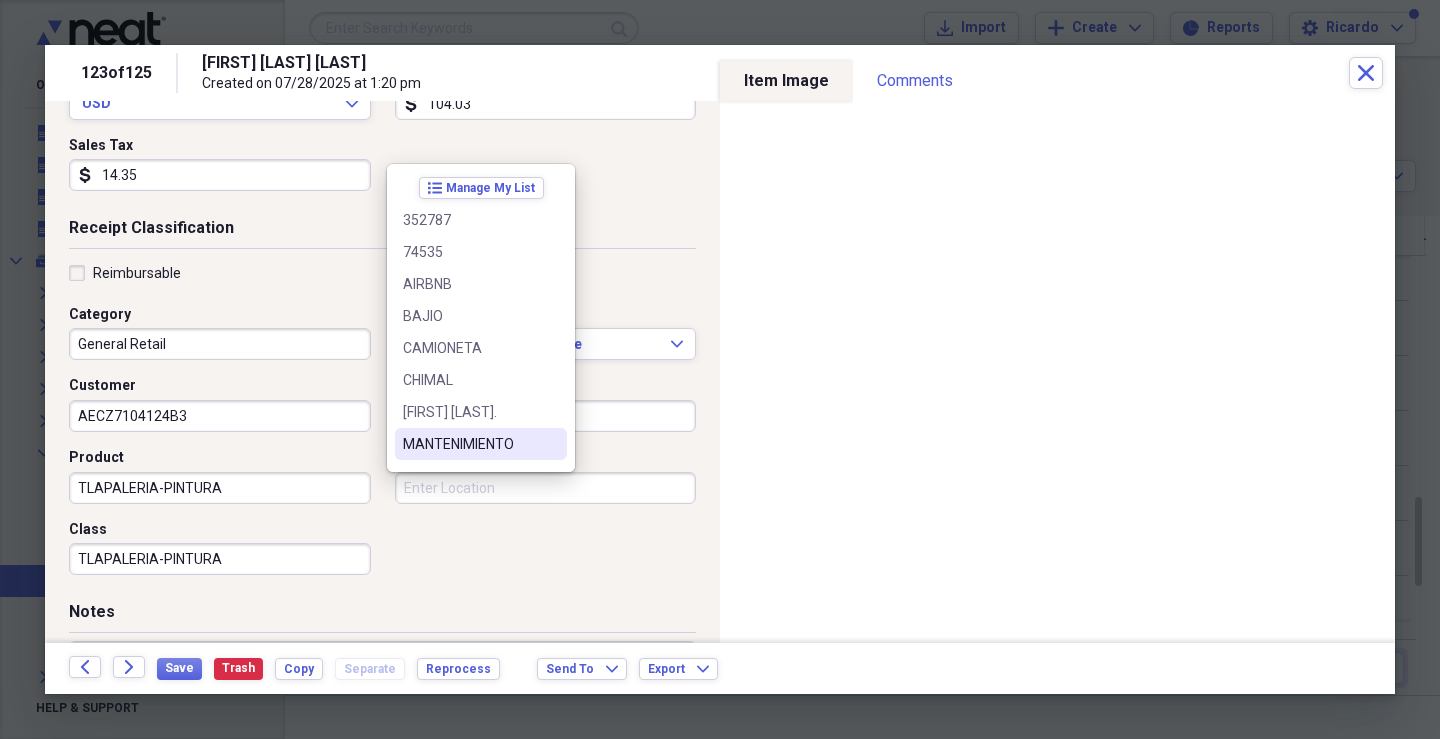 click on "MANTENIMIENTO" at bounding box center [481, 444] 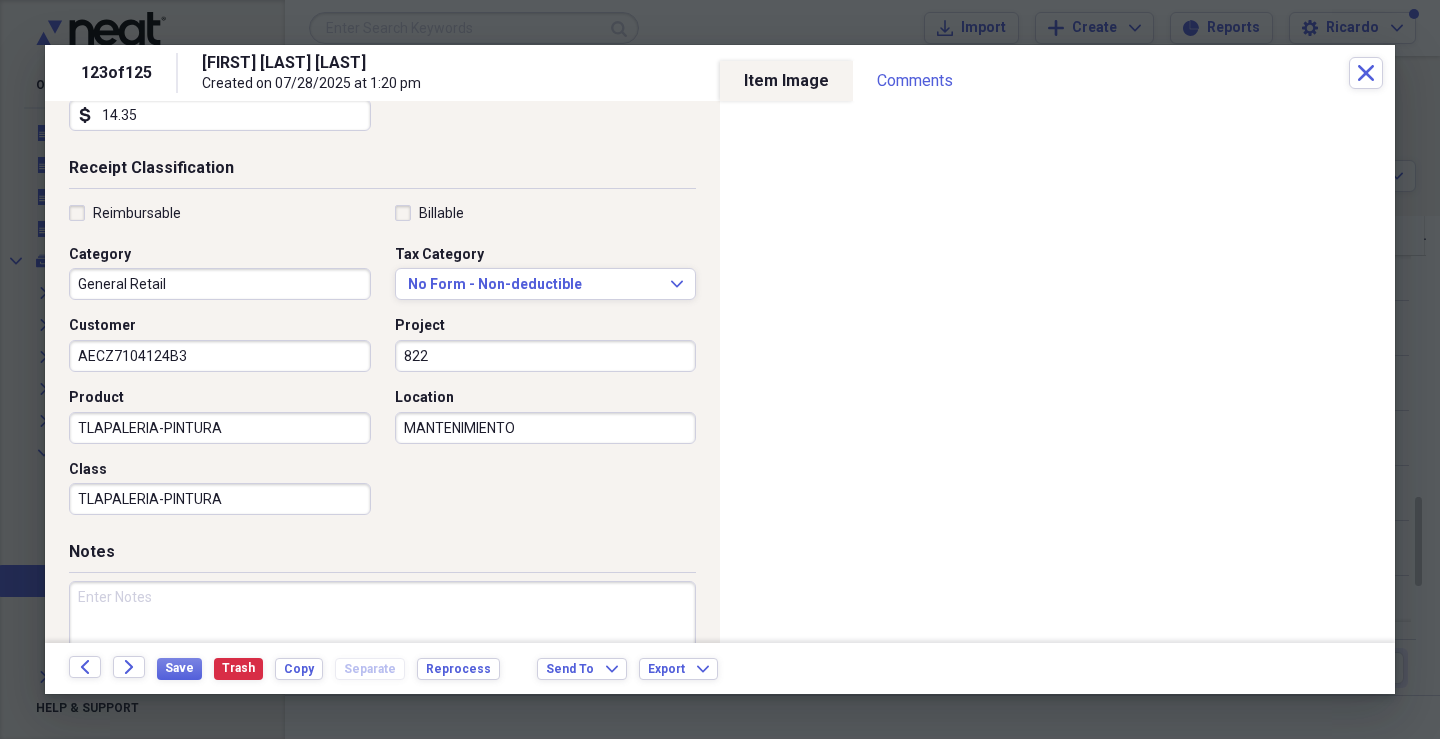 scroll, scrollTop: 479, scrollLeft: 0, axis: vertical 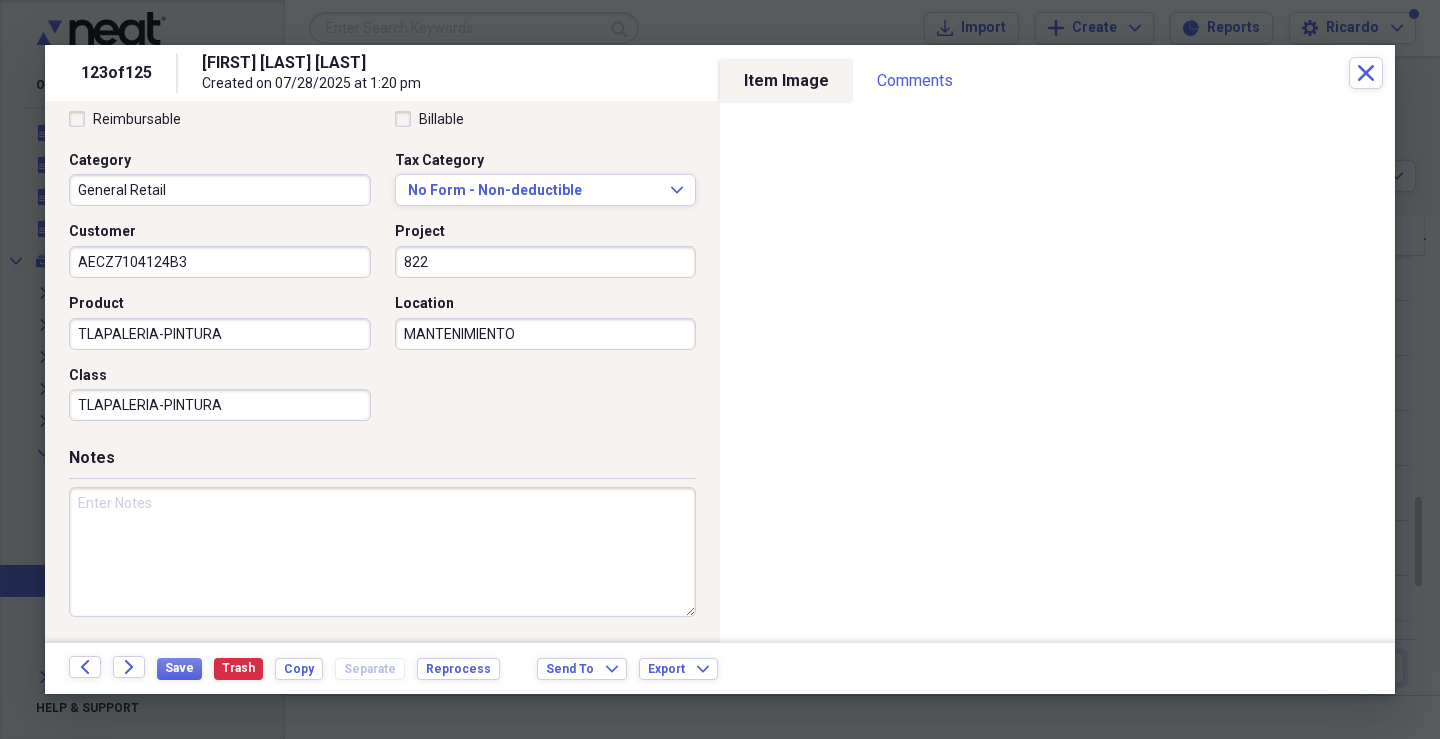 click at bounding box center [382, 552] 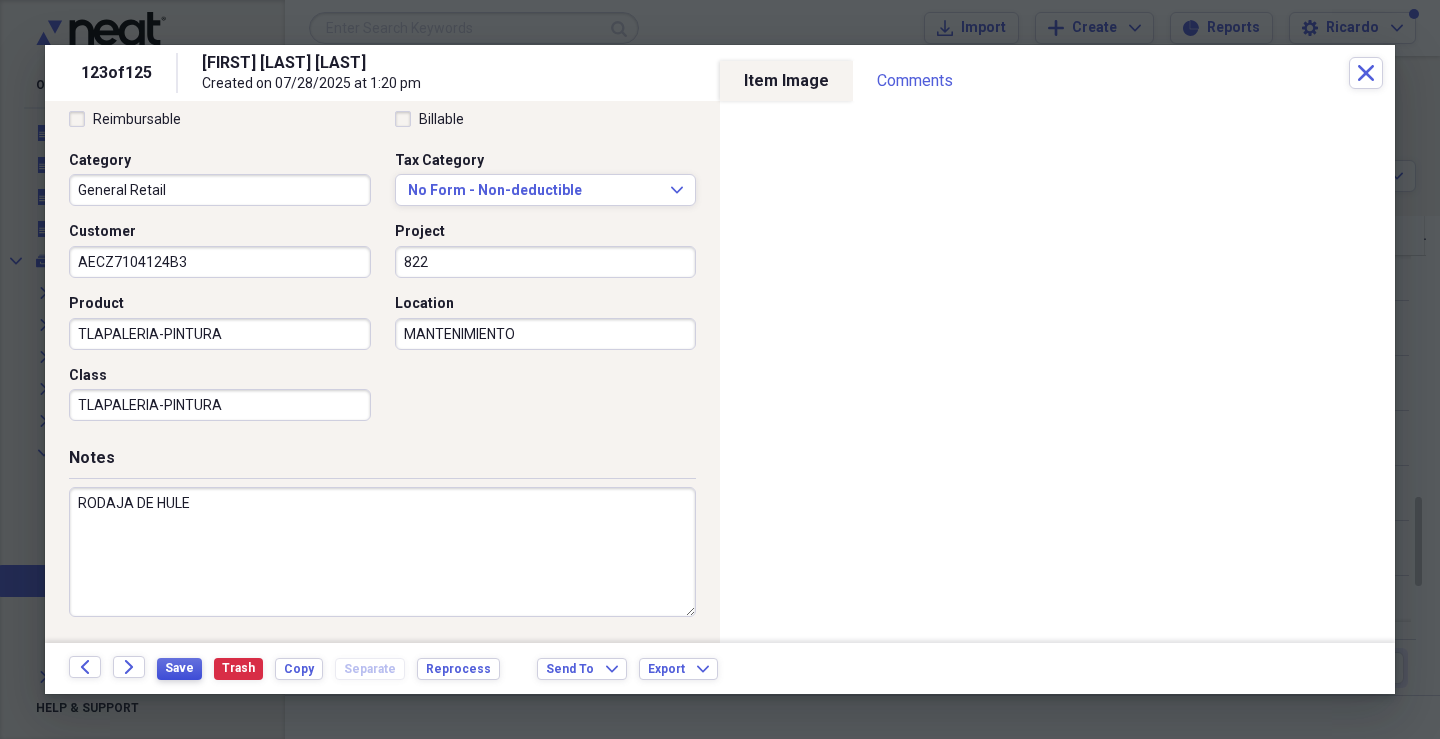 type on "RODAJA DE HULE" 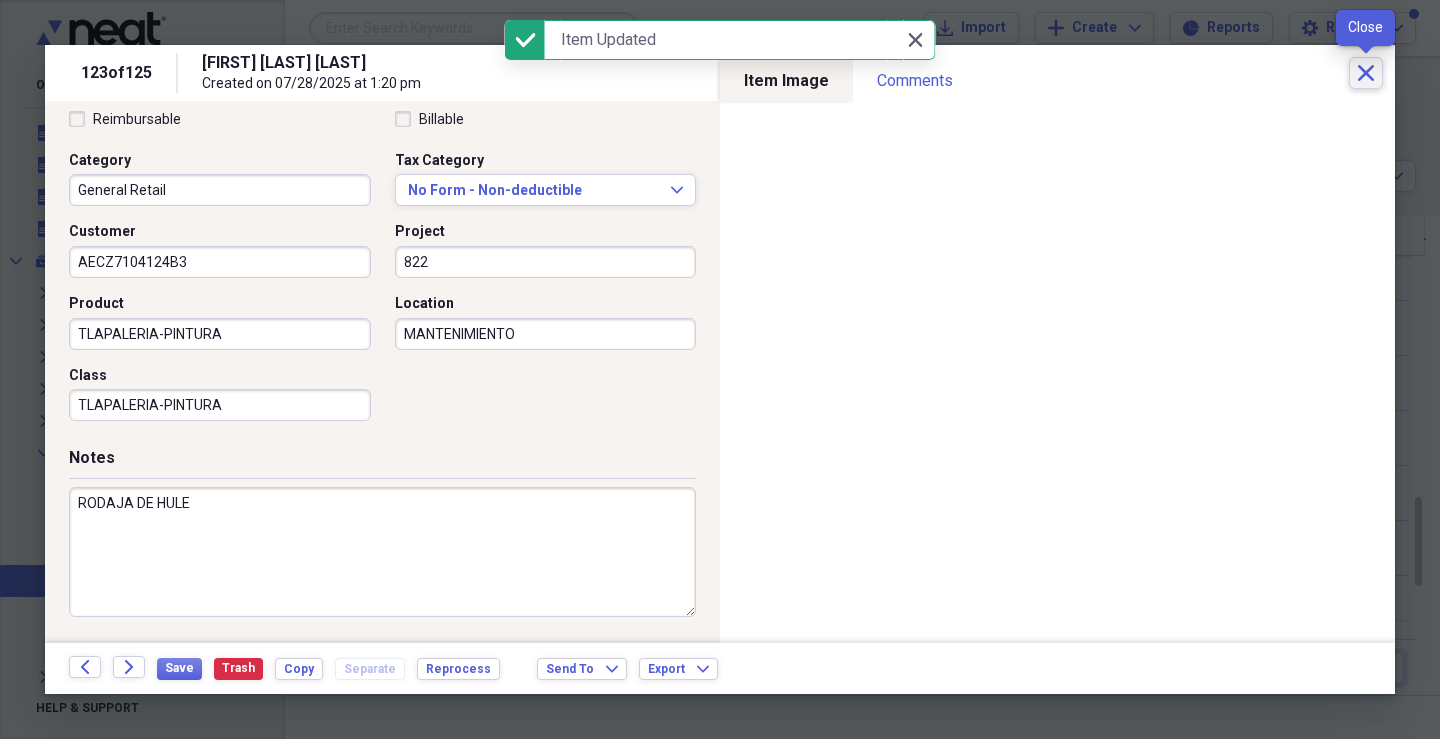 click on "Close" at bounding box center [1366, 73] 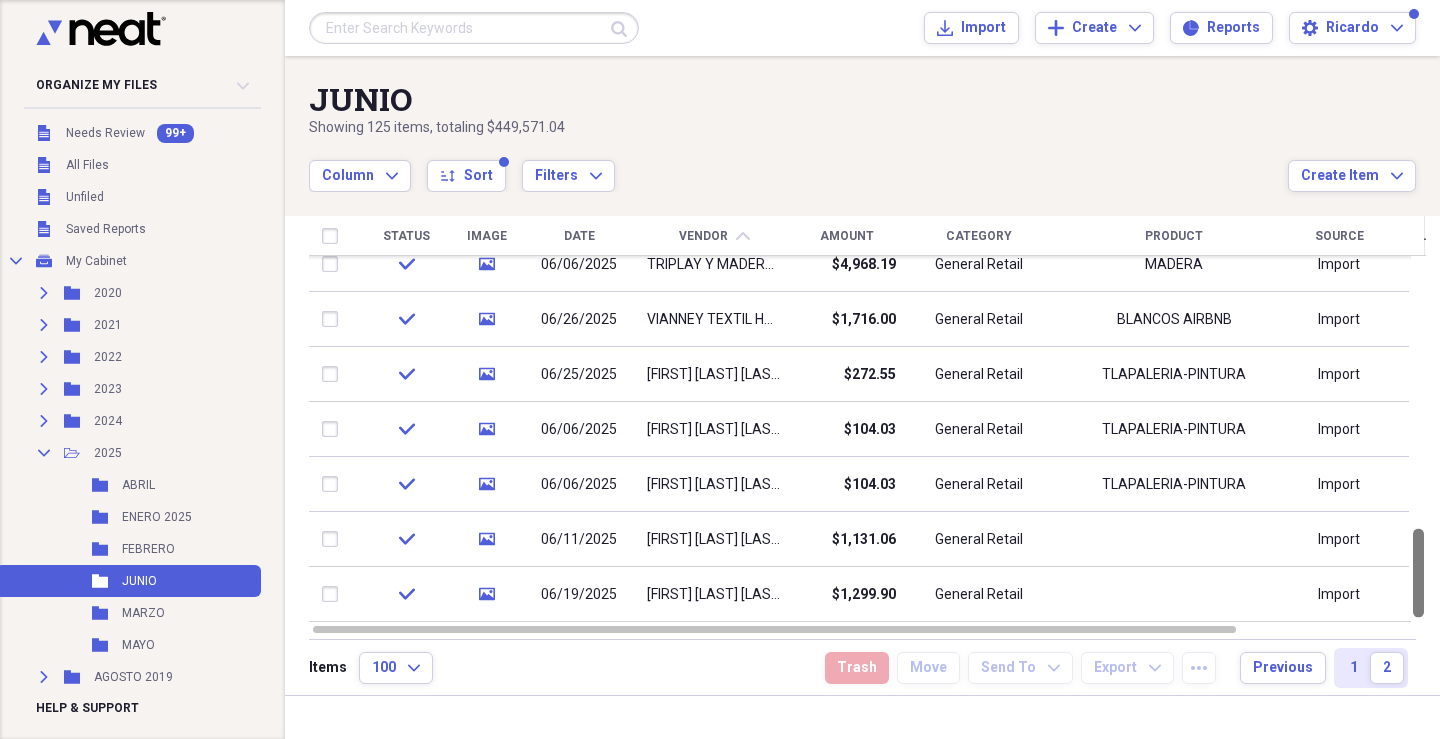 drag, startPoint x: 1431, startPoint y: 520, endPoint x: 1432, endPoint y: 562, distance: 42.0119 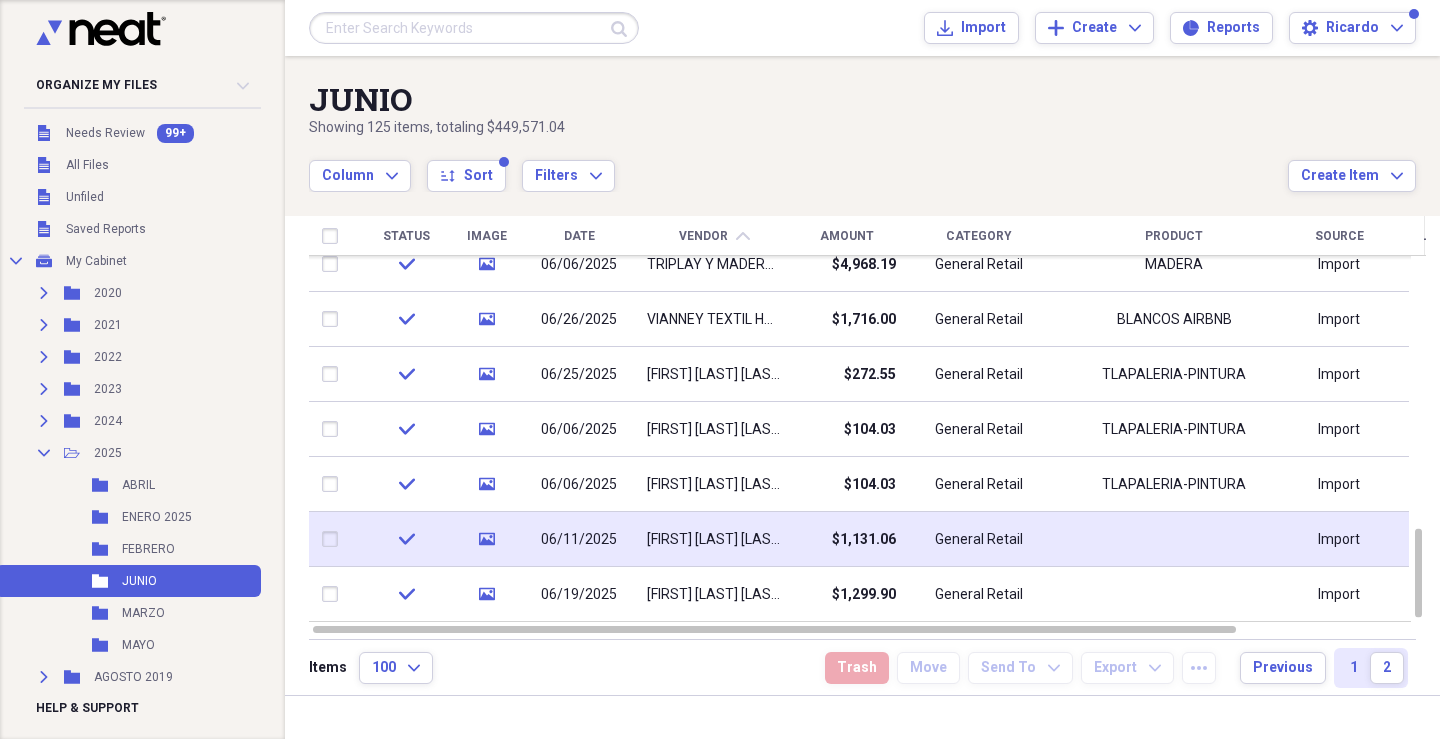 click on "ZENON ALEJO CALDERON" at bounding box center (714, 539) 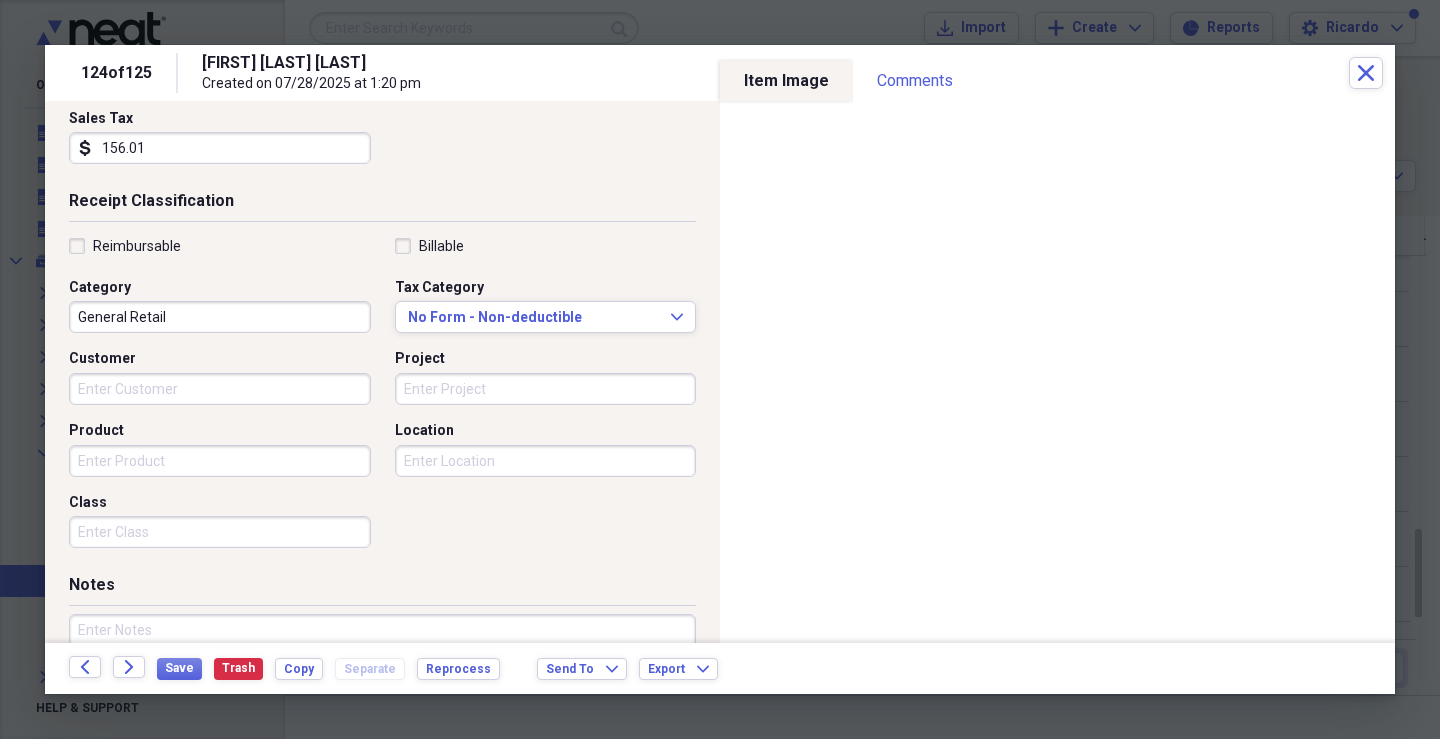 scroll, scrollTop: 362, scrollLeft: 0, axis: vertical 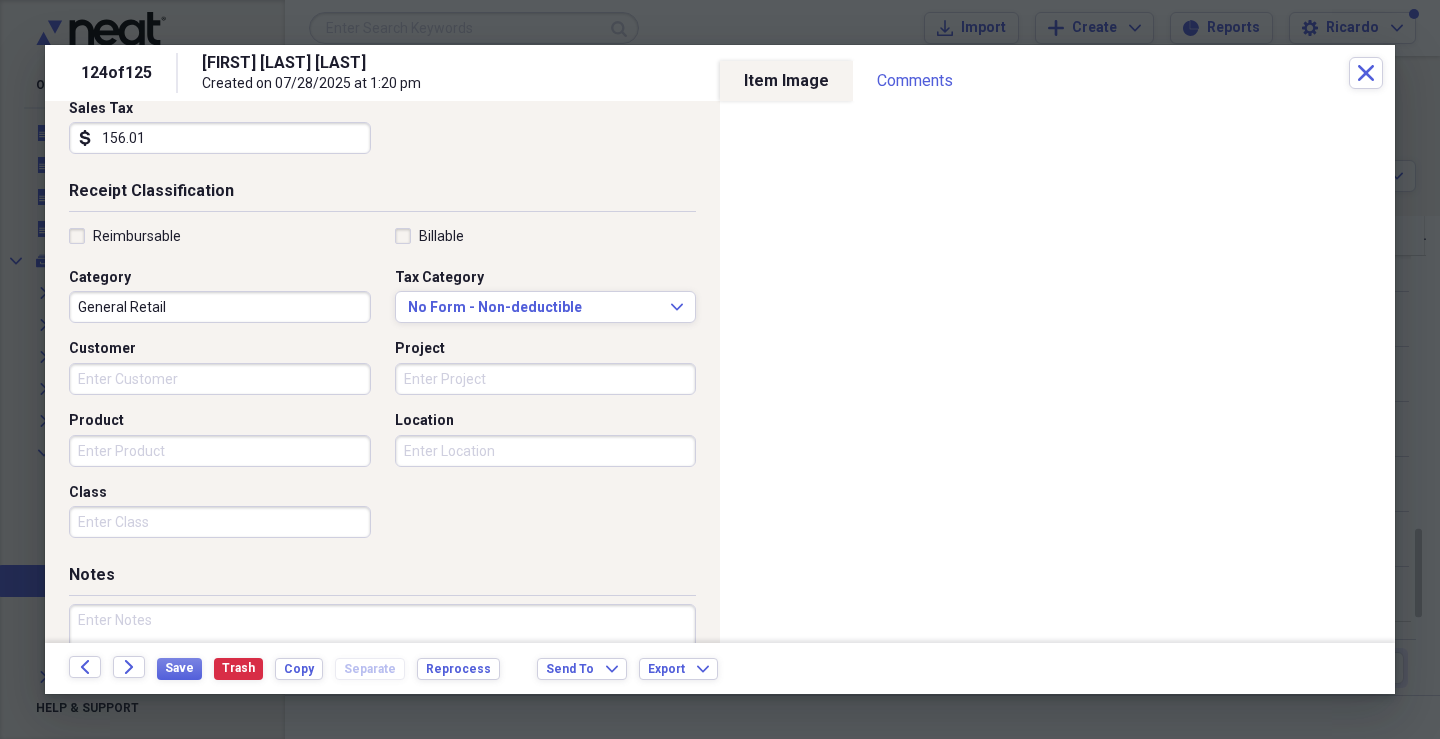 click on "Customer" at bounding box center (220, 379) 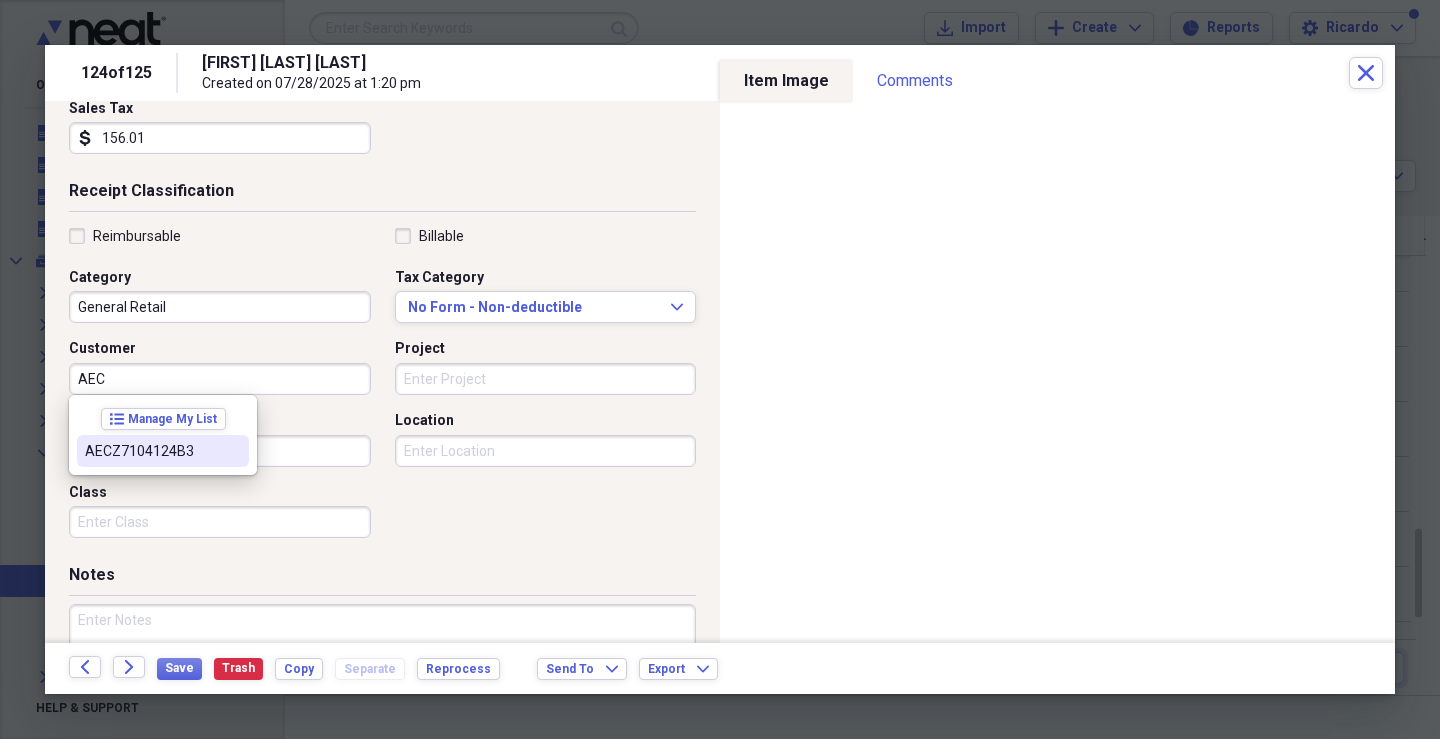 drag, startPoint x: 153, startPoint y: 443, endPoint x: 205, endPoint y: 440, distance: 52.086468 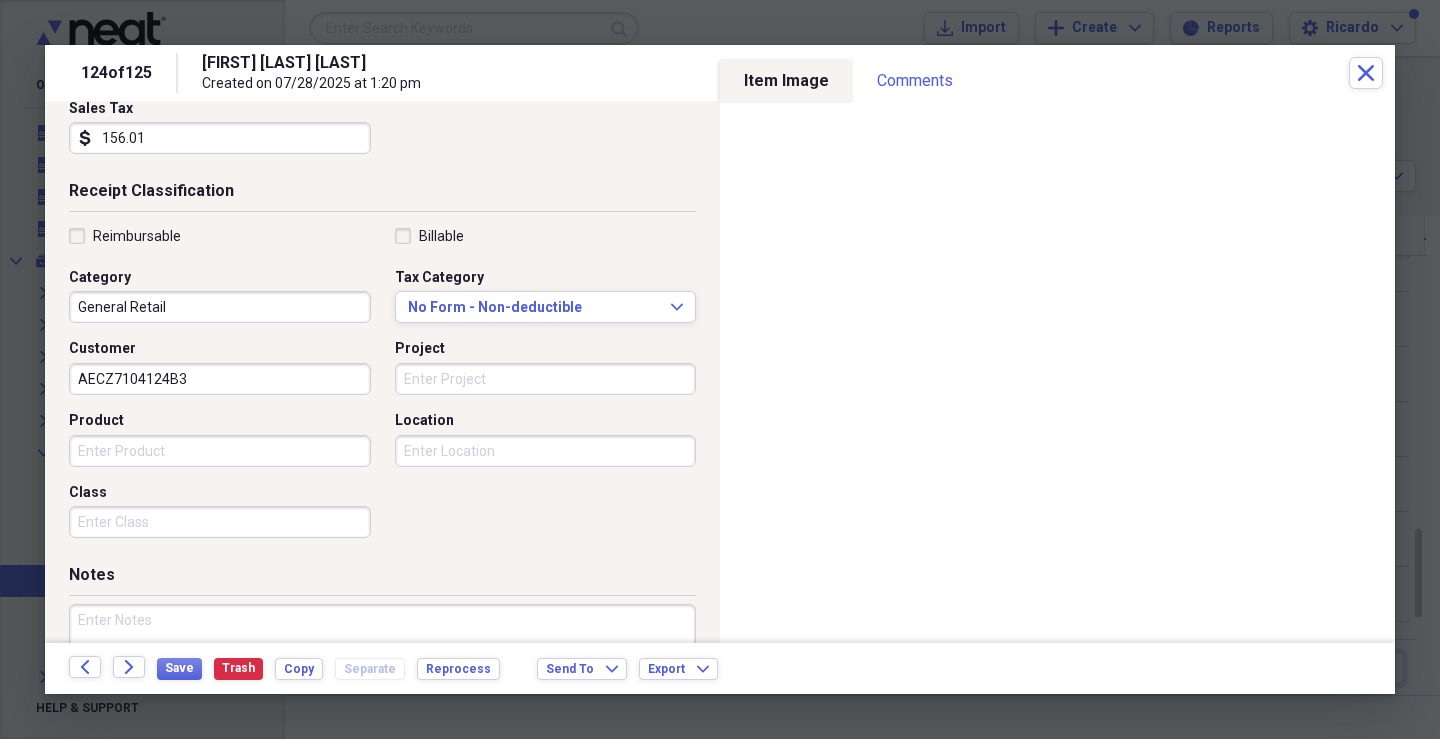 click on "Project" at bounding box center [546, 379] 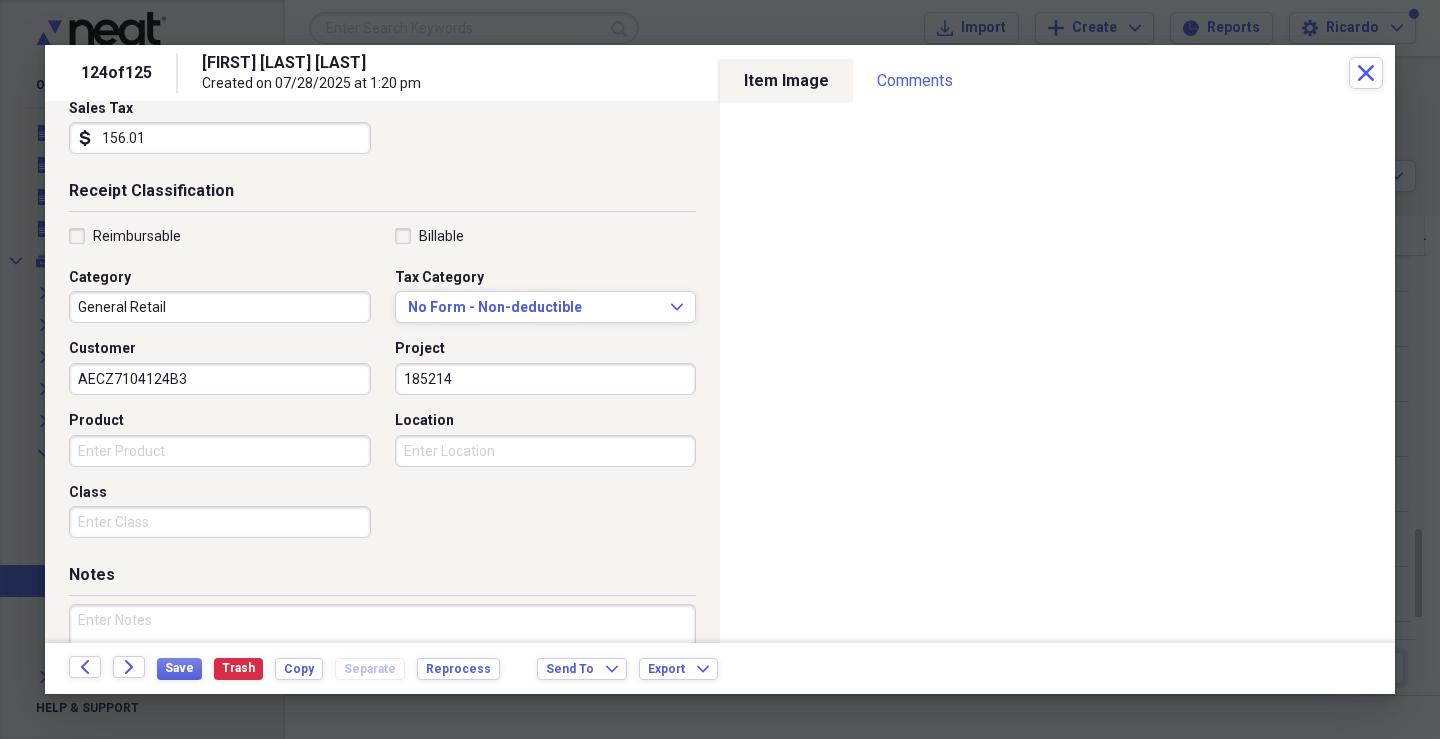 type on "185214" 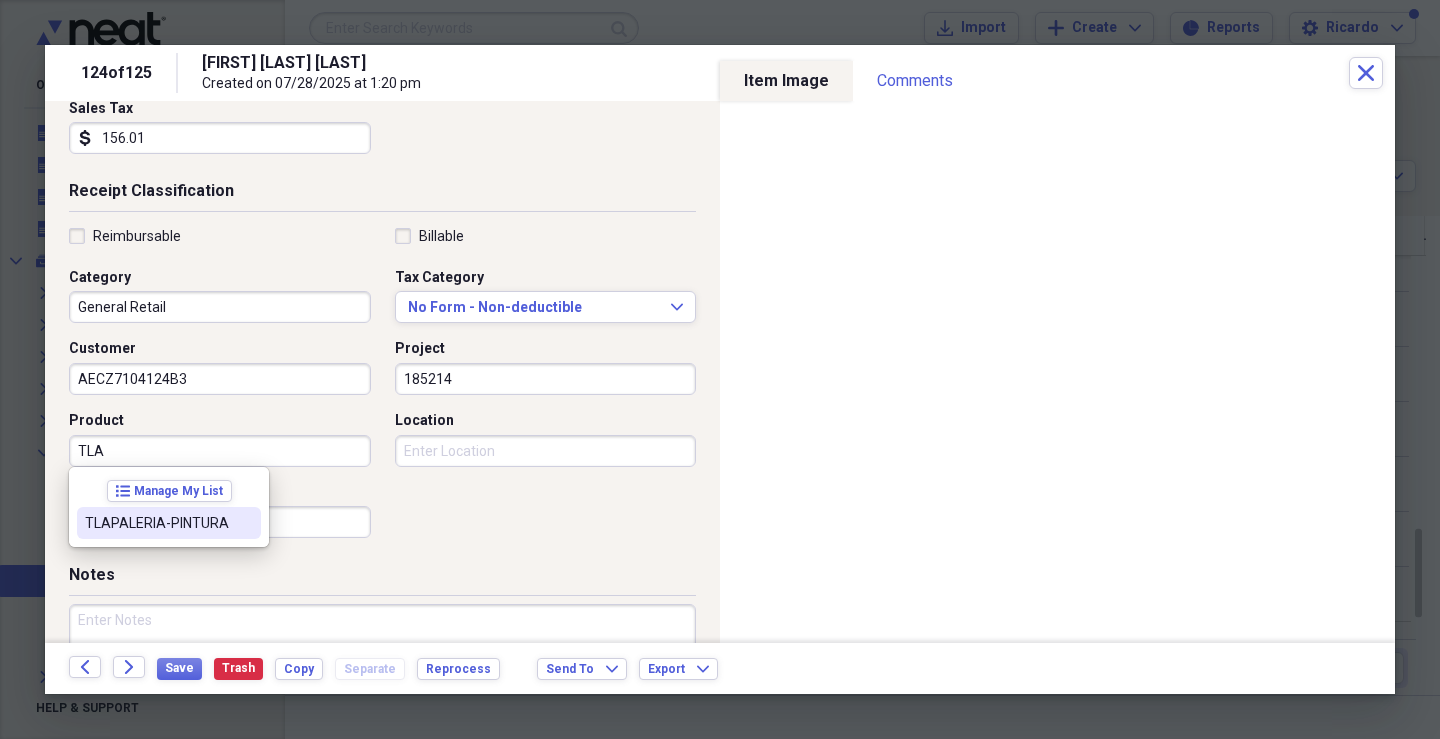 click on "TLAPALERIA-PINTURA" at bounding box center (157, 523) 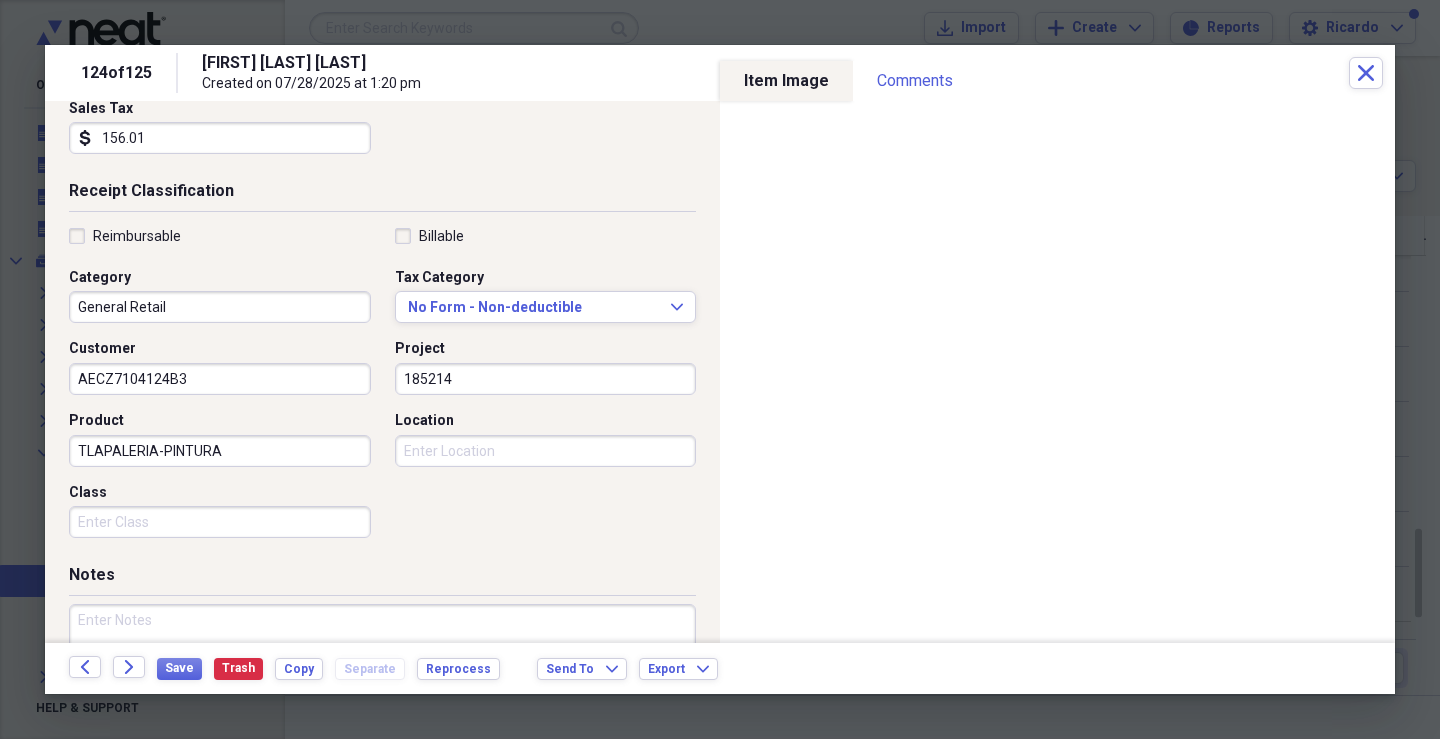 click on "Class" at bounding box center (220, 522) 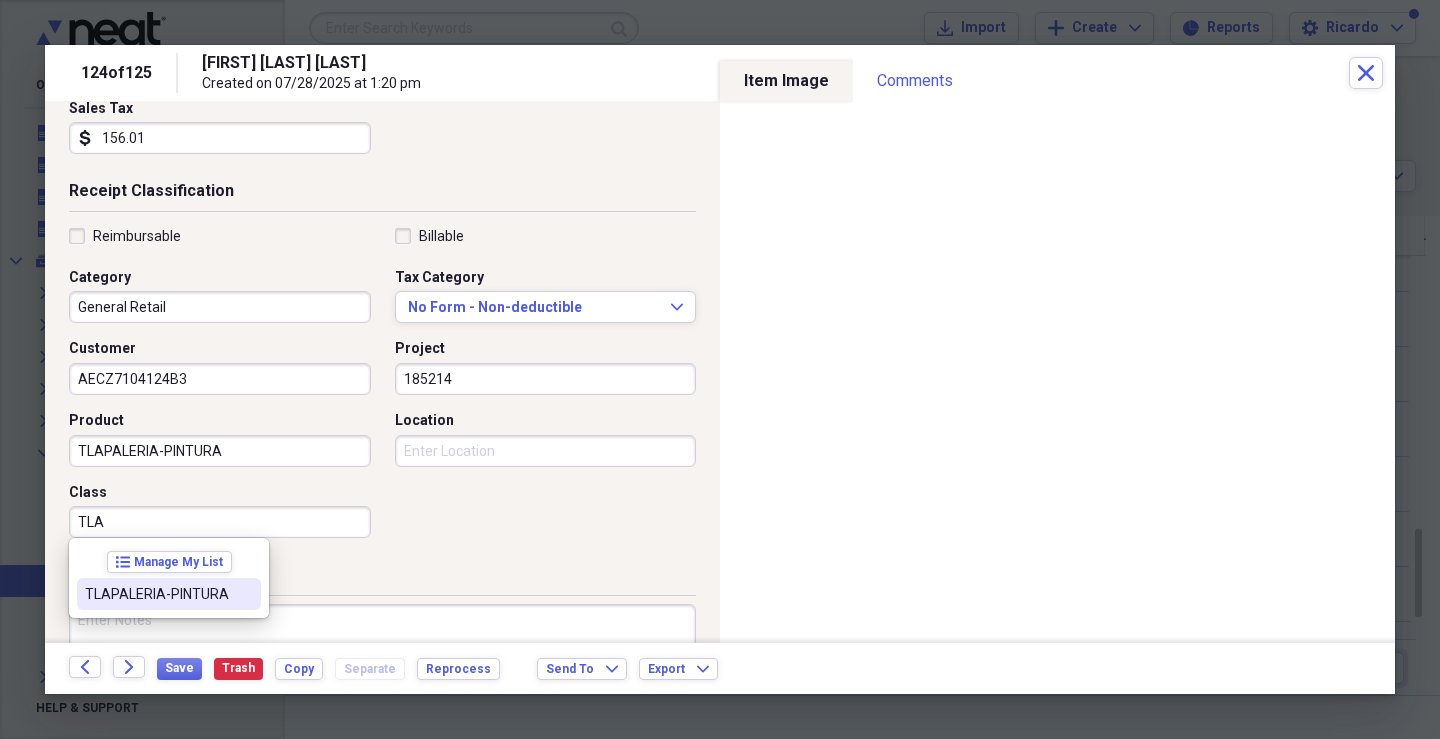click on "TLAPALERIA-PINTURA" at bounding box center (157, 594) 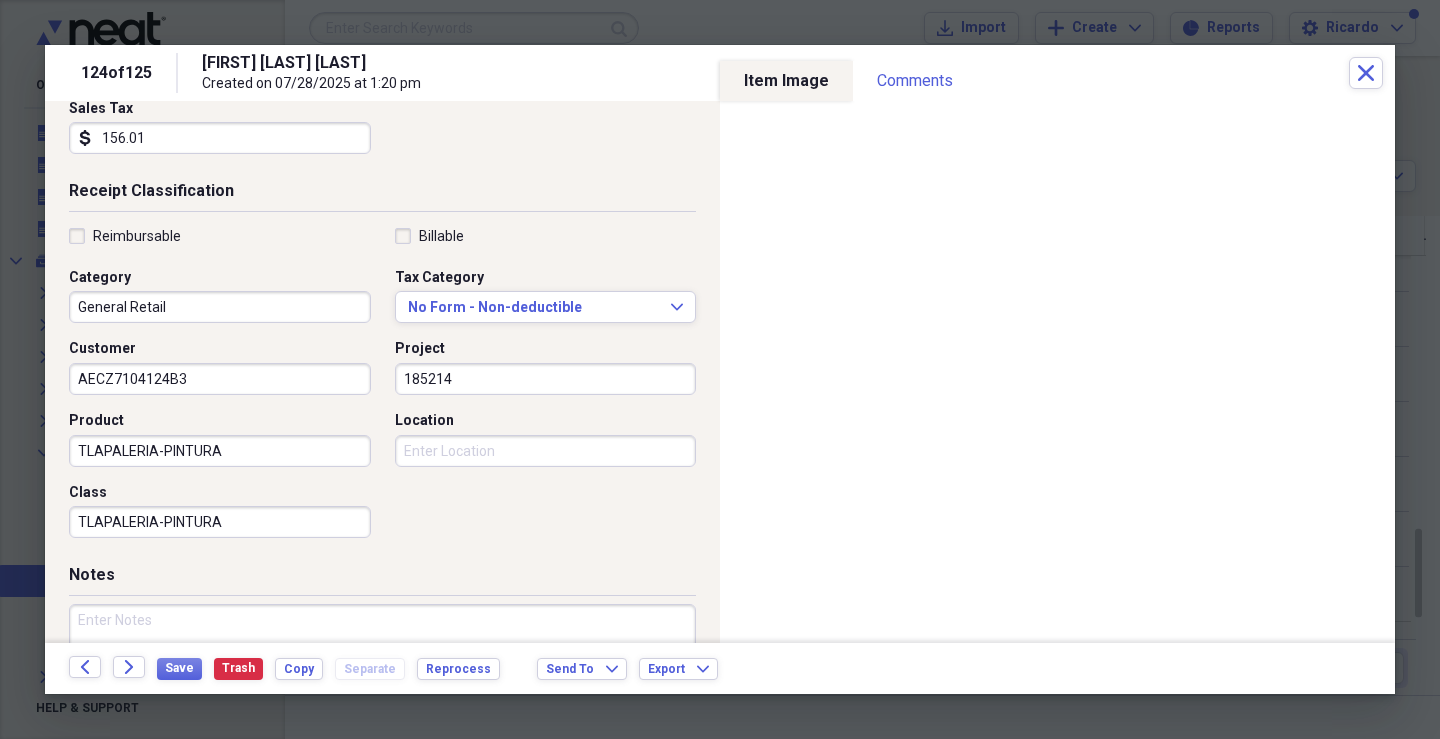 click on "Location" at bounding box center [546, 451] 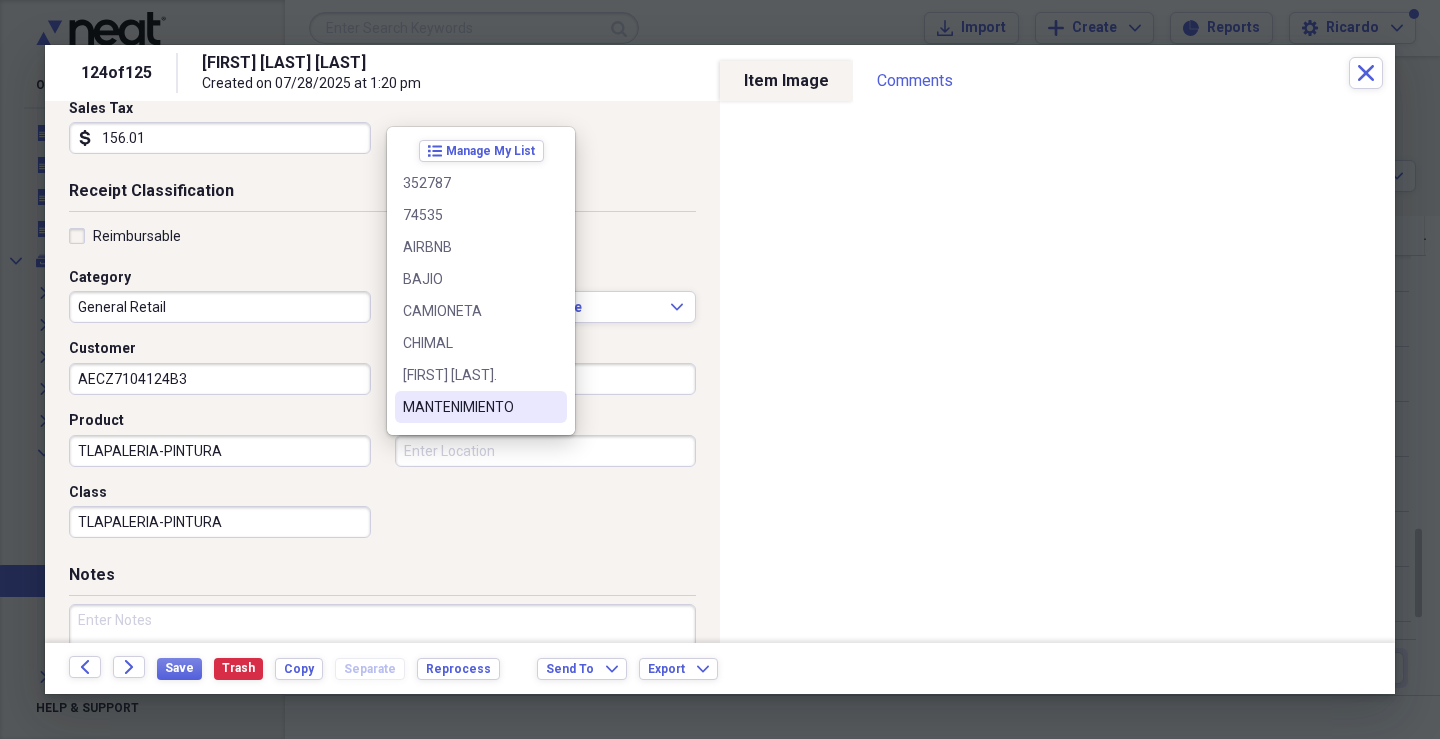 click on "MANTENIMIENTO" at bounding box center (469, 407) 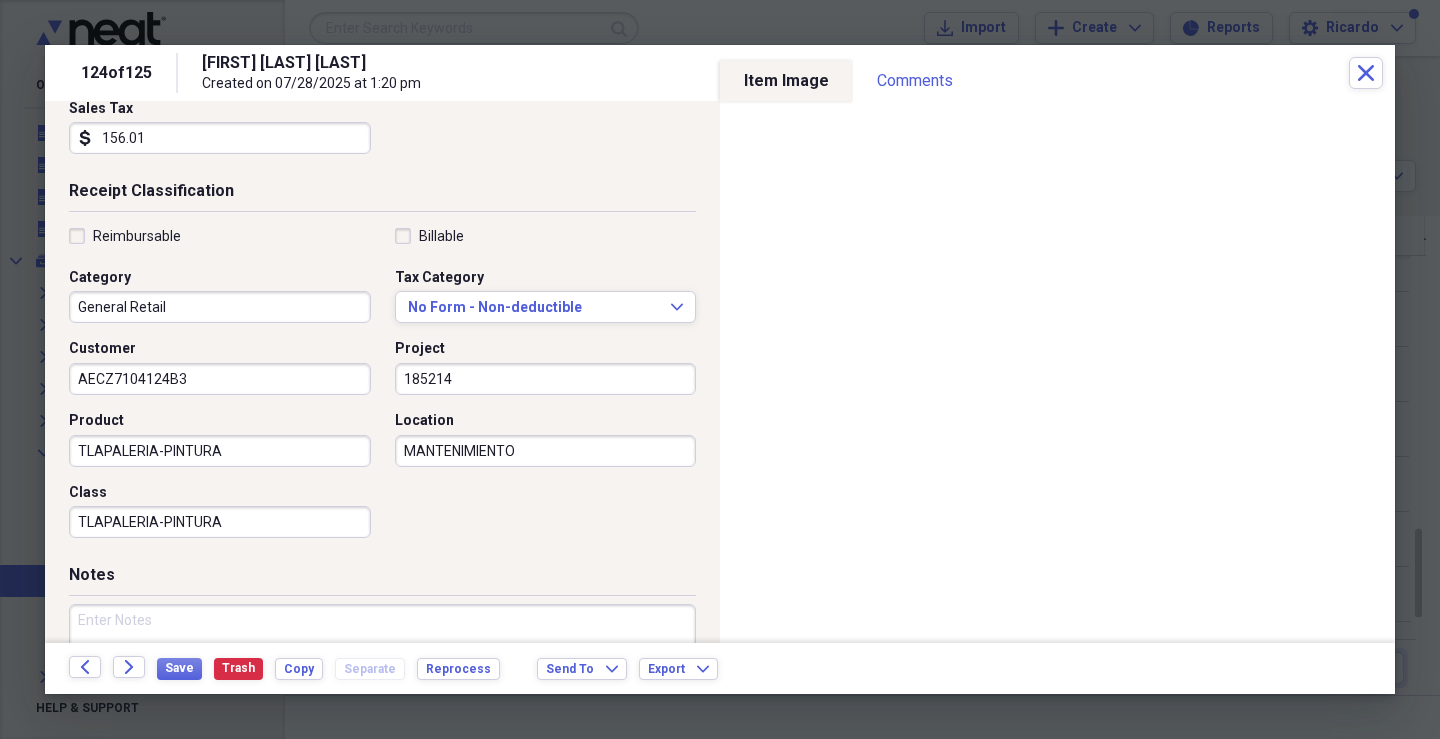 click at bounding box center [382, 669] 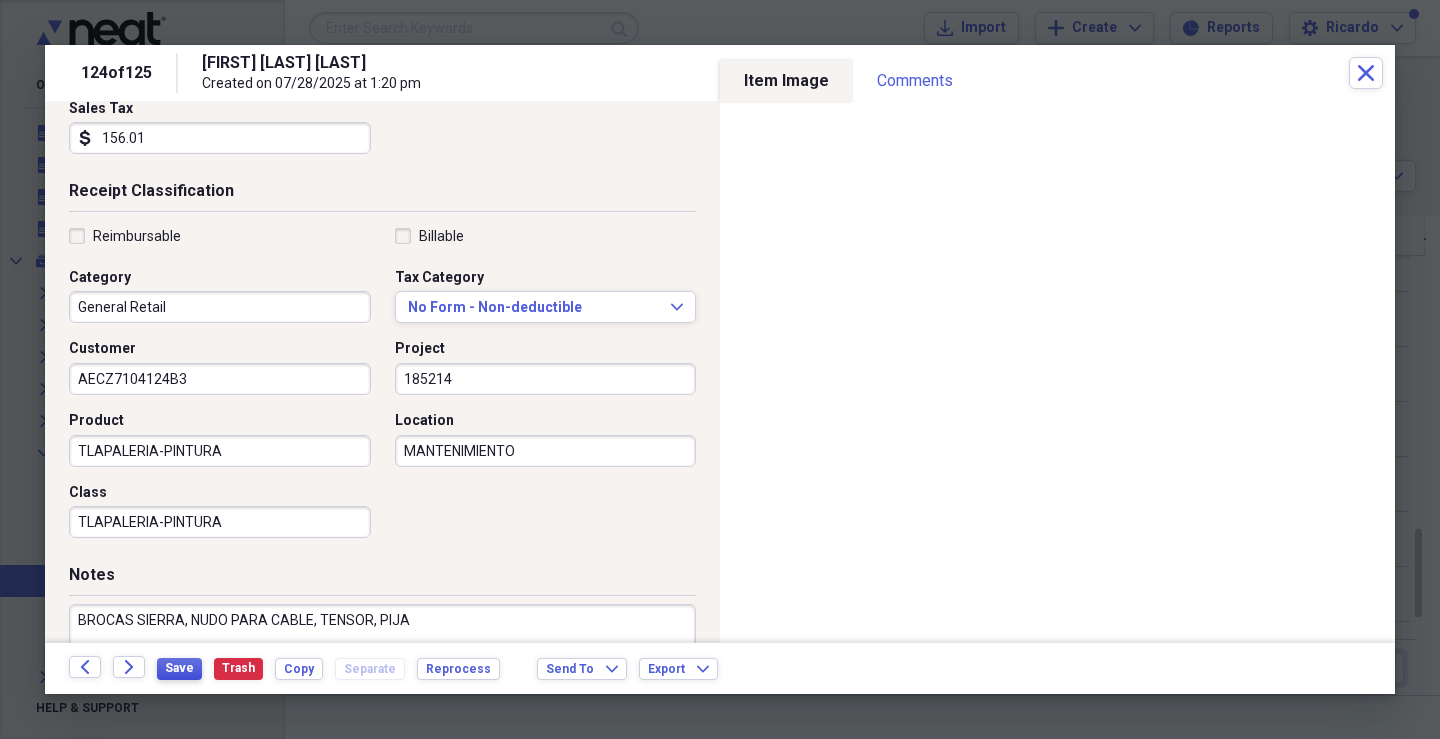 type on "BROCAS SIERRA, NUDO PARA CABLE, TENSOR, PIJA" 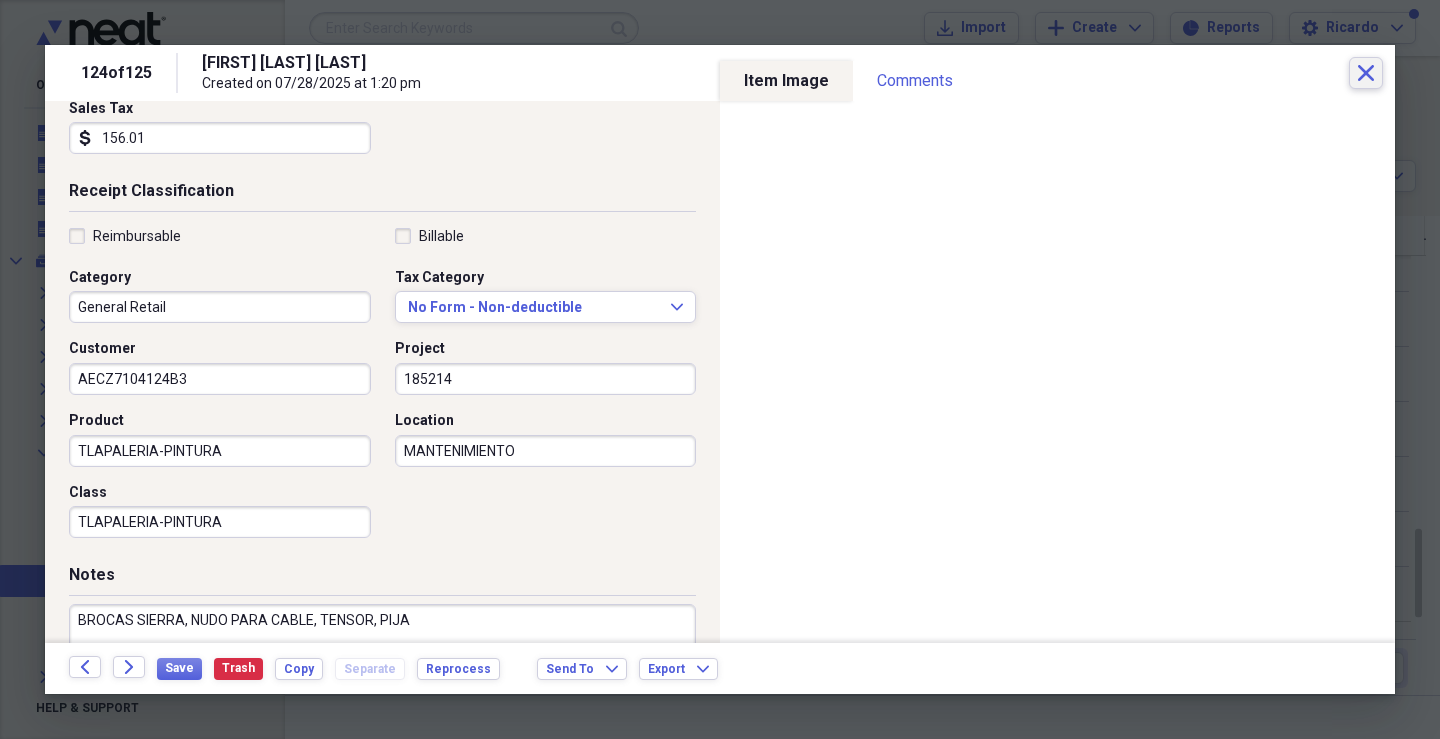 click 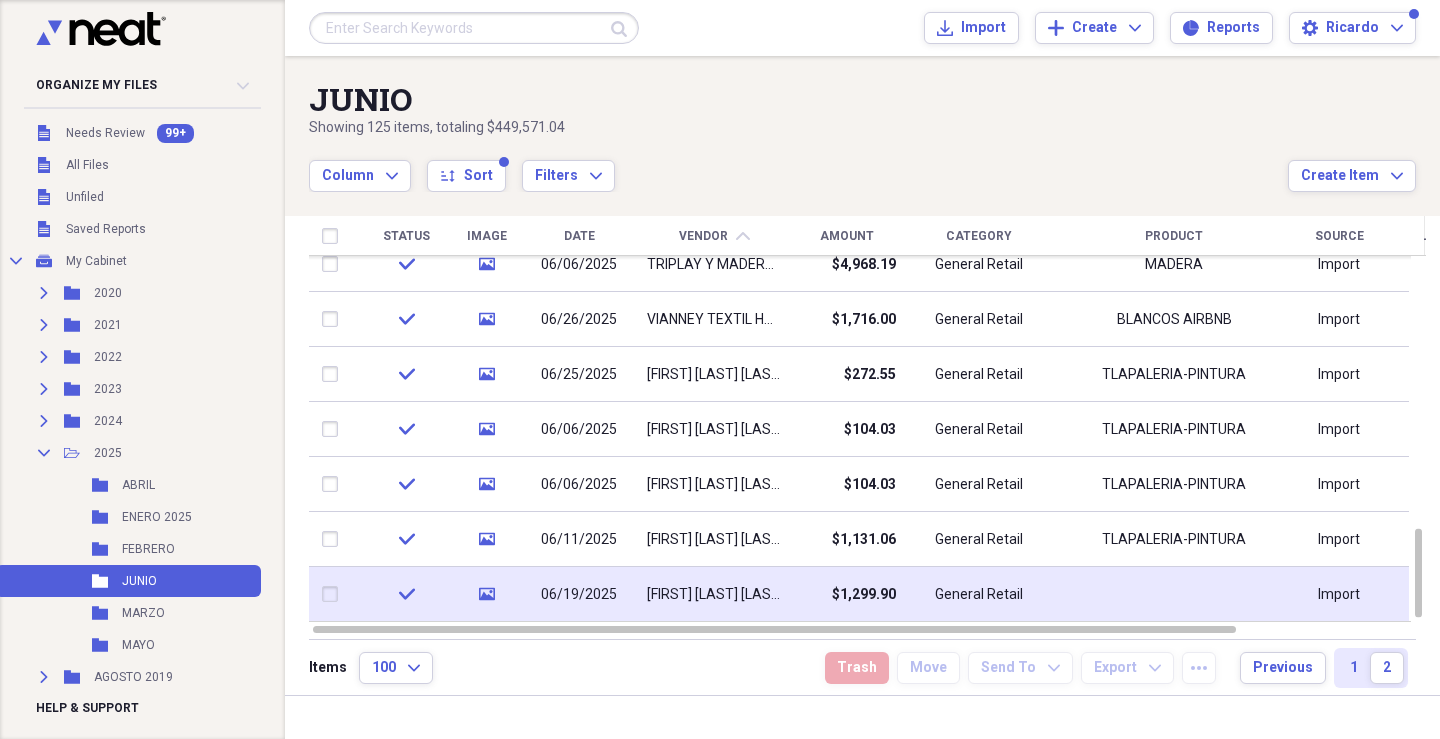 click on "General Retail" at bounding box center (979, 594) 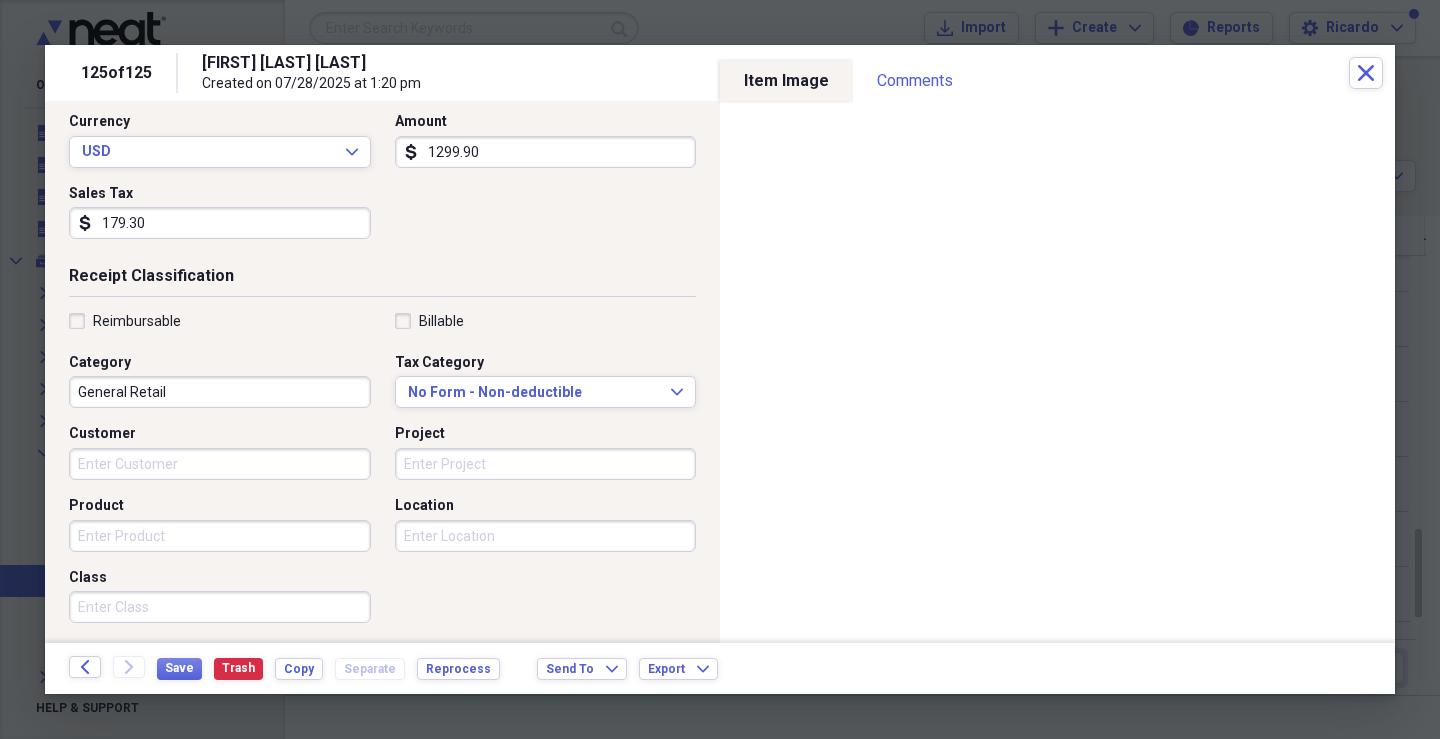 scroll, scrollTop: 479, scrollLeft: 0, axis: vertical 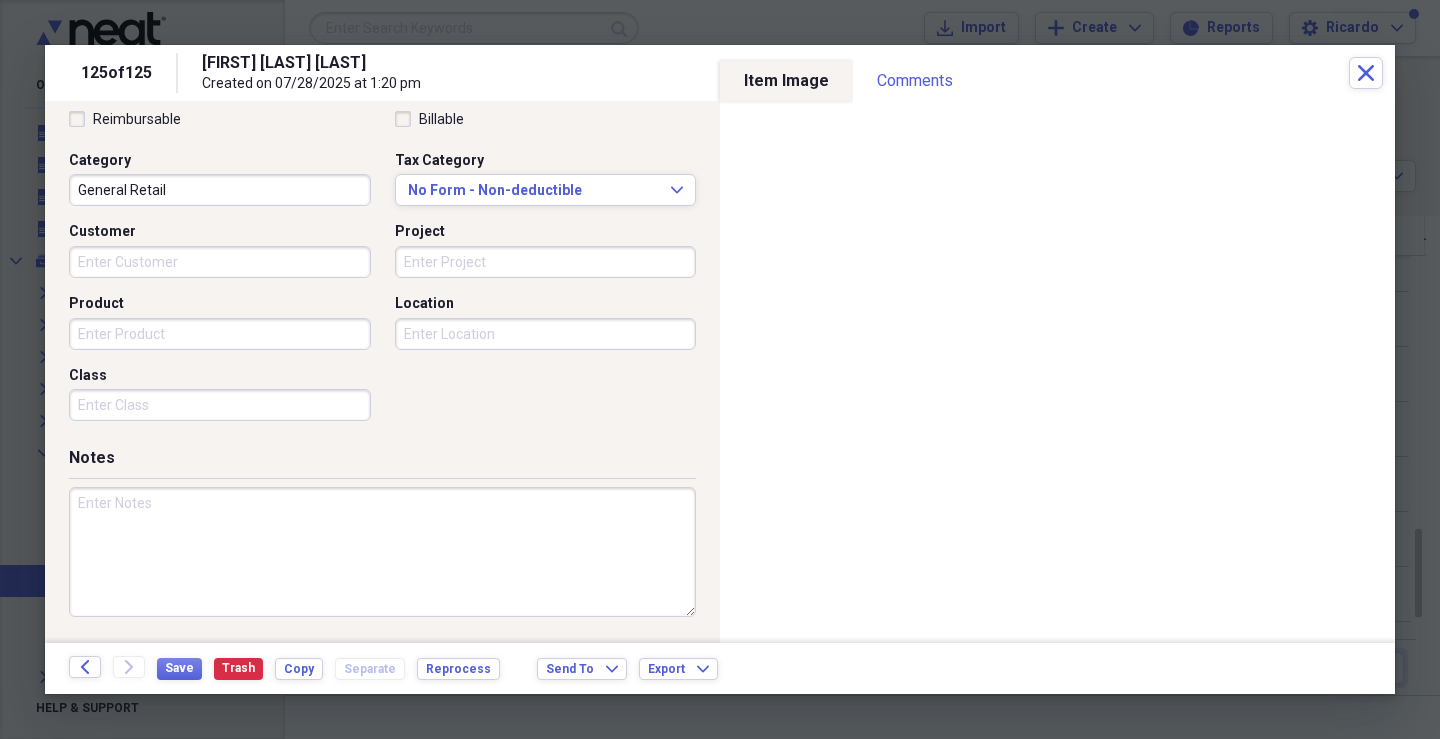 click on "Customer" at bounding box center [220, 262] 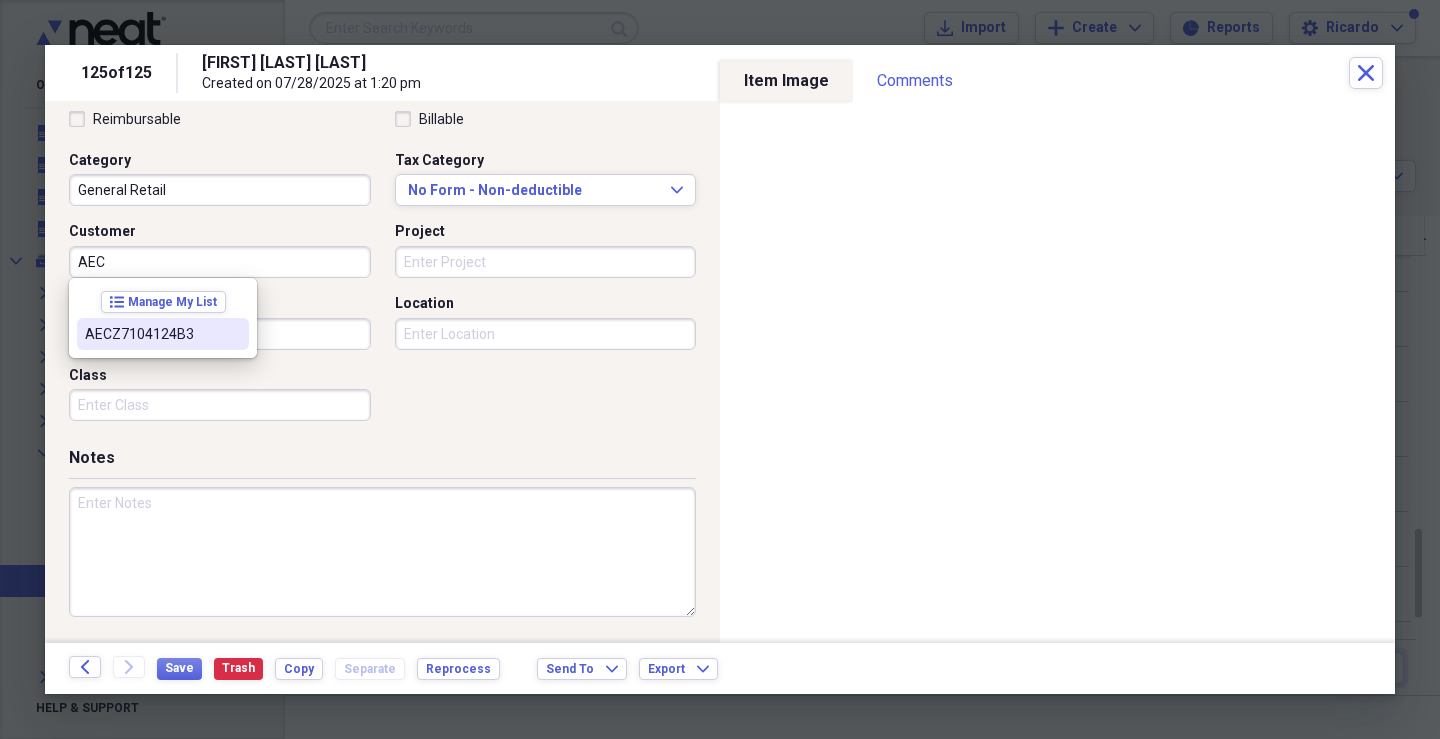 drag, startPoint x: 103, startPoint y: 328, endPoint x: 415, endPoint y: 303, distance: 313 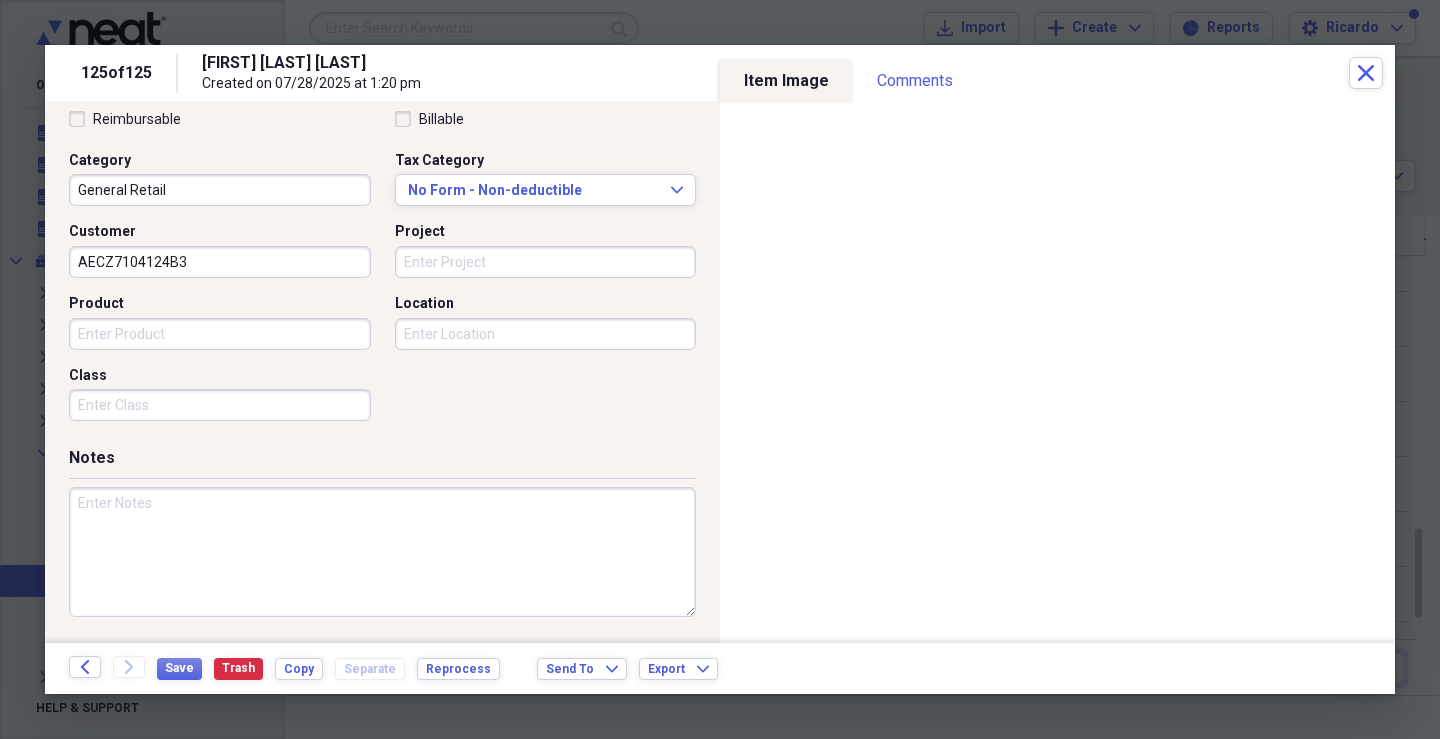 click on "Project" at bounding box center [546, 262] 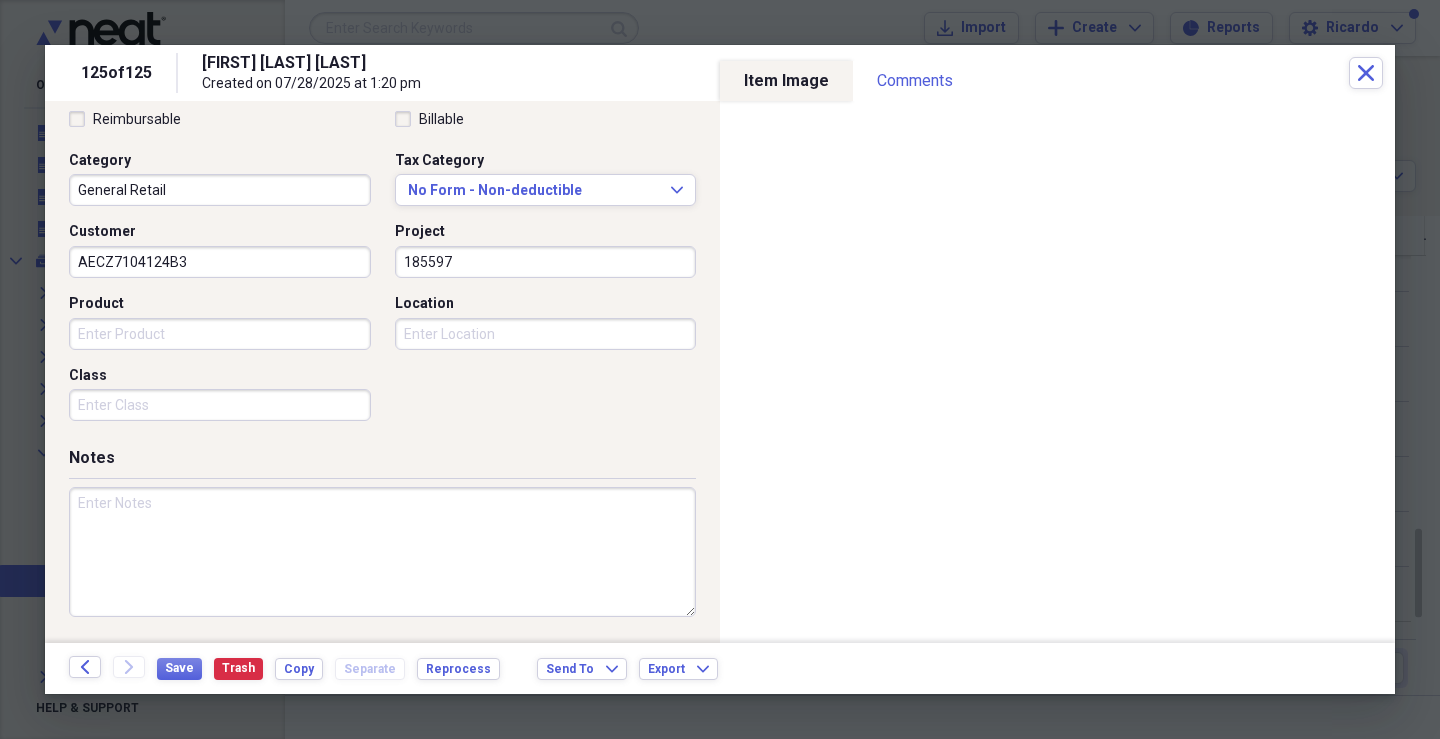 type on "185597" 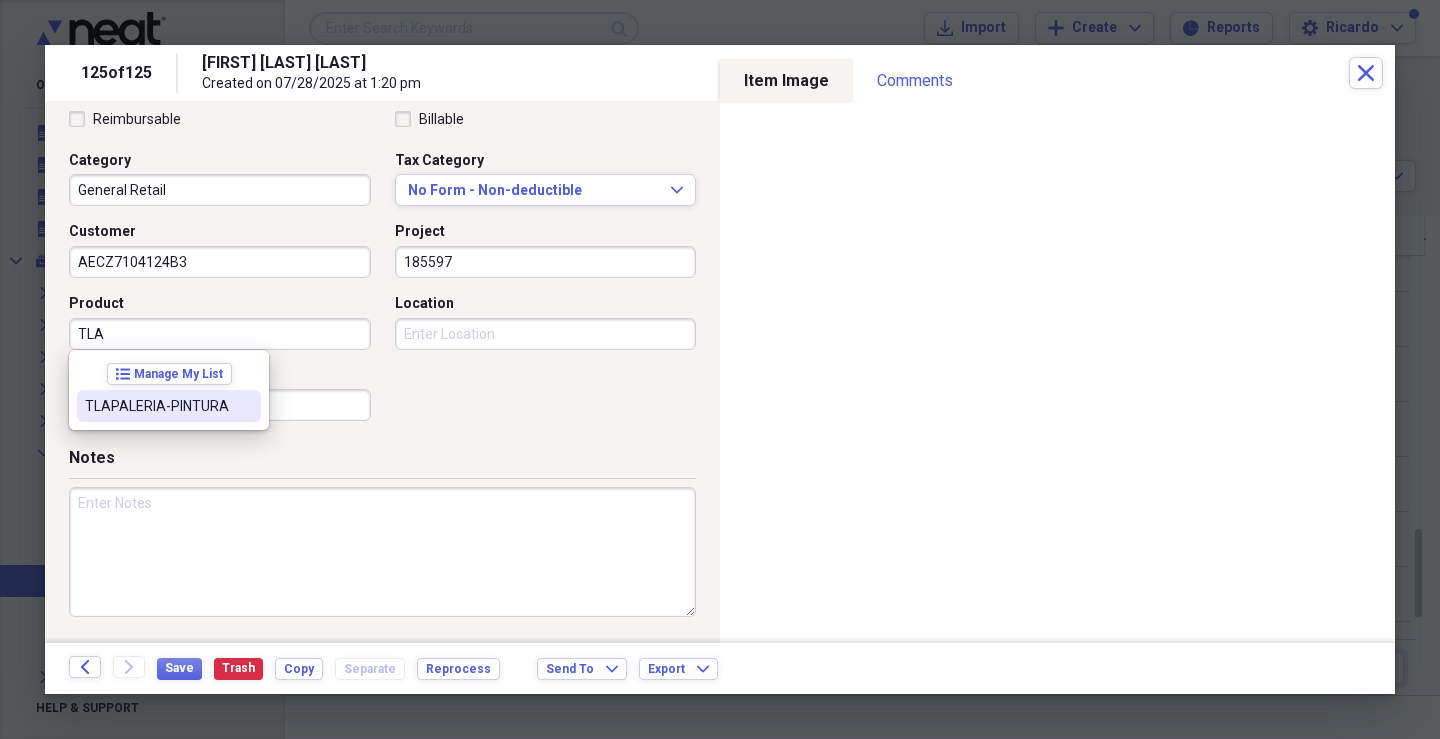 click on "TLAPALERIA-PINTURA" at bounding box center [157, 406] 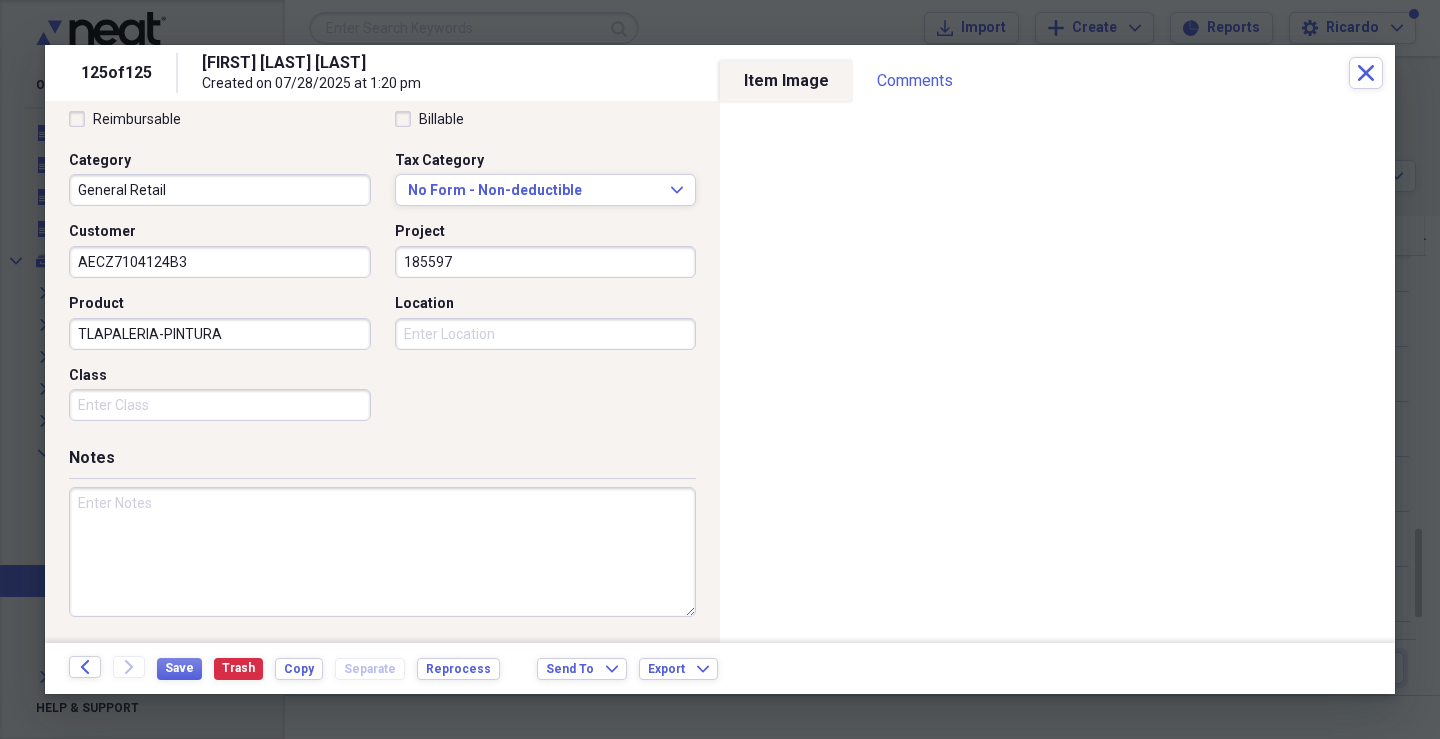 click on "Class" at bounding box center [220, 405] 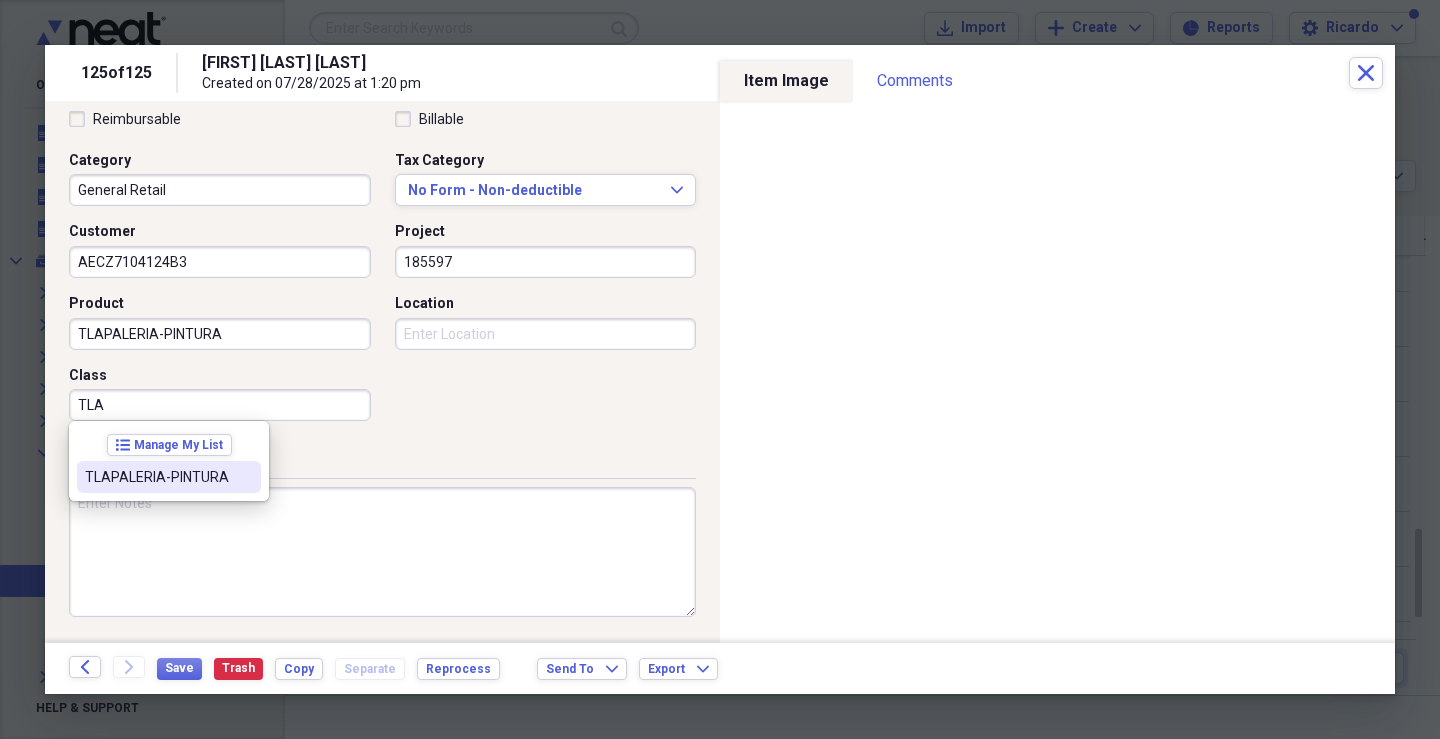 drag, startPoint x: 171, startPoint y: 488, endPoint x: 186, endPoint y: 473, distance: 21.213203 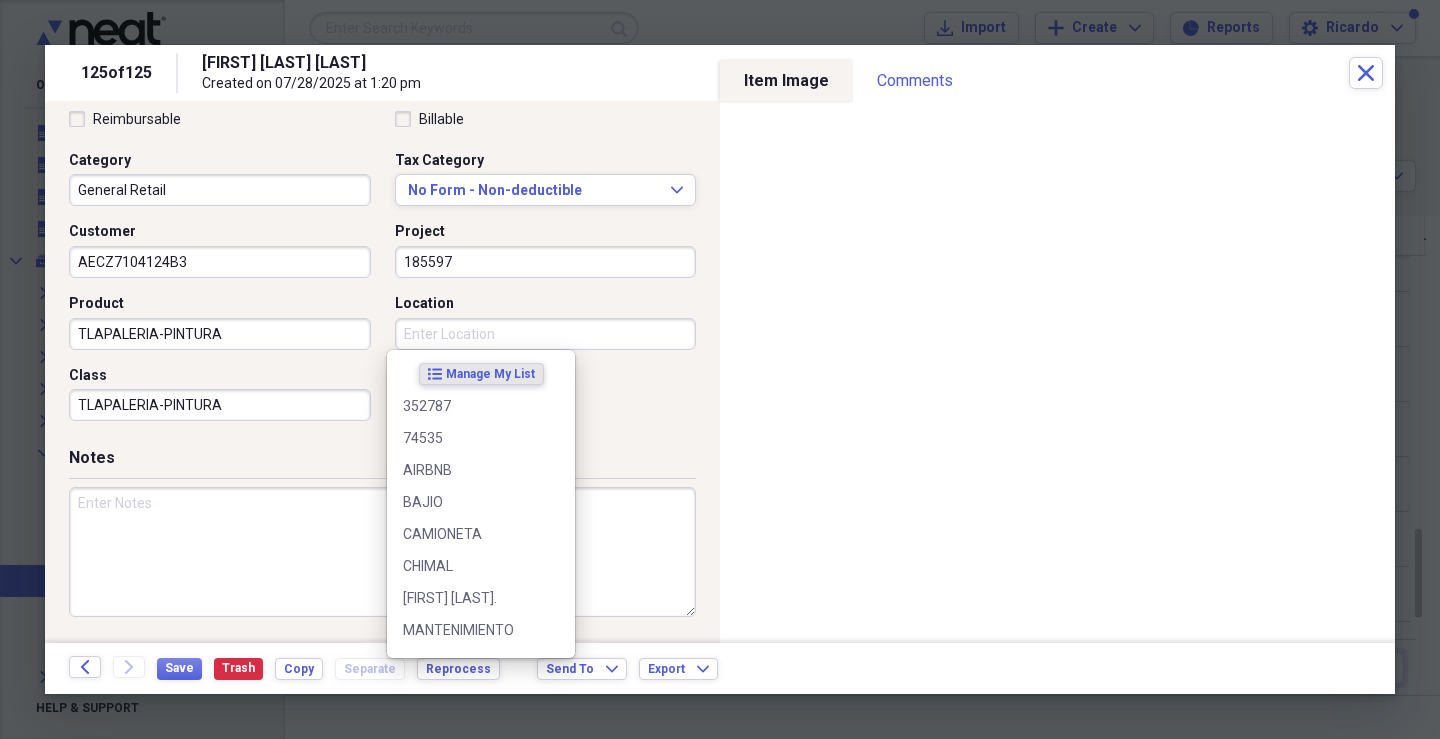click on "Location" at bounding box center (546, 334) 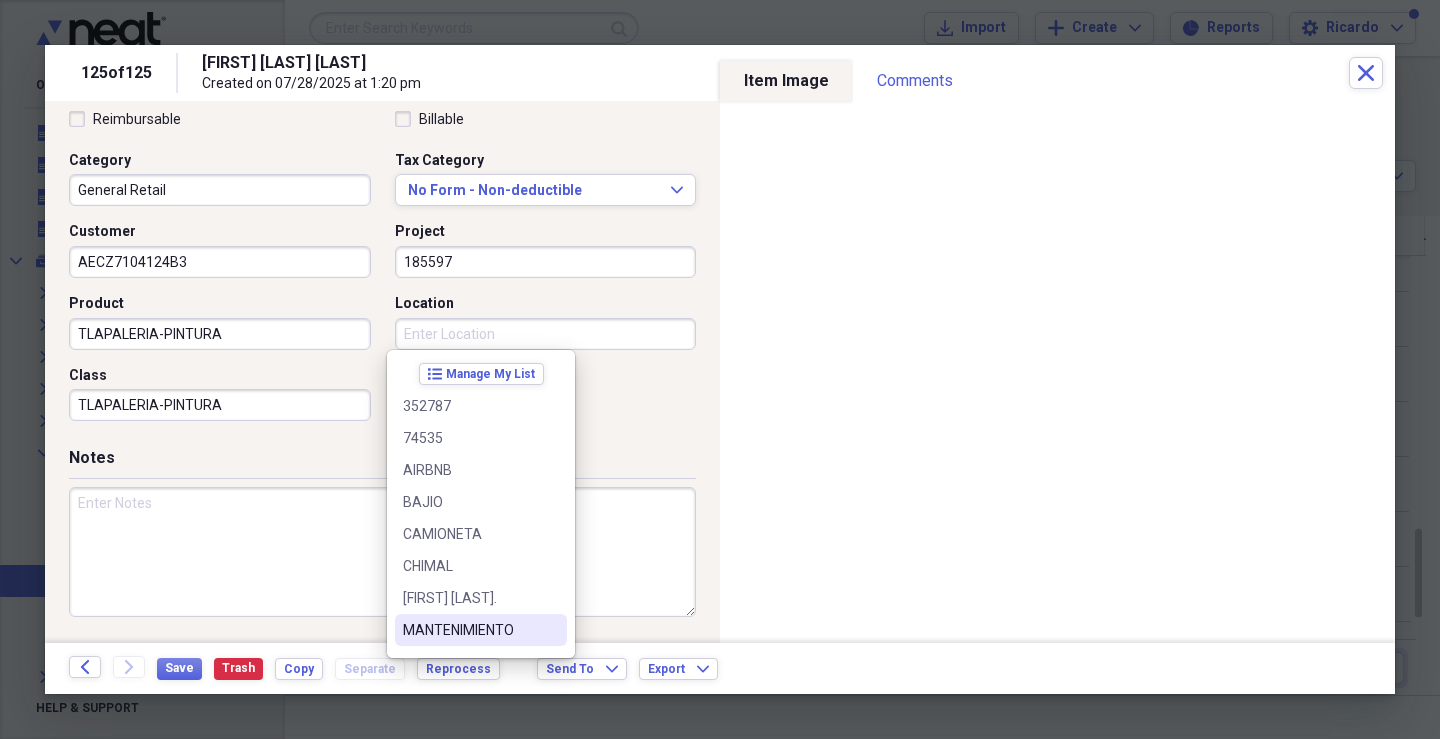 click on "MANTENIMIENTO" at bounding box center (481, 630) 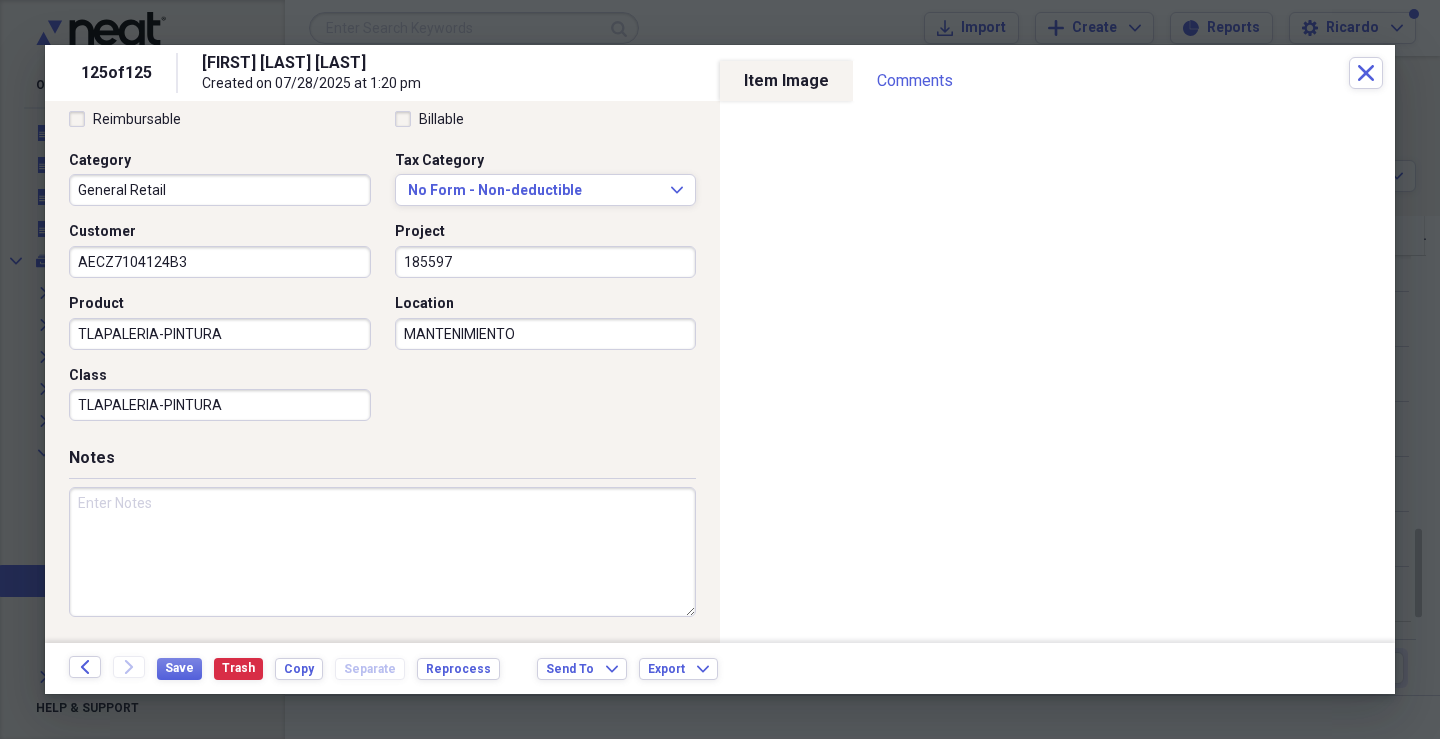 click at bounding box center [382, 552] 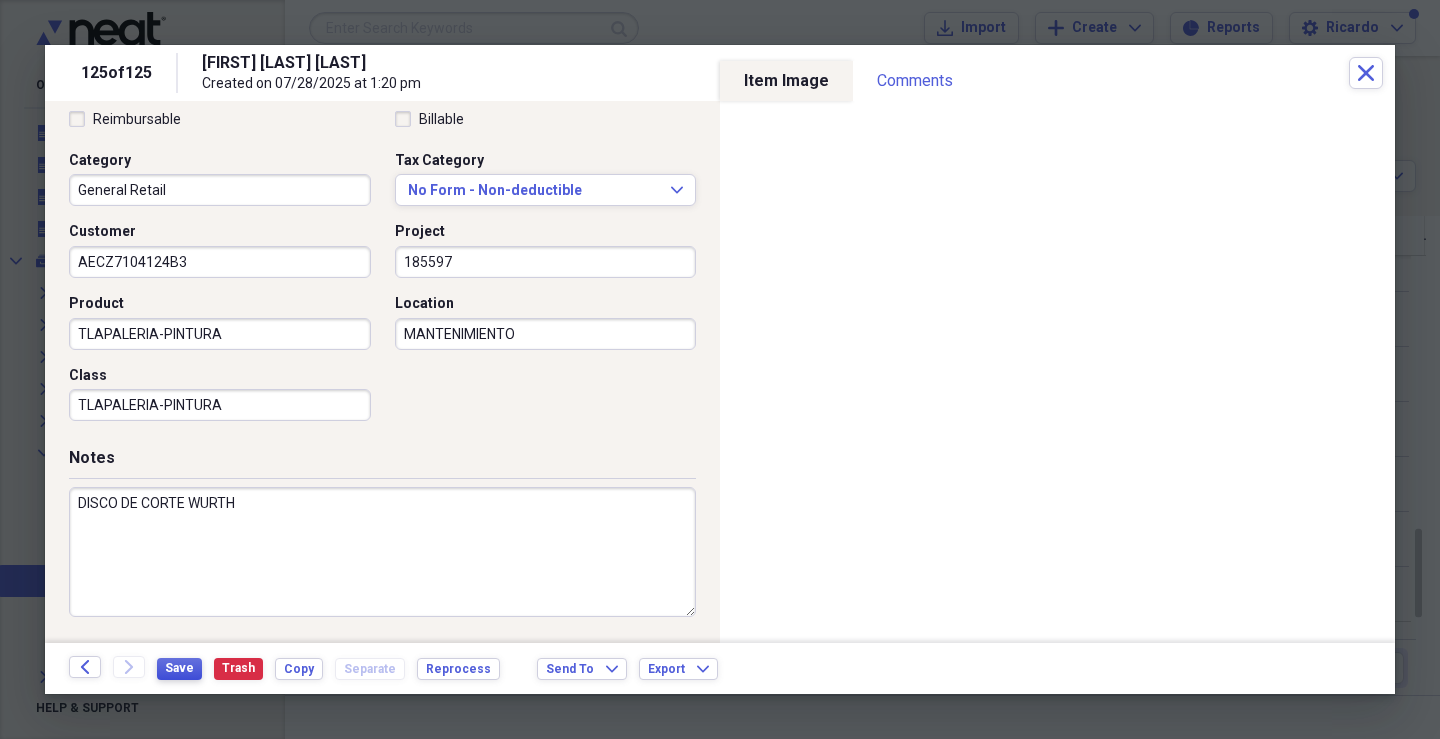 type on "DISCO DE CORTE WURTH" 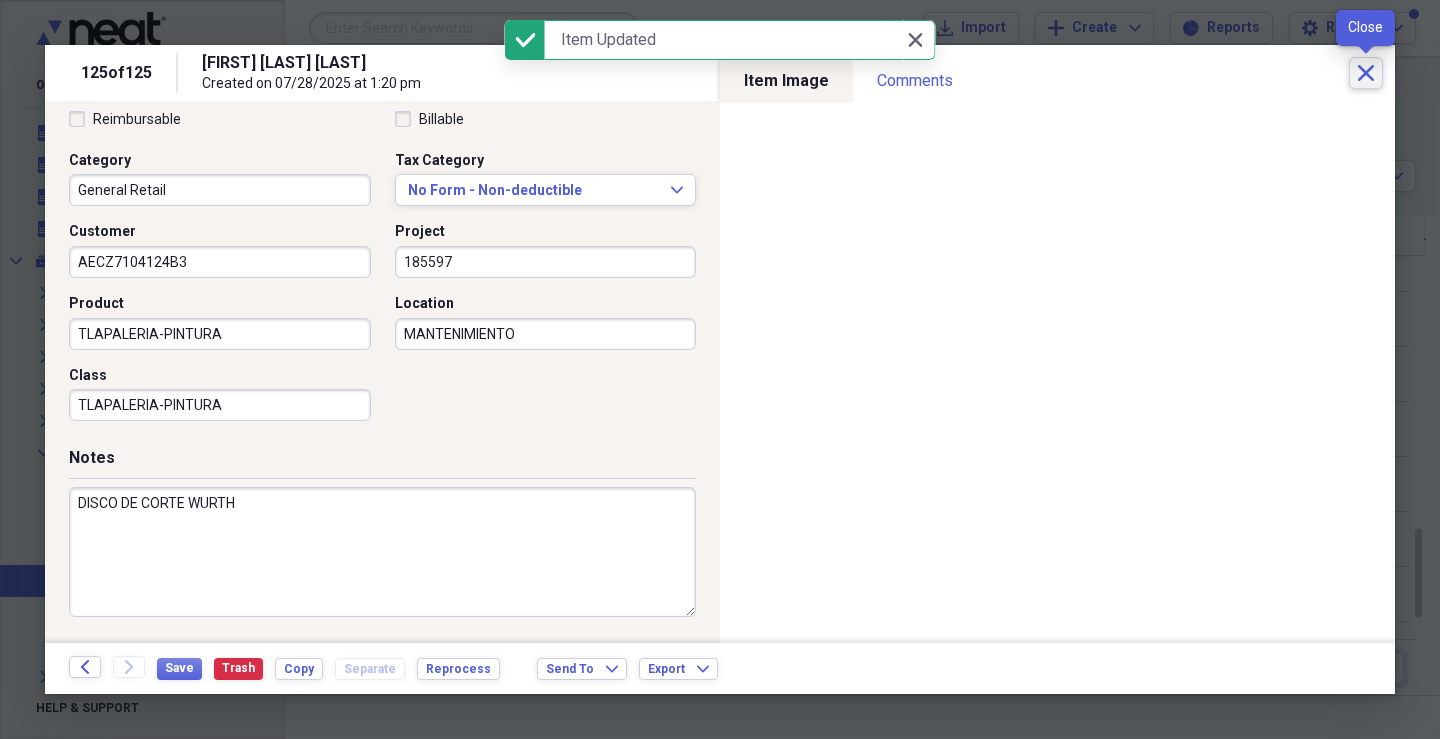 click on "Close" 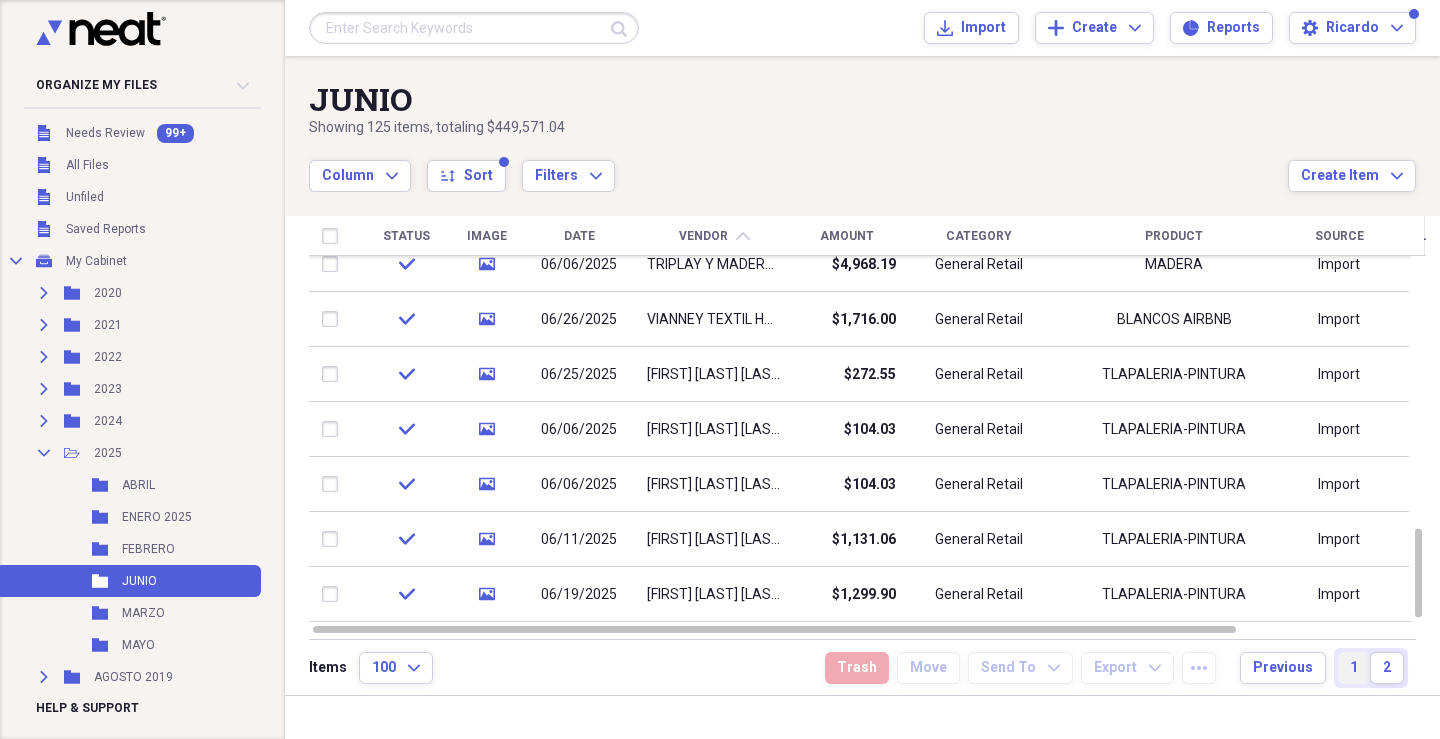 click on "1" at bounding box center (1354, 668) 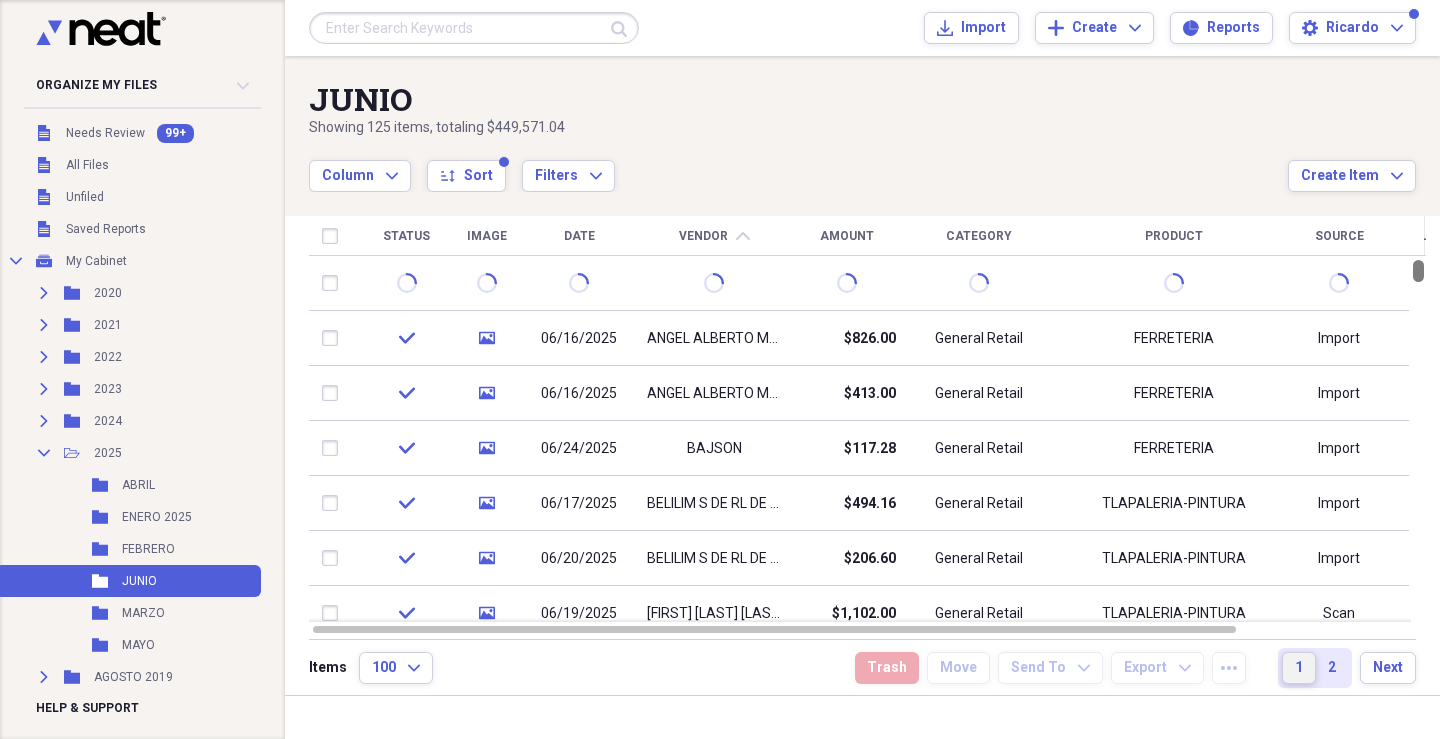 drag, startPoint x: 1435, startPoint y: 269, endPoint x: 1420, endPoint y: 201, distance: 69.63476 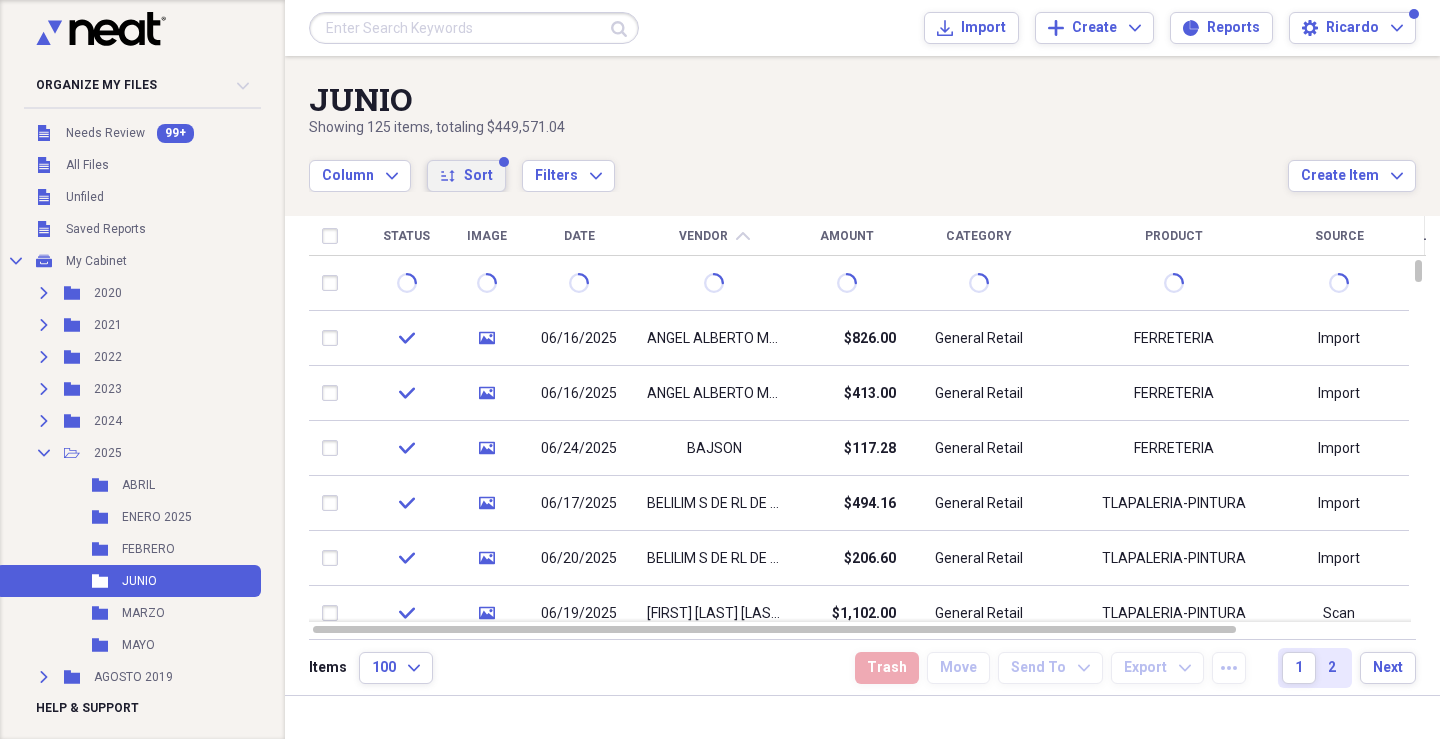 click on "Sort" at bounding box center [478, 176] 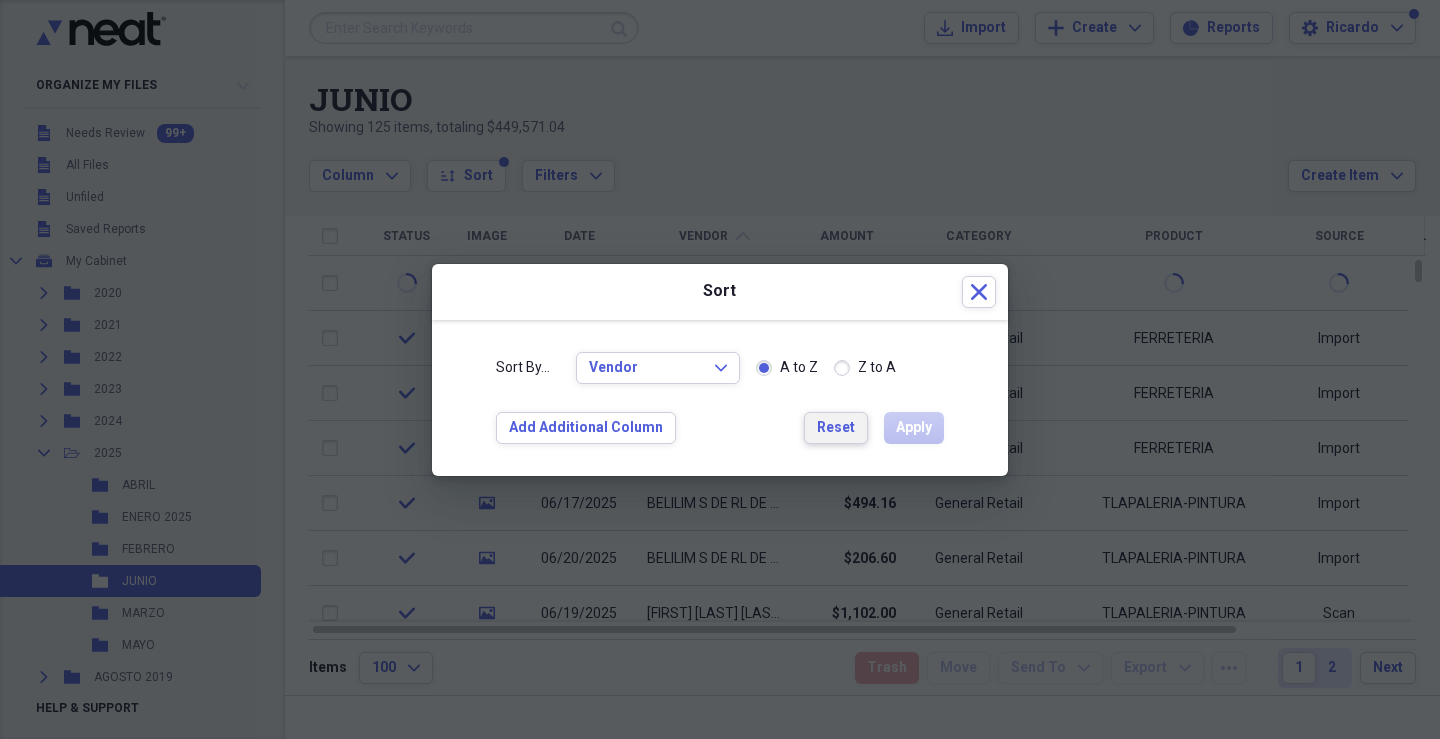 click on "Reset" at bounding box center [836, 428] 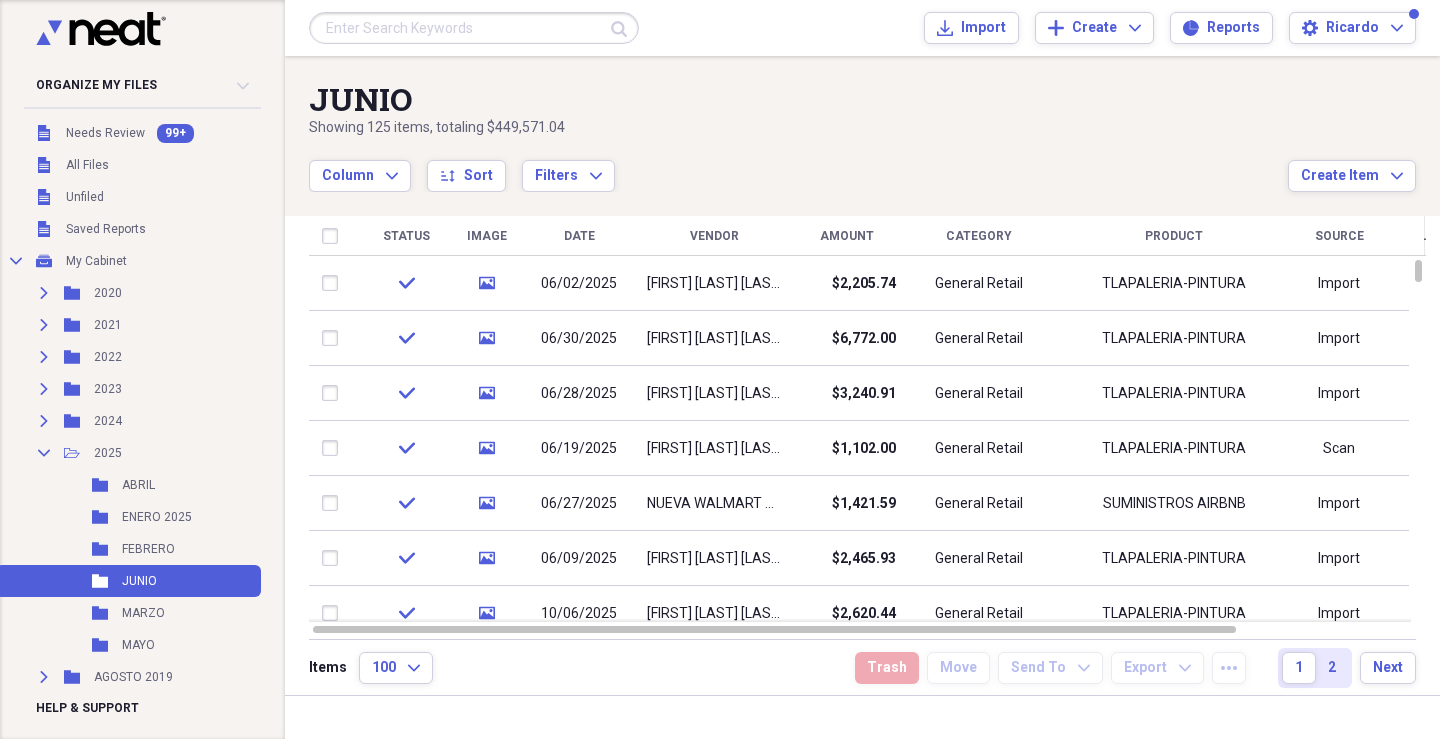 click on "Amount" at bounding box center [847, 236] 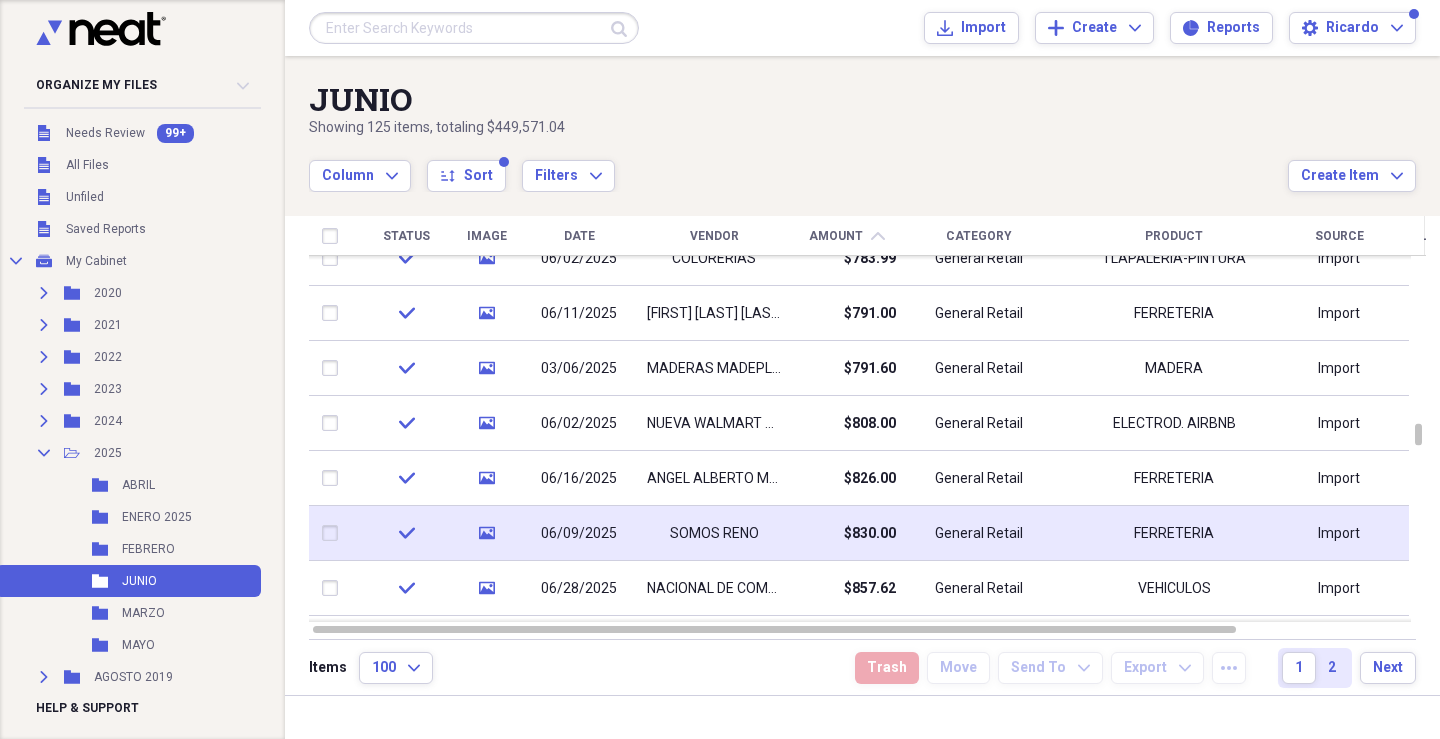 click on "$830.00" at bounding box center [870, 534] 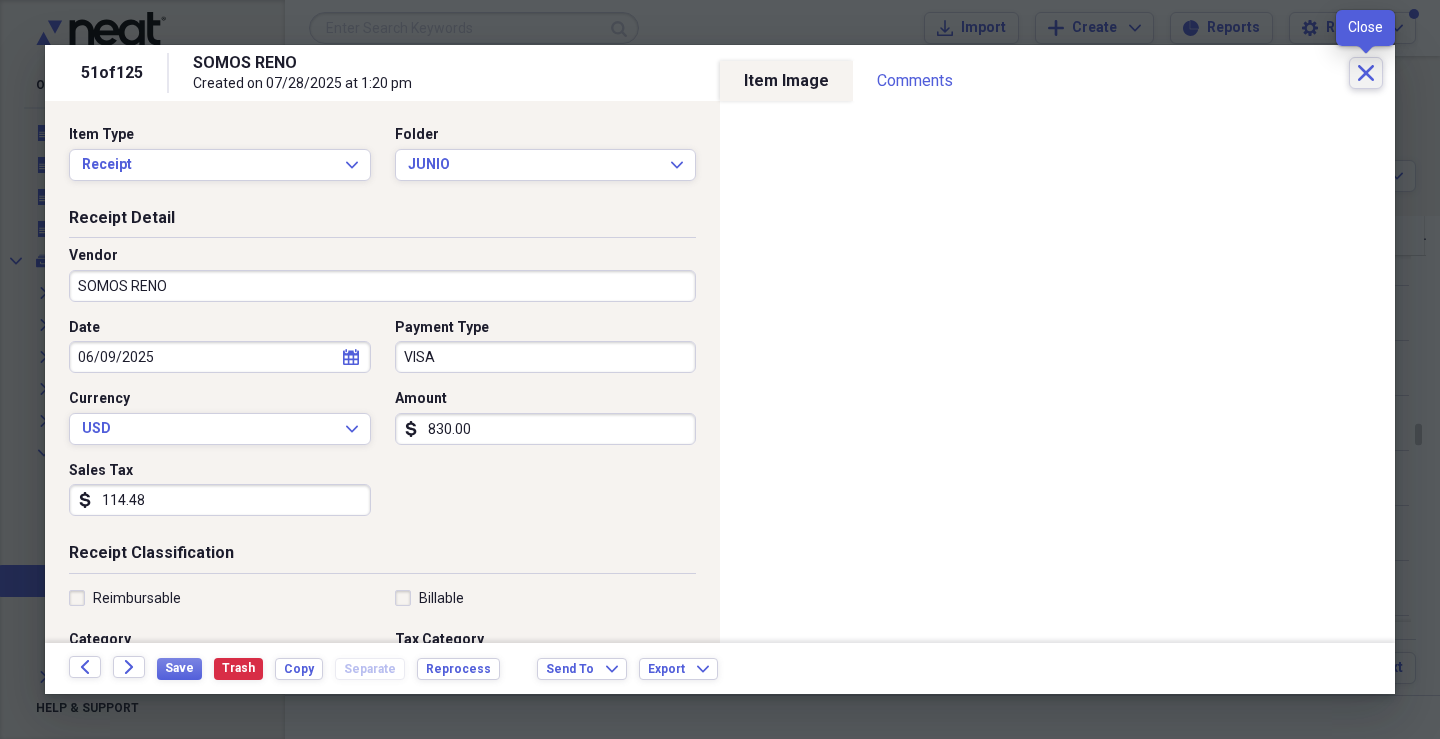 click on "Close" 